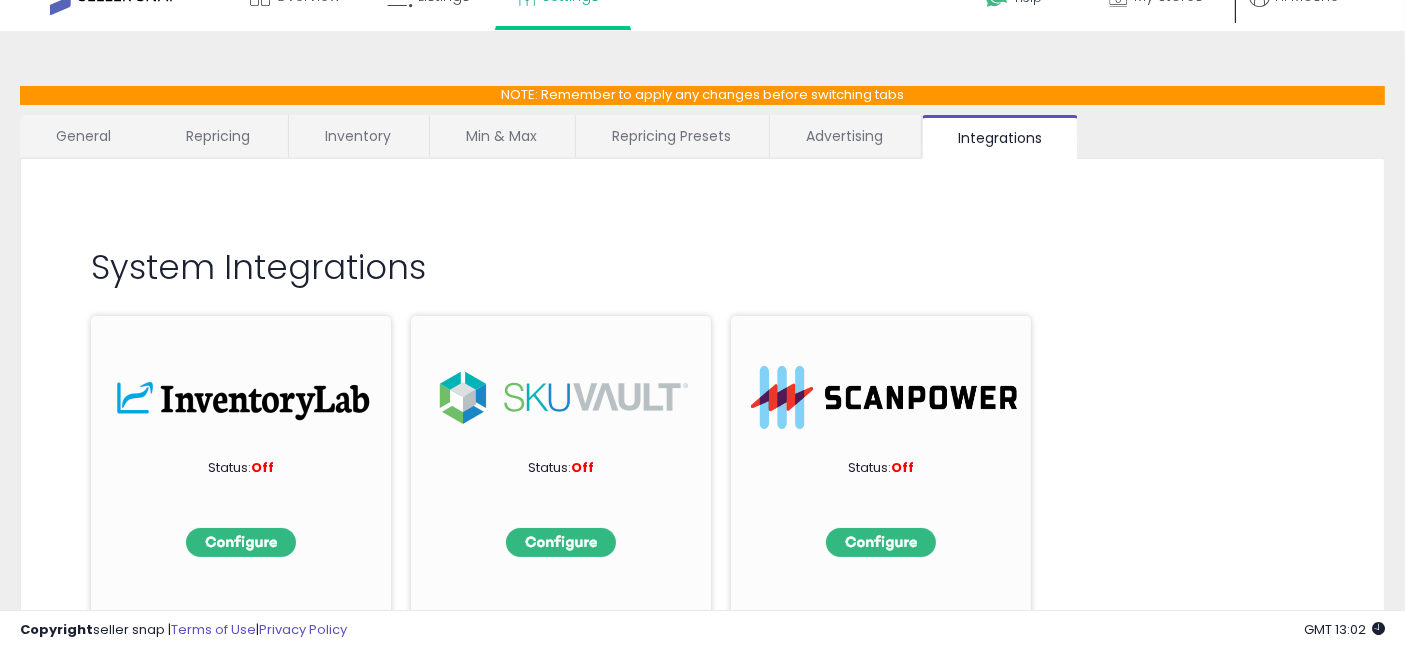 scroll, scrollTop: 0, scrollLeft: 0, axis: both 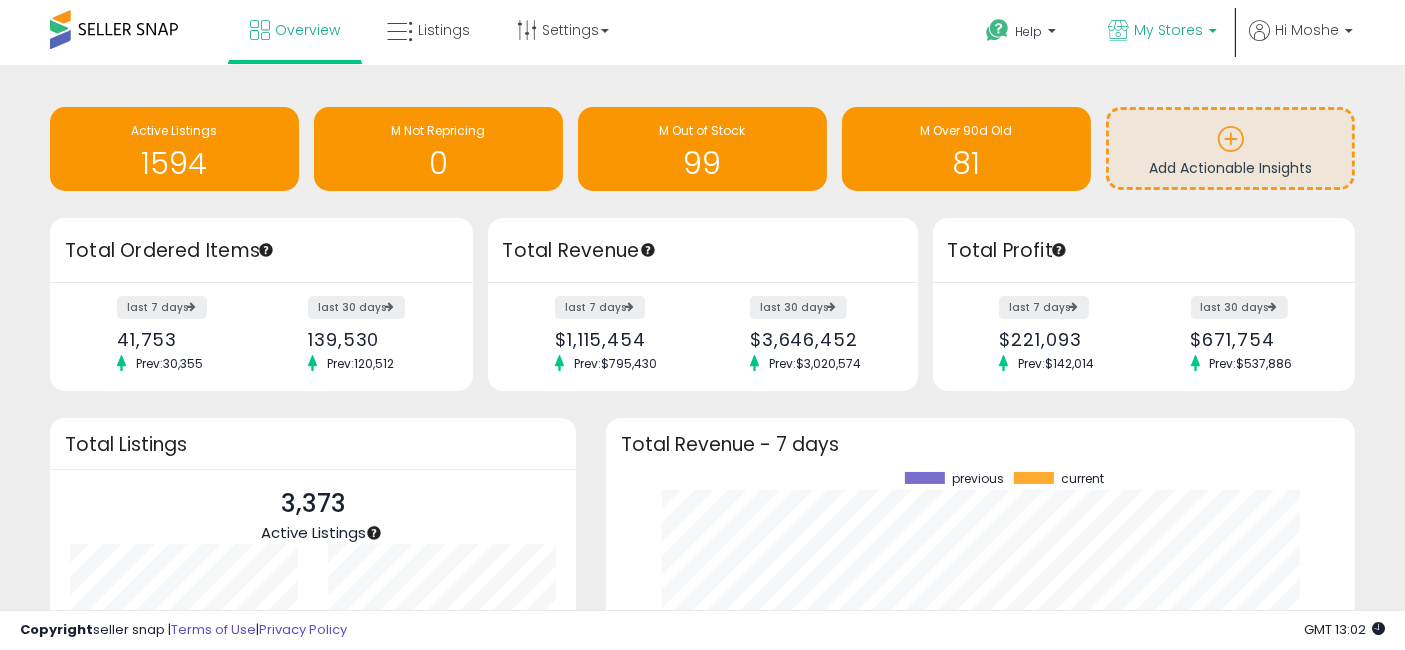 click on "My Stores" at bounding box center [1168, 30] 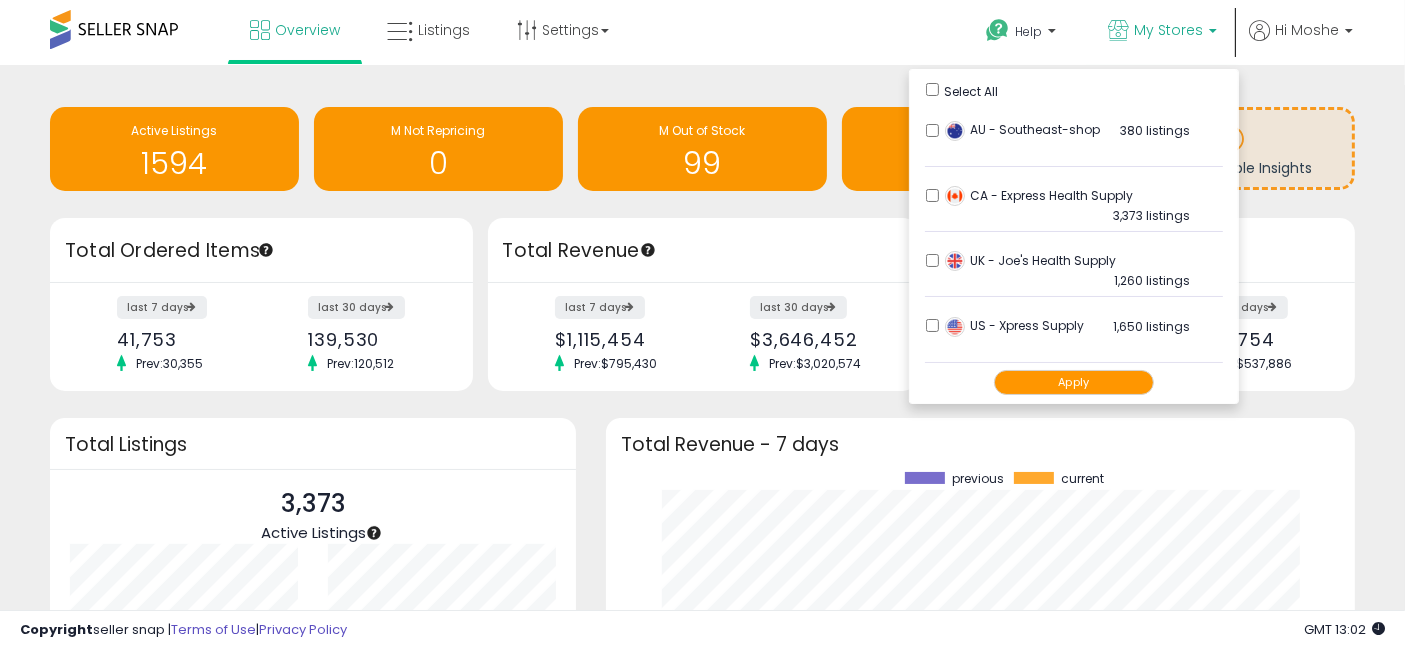 click on "Apply" at bounding box center (1074, 382) 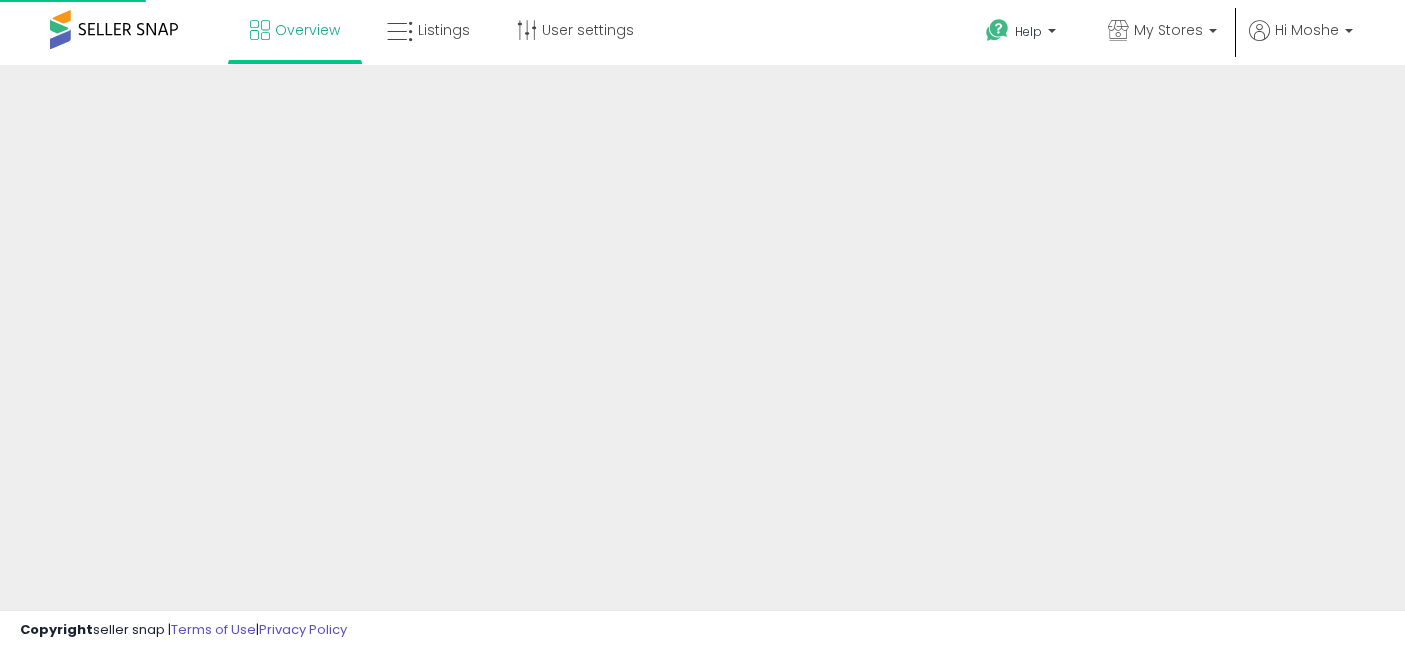 scroll, scrollTop: 0, scrollLeft: 0, axis: both 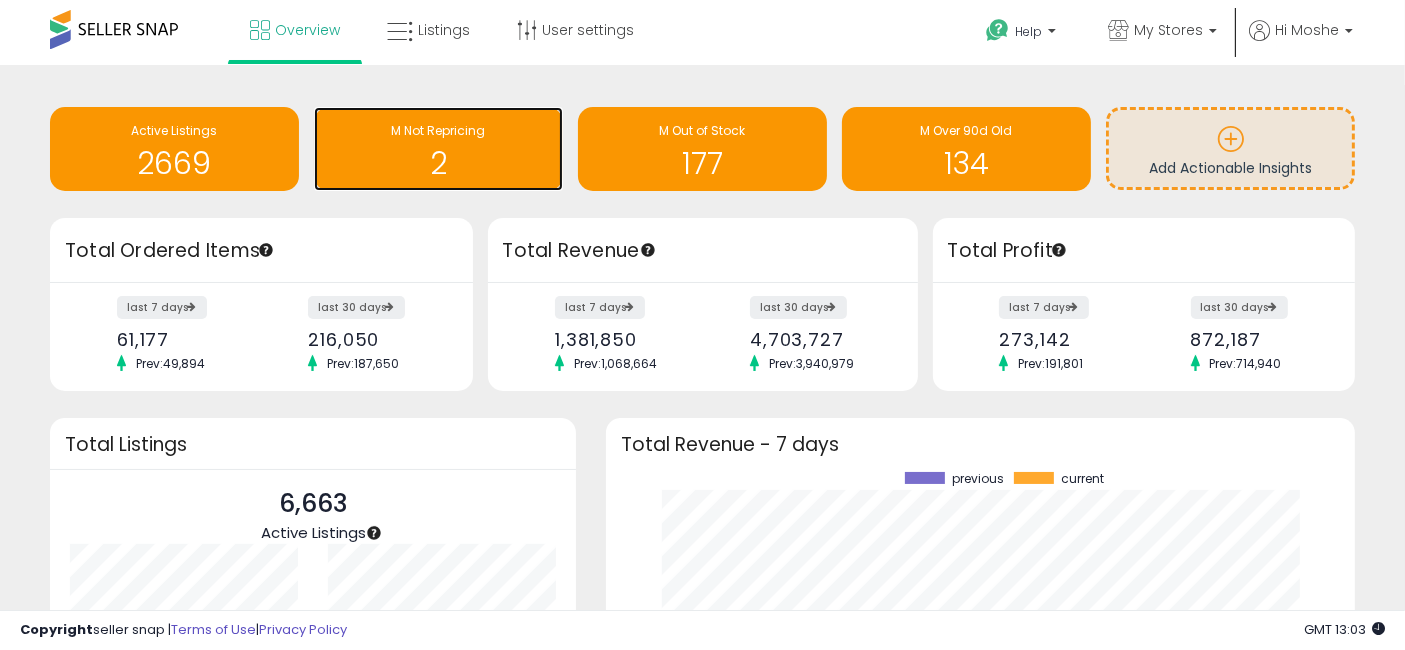 click on "2" at bounding box center (438, 163) 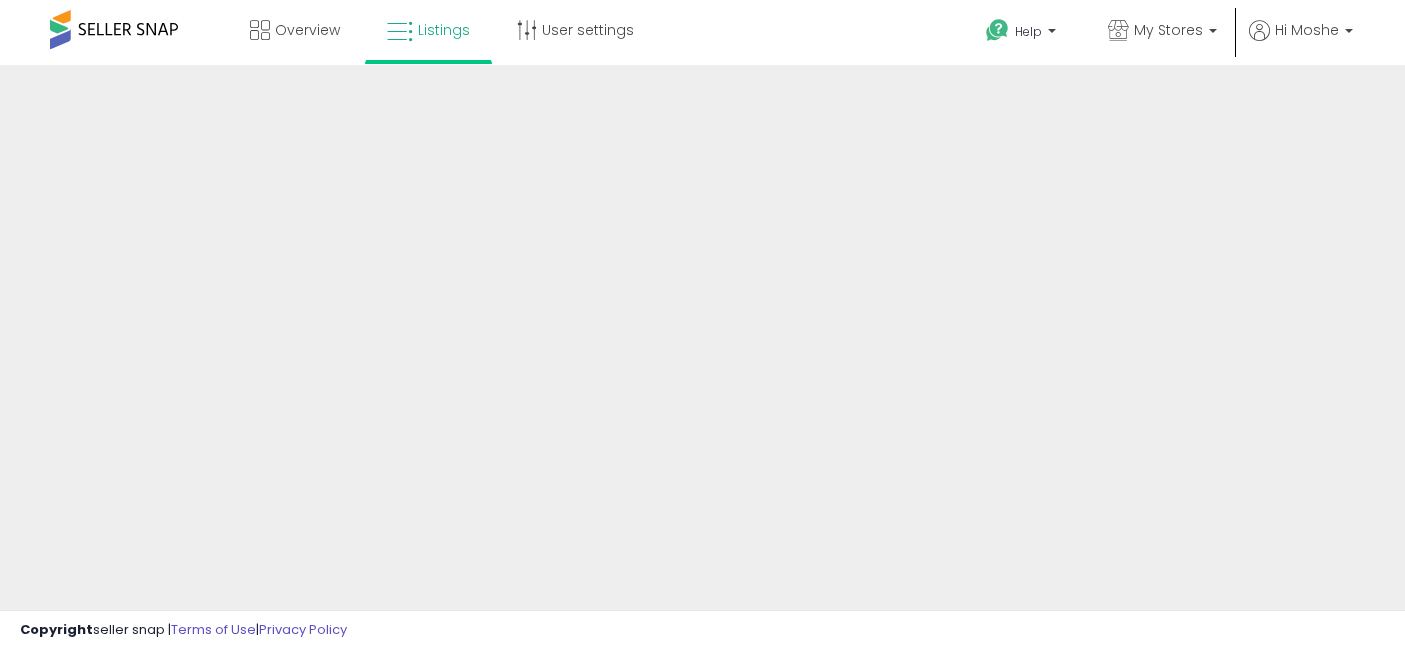 scroll, scrollTop: 0, scrollLeft: 0, axis: both 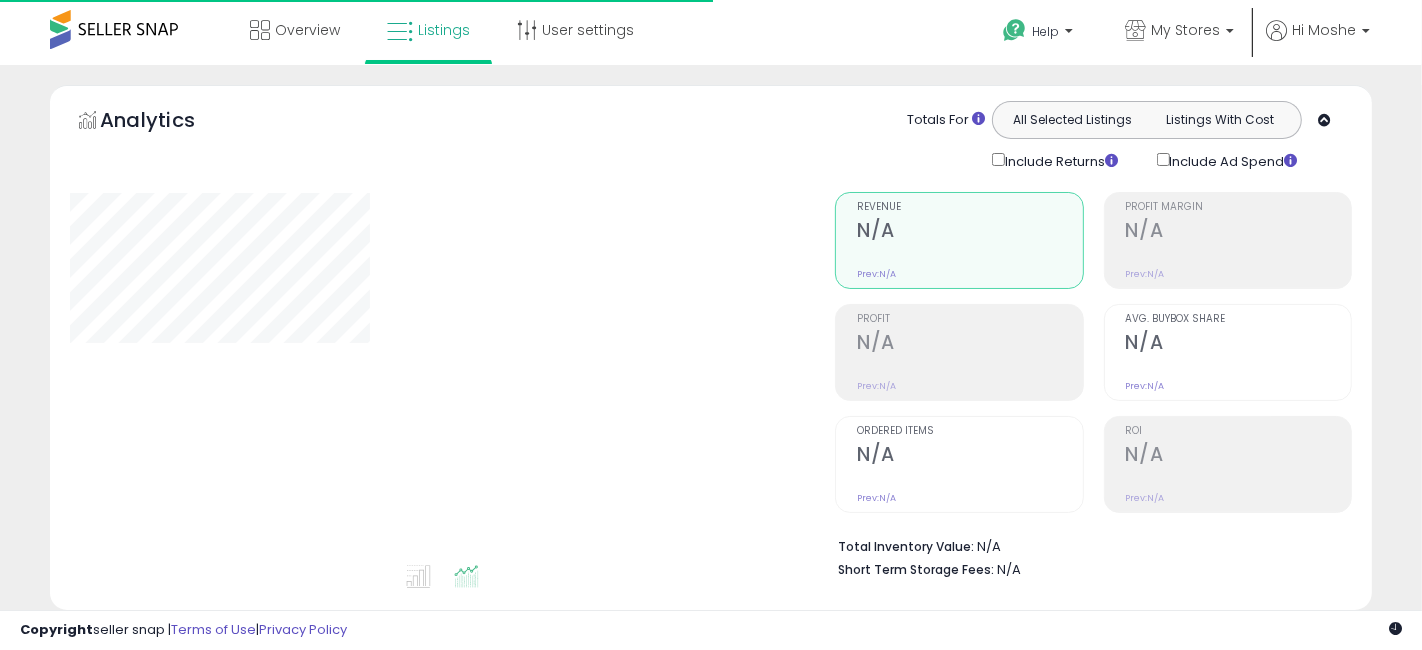 select on "**" 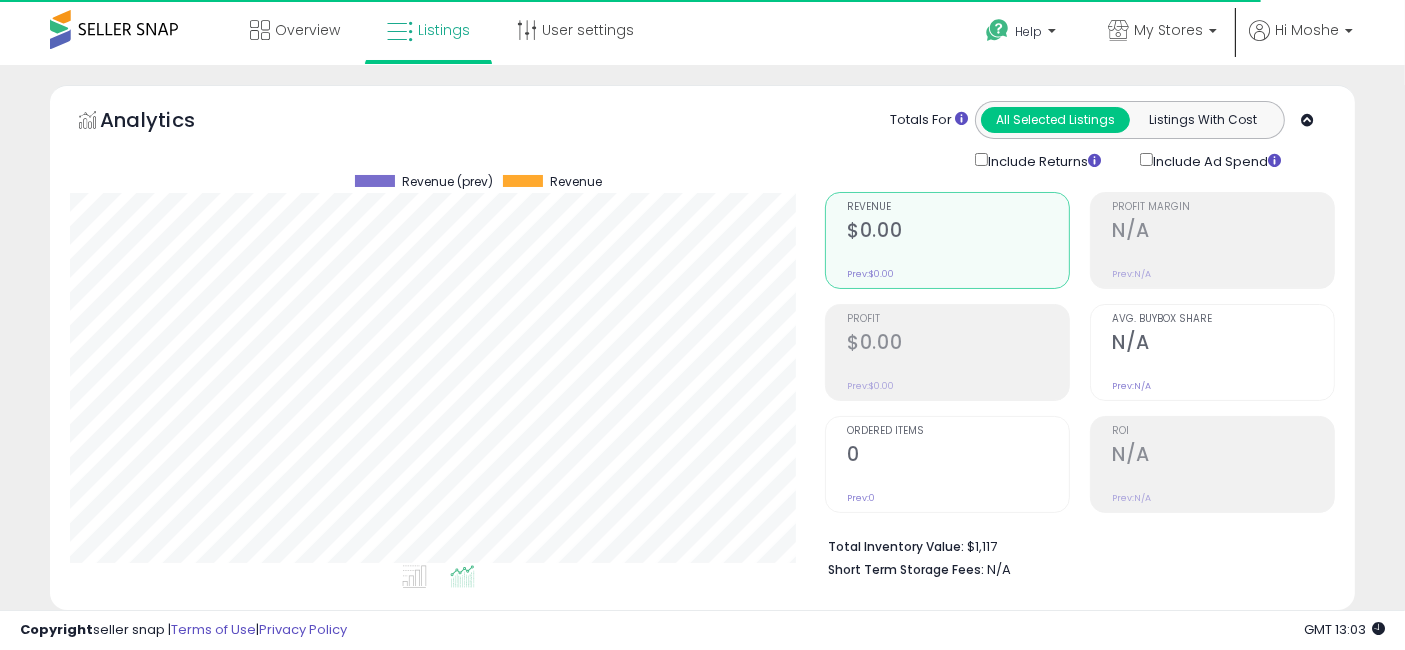 scroll, scrollTop: 999590, scrollLeft: 999244, axis: both 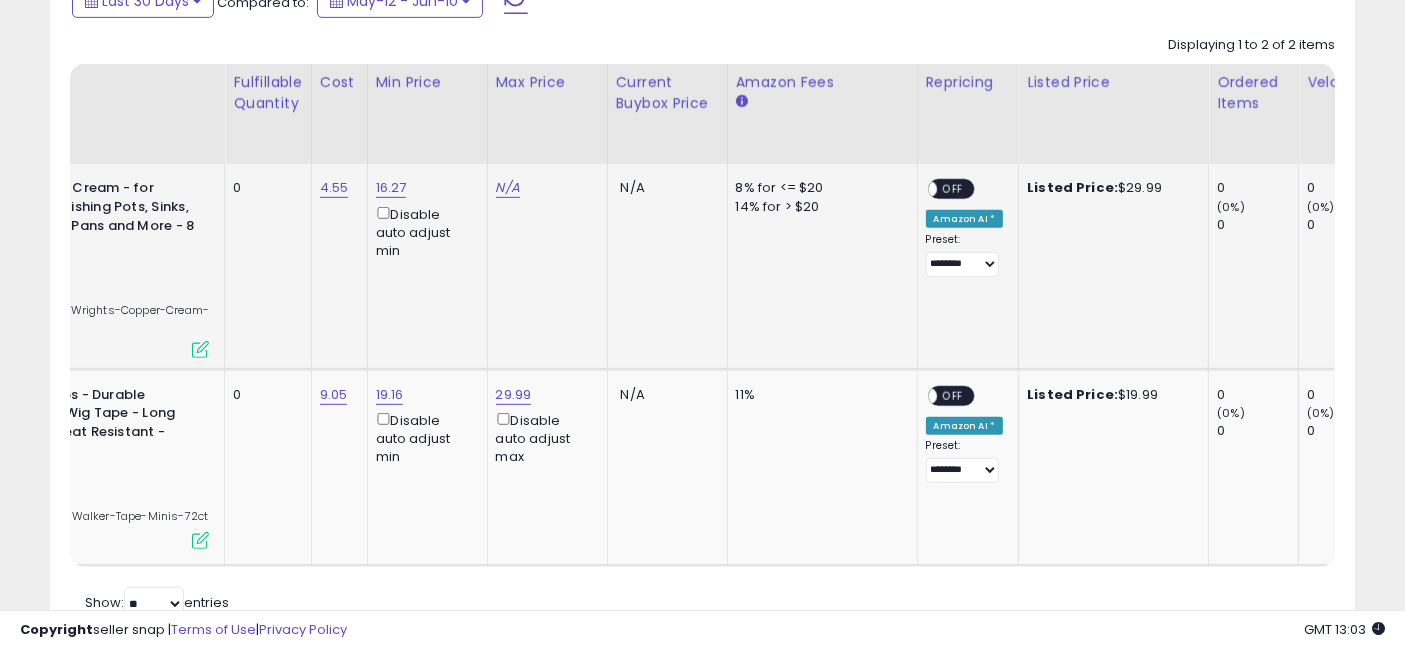 drag, startPoint x: 748, startPoint y: 289, endPoint x: 896, endPoint y: 283, distance: 148.12157 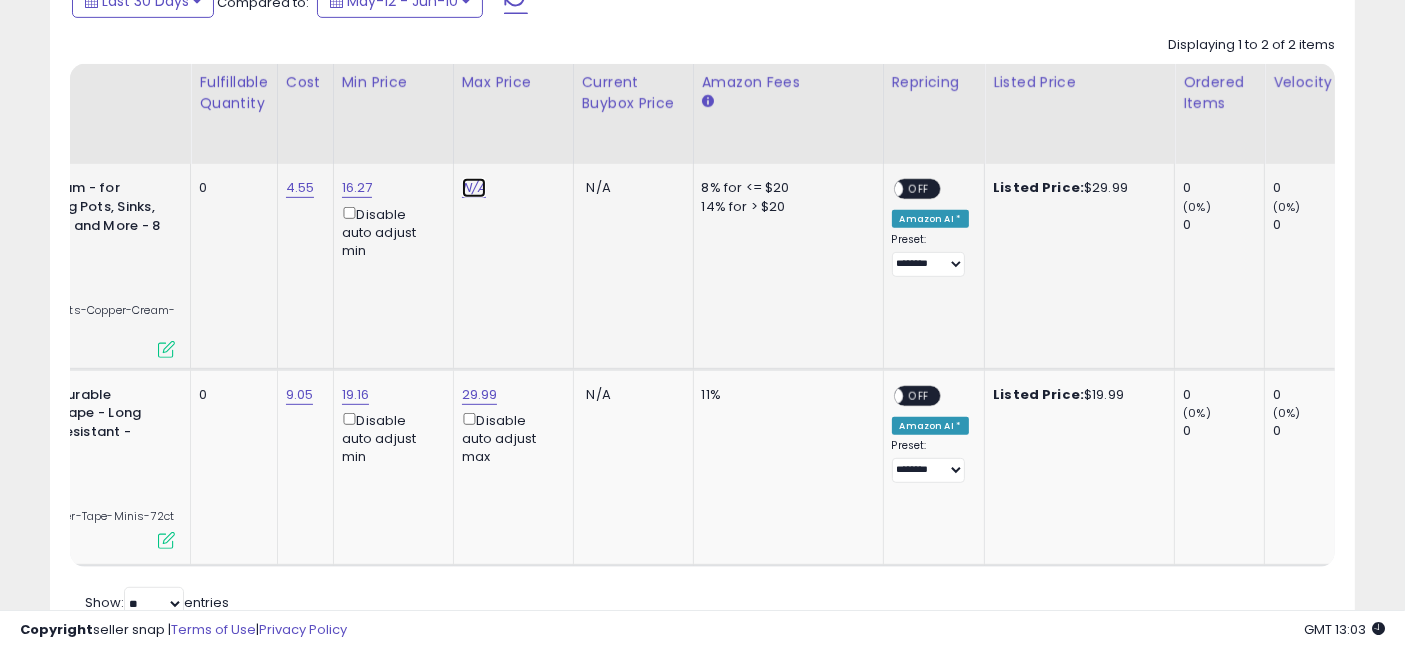 click on "N/A" at bounding box center [474, 188] 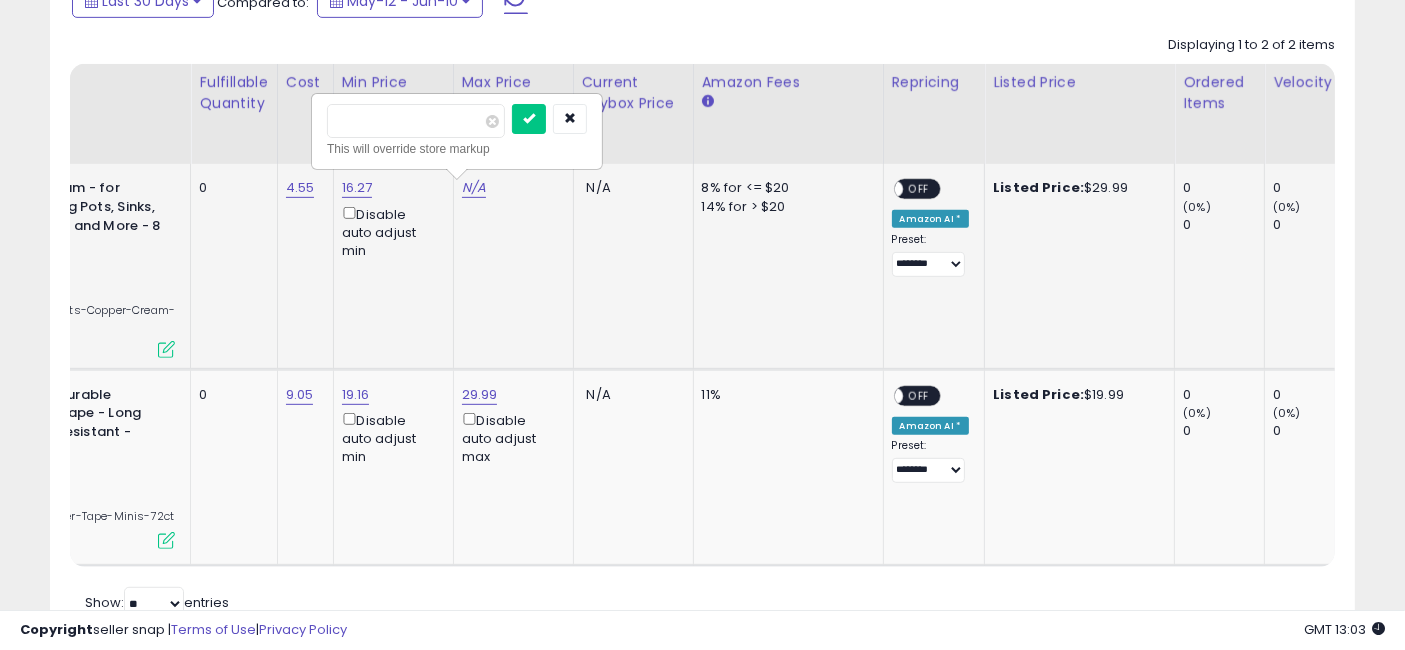click at bounding box center [416, 121] 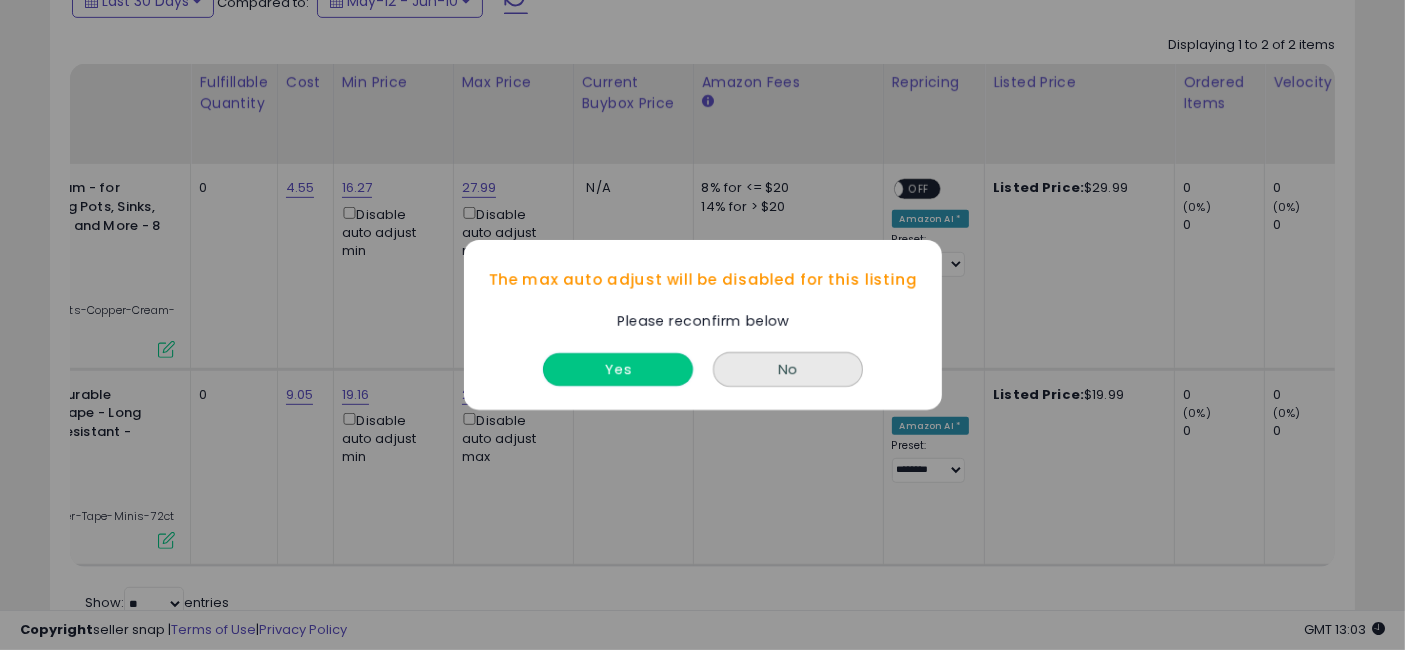 click on "Yes" at bounding box center [618, 369] 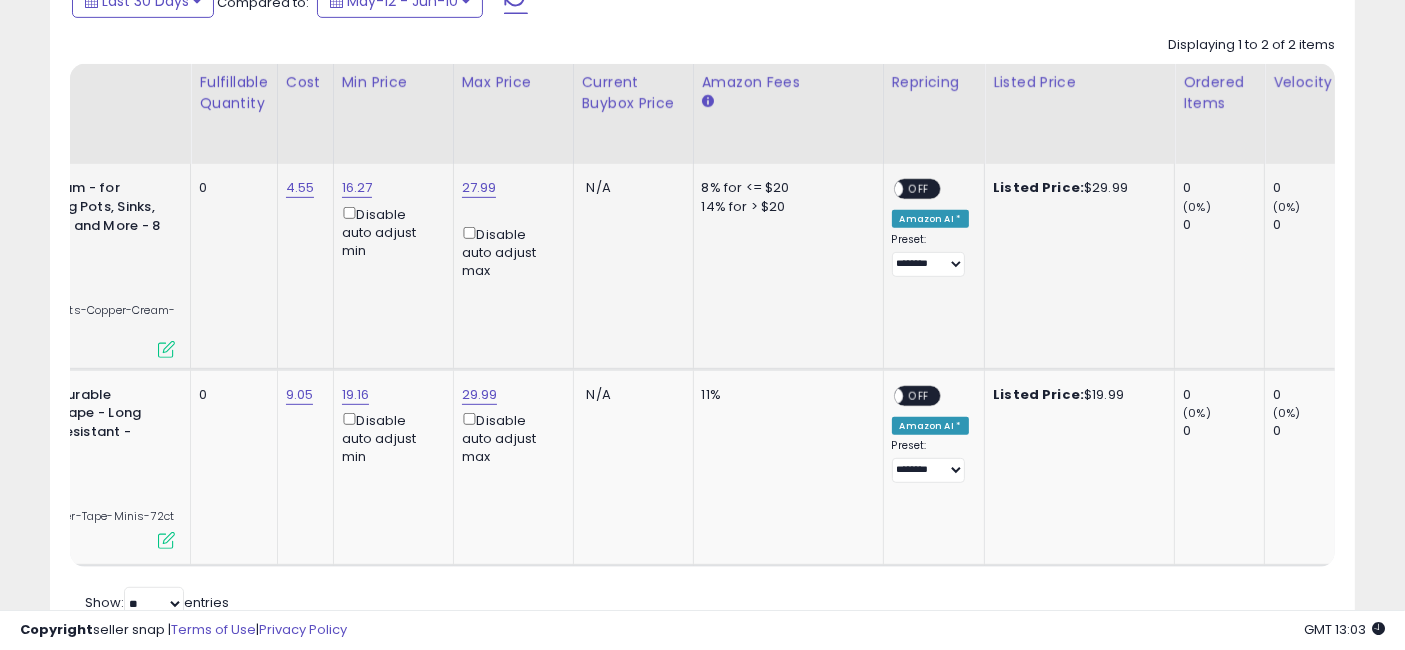 click on "ON   OFF" at bounding box center (917, 189) 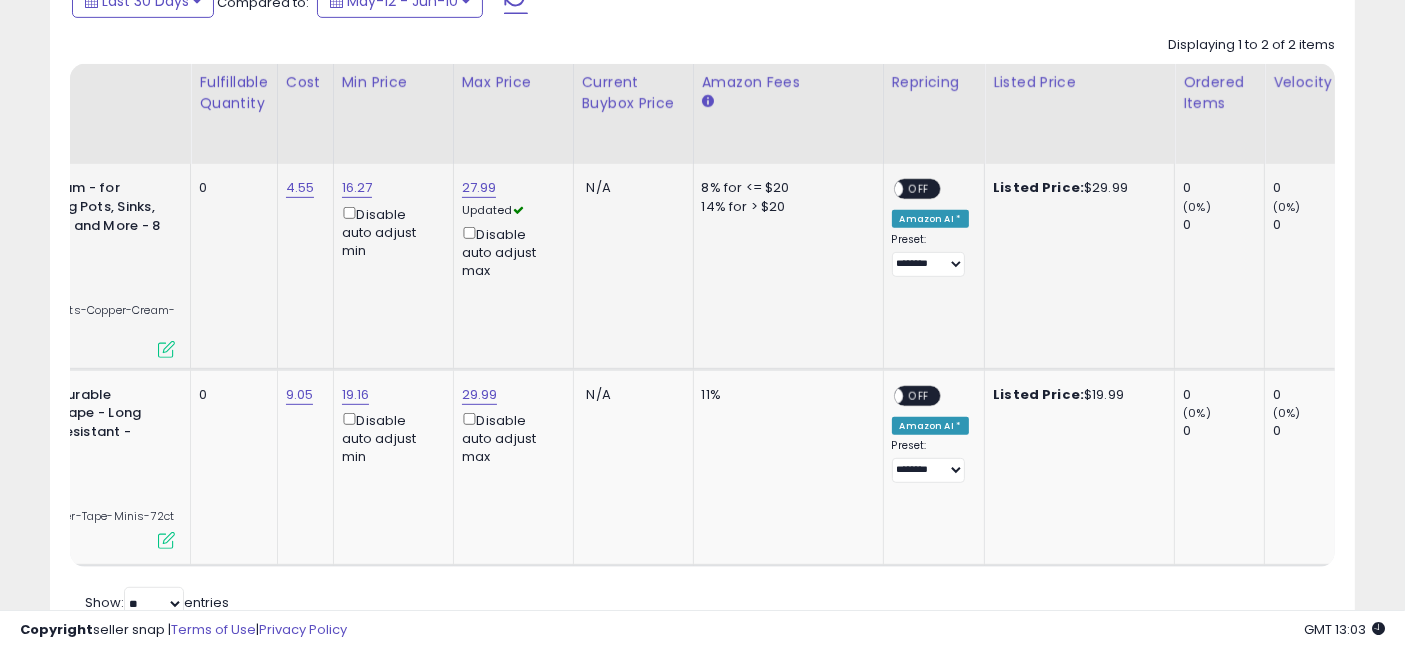 click on "OFF" at bounding box center (919, 189) 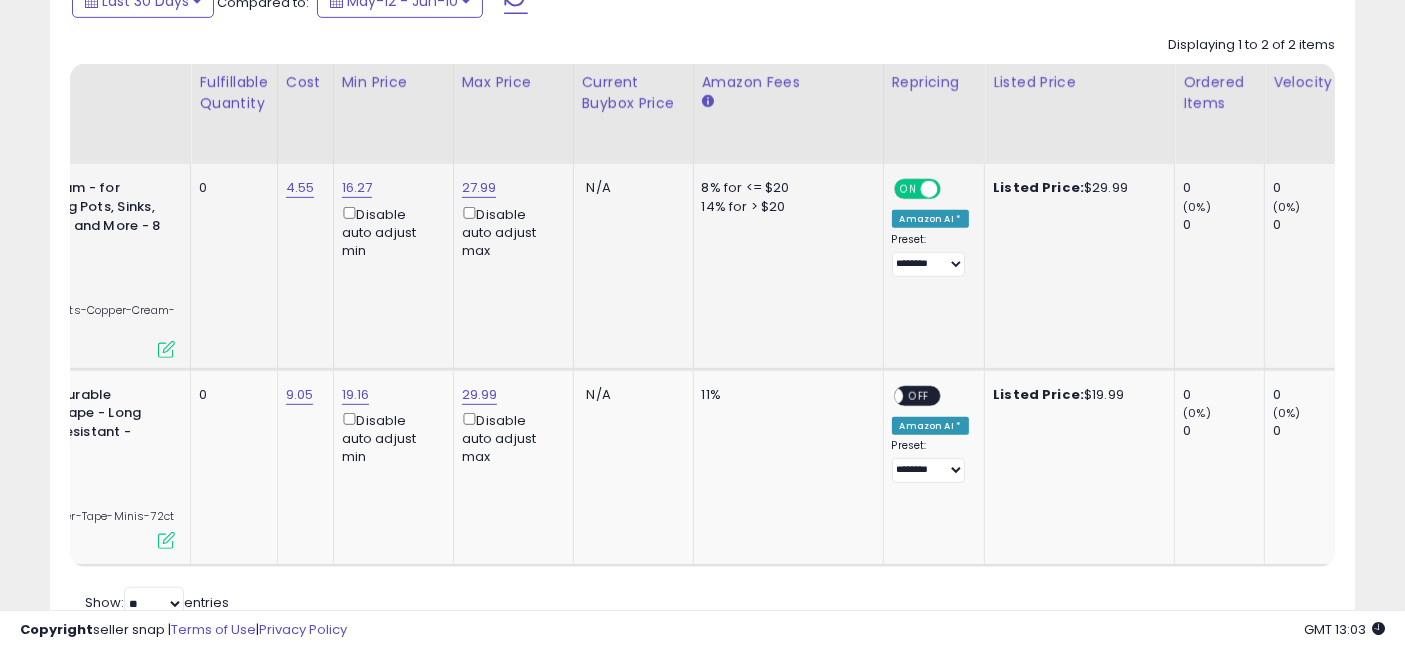 scroll, scrollTop: 0, scrollLeft: 1780, axis: horizontal 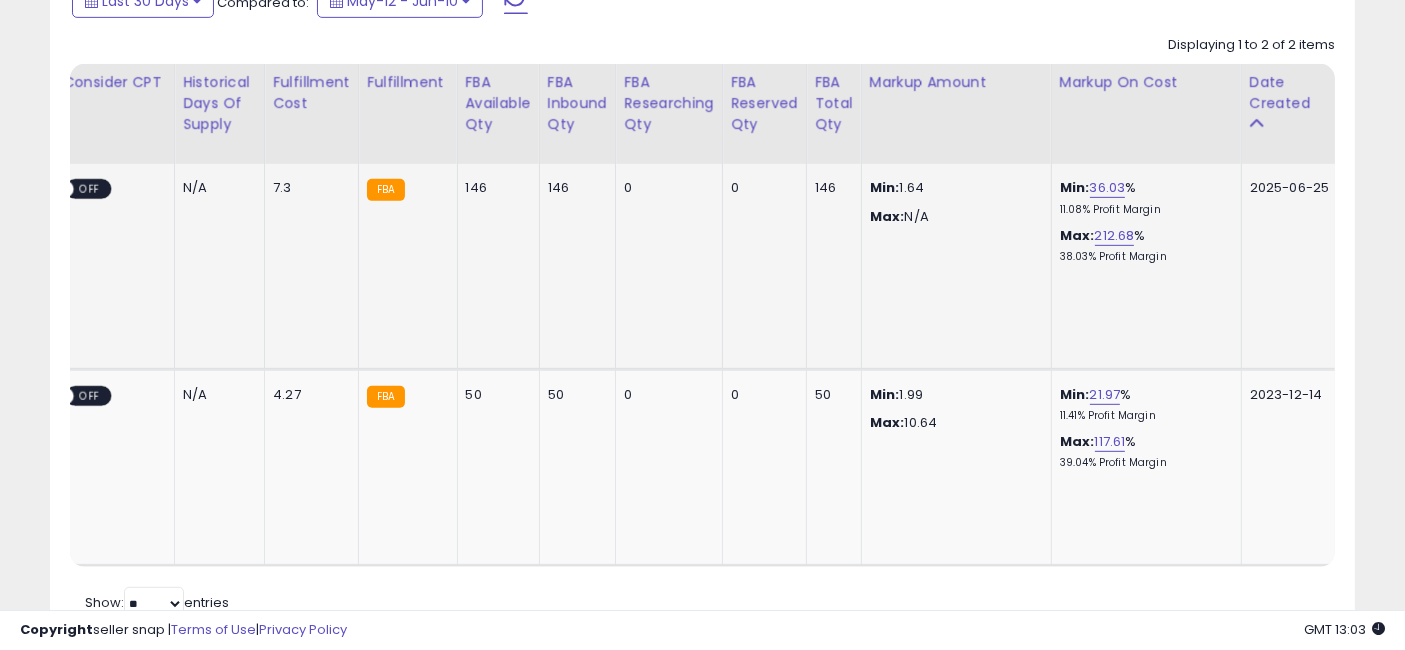 drag, startPoint x: 572, startPoint y: 310, endPoint x: 1158, endPoint y: 289, distance: 586.37616 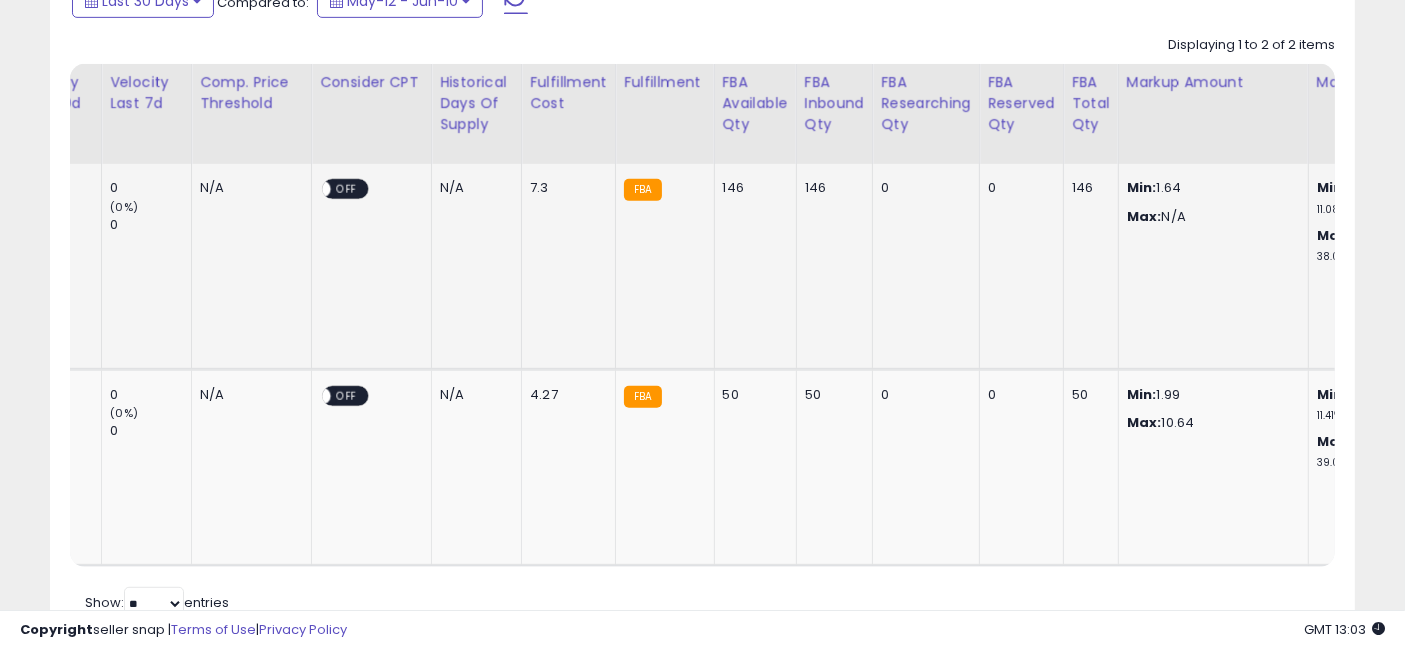 scroll, scrollTop: 0, scrollLeft: 0, axis: both 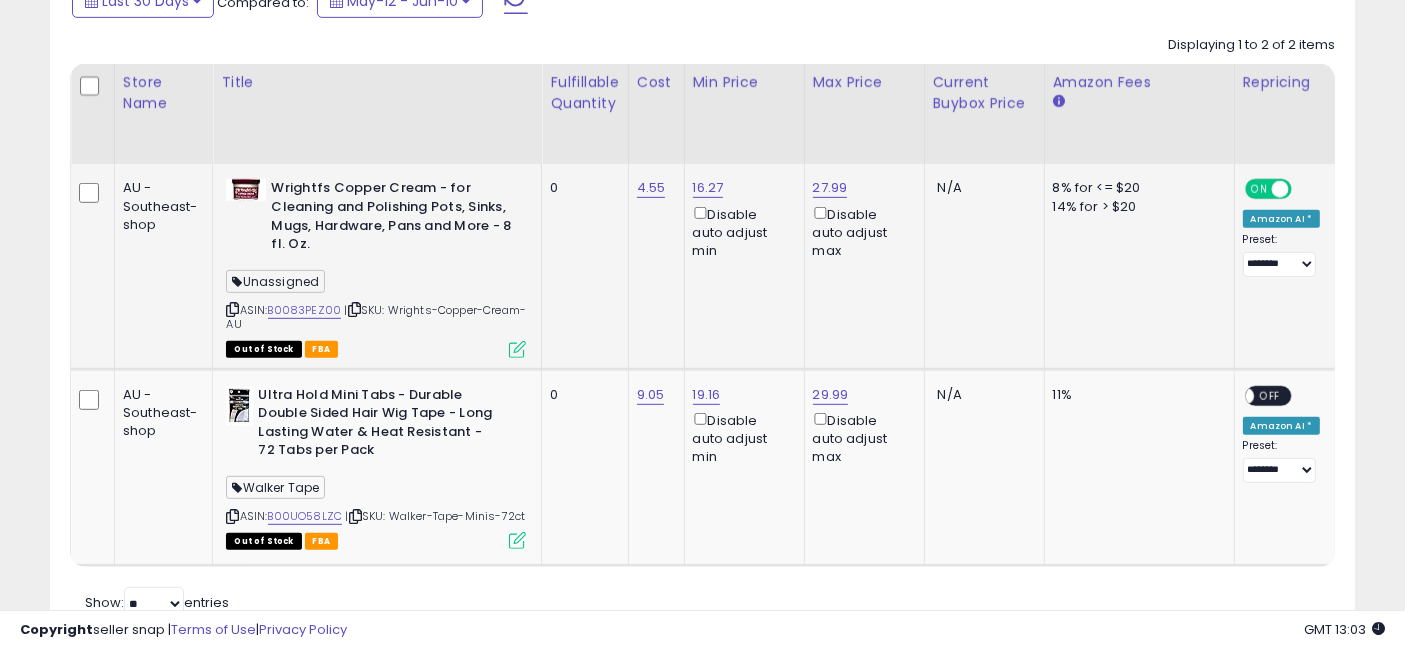 drag, startPoint x: 1022, startPoint y: 318, endPoint x: 176, endPoint y: 330, distance: 846.0851 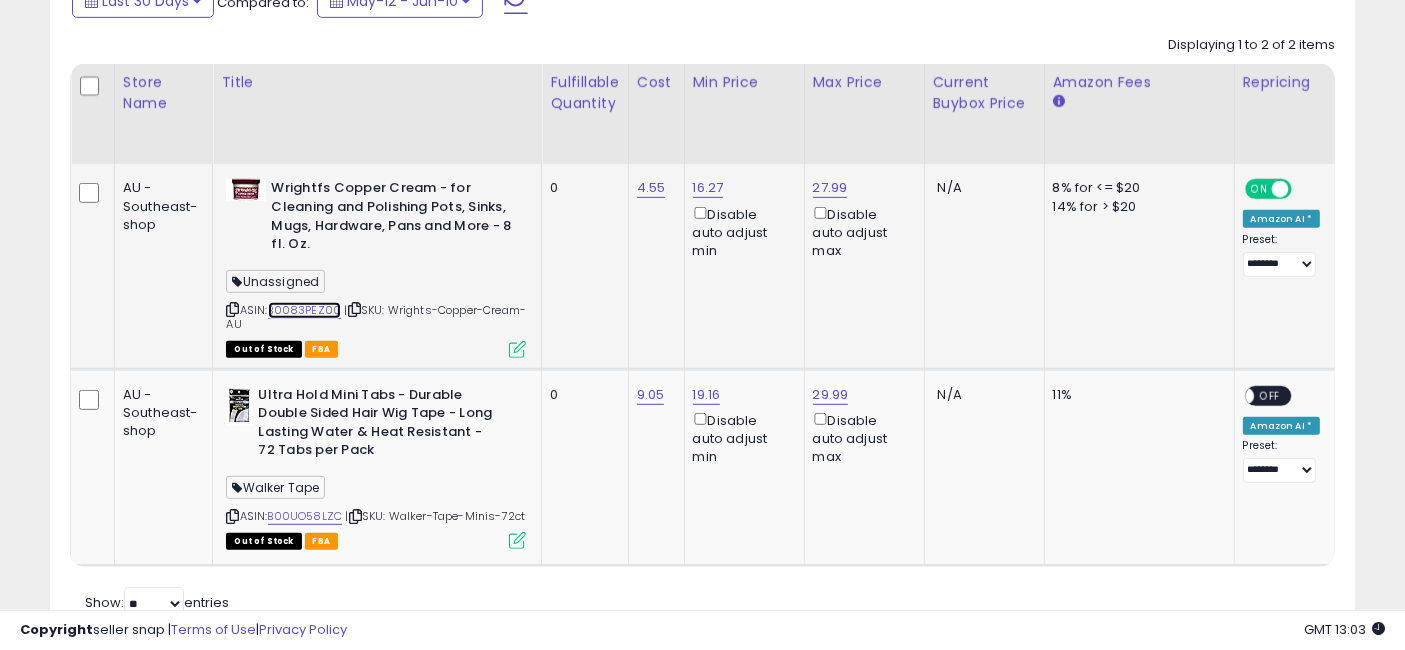 click on "B0083PEZ00" at bounding box center (305, 310) 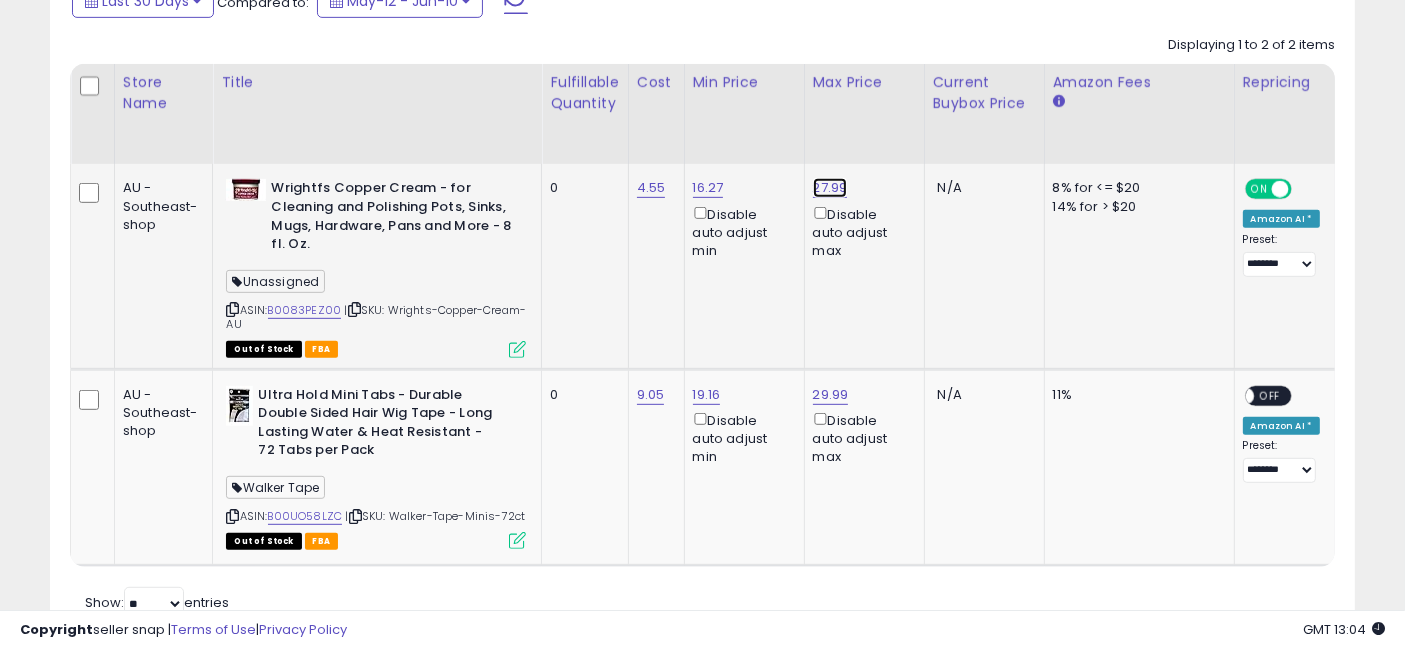 click on "27.99" at bounding box center [830, 188] 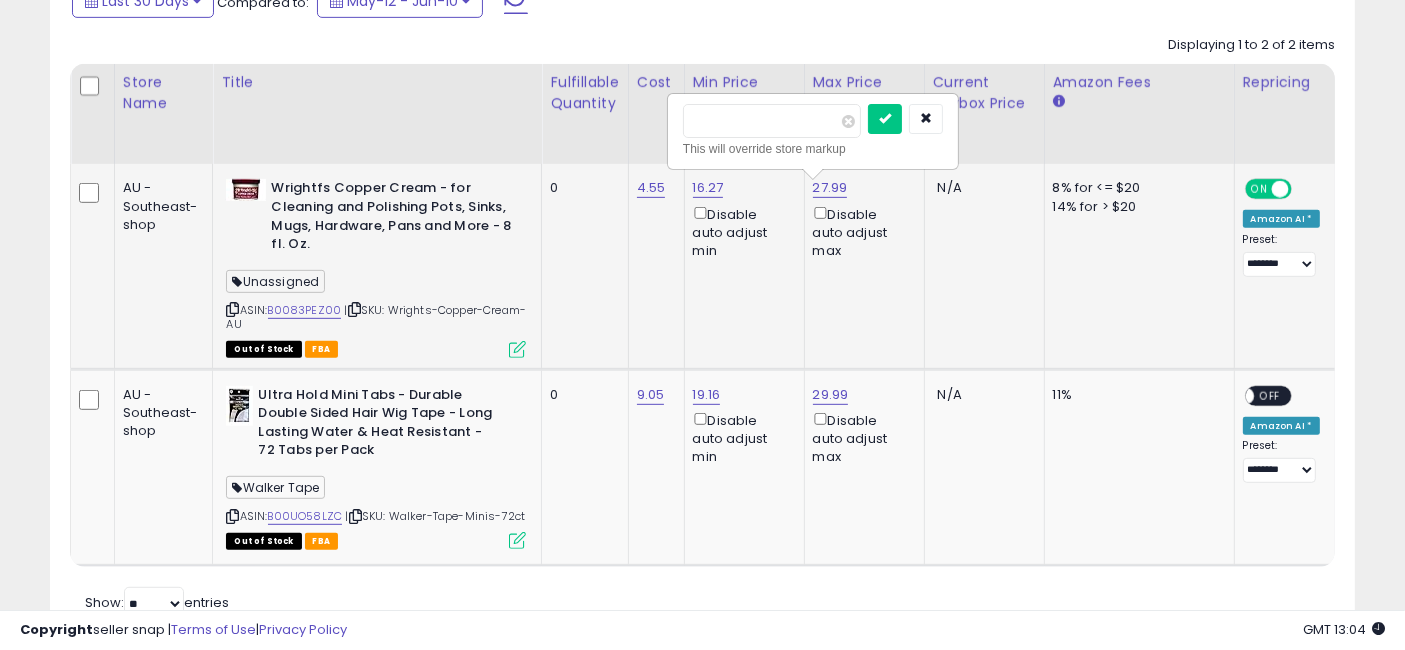 click on "*****" at bounding box center (772, 121) 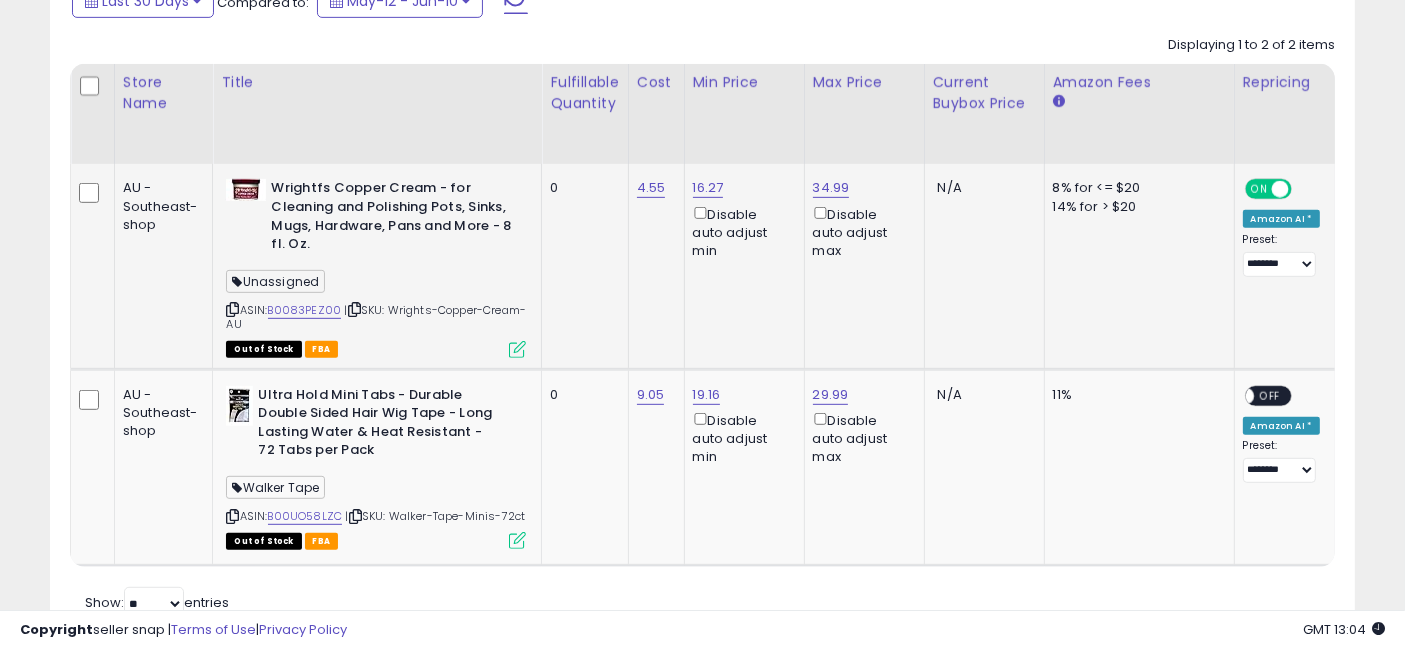 scroll, scrollTop: 0, scrollLeft: 16, axis: horizontal 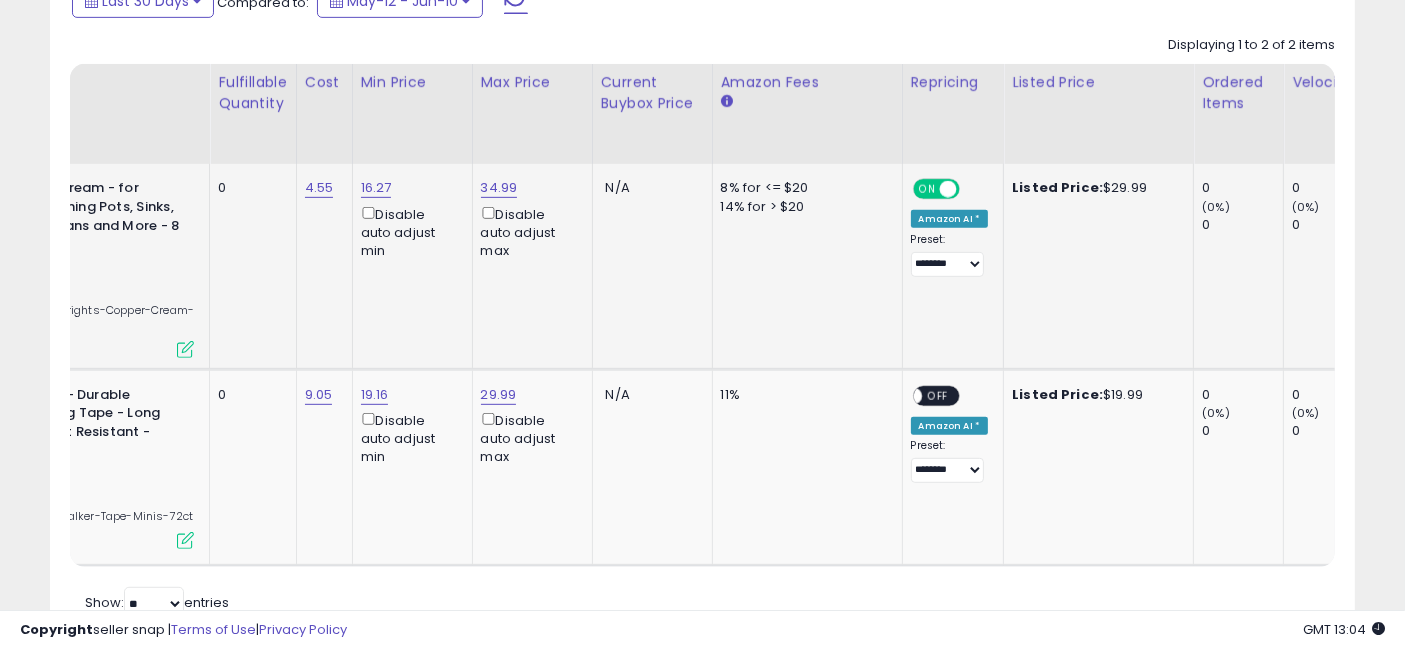 drag, startPoint x: 667, startPoint y: 305, endPoint x: 738, endPoint y: 304, distance: 71.00704 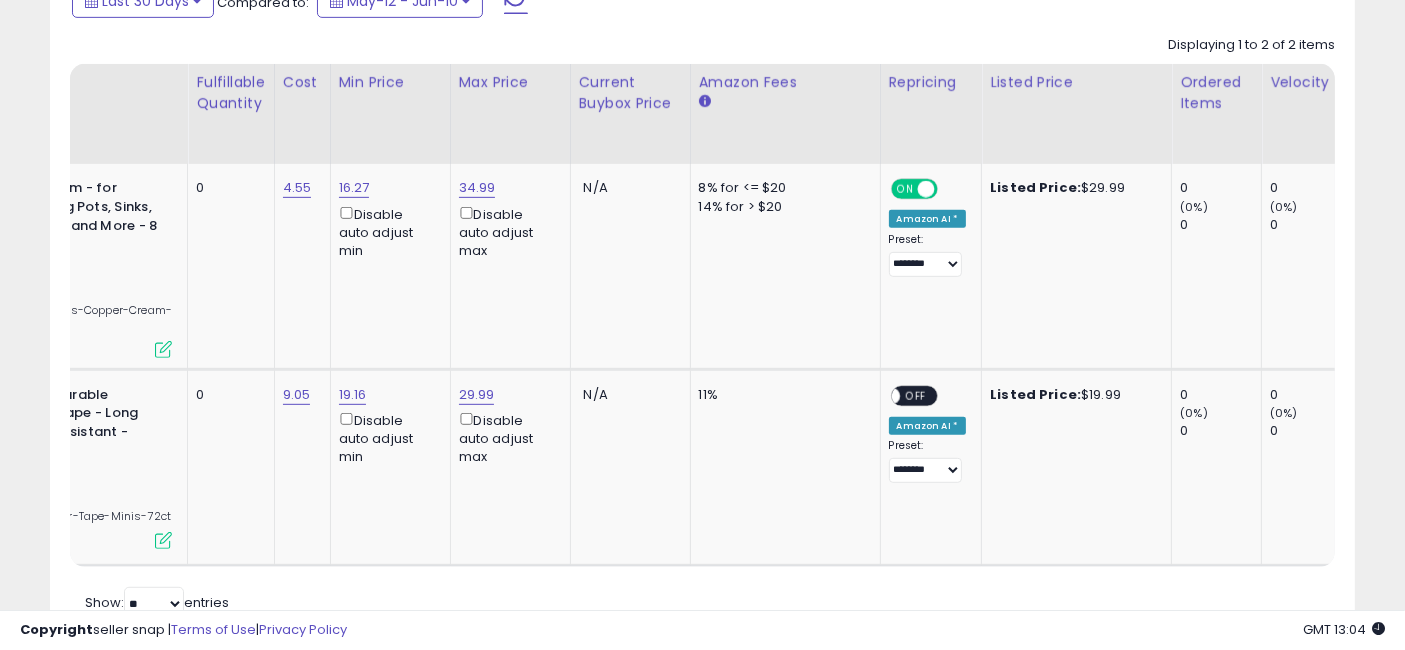 scroll, scrollTop: 0, scrollLeft: 65, axis: horizontal 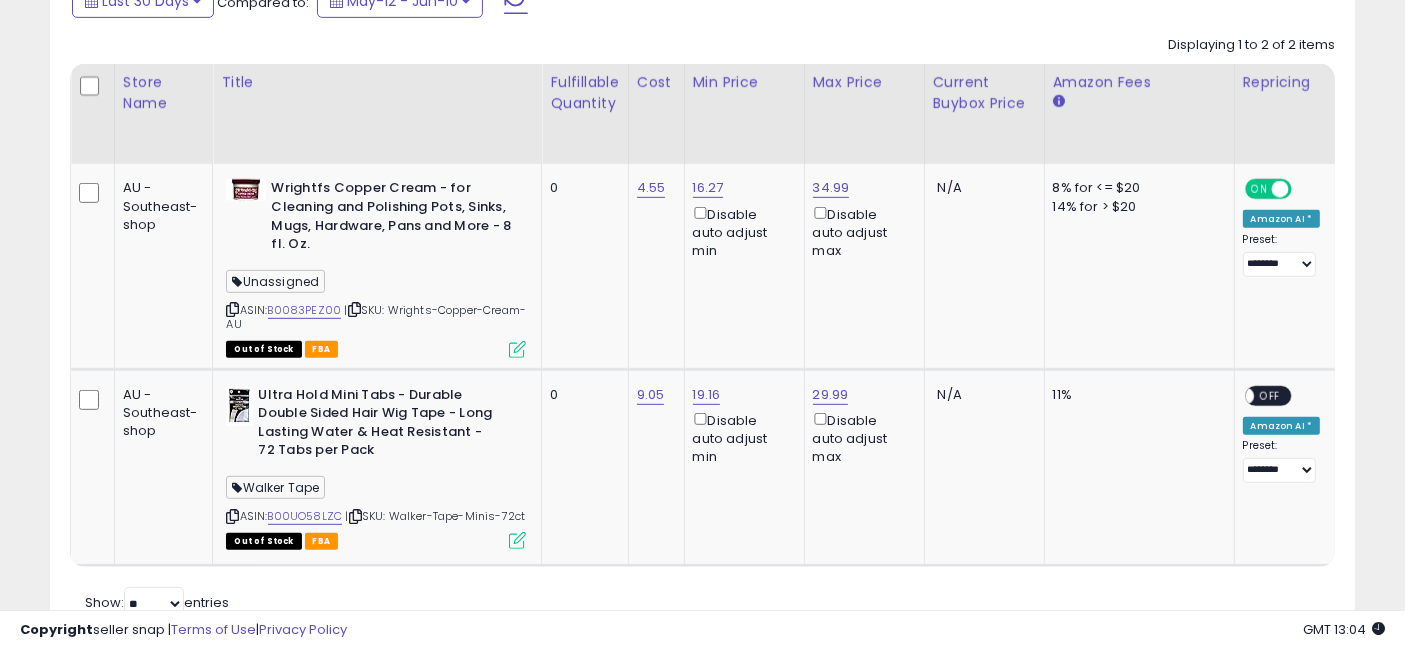 drag, startPoint x: 757, startPoint y: 299, endPoint x: 535, endPoint y: 321, distance: 223.08743 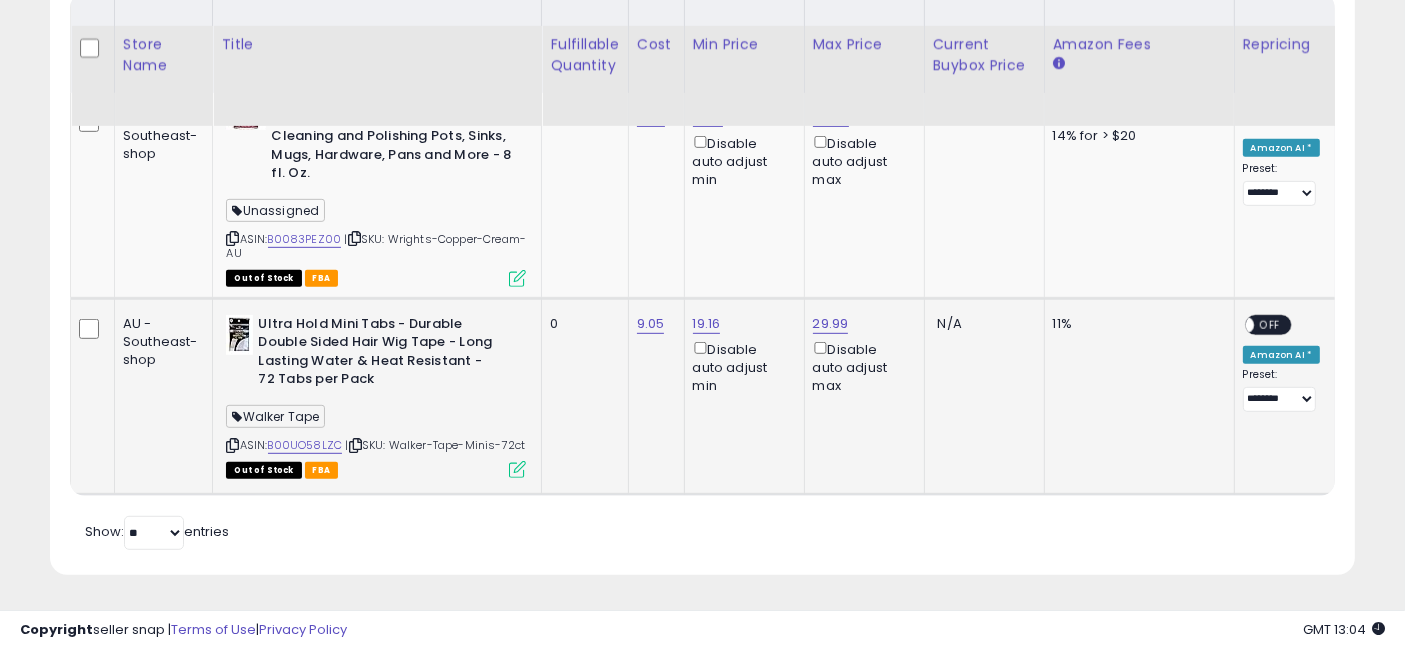 scroll, scrollTop: 0, scrollLeft: 71, axis: horizontal 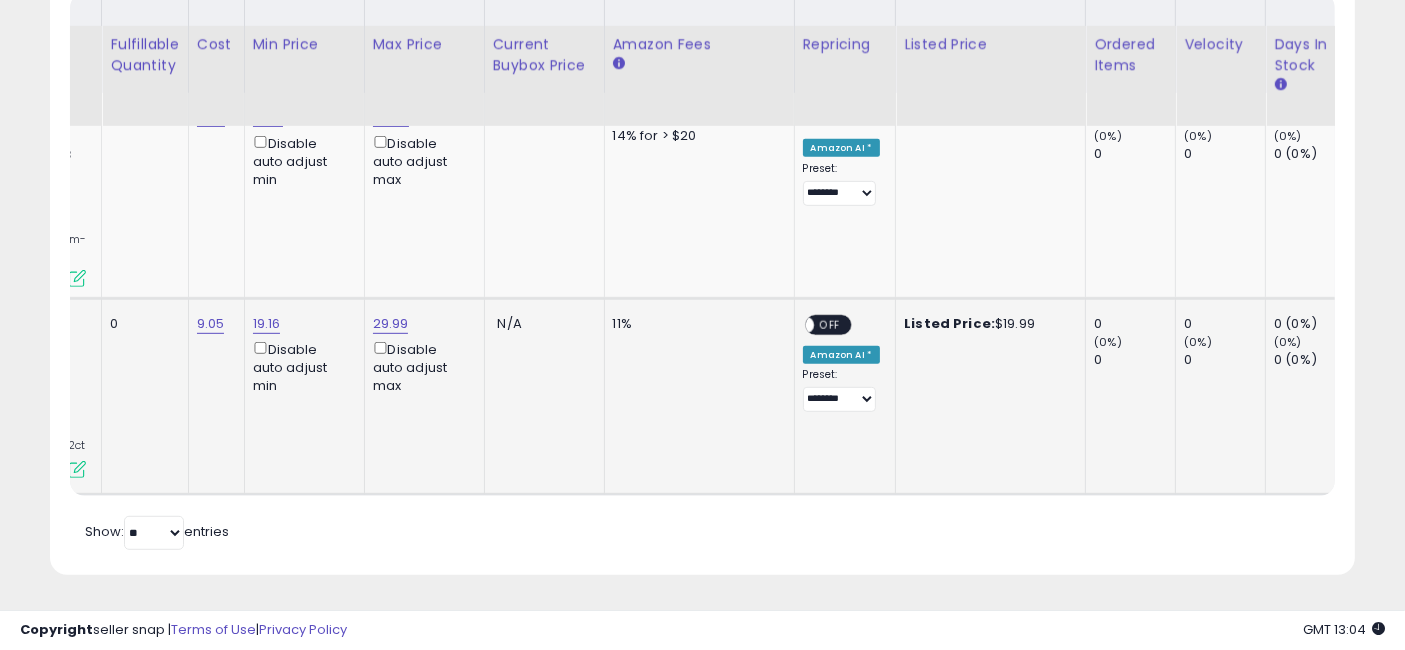 drag, startPoint x: 678, startPoint y: 390, endPoint x: 774, endPoint y: 401, distance: 96.62815 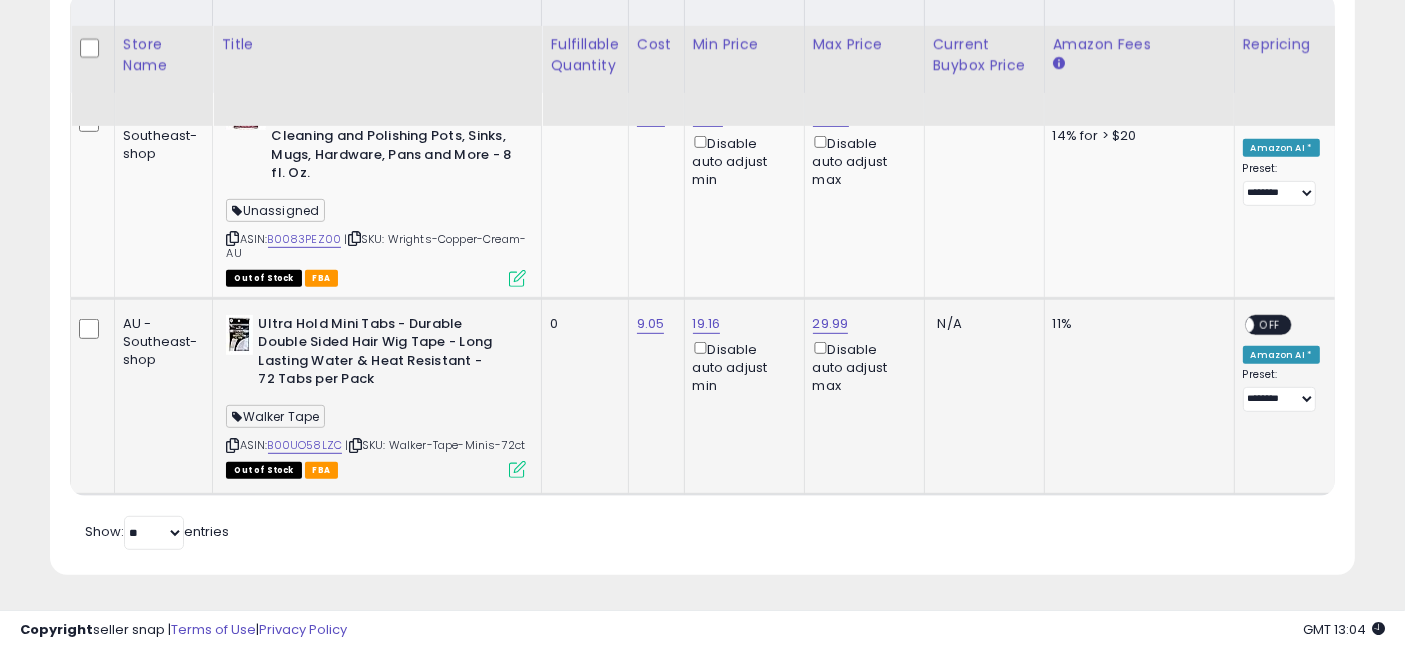 drag, startPoint x: 714, startPoint y: 406, endPoint x: 617, endPoint y: 406, distance: 97 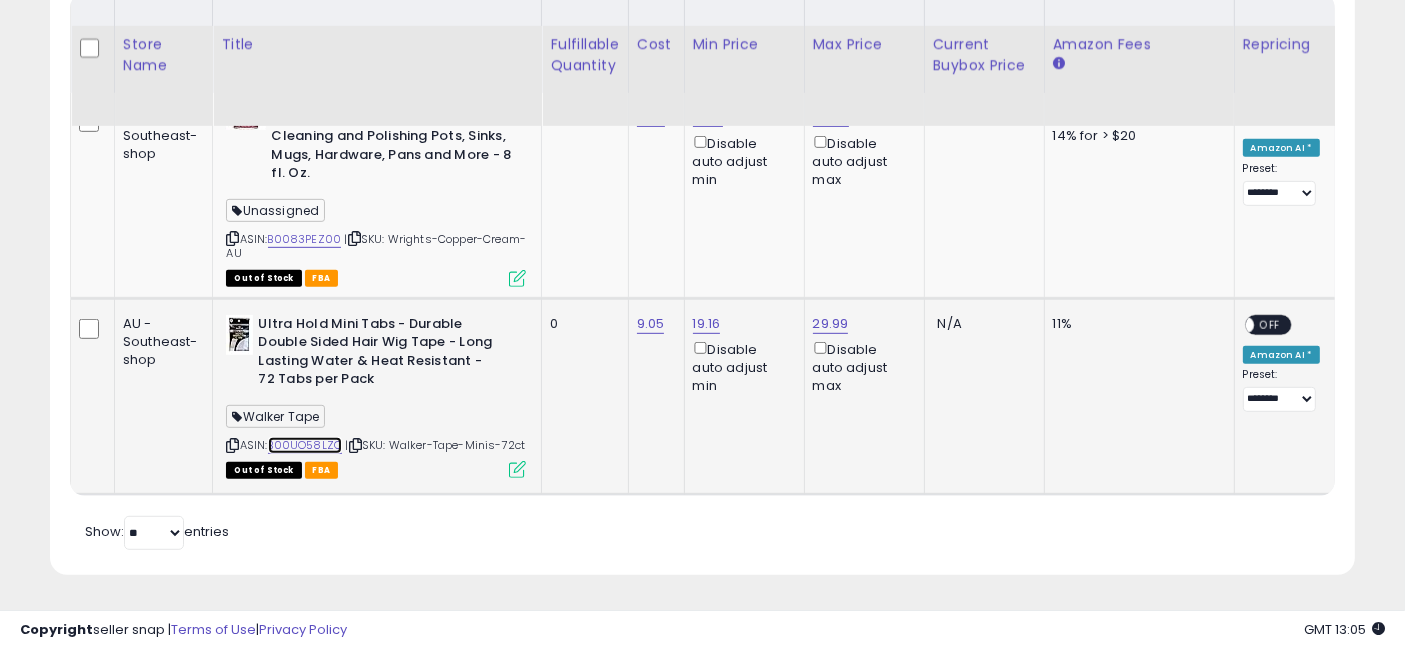 click on "B00UO58LZC" at bounding box center [305, 445] 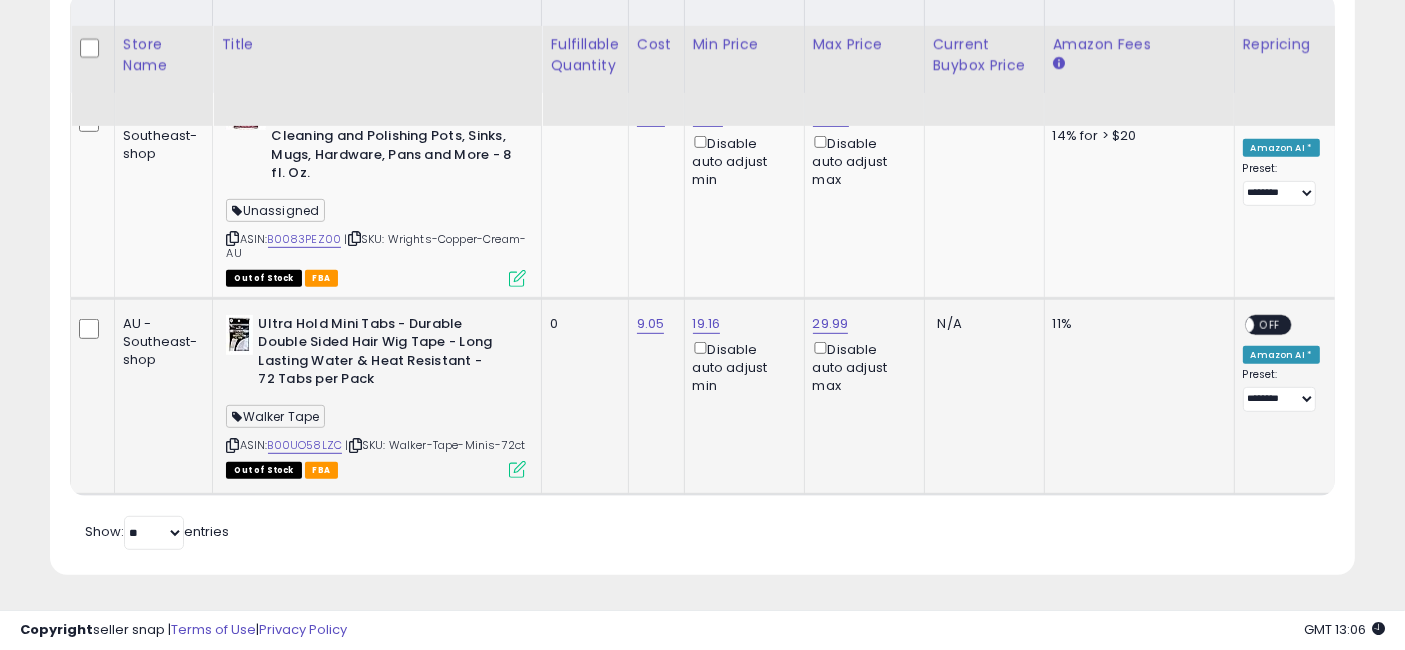 scroll, scrollTop: 0, scrollLeft: 125, axis: horizontal 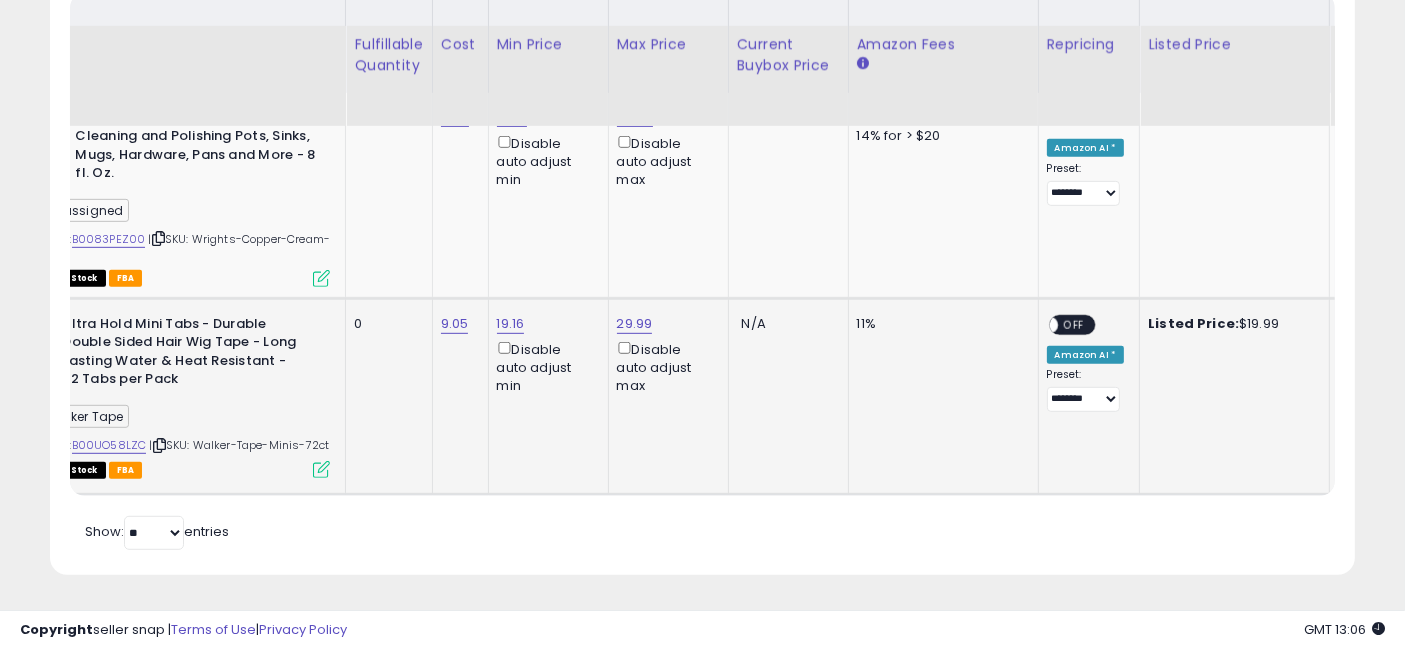 drag, startPoint x: 617, startPoint y: 350, endPoint x: 751, endPoint y: 349, distance: 134.00374 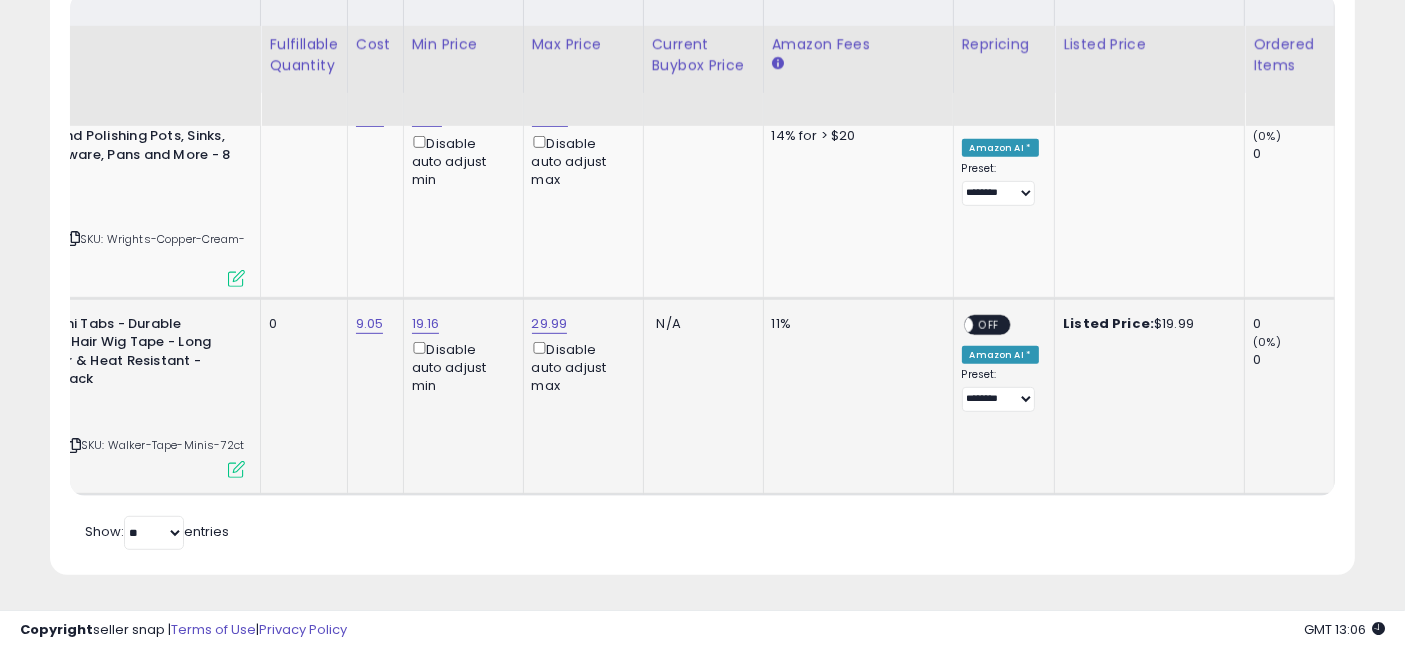 click on "OFF" at bounding box center (989, 324) 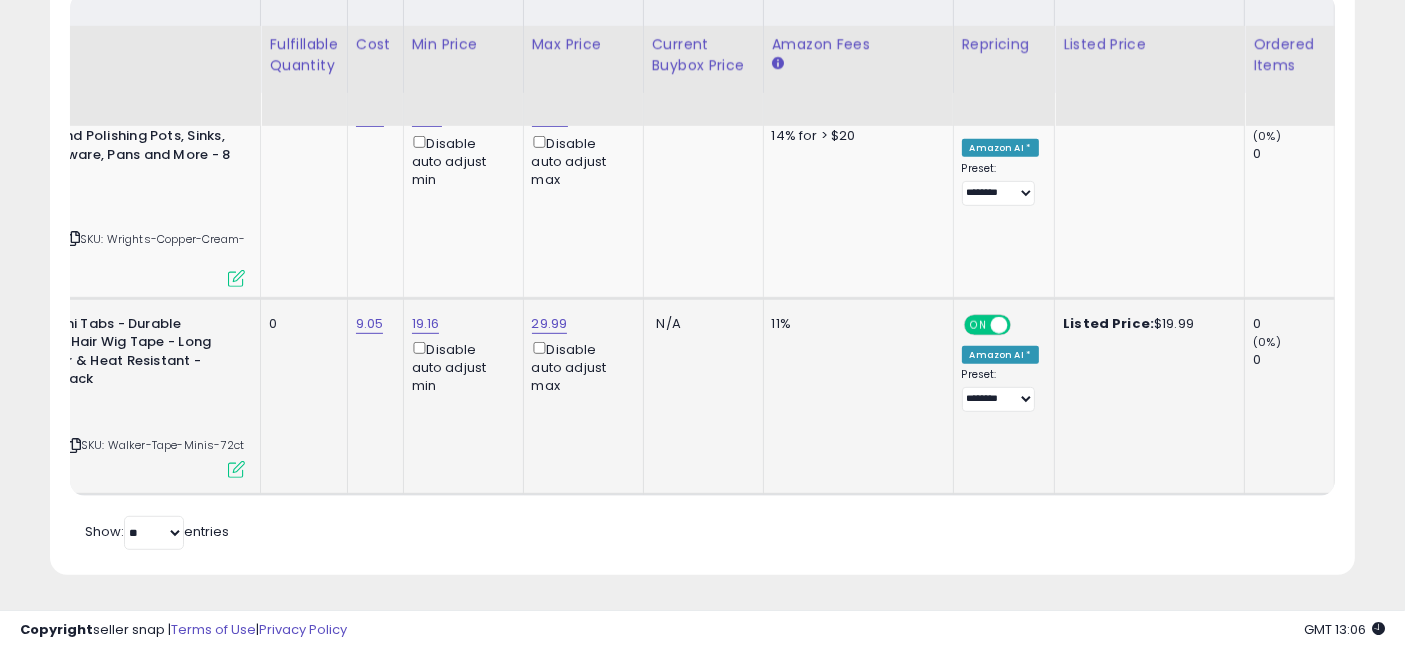 scroll, scrollTop: 0, scrollLeft: 287, axis: horizontal 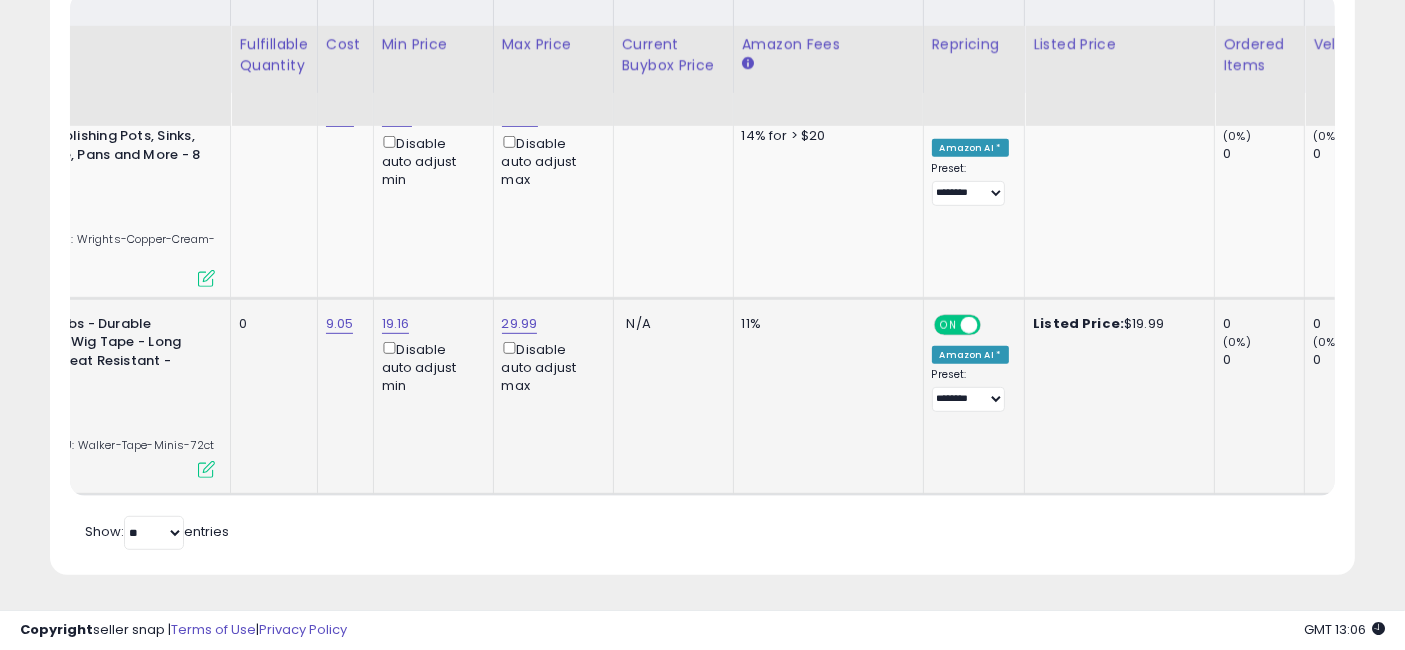 drag, startPoint x: 714, startPoint y: 325, endPoint x: 754, endPoint y: 327, distance: 40.04997 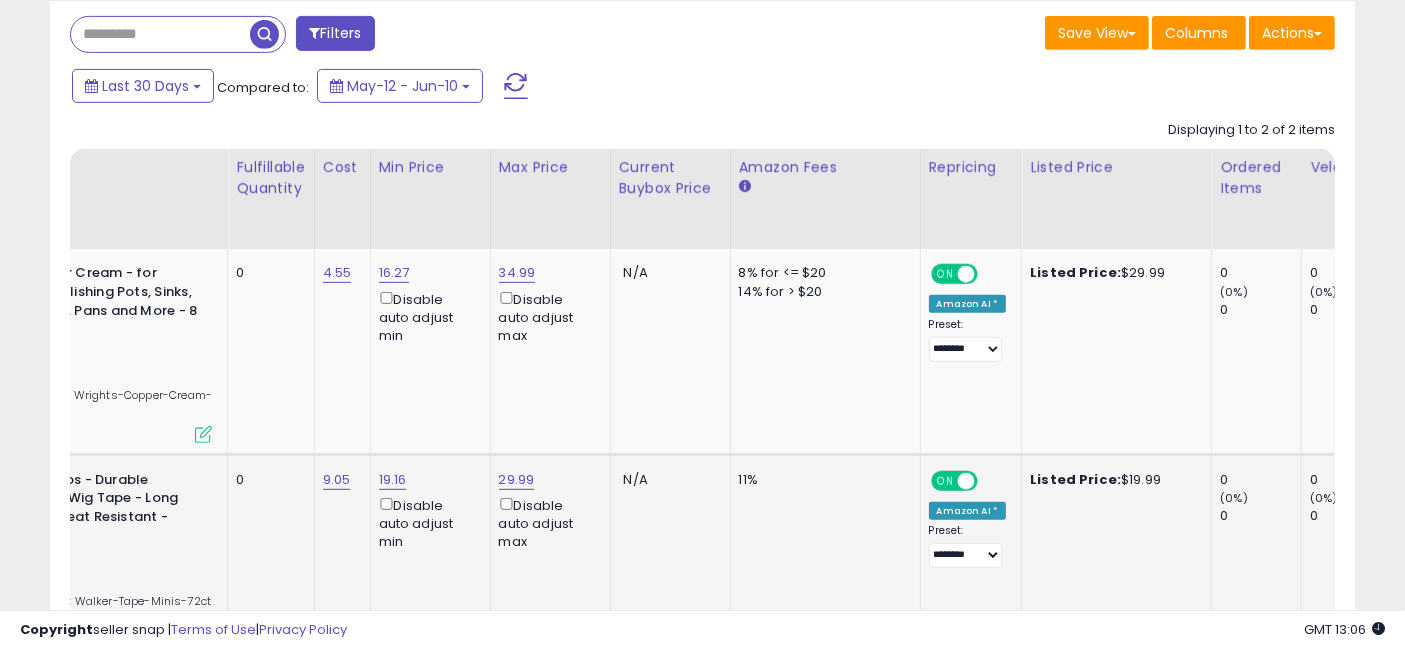 scroll, scrollTop: 982, scrollLeft: 0, axis: vertical 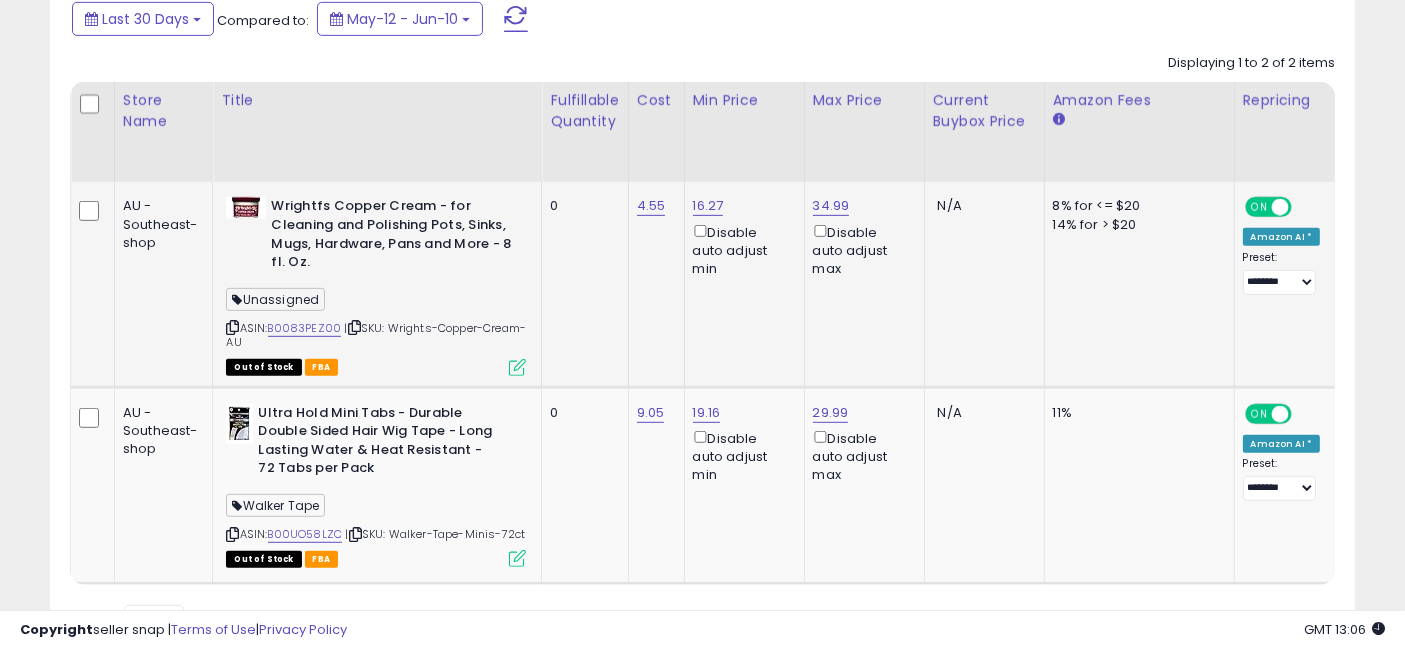drag, startPoint x: 785, startPoint y: 382, endPoint x: 336, endPoint y: 347, distance: 450.3621 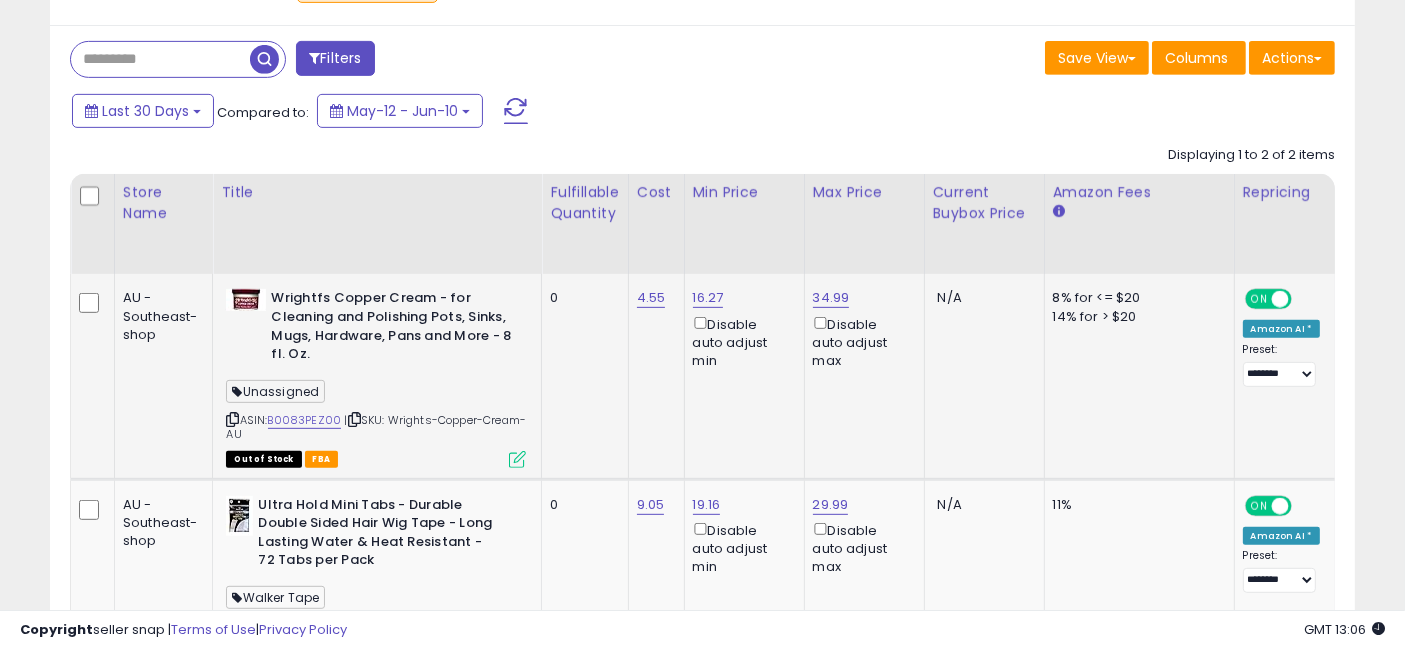 scroll, scrollTop: 760, scrollLeft: 0, axis: vertical 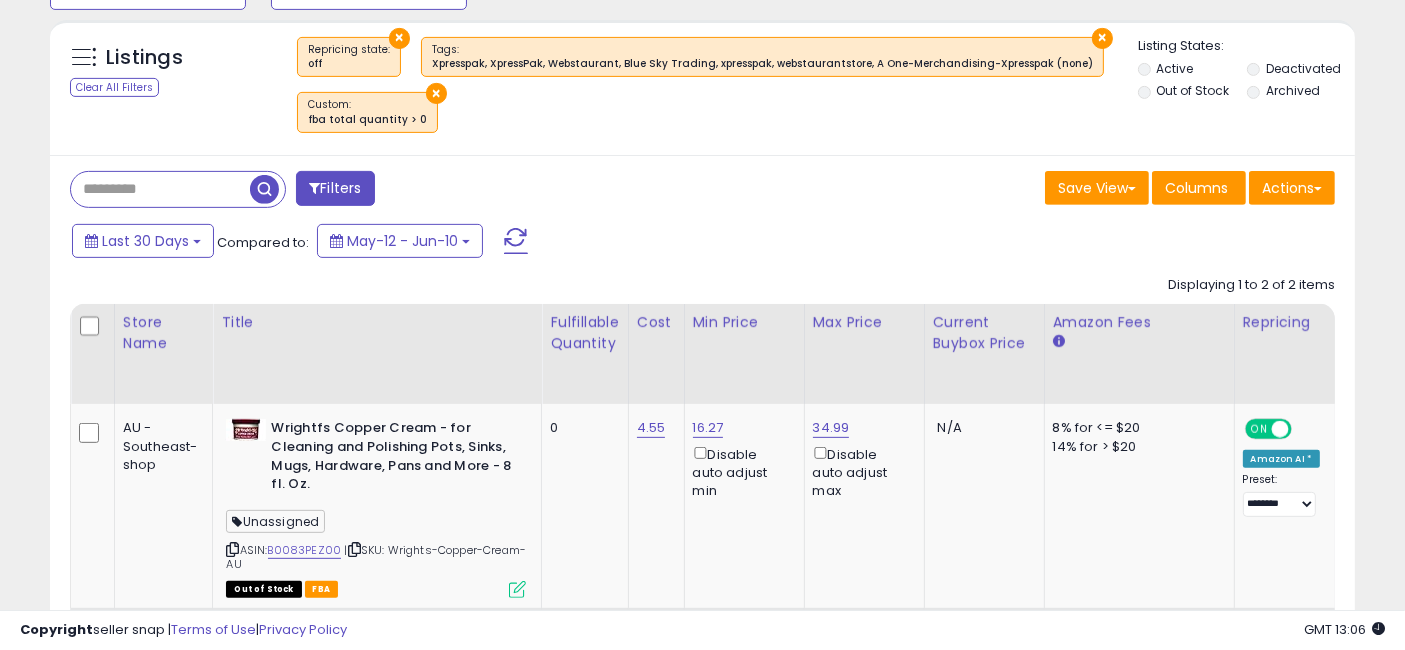 click at bounding box center [264, 189] 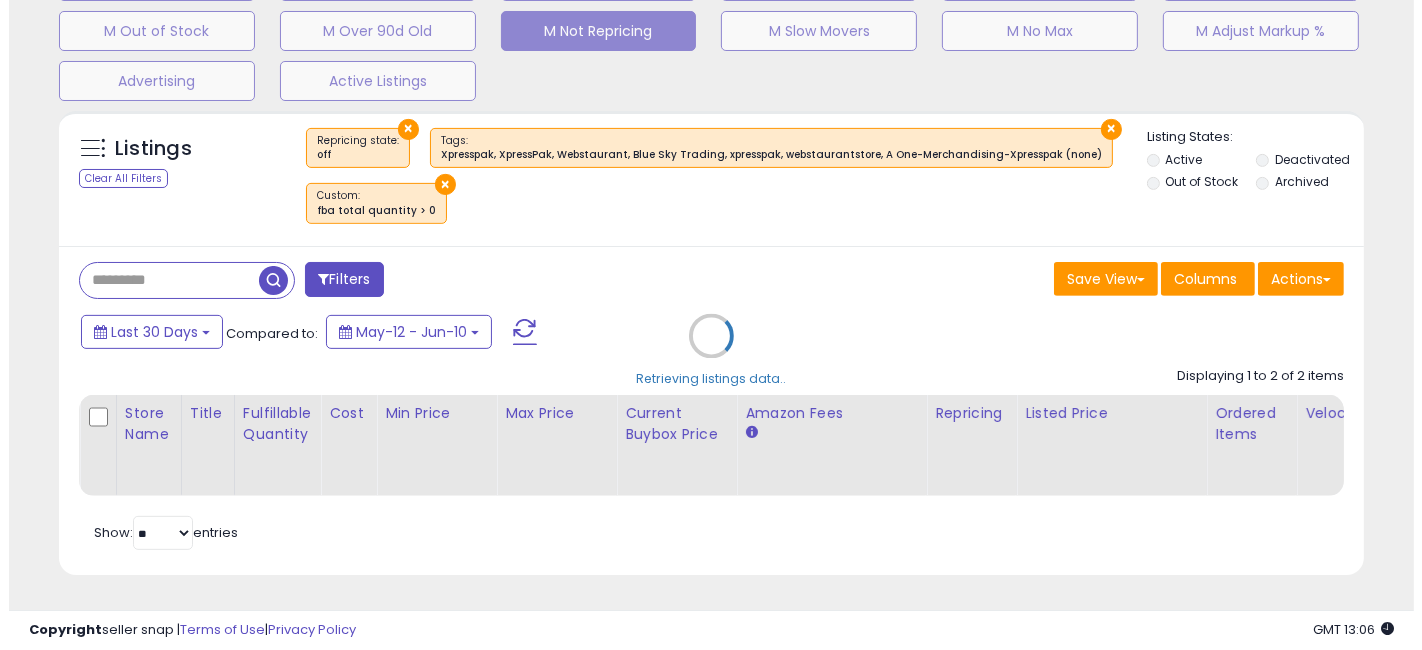 scroll, scrollTop: 682, scrollLeft: 0, axis: vertical 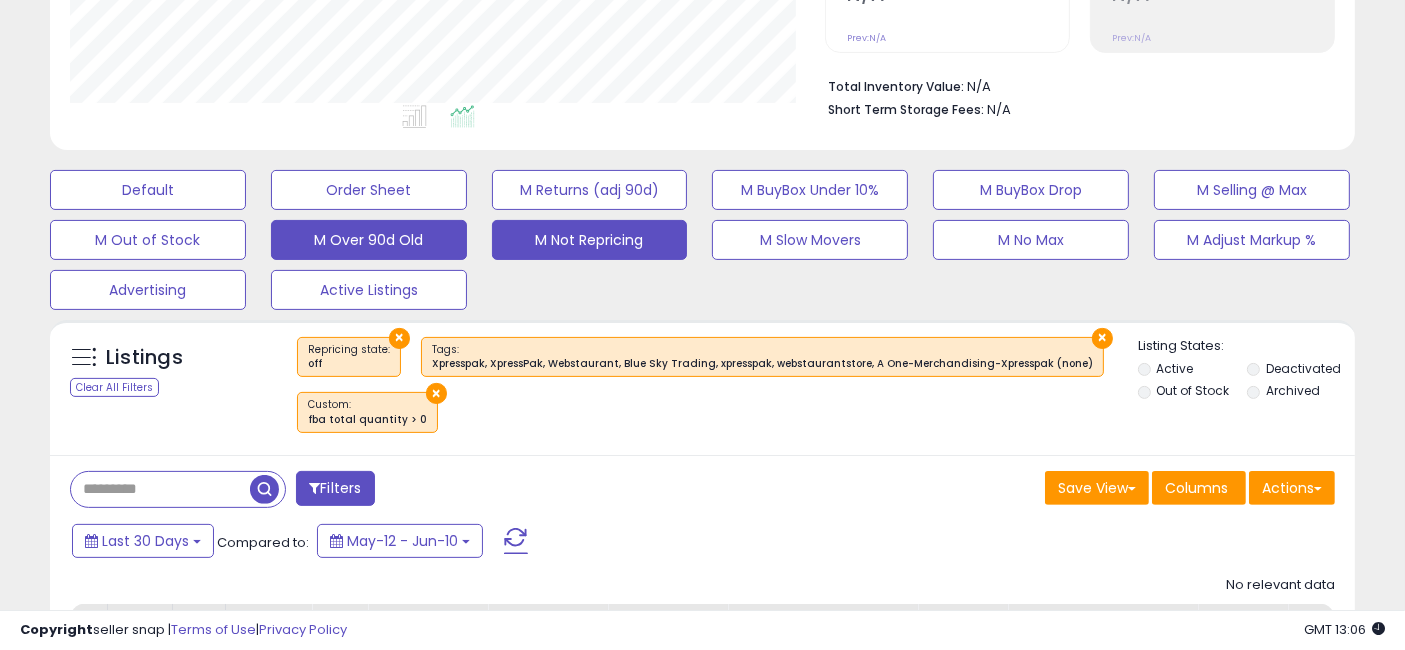 click on "M Over 90d Old" at bounding box center [148, 190] 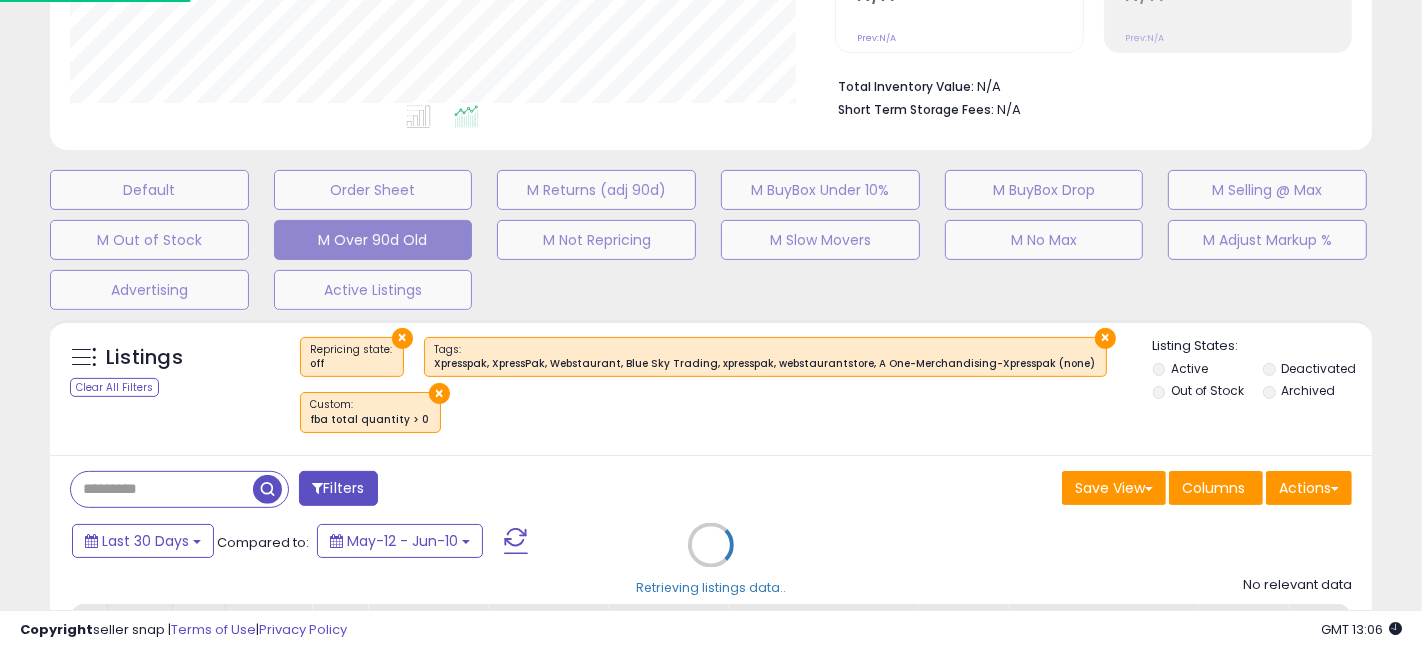 scroll, scrollTop: 999590, scrollLeft: 999234, axis: both 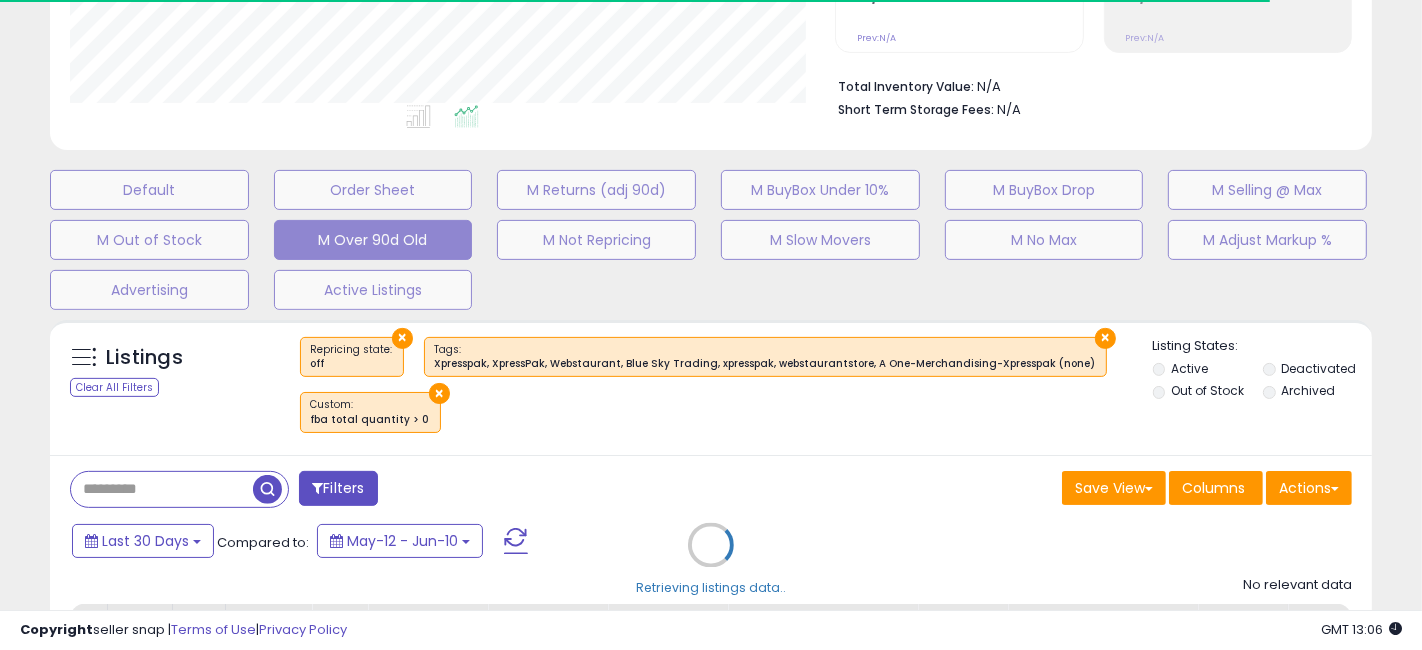 select on "**" 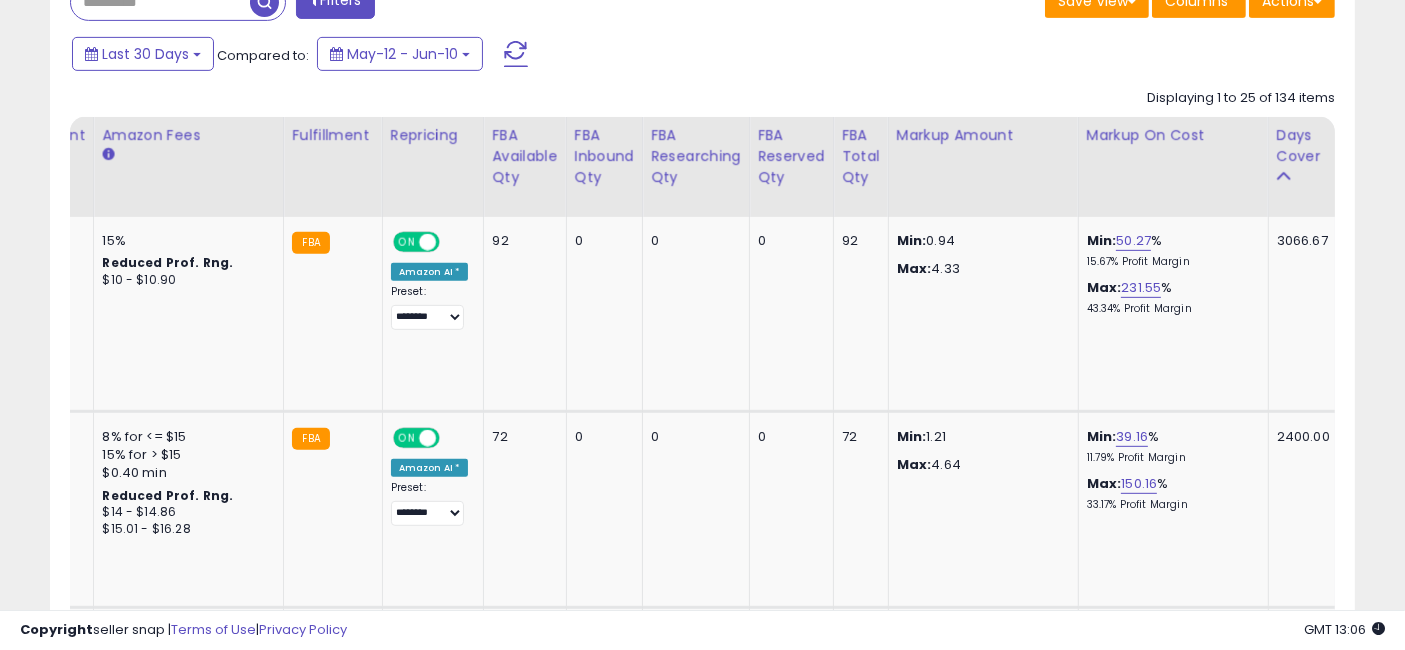 drag, startPoint x: 599, startPoint y: 361, endPoint x: 1360, endPoint y: 367, distance: 761.0237 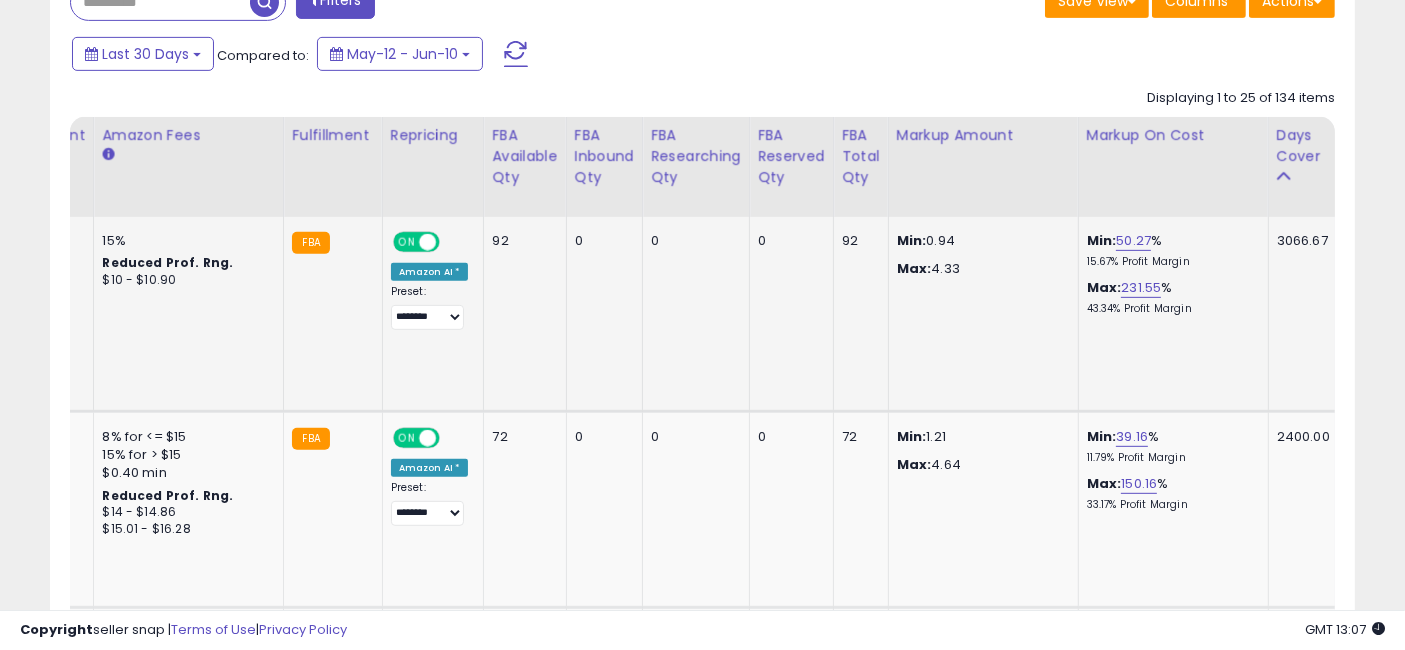 scroll, scrollTop: 0, scrollLeft: 3386, axis: horizontal 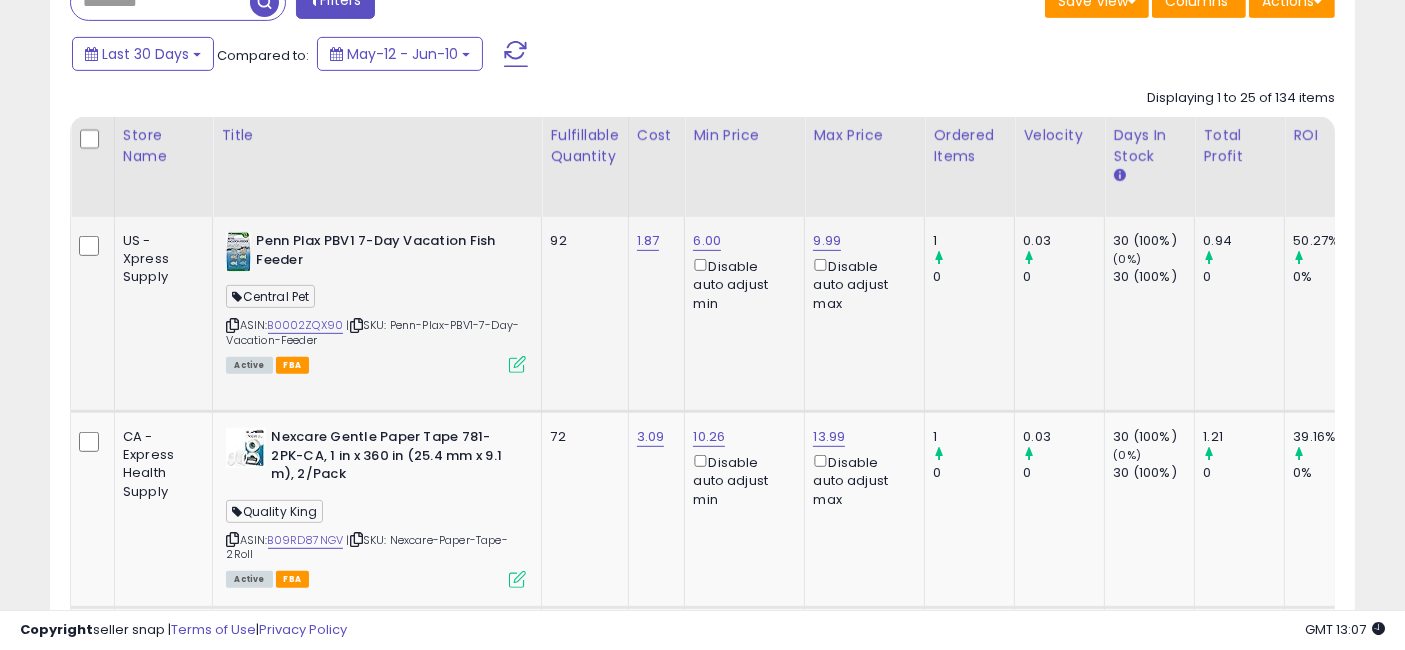 drag, startPoint x: 1120, startPoint y: 363, endPoint x: 647, endPoint y: 381, distance: 473.34238 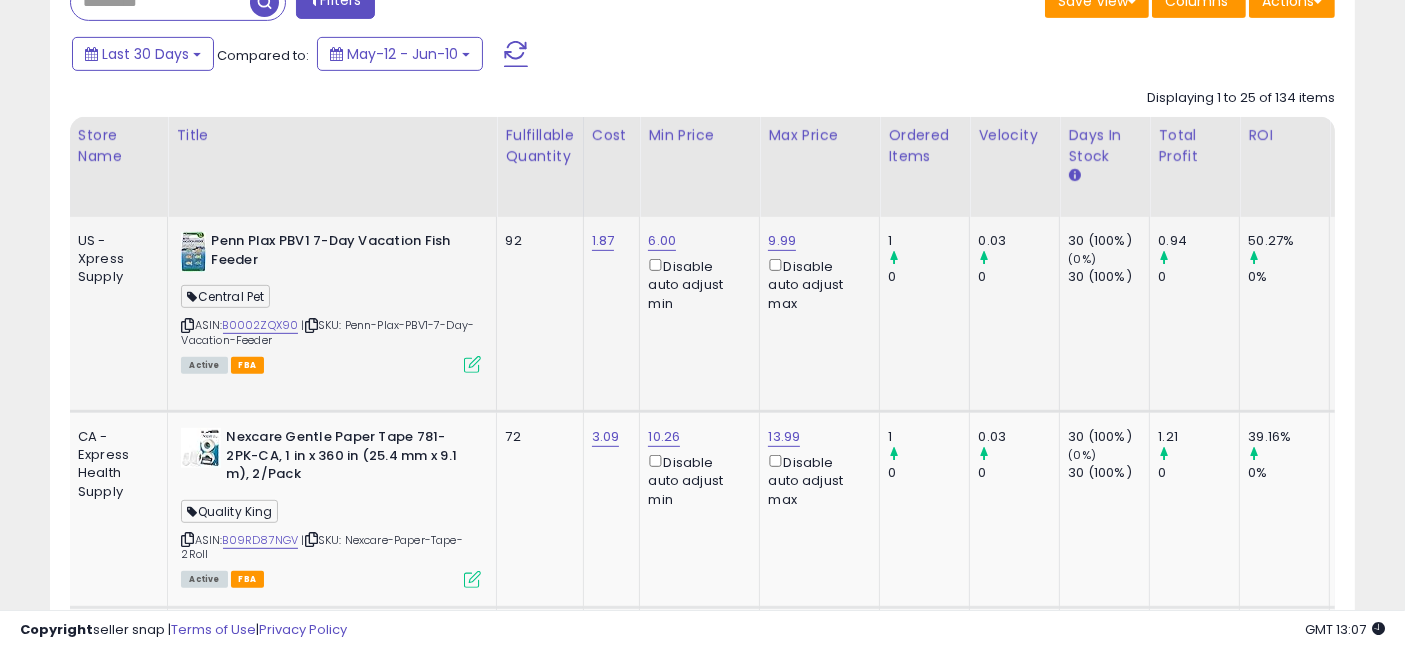 scroll, scrollTop: 0, scrollLeft: 113, axis: horizontal 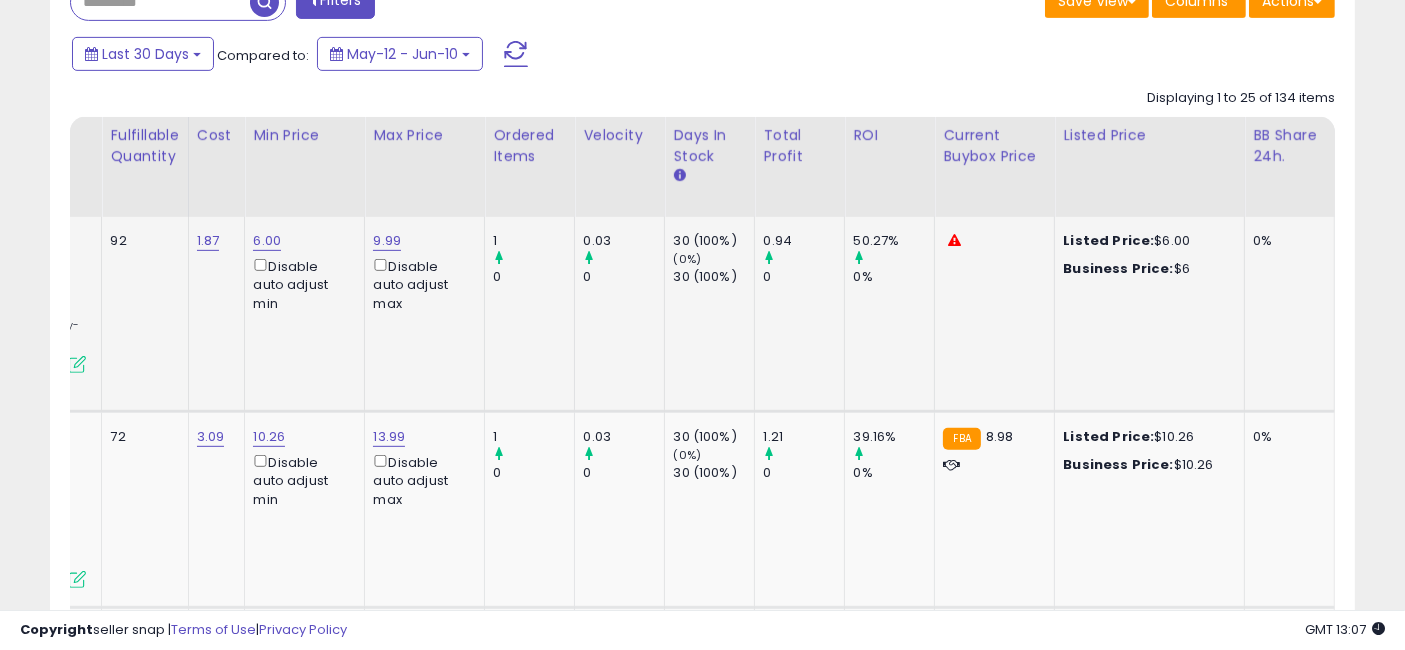 drag, startPoint x: 660, startPoint y: 376, endPoint x: 768, endPoint y: 391, distance: 109.03669 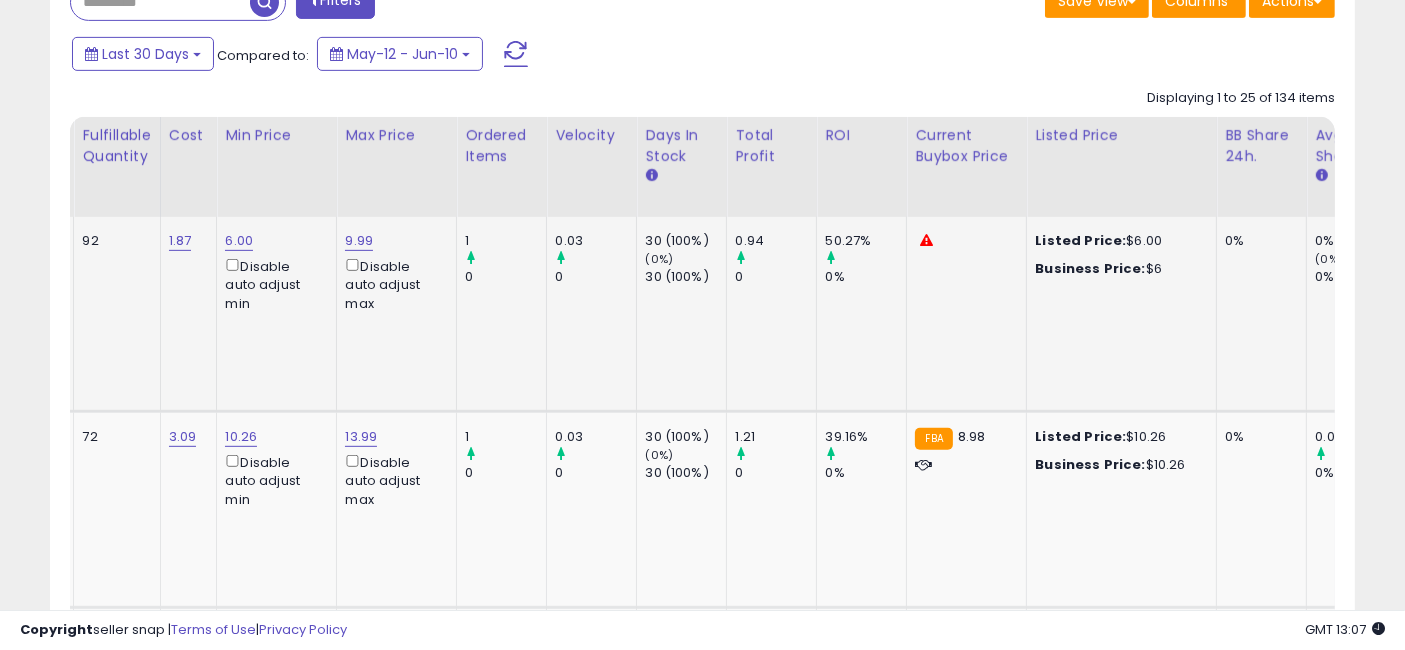 scroll, scrollTop: 0, scrollLeft: 321, axis: horizontal 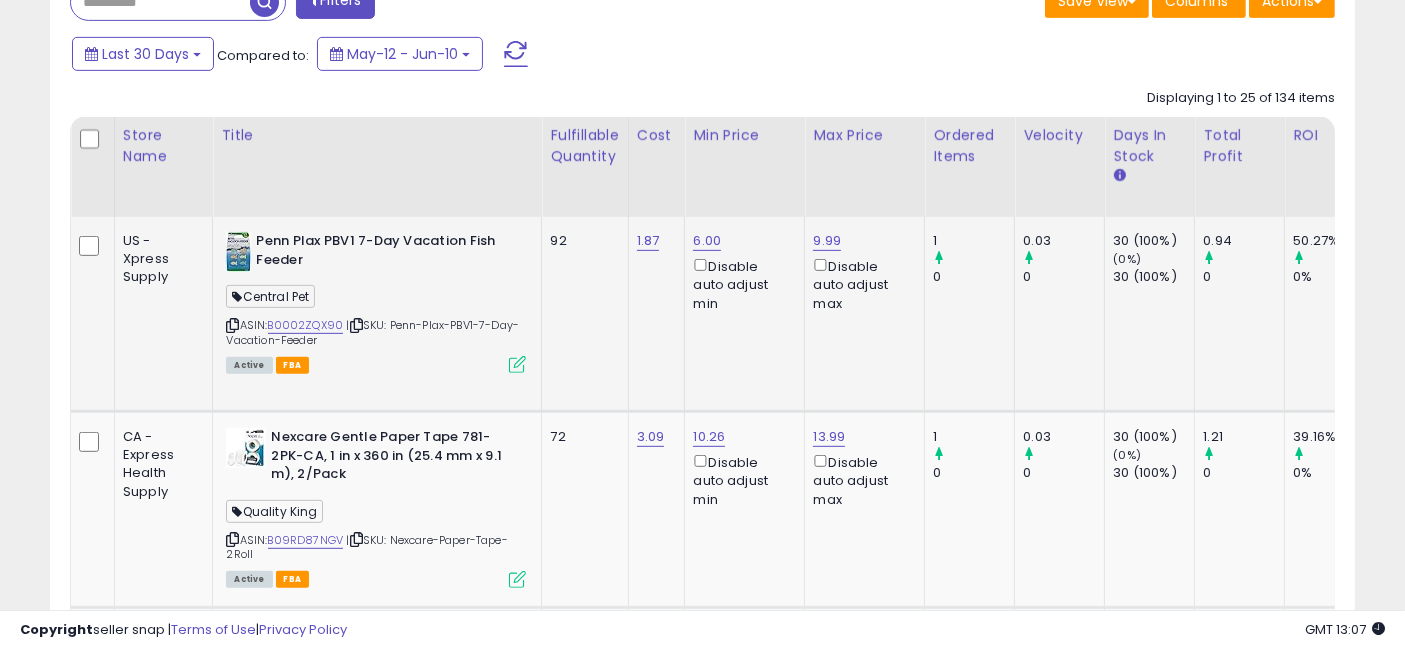 drag, startPoint x: 1004, startPoint y: 343, endPoint x: 708, endPoint y: 355, distance: 296.24313 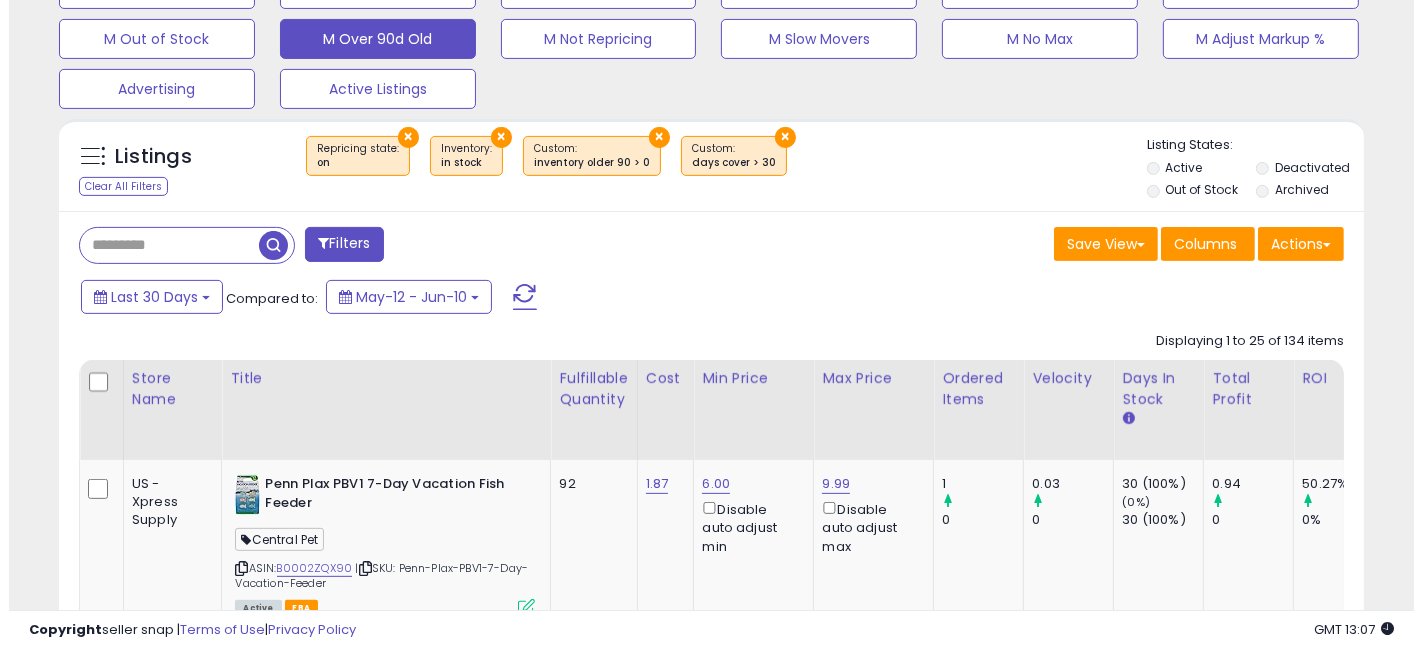 scroll, scrollTop: 571, scrollLeft: 0, axis: vertical 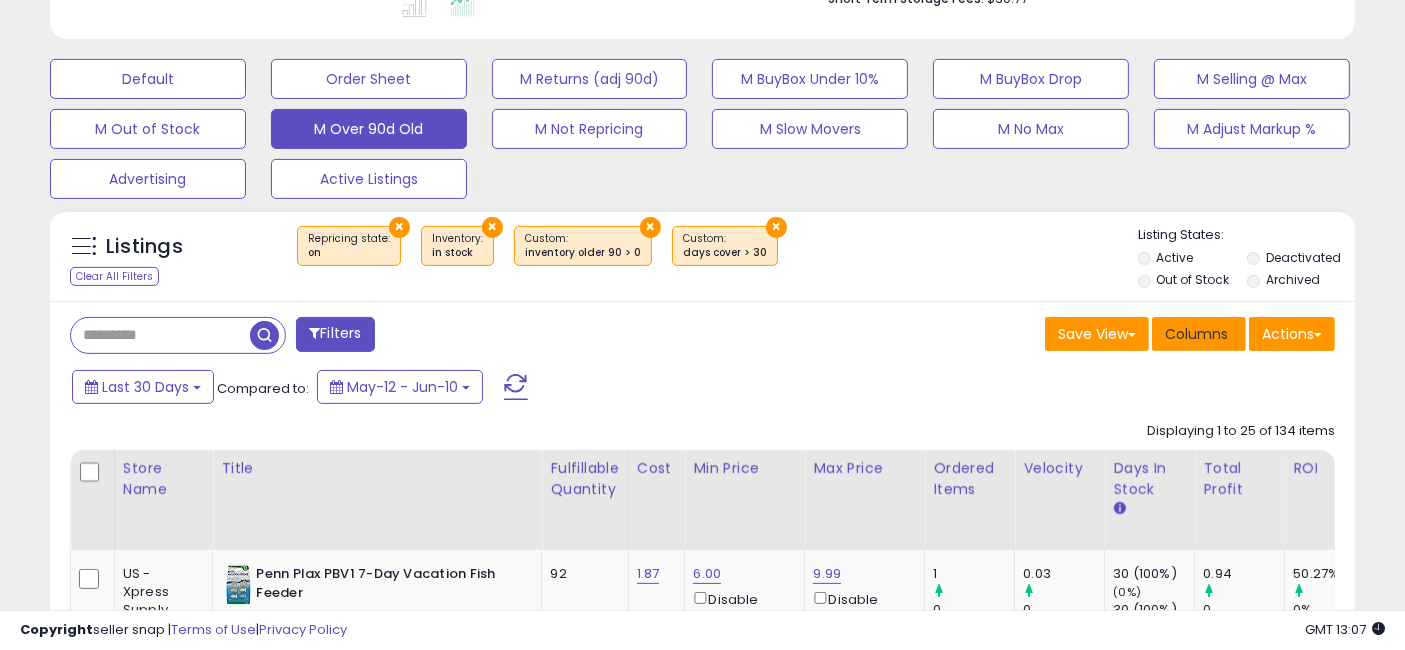 click on "Columns" at bounding box center [1196, 334] 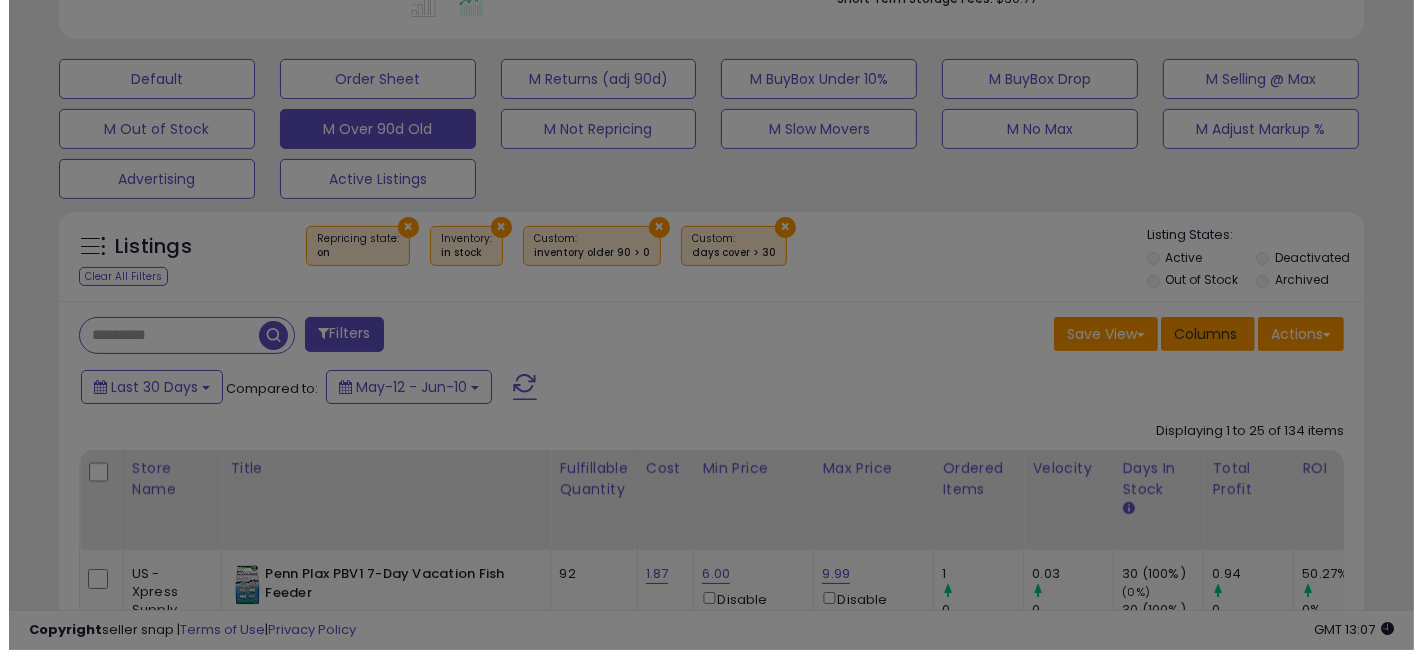 scroll, scrollTop: 999590, scrollLeft: 999234, axis: both 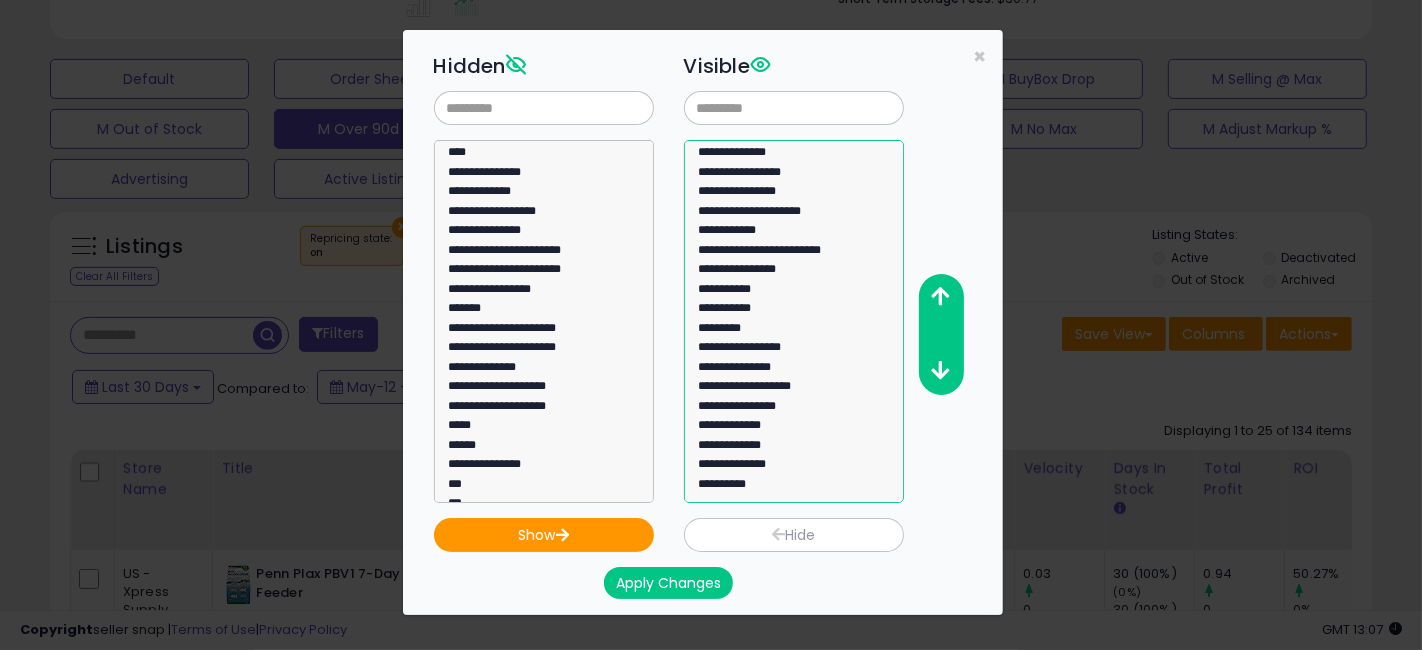 click on "**********" 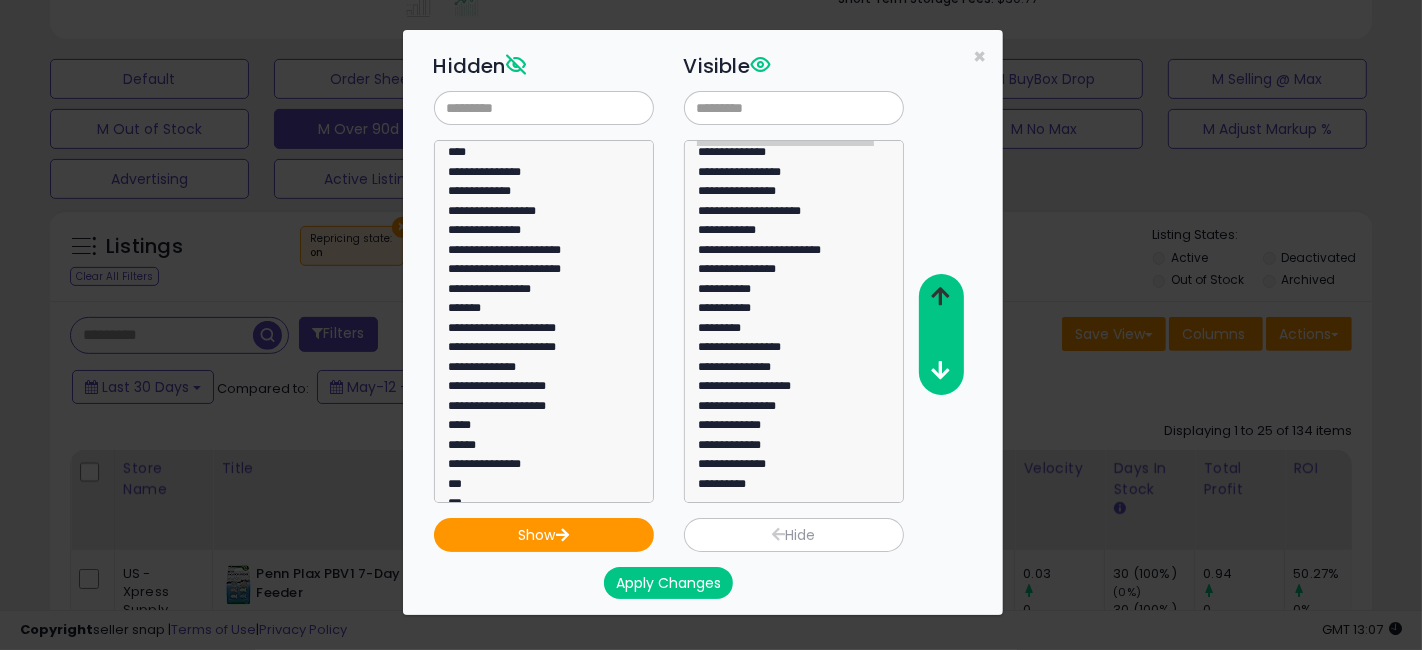 click at bounding box center (940, 296) 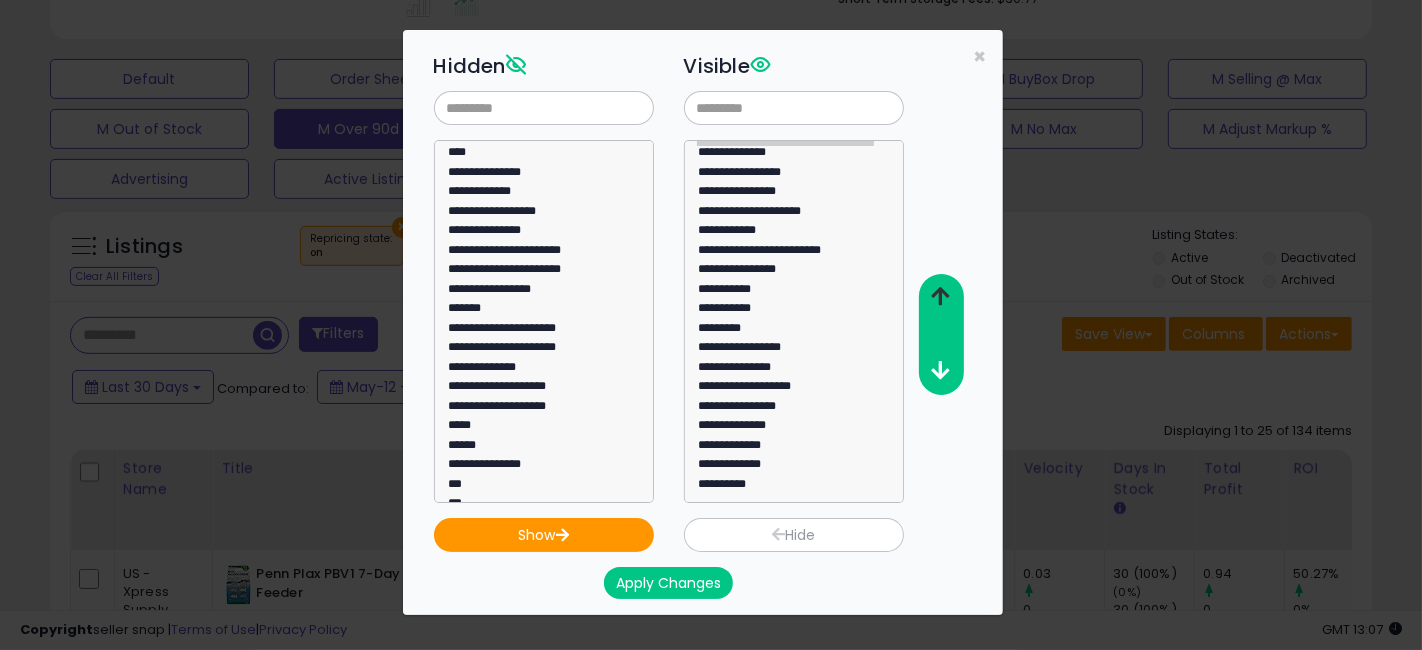 click at bounding box center [940, 296] 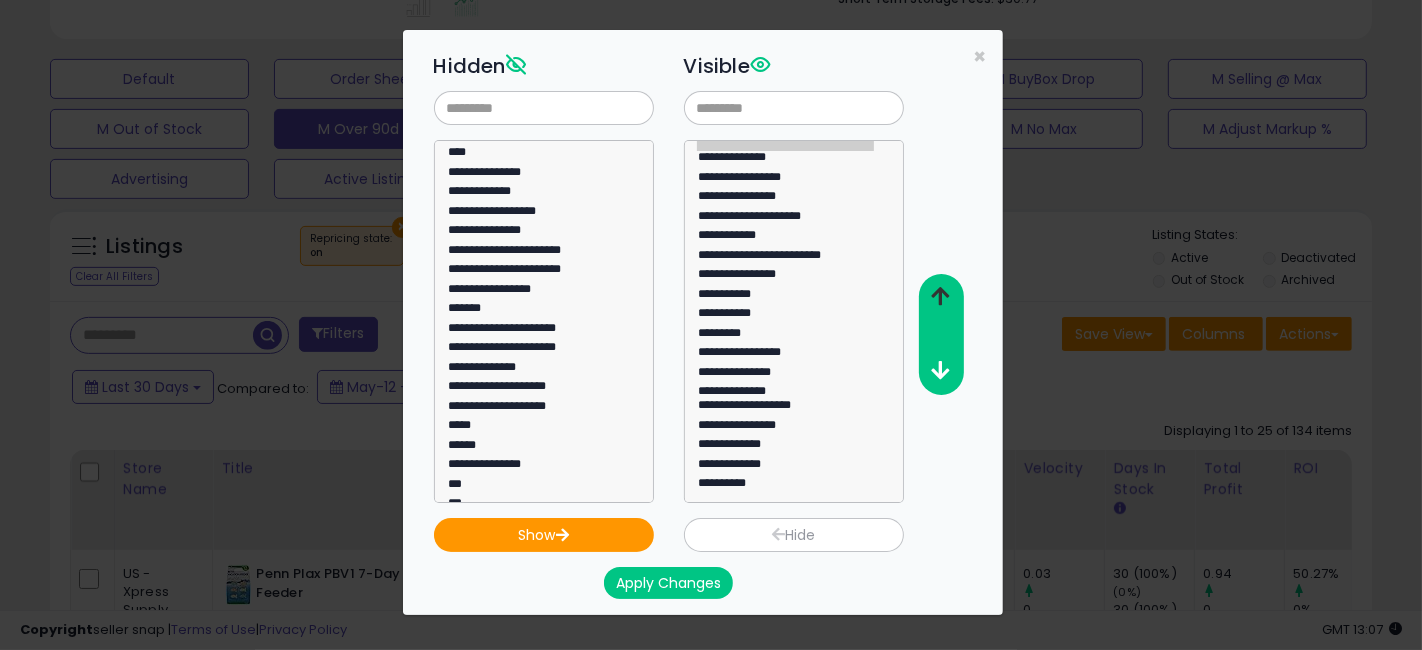 click at bounding box center (940, 296) 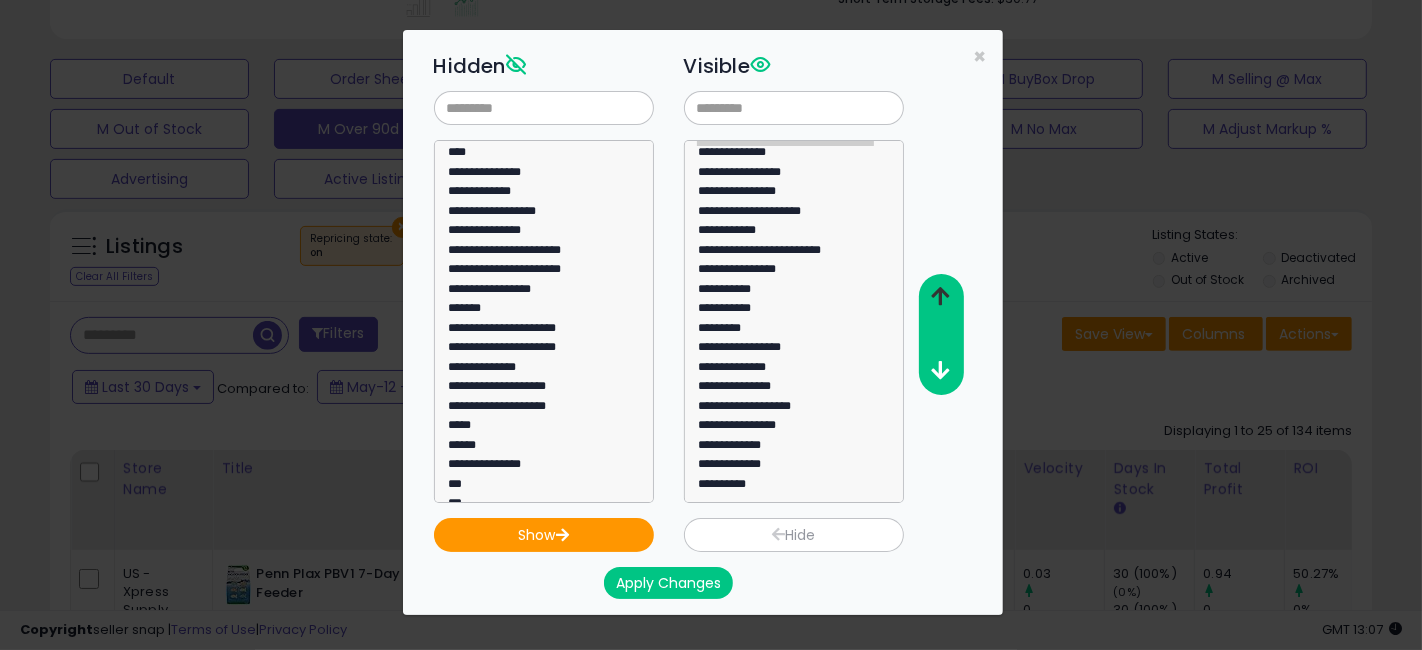 click at bounding box center (940, 296) 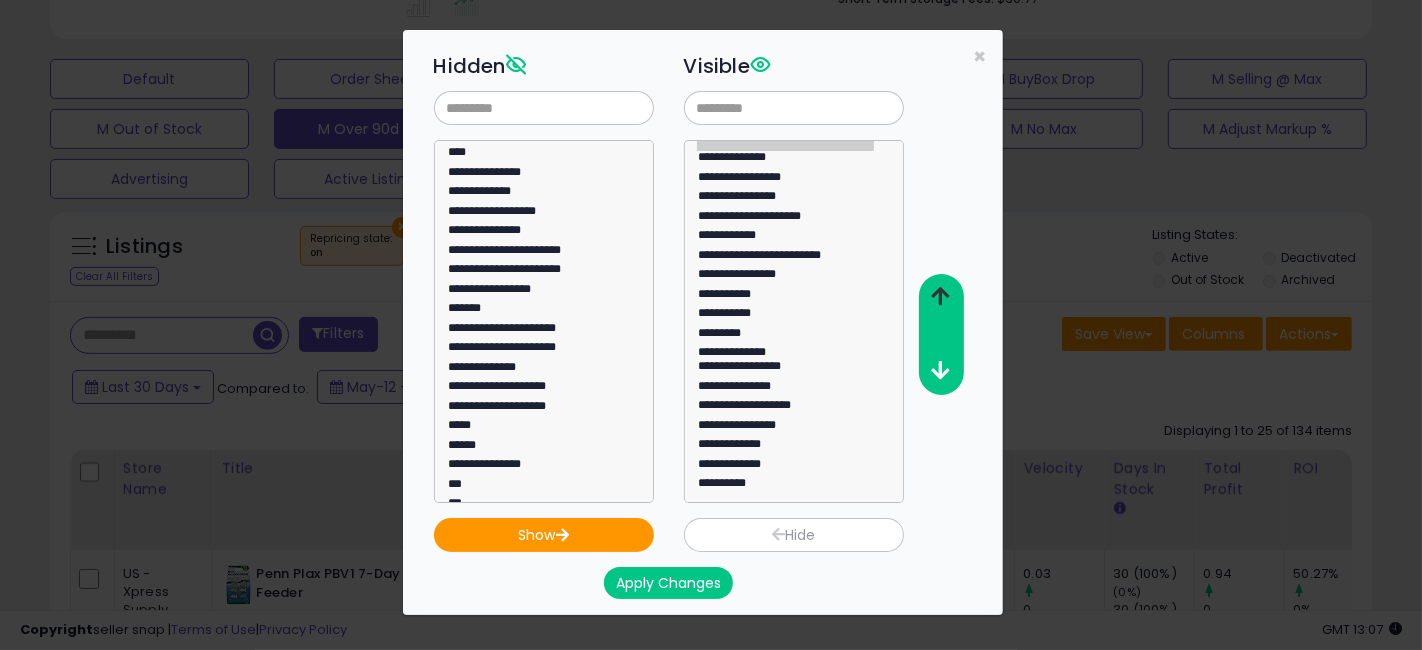 click at bounding box center (940, 296) 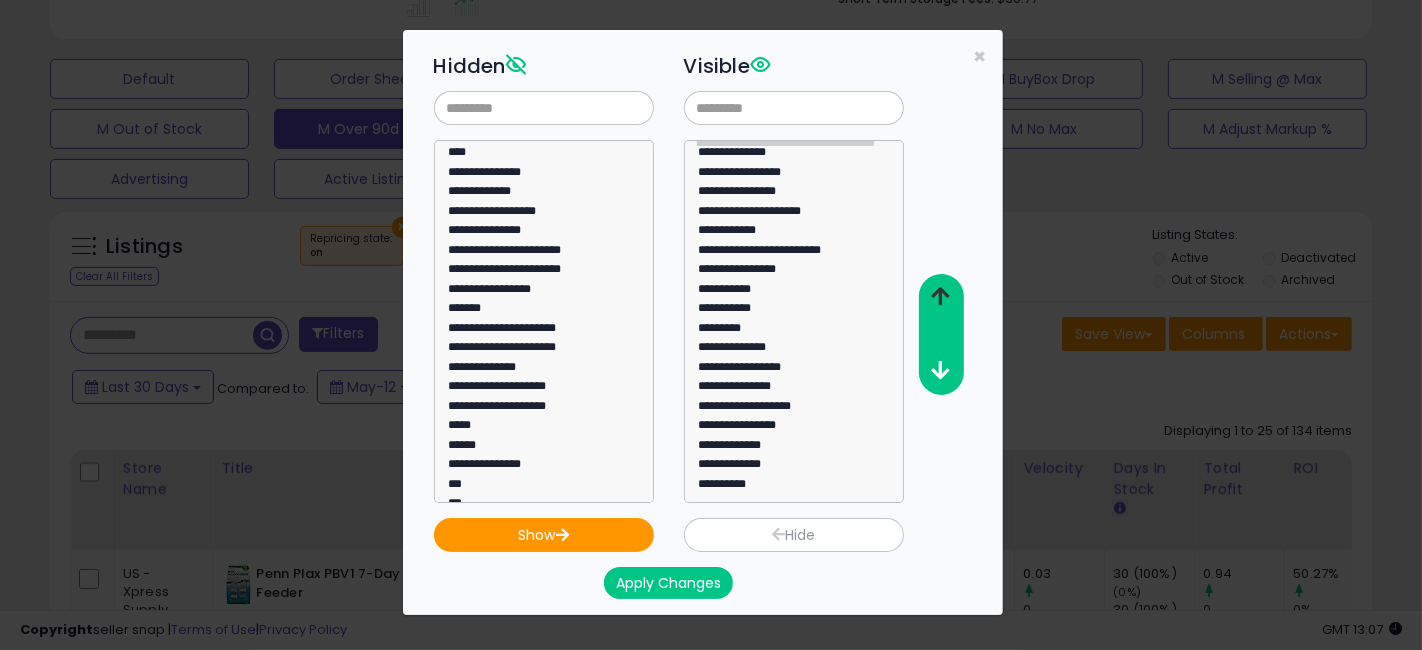 click at bounding box center [940, 296] 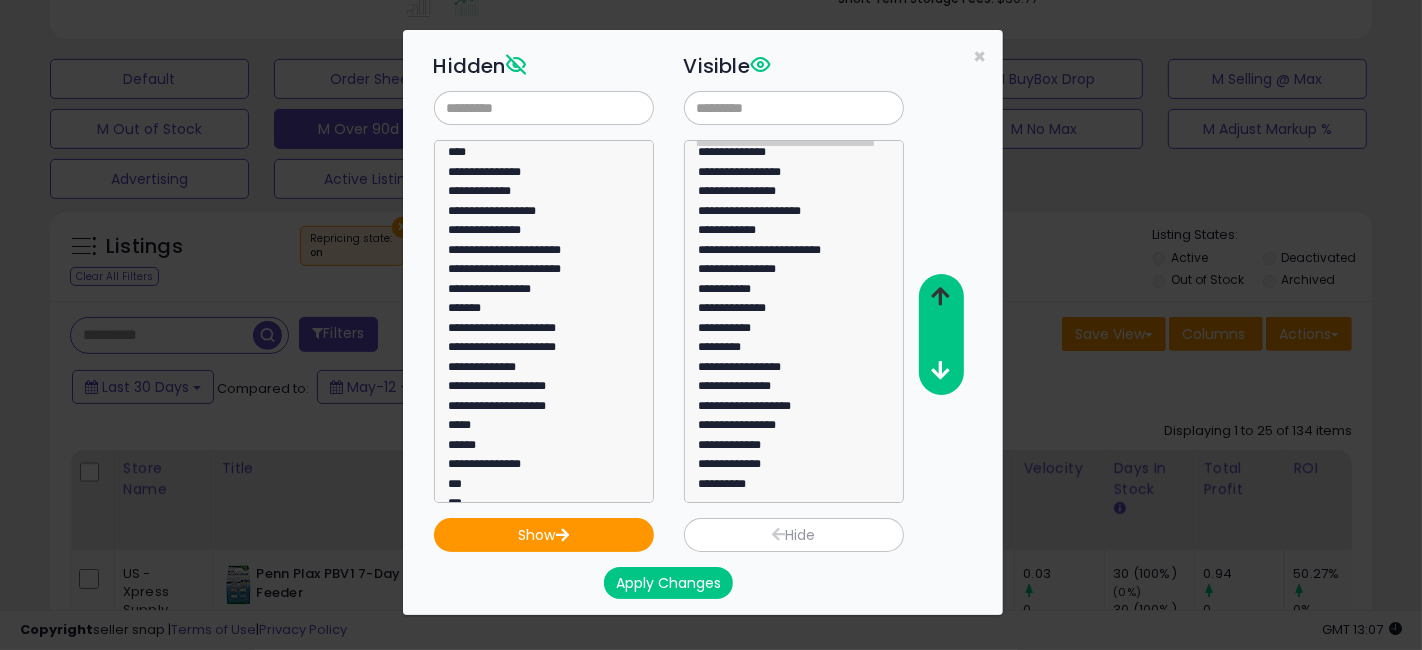 click at bounding box center (940, 296) 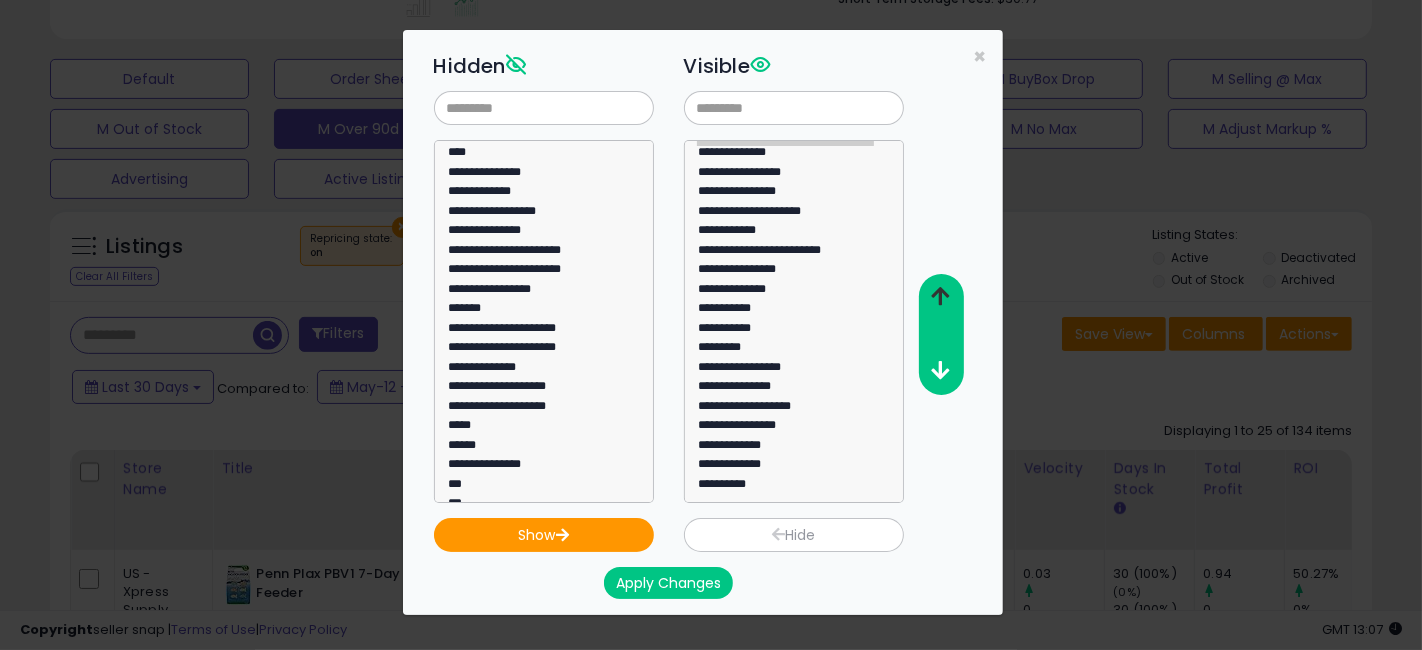 click at bounding box center [940, 296] 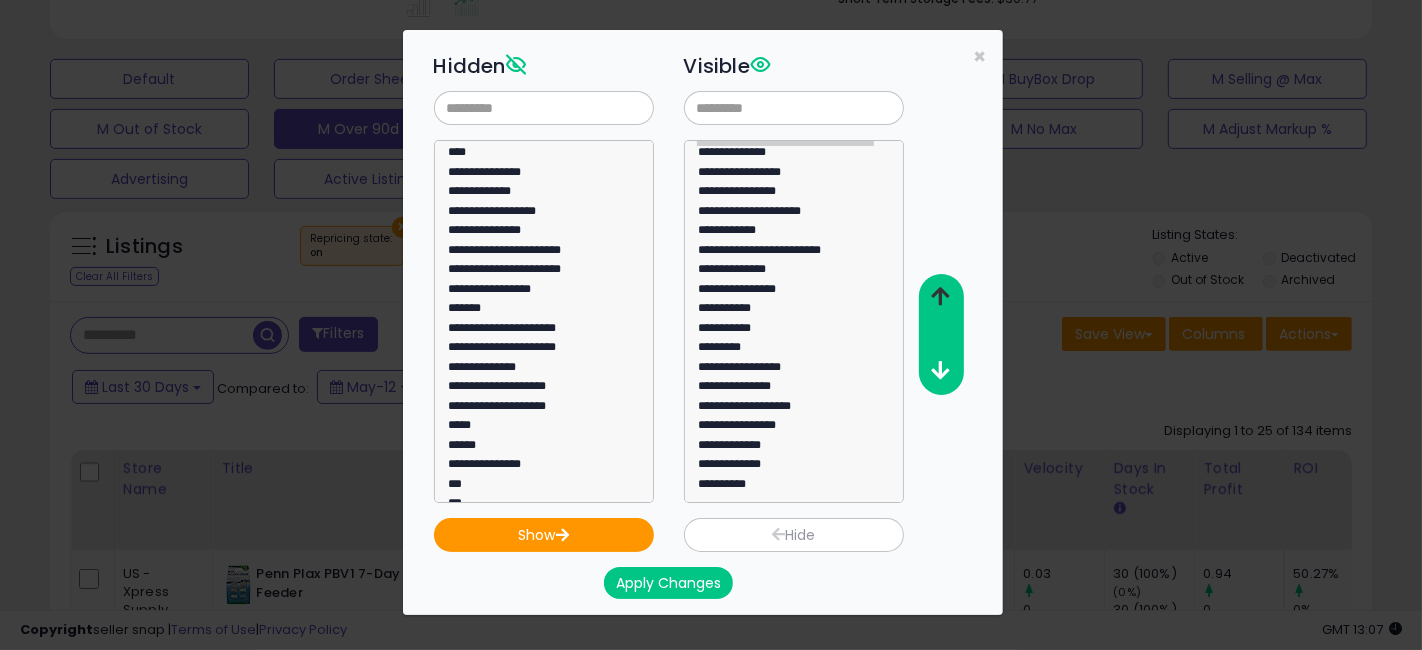 click at bounding box center (940, 296) 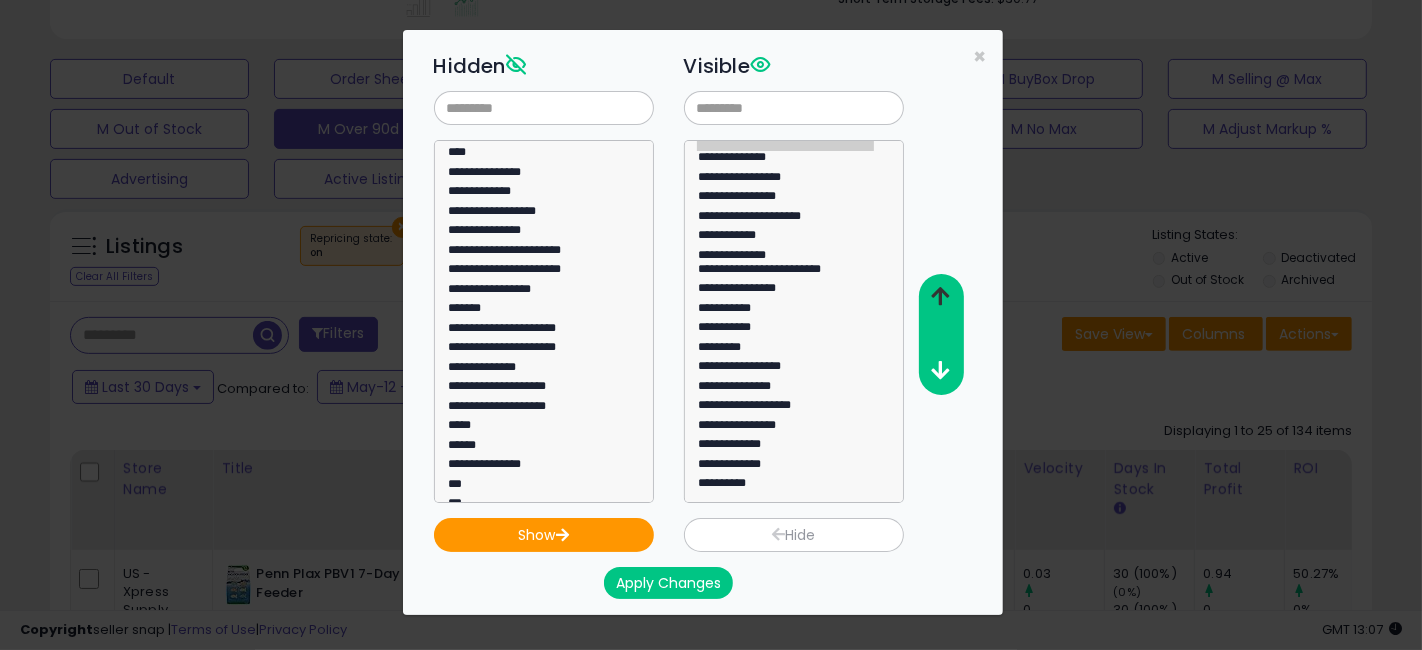 click at bounding box center (940, 296) 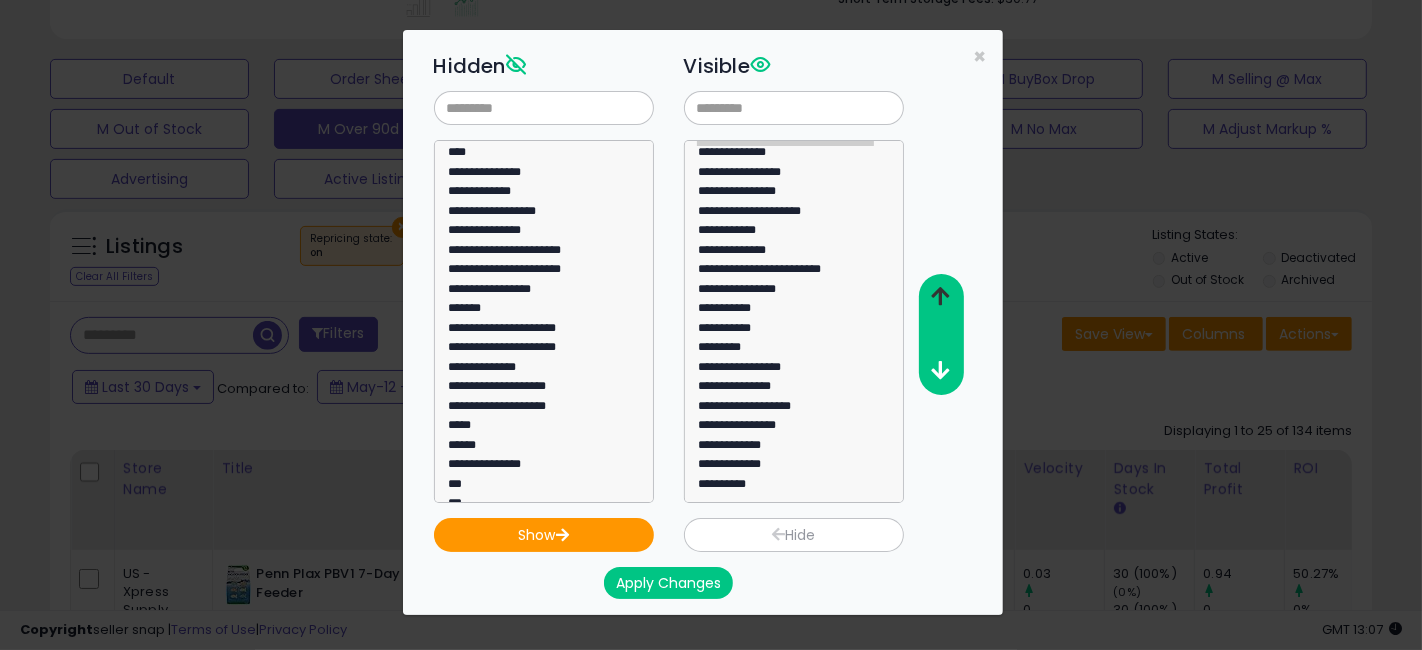 click at bounding box center [940, 296] 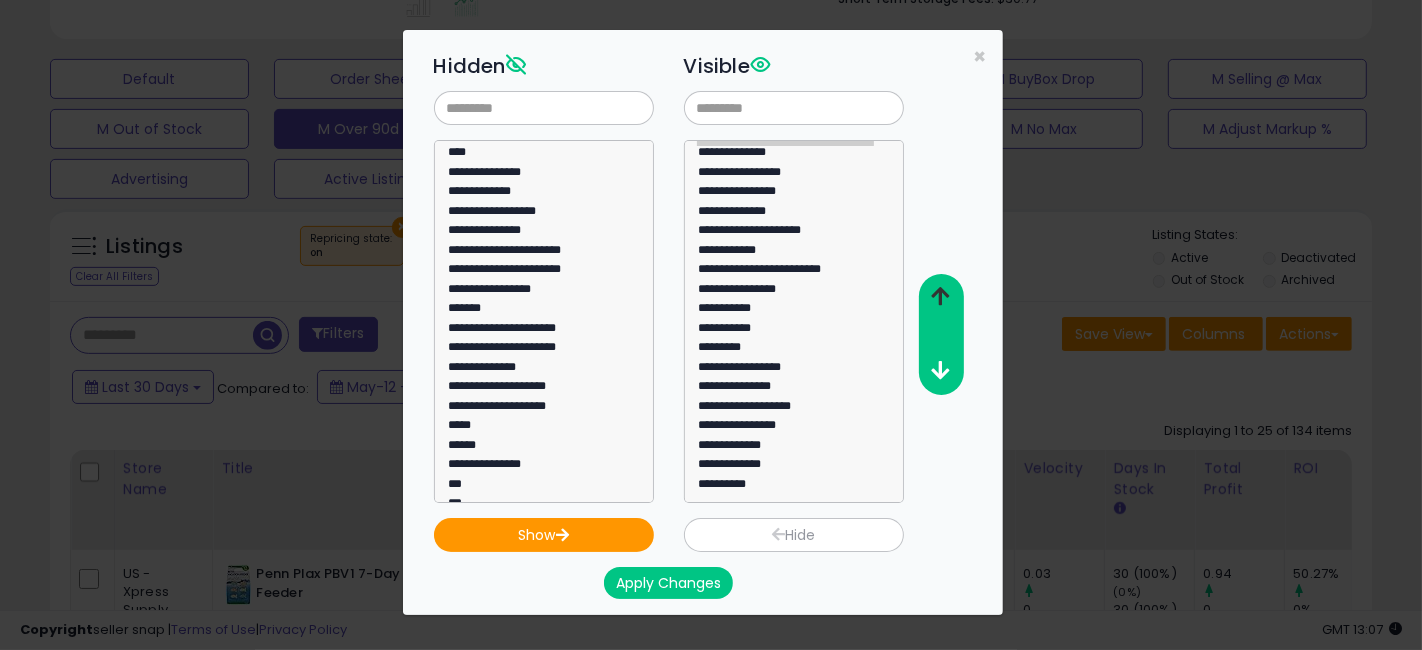 click at bounding box center [940, 296] 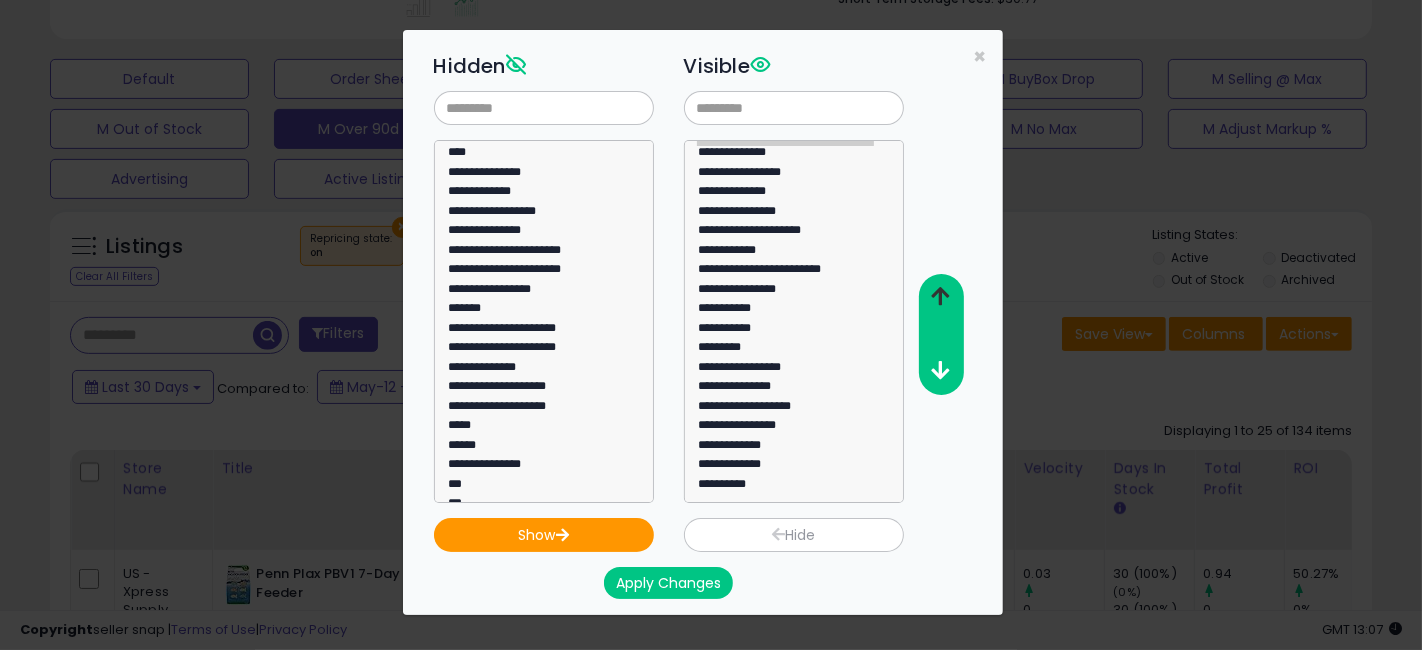 click at bounding box center [940, 296] 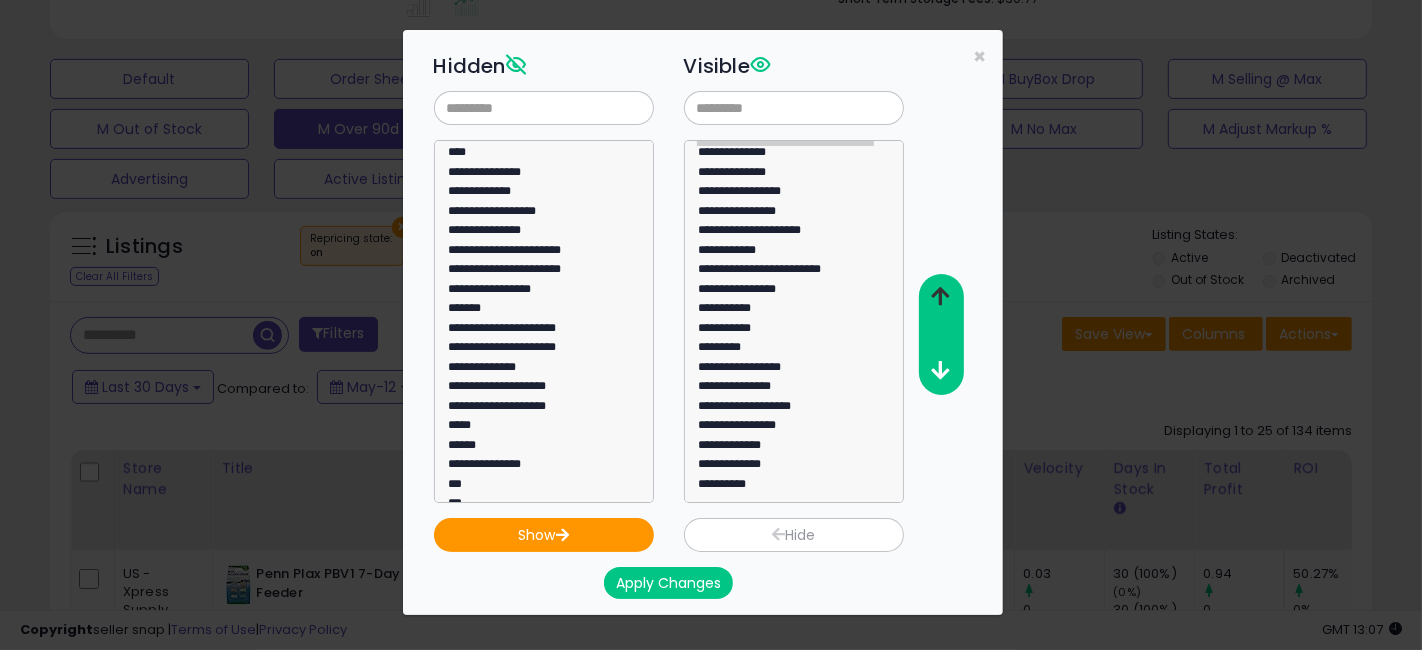 click at bounding box center (940, 296) 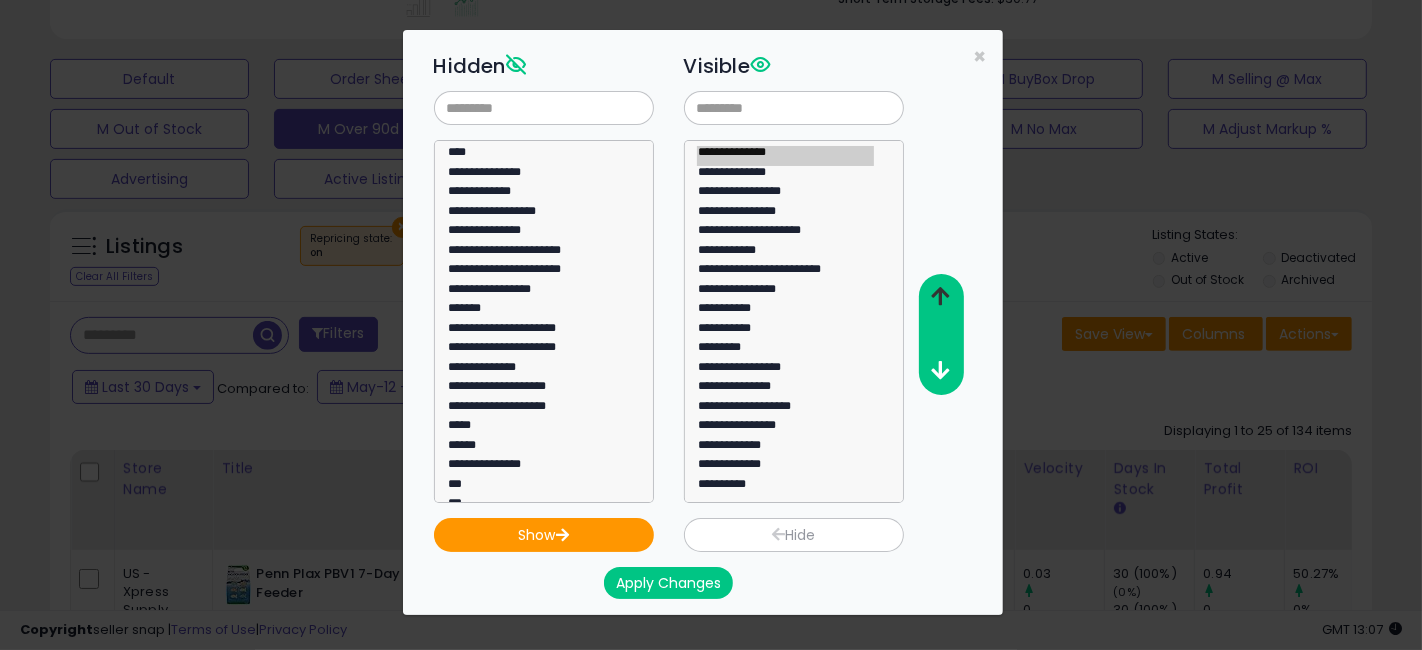 click at bounding box center [940, 296] 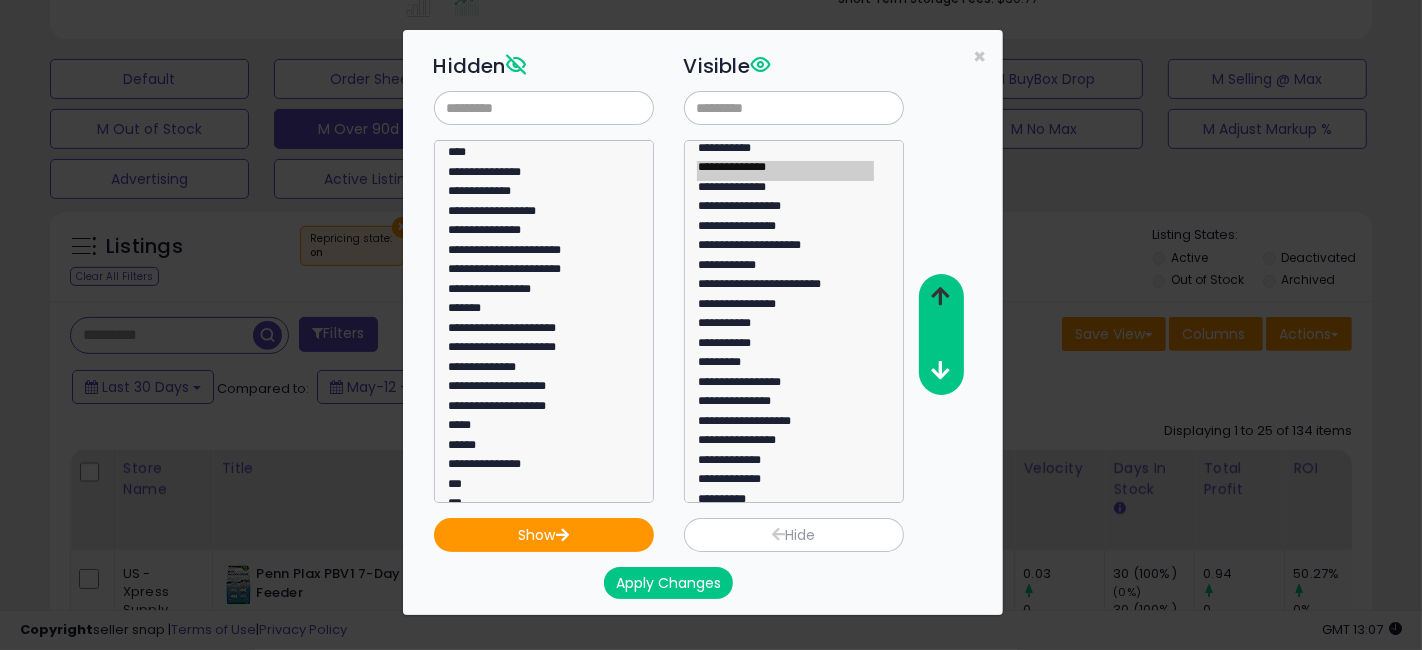 click at bounding box center (940, 296) 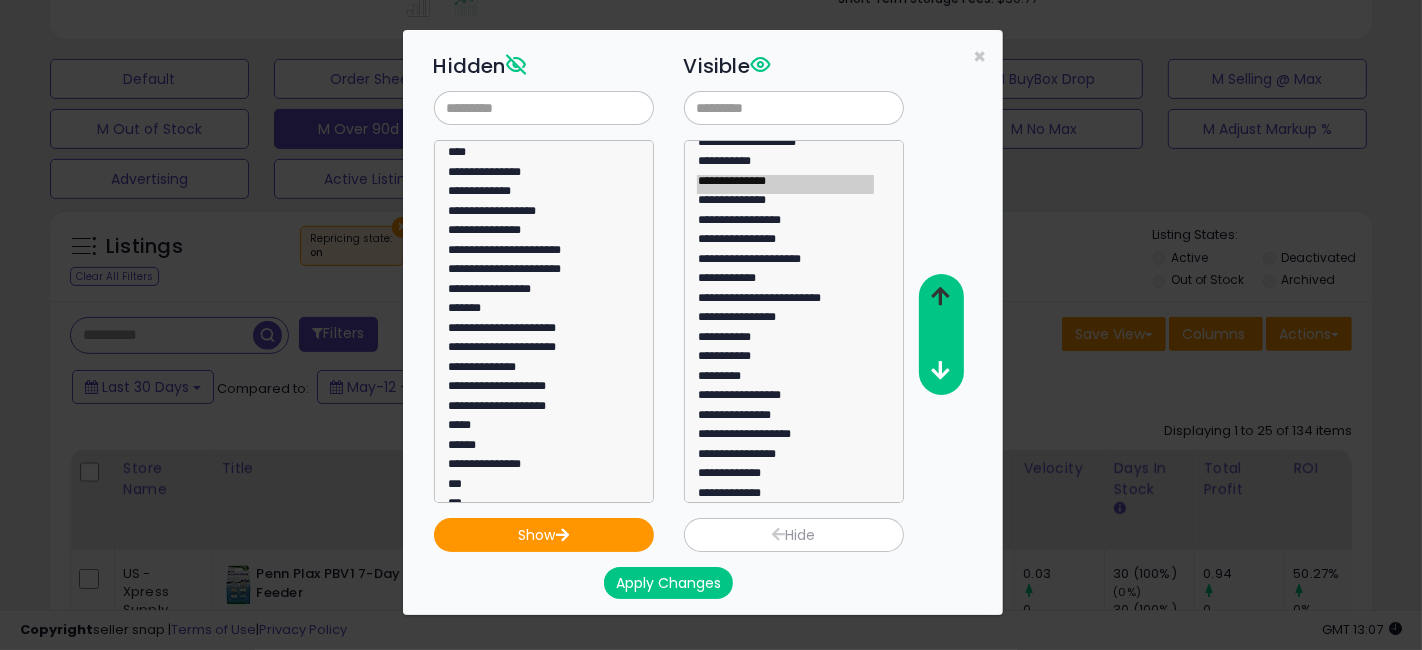 click at bounding box center [940, 296] 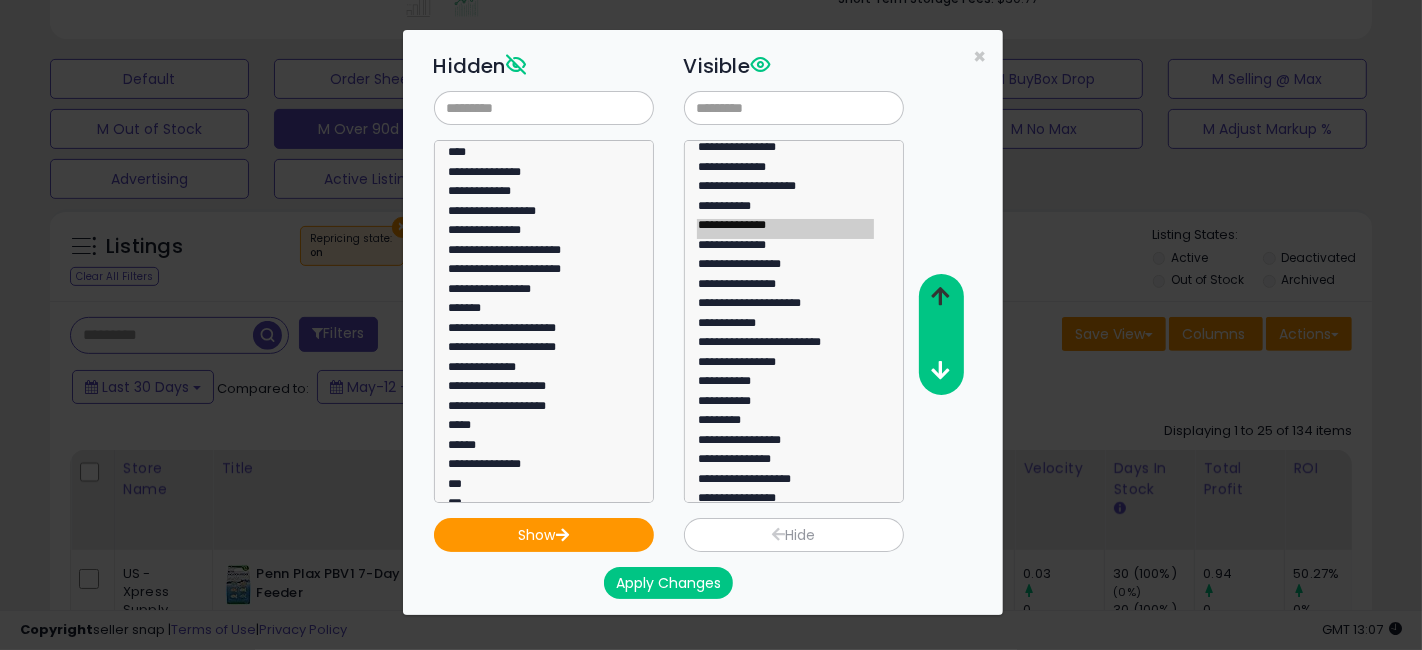 click at bounding box center [940, 296] 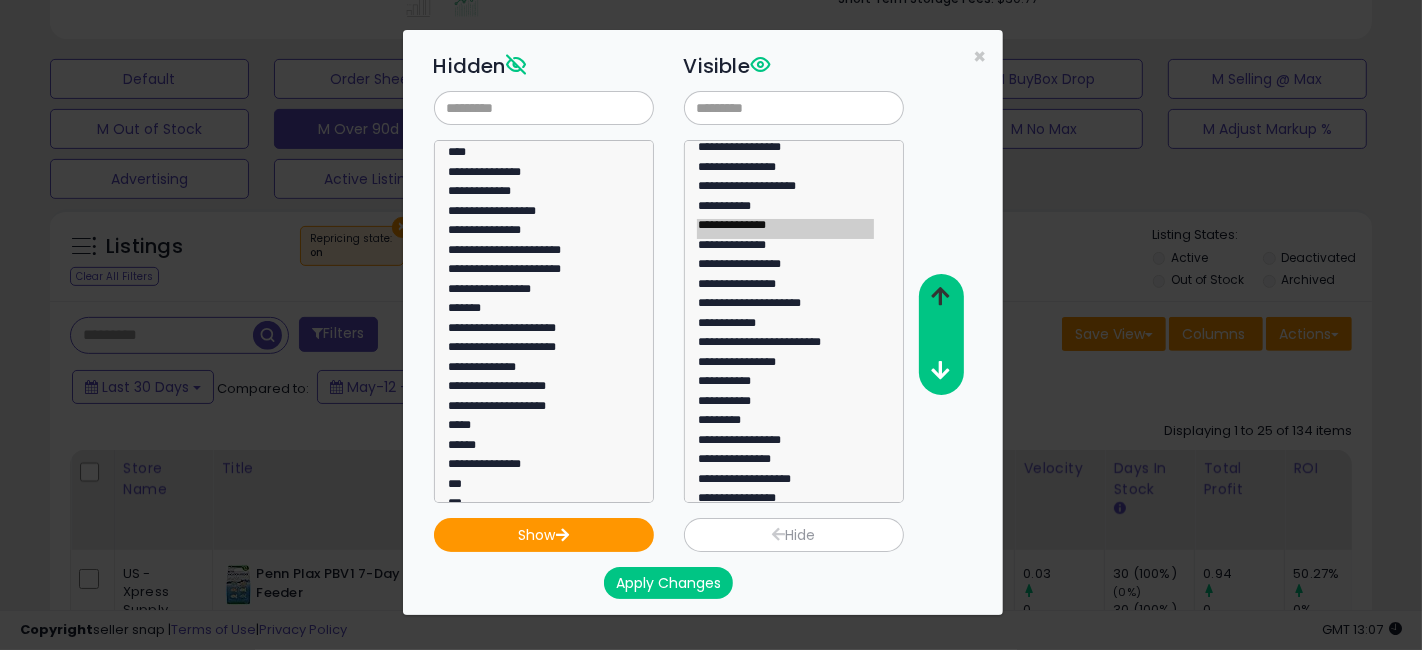 click at bounding box center [940, 296] 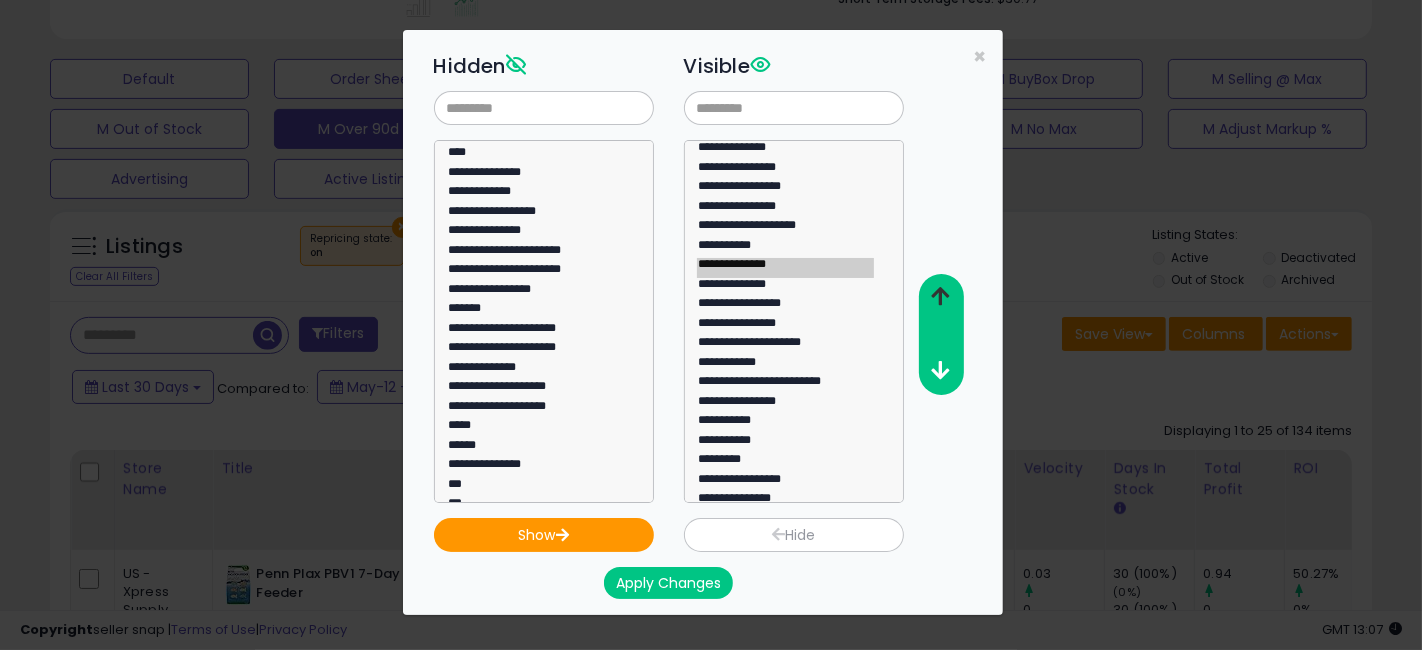 click at bounding box center (940, 296) 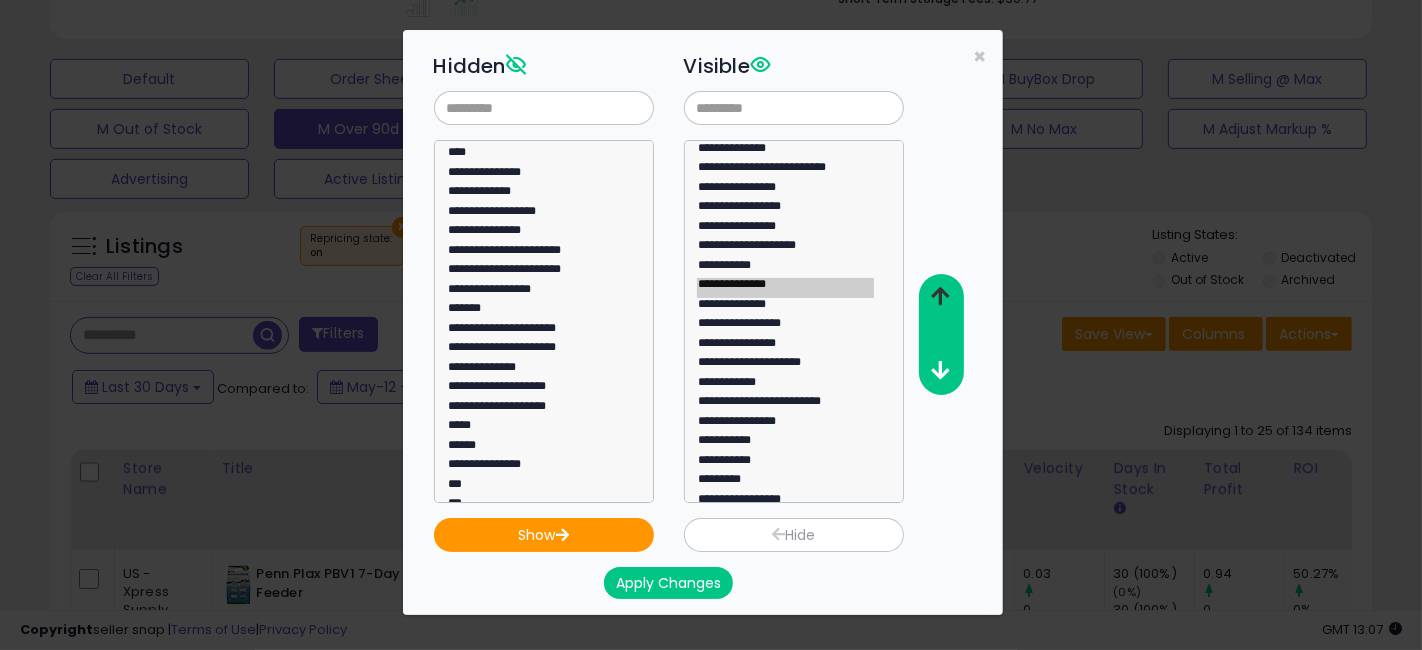 click at bounding box center (940, 296) 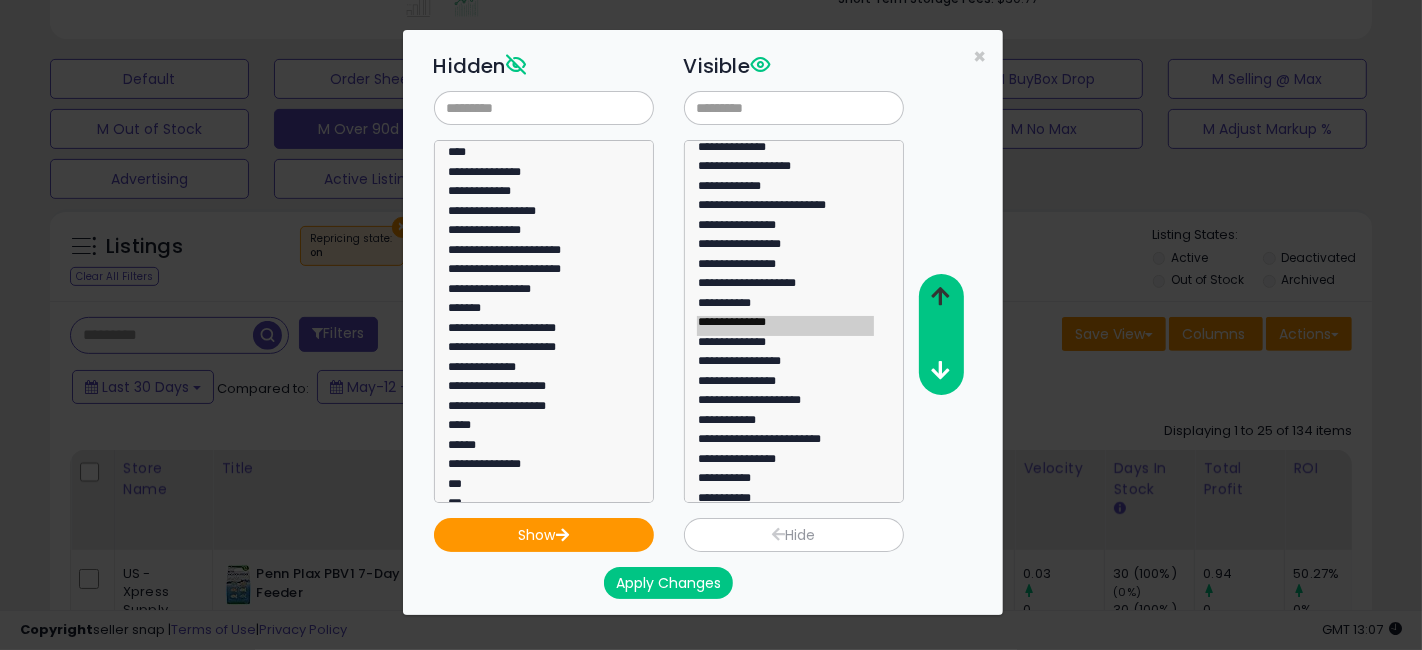 click at bounding box center [940, 296] 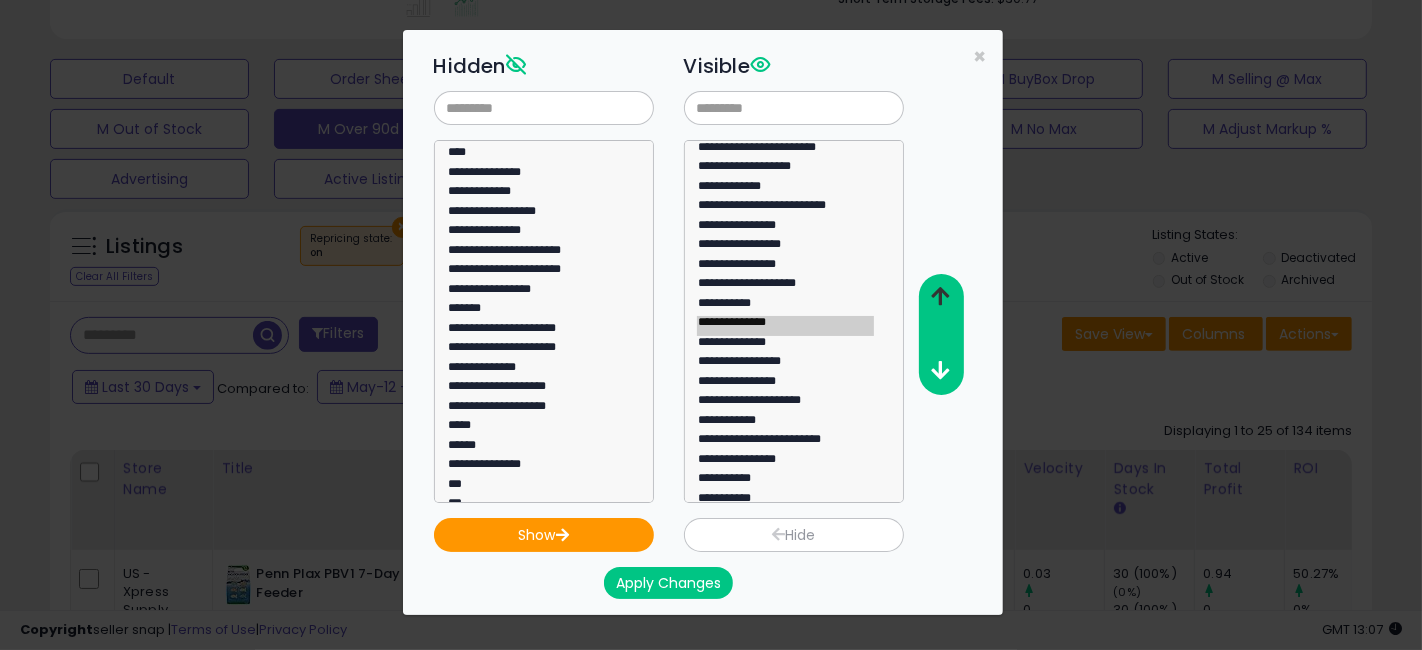 click at bounding box center [940, 296] 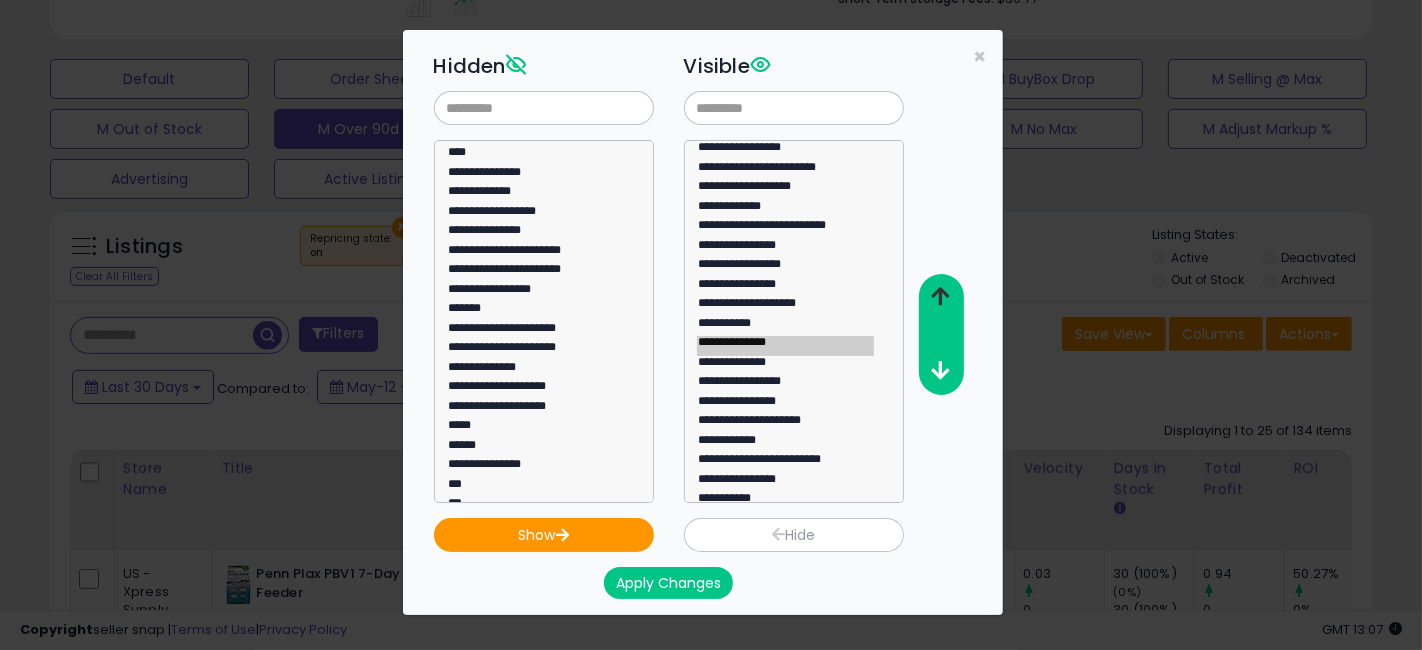 click at bounding box center (940, 296) 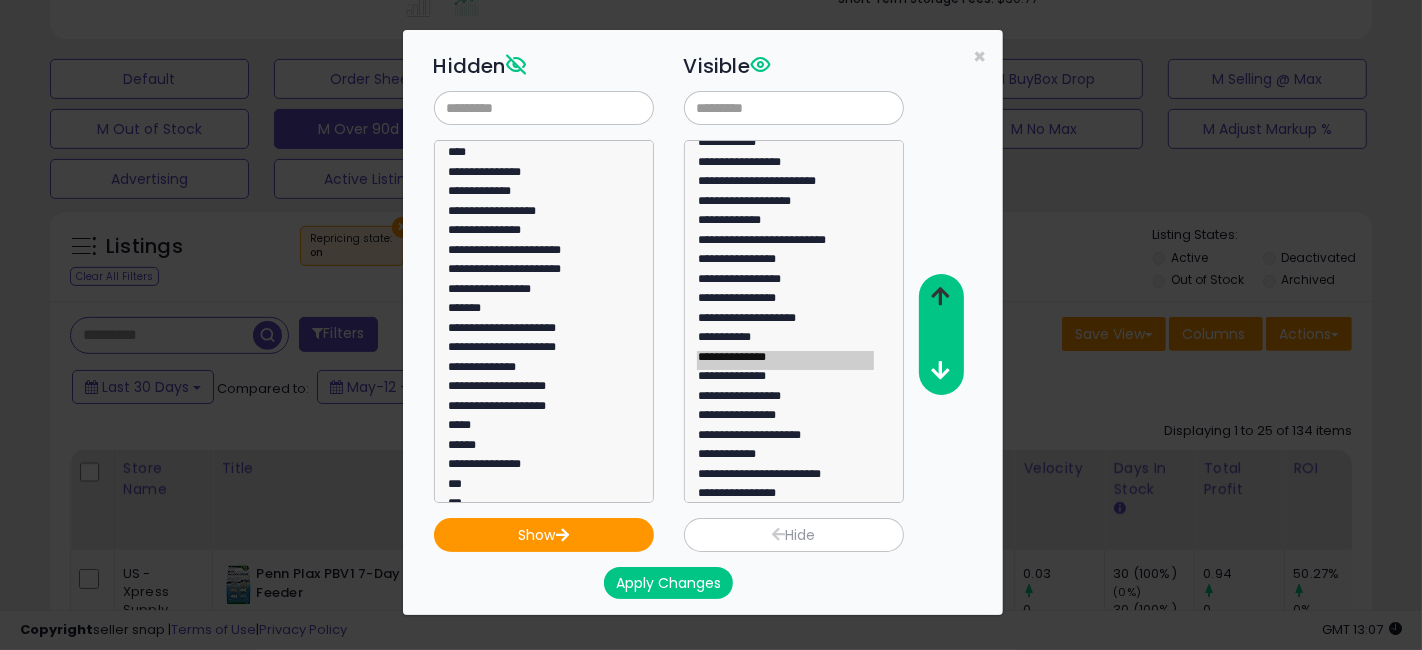 click at bounding box center [940, 296] 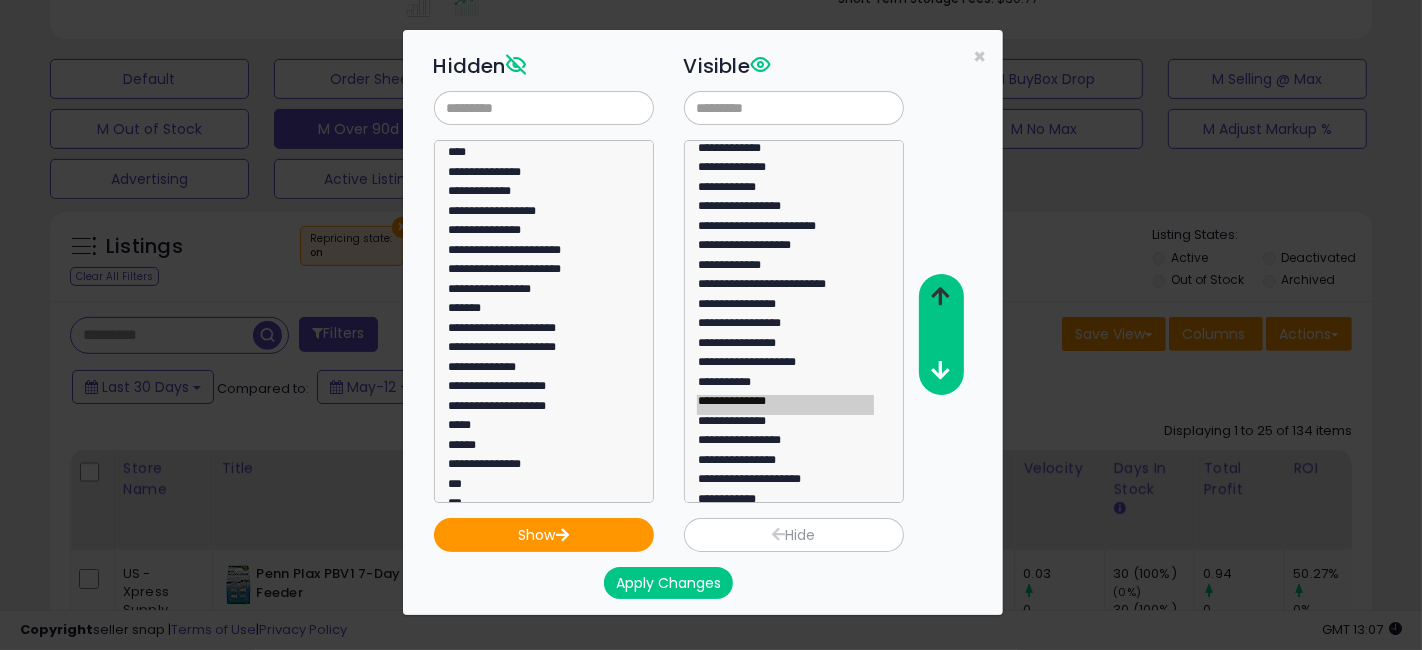 click at bounding box center (940, 296) 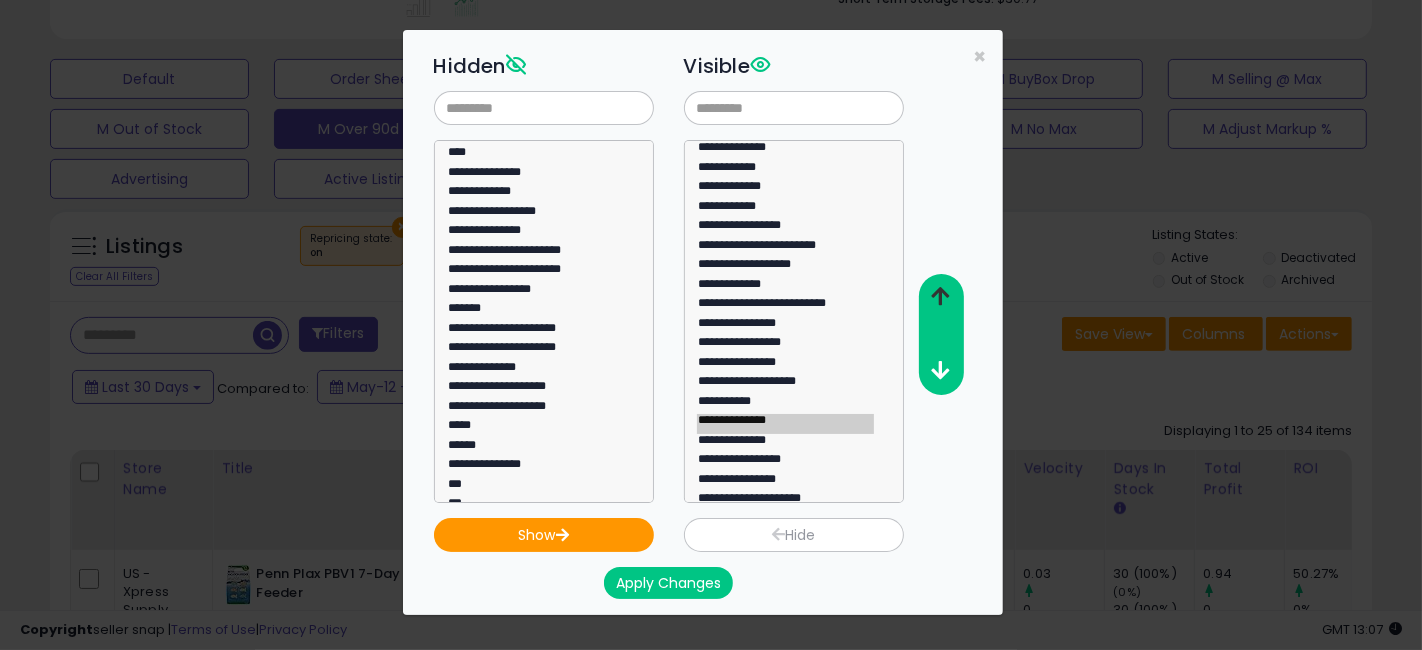 click at bounding box center [940, 296] 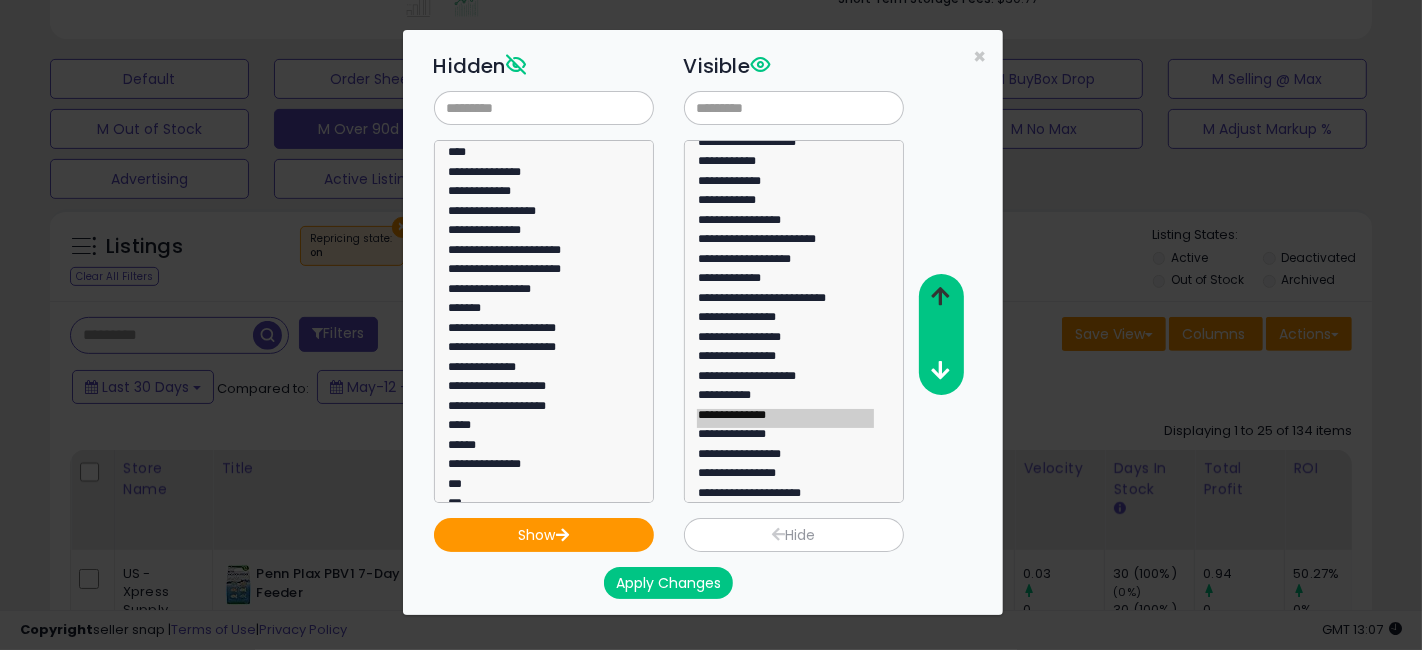 click at bounding box center (940, 296) 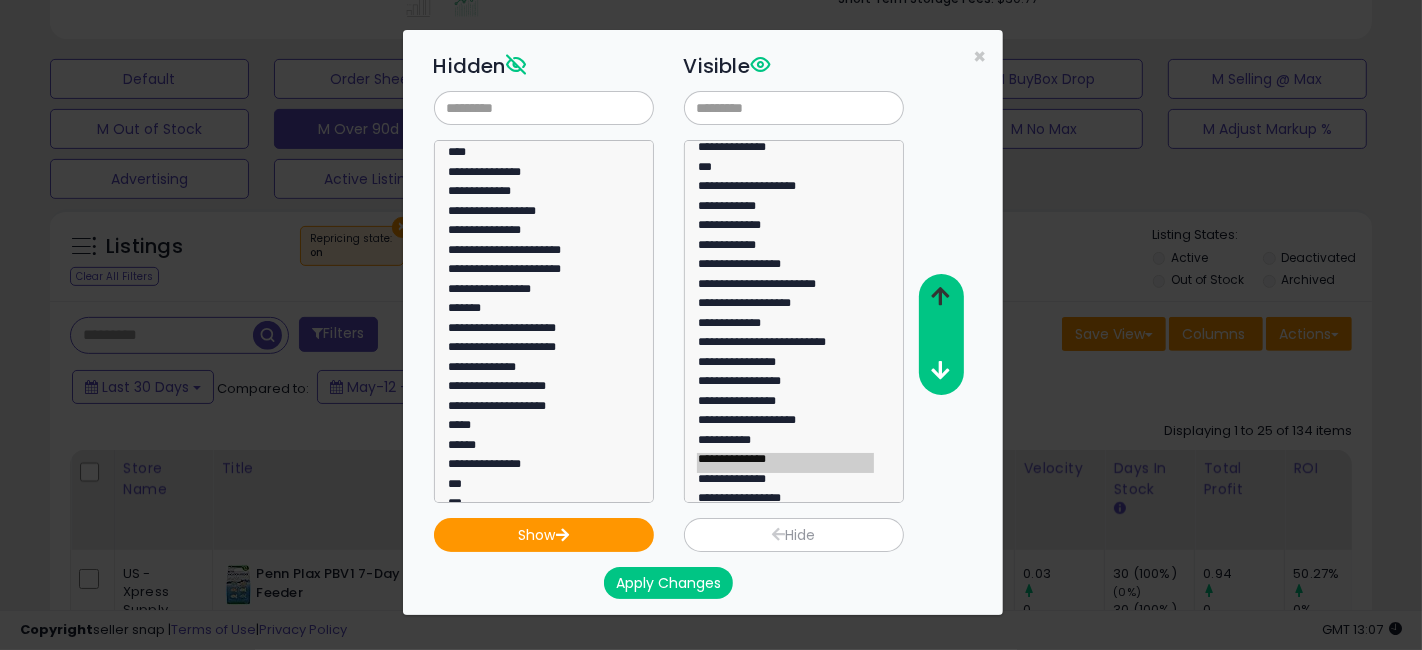 click at bounding box center (940, 296) 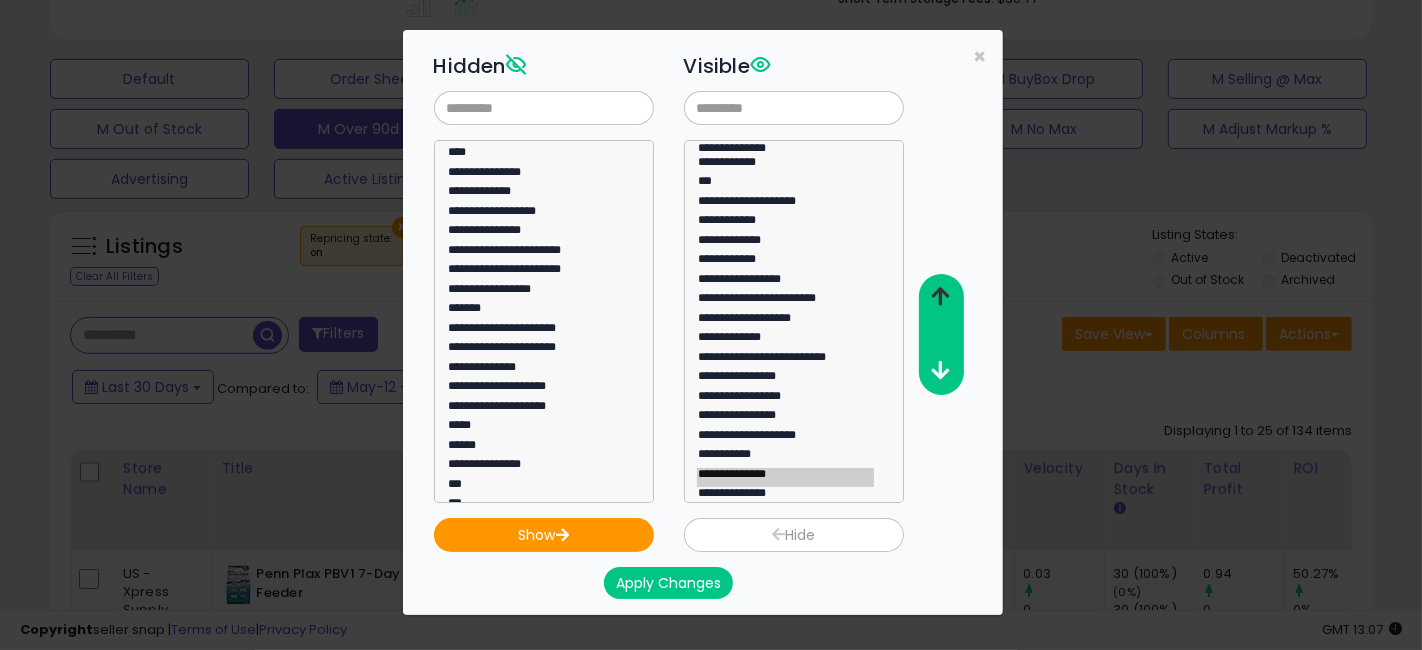 click at bounding box center (940, 296) 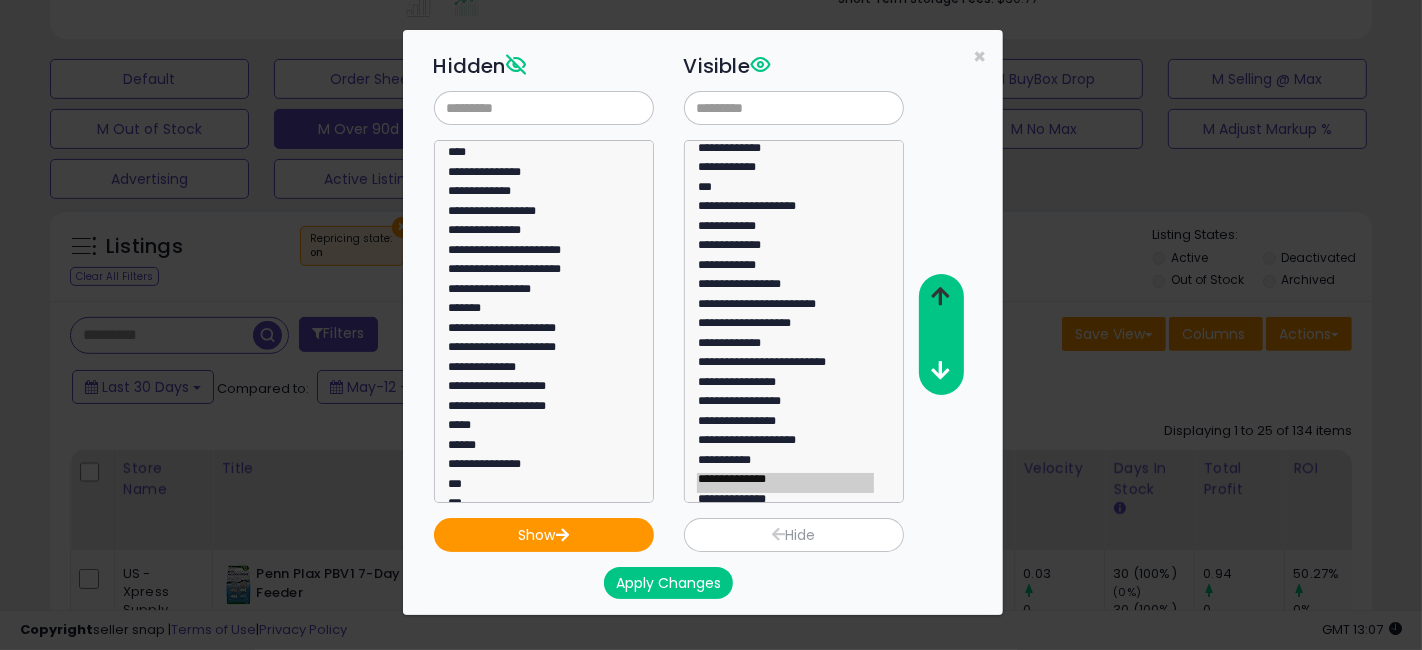 click at bounding box center [940, 296] 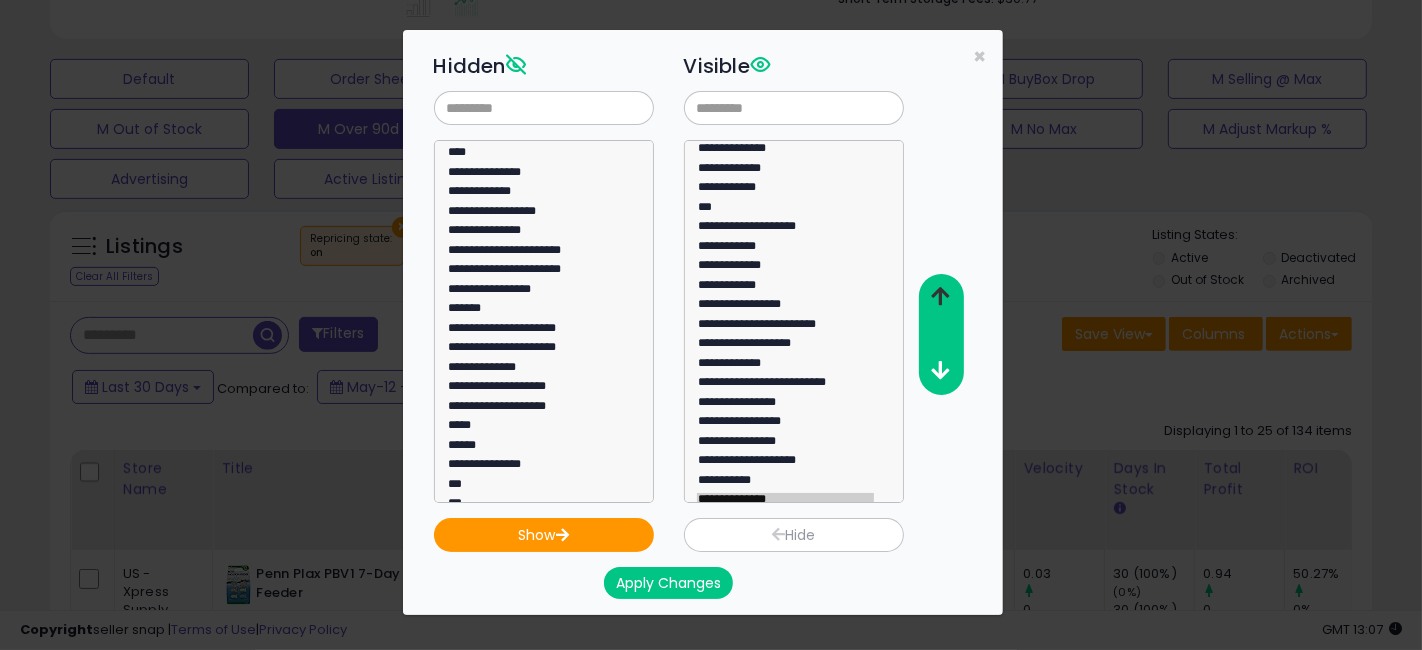 click at bounding box center [940, 296] 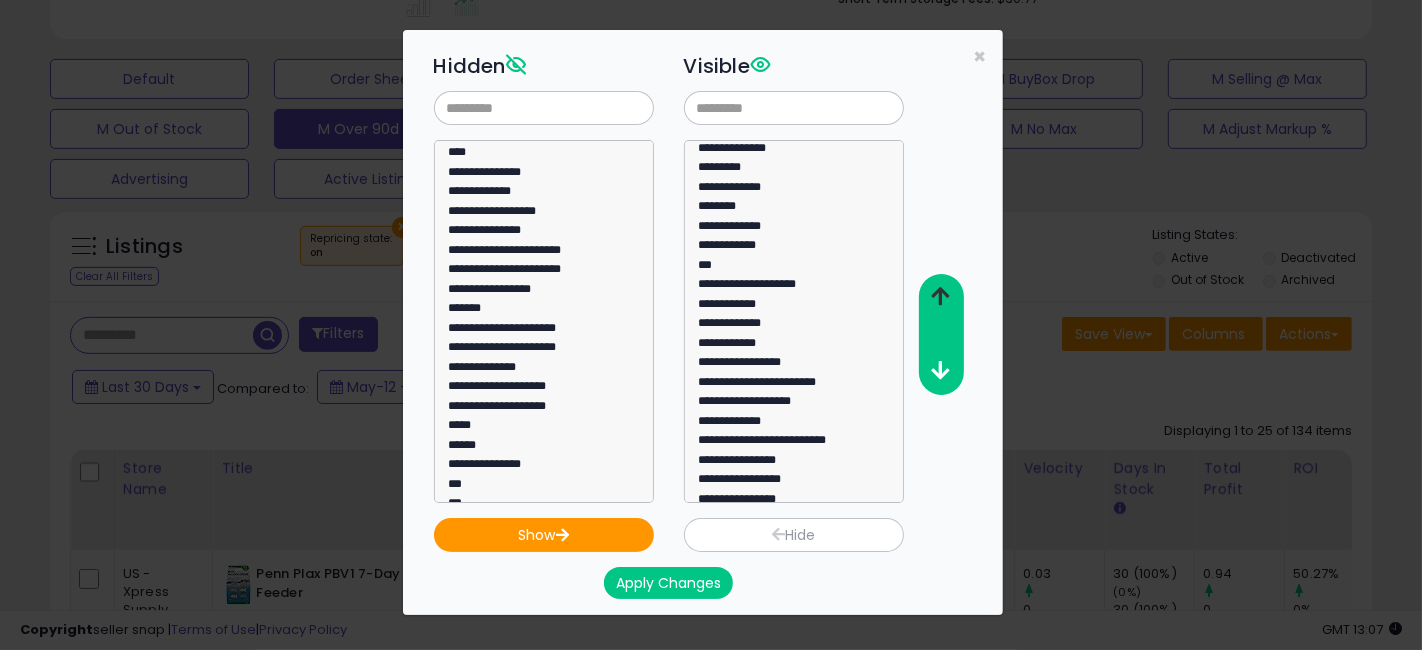 click at bounding box center (940, 296) 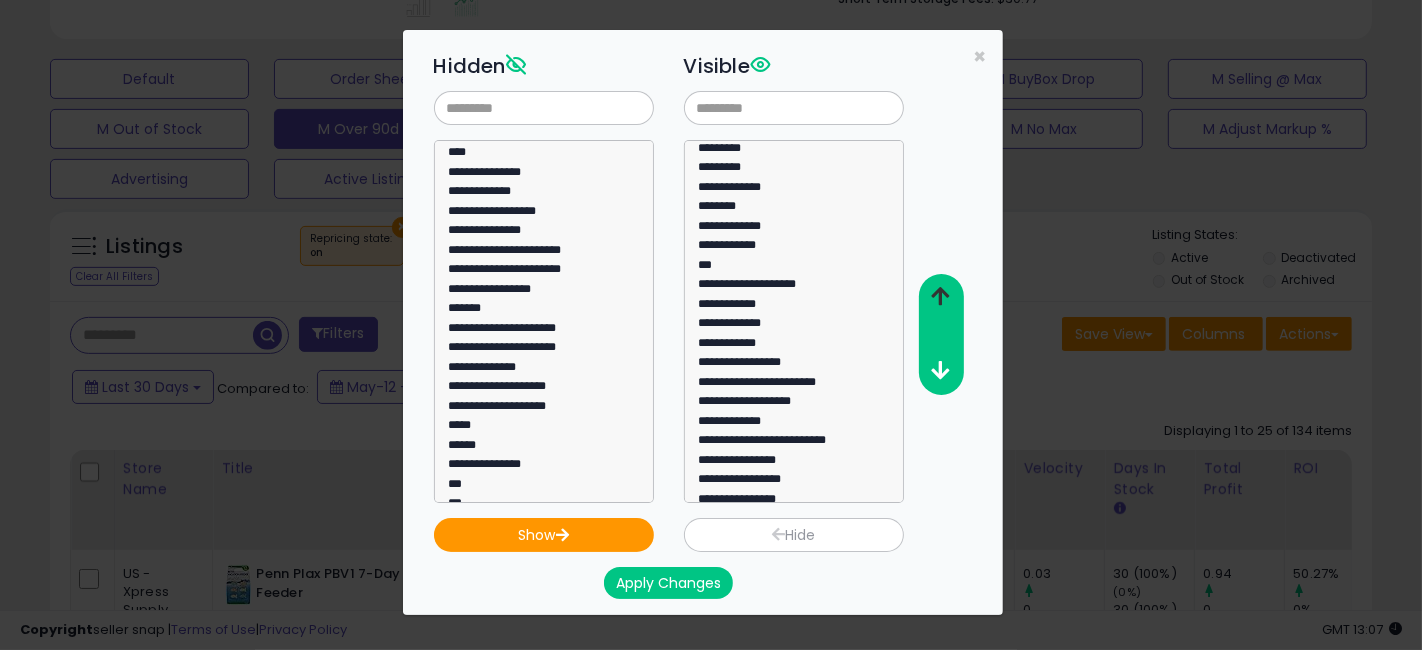 click at bounding box center (940, 296) 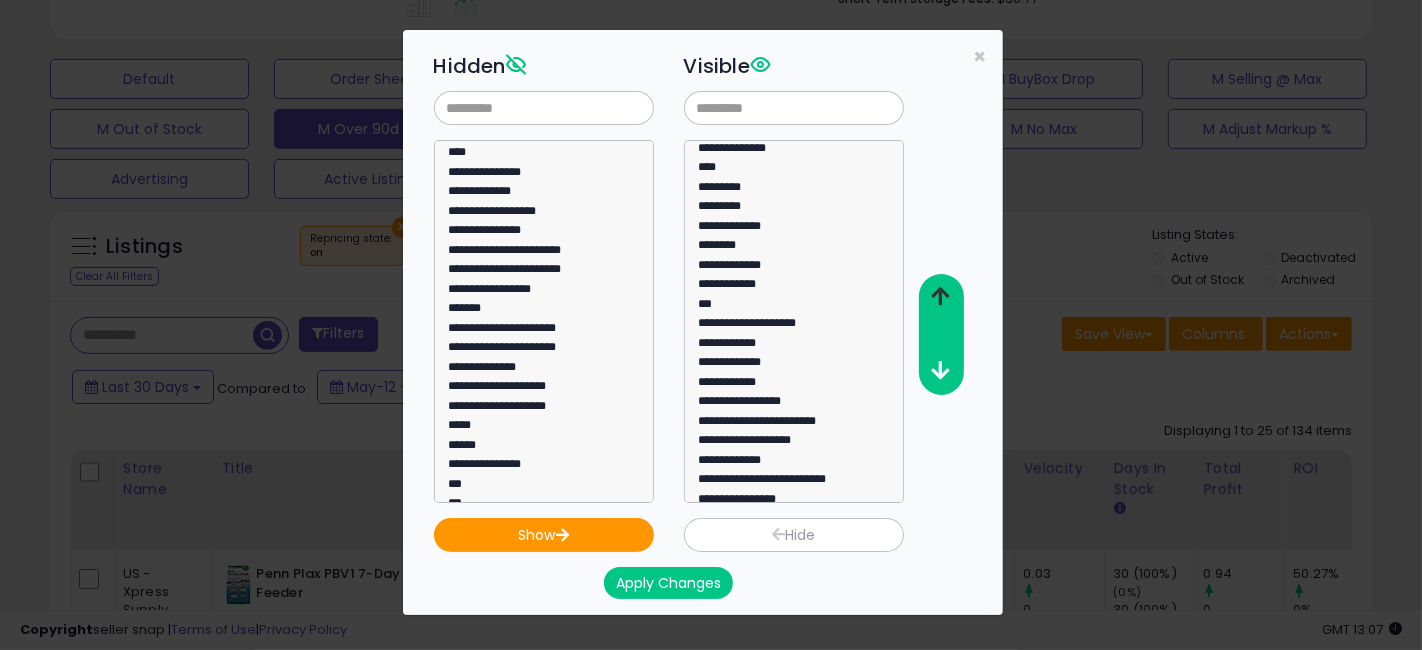 click at bounding box center [940, 296] 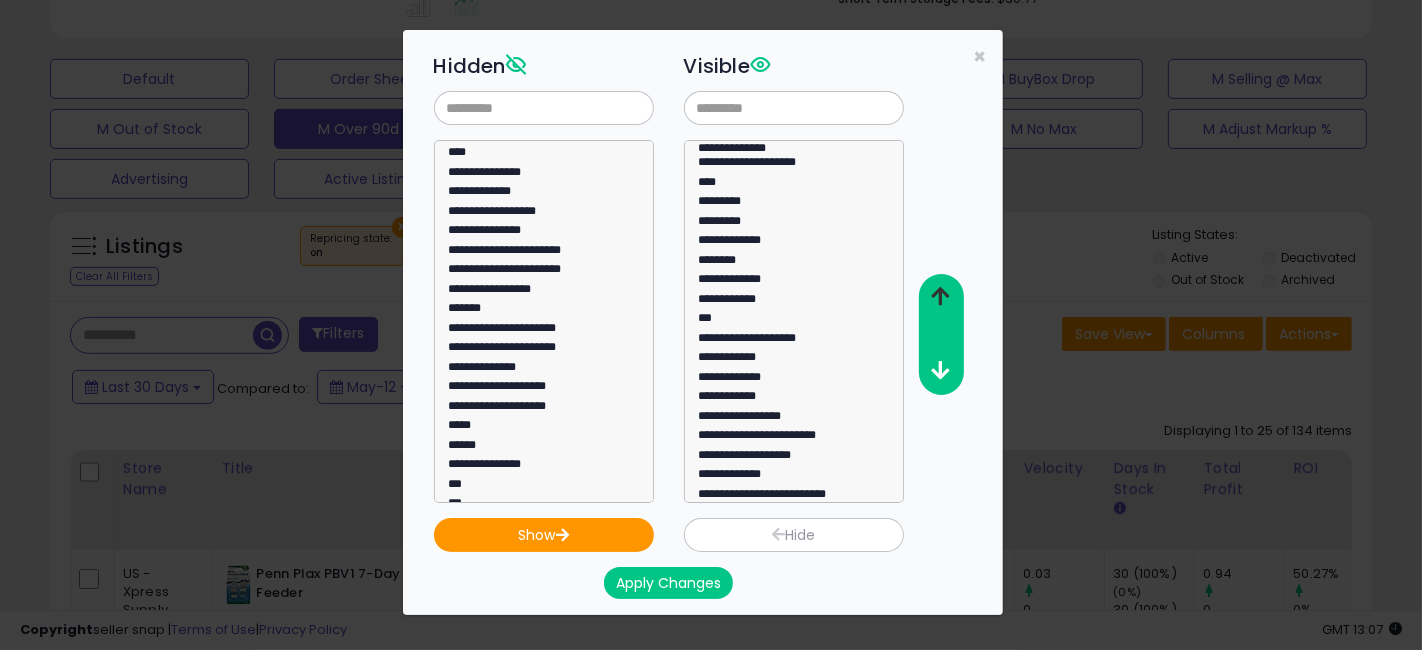 click at bounding box center (940, 296) 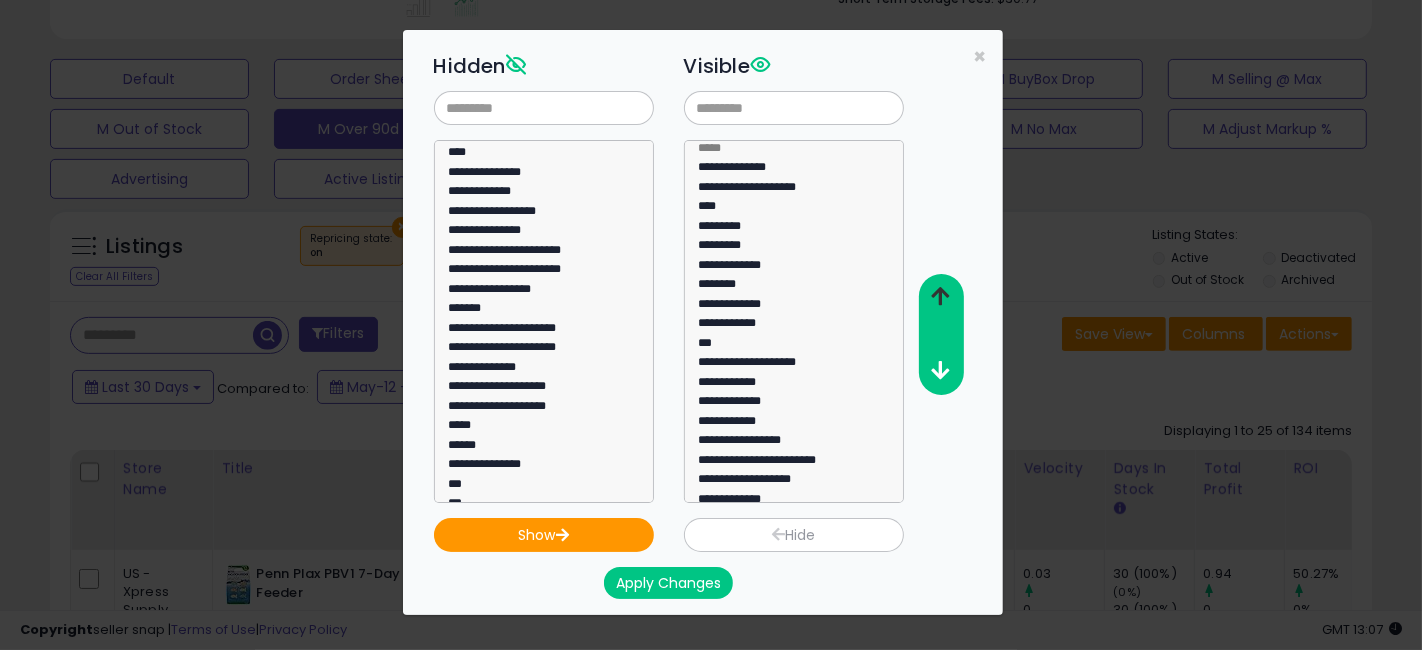 click at bounding box center (940, 296) 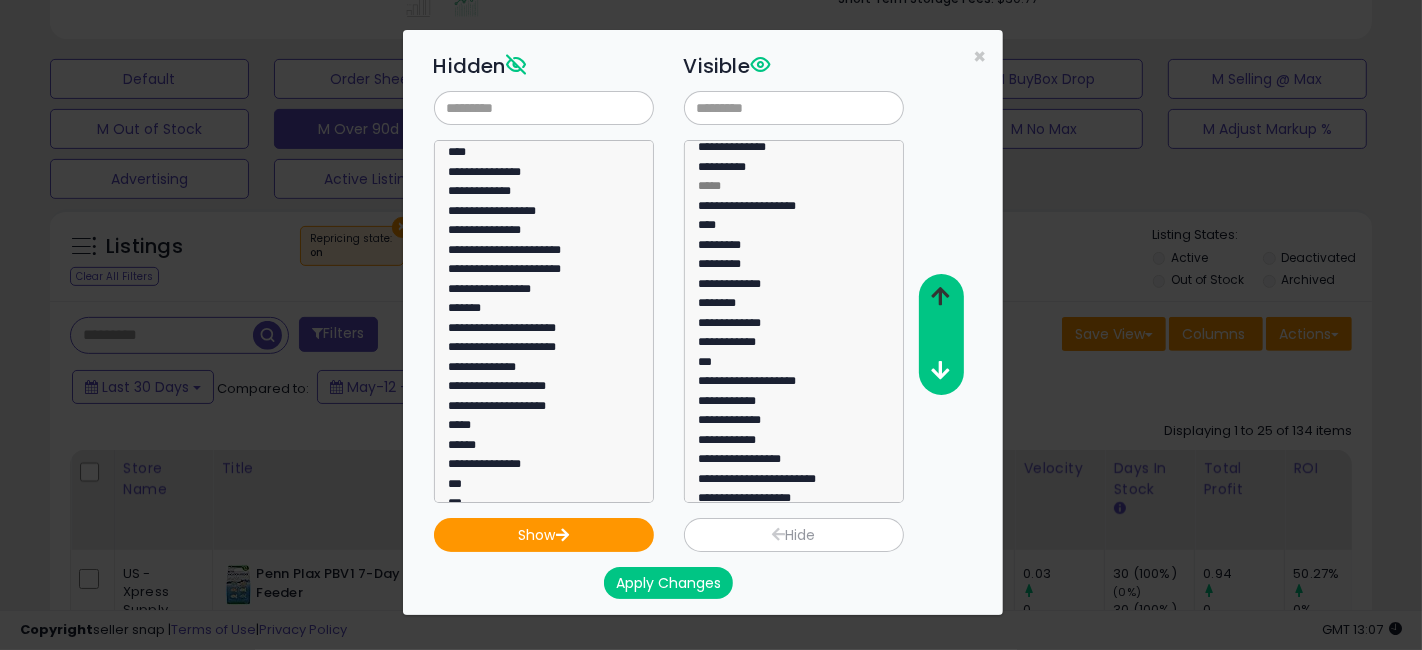 click at bounding box center (940, 296) 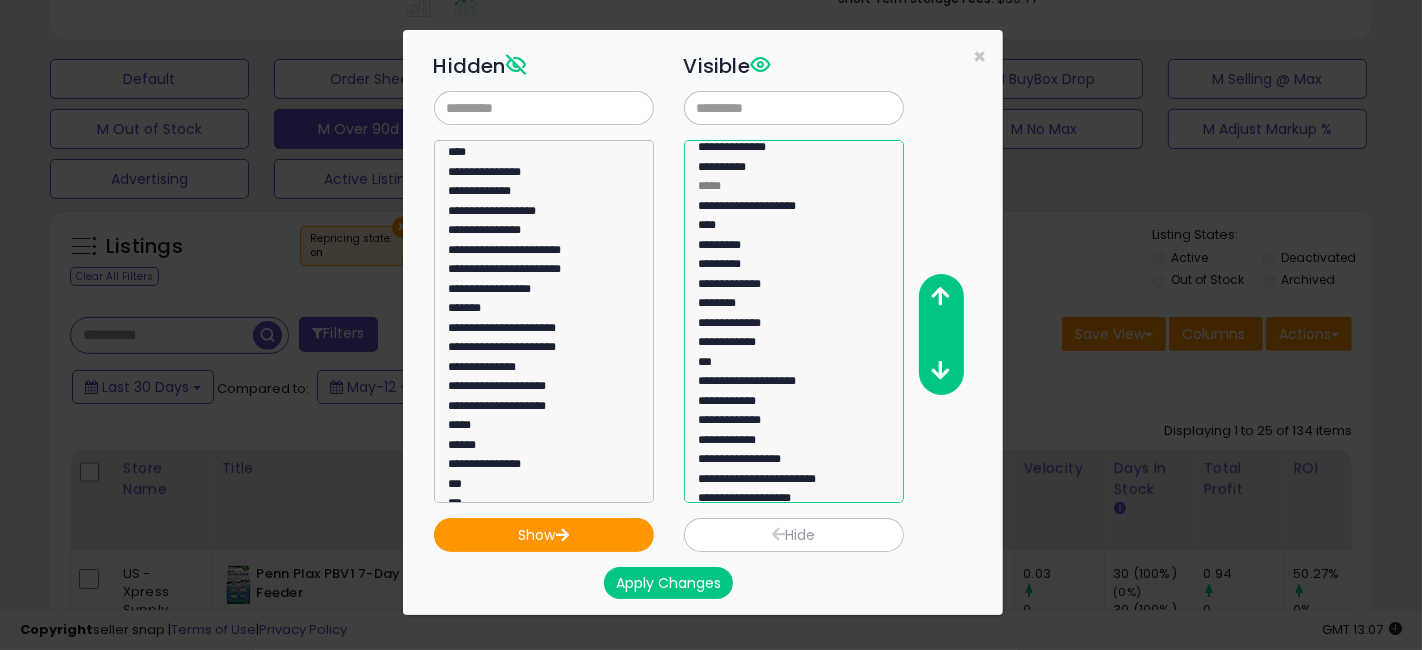 select on "**********" 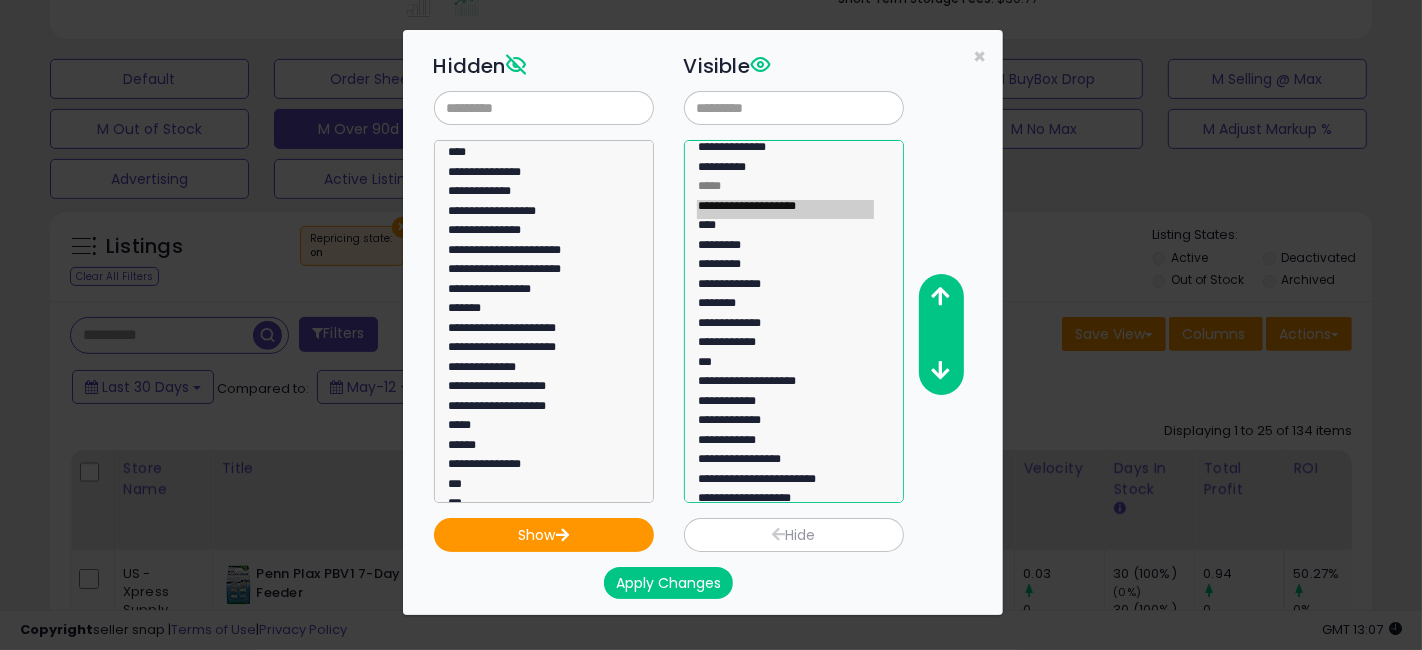 click on "**********" 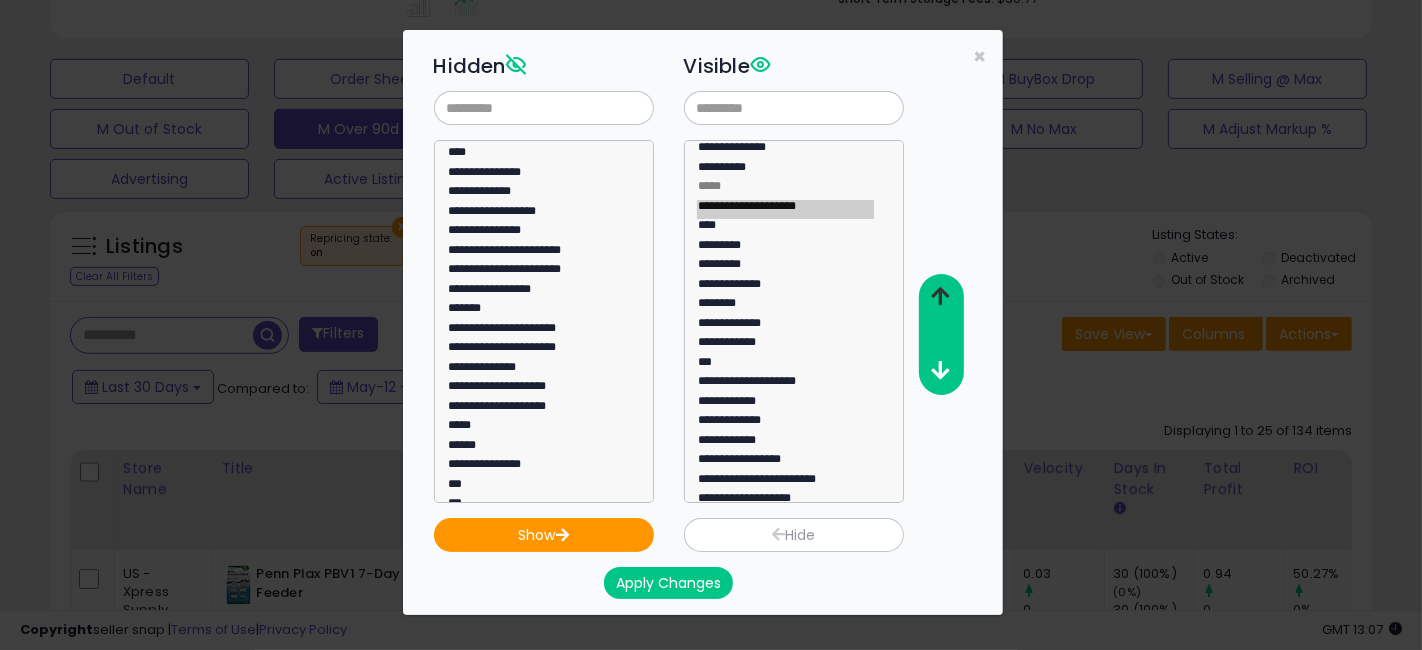 click at bounding box center [940, 296] 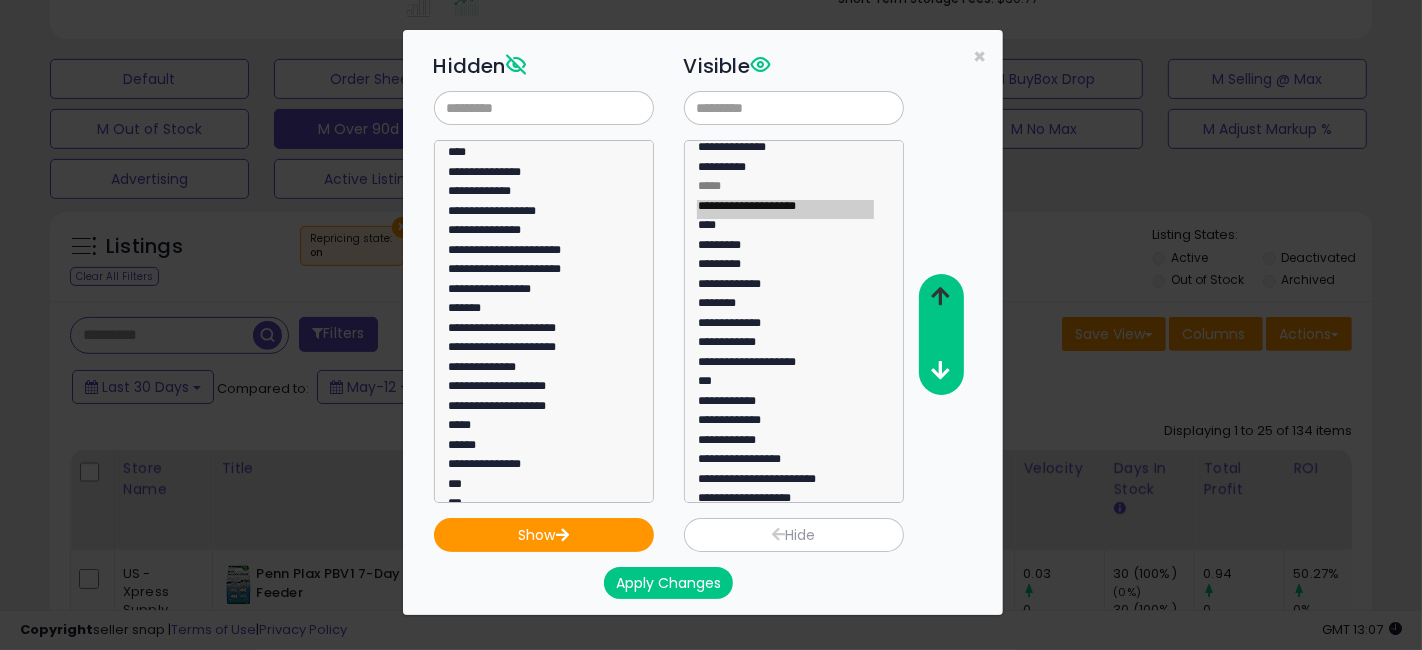 click at bounding box center (940, 296) 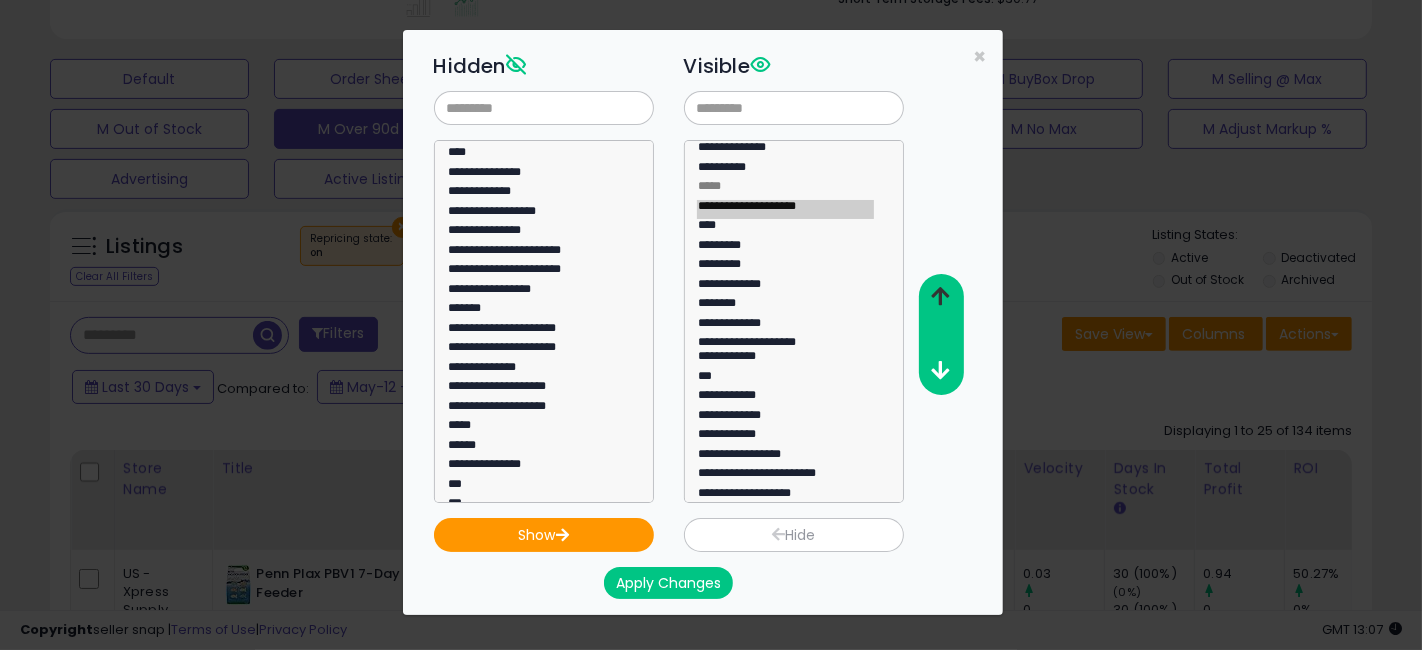 click at bounding box center (940, 296) 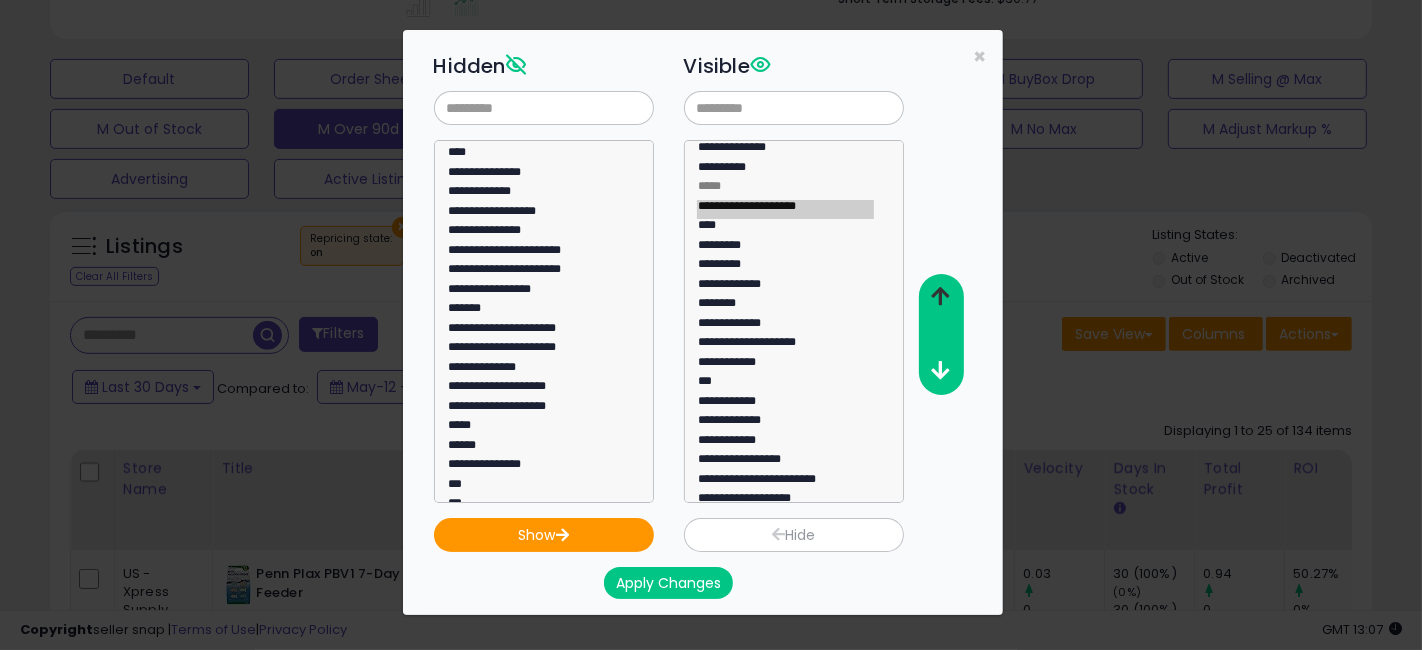 click at bounding box center [940, 296] 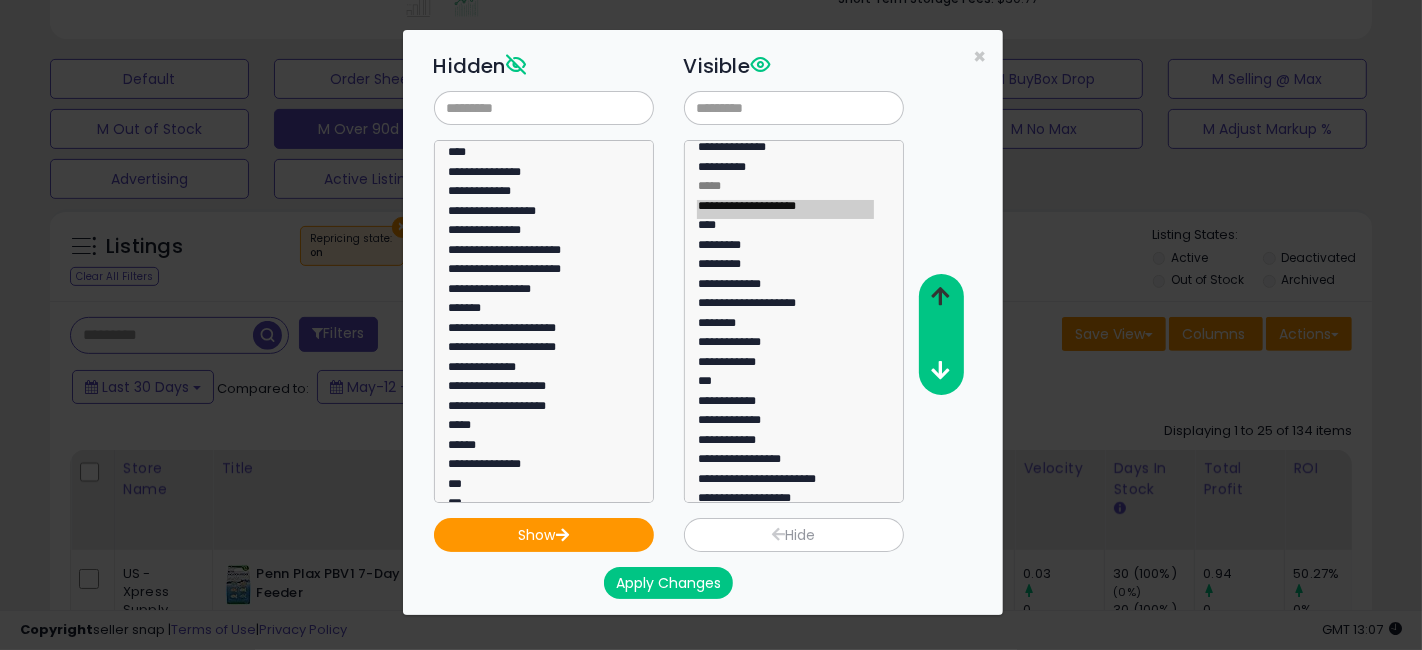 click at bounding box center (940, 296) 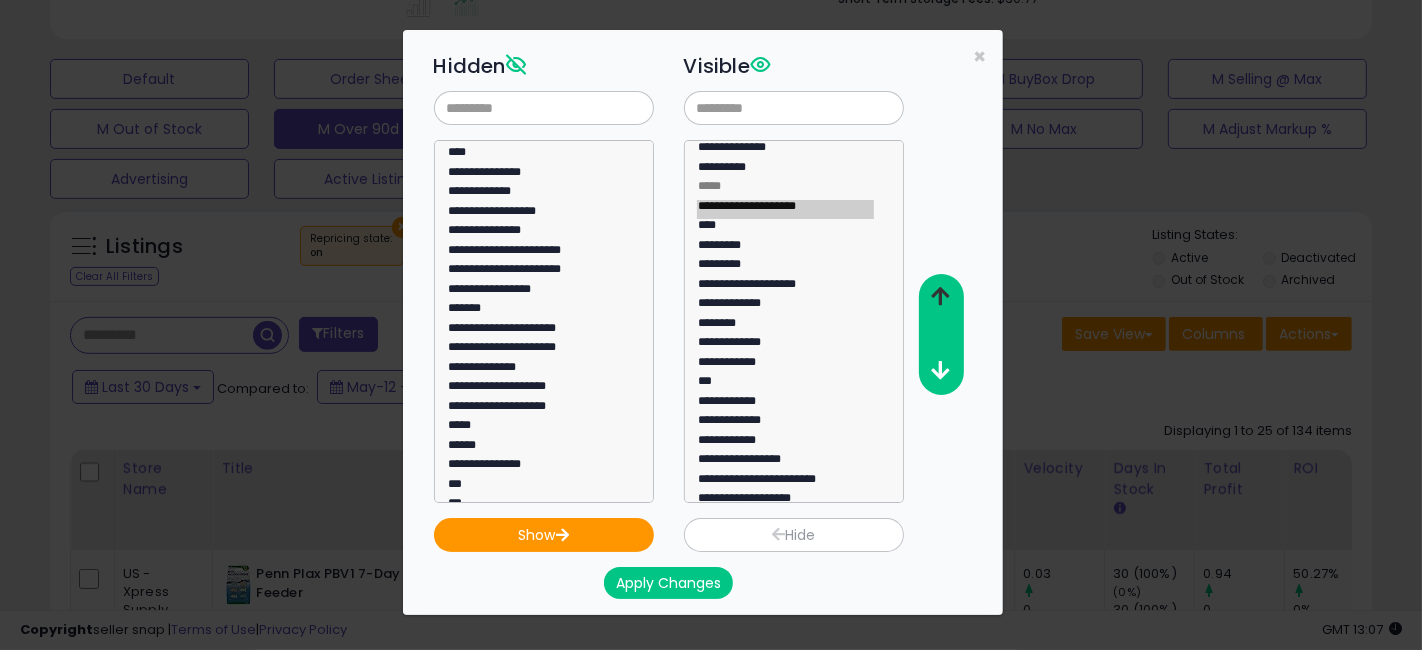 click at bounding box center [940, 296] 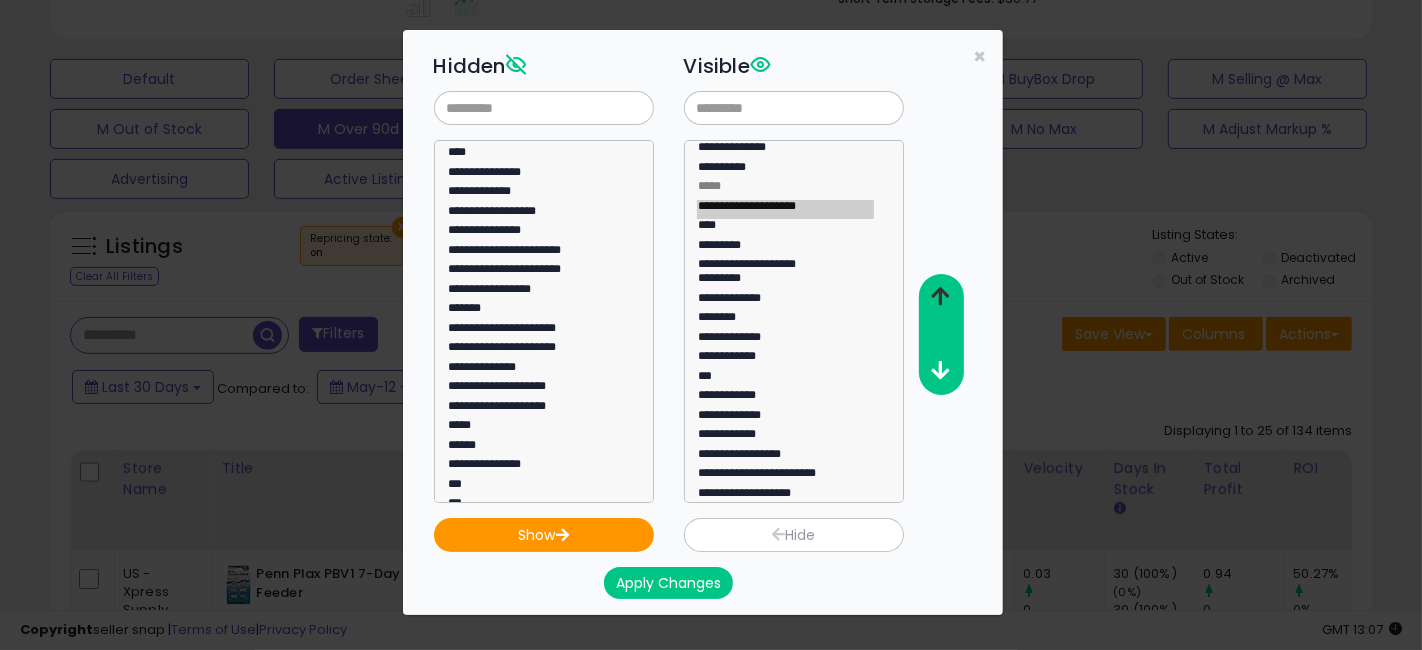 click at bounding box center [940, 296] 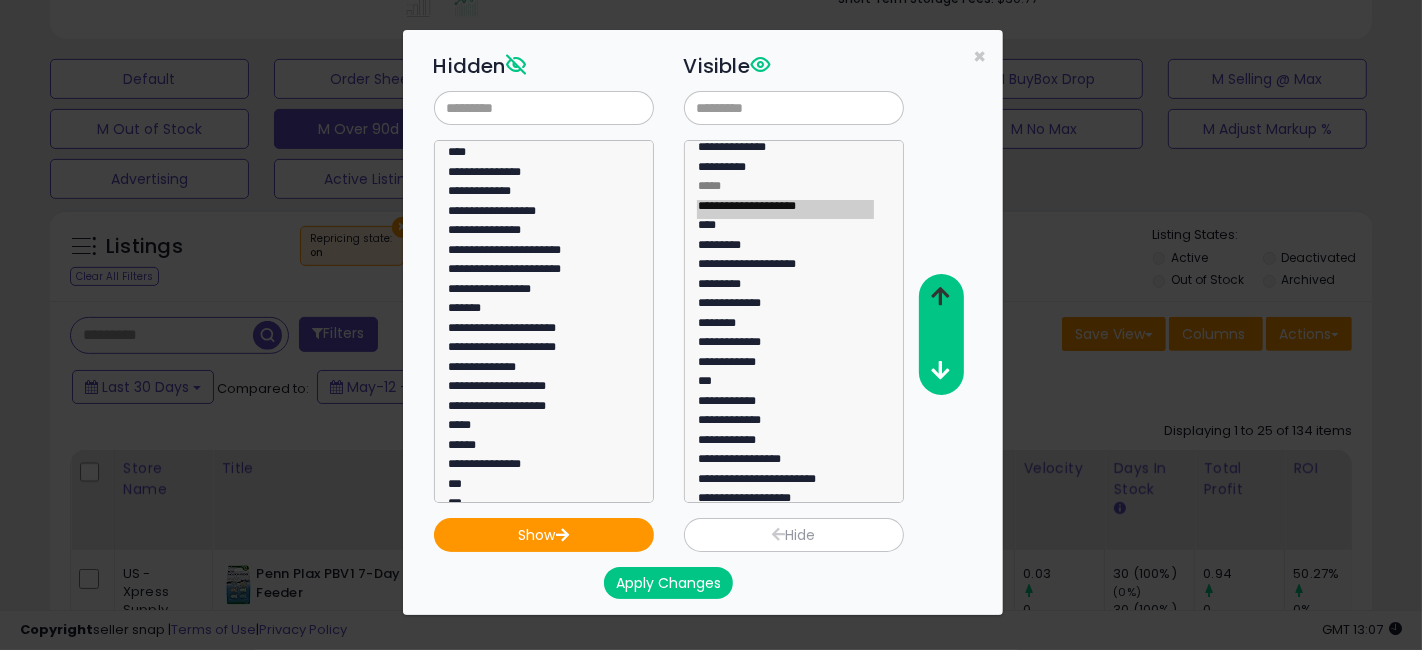 click at bounding box center (940, 296) 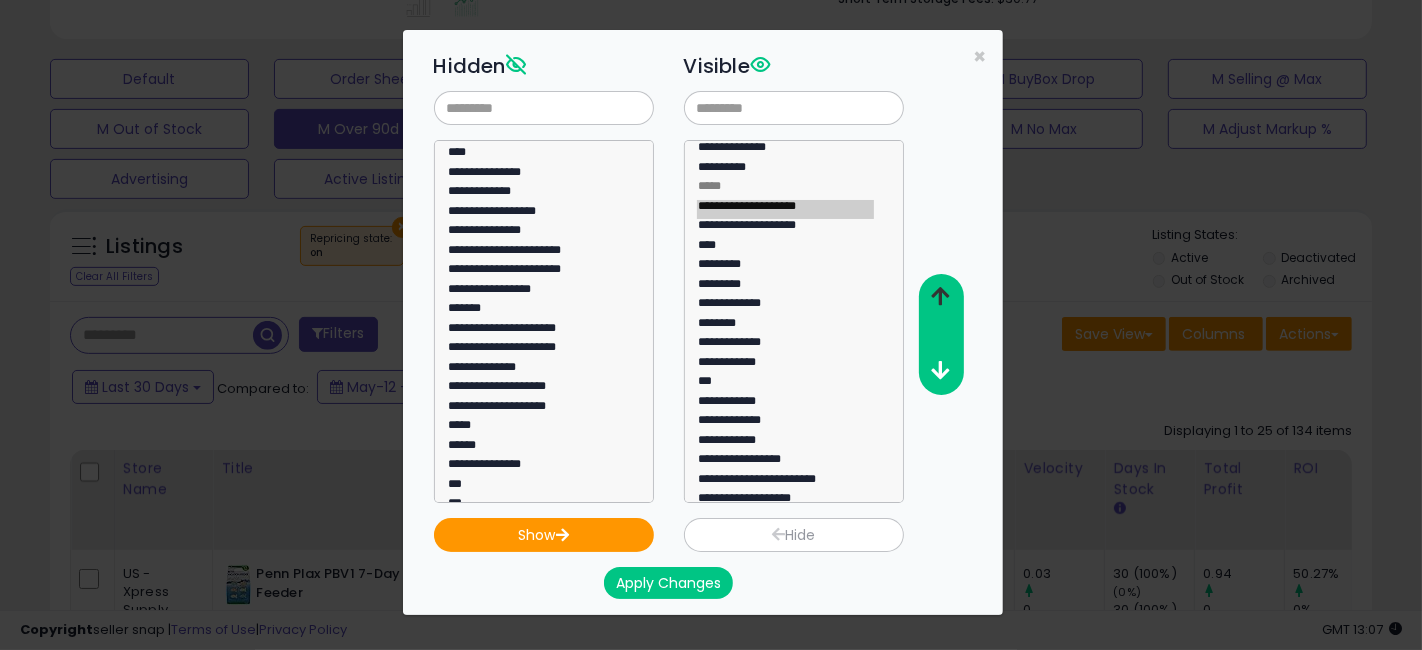 click at bounding box center (940, 296) 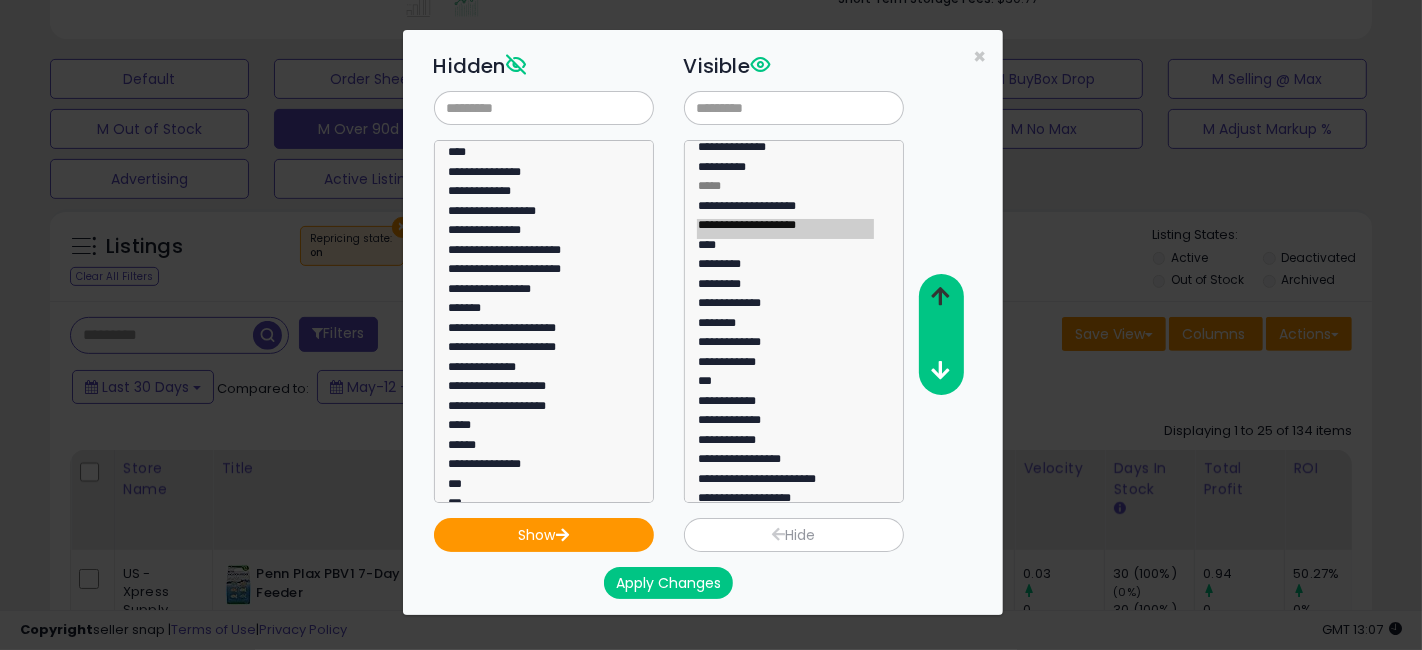 click at bounding box center (940, 296) 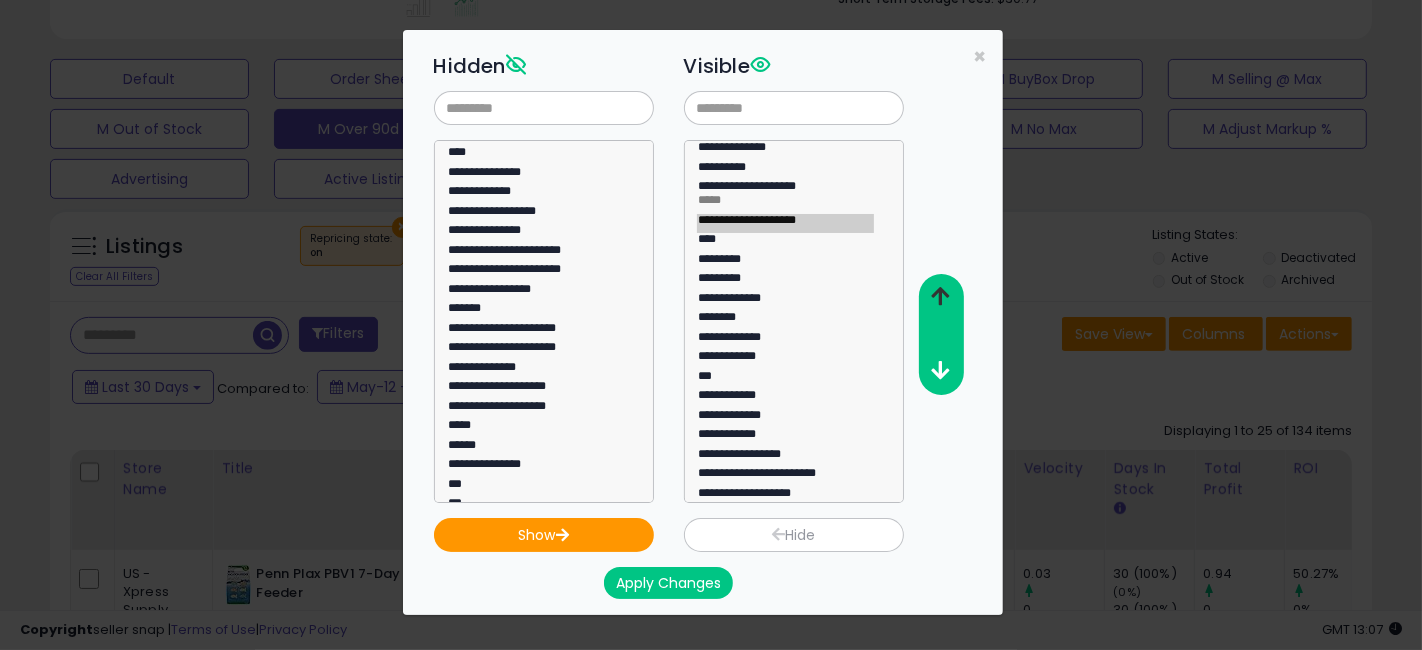 click at bounding box center [940, 296] 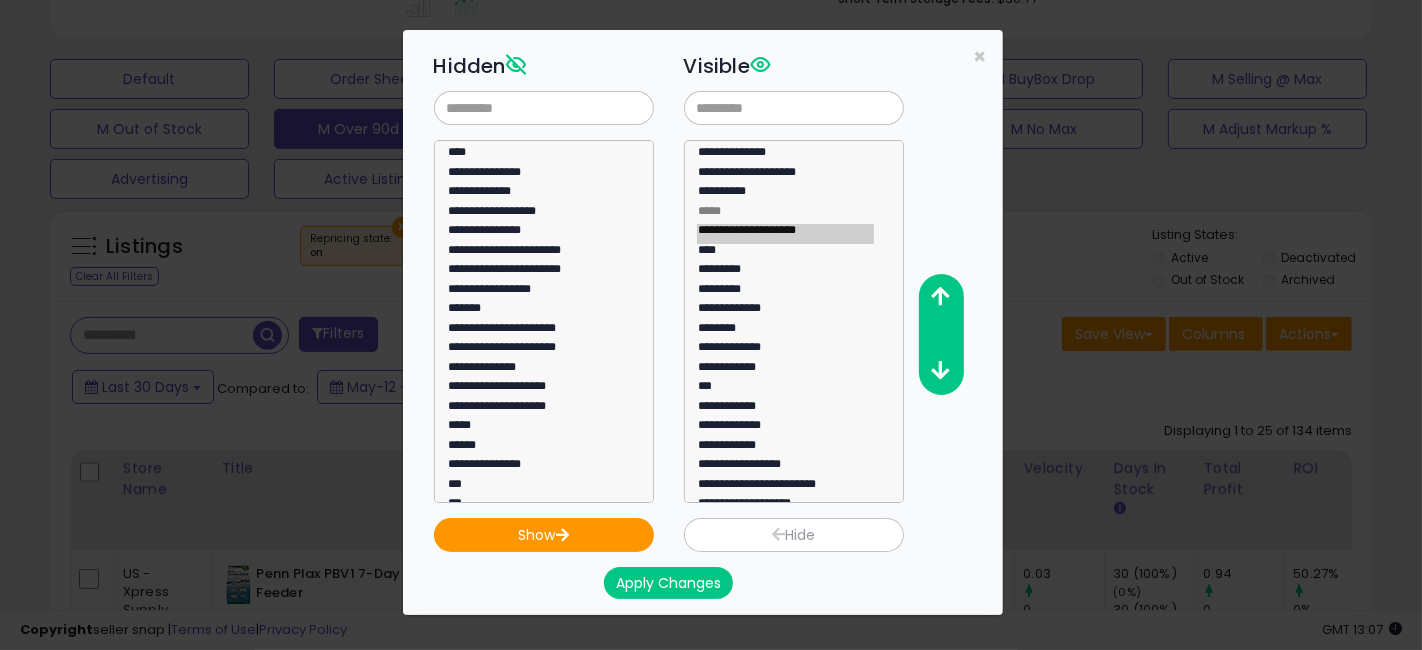 click on "Apply Changes" at bounding box center (668, 583) 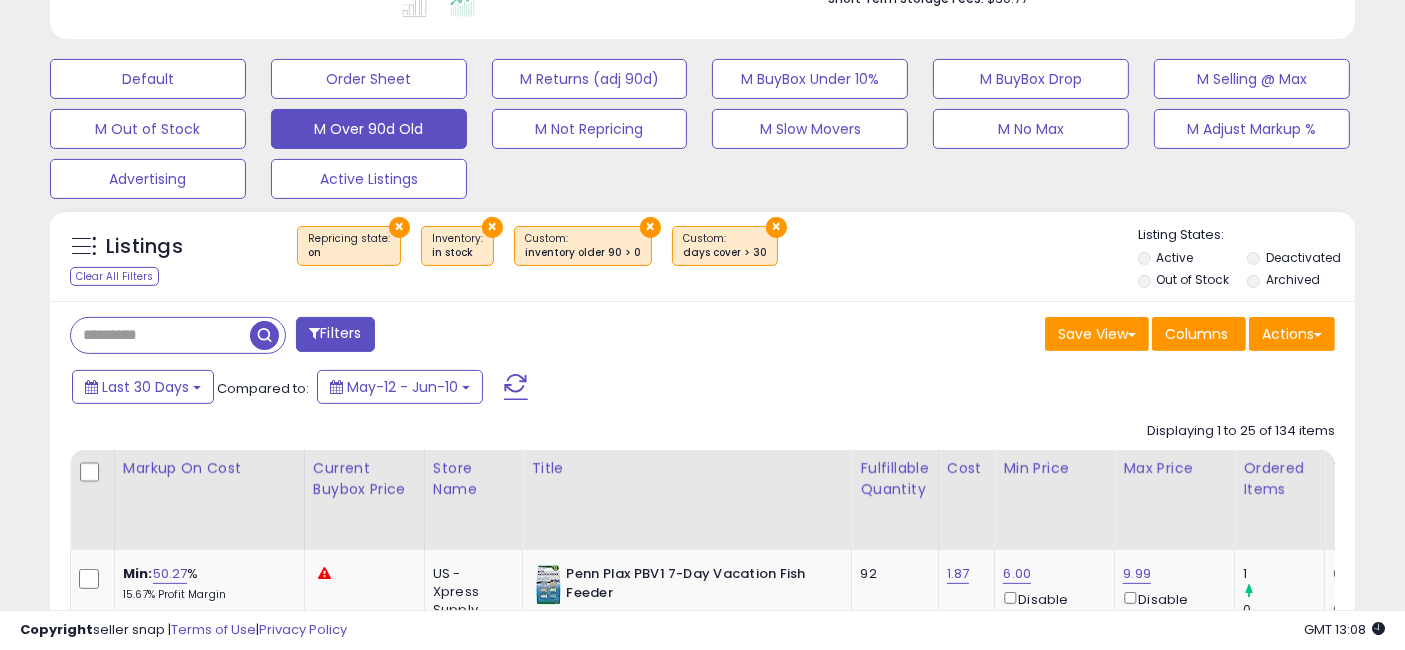scroll, scrollTop: 682, scrollLeft: 0, axis: vertical 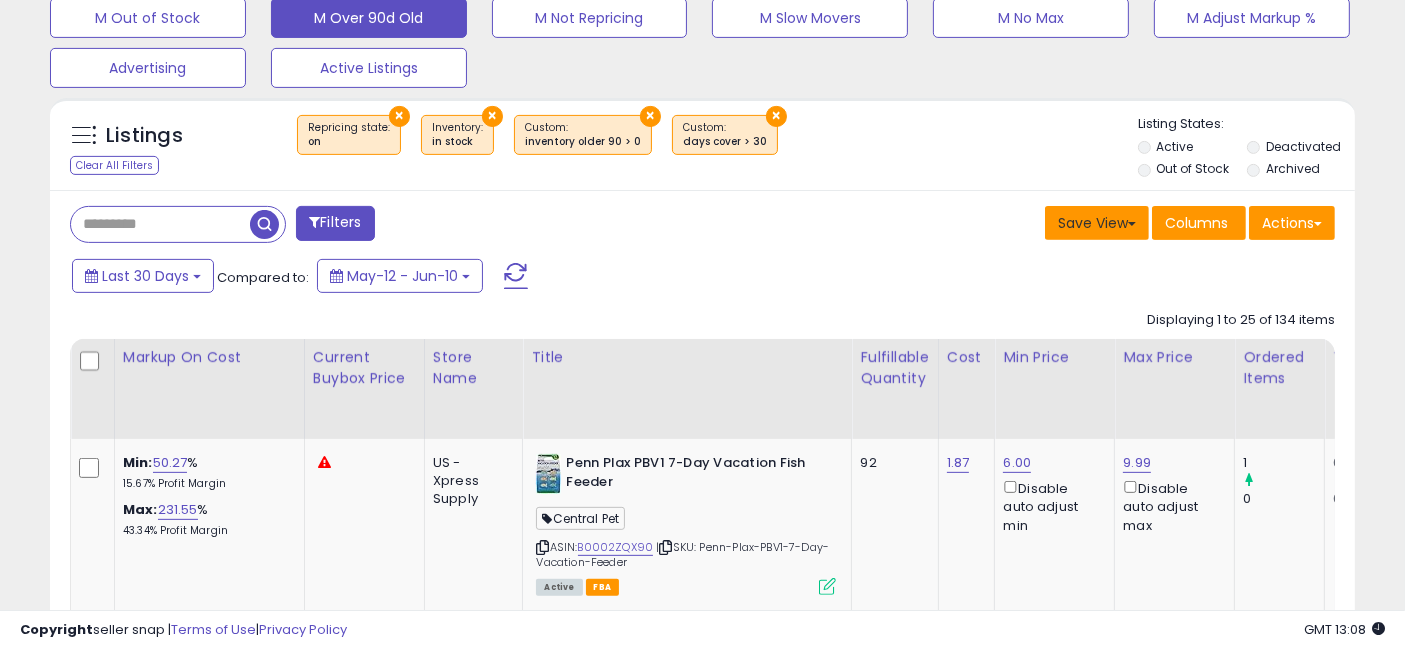 click on "Save View" at bounding box center [1097, 223] 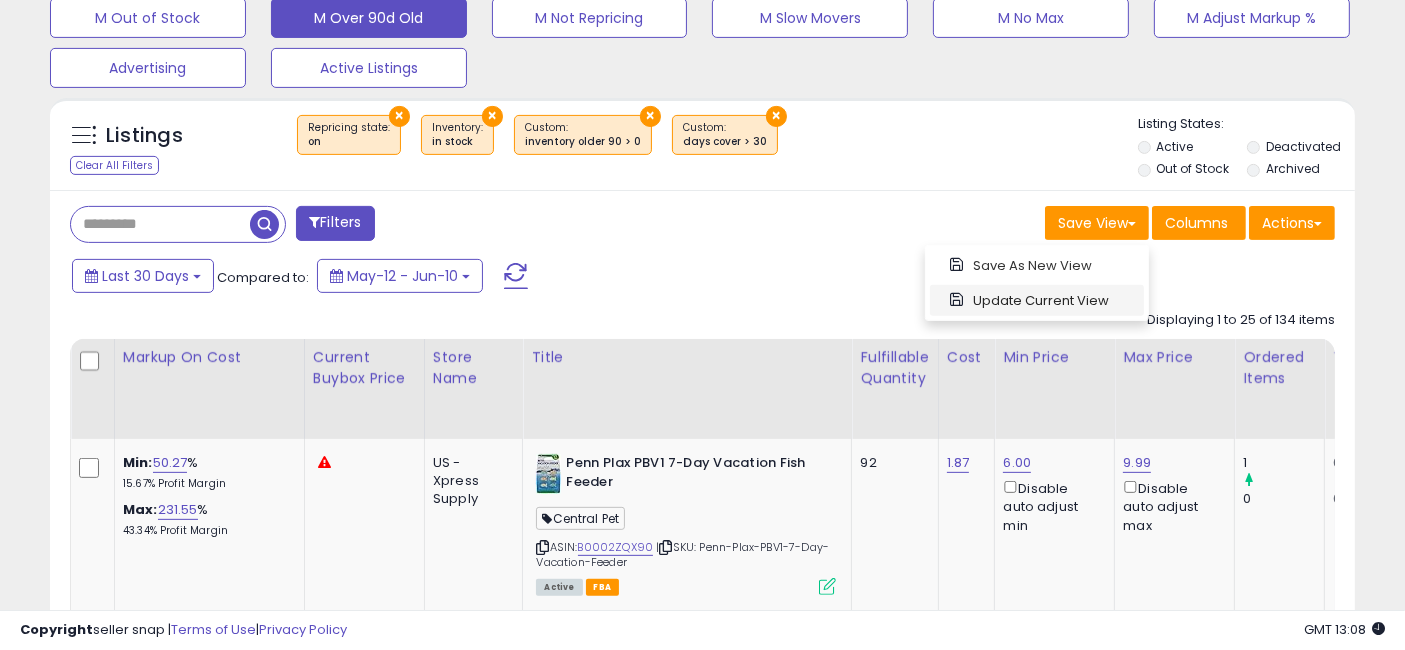 click on "Update Current View" at bounding box center (1037, 300) 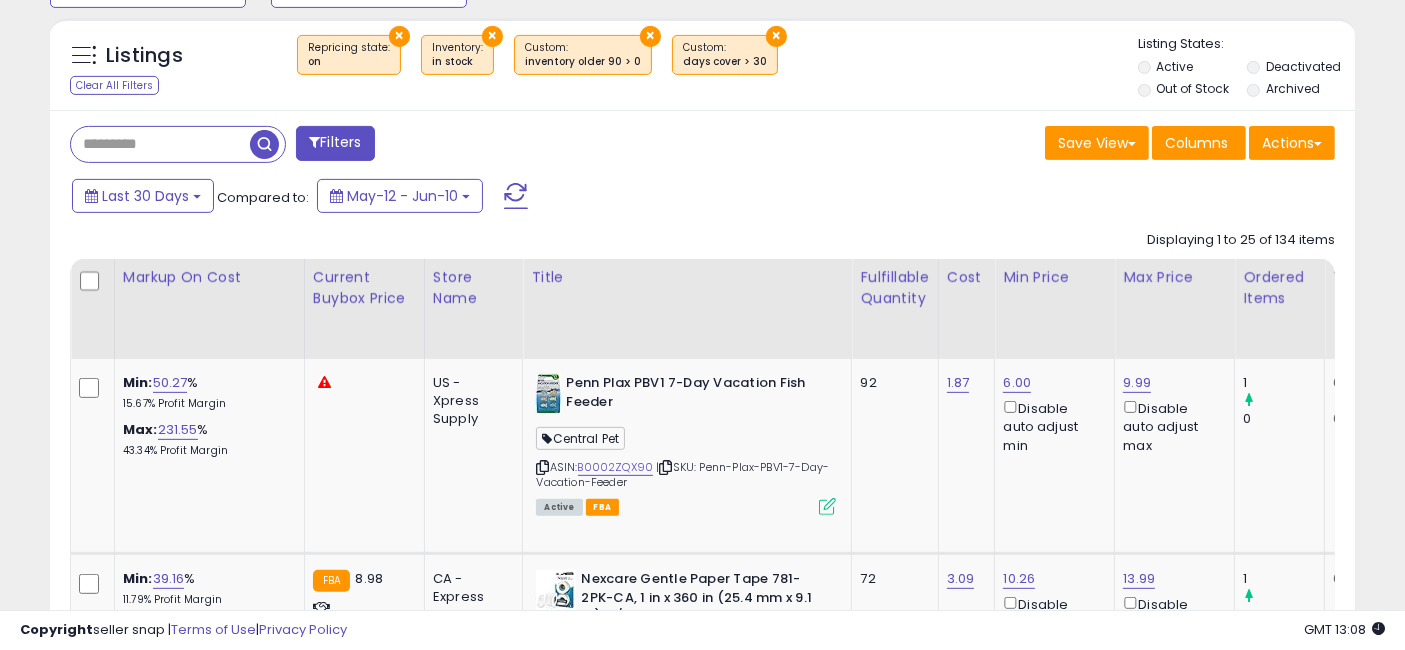 scroll, scrollTop: 793, scrollLeft: 0, axis: vertical 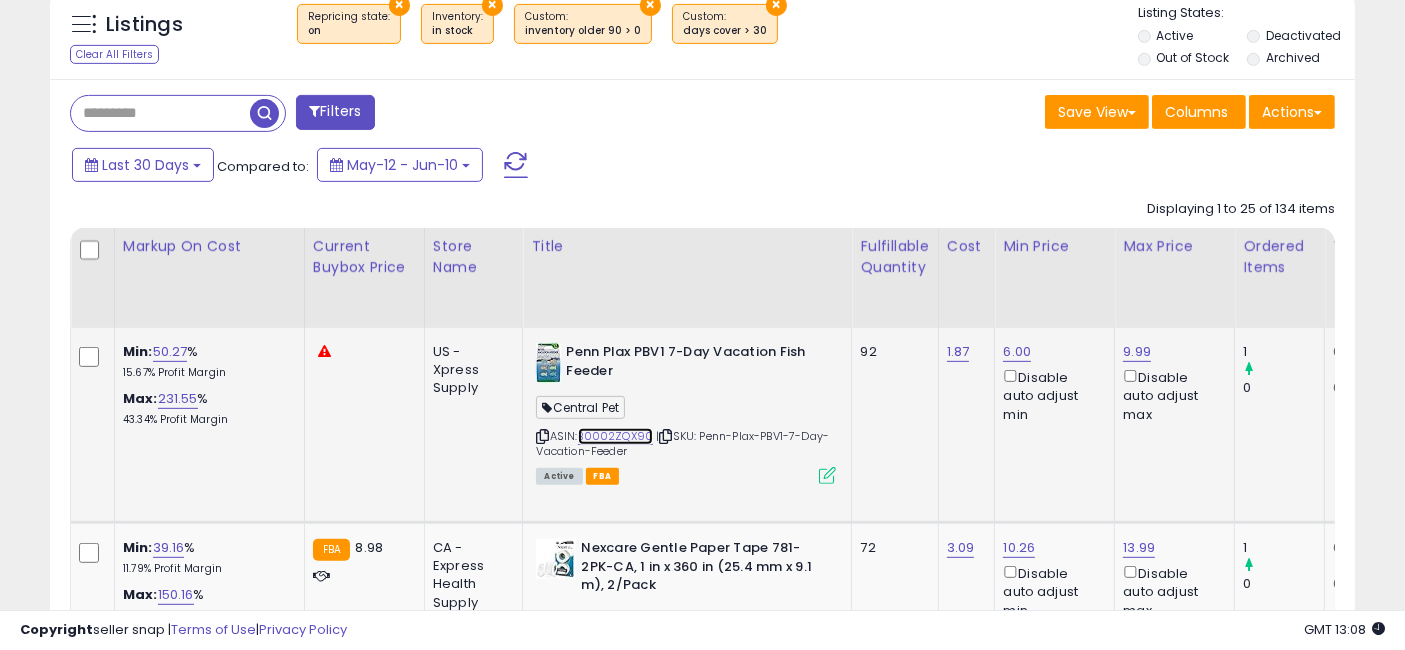 click on "B0002ZQX90" at bounding box center [616, 436] 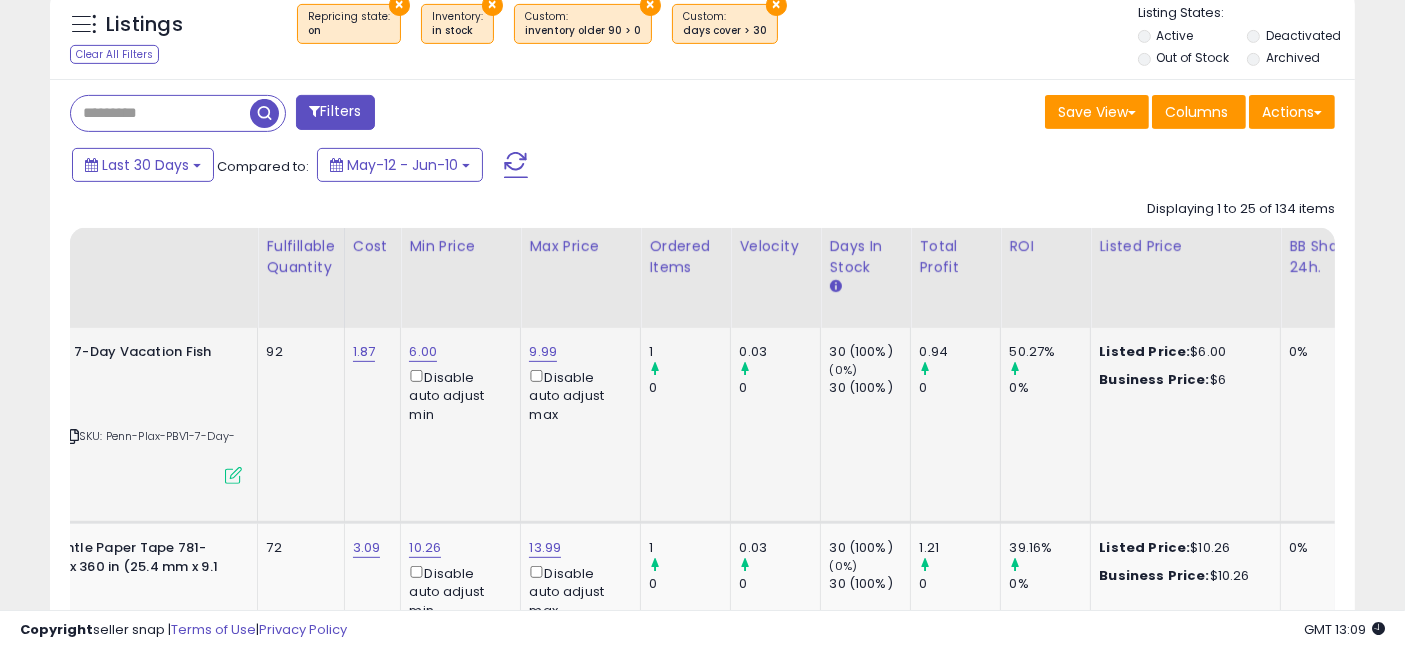 drag, startPoint x: 460, startPoint y: 433, endPoint x: 598, endPoint y: 433, distance: 138 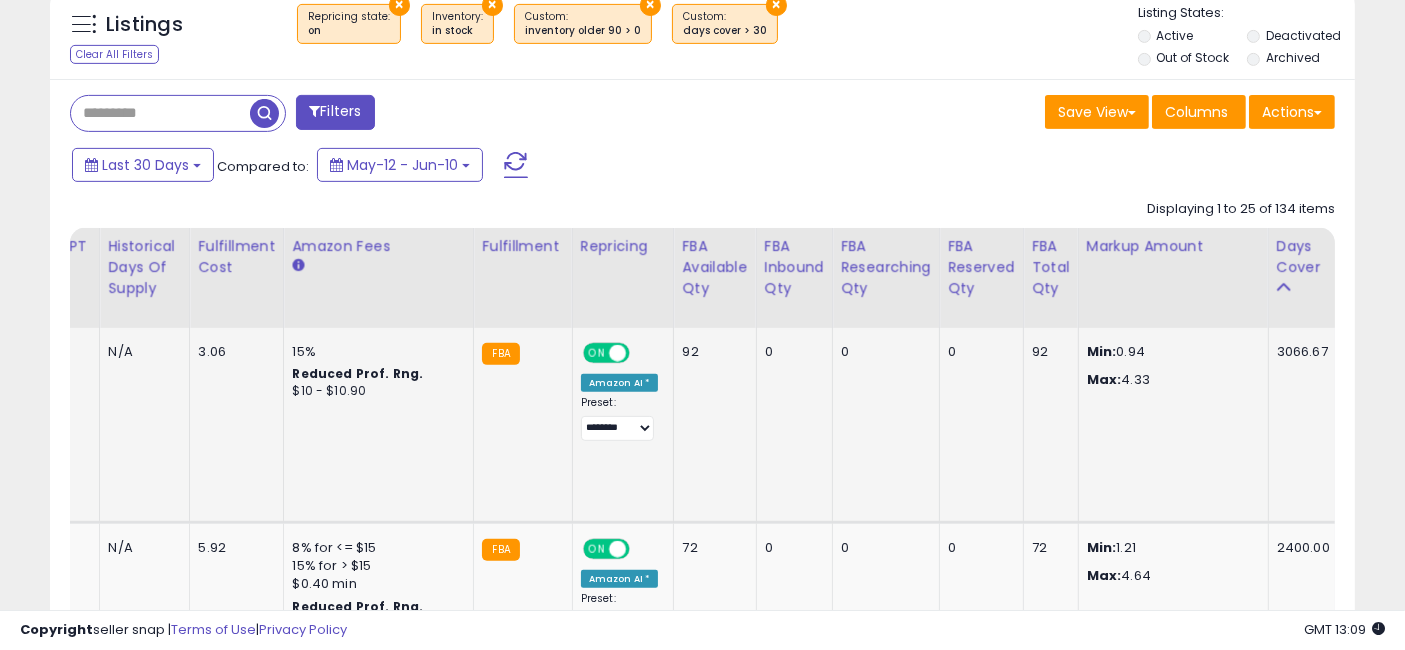 drag, startPoint x: 405, startPoint y: 450, endPoint x: 1116, endPoint y: 461, distance: 711.0851 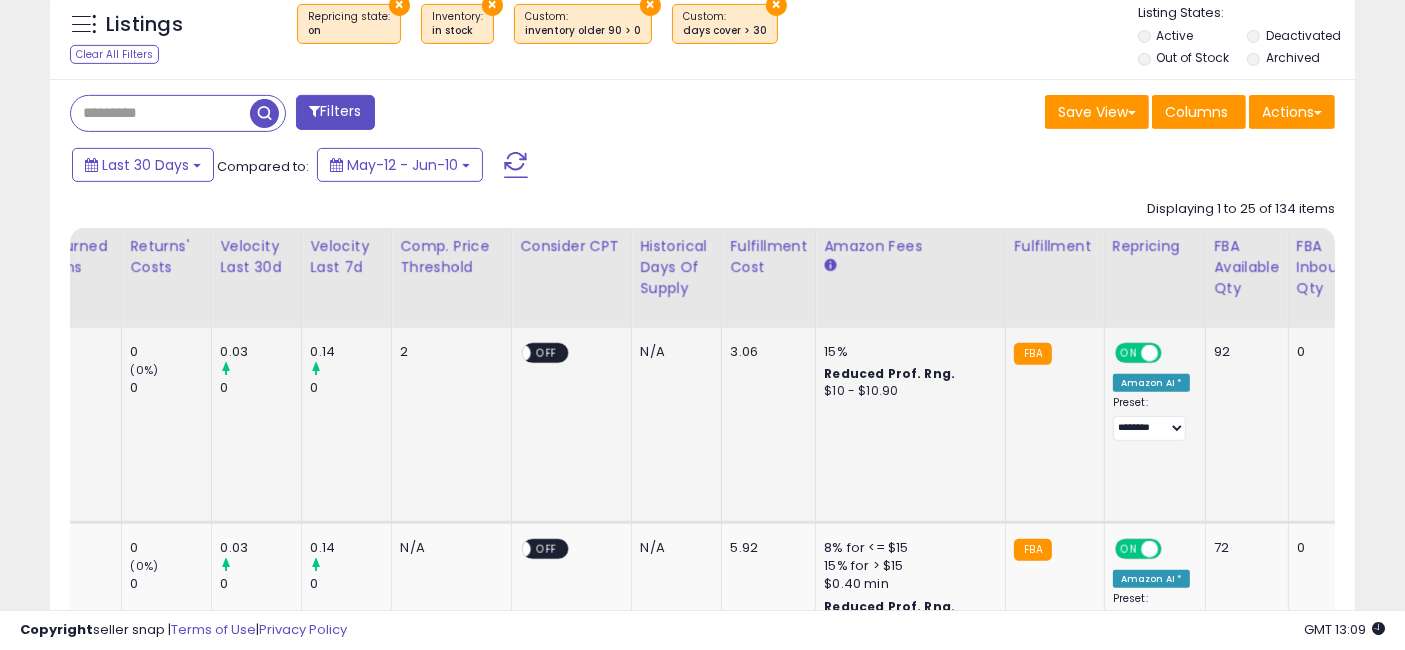drag, startPoint x: 1043, startPoint y: 461, endPoint x: 898, endPoint y: 462, distance: 145.00345 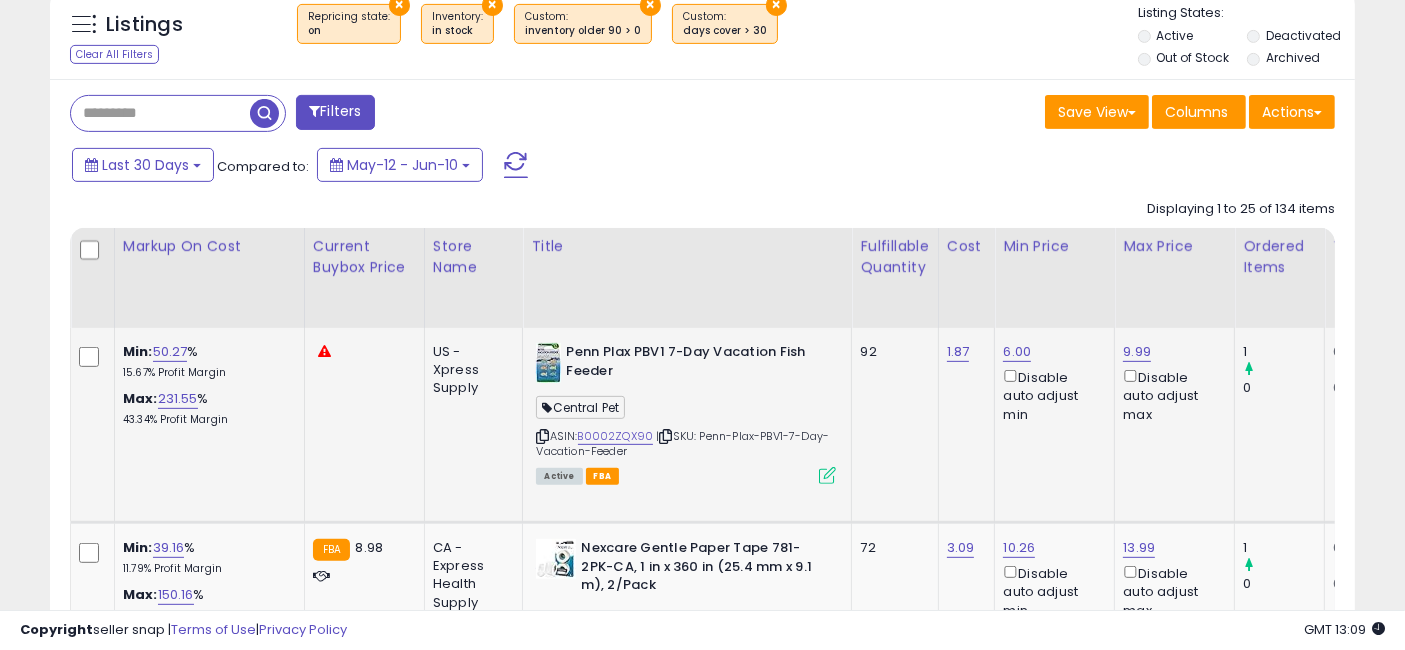 drag, startPoint x: 1174, startPoint y: 436, endPoint x: 806, endPoint y: 450, distance: 368.2662 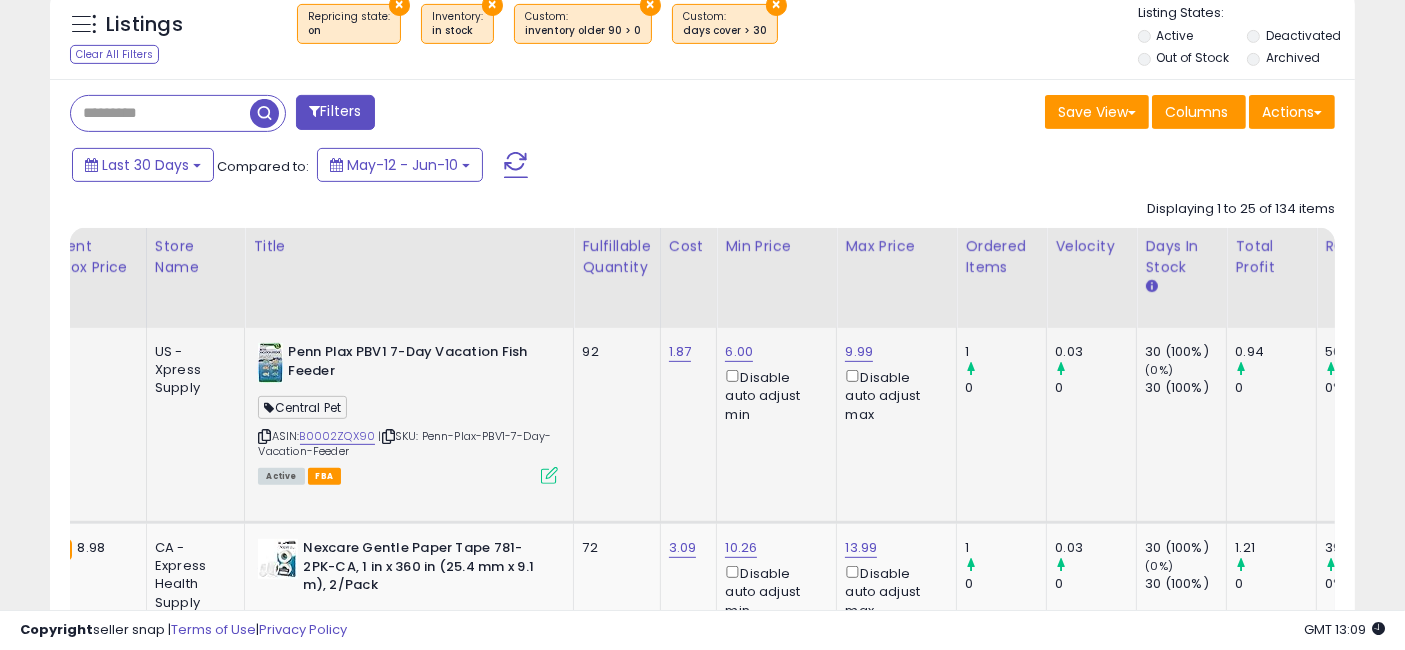 drag, startPoint x: 957, startPoint y: 431, endPoint x: 998, endPoint y: 428, distance: 41.109608 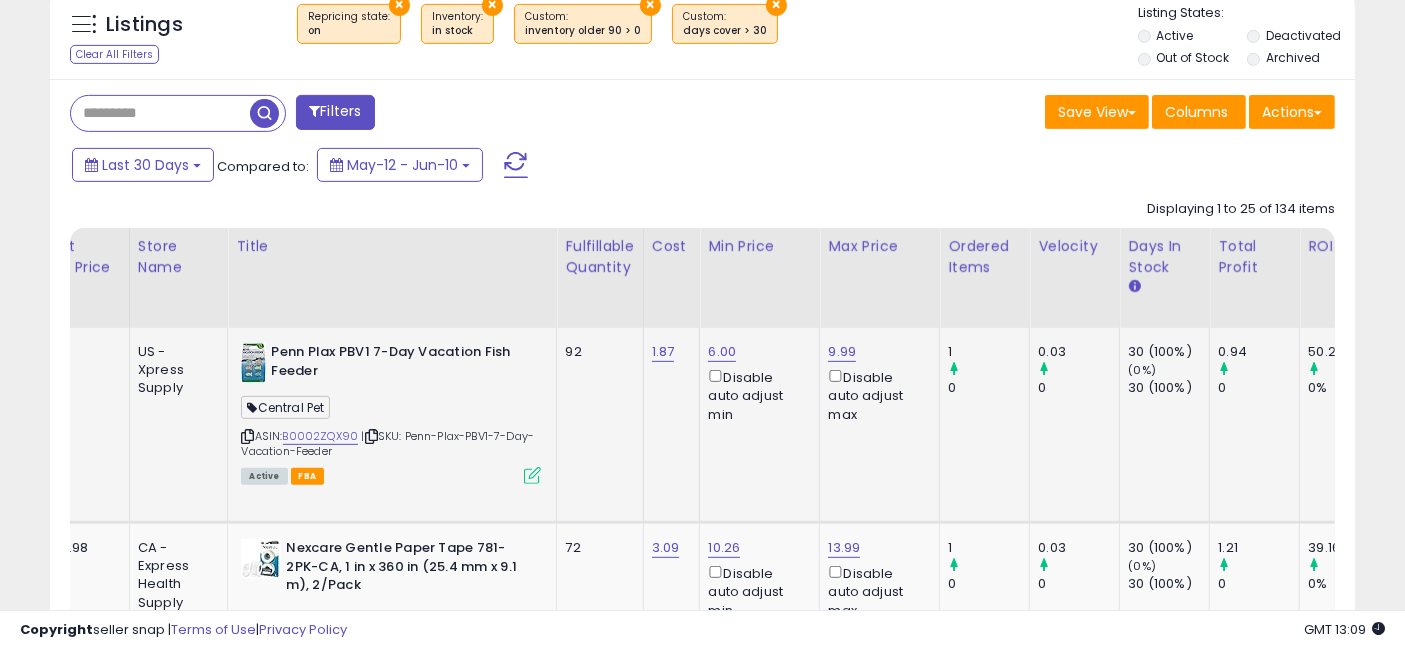 click at bounding box center (532, 475) 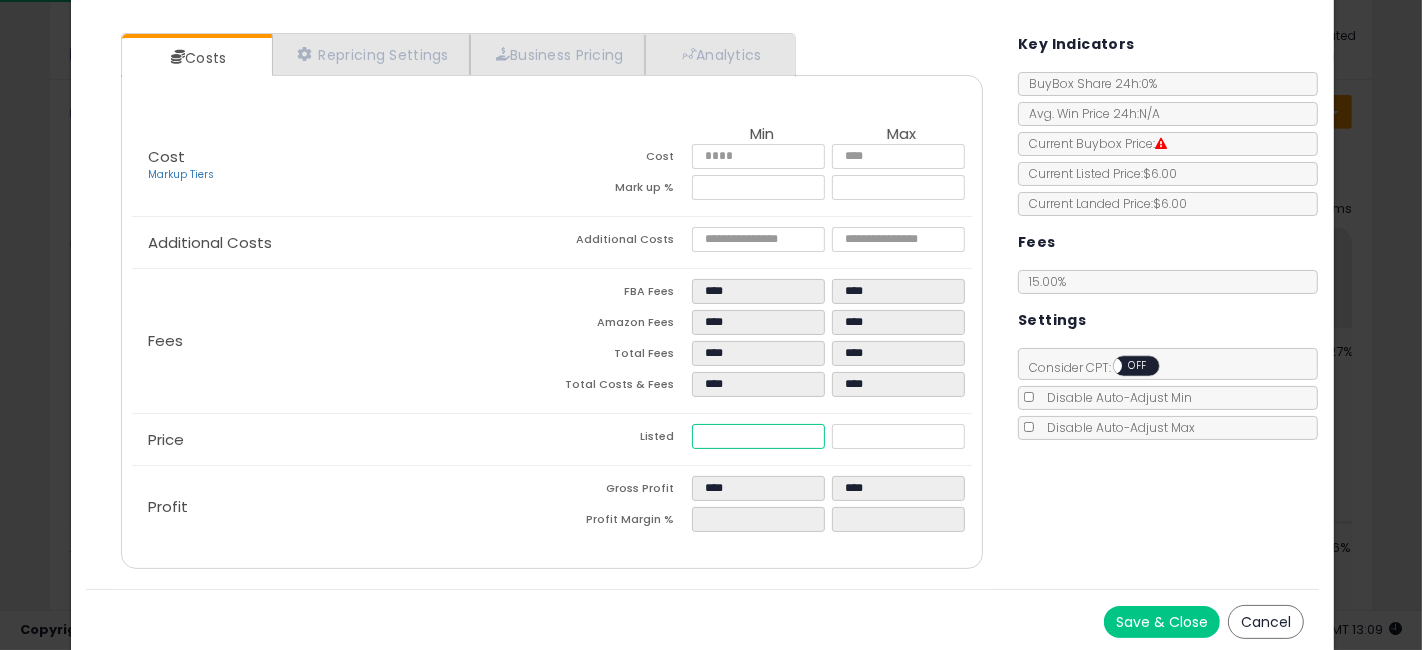 click on "****" at bounding box center [758, 436] 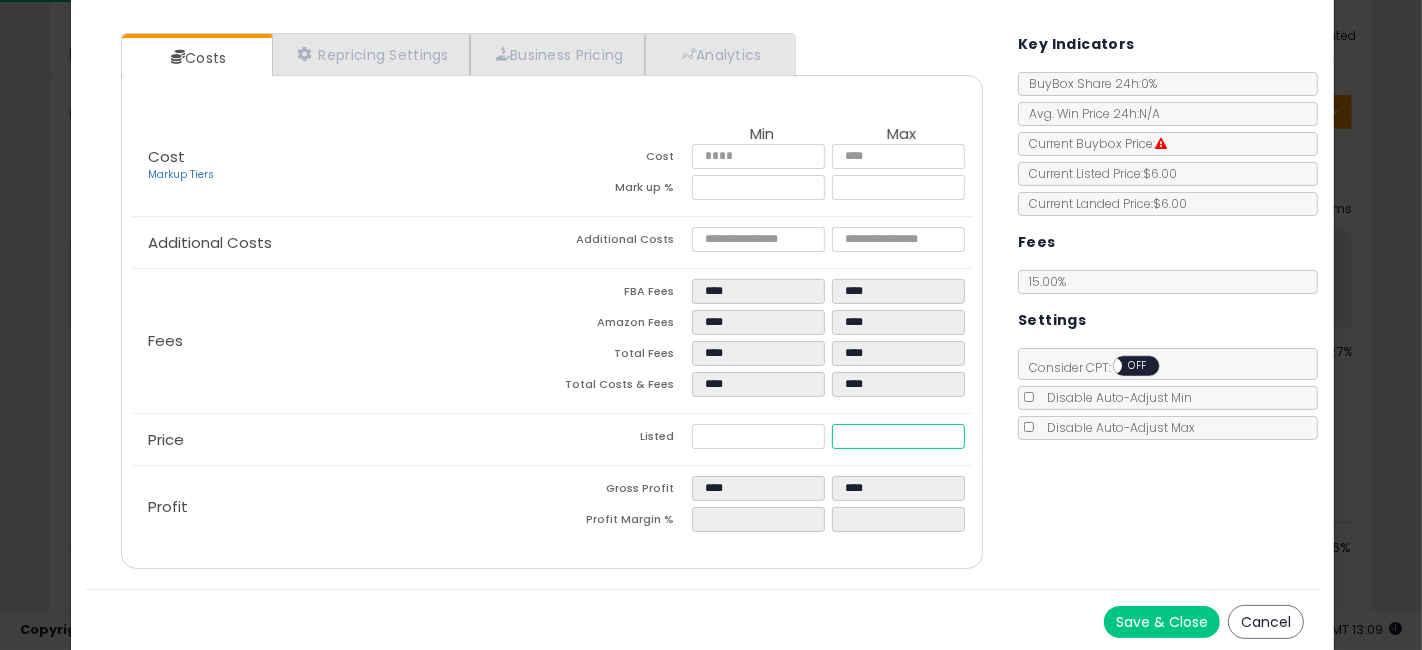 type on "****" 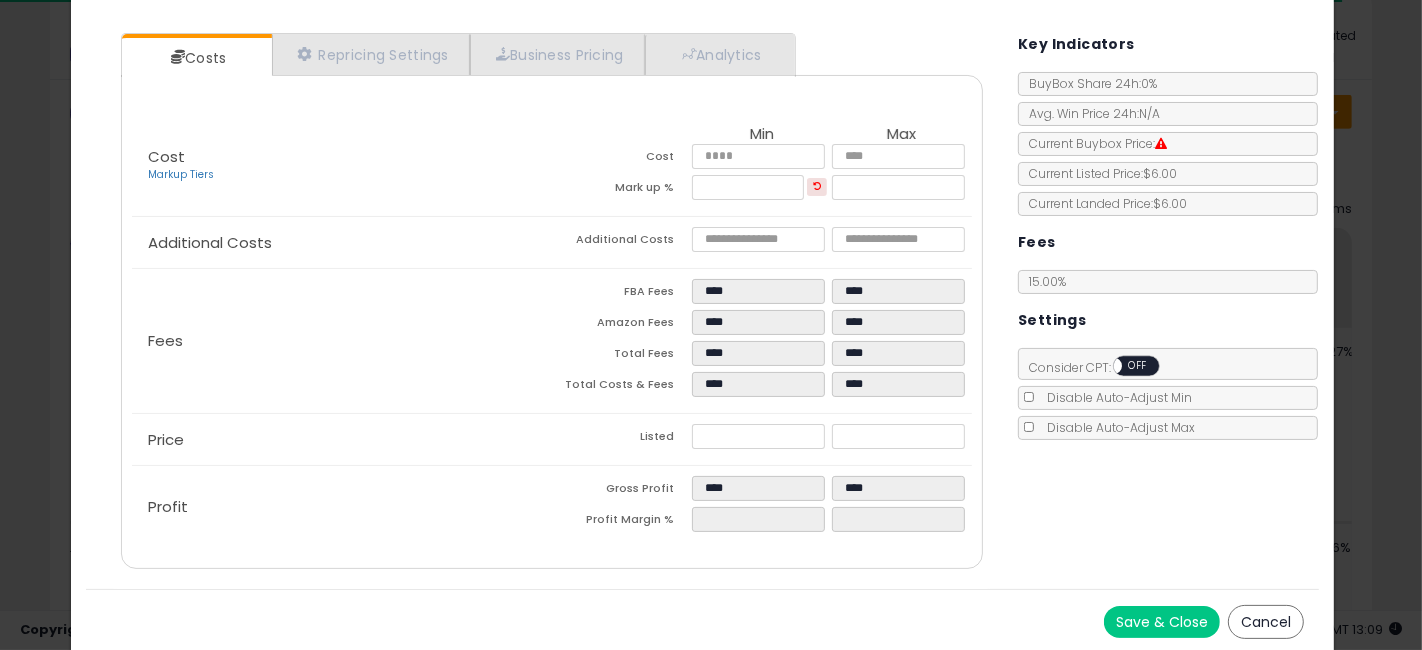 click on "Total Fees" at bounding box center [622, 356] 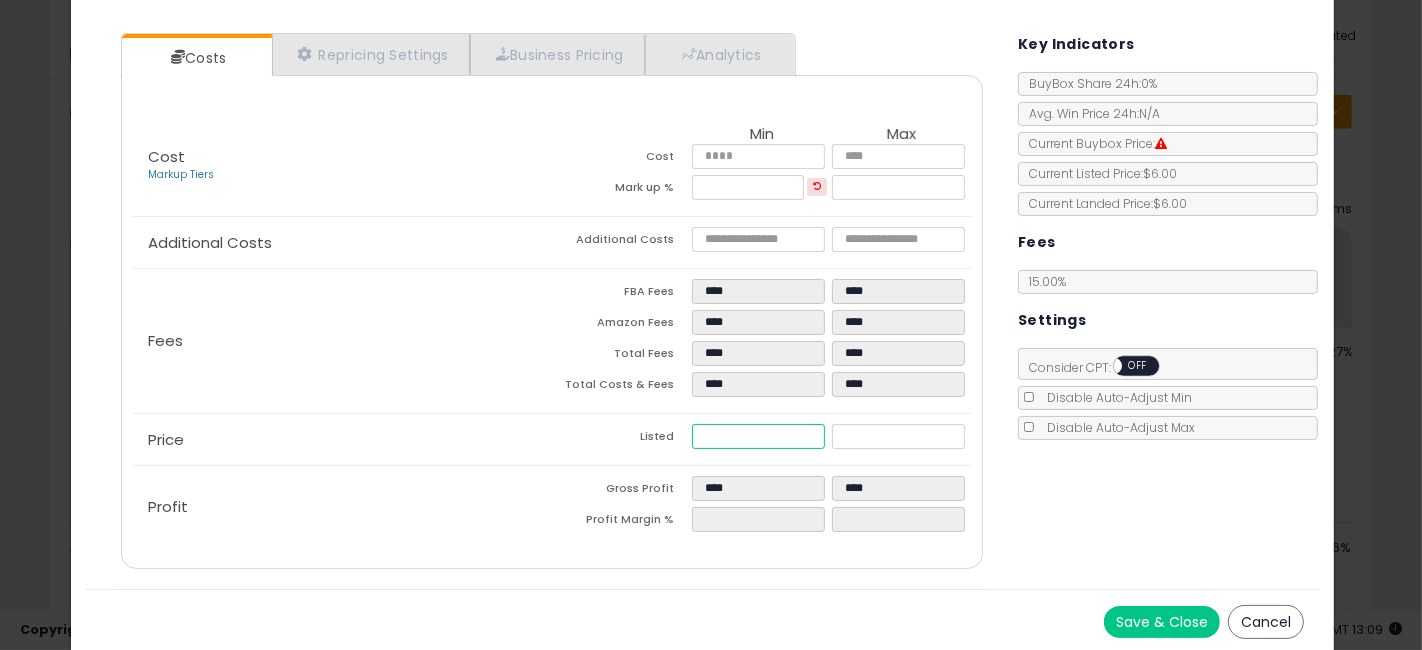 click on "****" at bounding box center (758, 436) 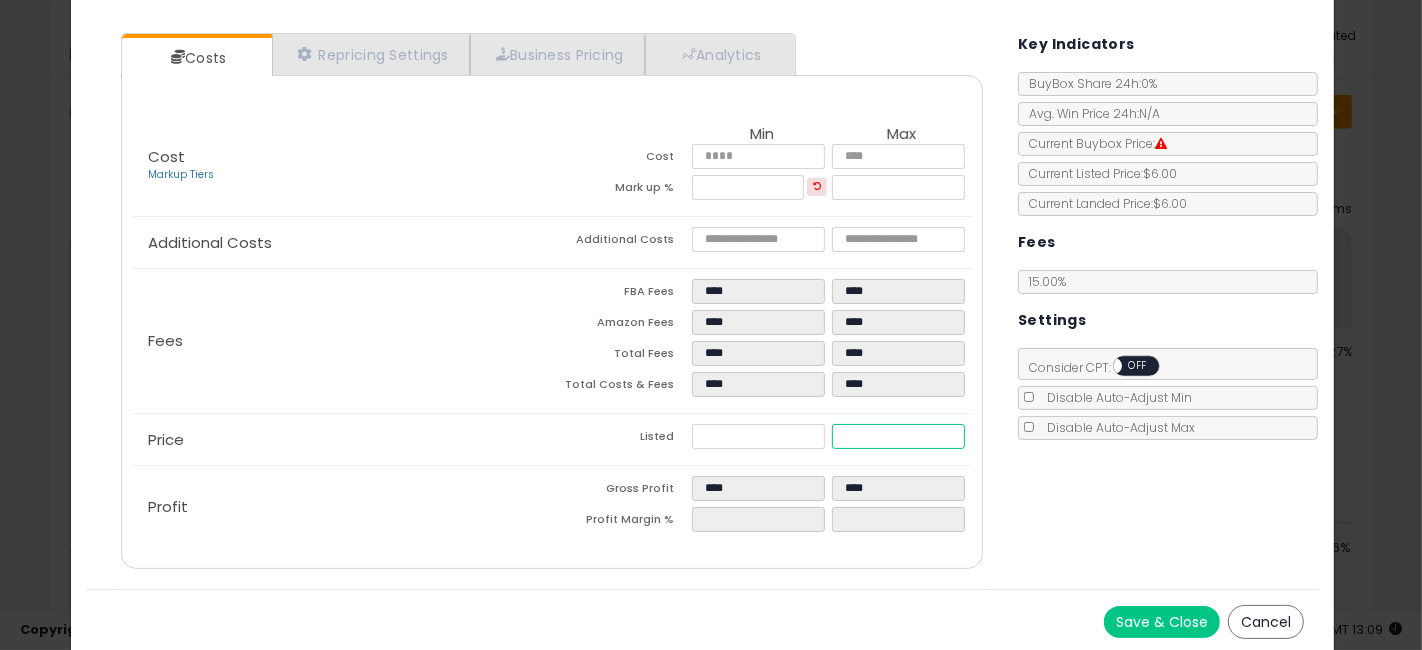 type on "******" 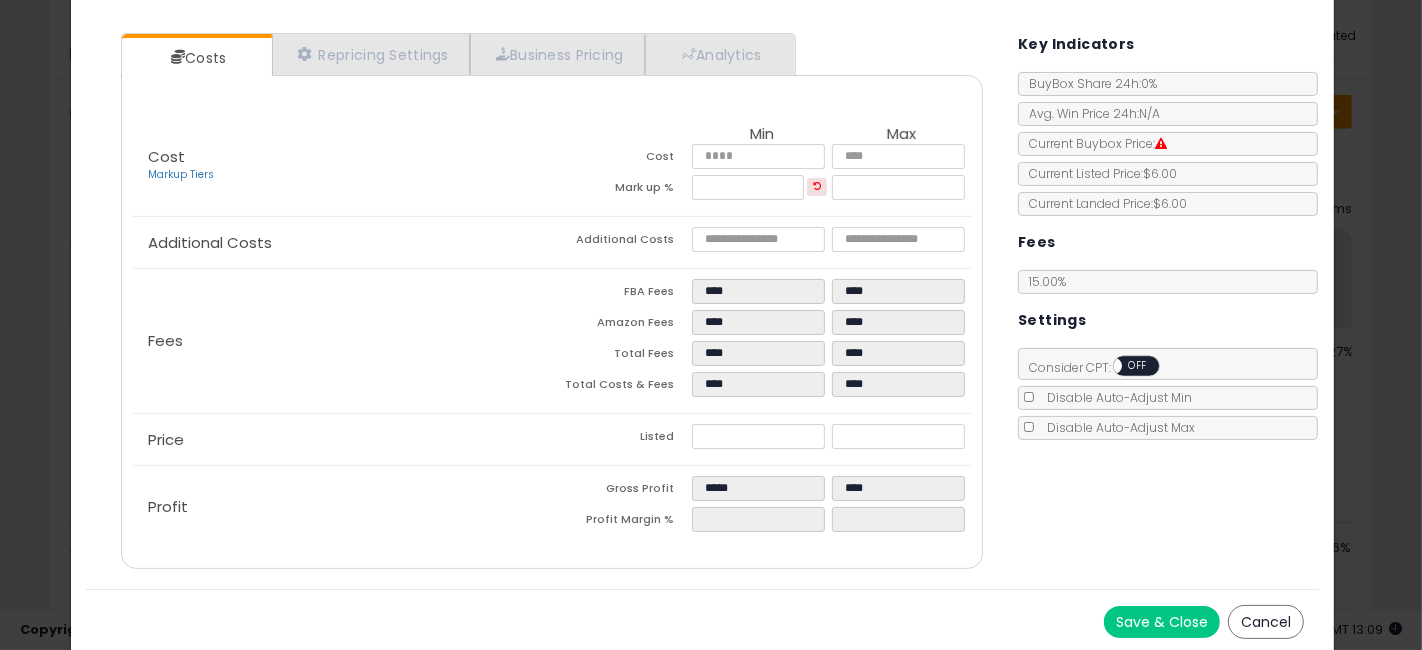 click on "Costs
Repricing Settings
Business Pricing
Analytics
Cost" at bounding box center (702, 303) 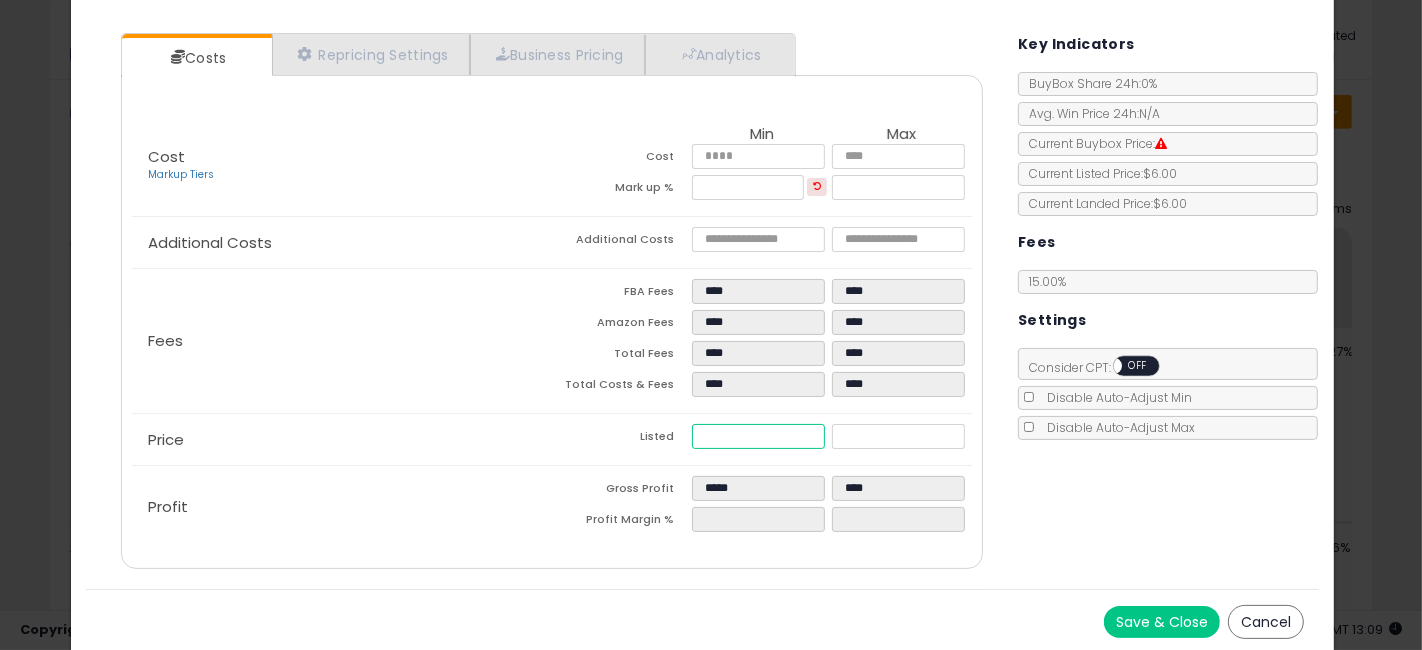 click on "****" at bounding box center (758, 436) 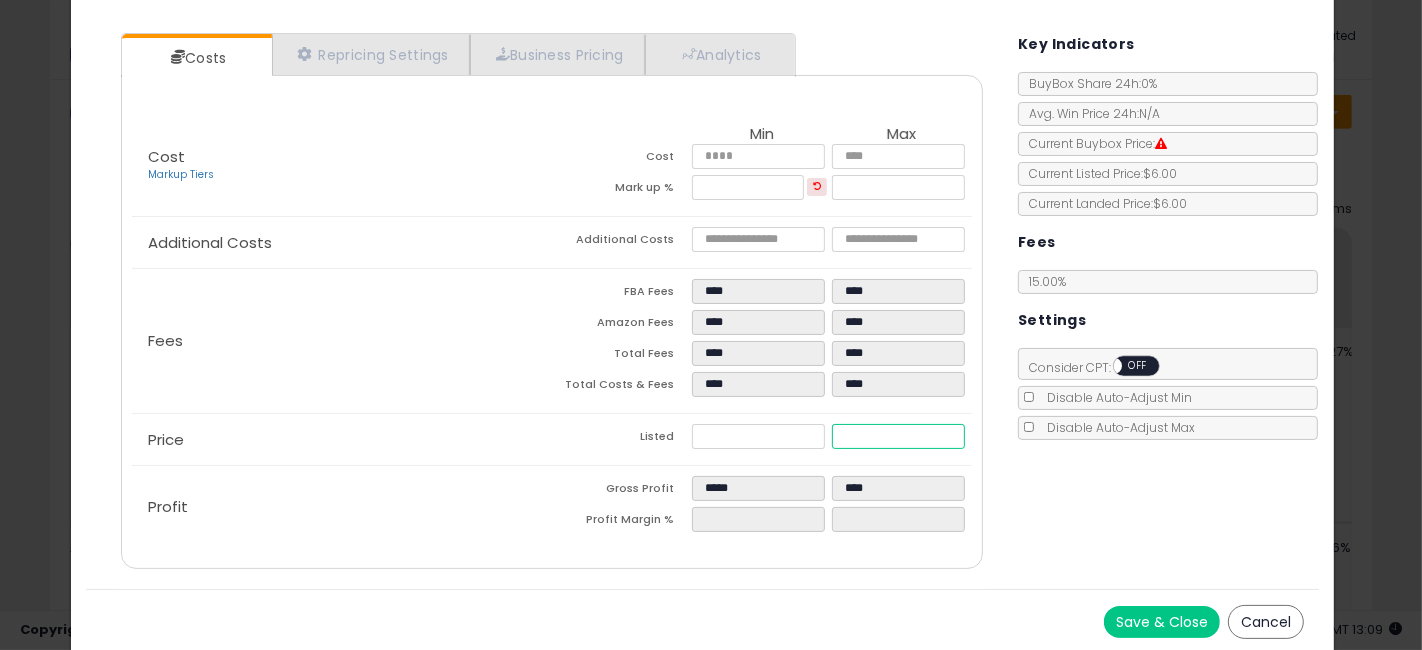 type on "****" 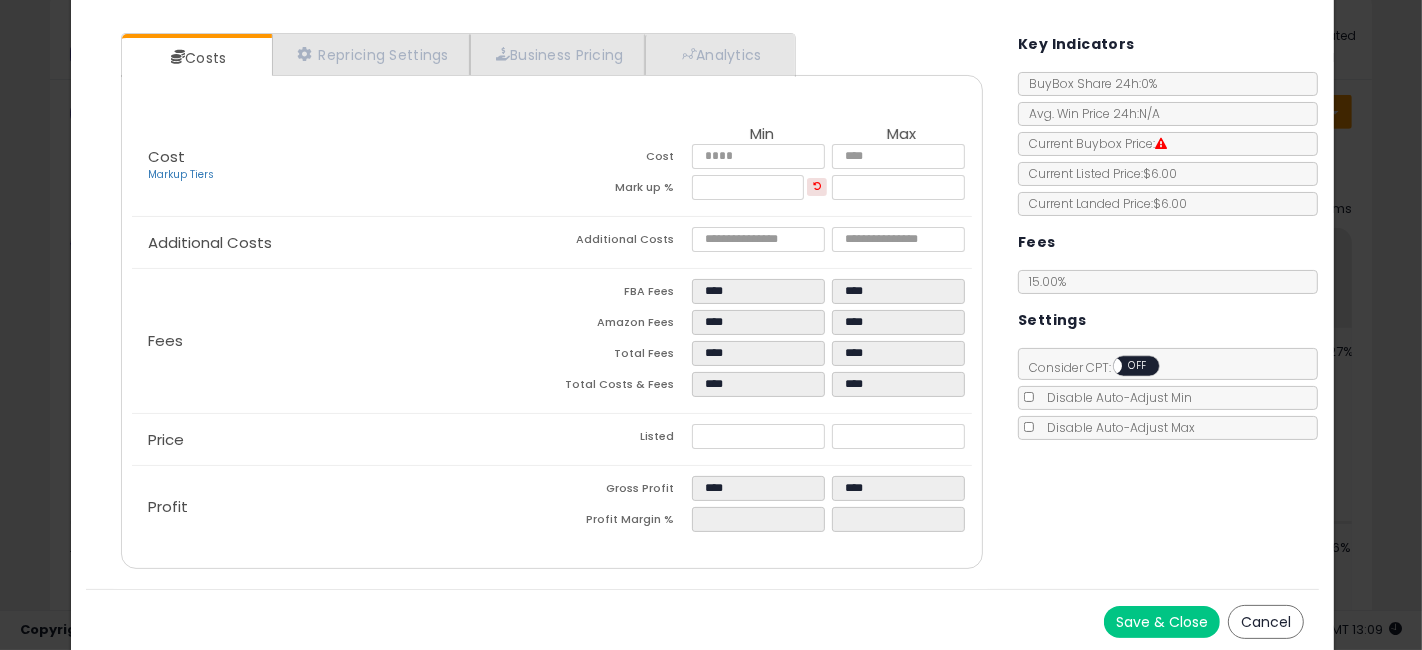 click on "Save & Close" at bounding box center (1162, 622) 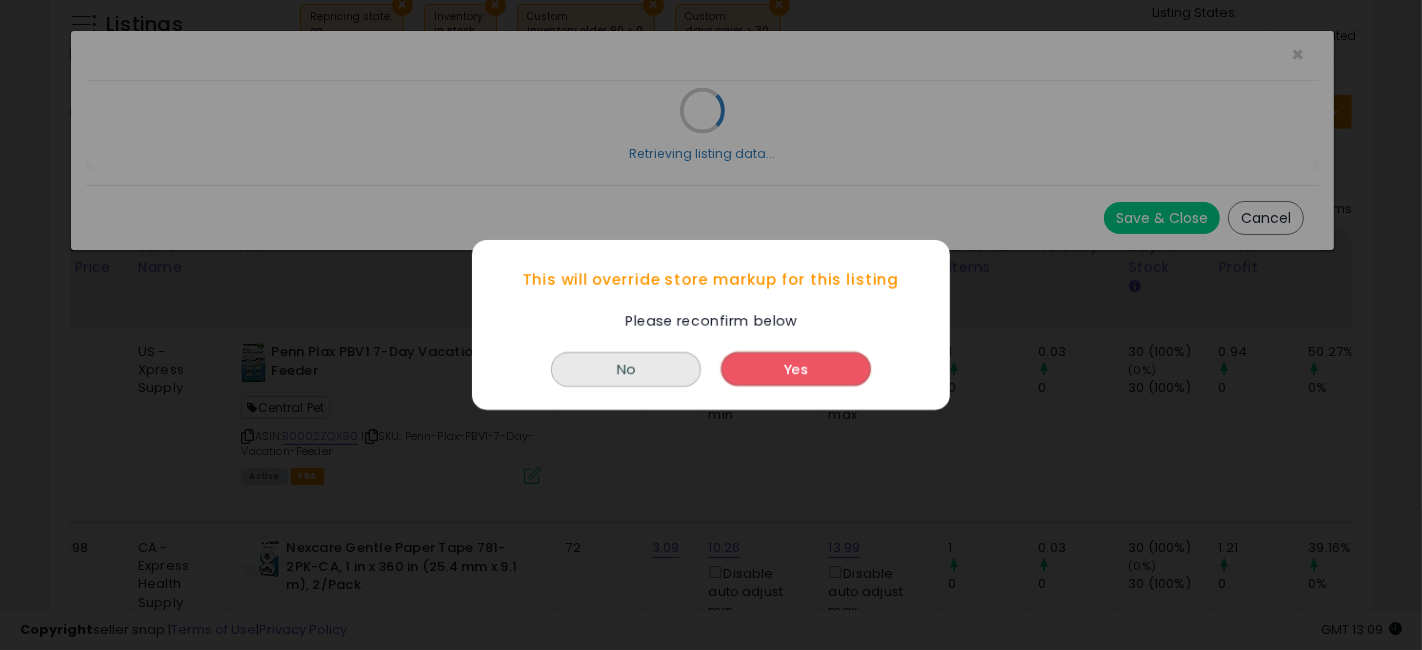 click on "Yes" at bounding box center (796, 369) 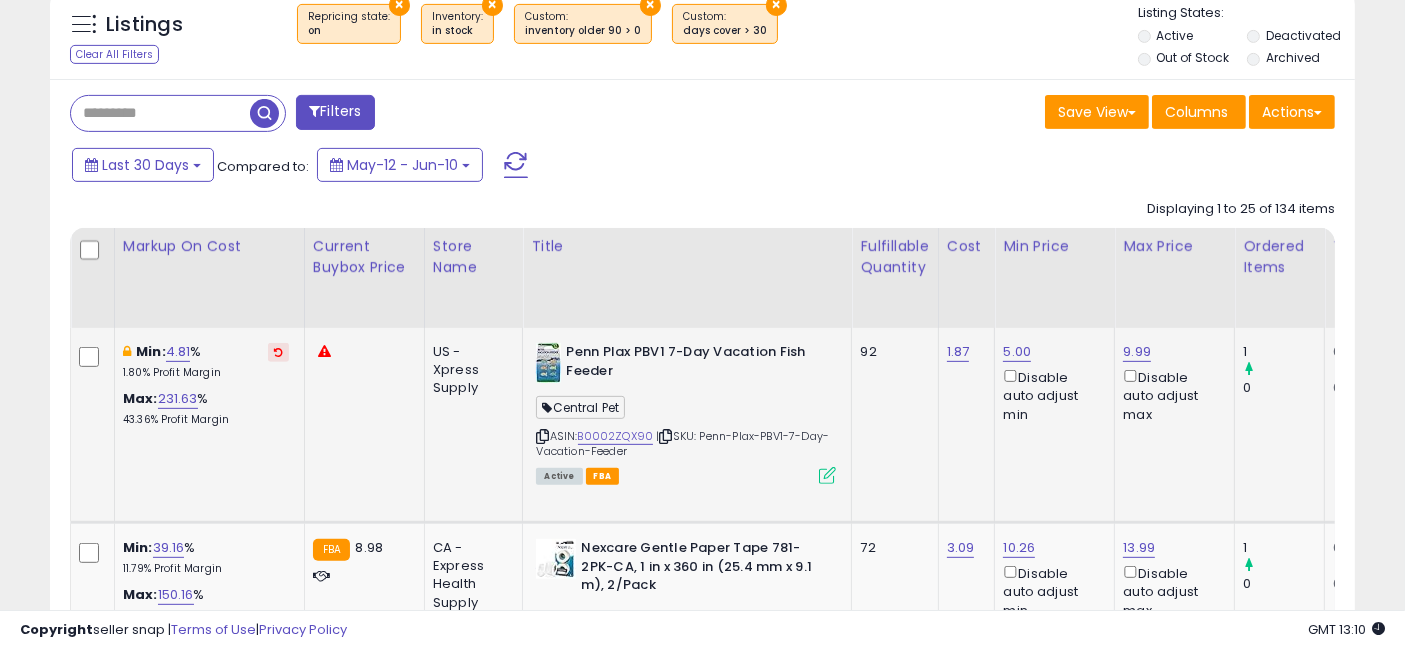 drag, startPoint x: 682, startPoint y: 449, endPoint x: 638, endPoint y: 449, distance: 44 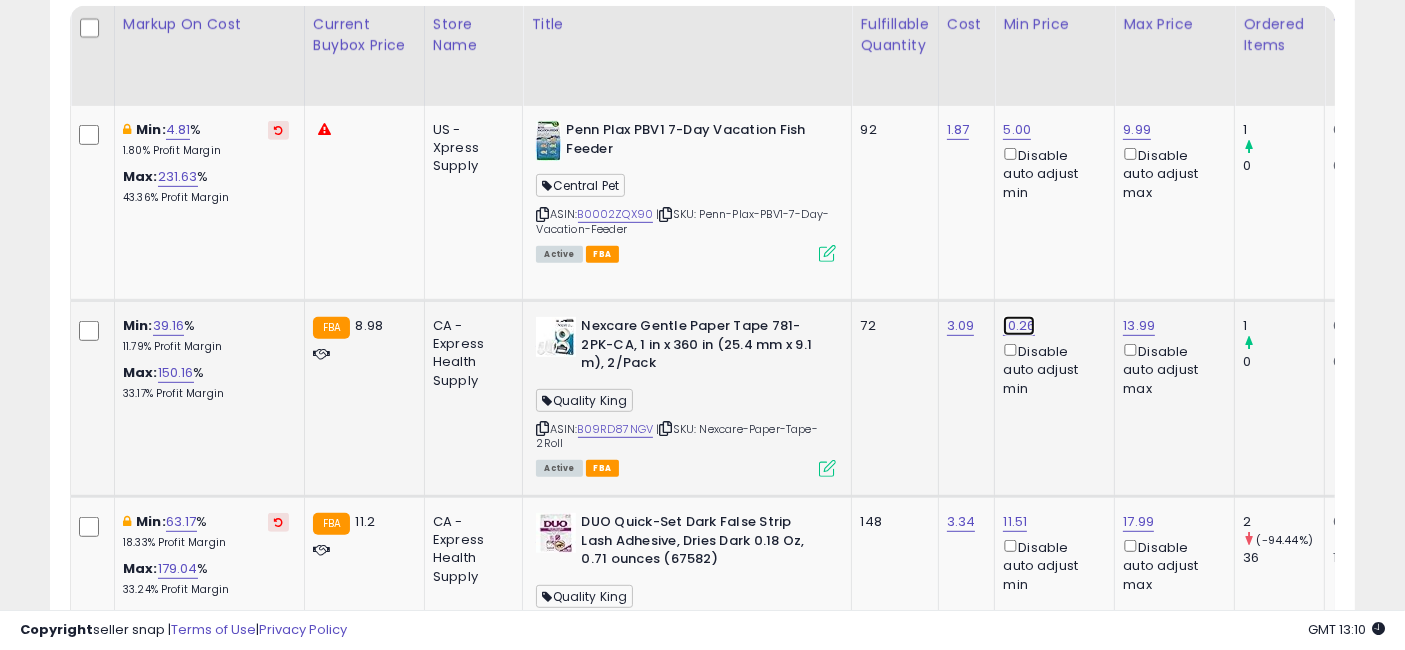 click on "10.26" at bounding box center [1017, 130] 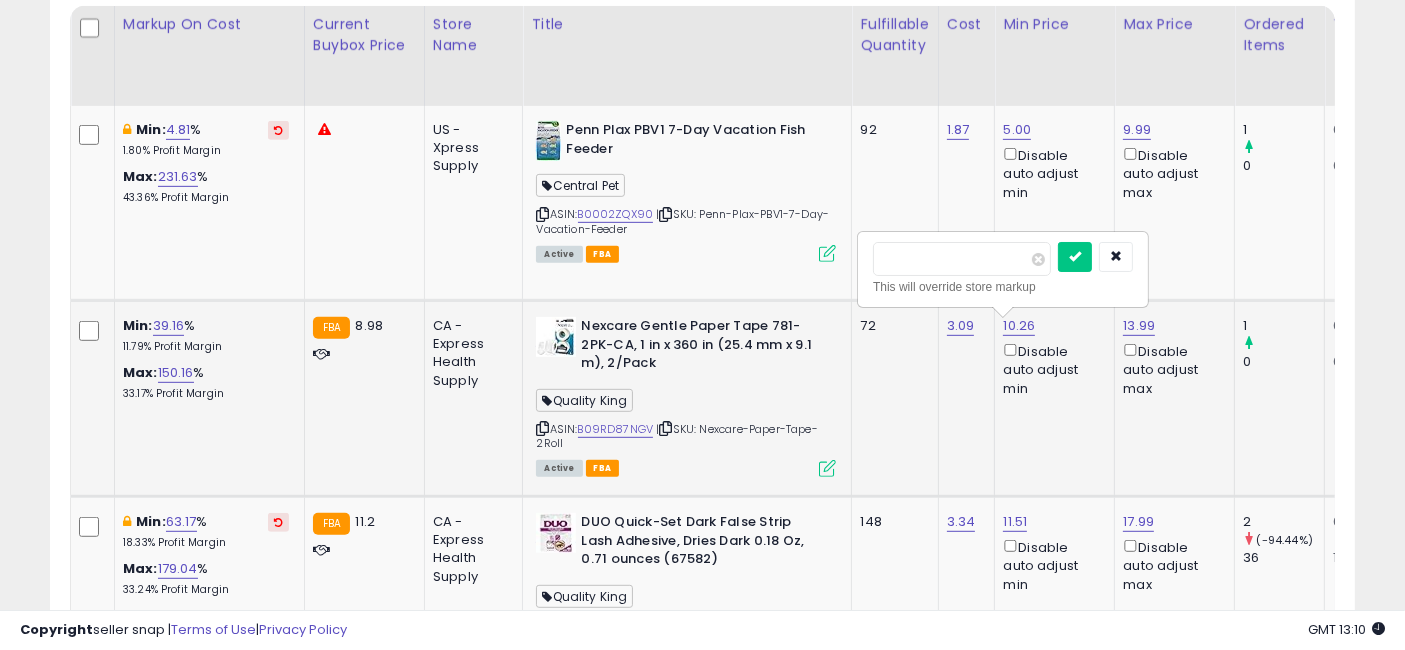 click on "*****" at bounding box center [962, 259] 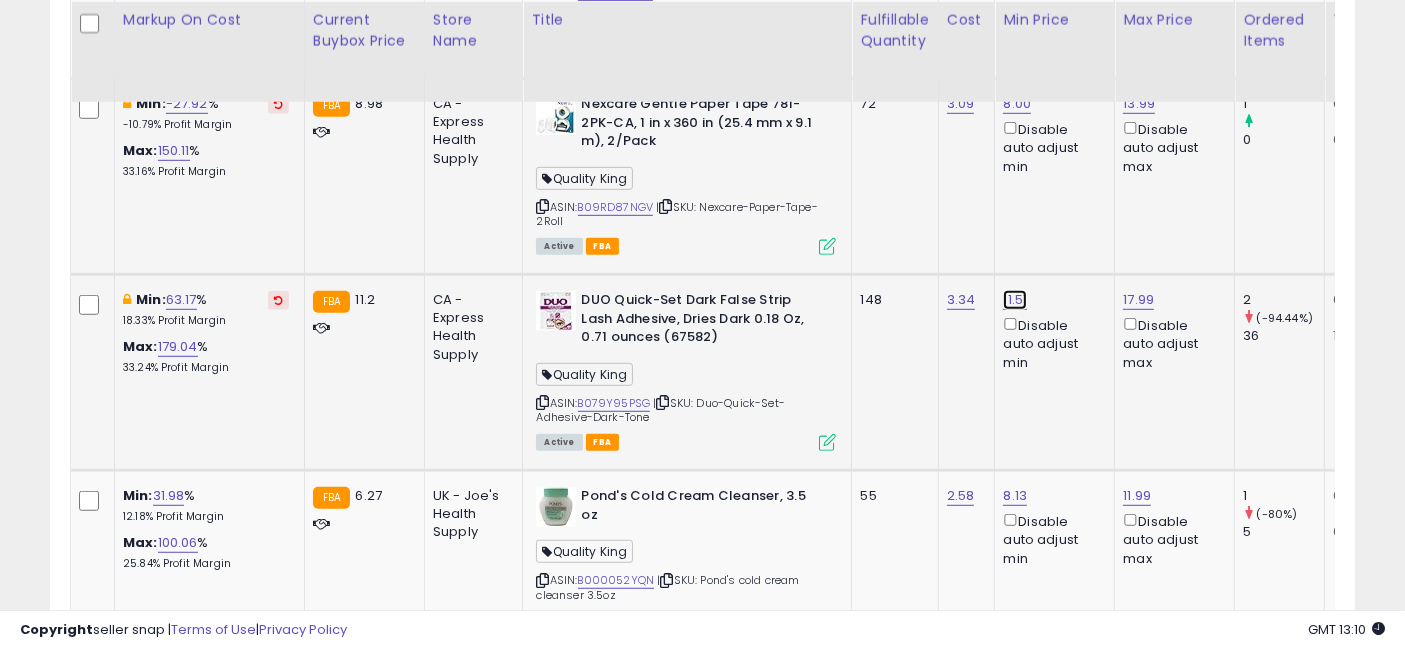 click on "11.51" at bounding box center [1017, -92] 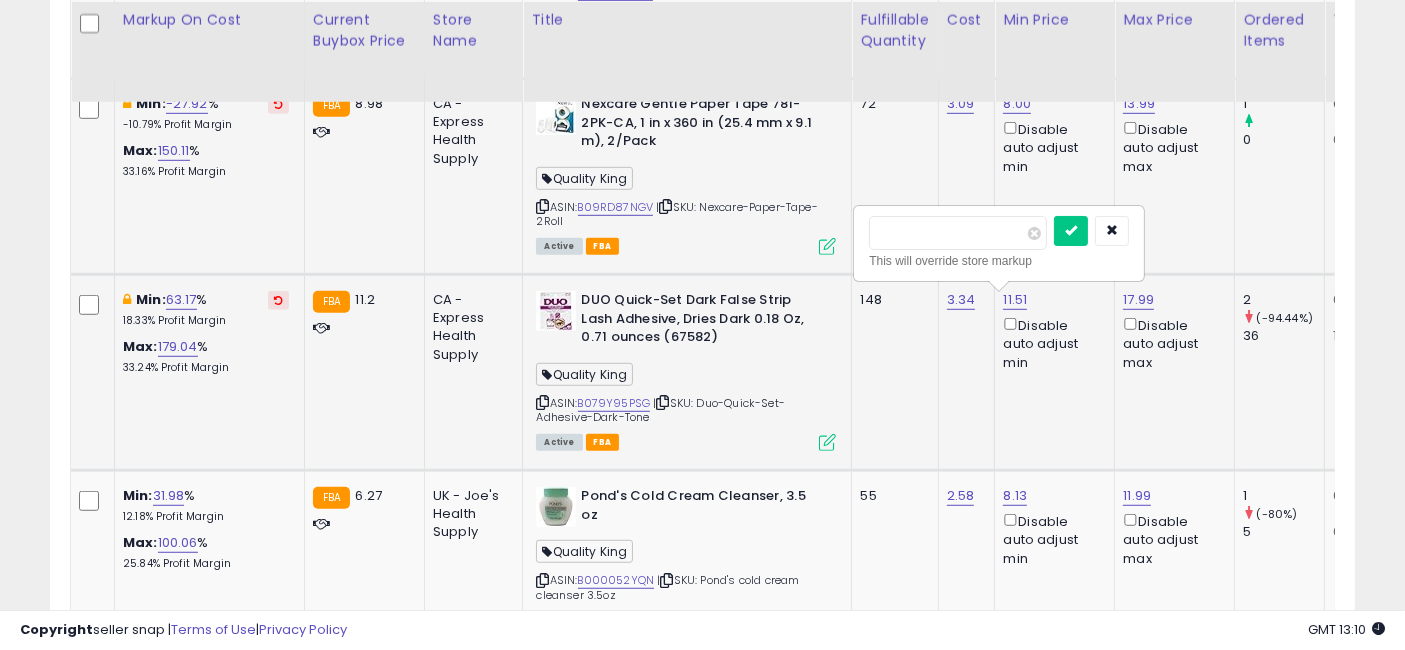 click on "*****" at bounding box center (958, 233) 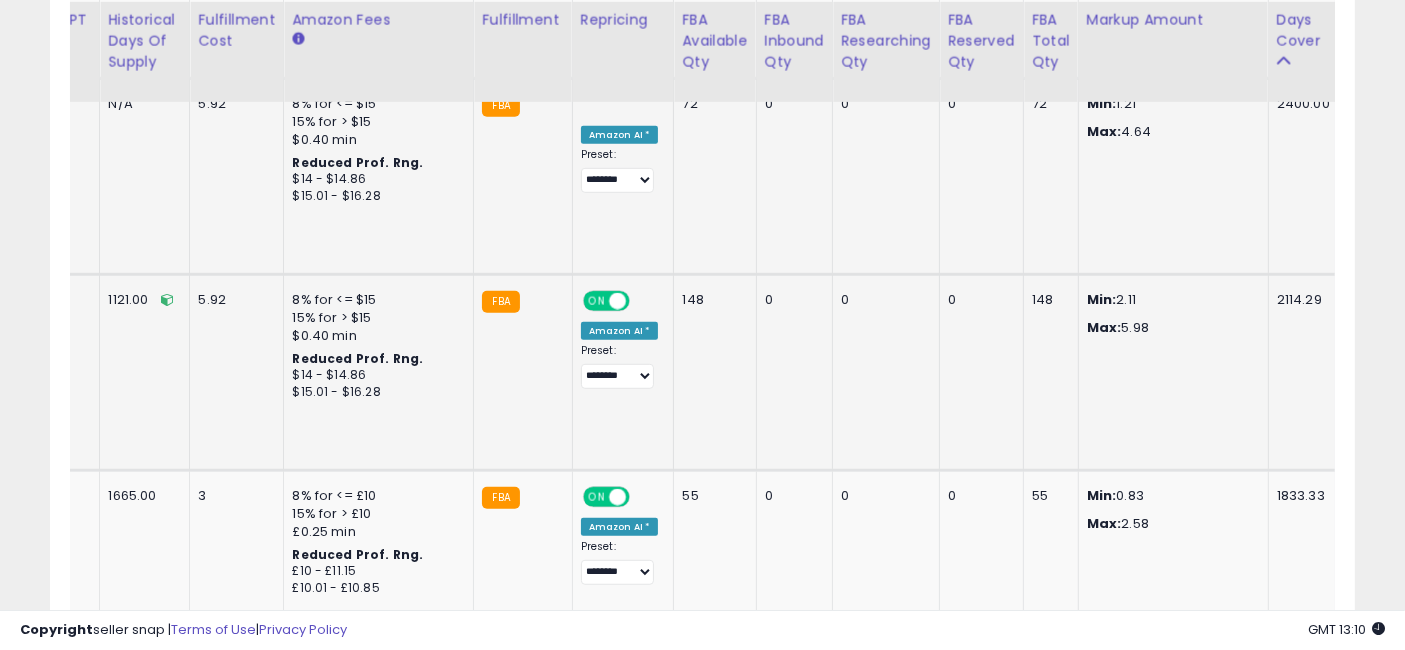 drag, startPoint x: 842, startPoint y: 356, endPoint x: 1180, endPoint y: 336, distance: 338.5912 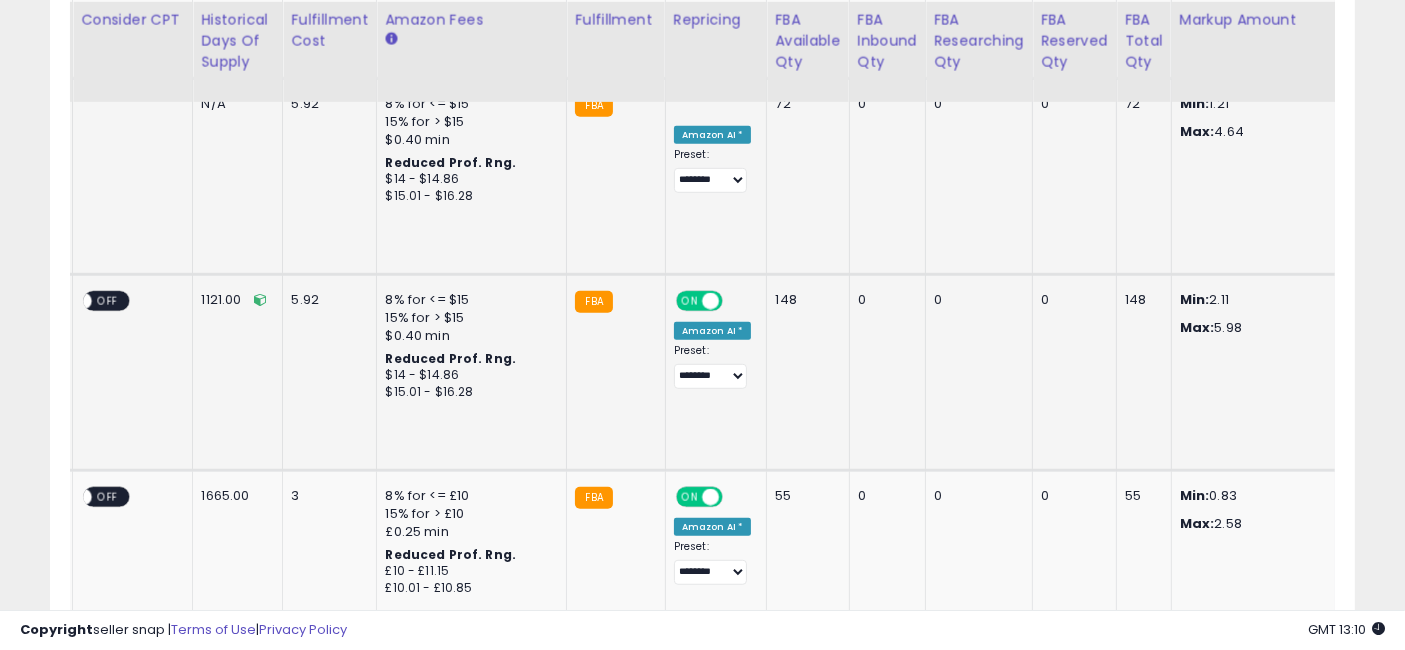 scroll, scrollTop: 0, scrollLeft: 331, axis: horizontal 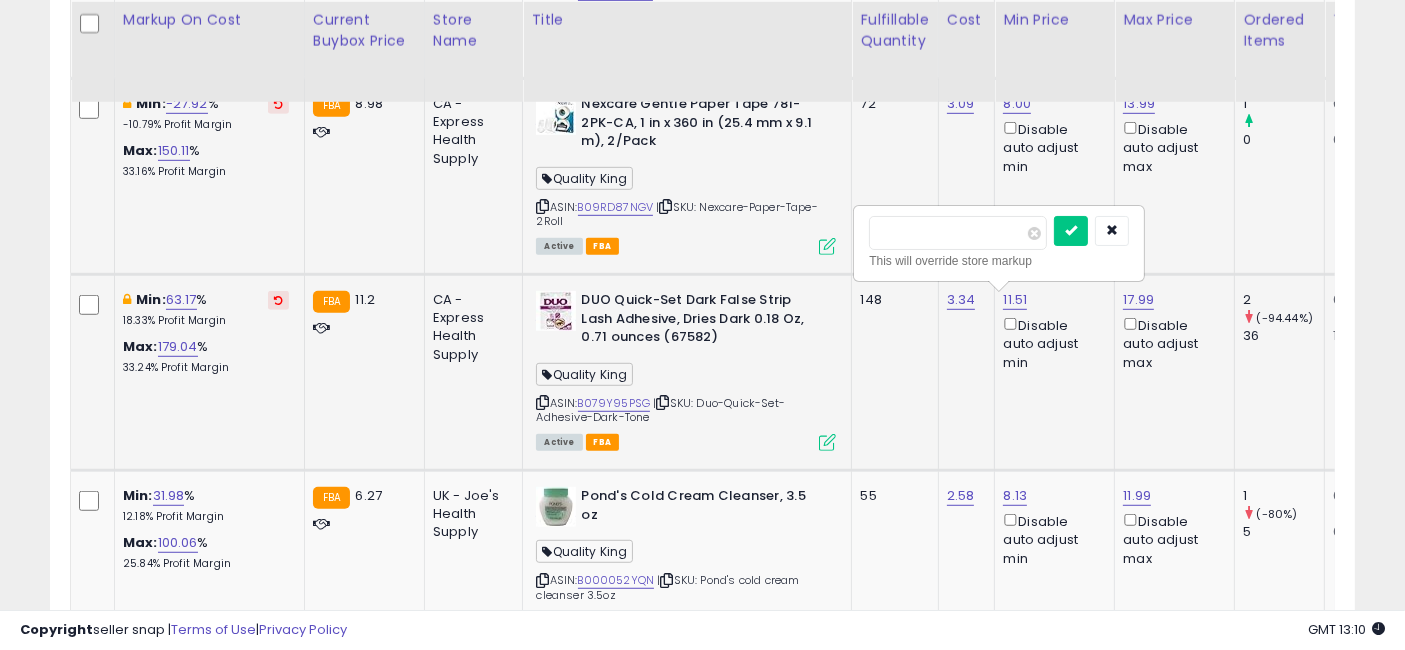 drag, startPoint x: 975, startPoint y: 414, endPoint x: 554, endPoint y: 419, distance: 421.0297 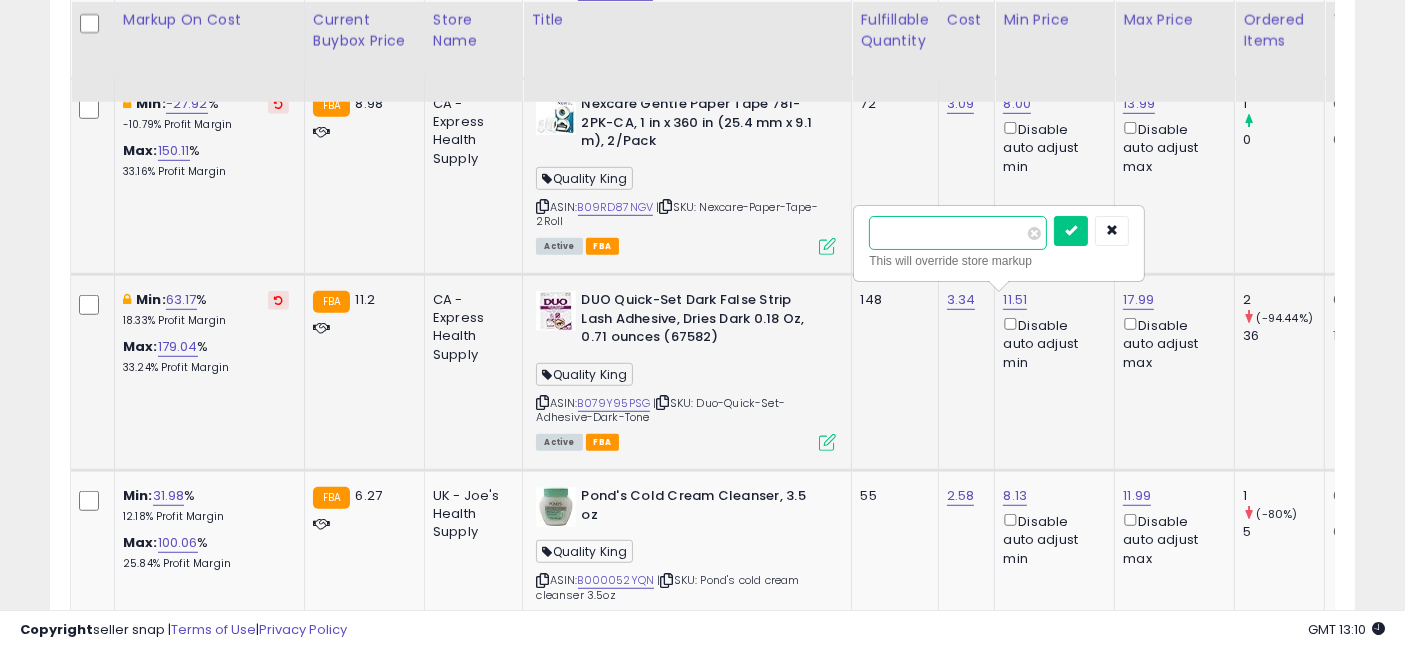 click on "*****" at bounding box center (958, 233) 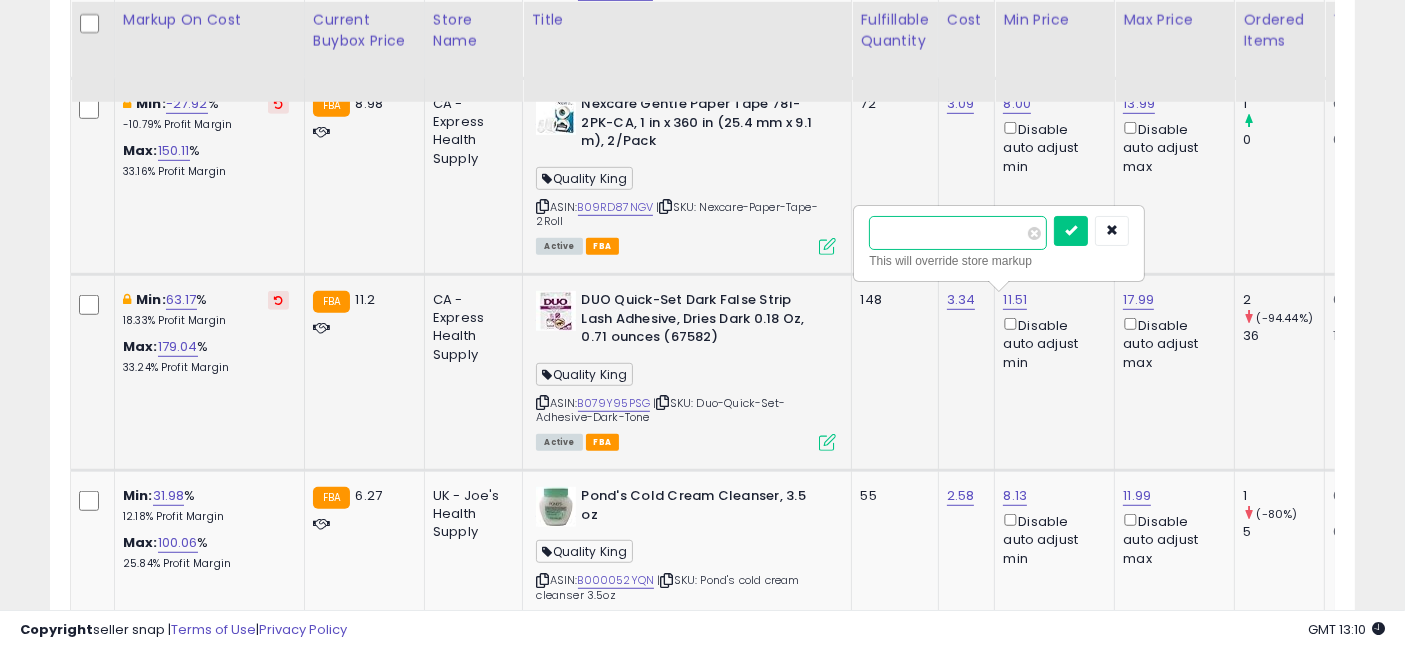 type on "**" 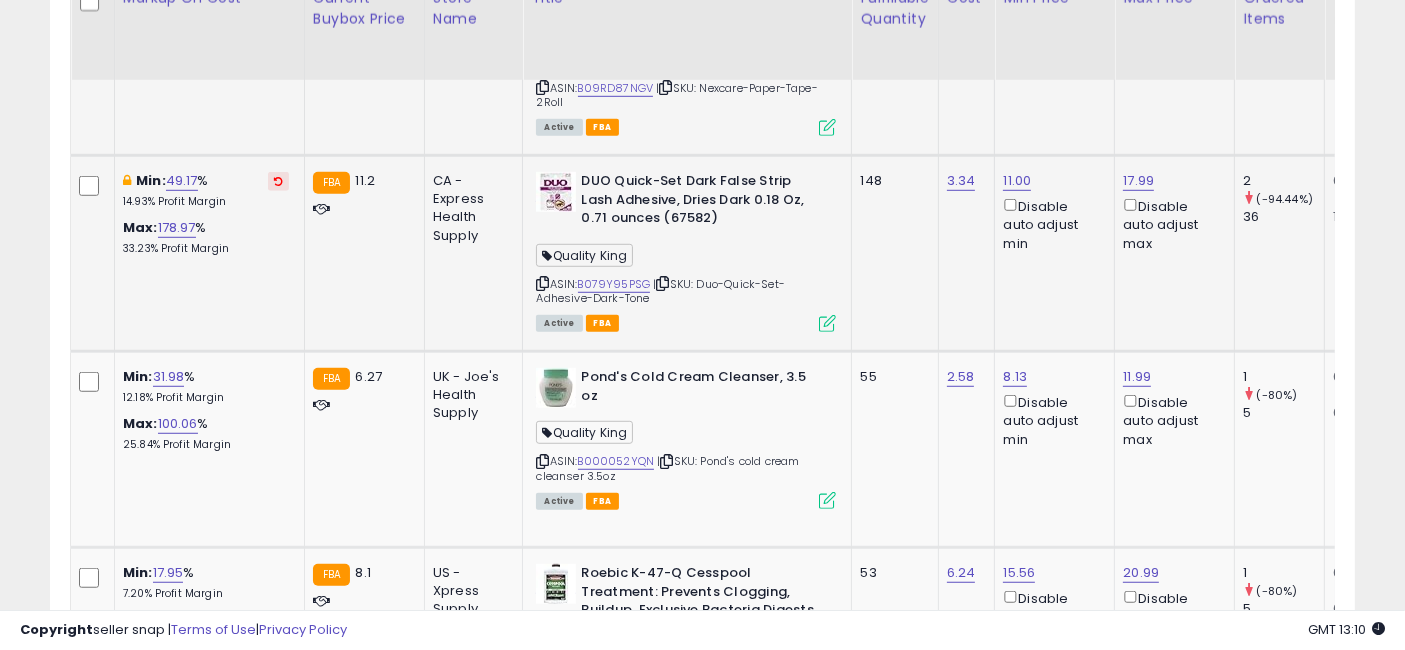 scroll, scrollTop: 1460, scrollLeft: 0, axis: vertical 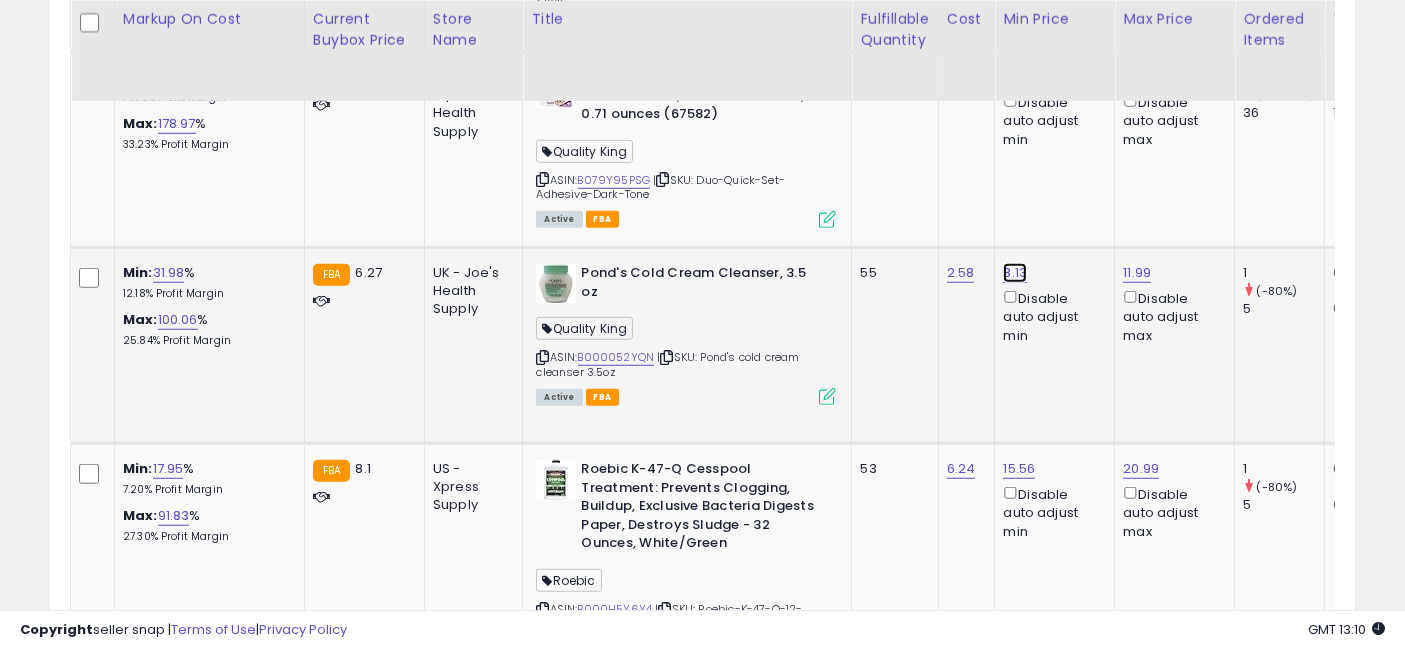 click on "8.13" at bounding box center (1017, -315) 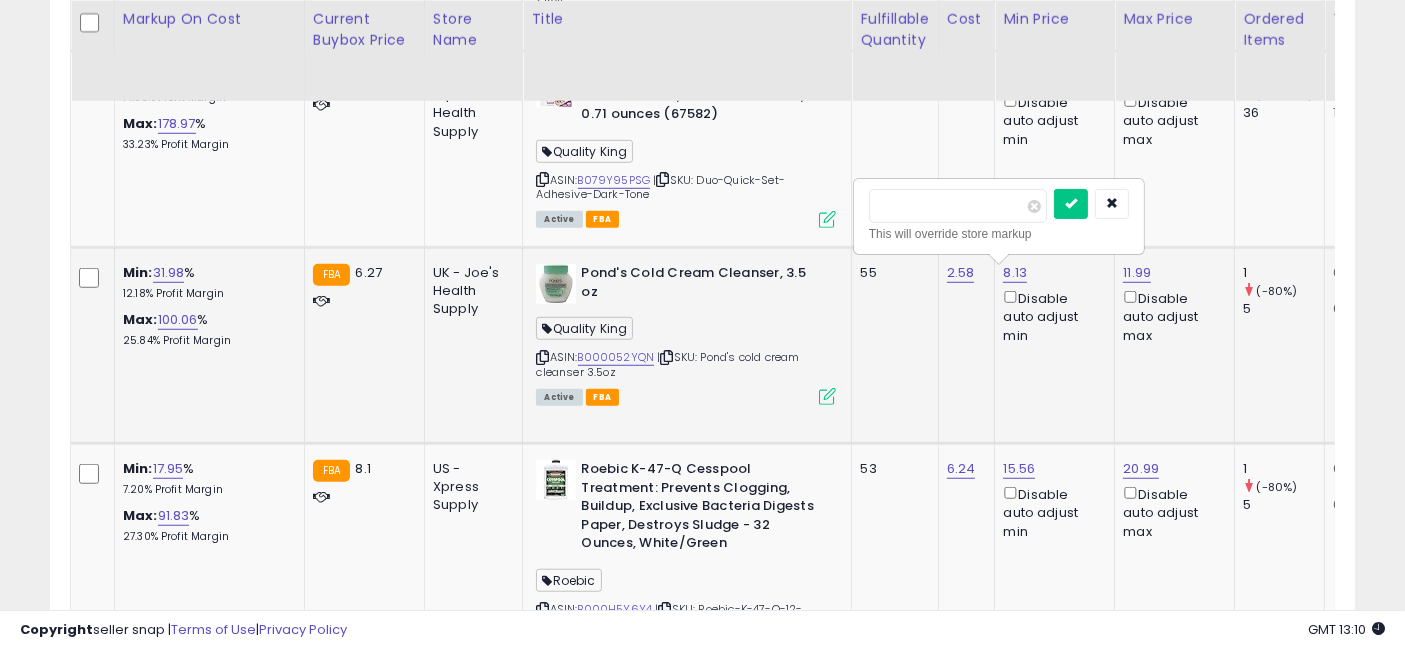click on "****" at bounding box center [958, 206] 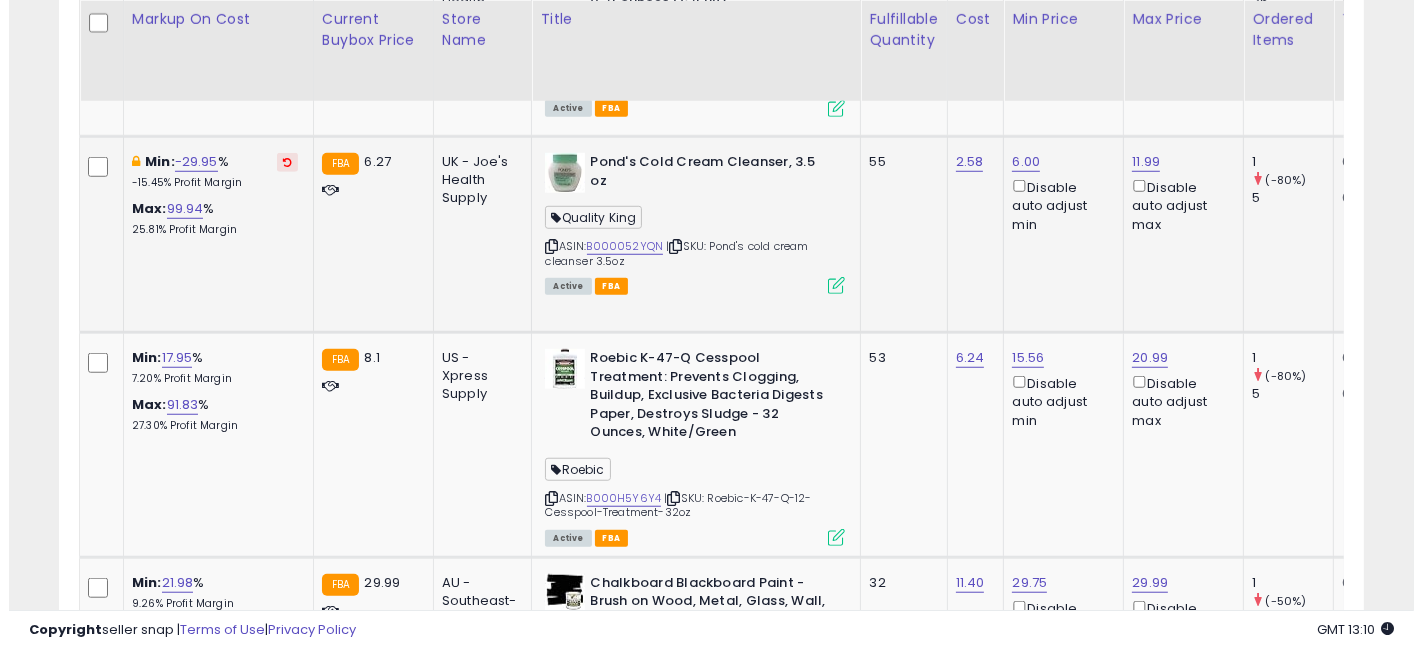 scroll, scrollTop: 1682, scrollLeft: 0, axis: vertical 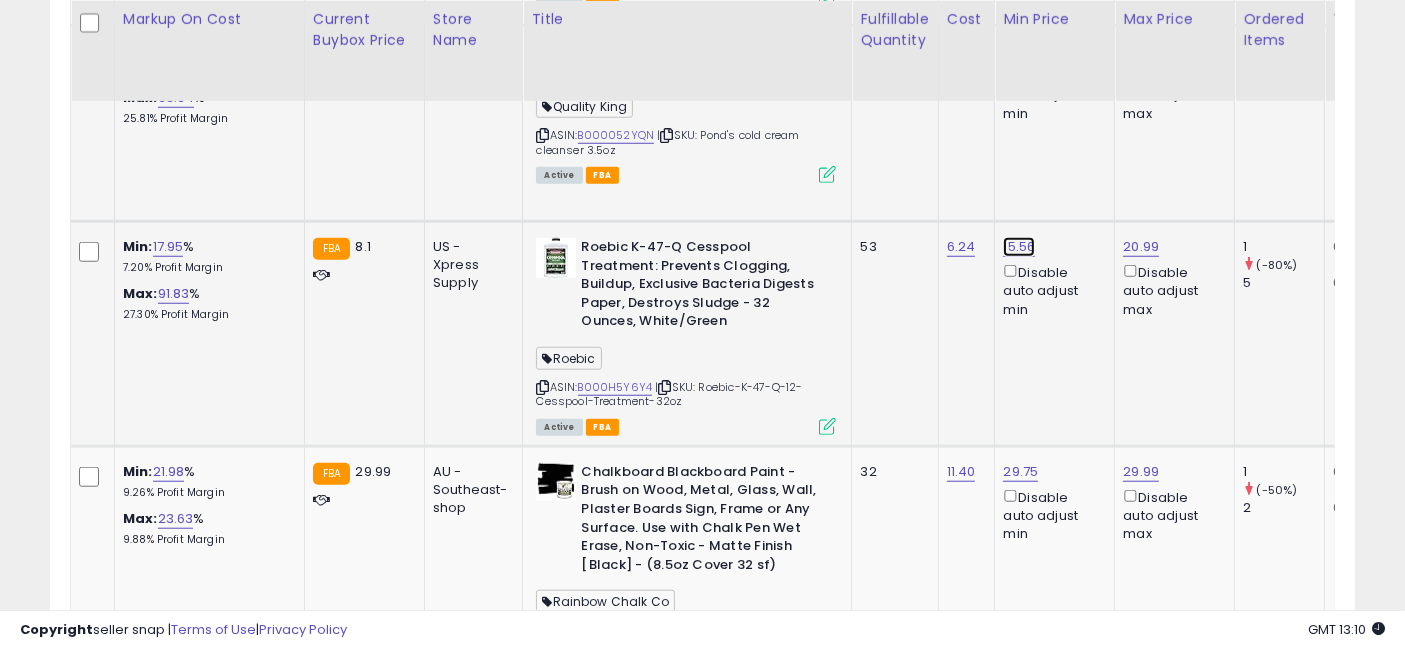 click on "15.56" at bounding box center [1017, -537] 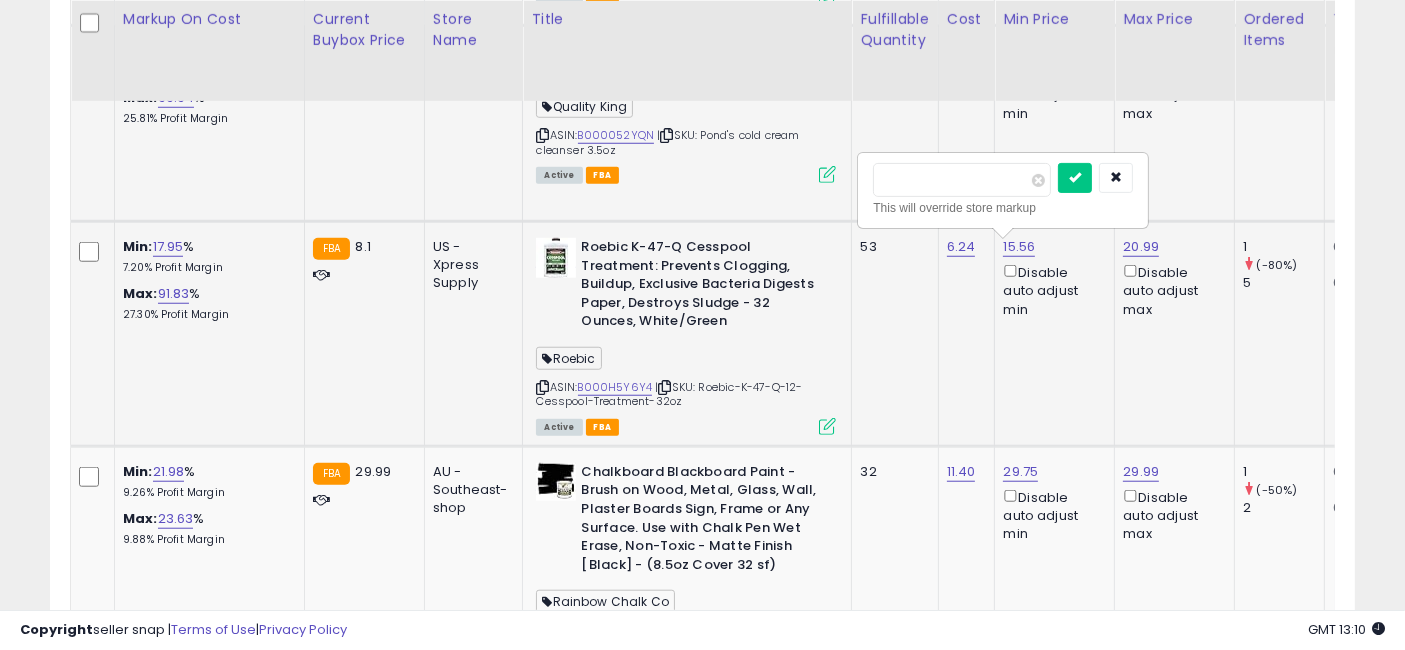 click on "*****" at bounding box center [962, 180] 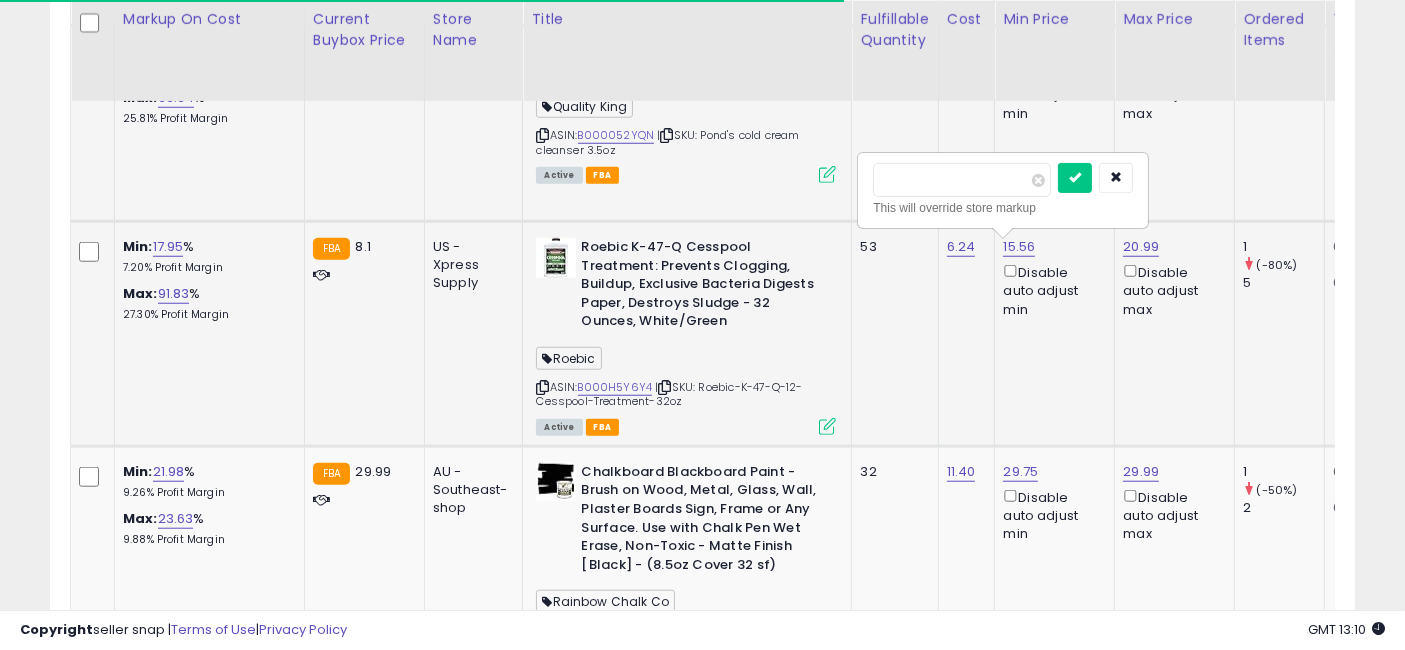 type on "*" 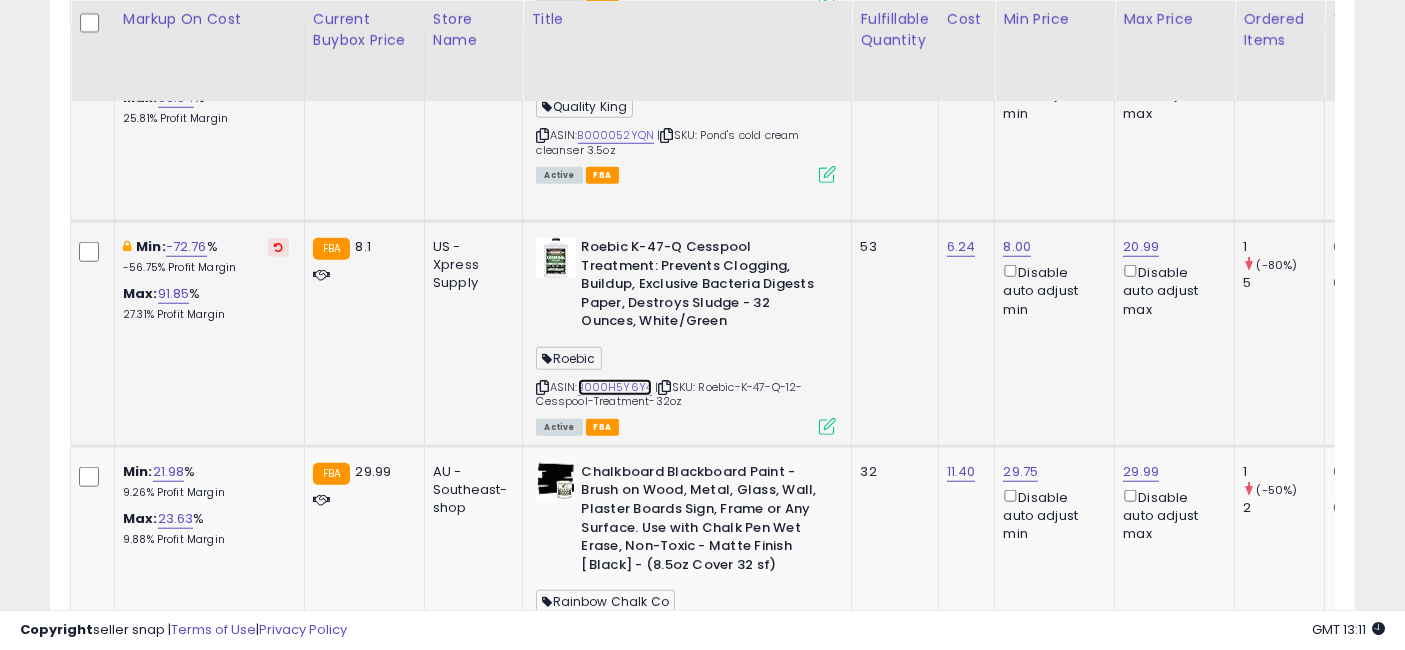 click on "B000H5Y6Y4" at bounding box center (615, 387) 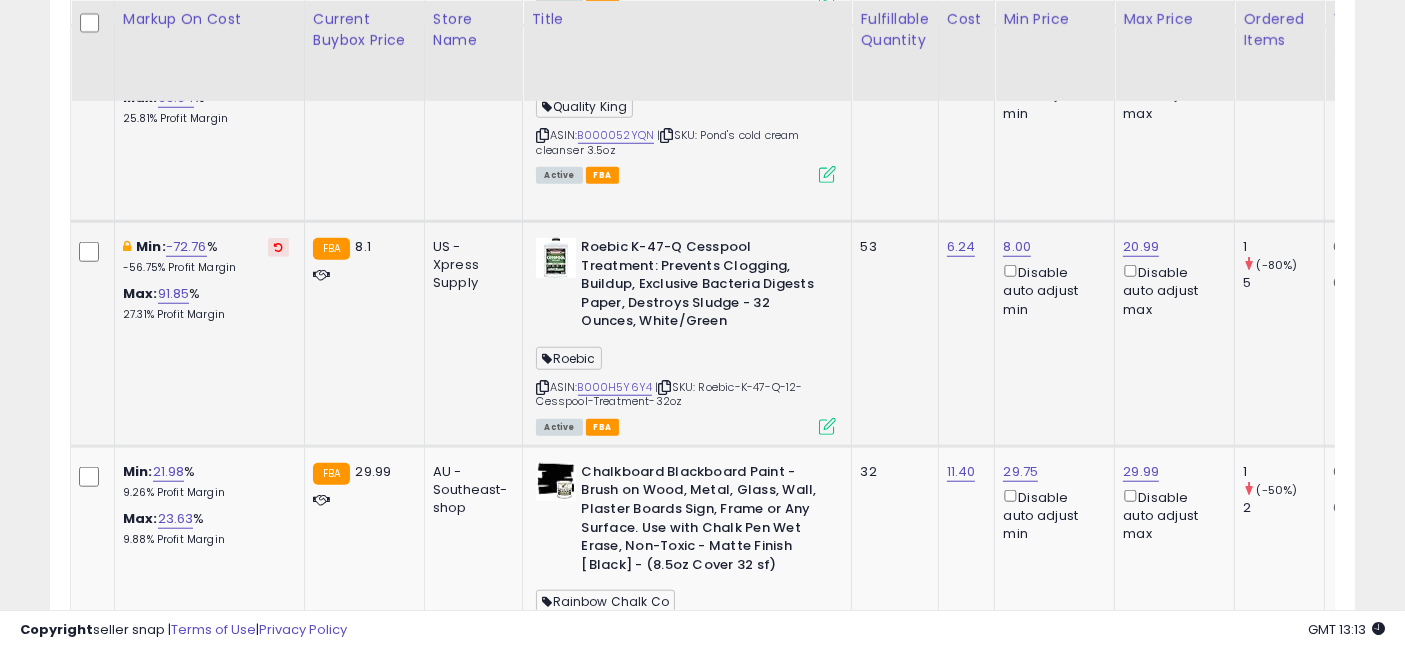 click at bounding box center [827, 426] 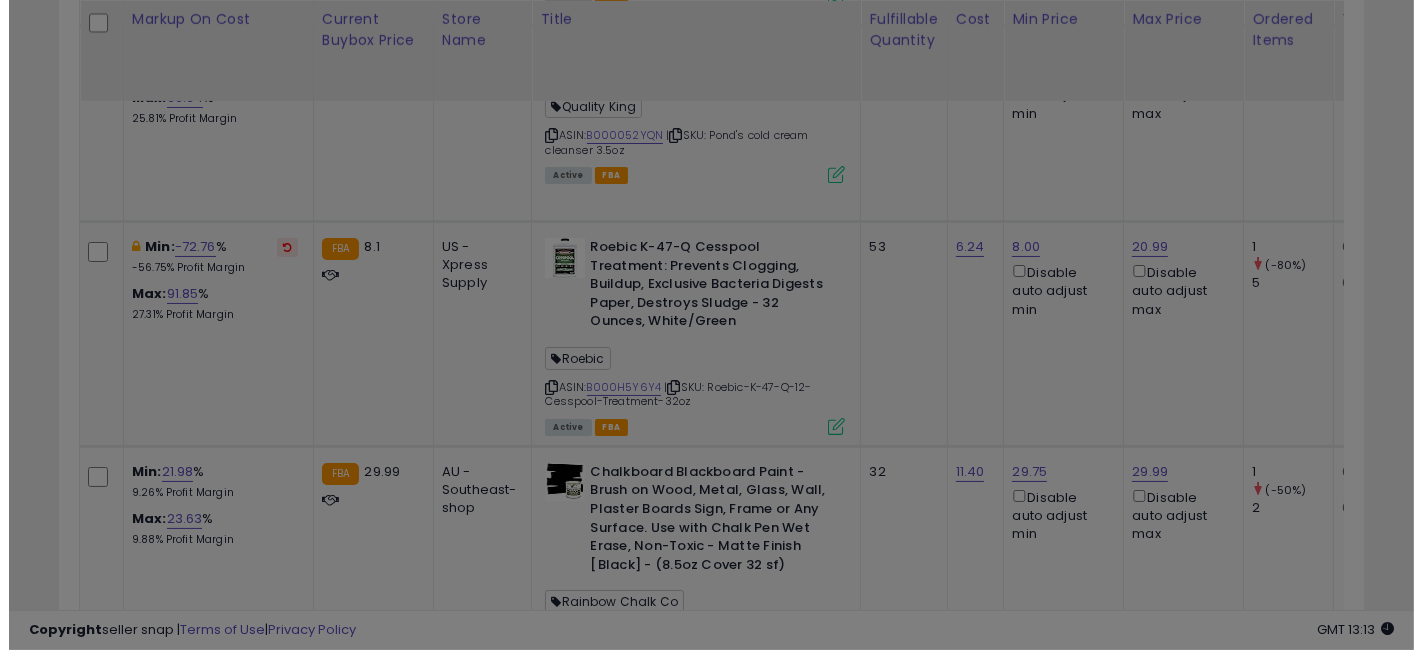 scroll, scrollTop: 999590, scrollLeft: 999234, axis: both 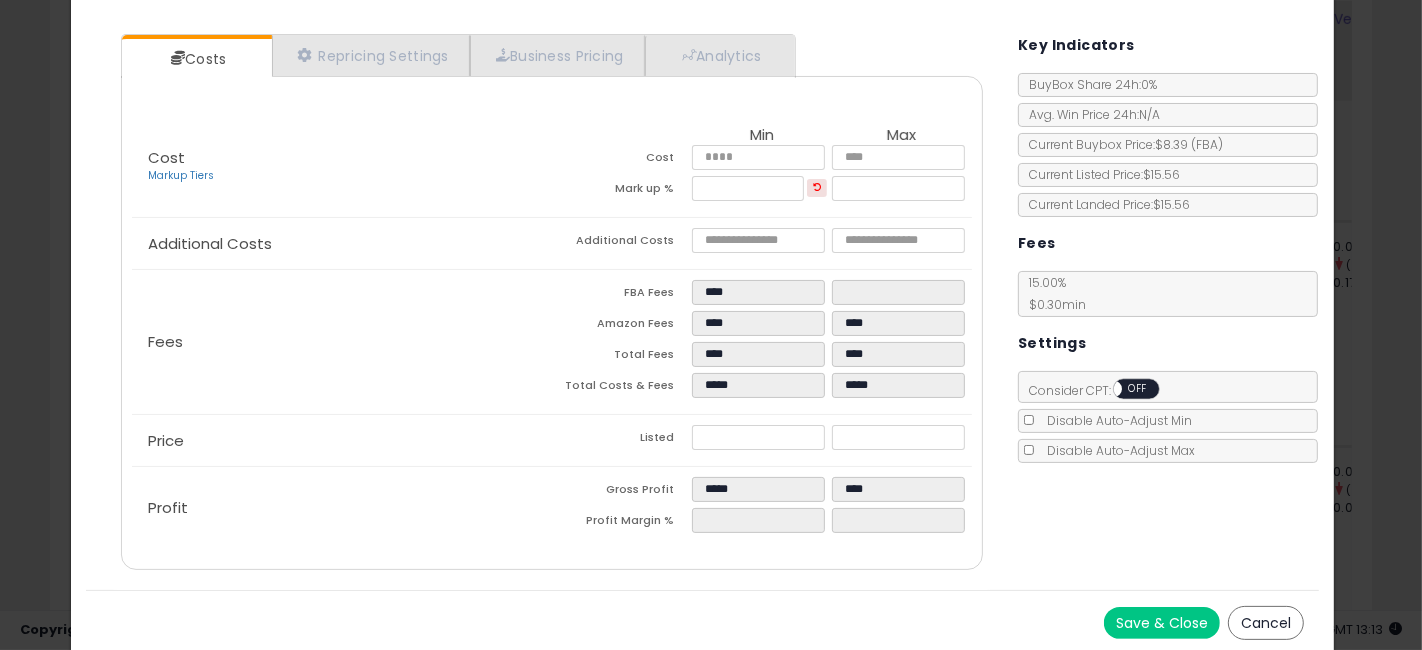 click on "Save & Close" at bounding box center [1162, 623] 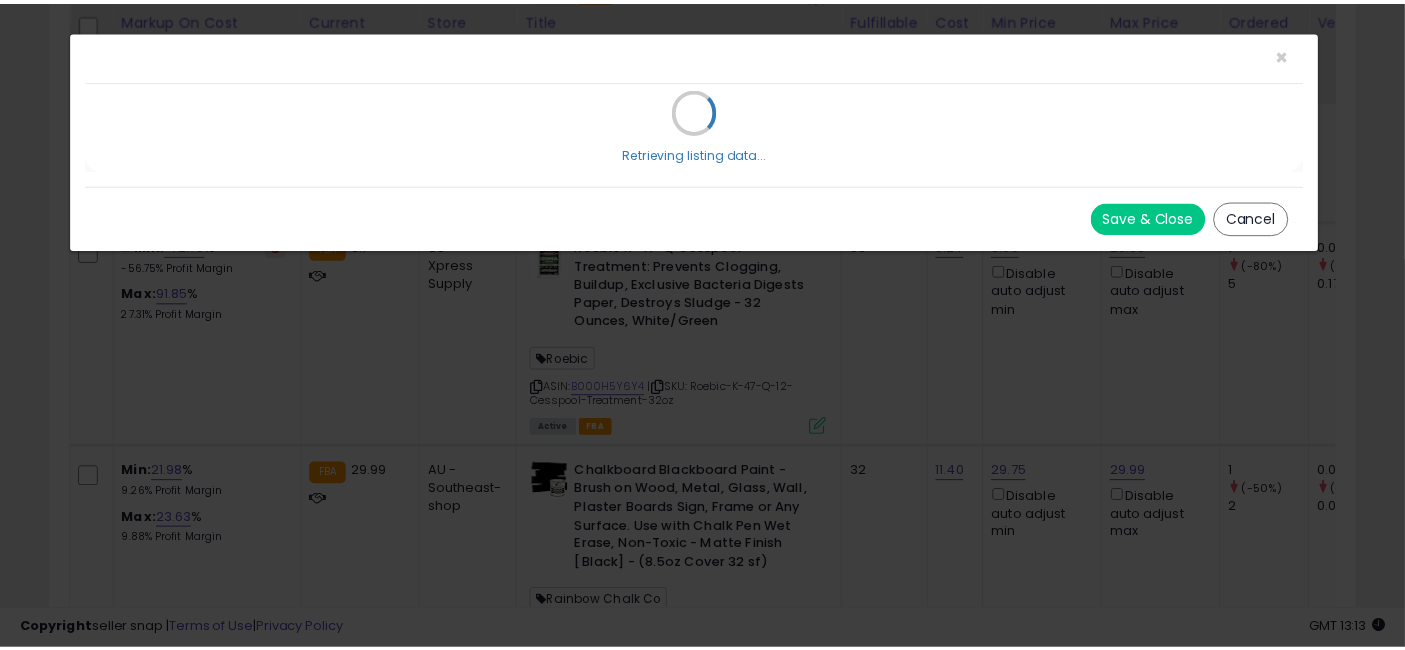 scroll, scrollTop: 0, scrollLeft: 0, axis: both 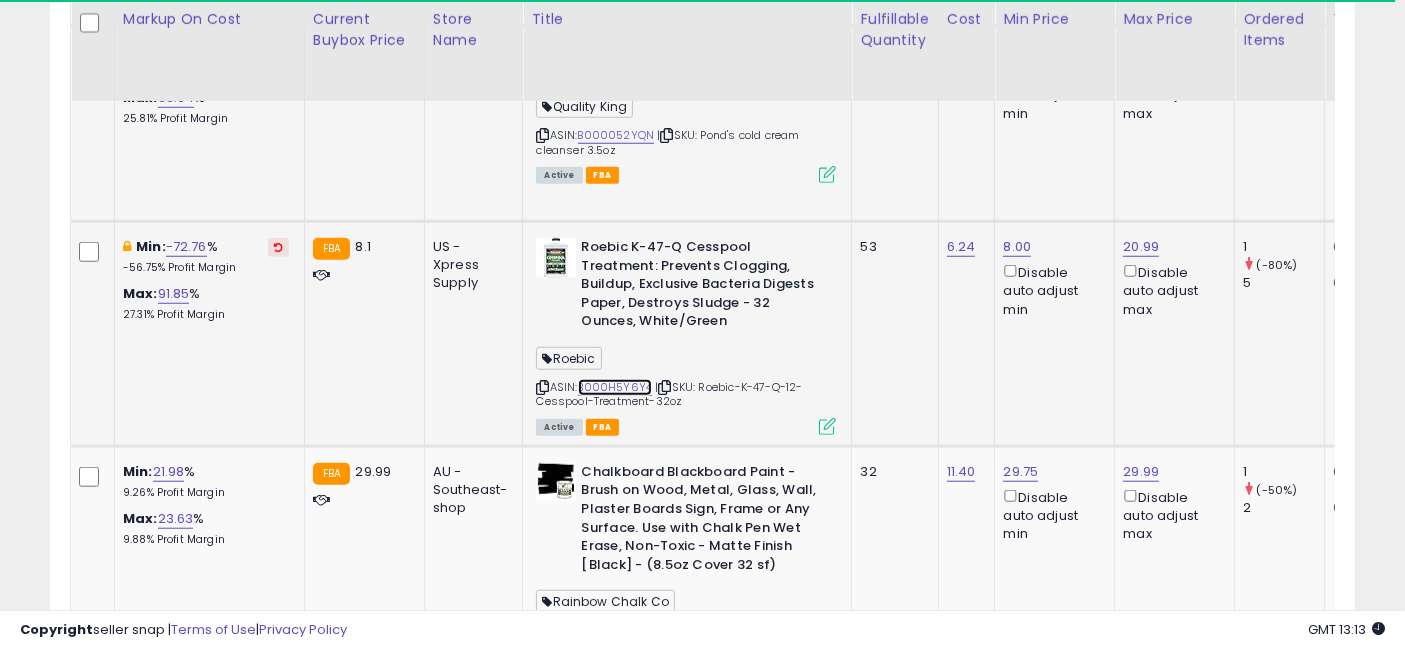 click on "B000H5Y6Y4" at bounding box center (615, 387) 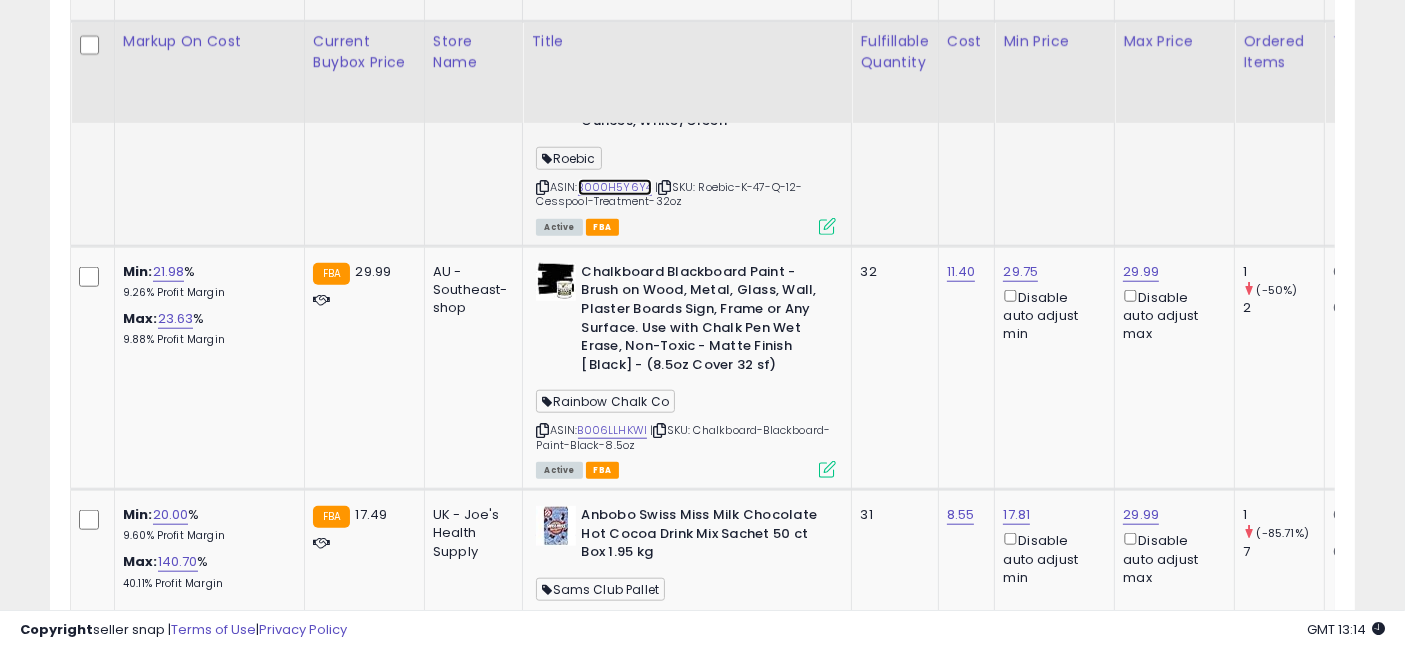 scroll, scrollTop: 1904, scrollLeft: 0, axis: vertical 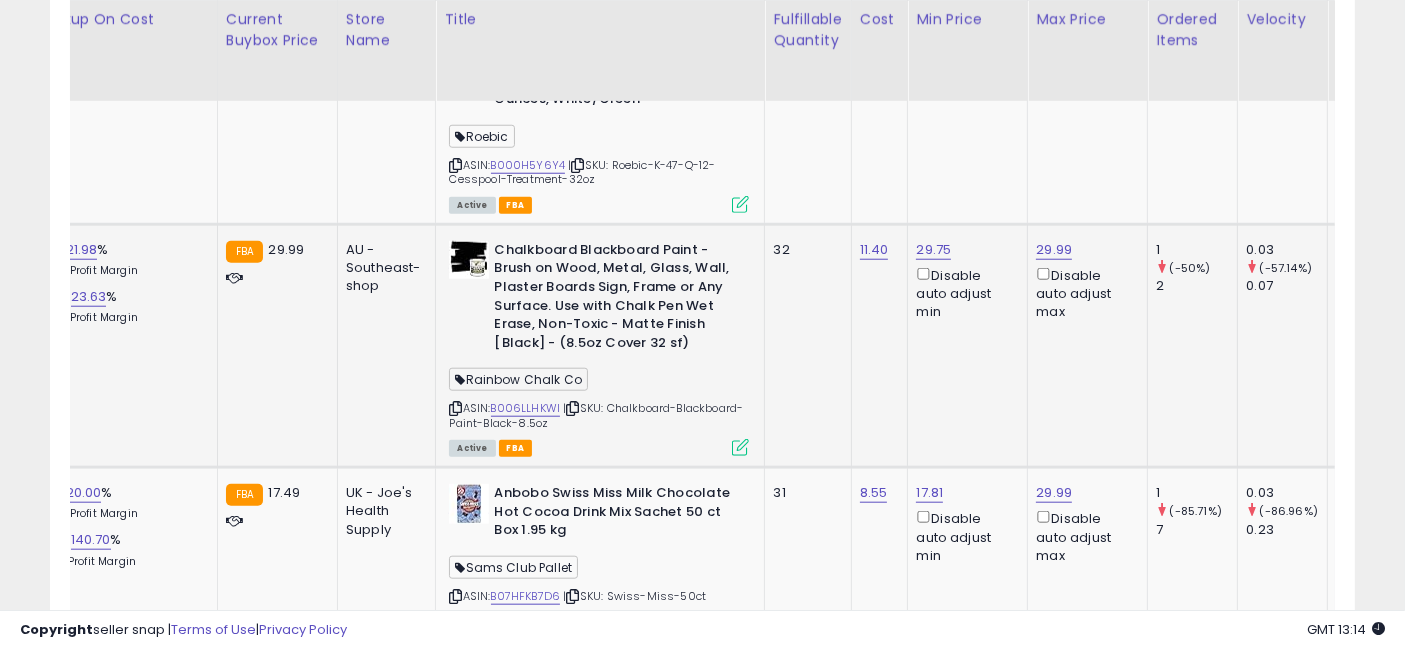 drag, startPoint x: 917, startPoint y: 330, endPoint x: 985, endPoint y: 343, distance: 69.2315 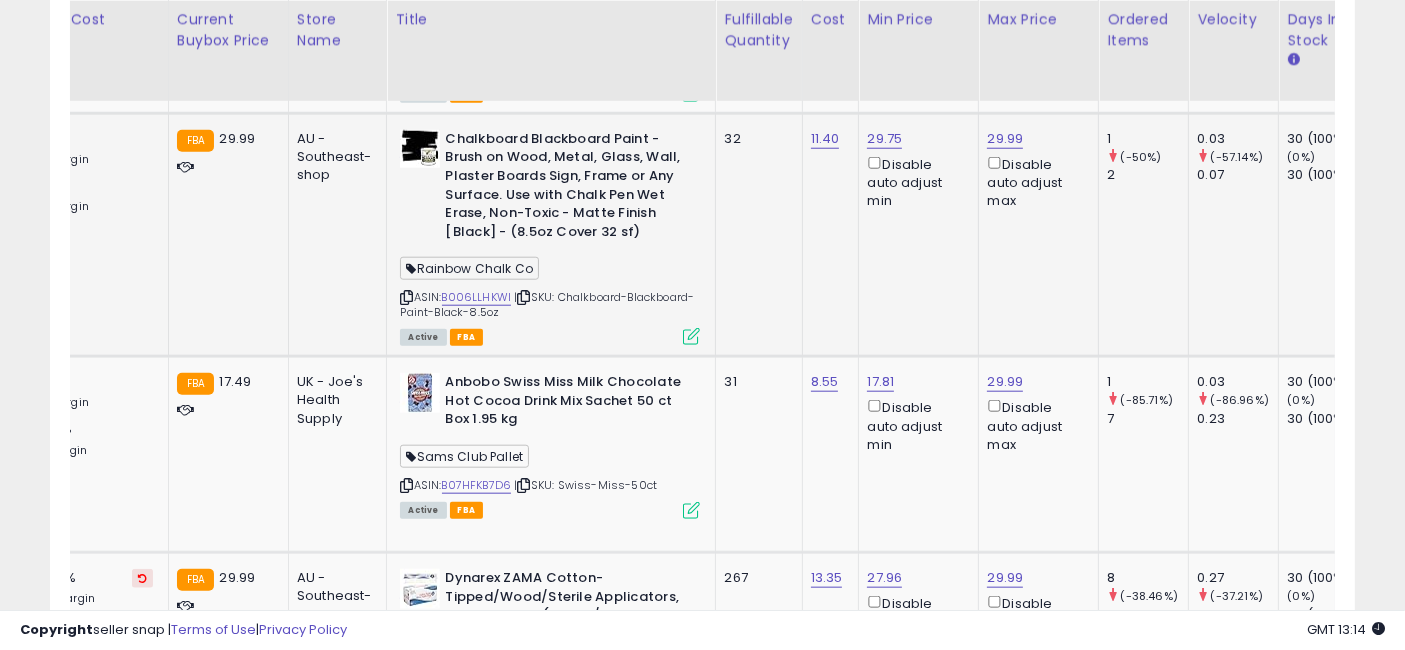 scroll, scrollTop: 2126, scrollLeft: 0, axis: vertical 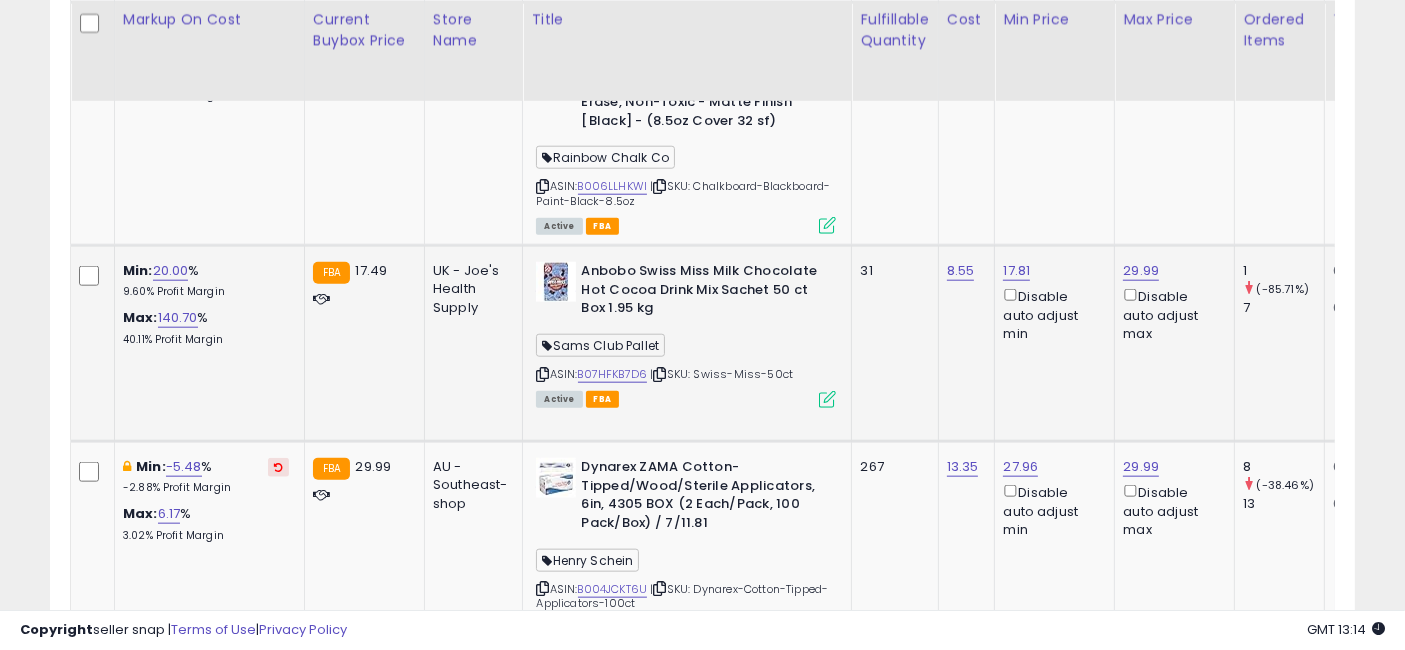drag, startPoint x: 935, startPoint y: 361, endPoint x: 855, endPoint y: 361, distance: 80 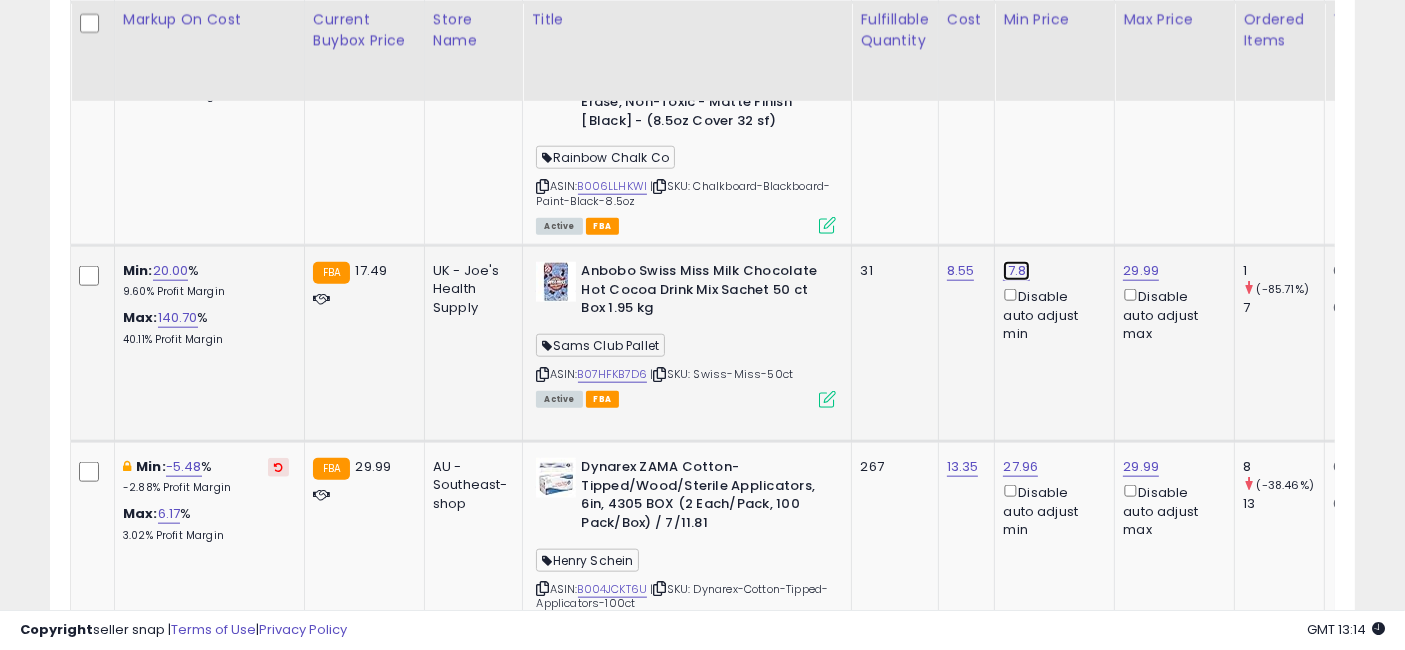 click on "17.81" at bounding box center [1017, -981] 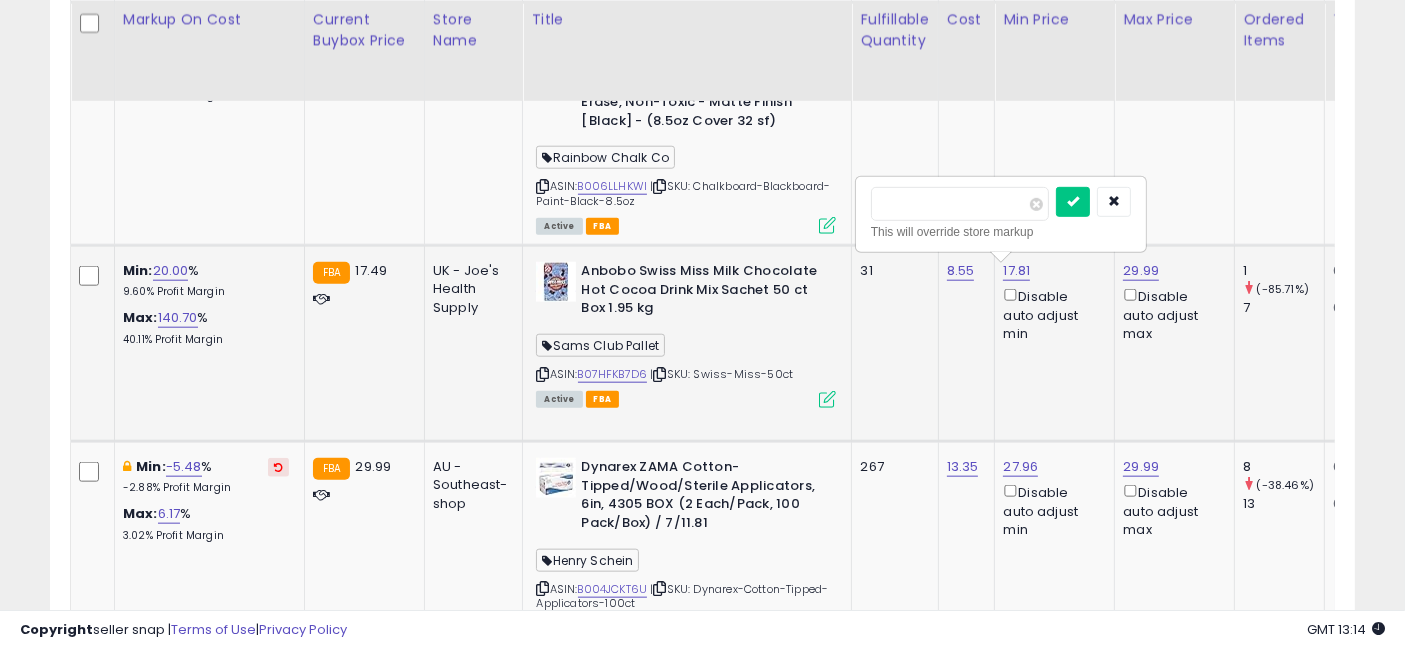 click on "*****" at bounding box center [960, 204] 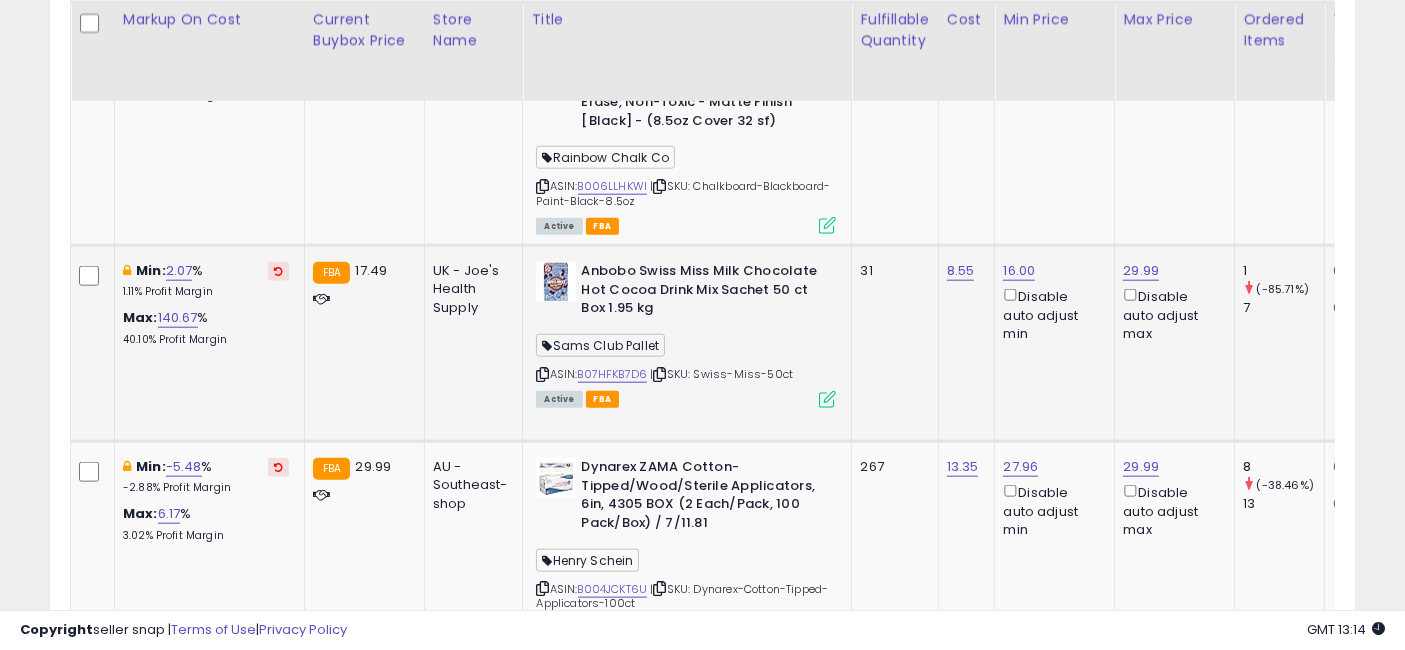 scroll, scrollTop: 0, scrollLeft: 40, axis: horizontal 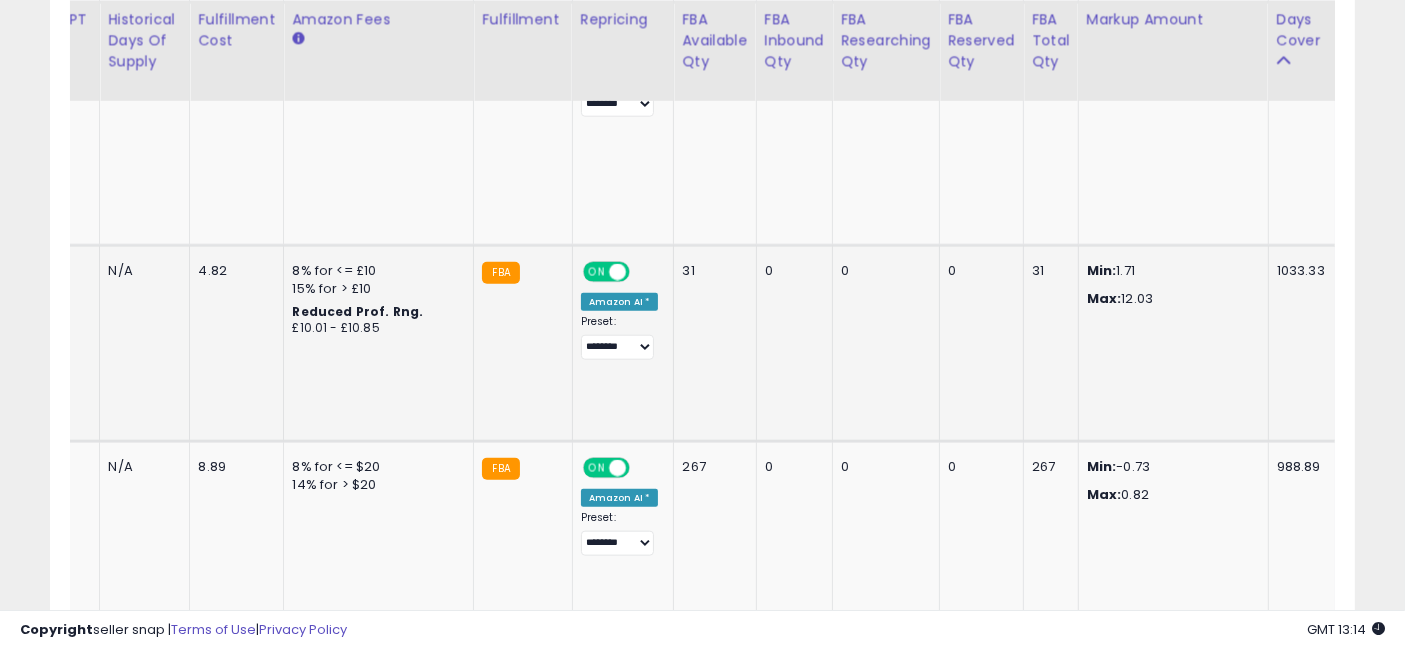drag, startPoint x: 911, startPoint y: 325, endPoint x: 1274, endPoint y: 355, distance: 364.23755 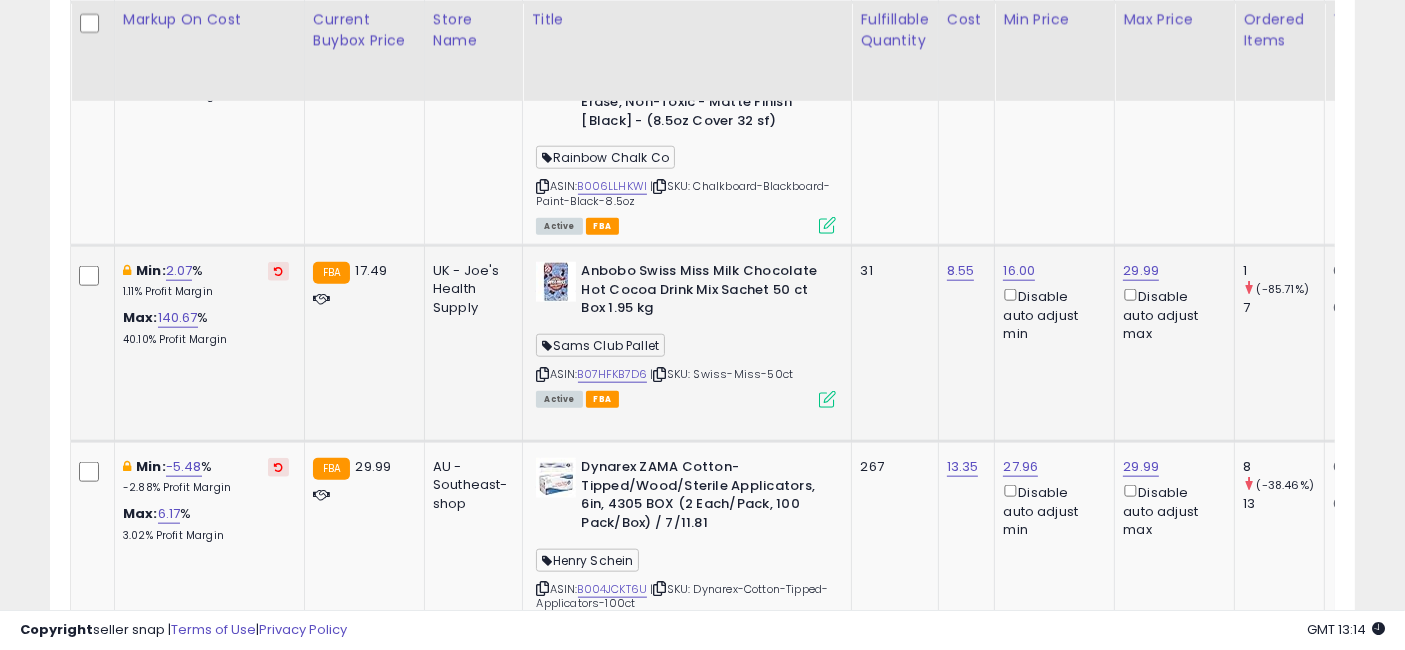 drag, startPoint x: 1104, startPoint y: 370, endPoint x: 358, endPoint y: 354, distance: 746.1716 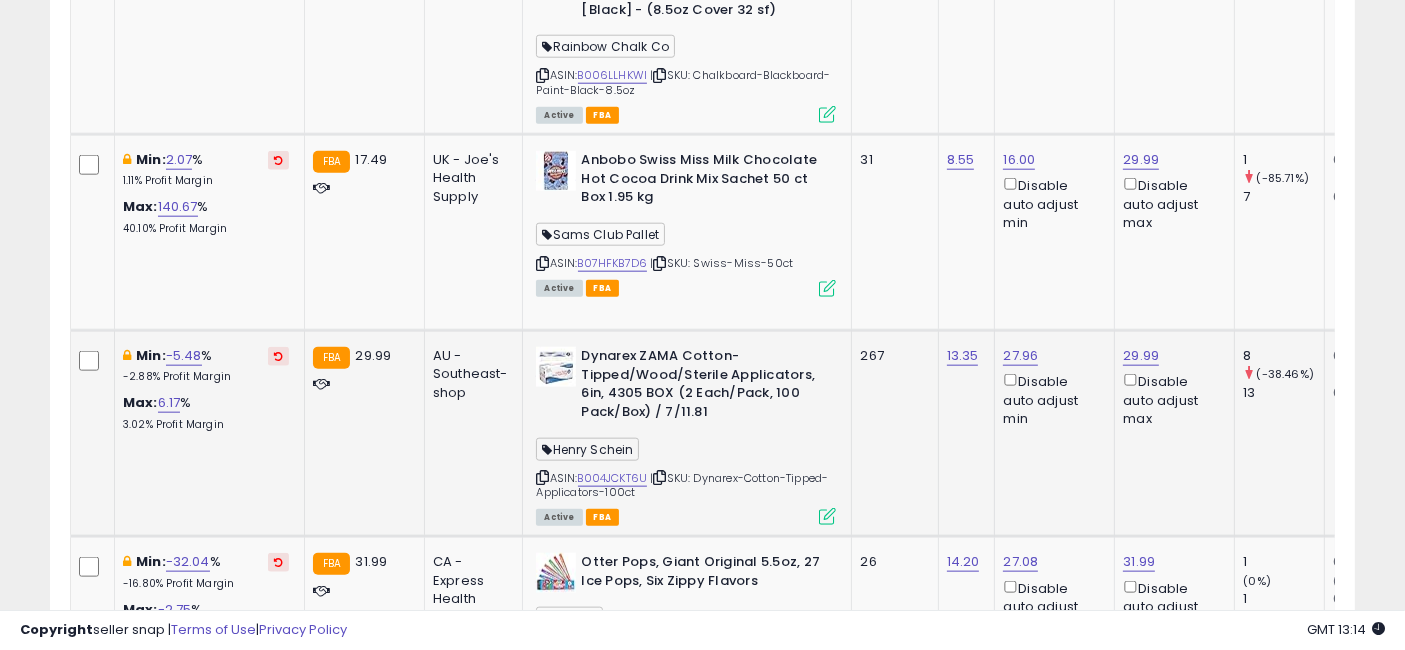 scroll, scrollTop: 2348, scrollLeft: 0, axis: vertical 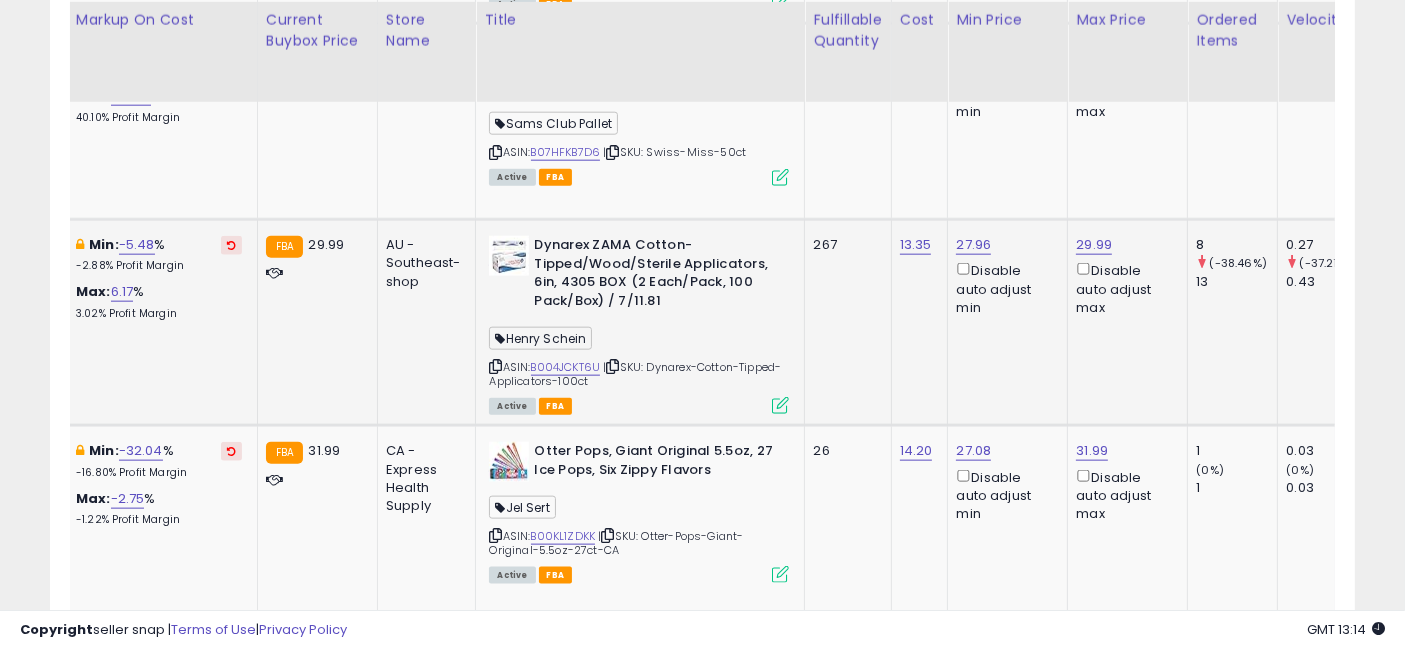 drag, startPoint x: 840, startPoint y: 309, endPoint x: 904, endPoint y: 323, distance: 65.51336 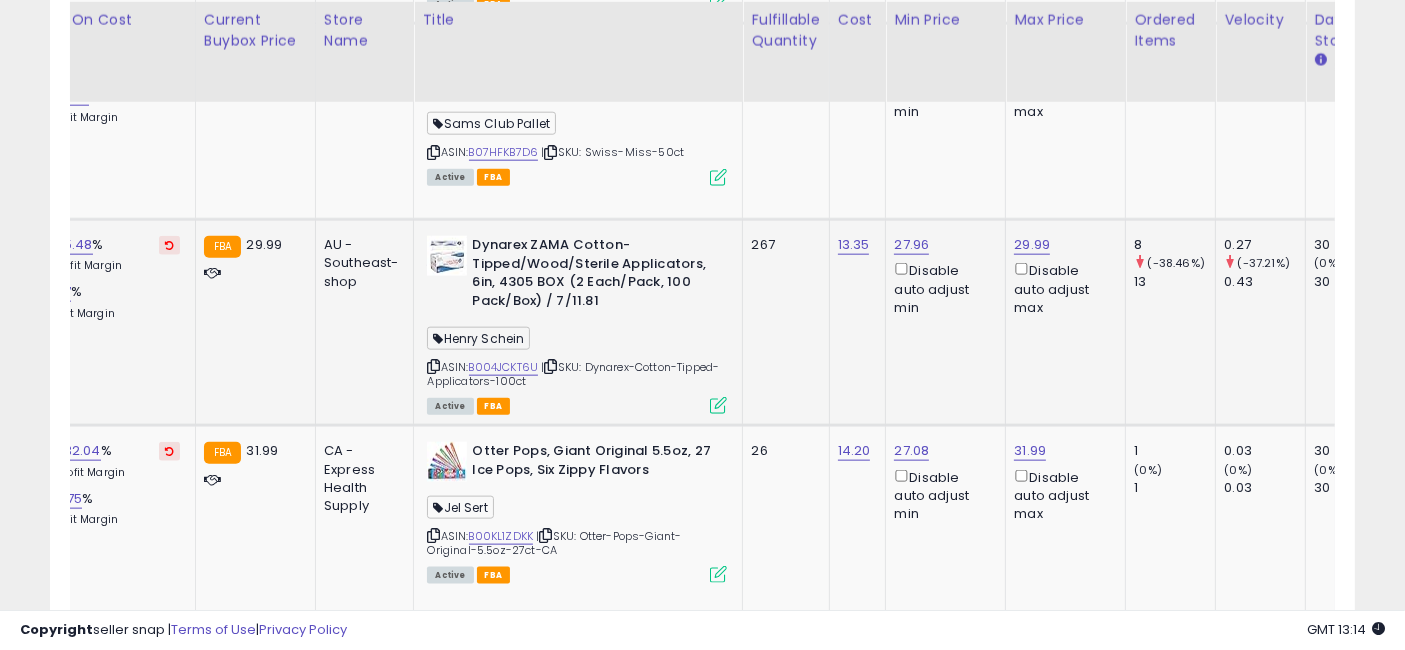 scroll, scrollTop: 0, scrollLeft: 117, axis: horizontal 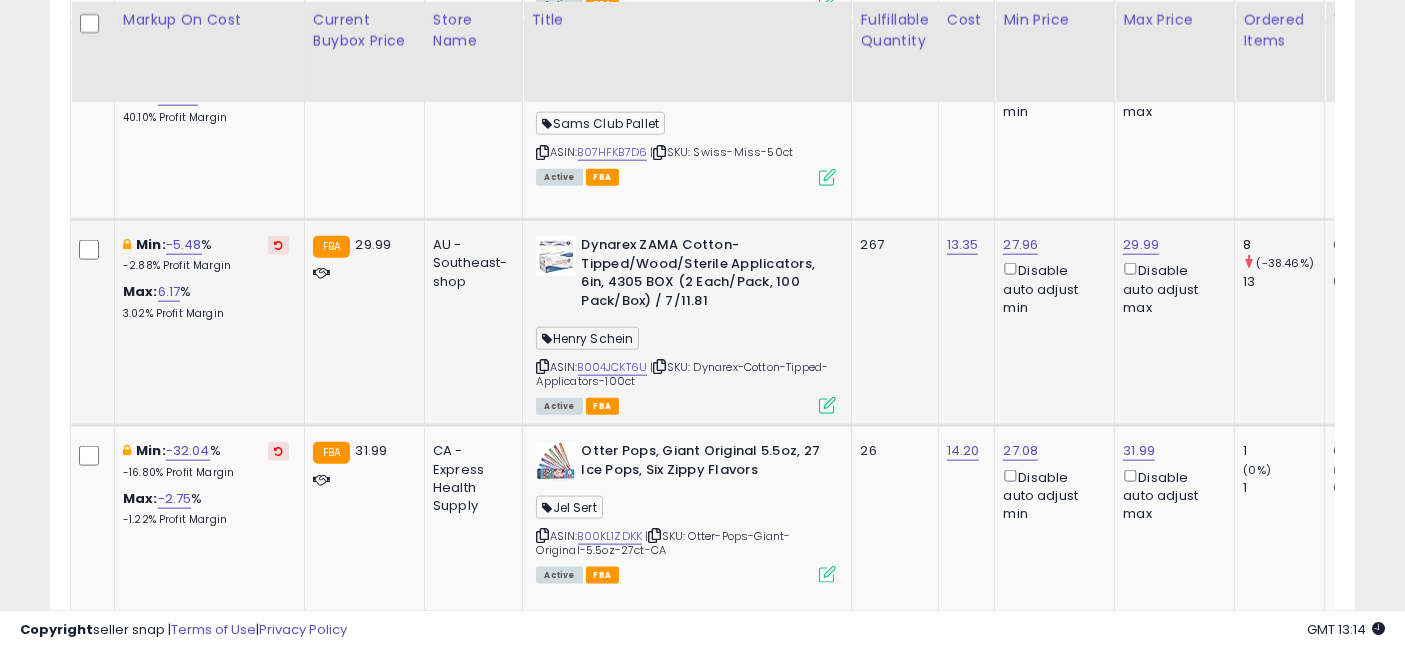 drag, startPoint x: 992, startPoint y: 351, endPoint x: 880, endPoint y: 355, distance: 112.0714 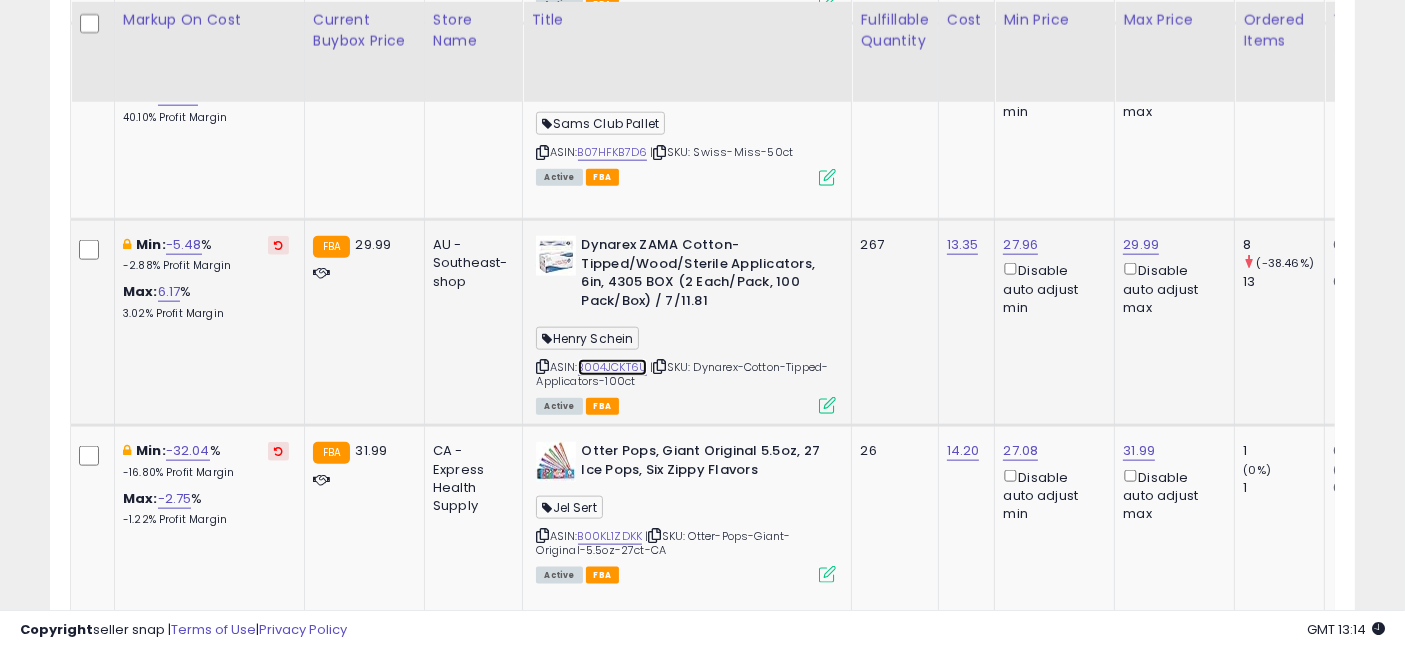 click on "B004JCKT6U" at bounding box center [613, 367] 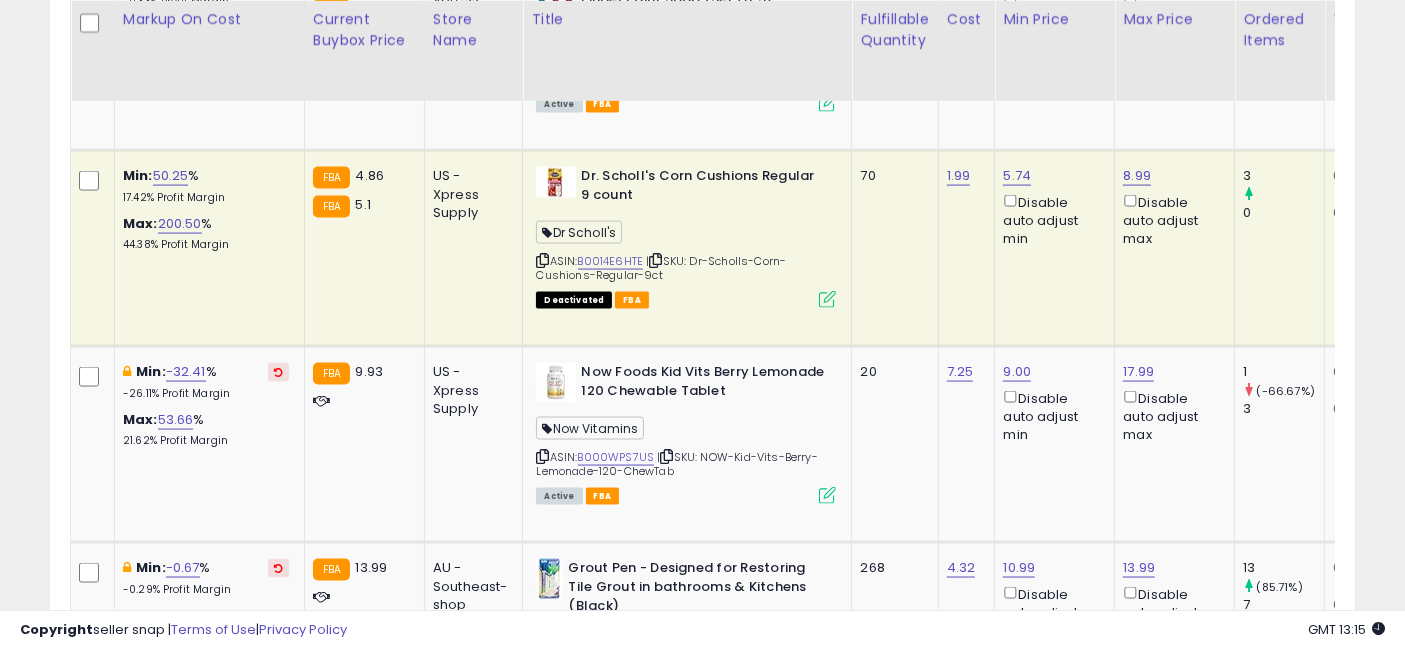scroll, scrollTop: 2682, scrollLeft: 0, axis: vertical 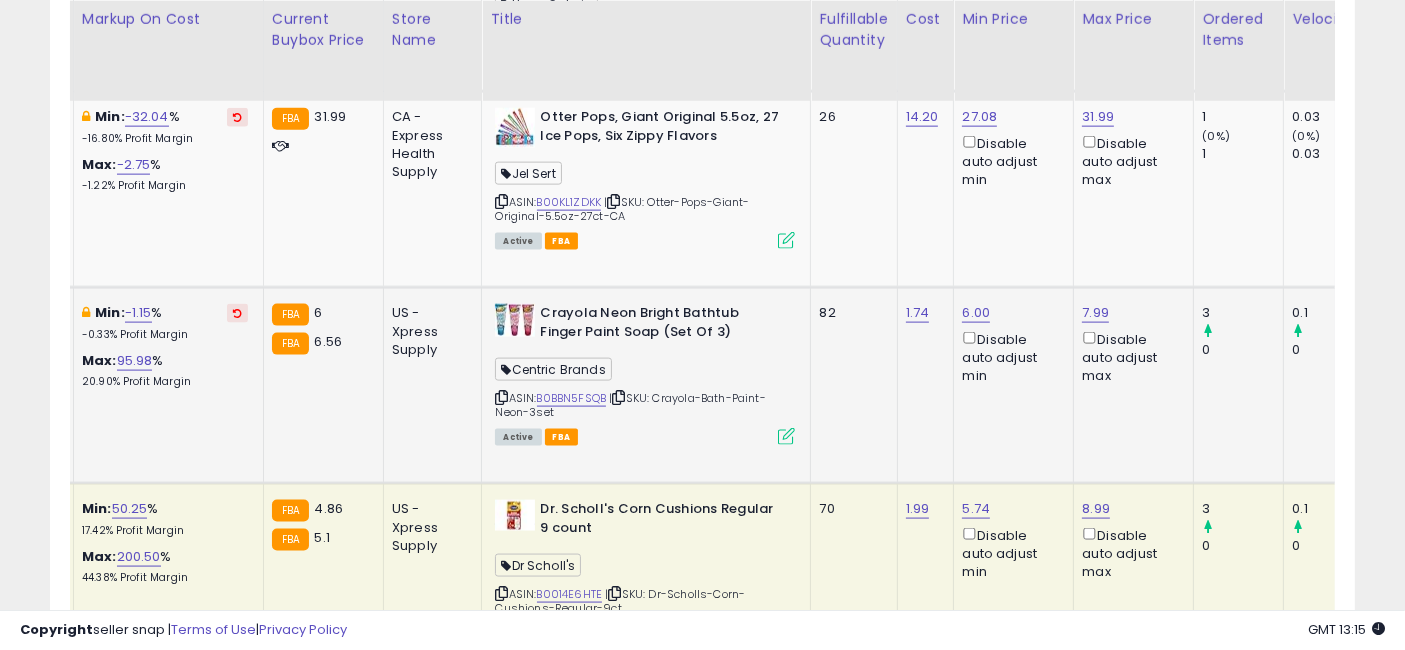 drag, startPoint x: 897, startPoint y: 360, endPoint x: 918, endPoint y: 367, distance: 22.135944 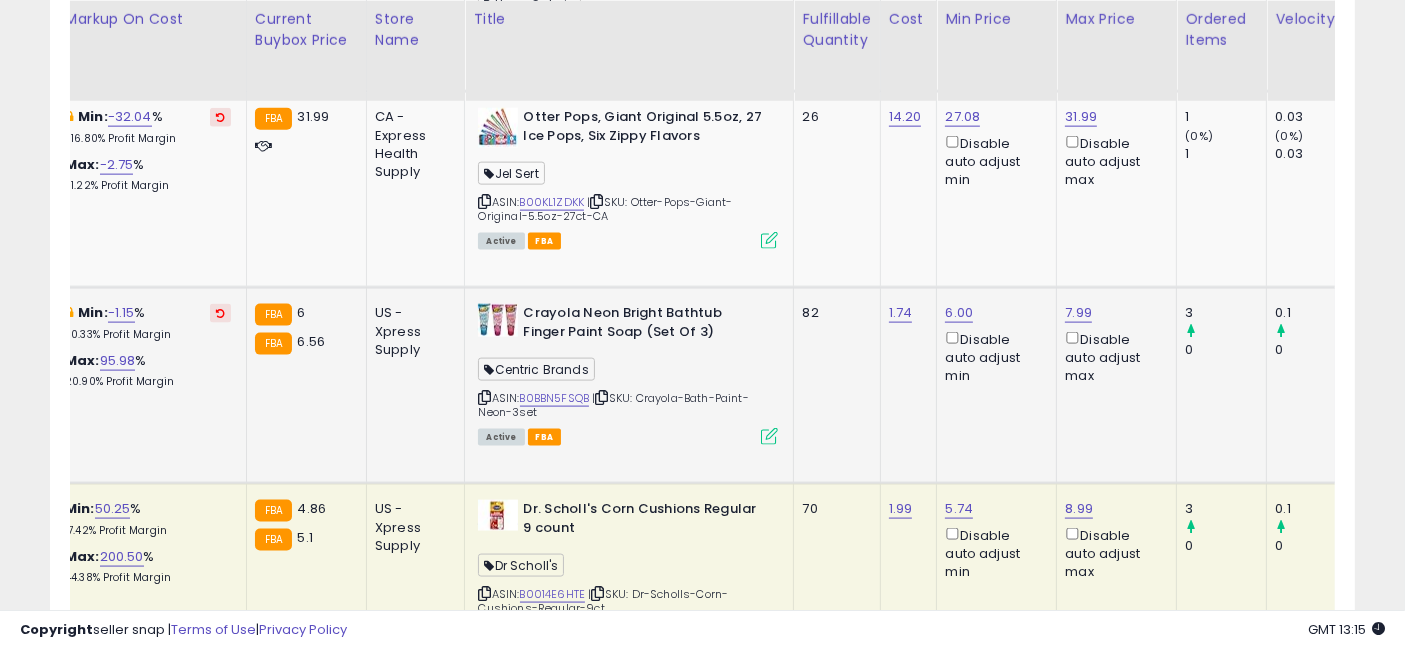 scroll, scrollTop: 0, scrollLeft: 307, axis: horizontal 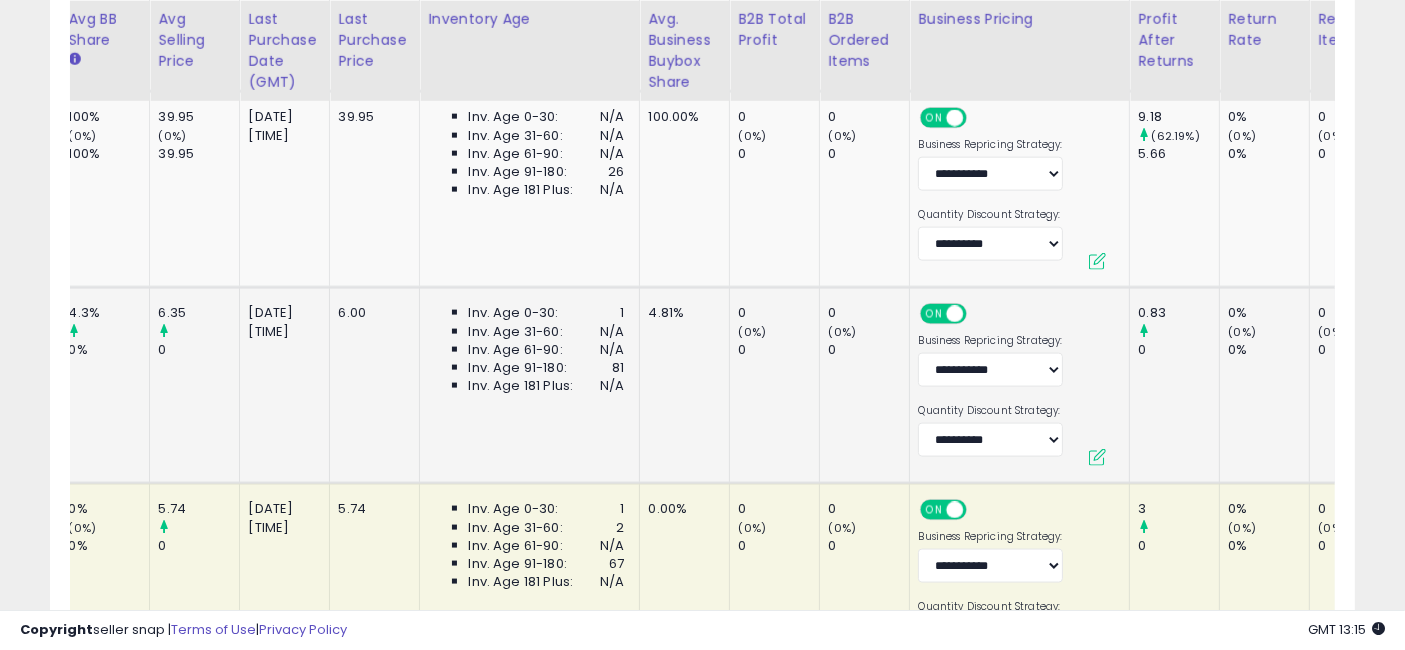 drag, startPoint x: 814, startPoint y: 389, endPoint x: 996, endPoint y: 400, distance: 182.3321 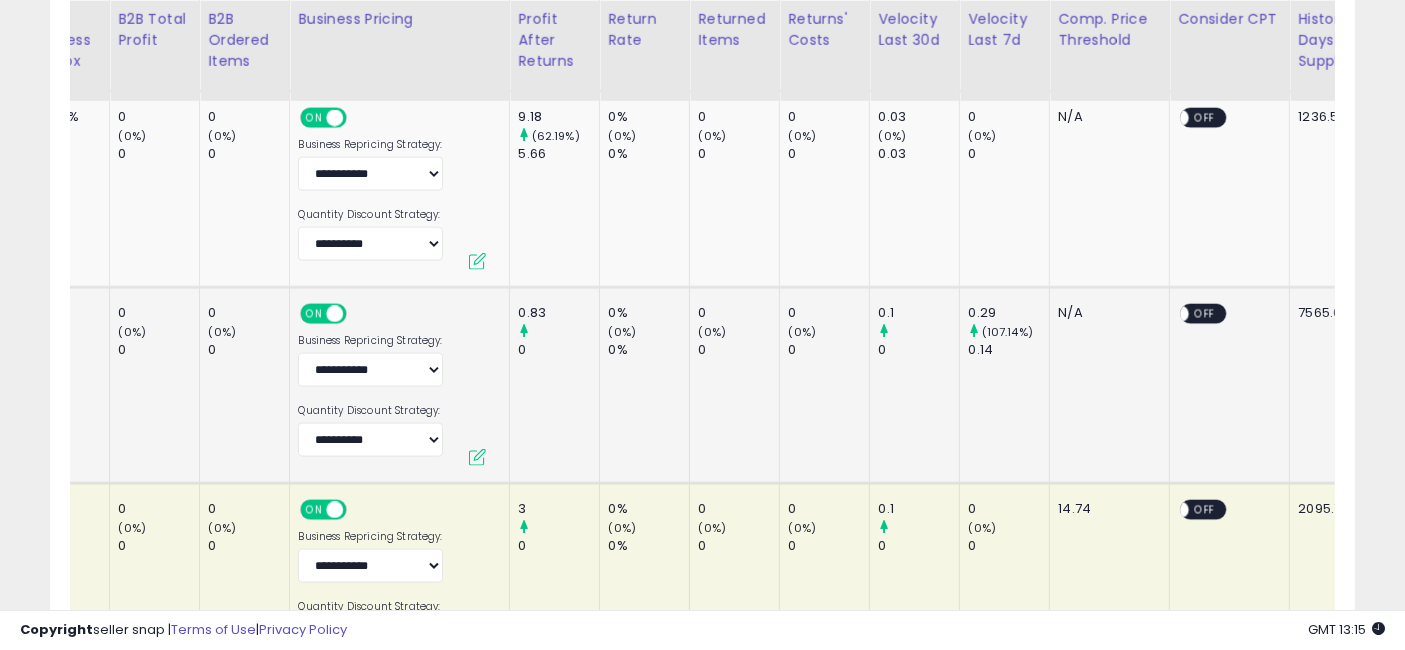 scroll, scrollTop: 0, scrollLeft: 2666, axis: horizontal 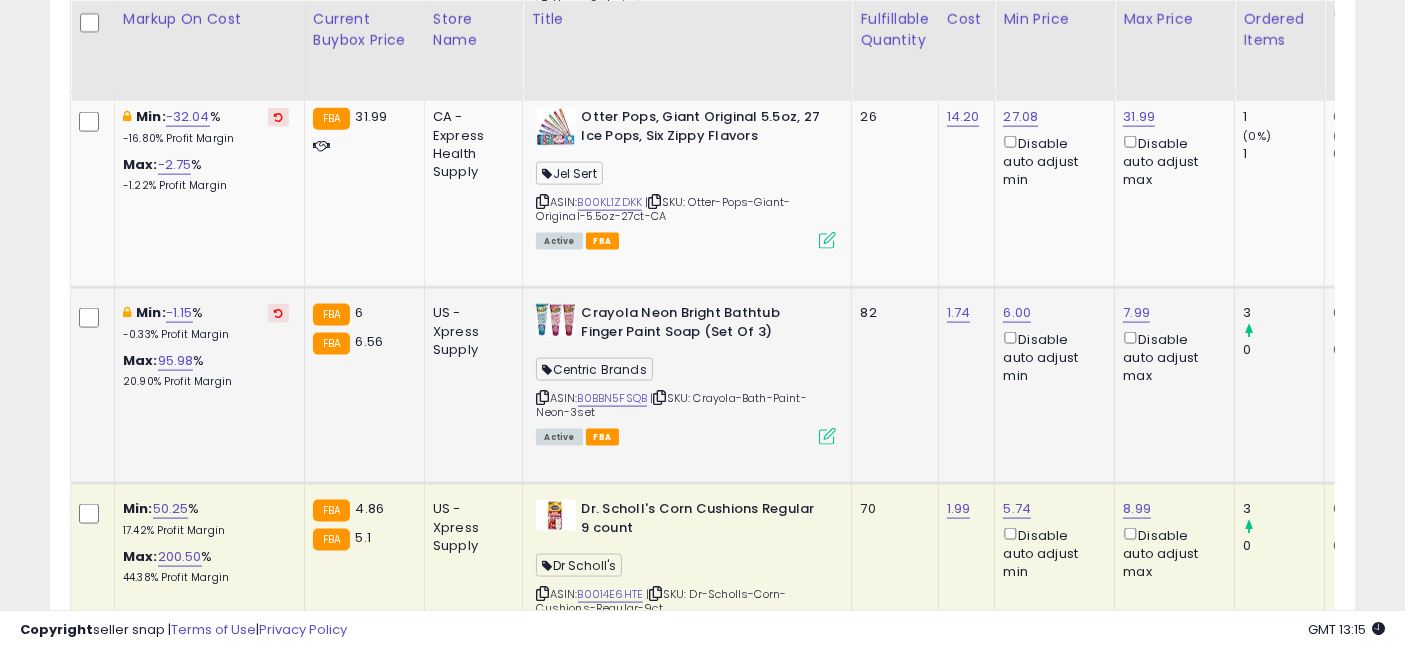 drag, startPoint x: 1053, startPoint y: 392, endPoint x: 673, endPoint y: 370, distance: 380.63632 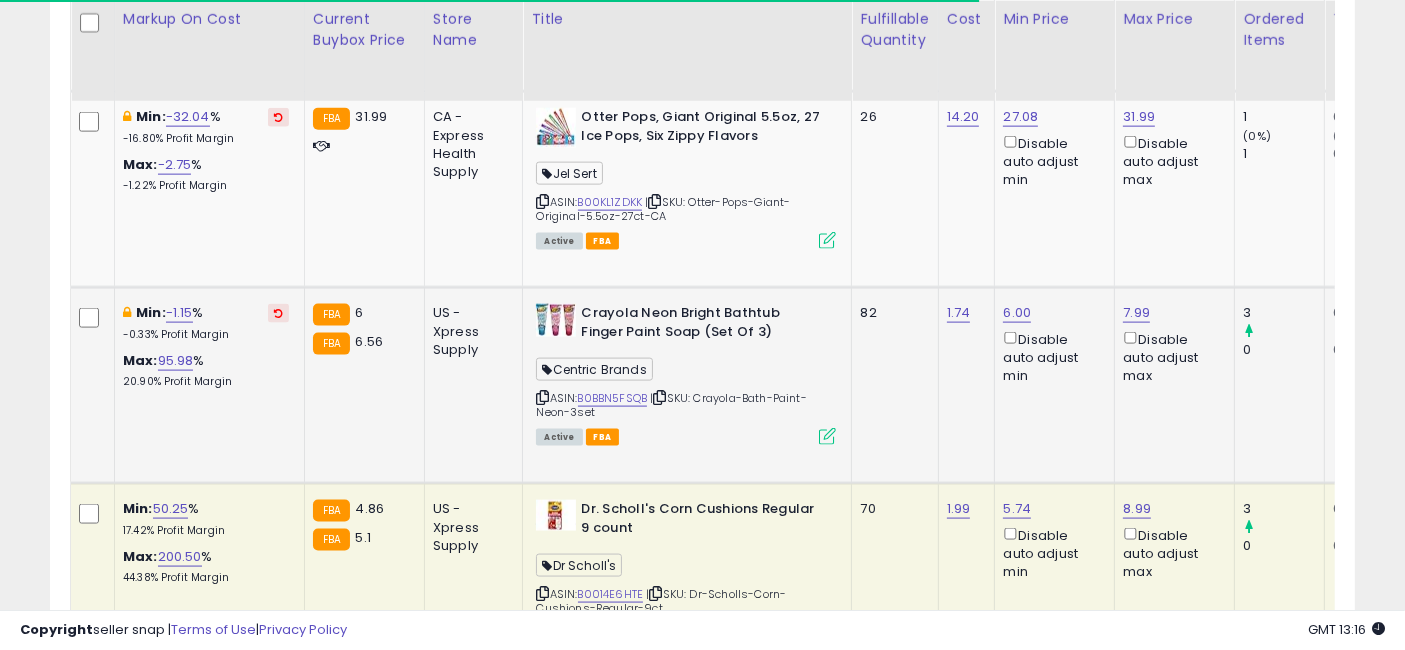click at bounding box center [827, 436] 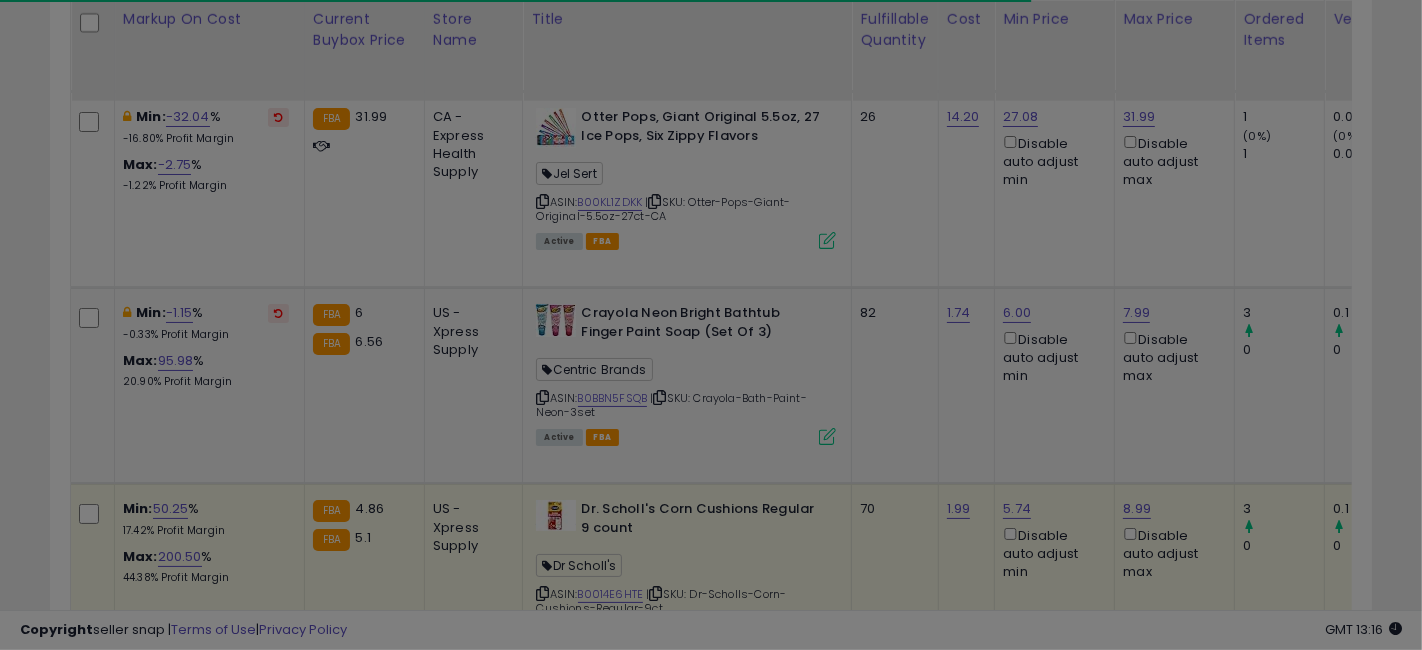 scroll, scrollTop: 999590, scrollLeft: 999234, axis: both 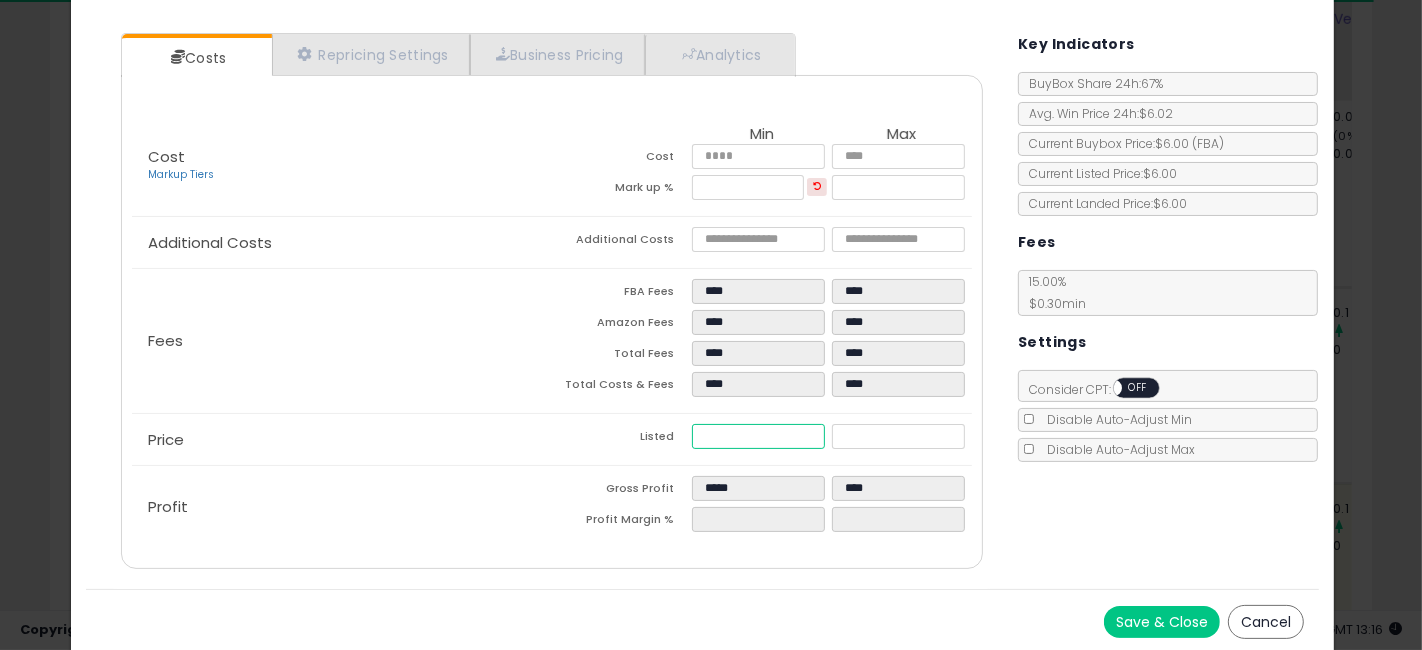 click on "****" at bounding box center (758, 436) 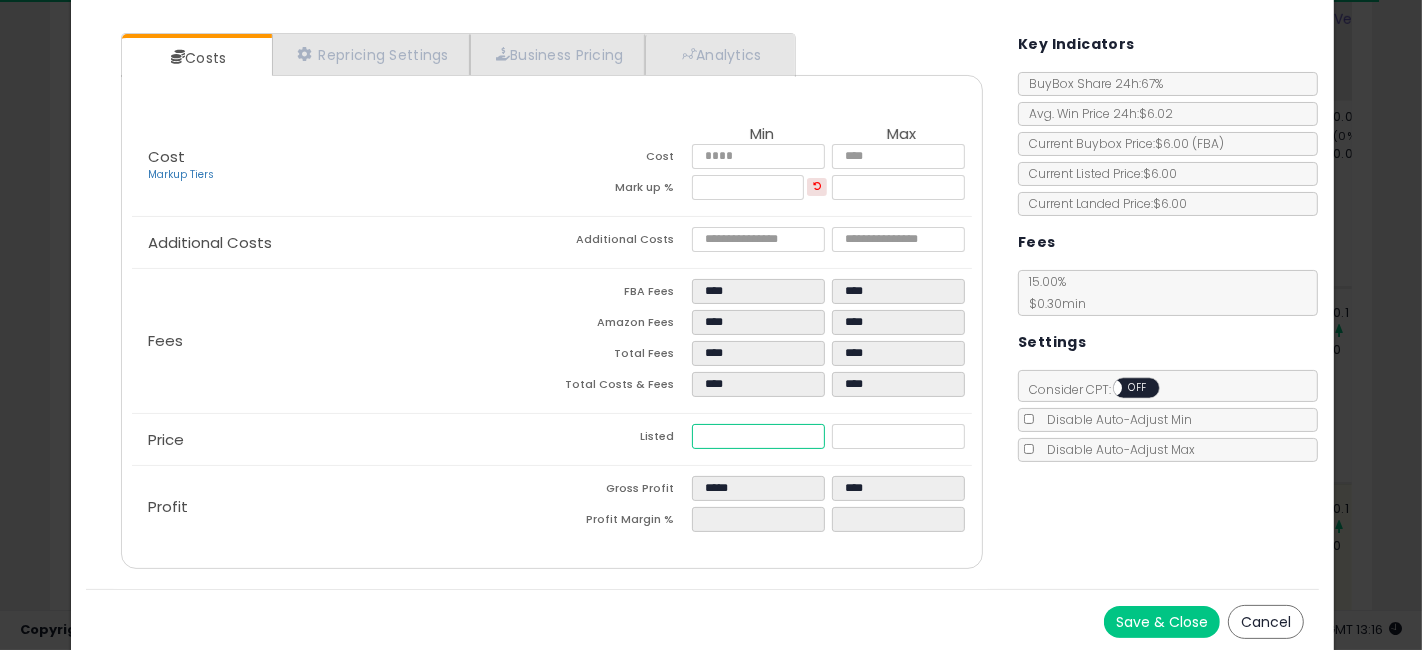 click on "****" at bounding box center [758, 436] 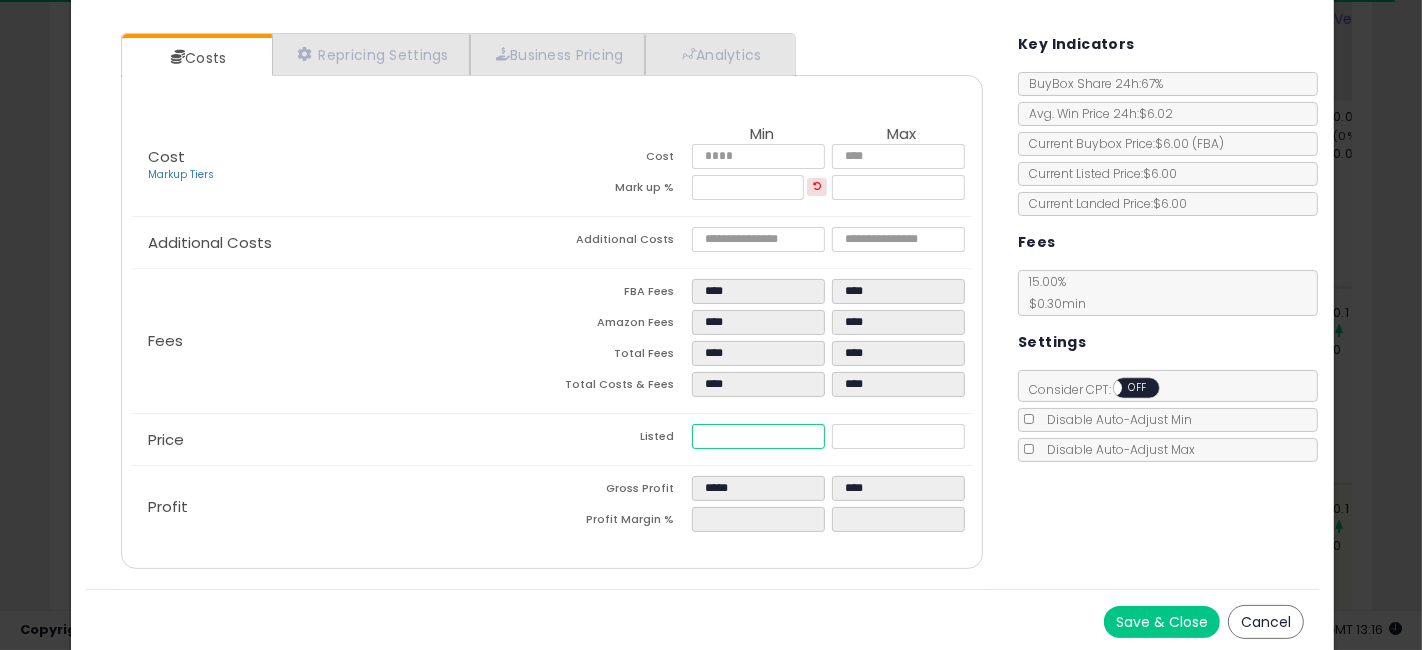 type on "****" 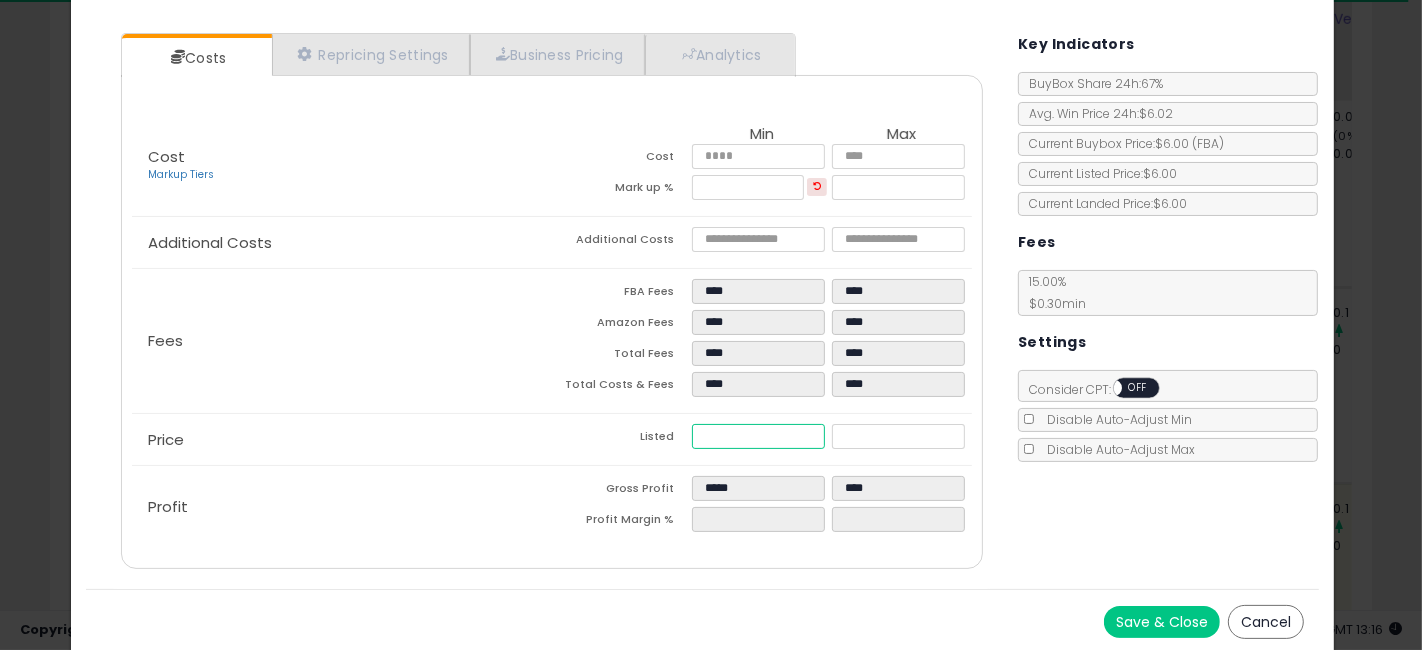 type on "****" 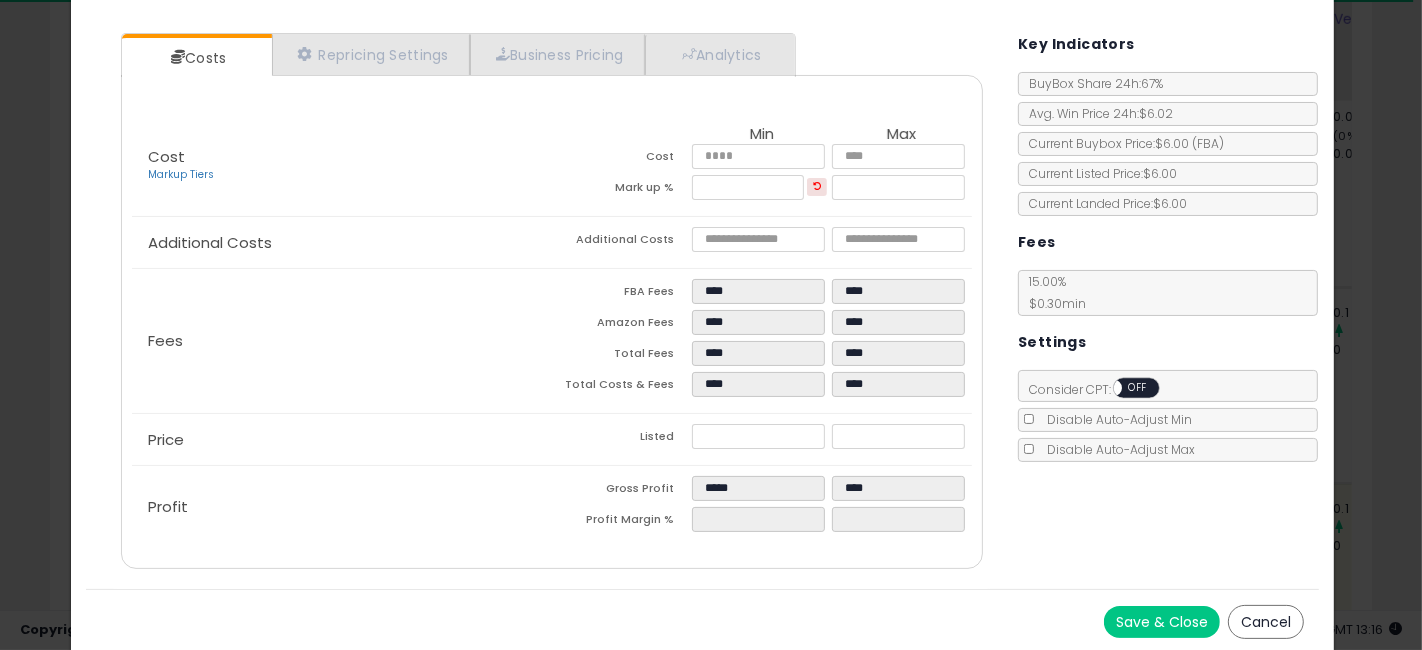 type on "****" 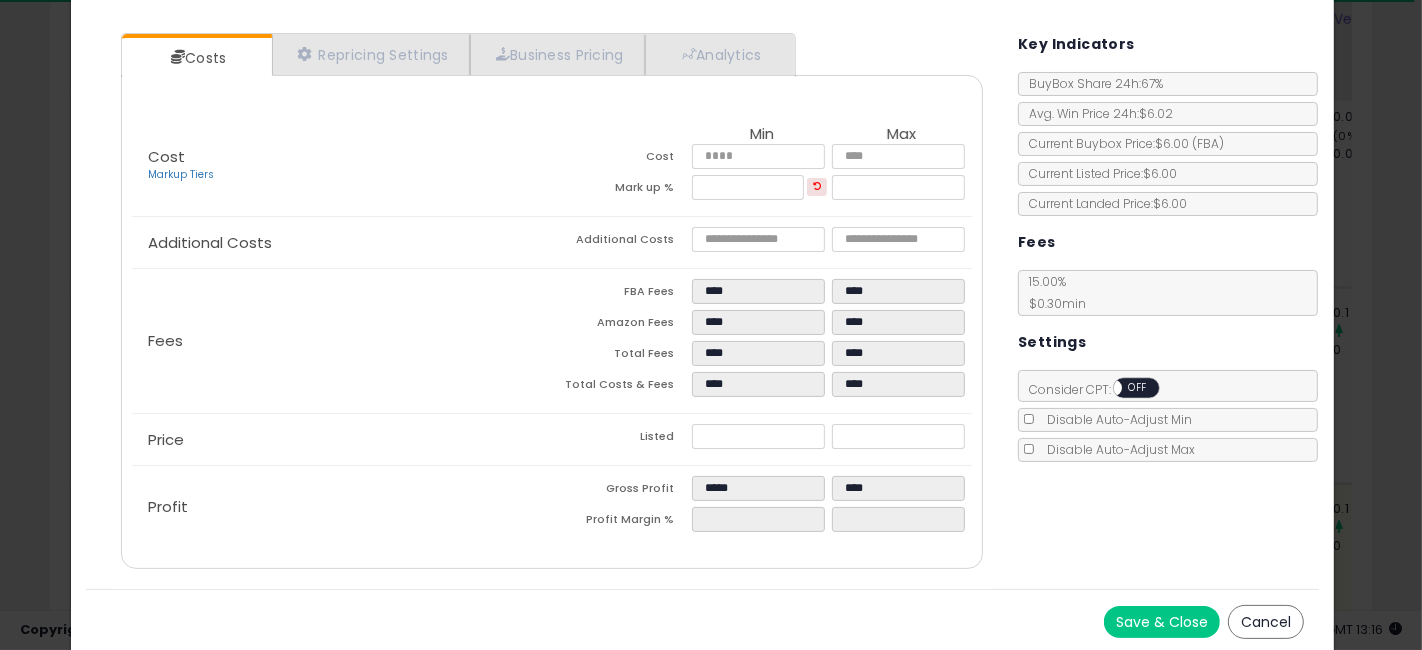 click on "Costs
Repricing Settings
Business Pricing
Analytics
Cost" at bounding box center [702, 303] 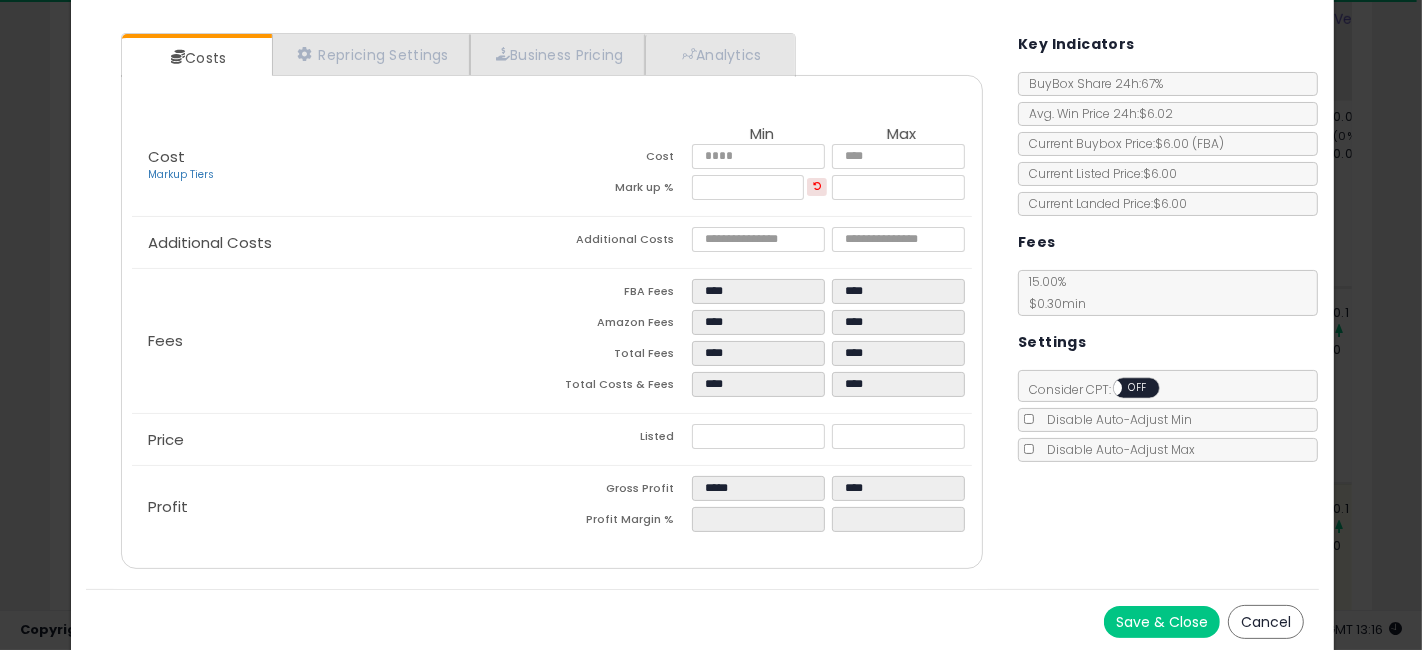 click on "Save & Close" at bounding box center [1162, 622] 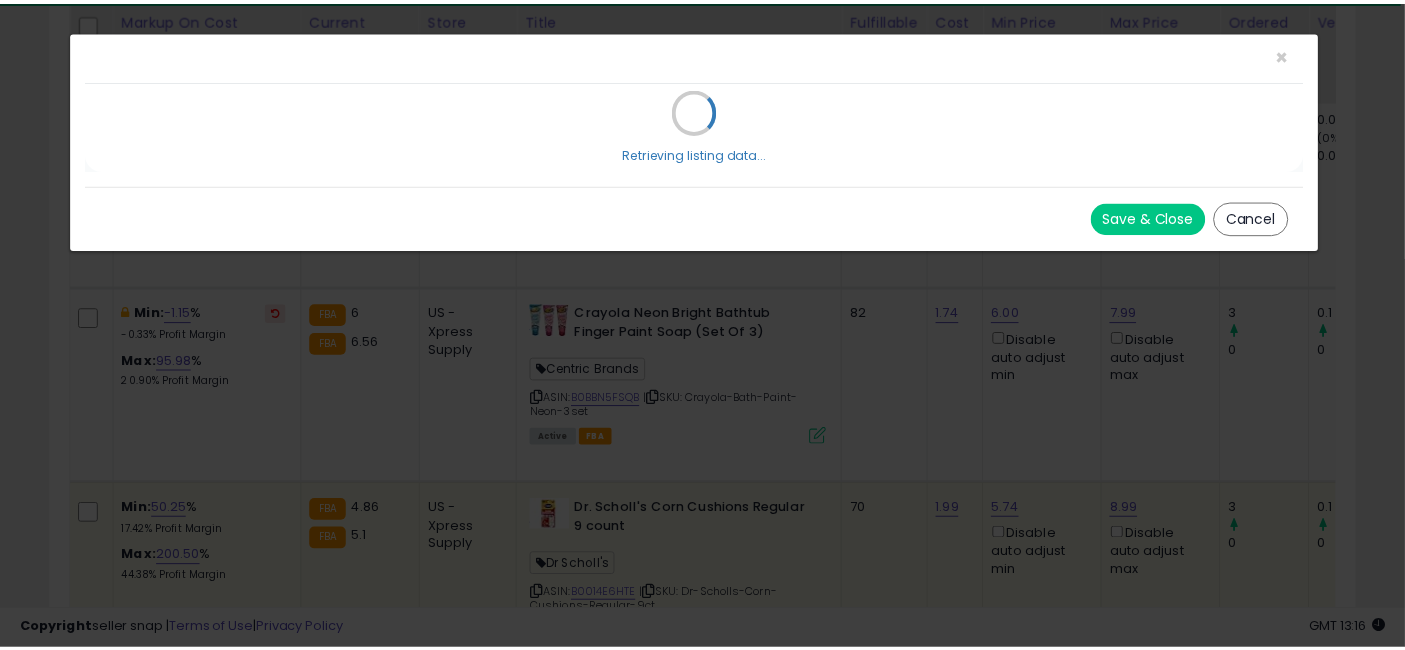 scroll, scrollTop: 0, scrollLeft: 0, axis: both 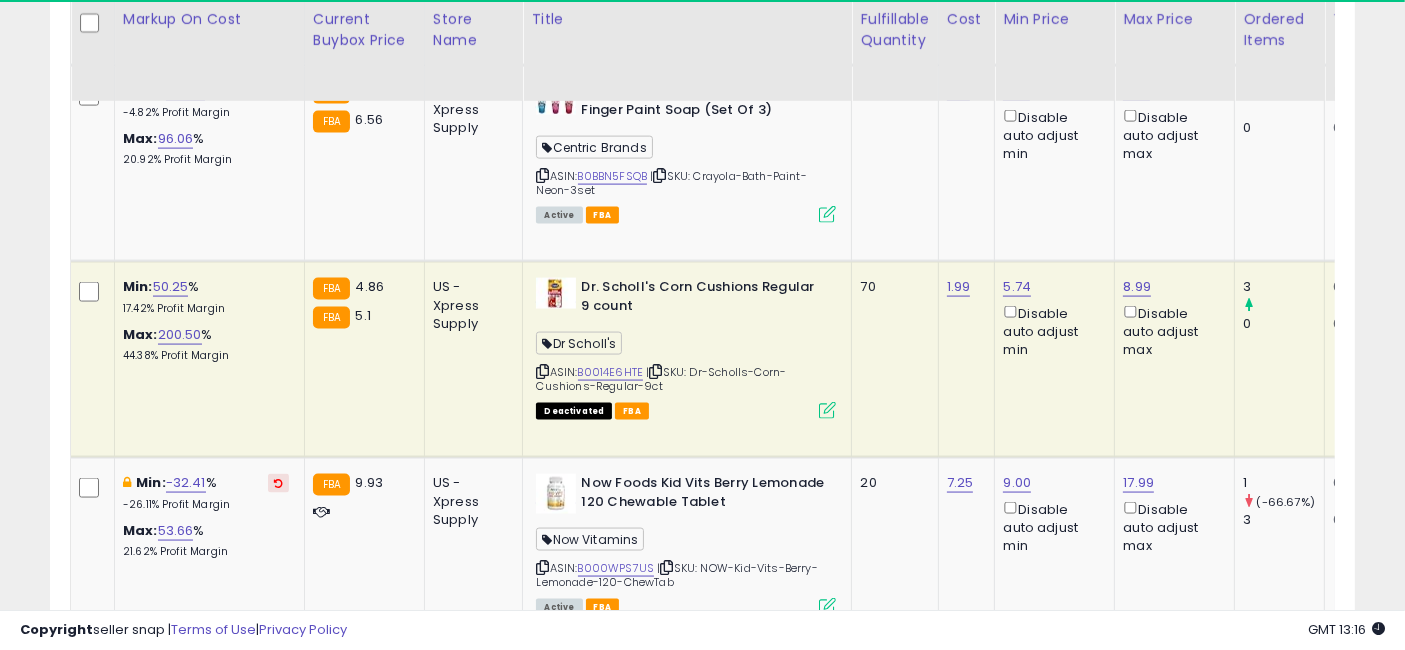 click at bounding box center [656, 371] 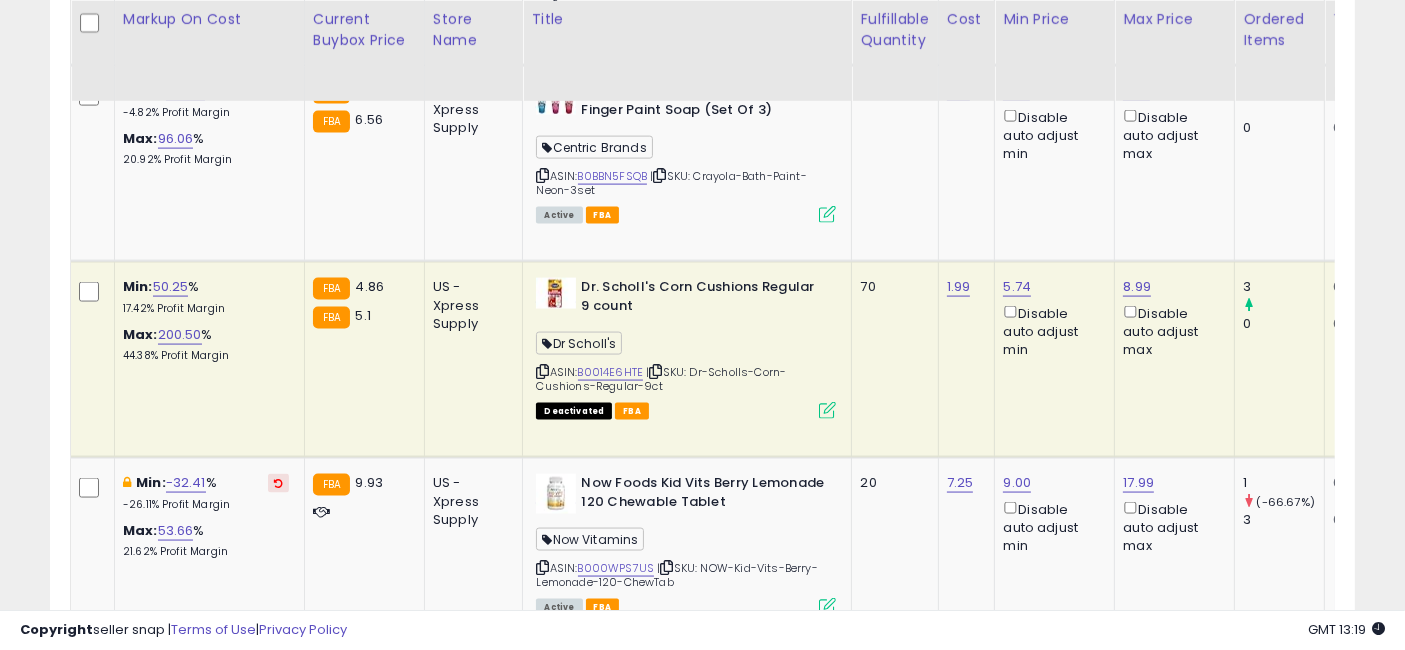 drag, startPoint x: 676, startPoint y: 384, endPoint x: 578, endPoint y: 278, distance: 144.36066 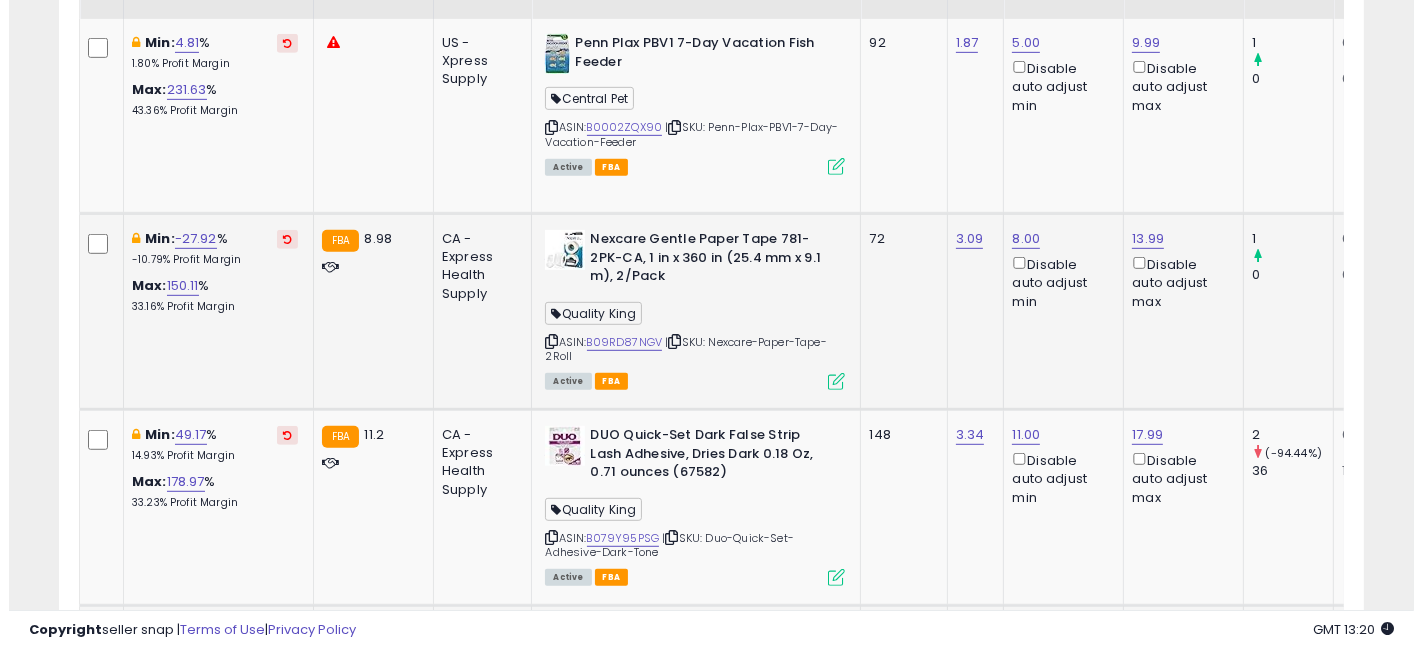 scroll, scrollTop: 460, scrollLeft: 0, axis: vertical 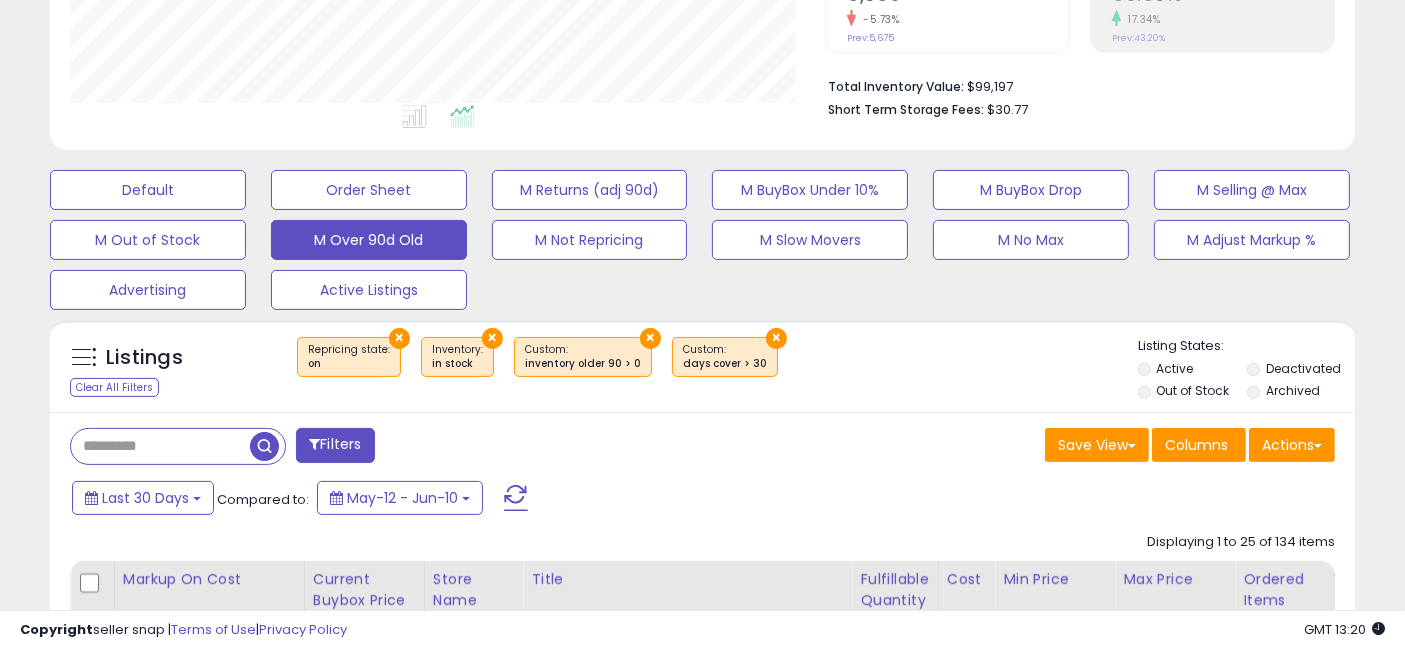 click on "Filters" at bounding box center (335, 445) 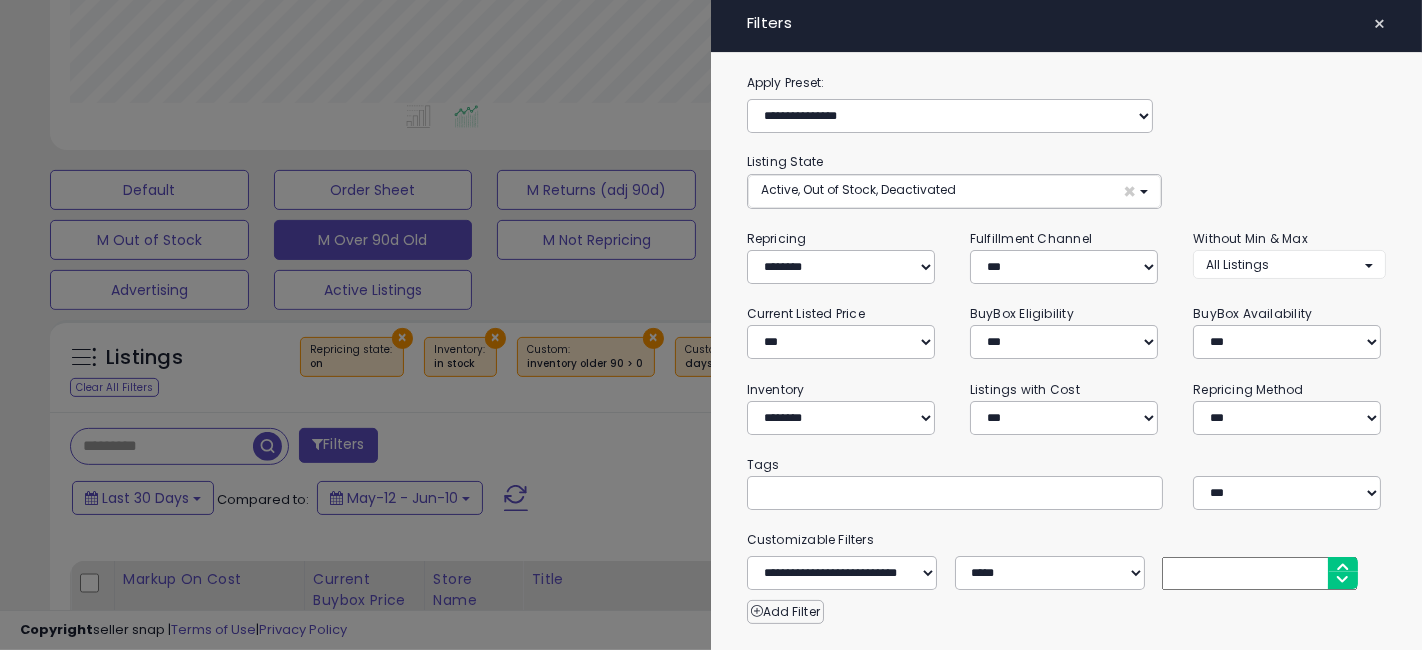 scroll, scrollTop: 999590, scrollLeft: 999234, axis: both 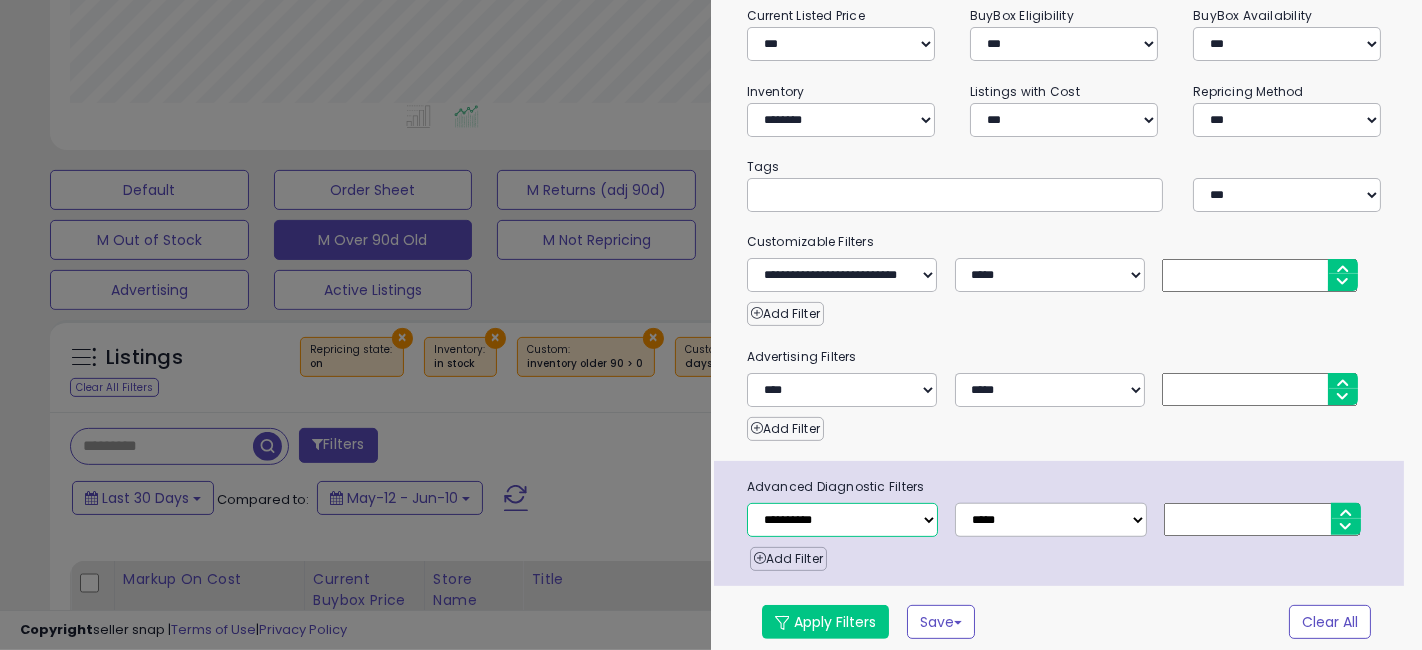 click on "**********" at bounding box center (842, 520) 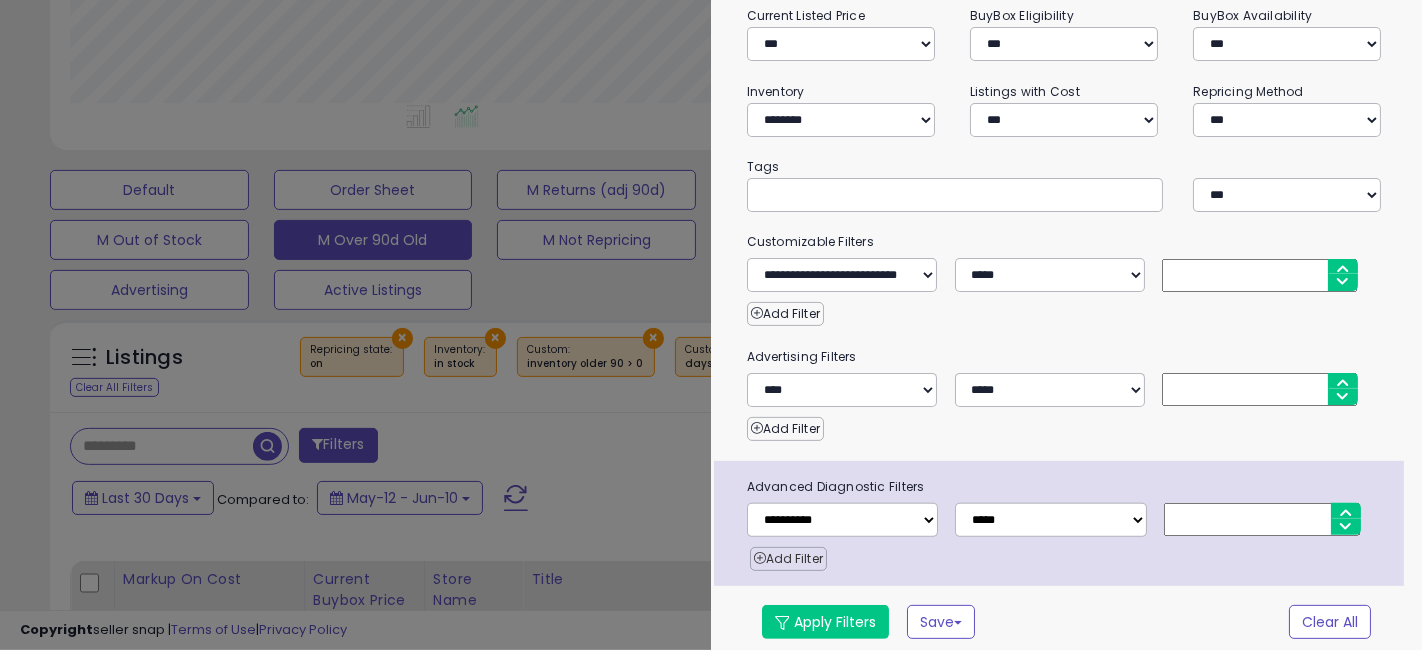 click on "Add Filter" at bounding box center (788, 559) 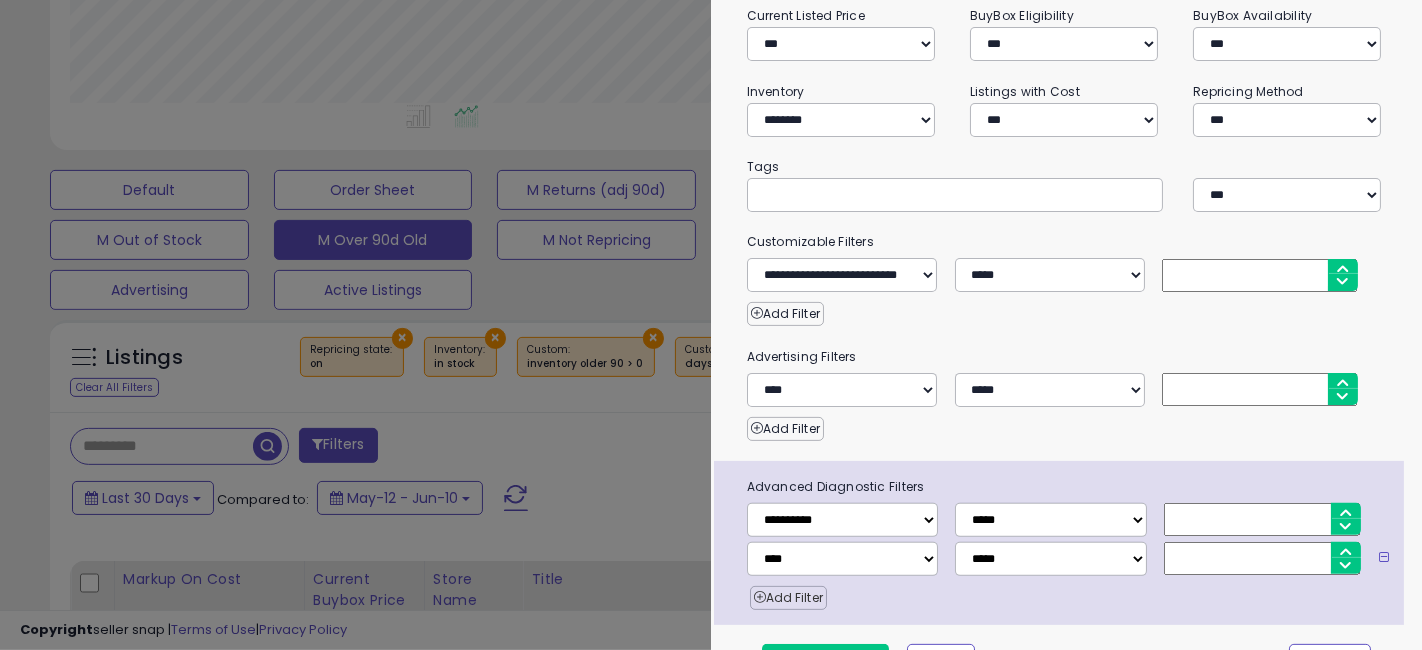scroll, scrollTop: 337, scrollLeft: 0, axis: vertical 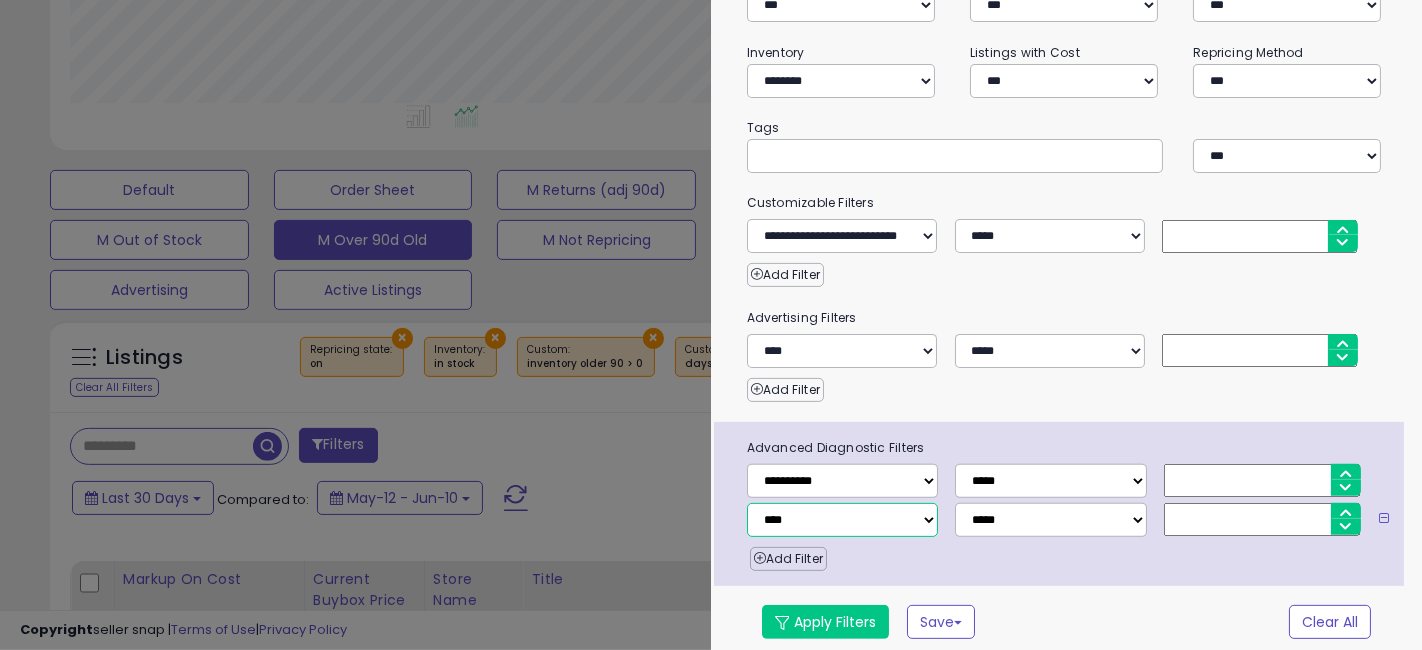 click on "**********" at bounding box center [842, 520] 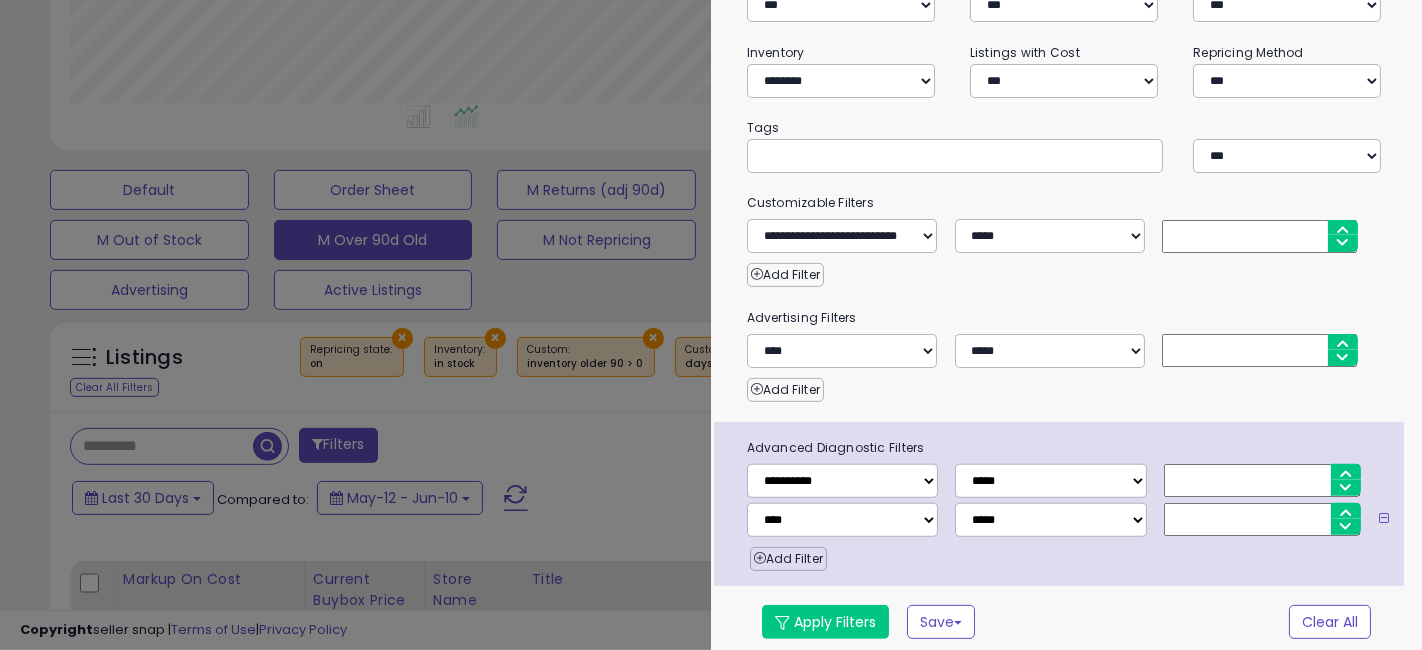 click on "**********" at bounding box center [1066, 196] 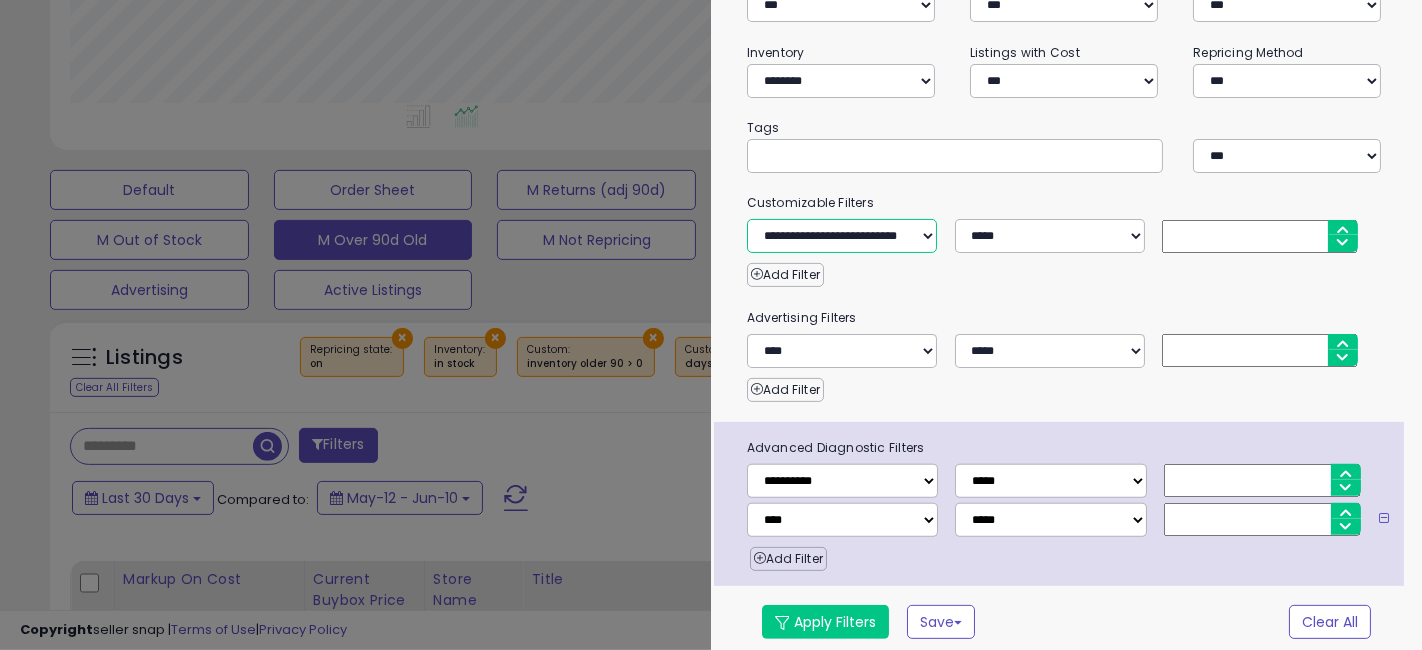 click on "**********" at bounding box center (842, 236) 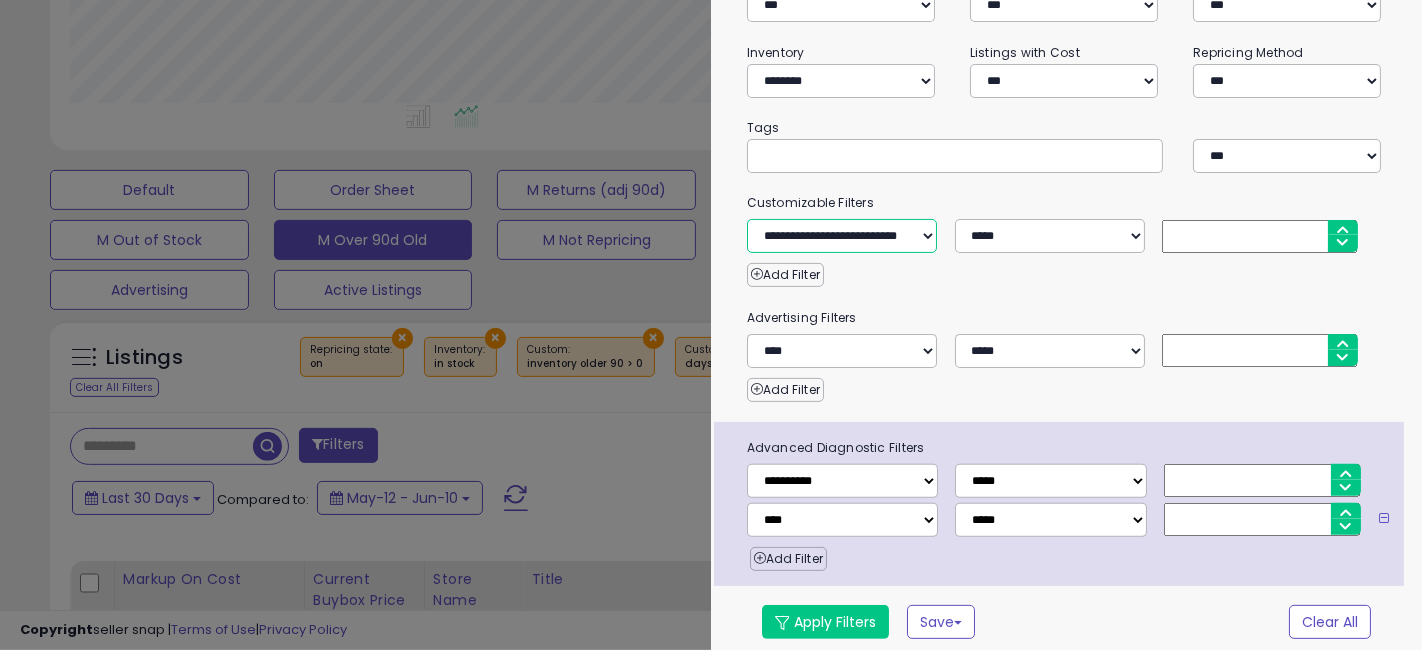select on "**********" 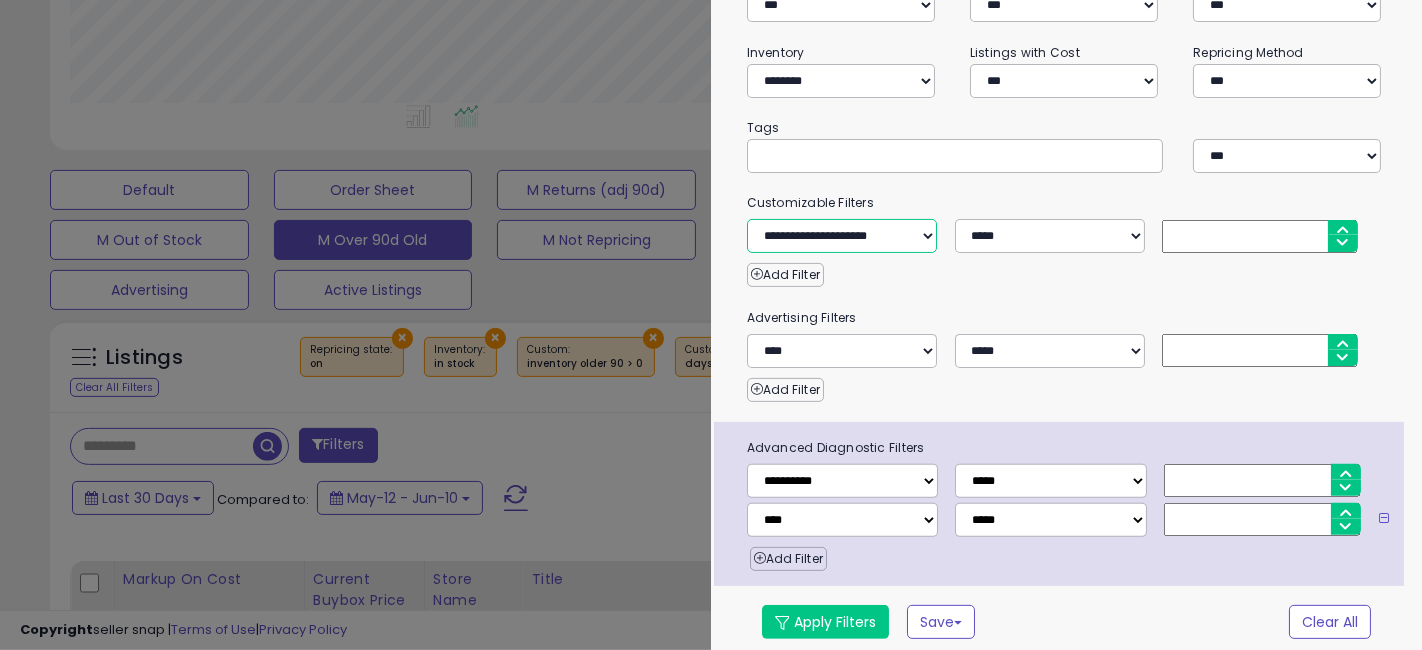 click on "**********" at bounding box center [842, 236] 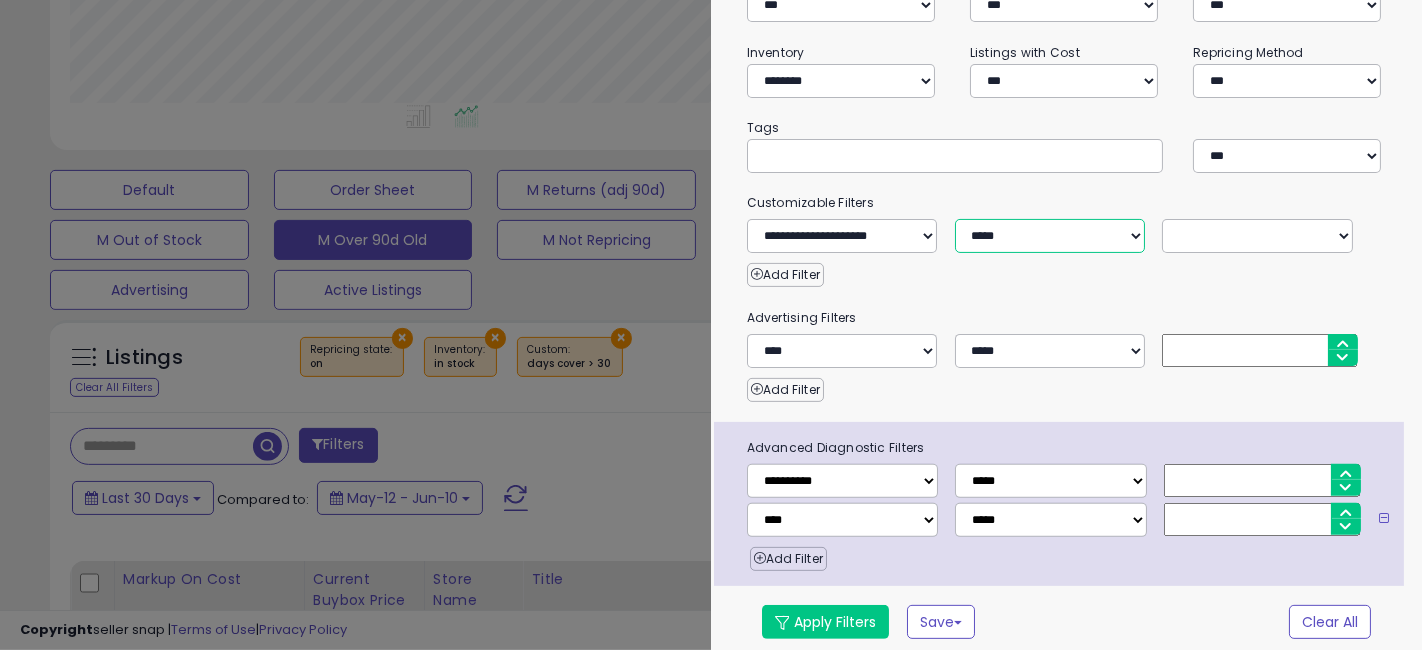 click on "**********" at bounding box center [1050, 236] 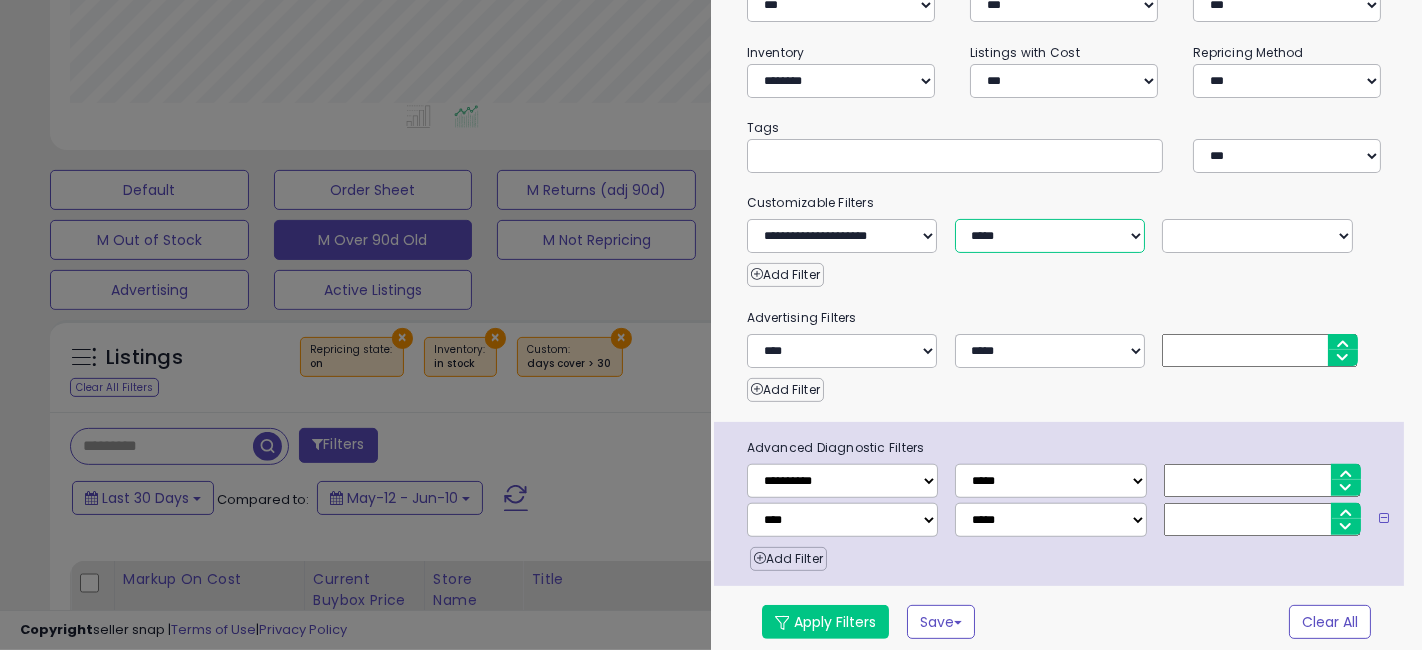 click on "**********" at bounding box center [1050, 236] 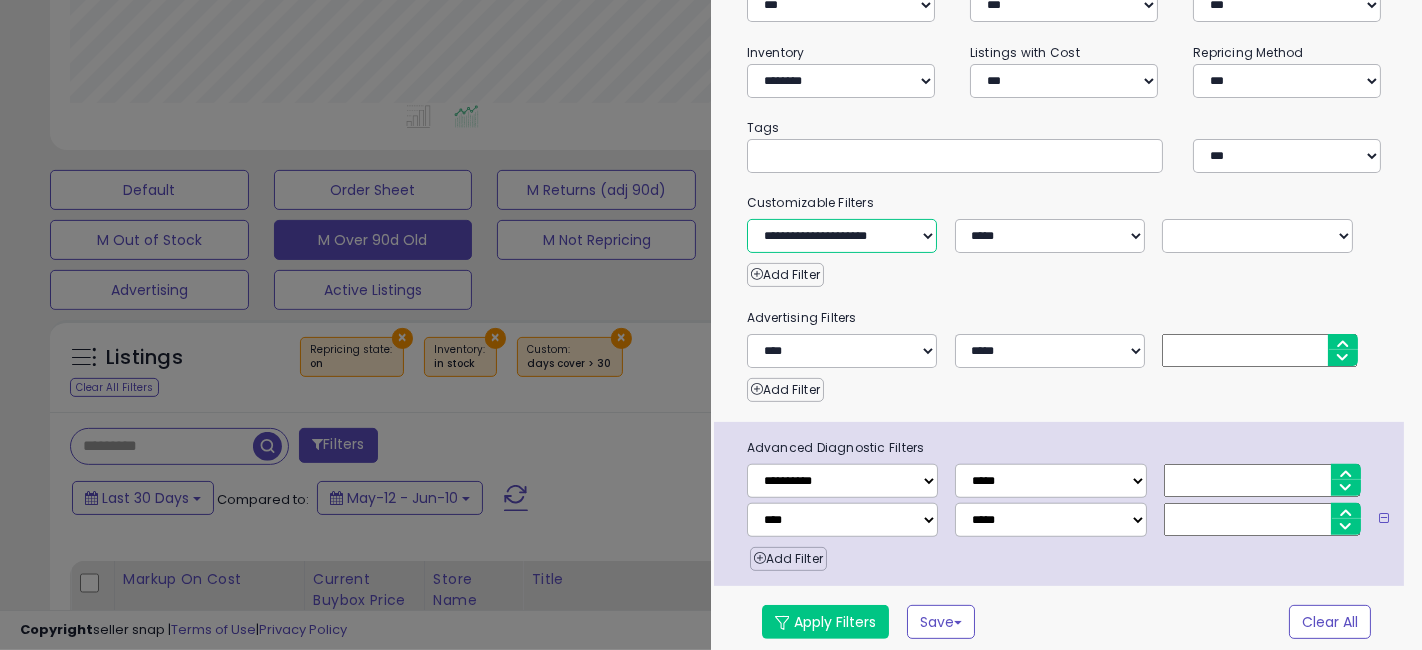 click on "**********" at bounding box center (842, 236) 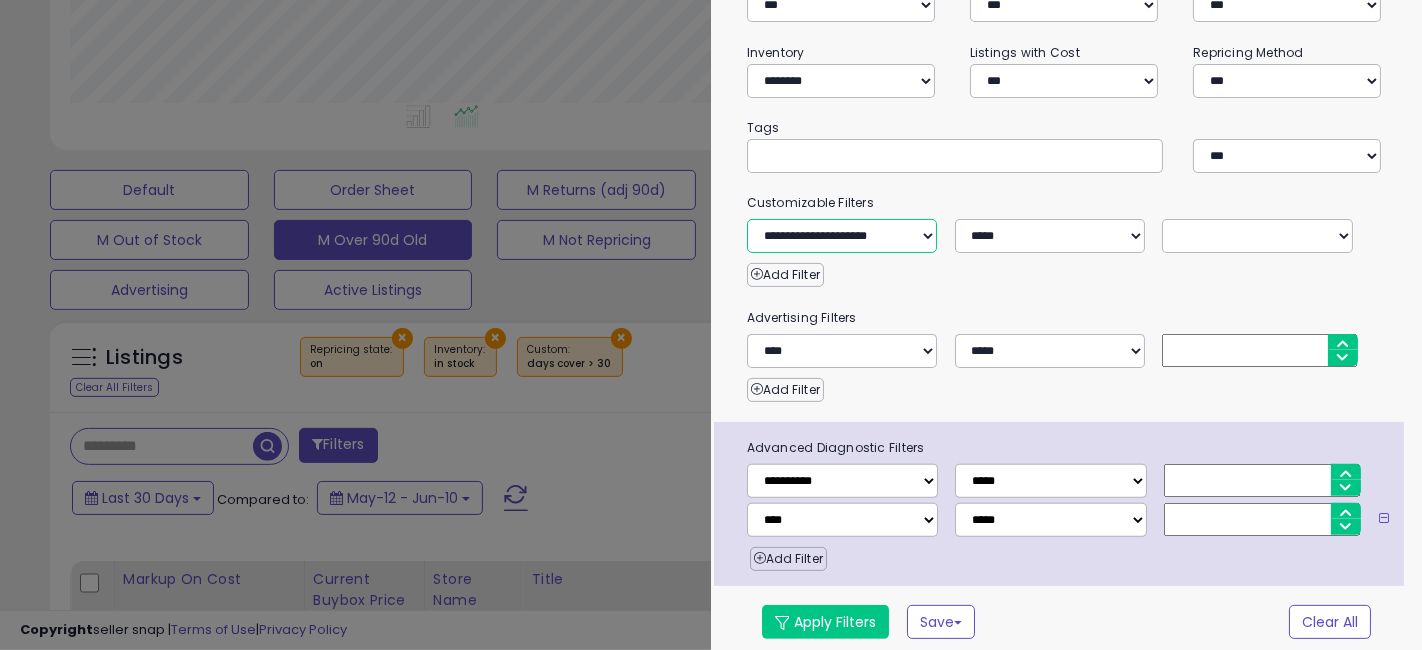 select on "**********" 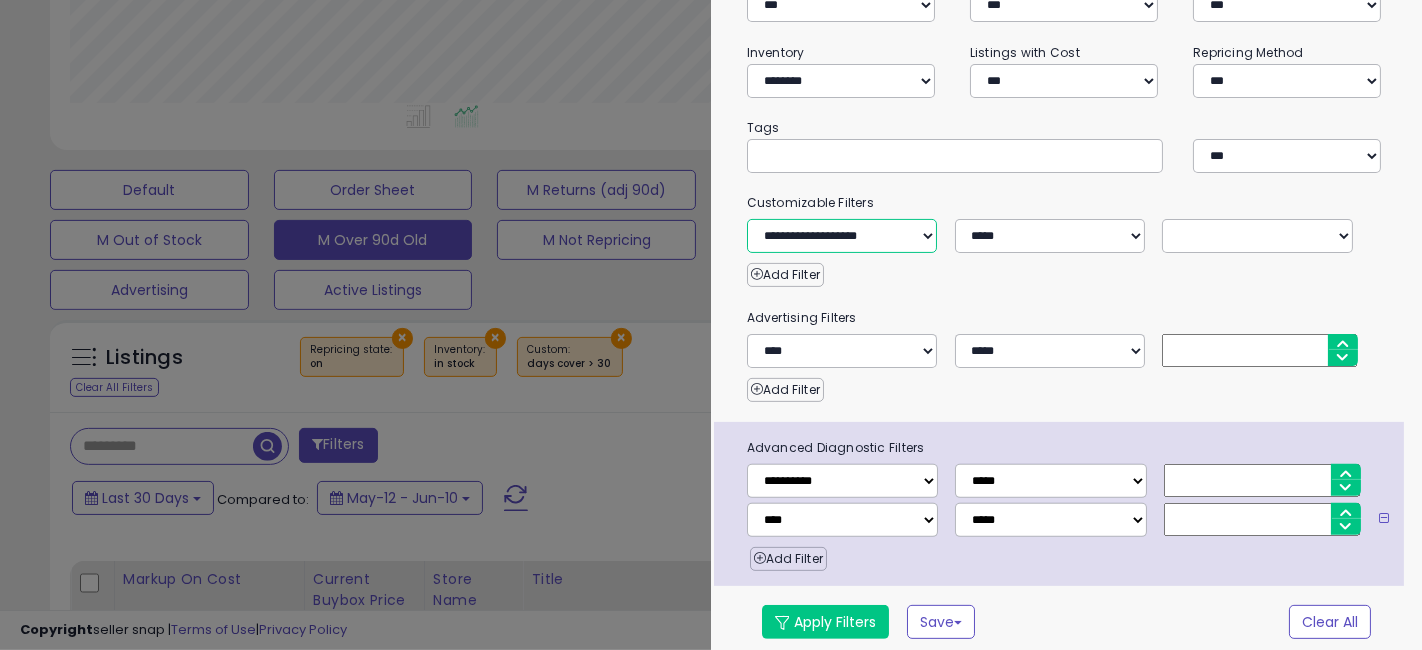 click on "**********" at bounding box center (842, 236) 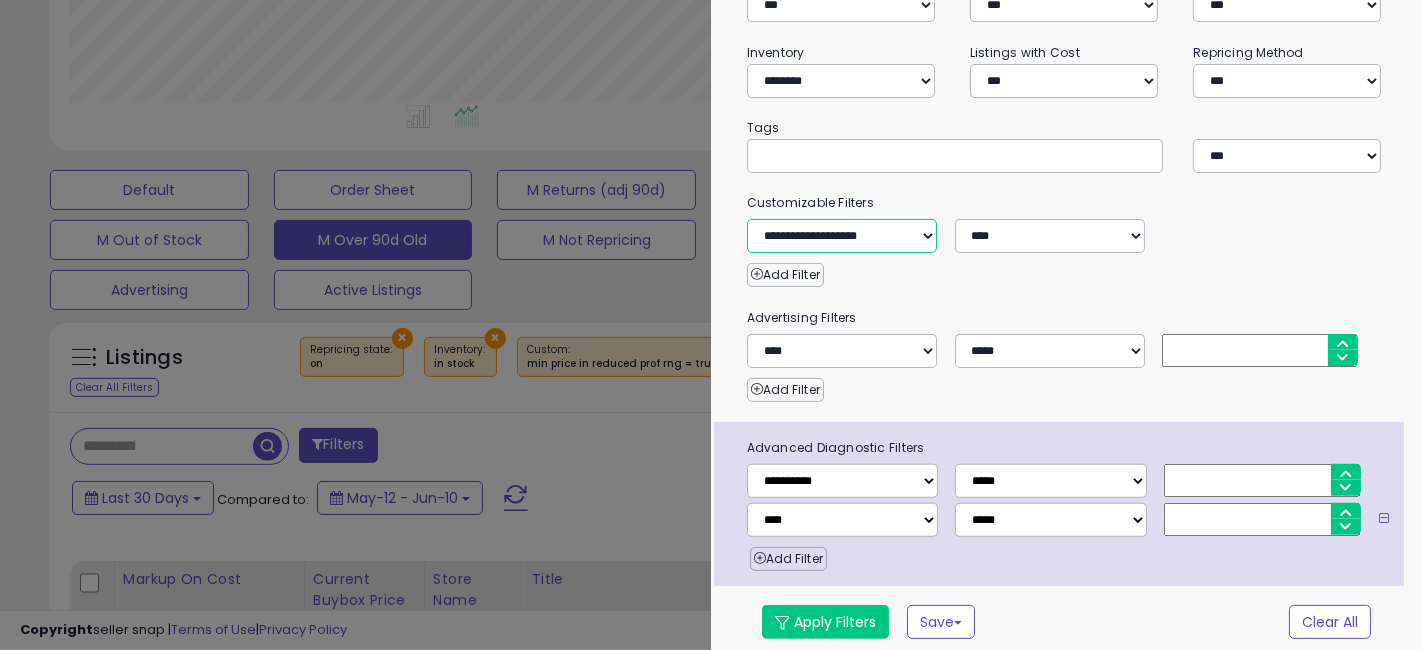 click on "**********" at bounding box center [842, 236] 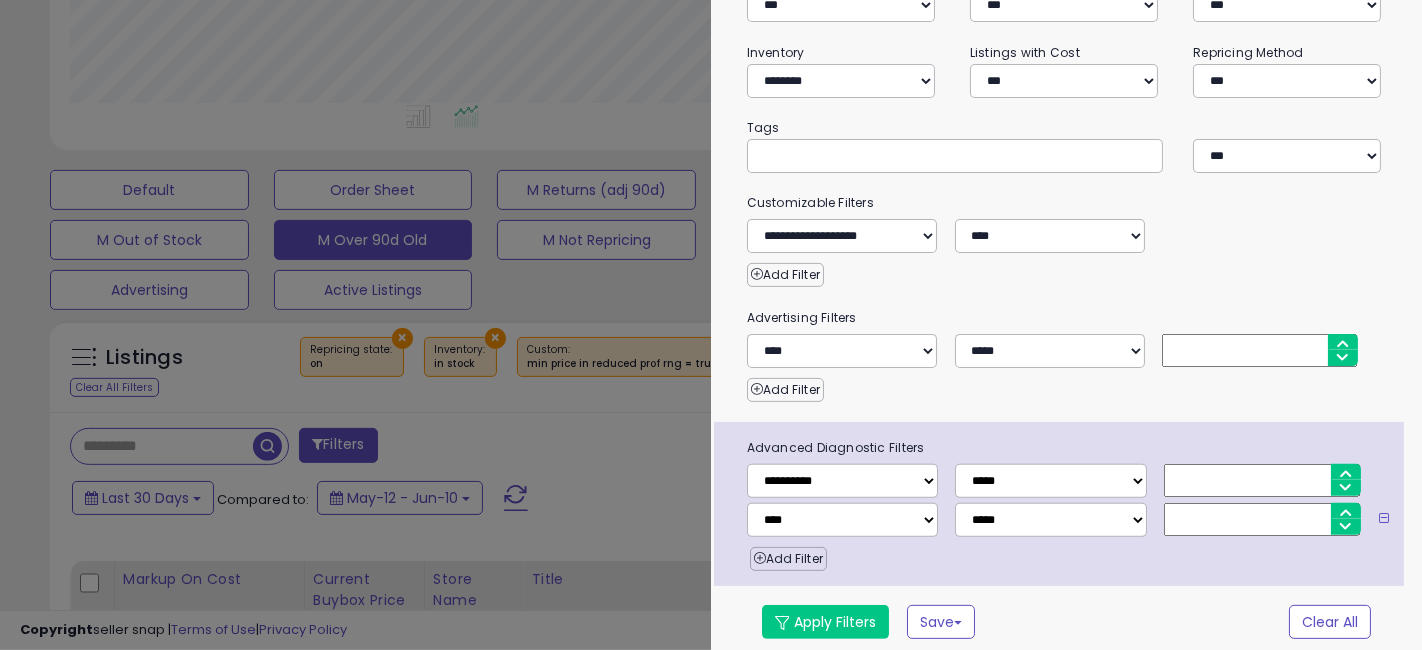 click on "Add Filter" at bounding box center (1067, 385) 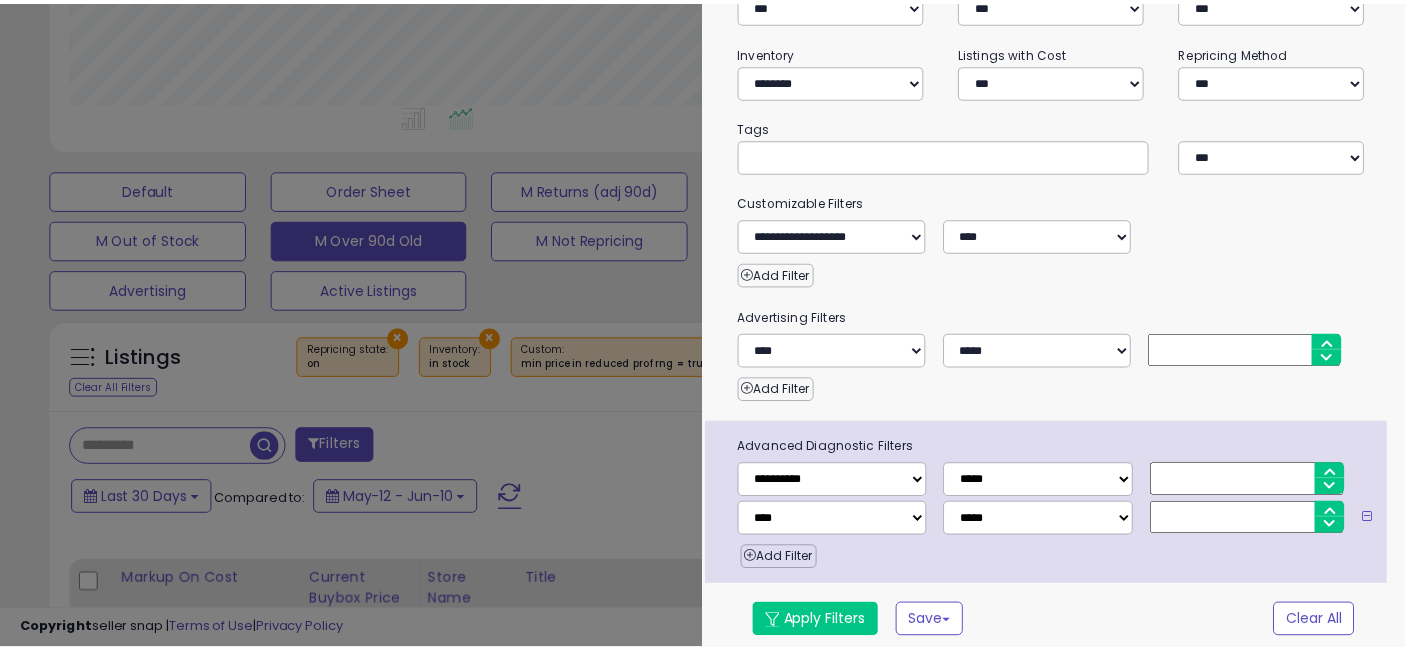 scroll, scrollTop: 0, scrollLeft: 0, axis: both 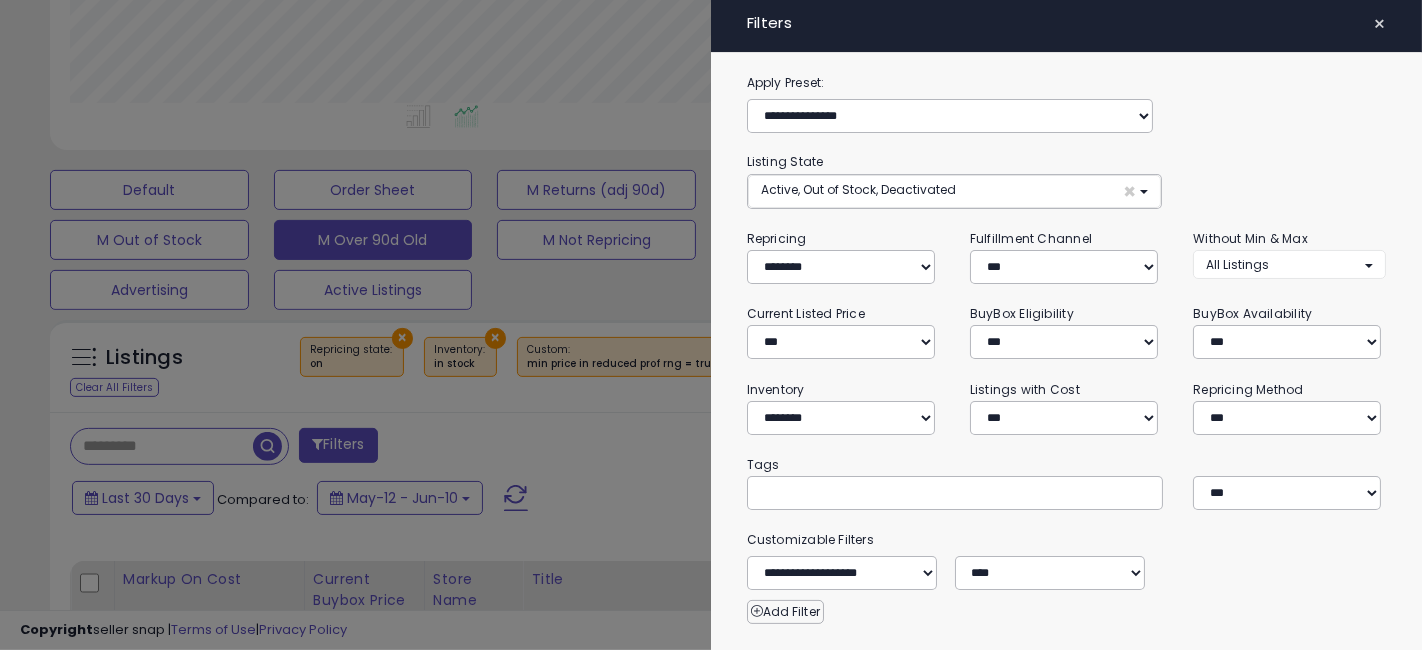 click on "×" at bounding box center [1379, 24] 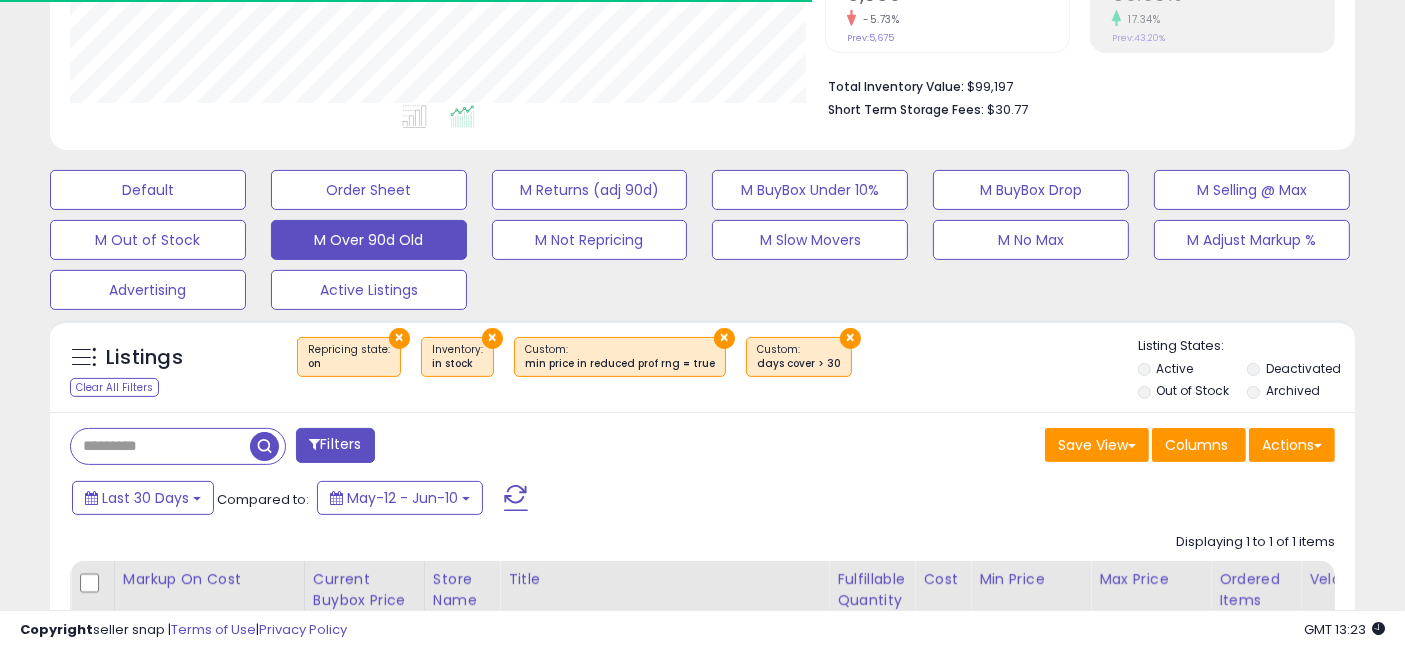 scroll, scrollTop: 410, scrollLeft: 755, axis: both 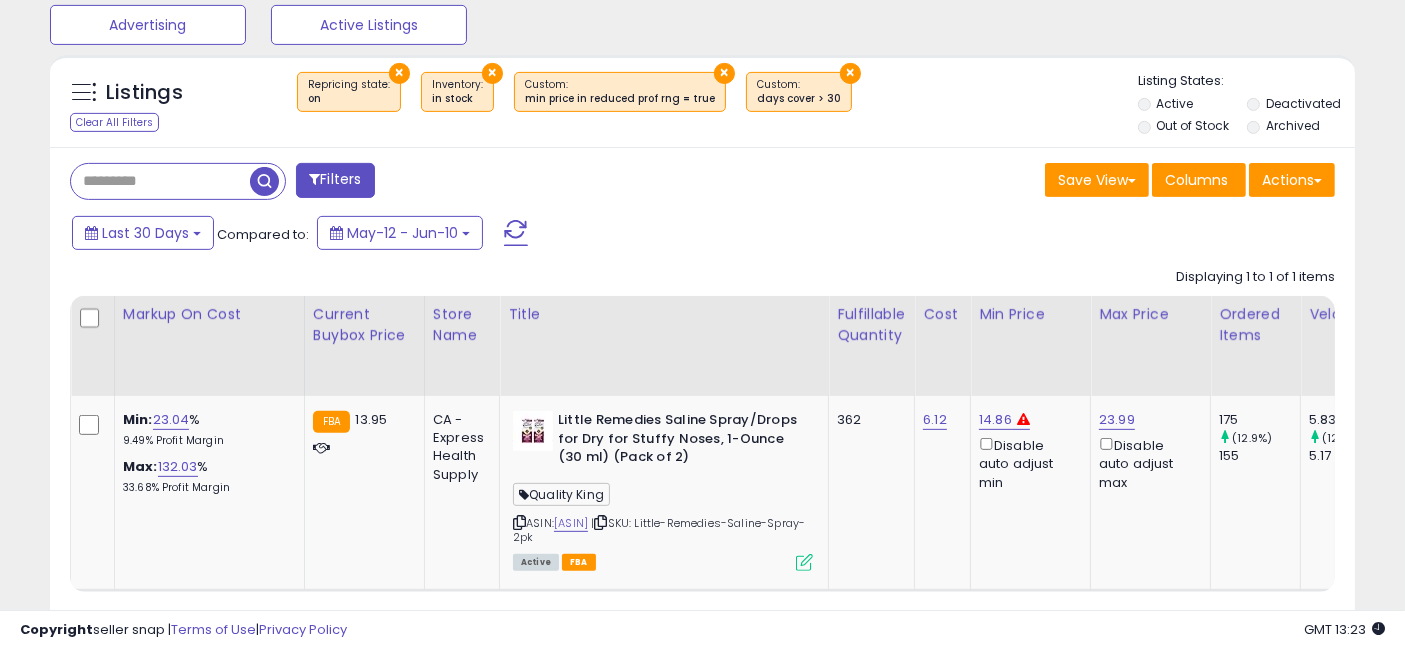 click at bounding box center (264, 181) 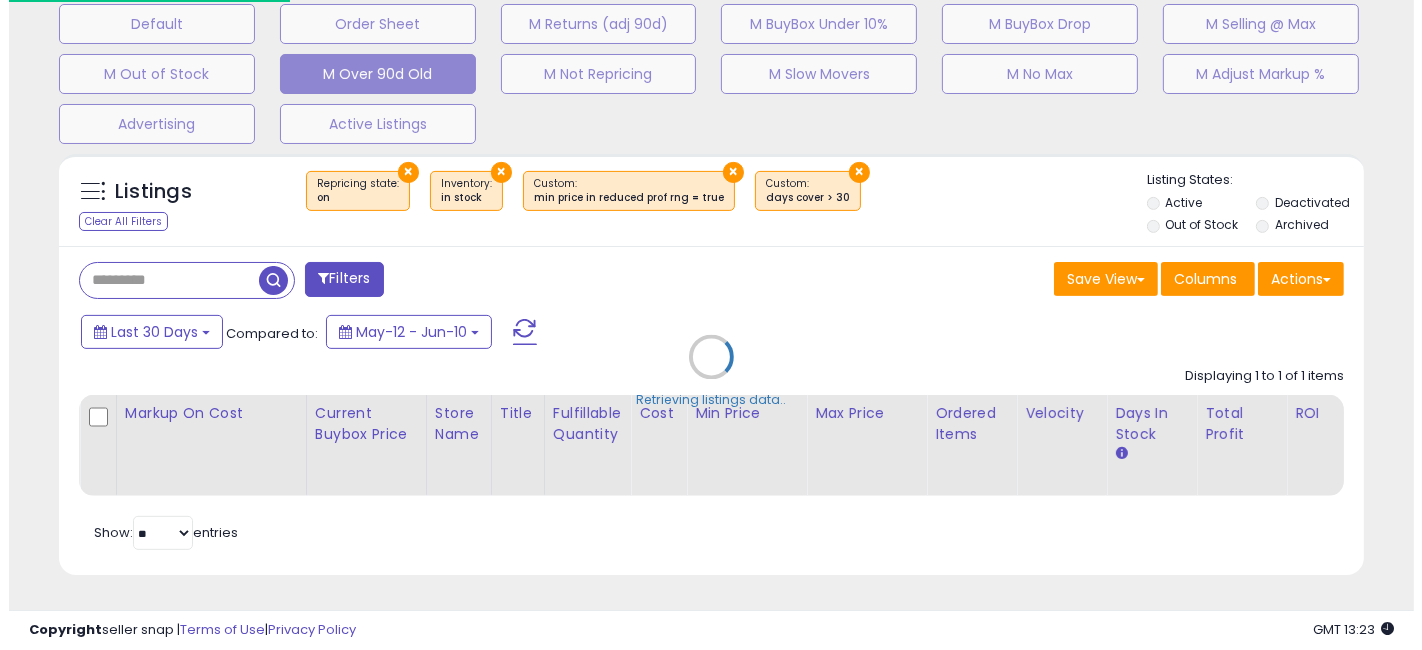 scroll, scrollTop: 641, scrollLeft: 0, axis: vertical 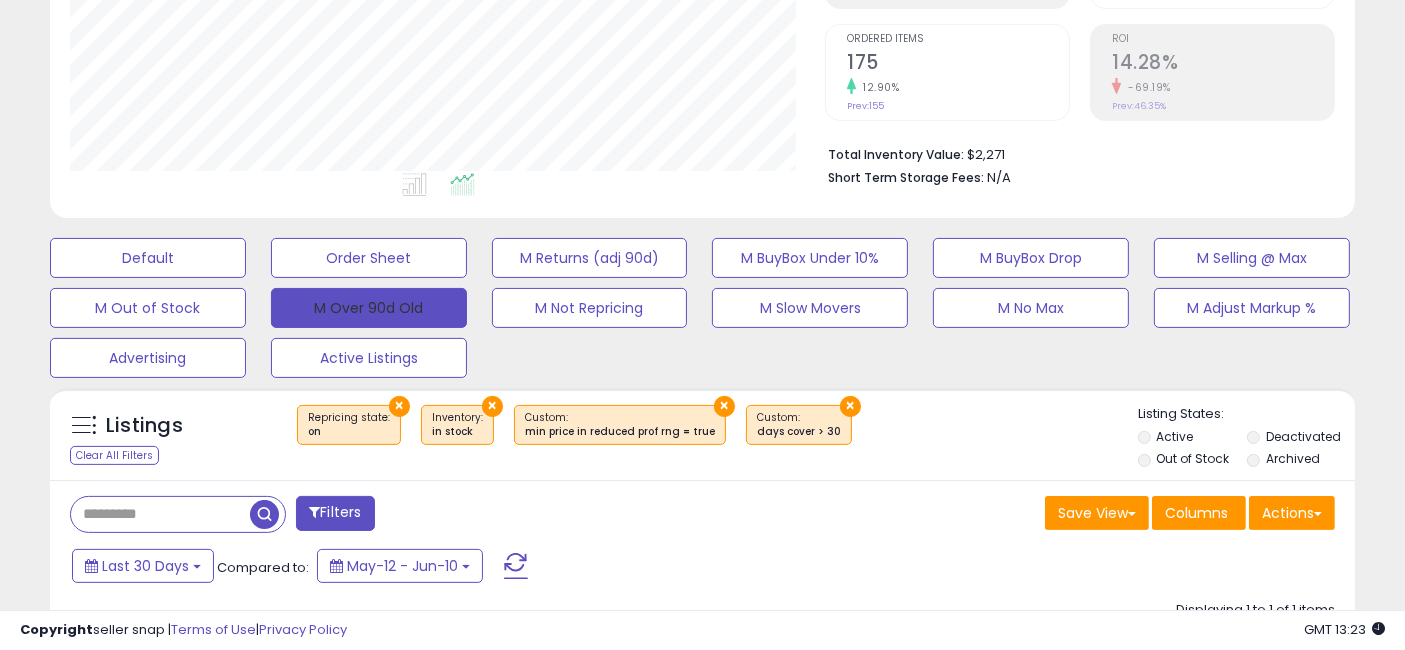 click on "M Over 90d Old" at bounding box center [369, 308] 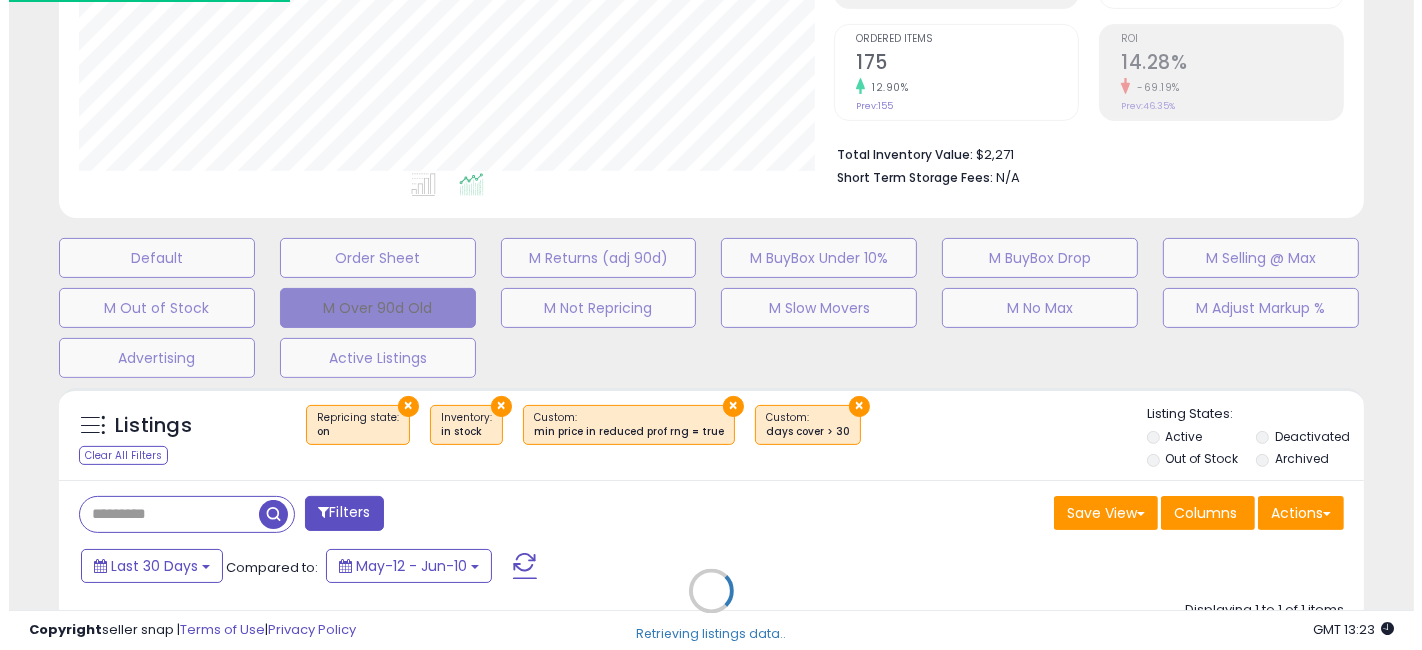 scroll, scrollTop: 999590, scrollLeft: 999234, axis: both 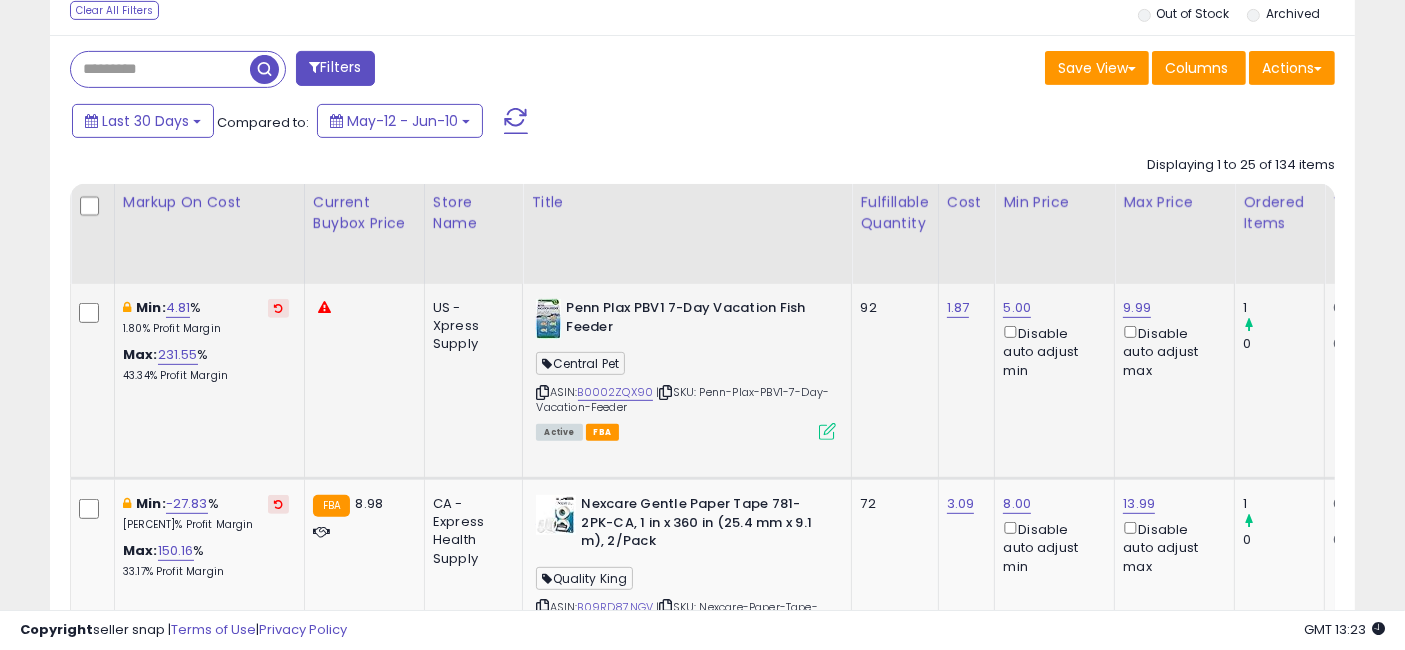 drag, startPoint x: 939, startPoint y: 401, endPoint x: 579, endPoint y: 415, distance: 360.27213 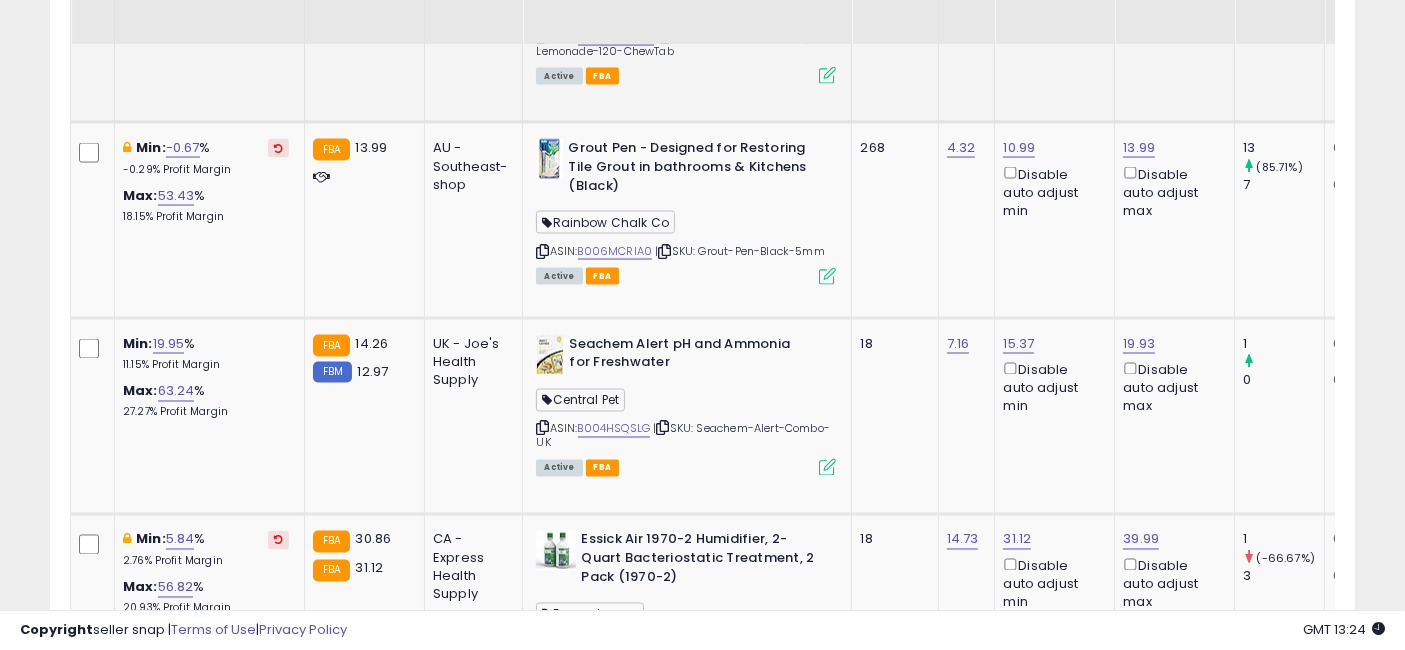 scroll, scrollTop: 3503, scrollLeft: 0, axis: vertical 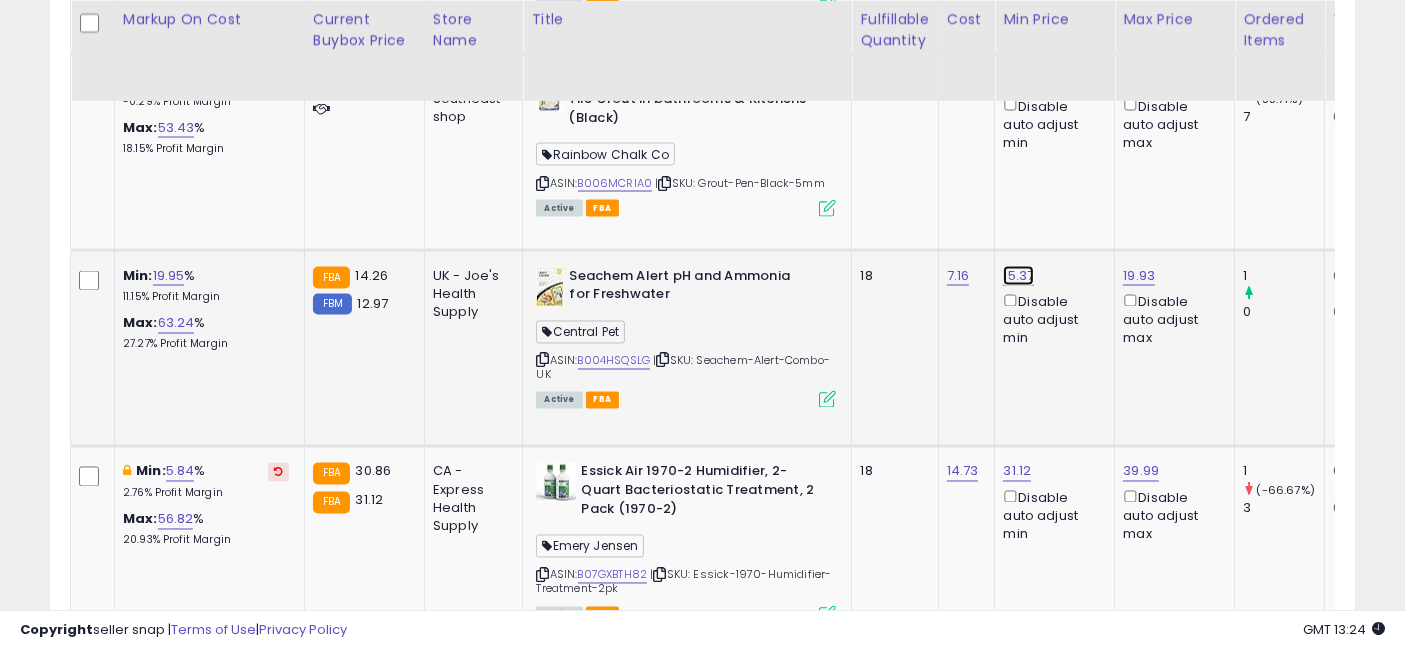 click on "15.37" at bounding box center (1017, -2358) 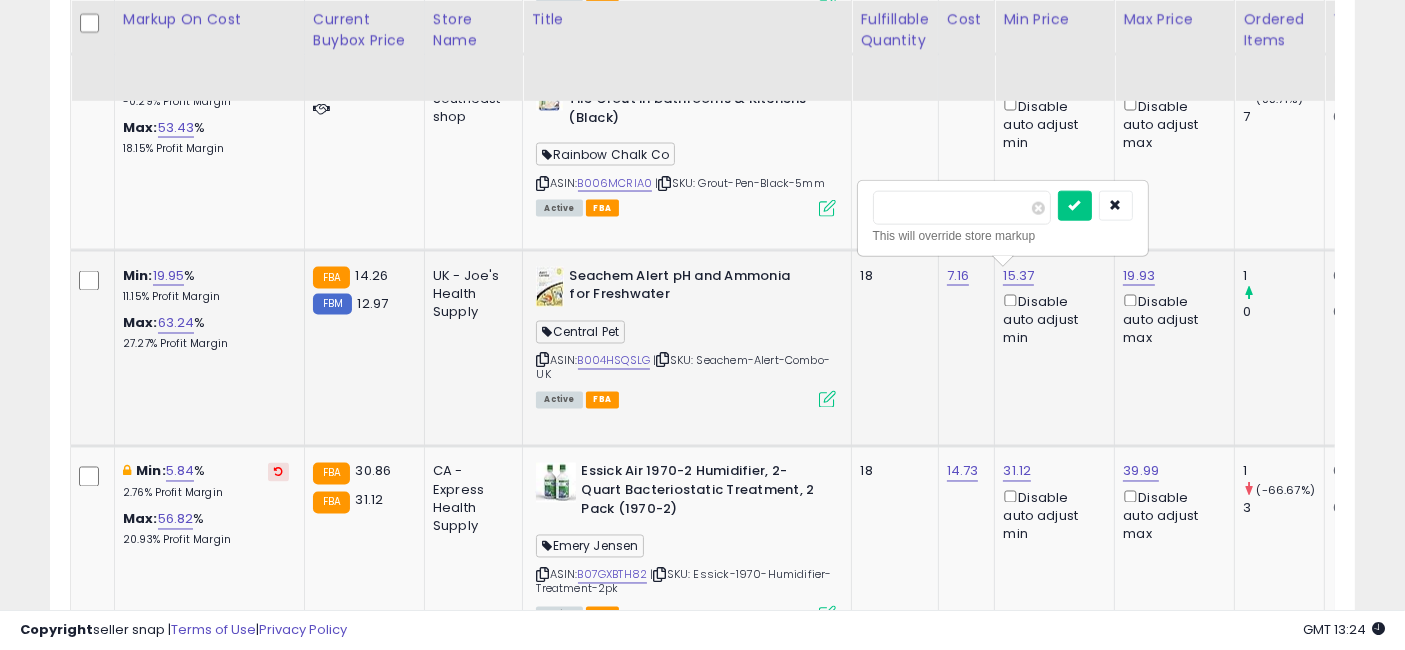 click on "*****" at bounding box center (962, 208) 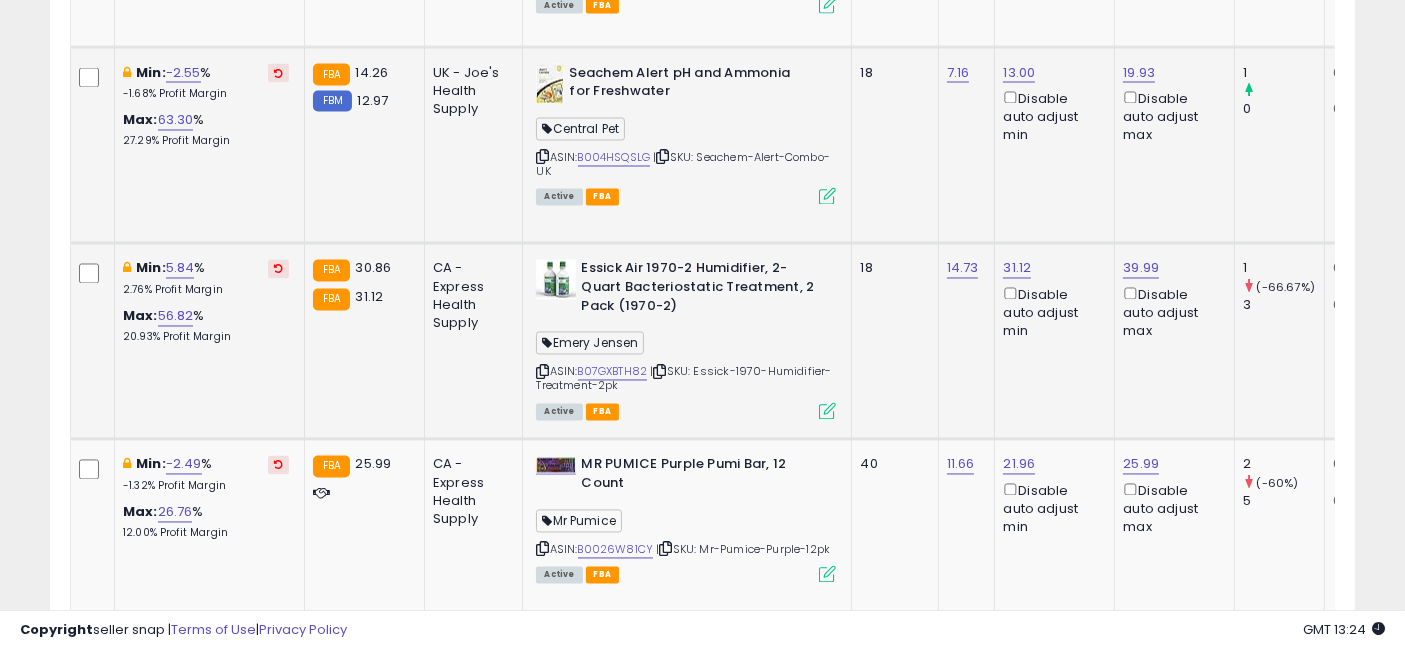 scroll, scrollTop: 3725, scrollLeft: 0, axis: vertical 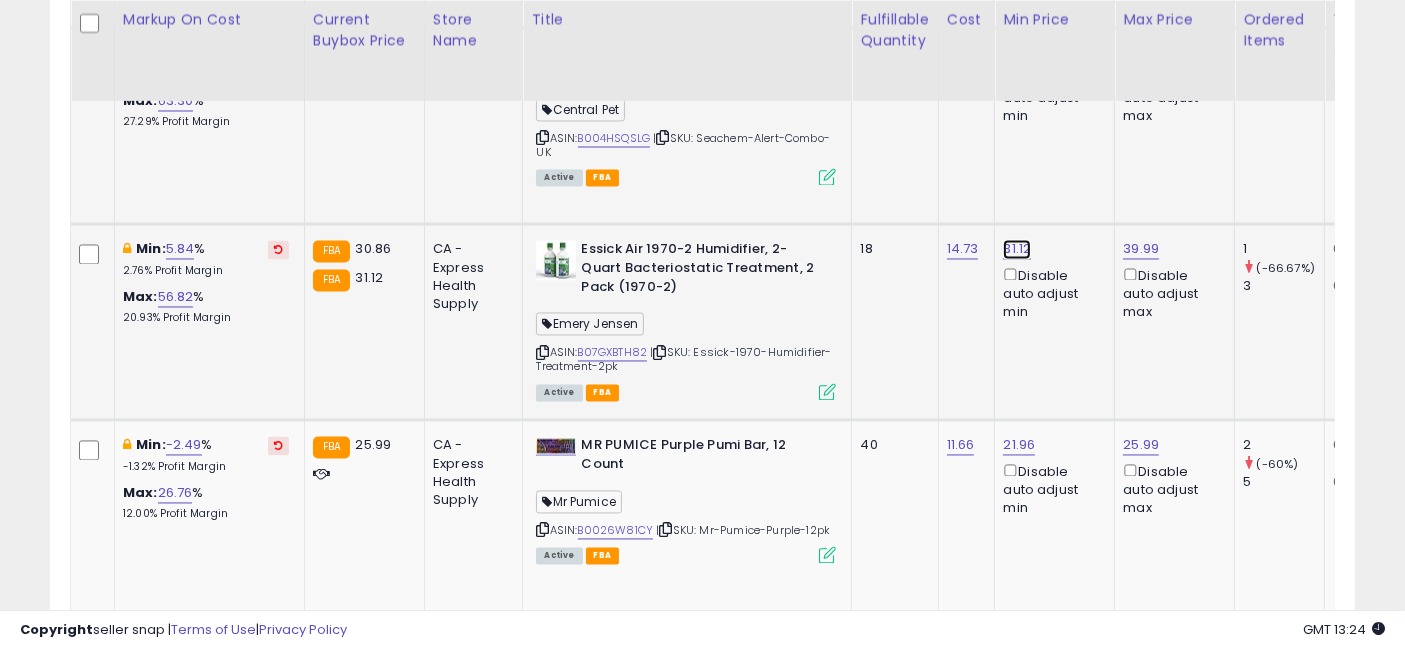 click on "31.12" at bounding box center [1017, -2580] 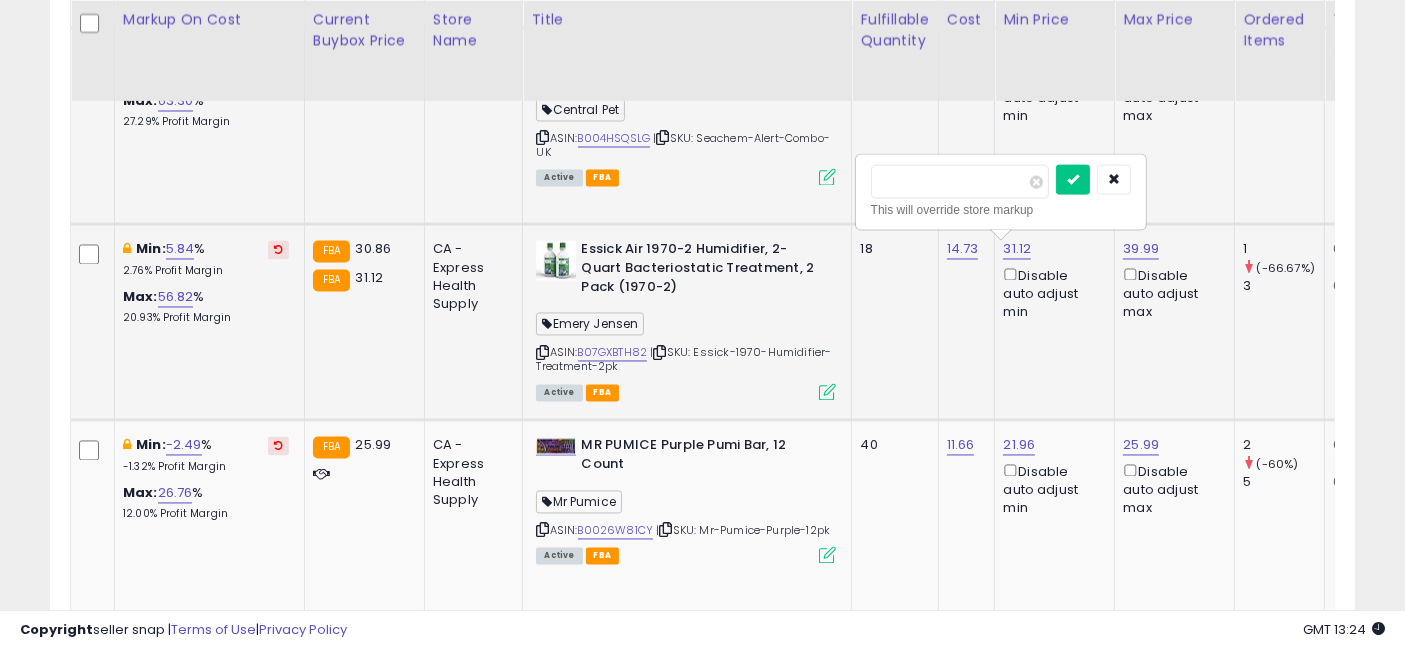 click on "*****" at bounding box center (960, 182) 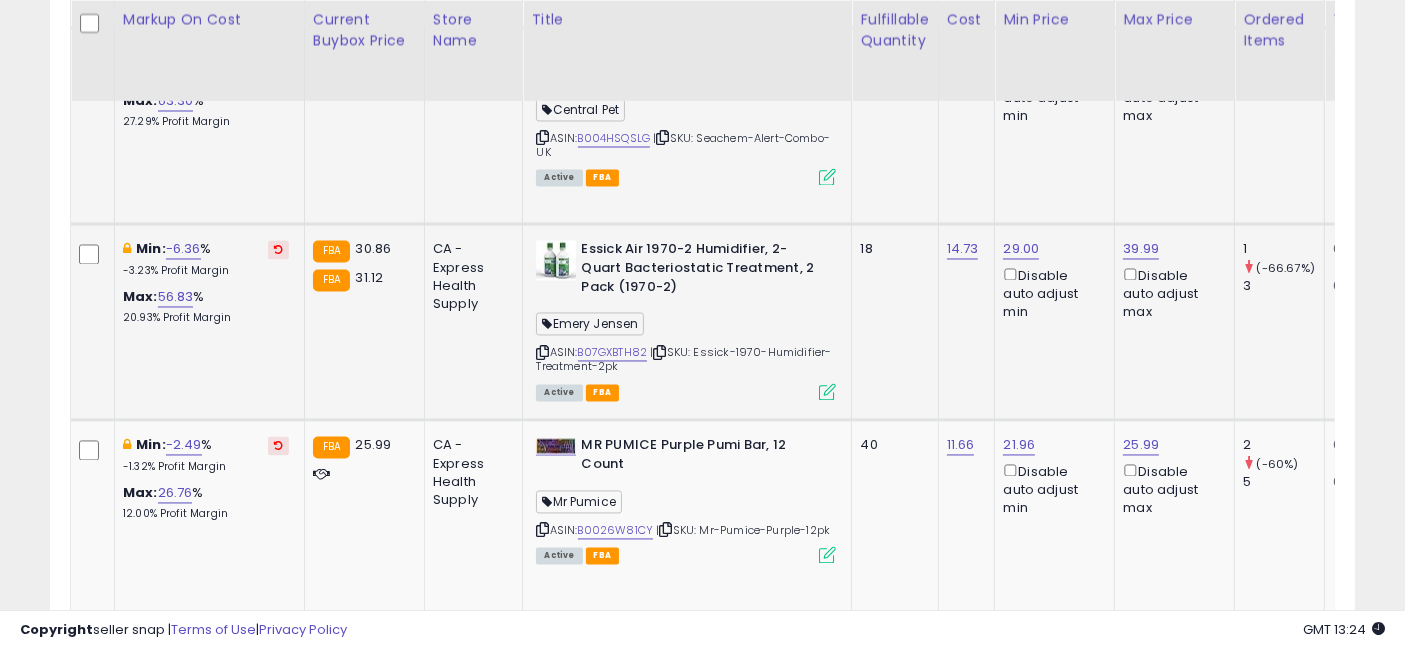 scroll, scrollTop: 3837, scrollLeft: 0, axis: vertical 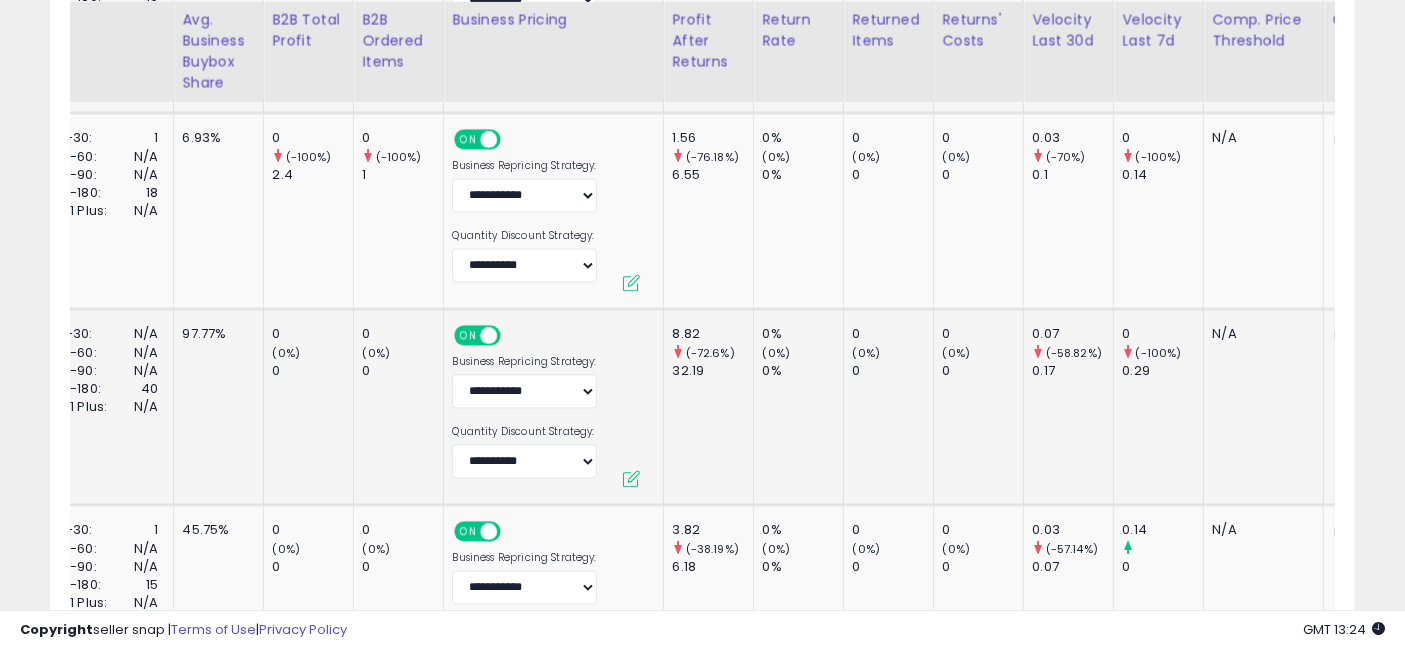 drag, startPoint x: 882, startPoint y: 405, endPoint x: 1085, endPoint y: 417, distance: 203.35437 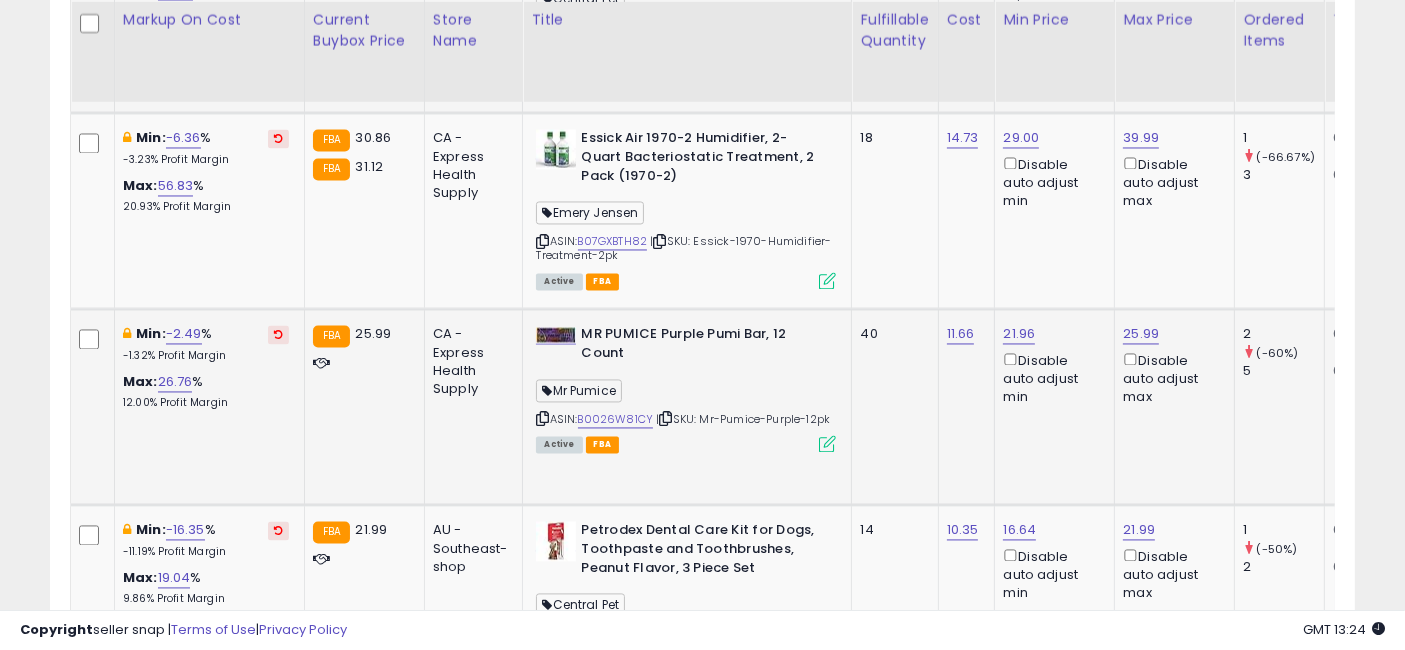 drag, startPoint x: 1157, startPoint y: 430, endPoint x: 582, endPoint y: 404, distance: 575.5875 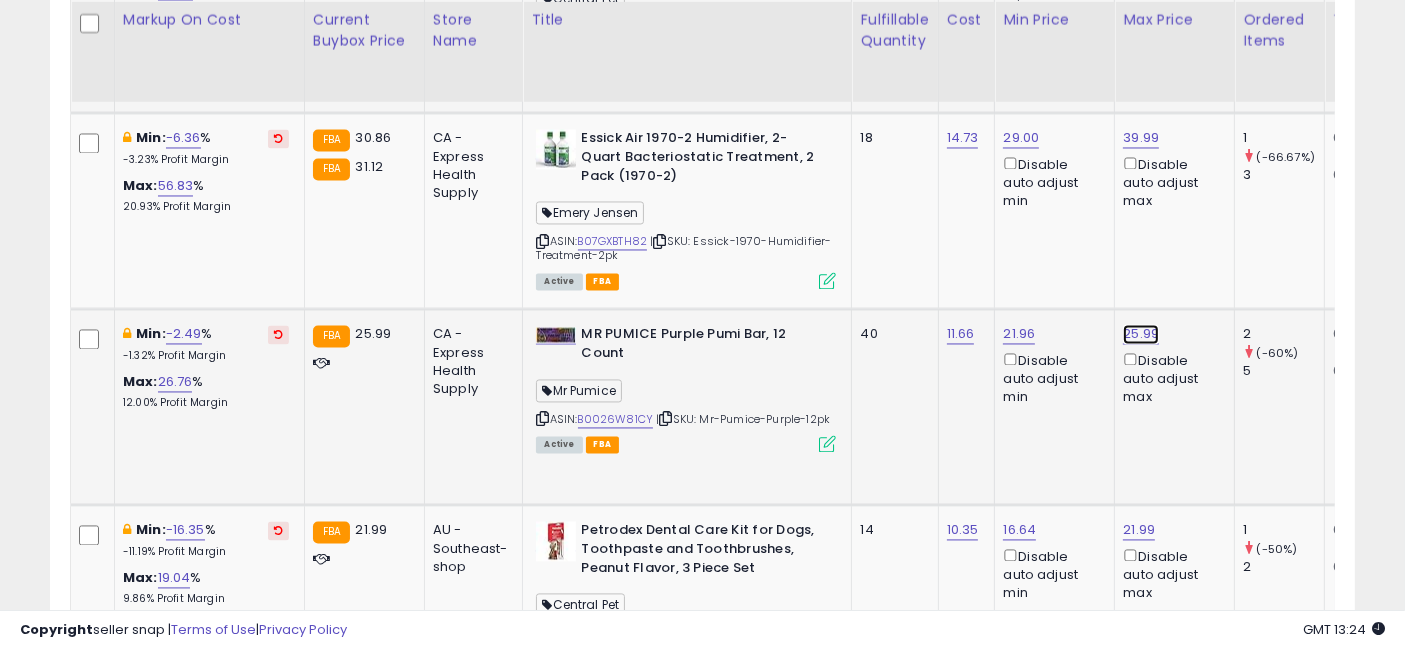 click on "25.99" at bounding box center (1137, -2692) 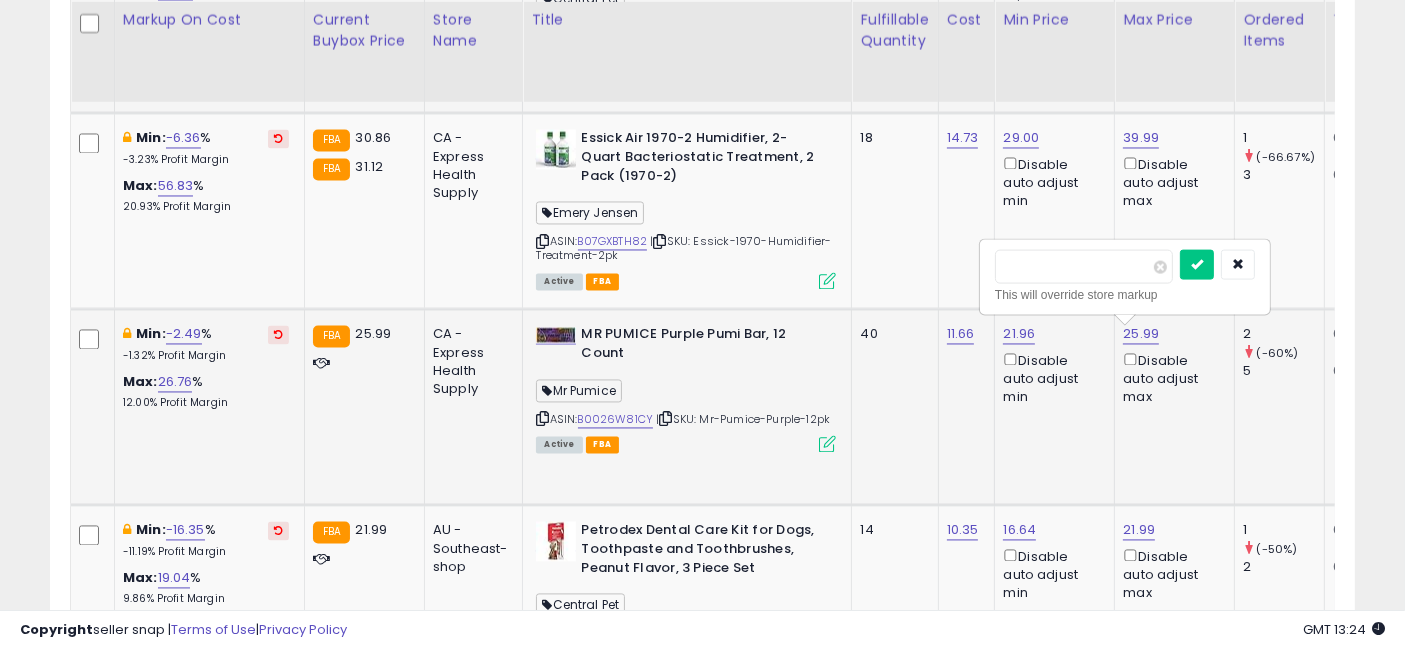 click on "*****" at bounding box center [1084, 266] 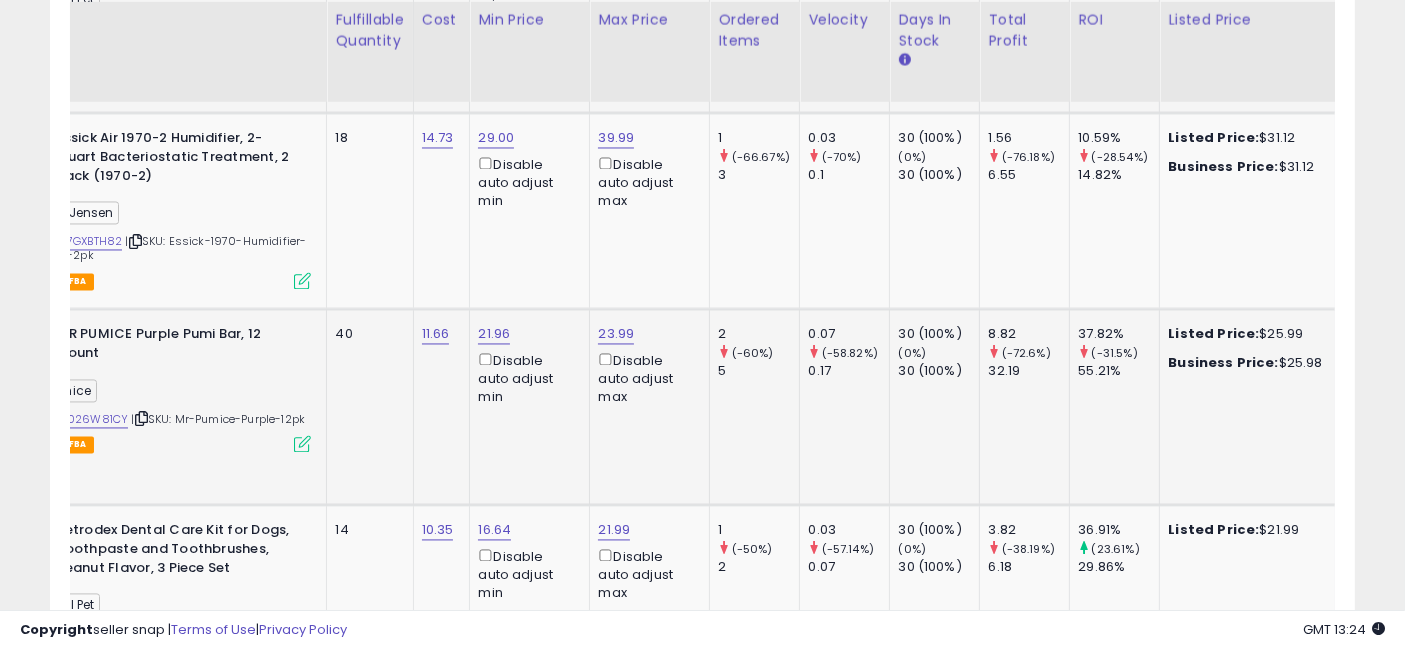 drag, startPoint x: 921, startPoint y: 430, endPoint x: 1049, endPoint y: 440, distance: 128.39003 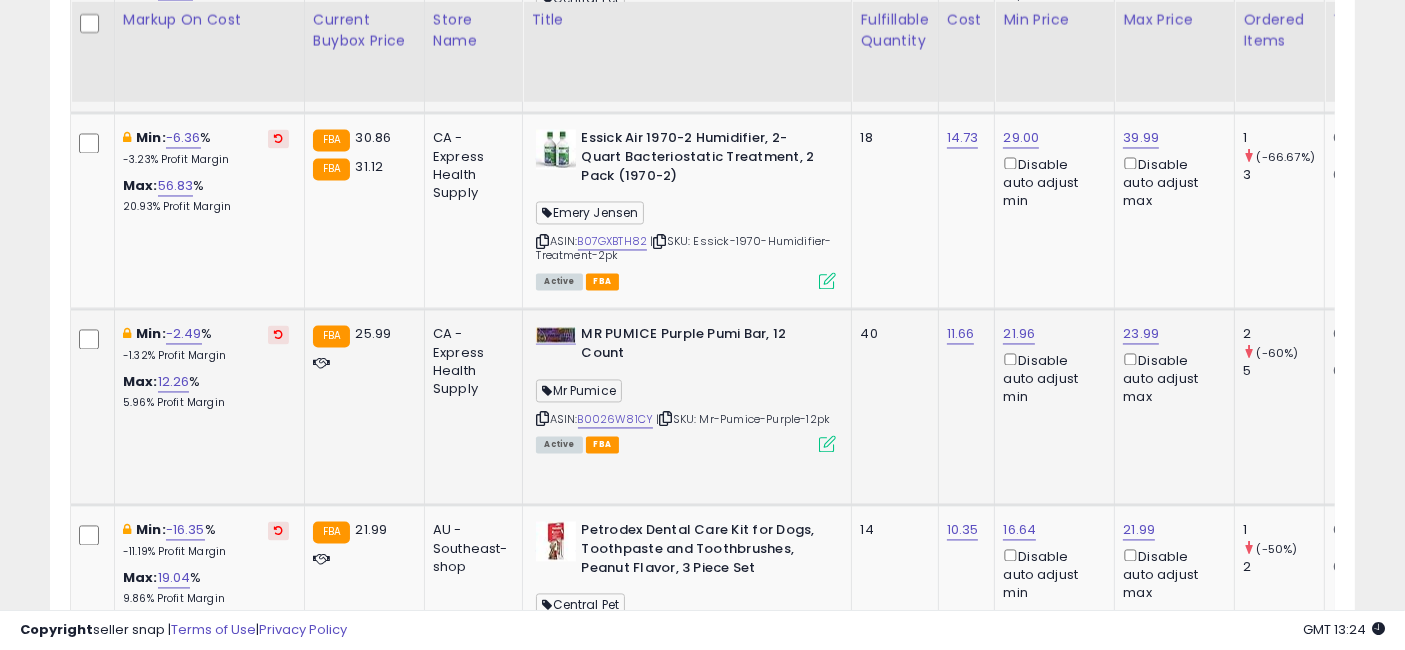drag, startPoint x: 1049, startPoint y: 440, endPoint x: 683, endPoint y: 408, distance: 367.39624 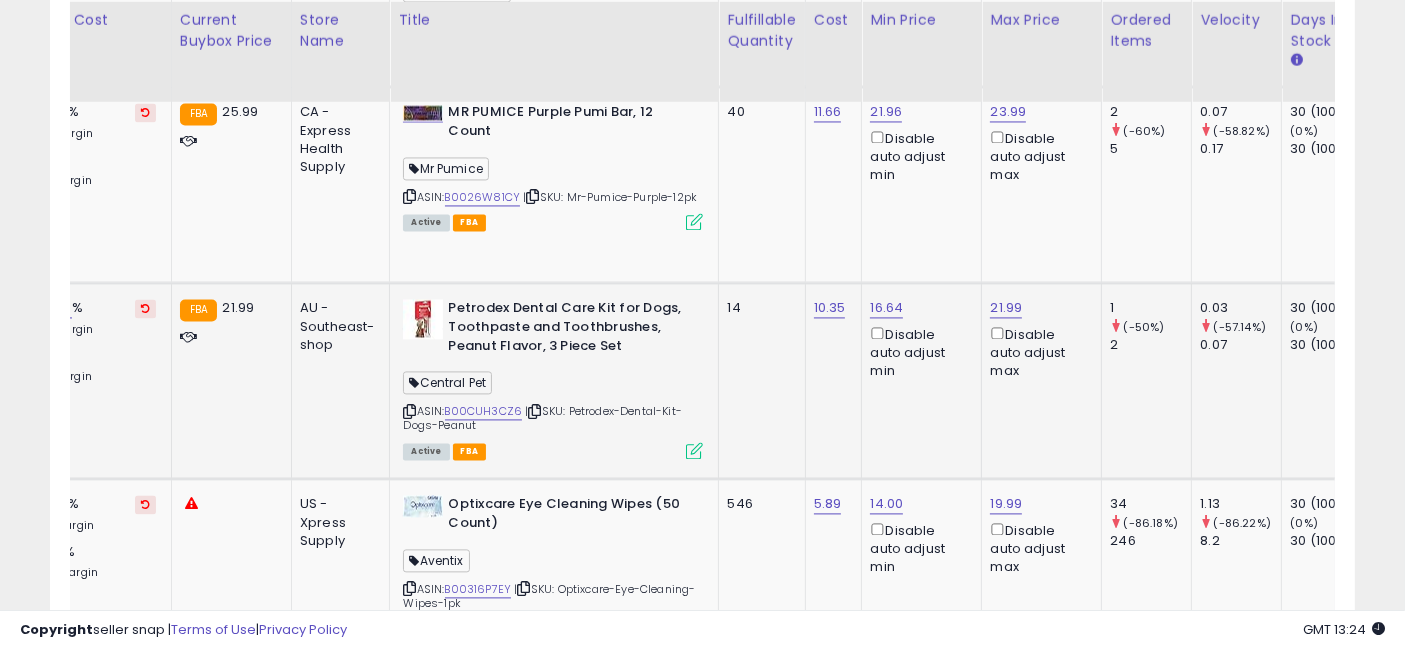 drag, startPoint x: 882, startPoint y: 412, endPoint x: 964, endPoint y: 421, distance: 82.492424 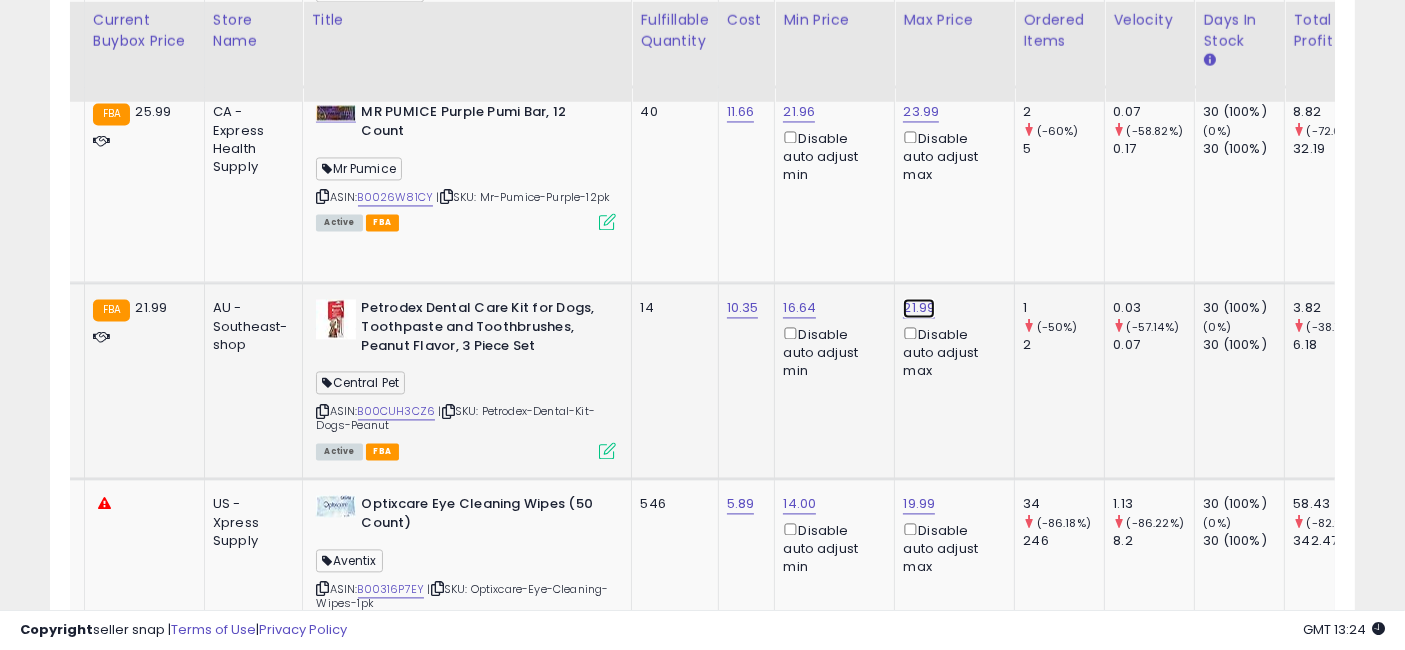 click on "21.99" at bounding box center (917, -2914) 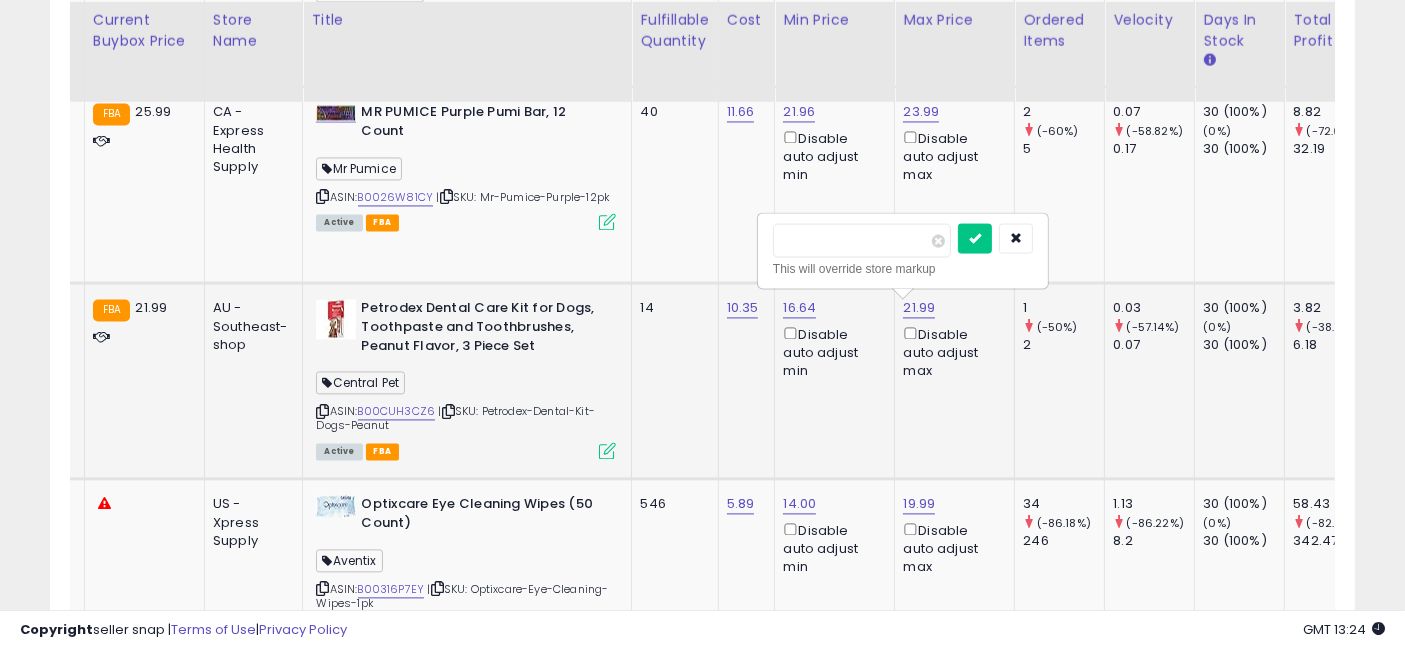 click on "*****" at bounding box center [862, 240] 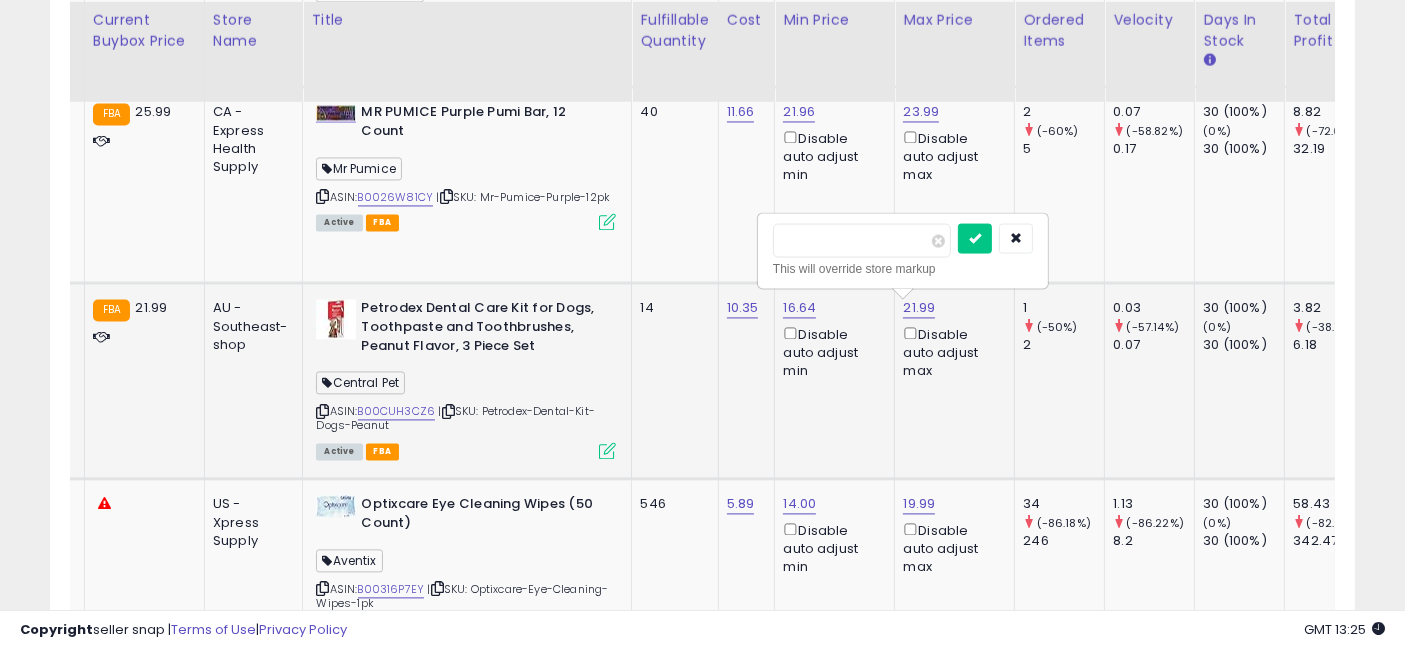 type on "*****" 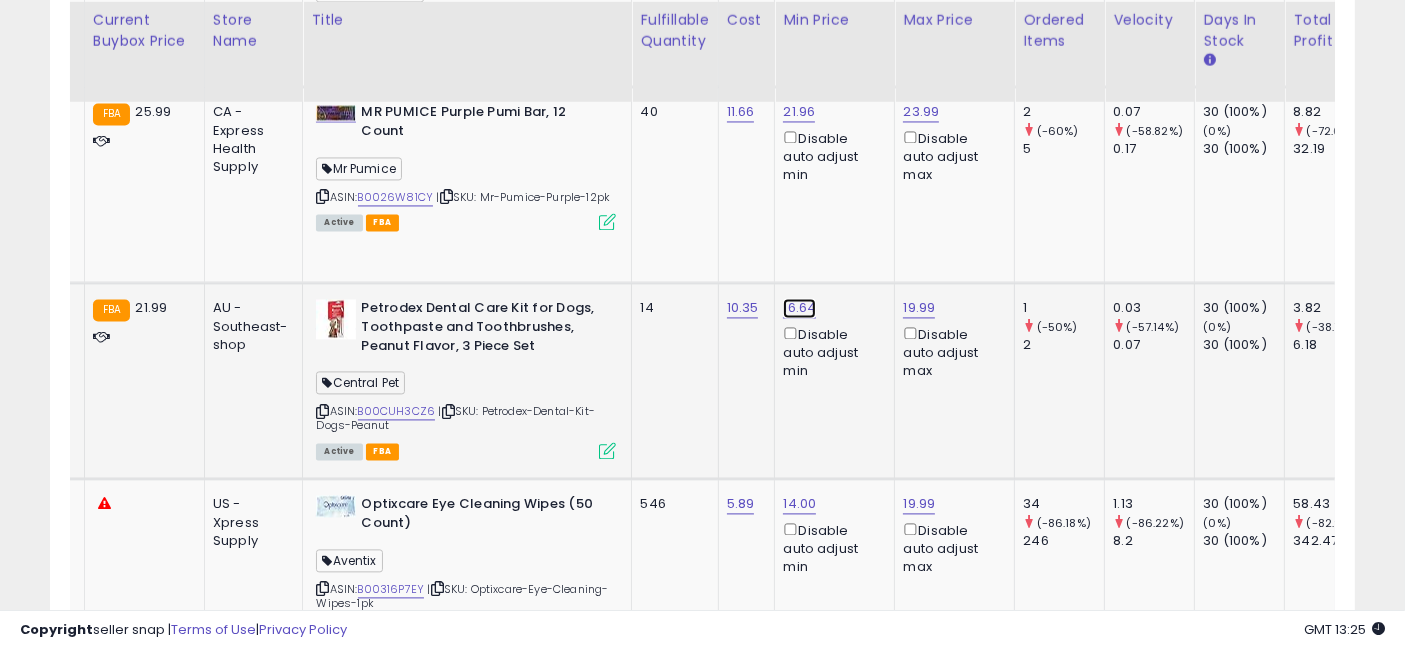 click on "16.64" at bounding box center (797, -2914) 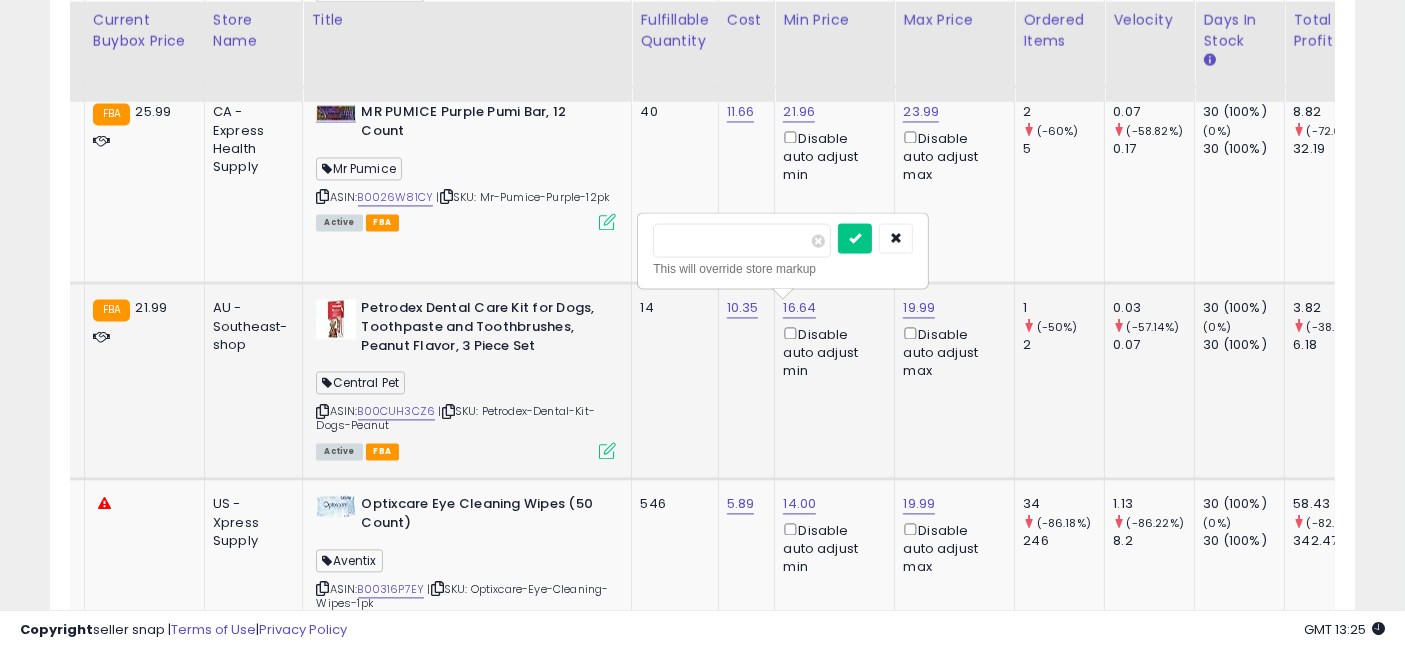 click on "*****" at bounding box center [742, 240] 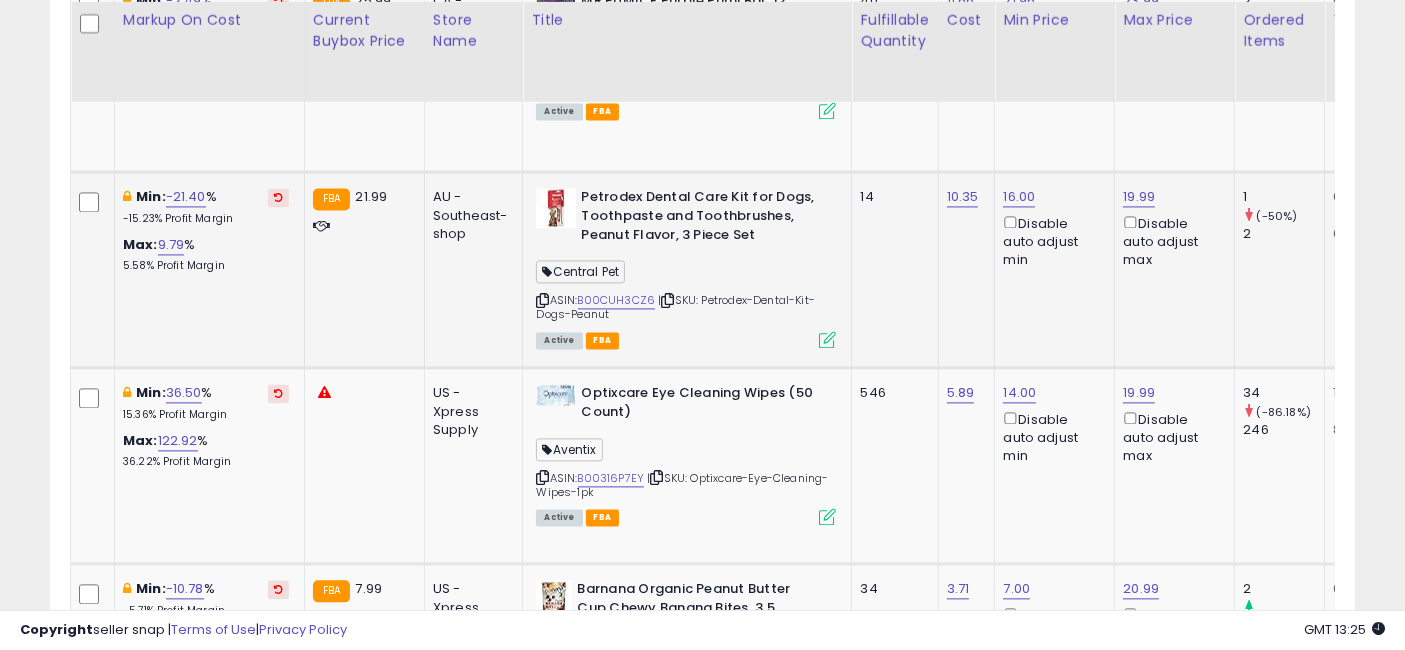 drag, startPoint x: 734, startPoint y: 324, endPoint x: 572, endPoint y: 319, distance: 162.07715 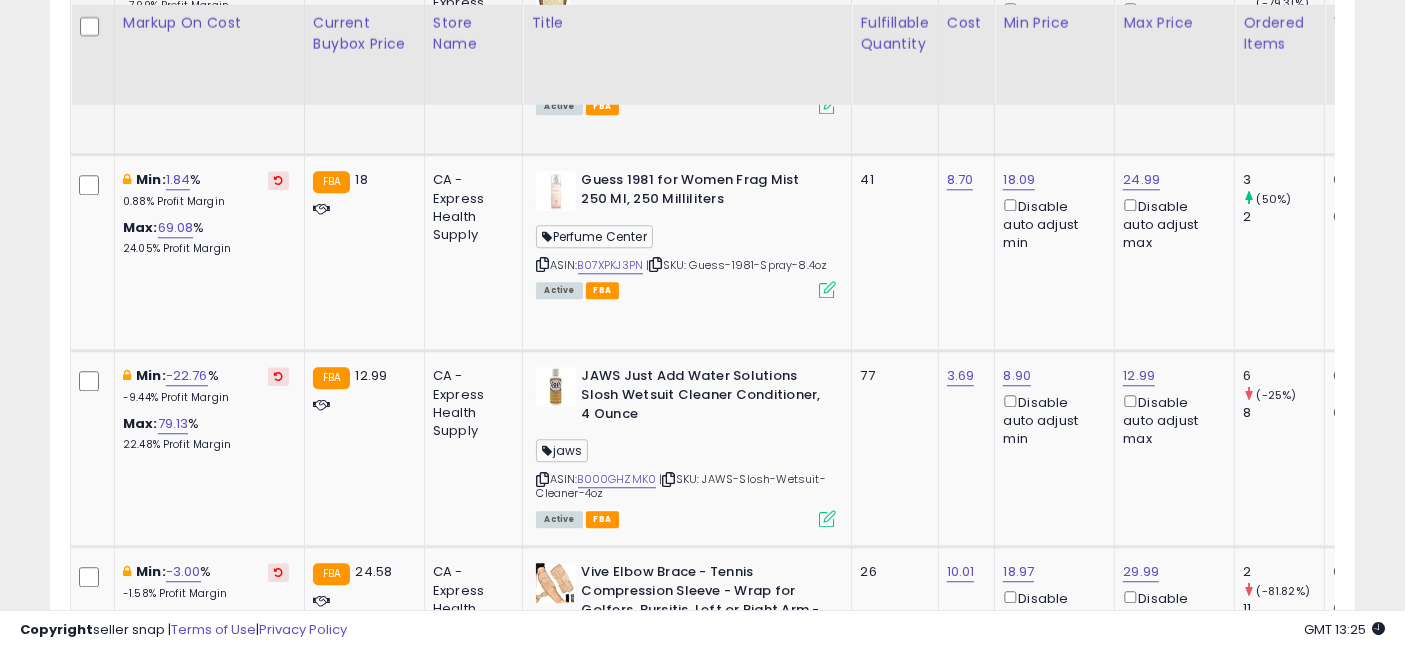 scroll, scrollTop: 5170, scrollLeft: 0, axis: vertical 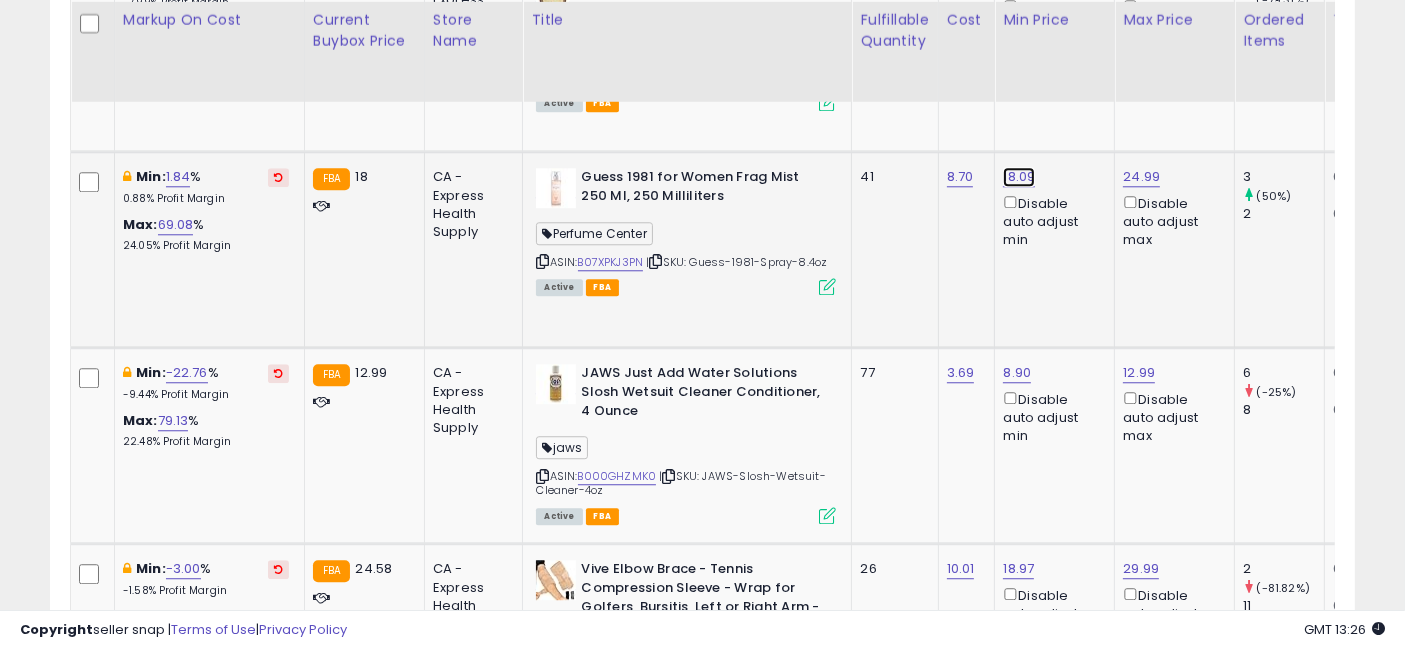 click on "18.09" at bounding box center (1017, -4025) 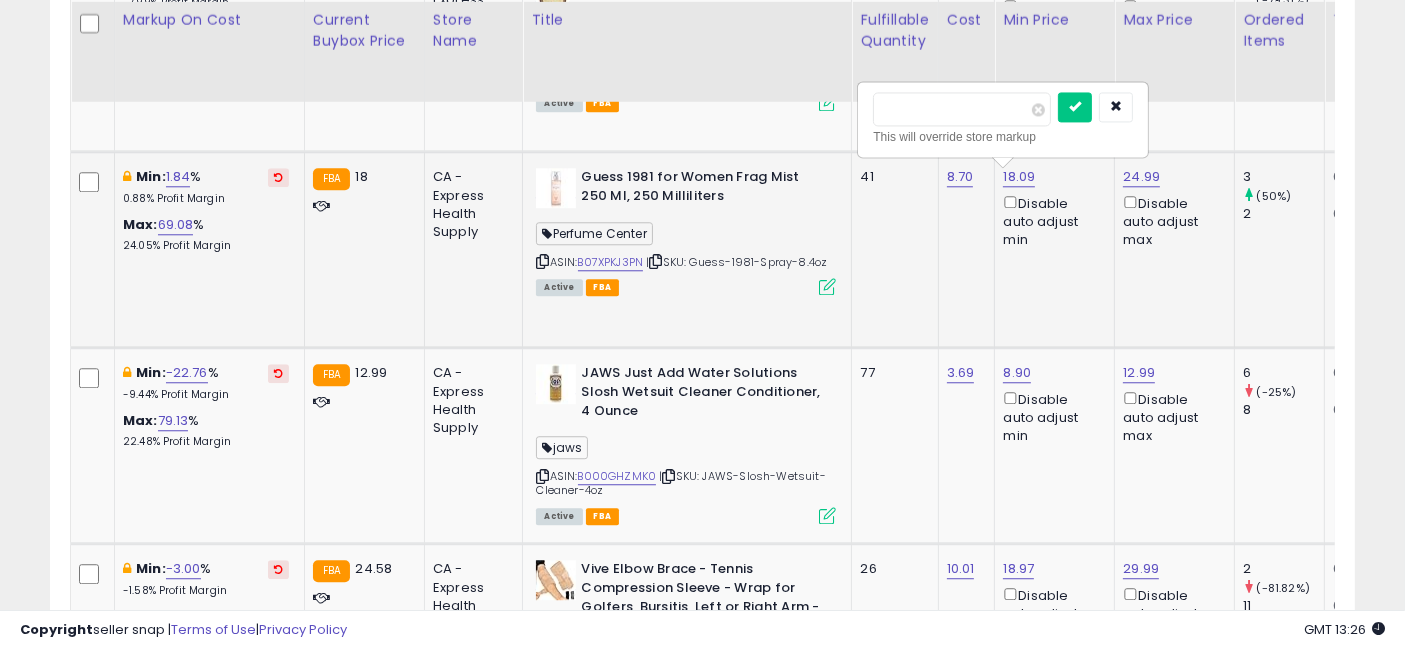 click on "*****" at bounding box center [962, 109] 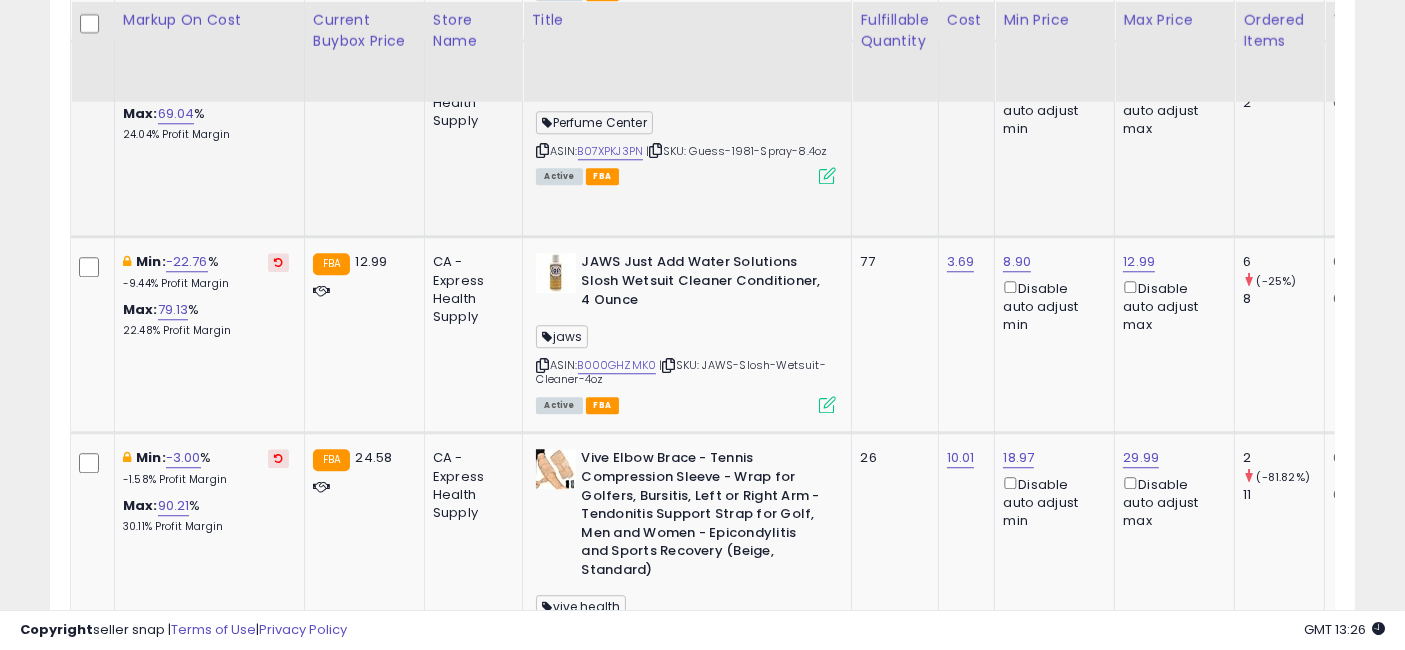 scroll, scrollTop: 5392, scrollLeft: 0, axis: vertical 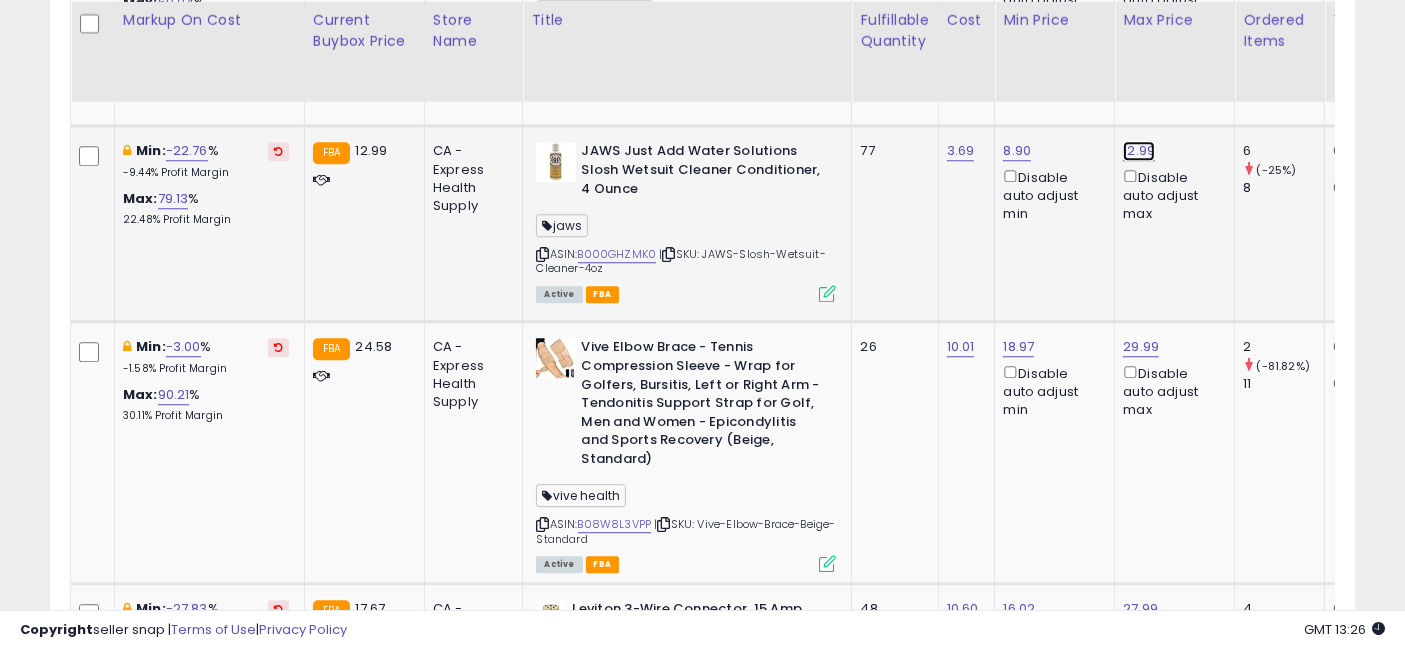 click on "12.99" at bounding box center [1137, -4247] 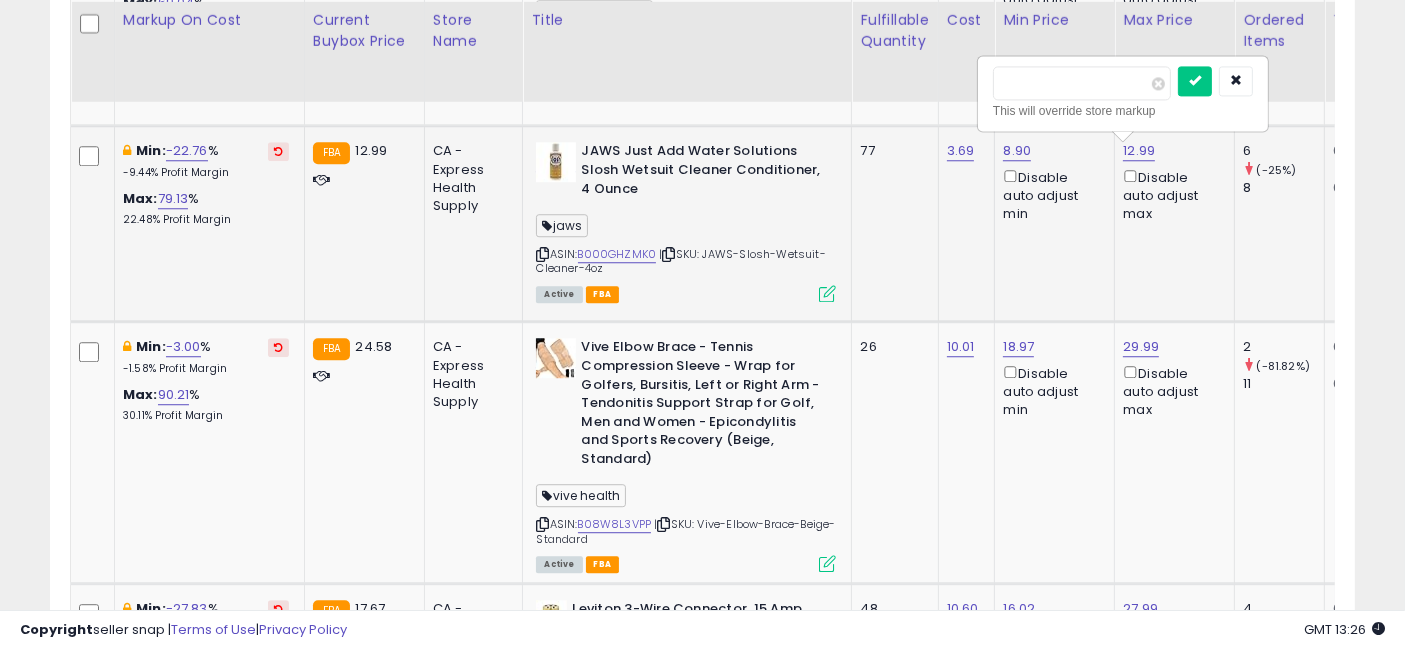 click on "*****" at bounding box center [1082, 83] 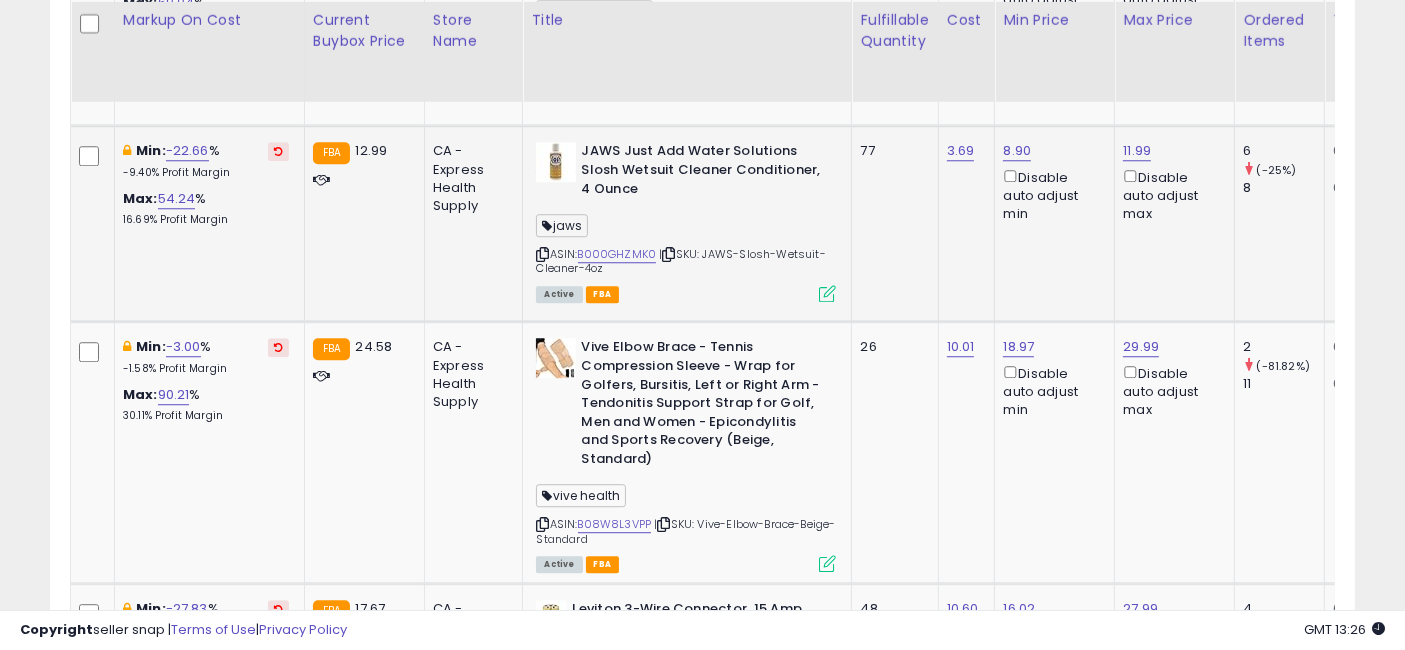 scroll, scrollTop: 5503, scrollLeft: 0, axis: vertical 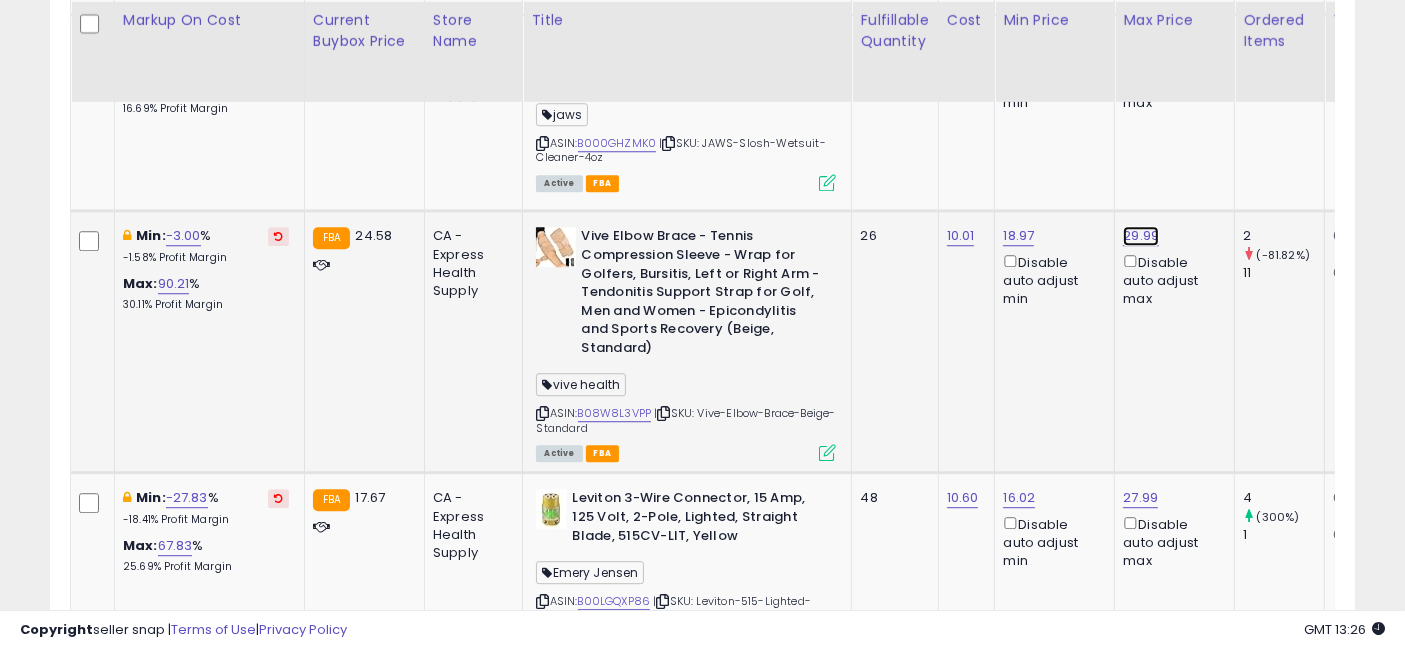 click on "29.99" at bounding box center (1137, -4358) 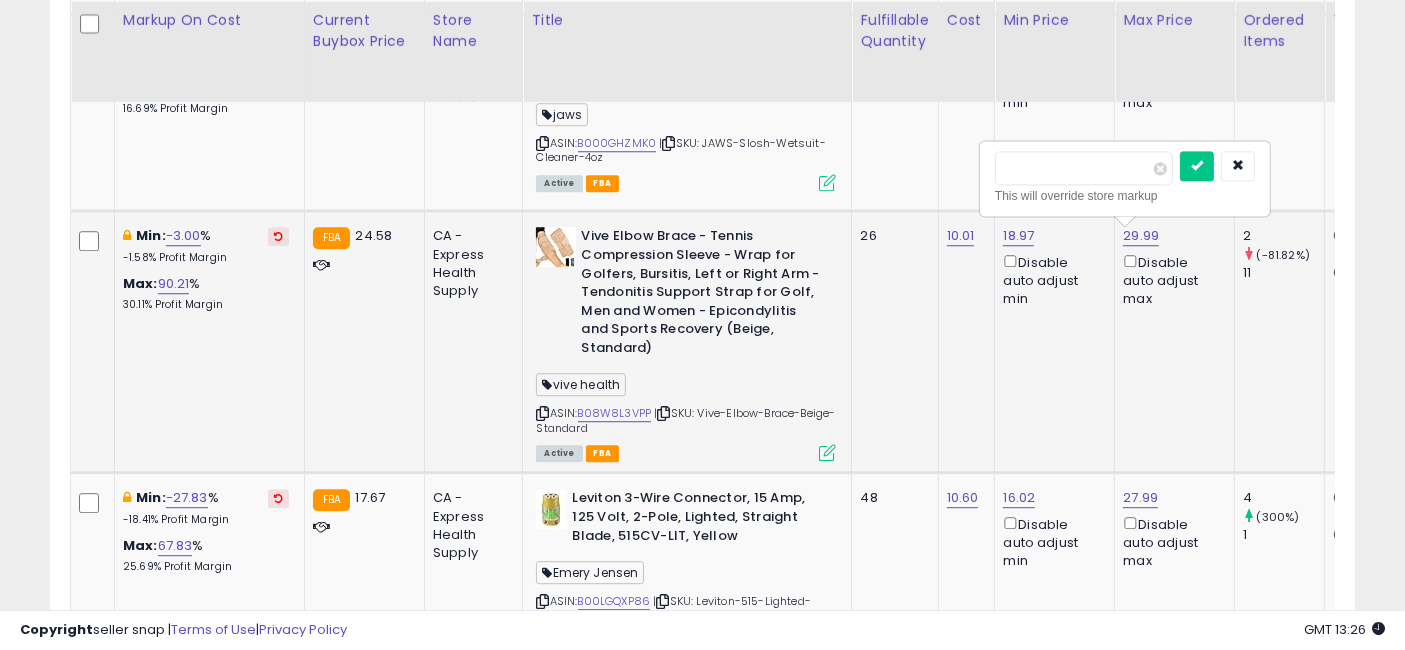 click on "*****" at bounding box center [1084, 168] 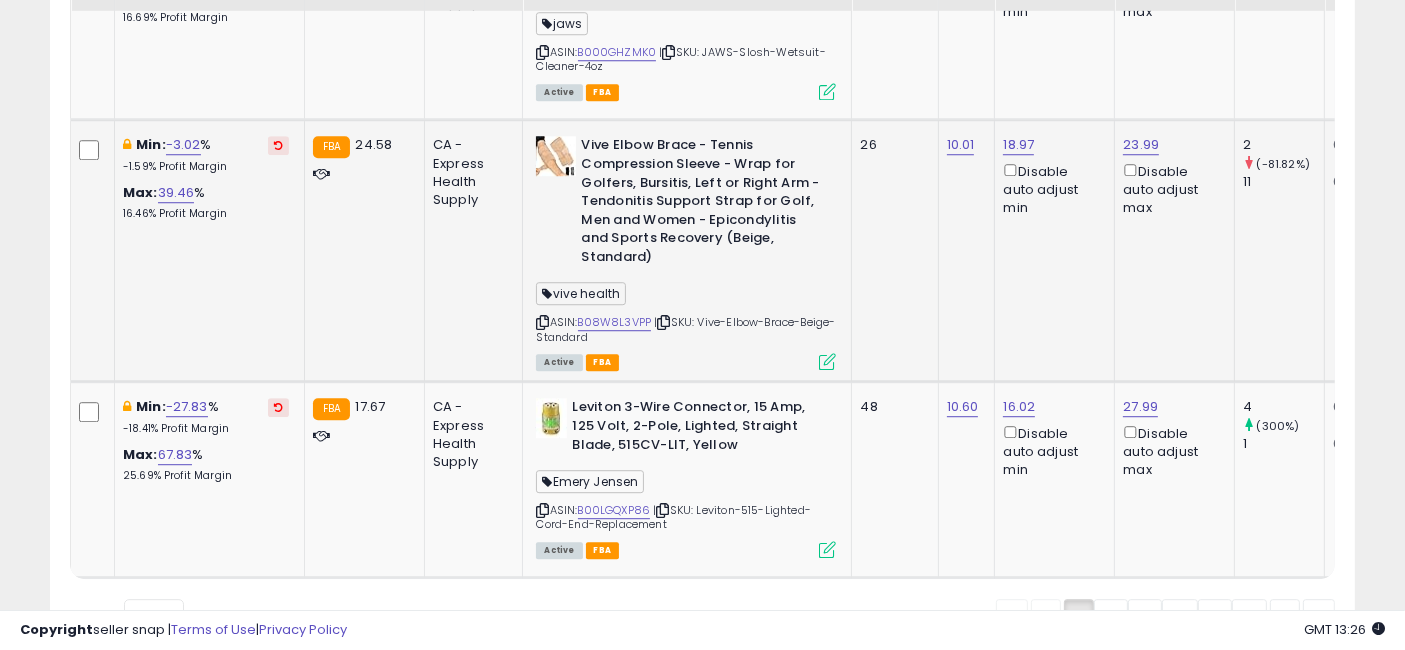 scroll, scrollTop: 5711, scrollLeft: 0, axis: vertical 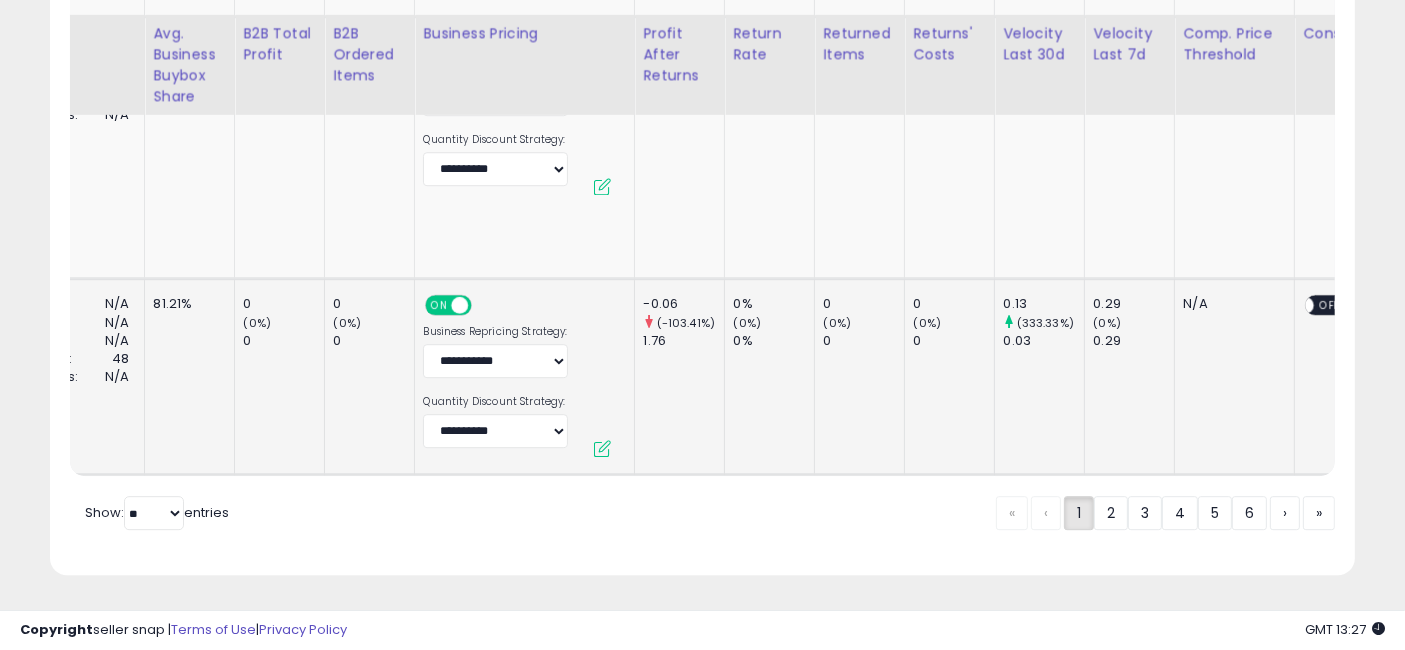 drag, startPoint x: 874, startPoint y: 369, endPoint x: 1031, endPoint y: 386, distance: 157.9177 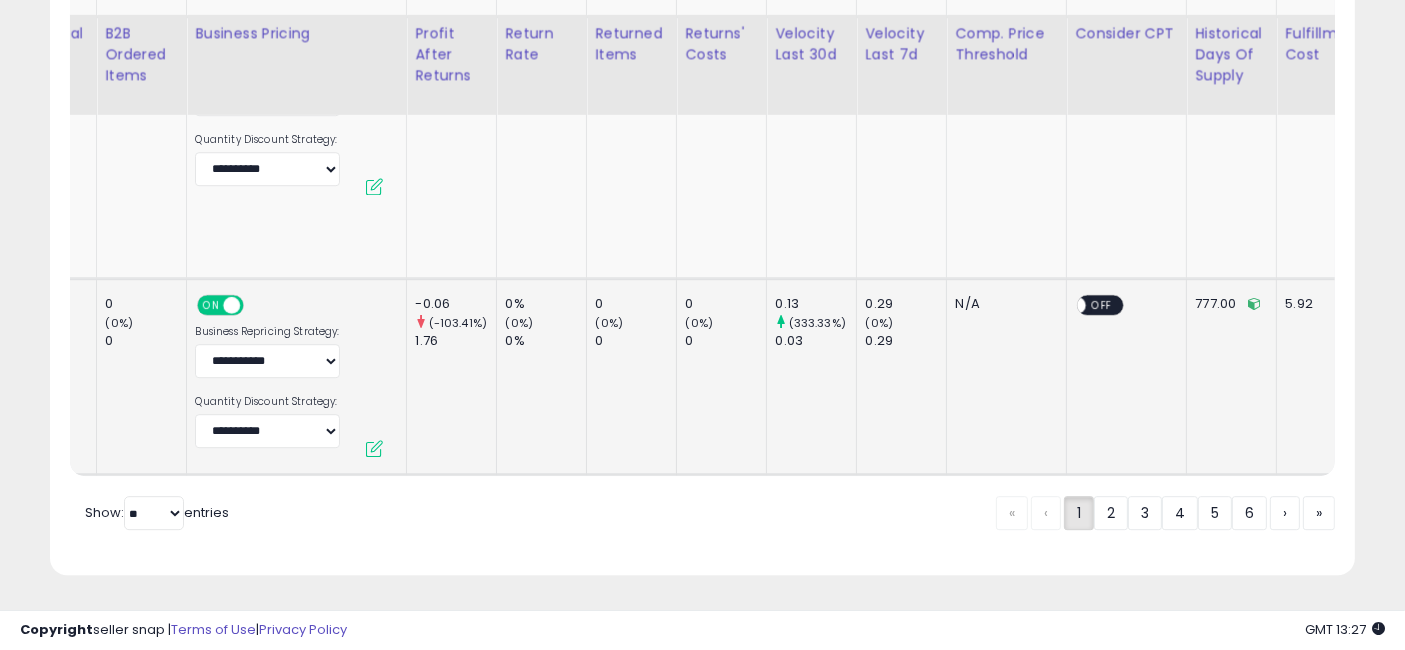 scroll, scrollTop: 0, scrollLeft: 2448, axis: horizontal 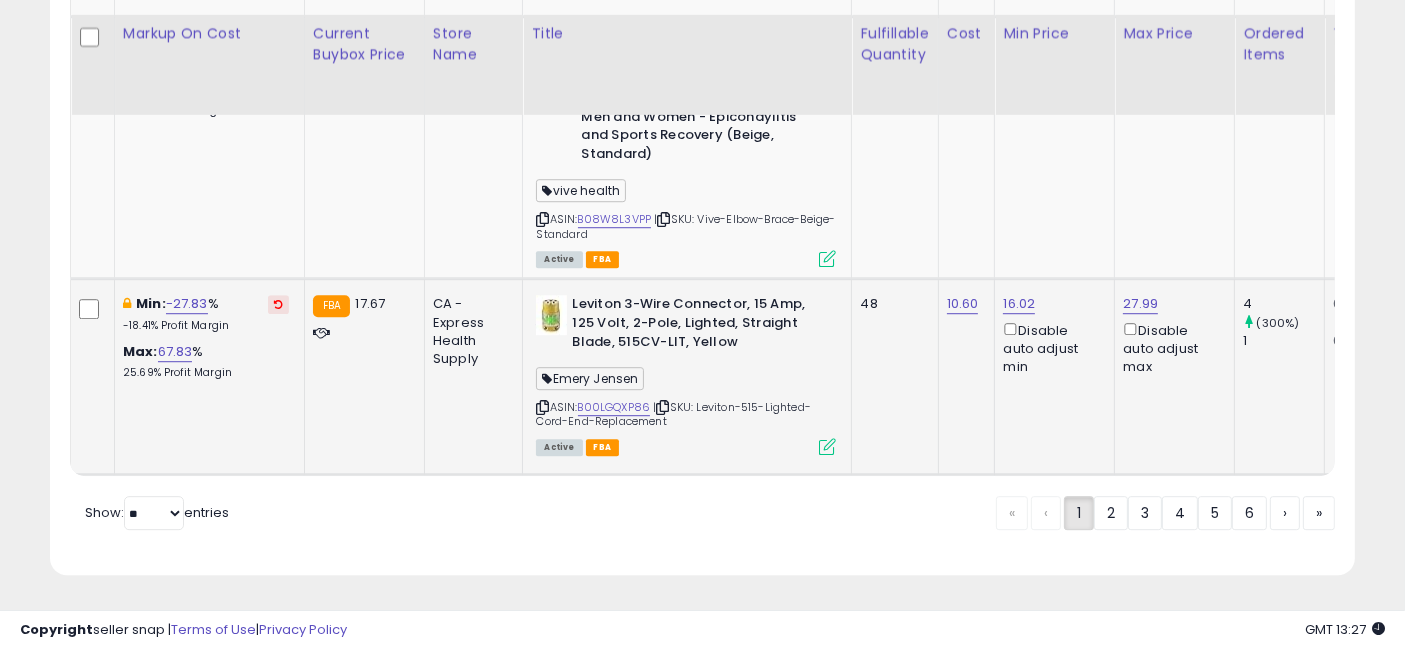 drag, startPoint x: 1151, startPoint y: 369, endPoint x: 616, endPoint y: 367, distance: 535.0037 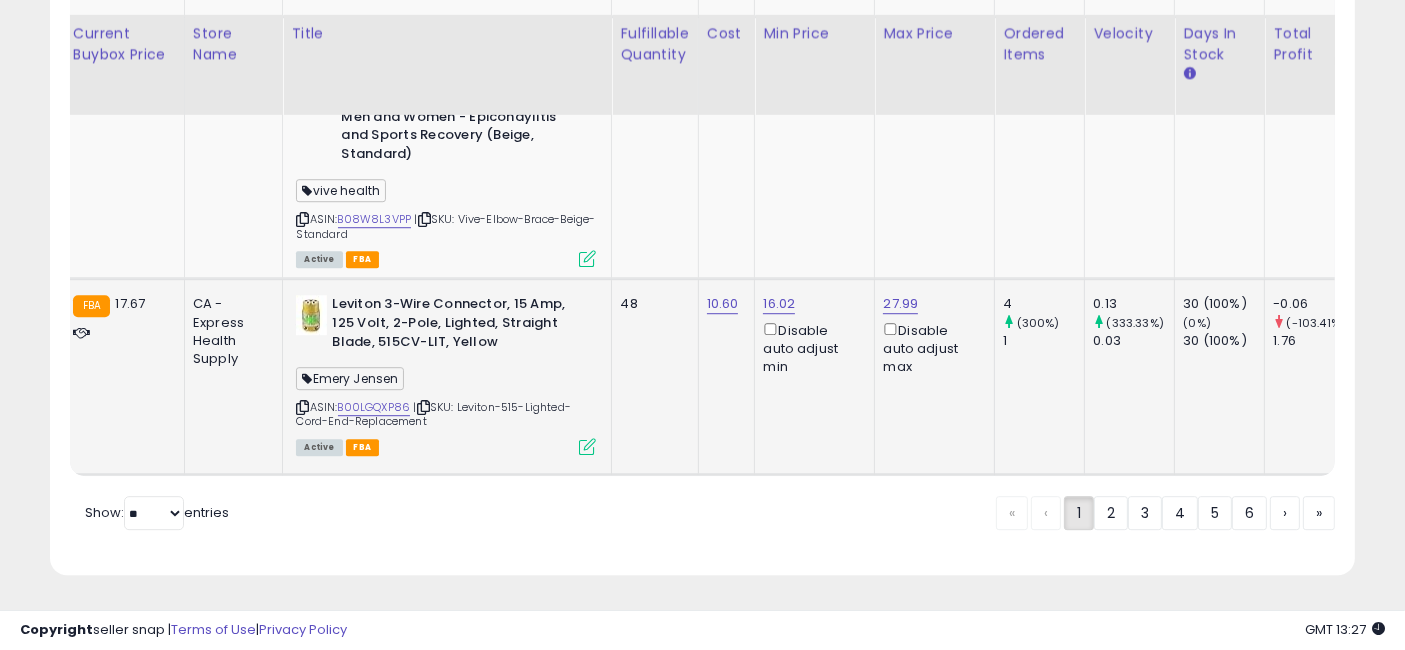 scroll, scrollTop: 0, scrollLeft: 577, axis: horizontal 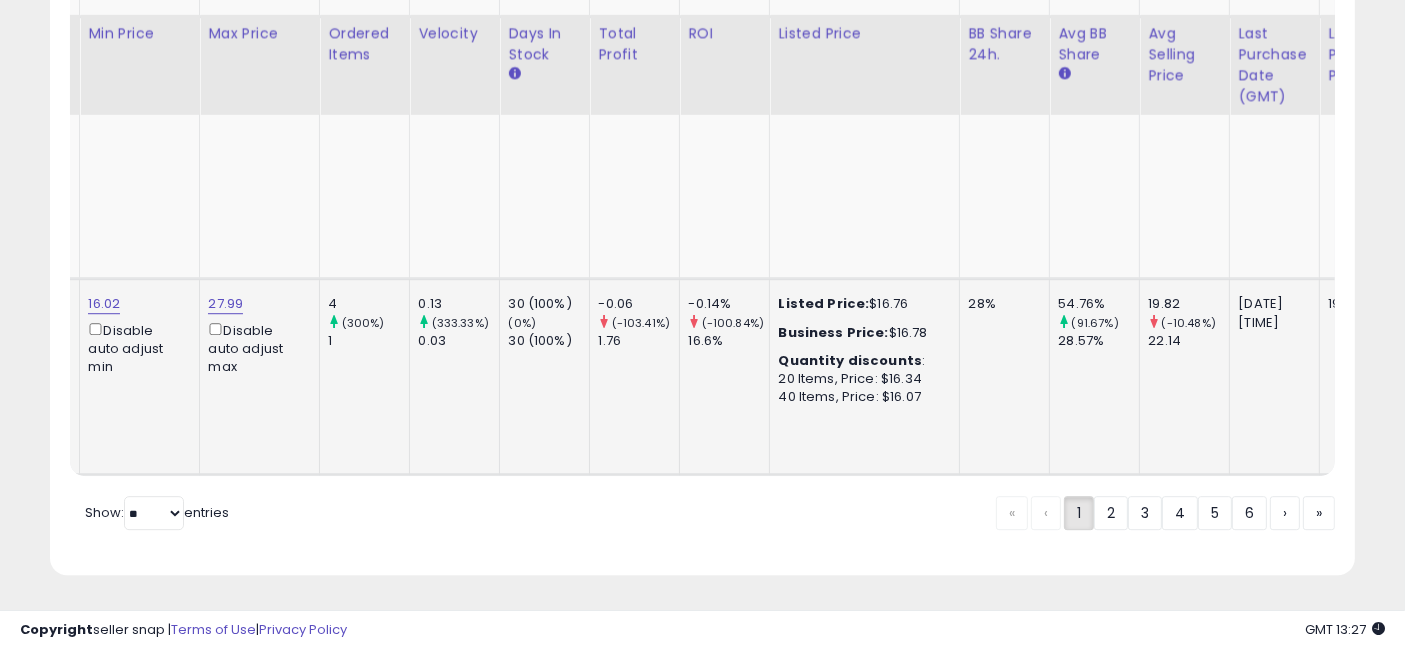 drag, startPoint x: 891, startPoint y: 359, endPoint x: 1026, endPoint y: 369, distance: 135.36986 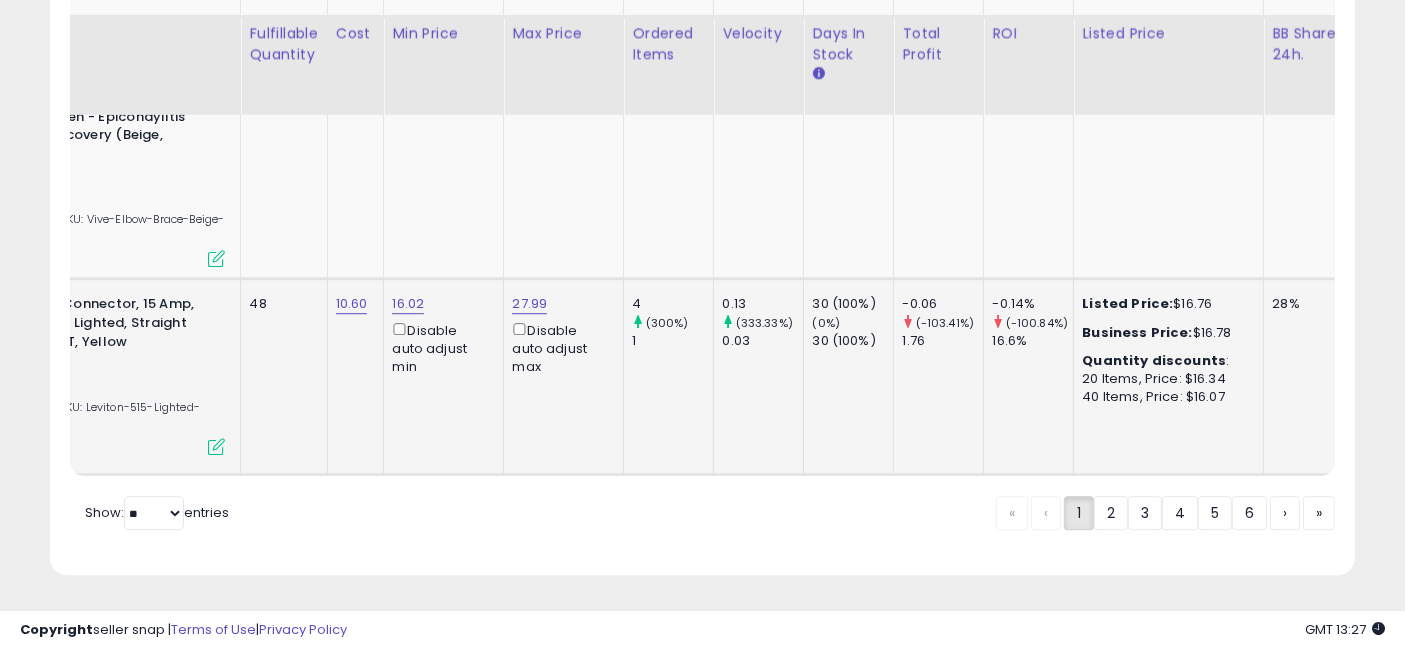 drag, startPoint x: 1154, startPoint y: 374, endPoint x: 518, endPoint y: 395, distance: 636.3466 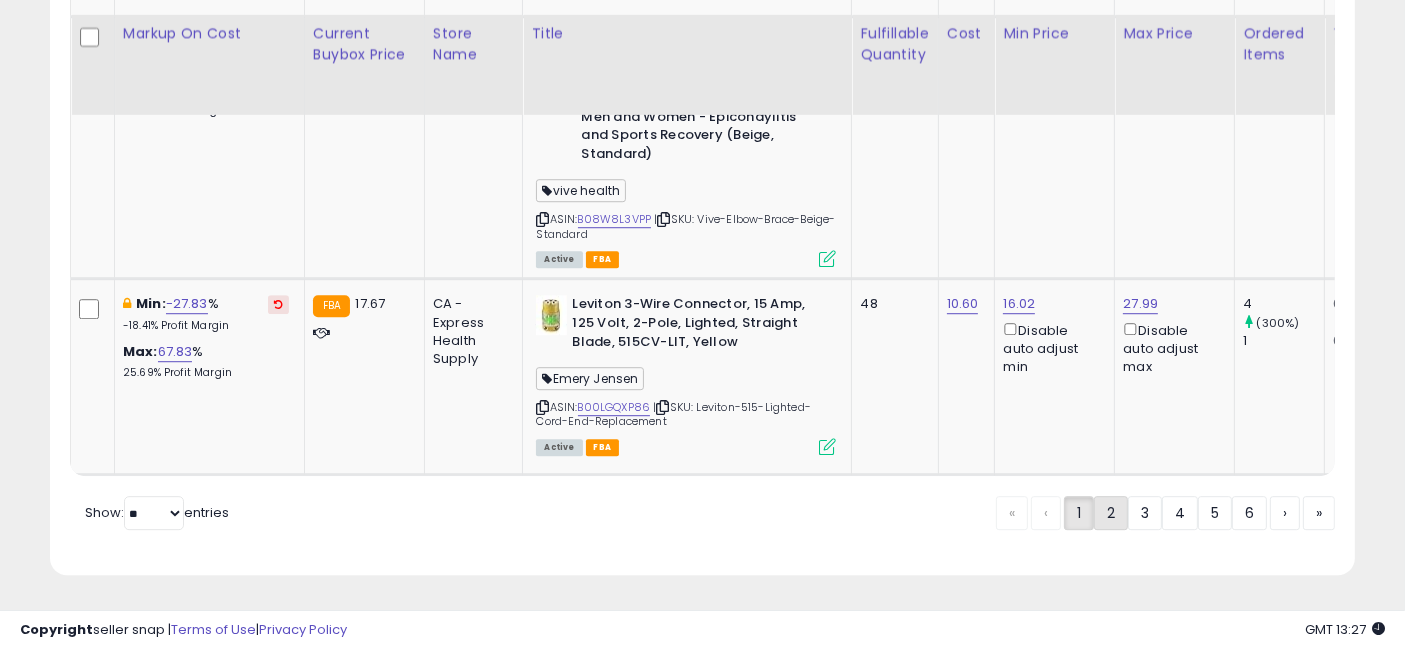 click on "2" 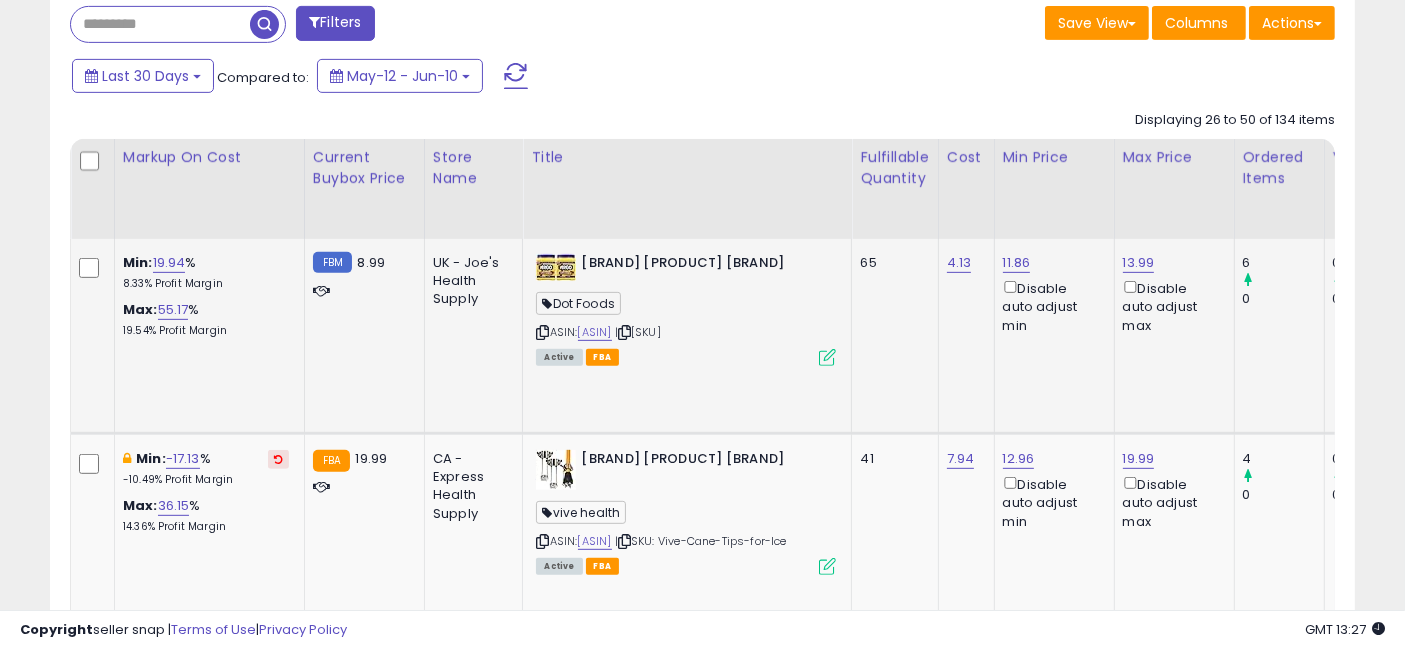 drag, startPoint x: 947, startPoint y: 345, endPoint x: 780, endPoint y: 355, distance: 167.29913 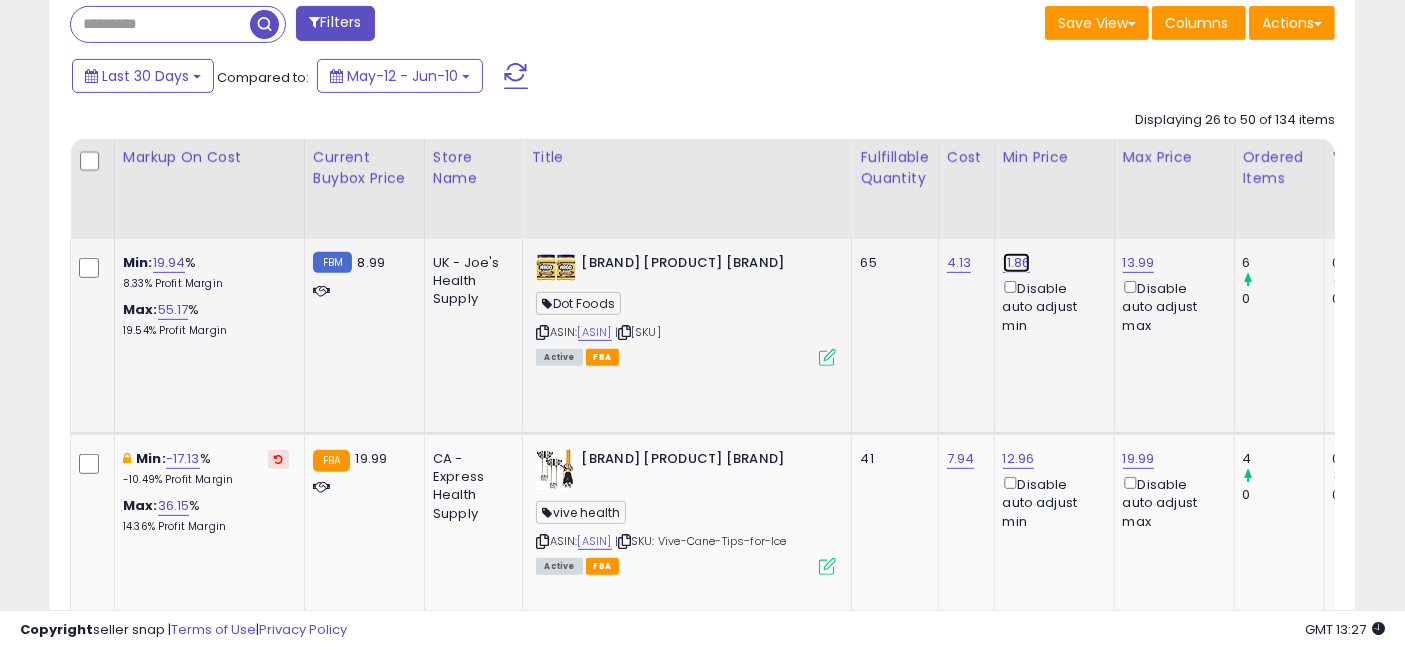 click on "11.86" at bounding box center [1017, 263] 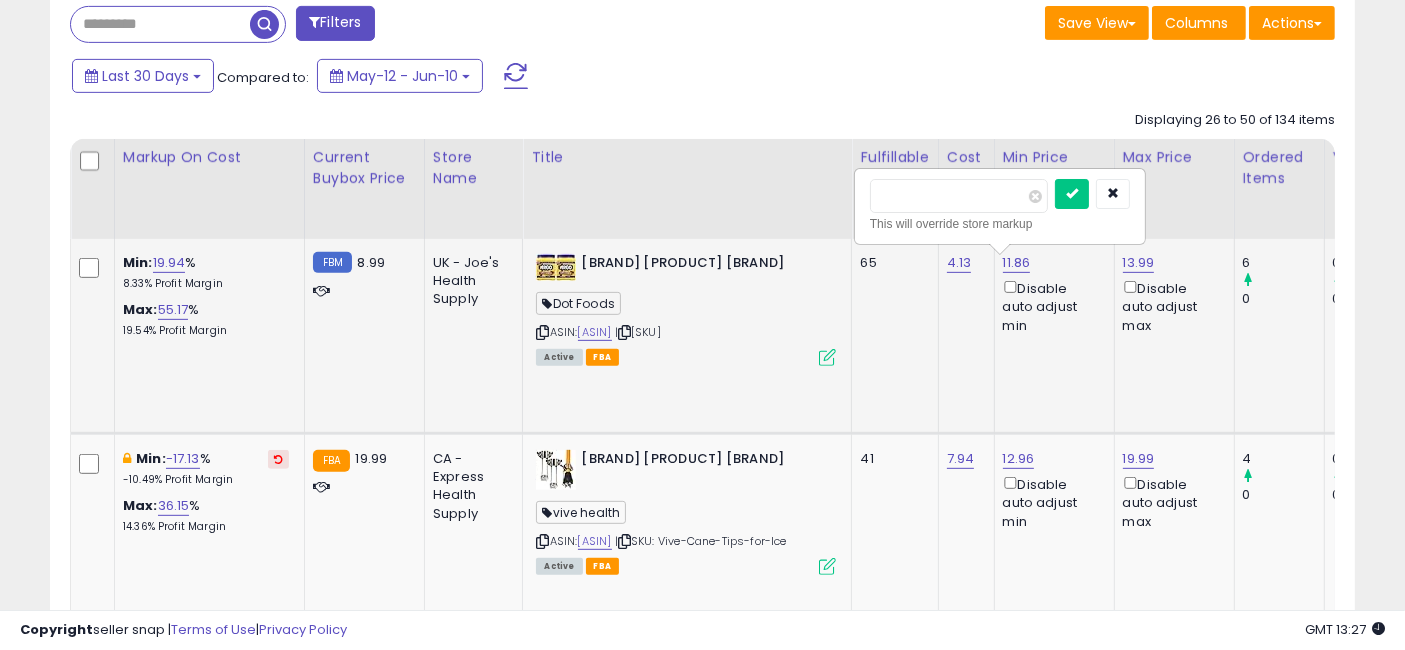 click on "*****" at bounding box center [959, 196] 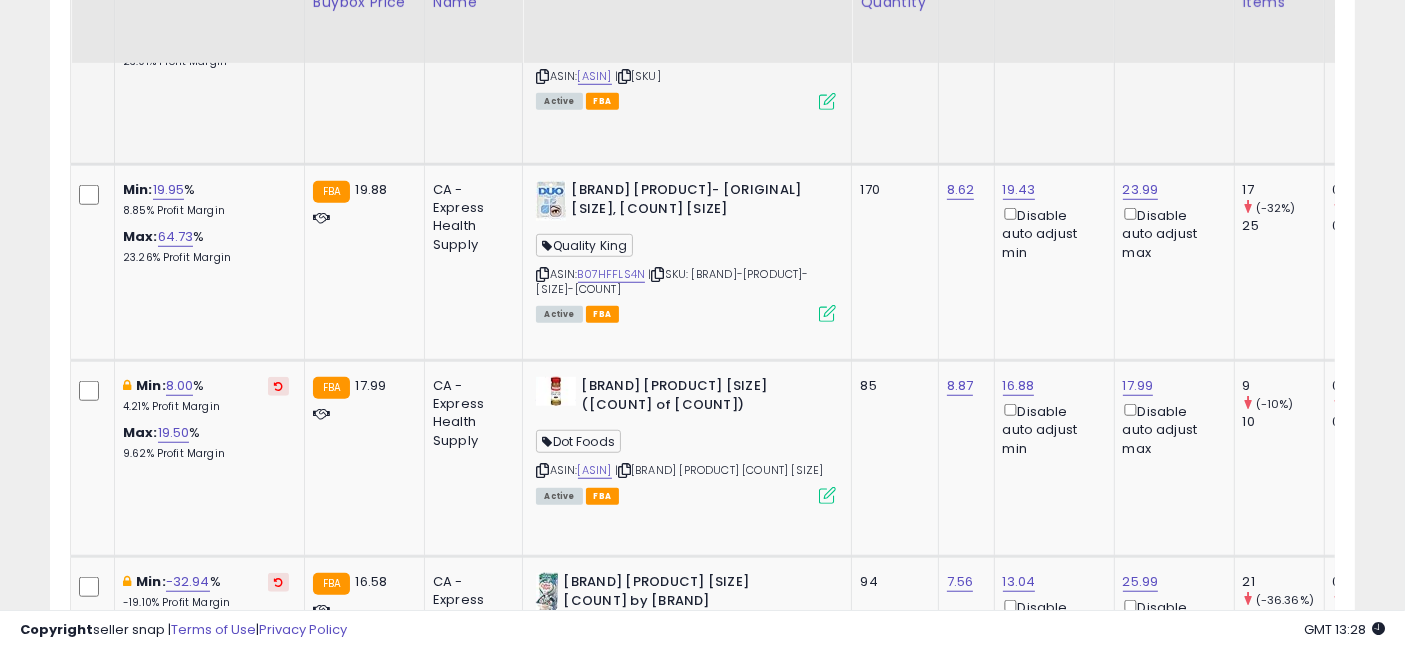 scroll, scrollTop: 1549, scrollLeft: 0, axis: vertical 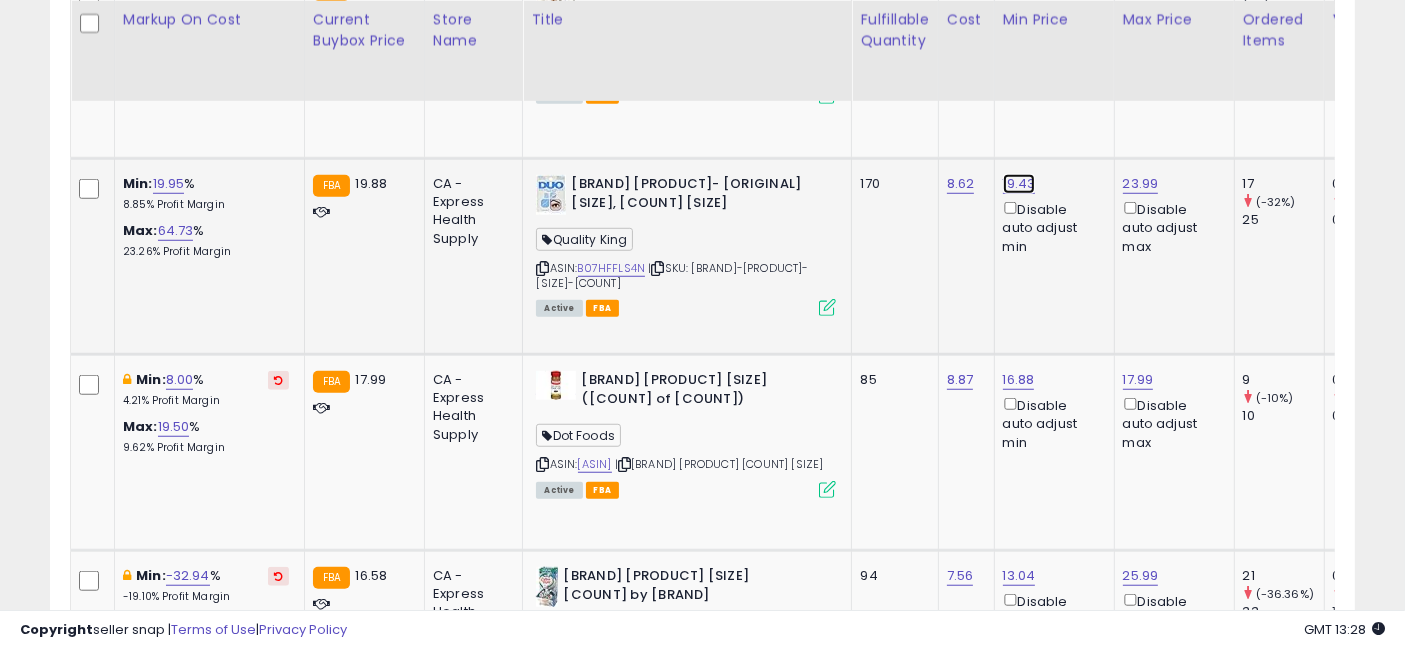 click on "19.43" at bounding box center [1017, -404] 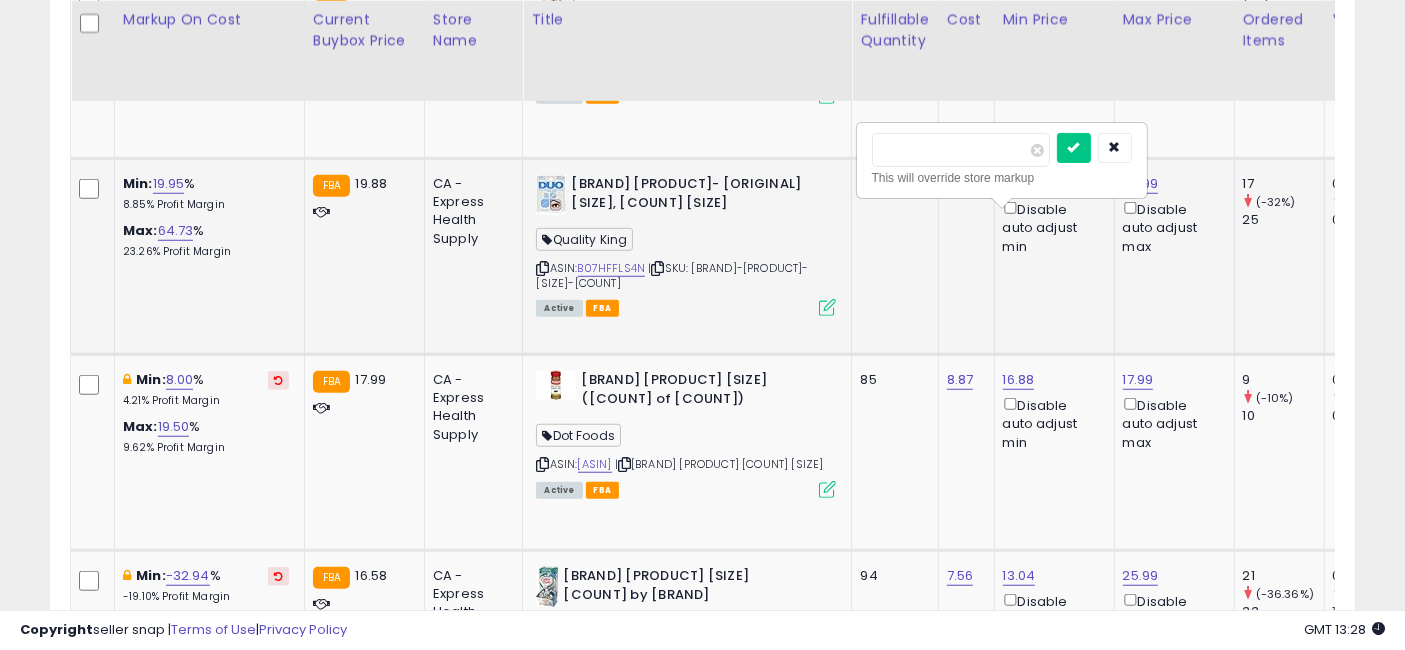 click on "*****" at bounding box center [961, 150] 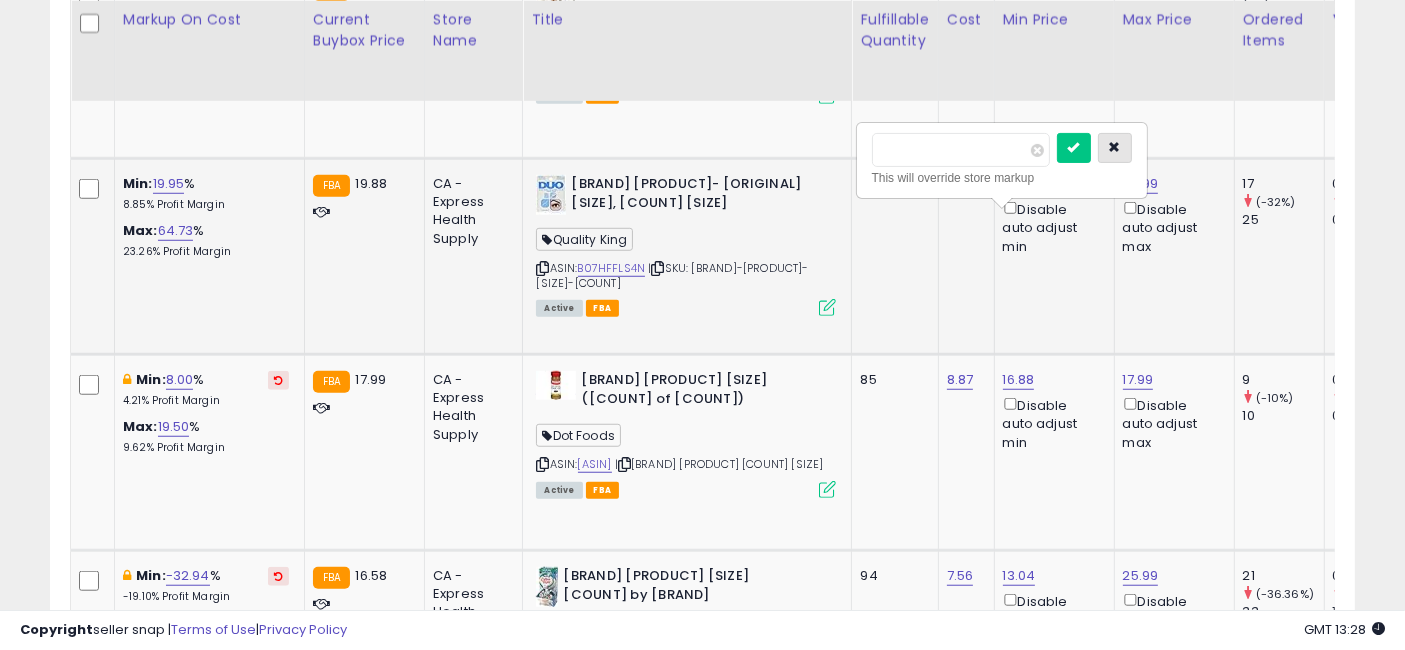 click at bounding box center [1115, 148] 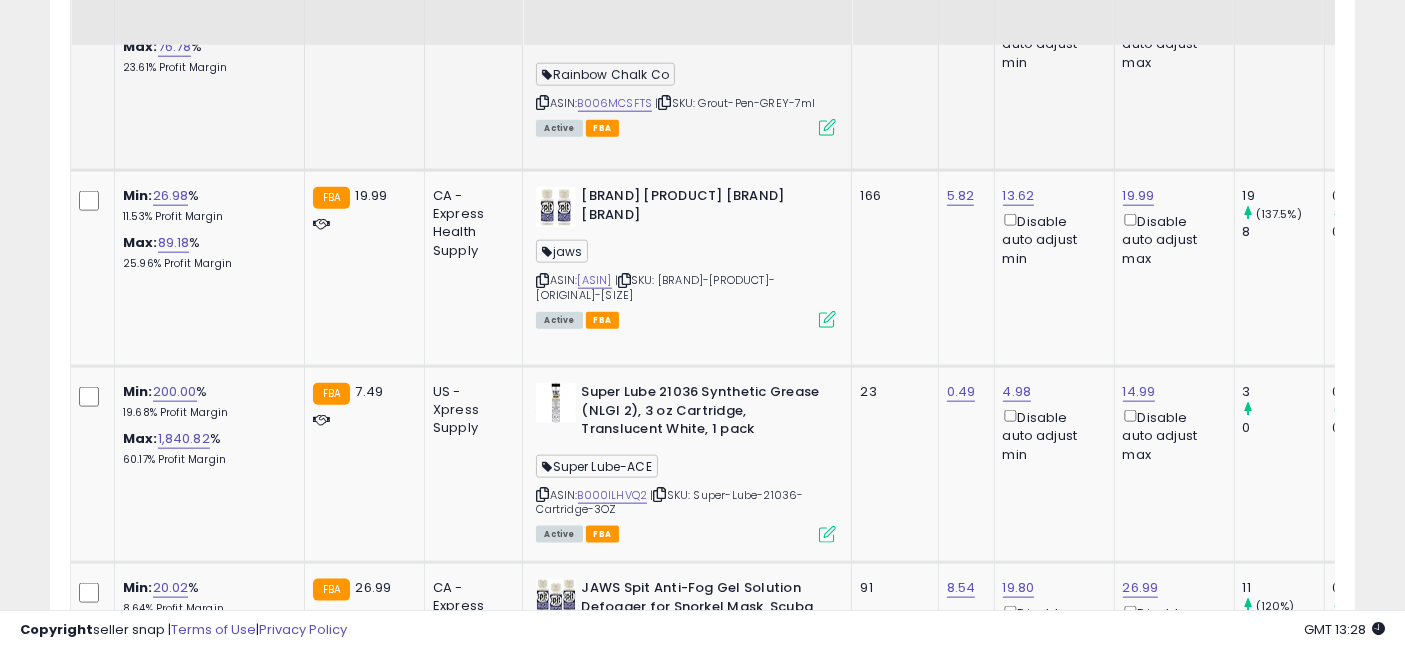 scroll, scrollTop: 2327, scrollLeft: 0, axis: vertical 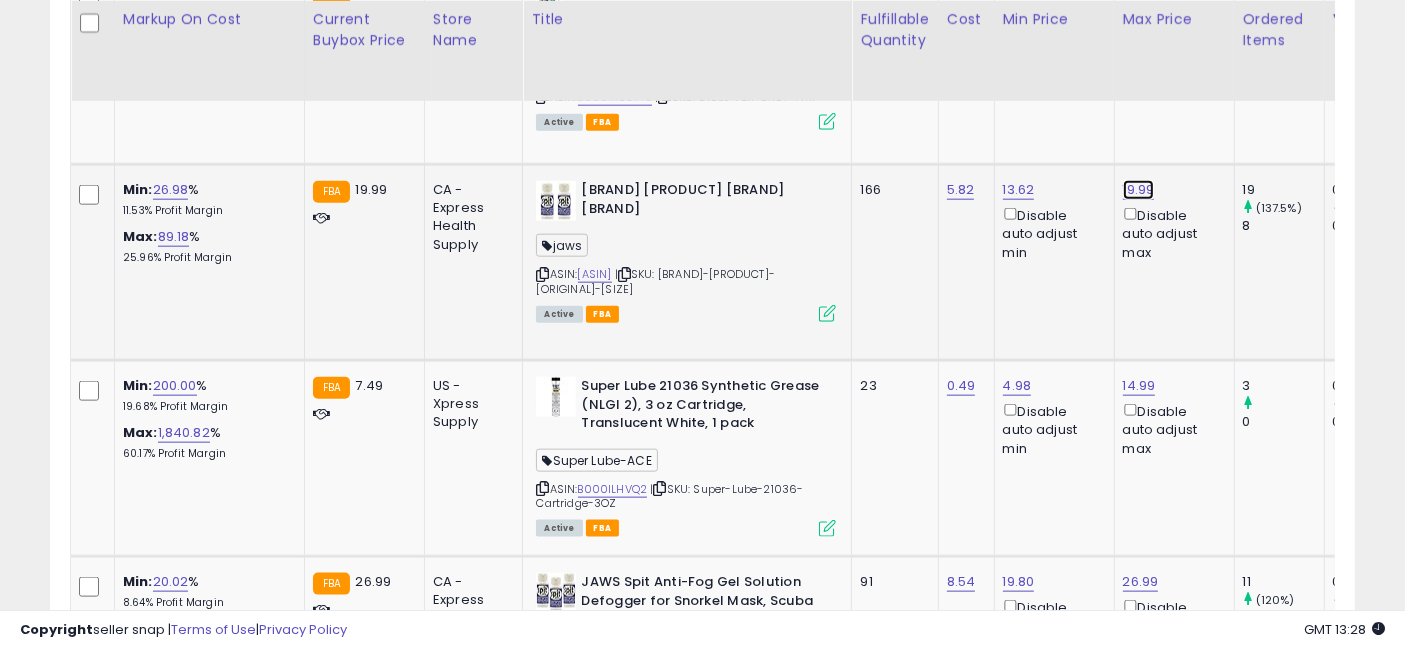 click on "19.99" at bounding box center [1139, -1182] 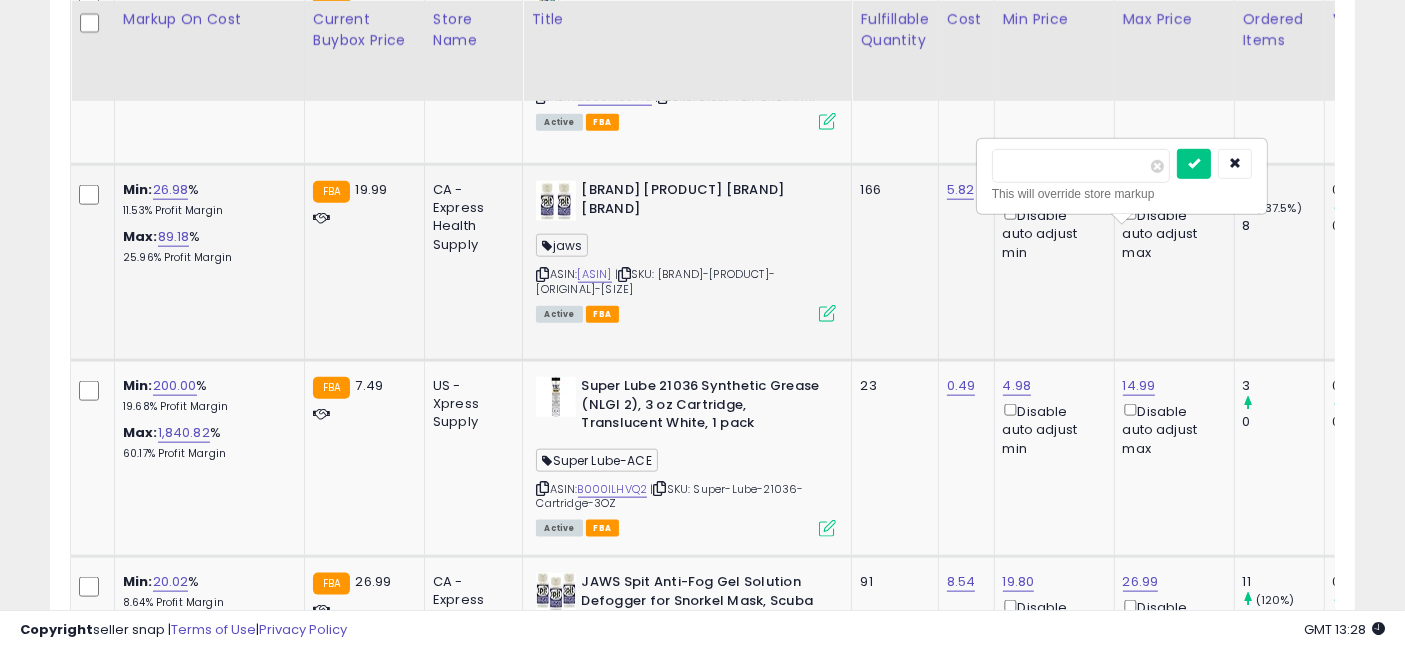 click on "*****" at bounding box center (1081, 166) 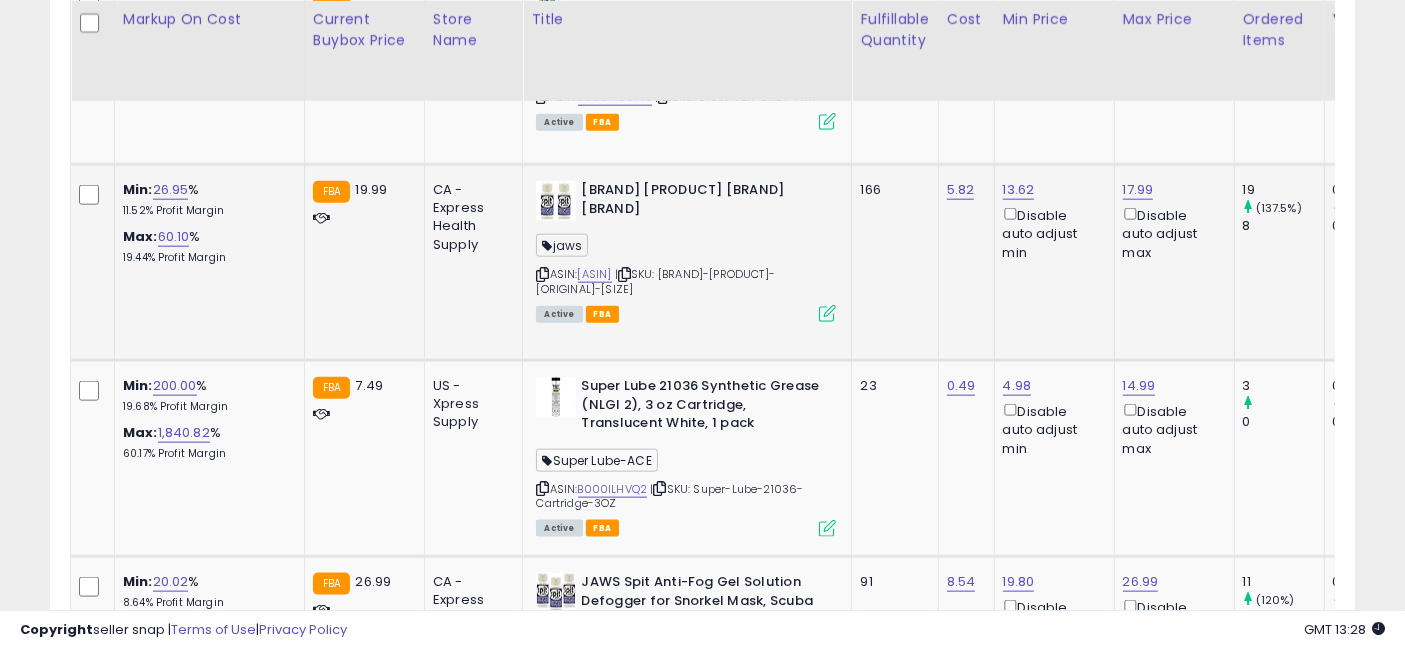 scroll, scrollTop: 0, scrollLeft: 79, axis: horizontal 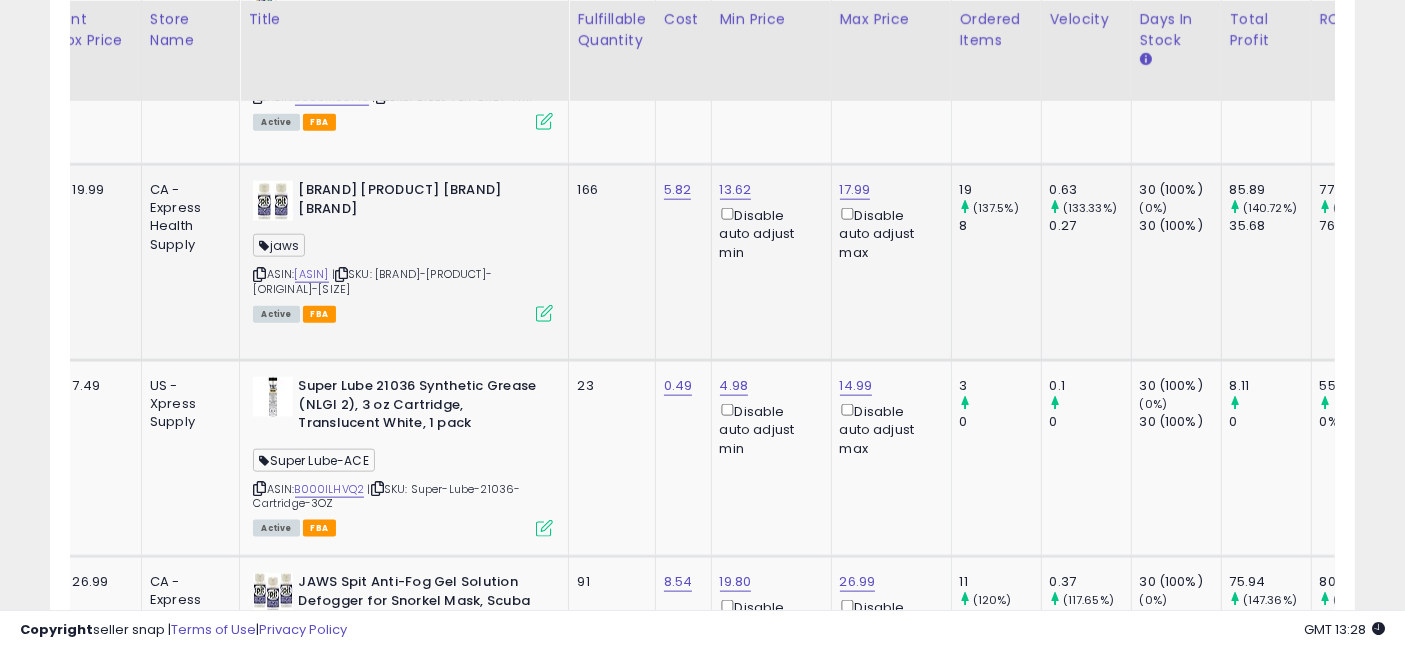 drag, startPoint x: 899, startPoint y: 326, endPoint x: 1002, endPoint y: 327, distance: 103.00485 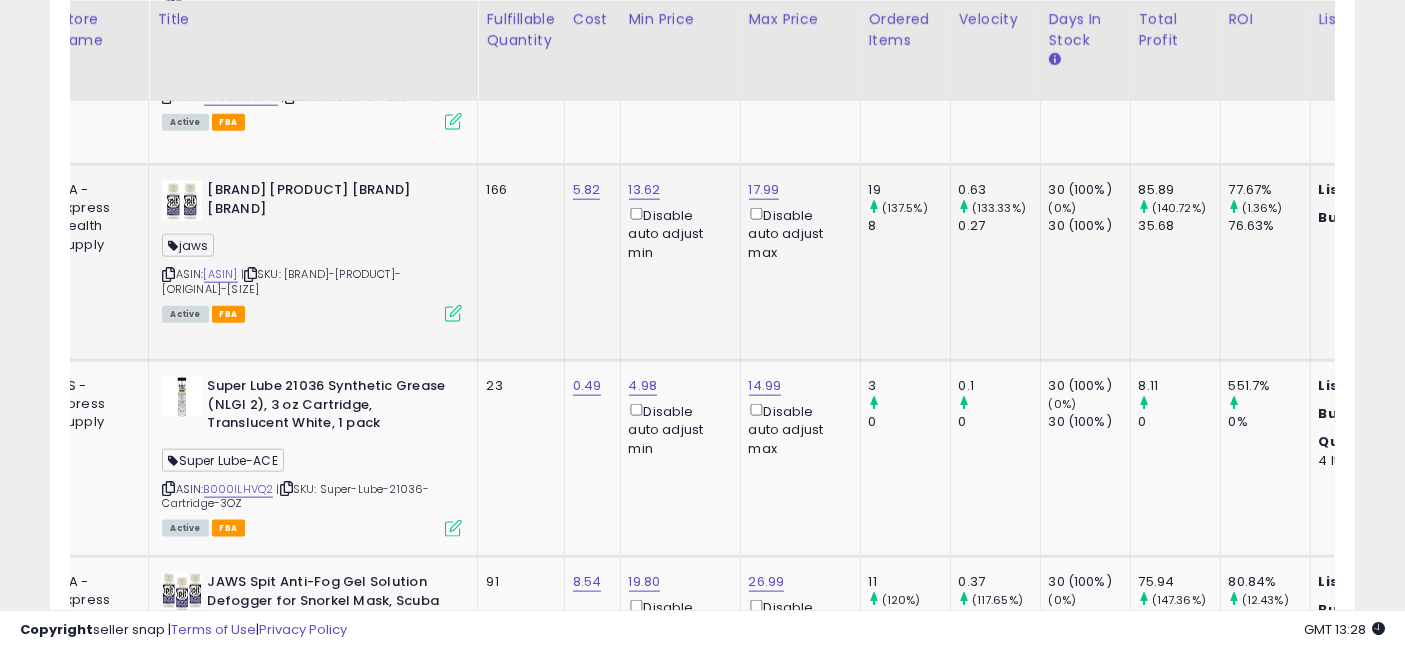 scroll, scrollTop: 0, scrollLeft: 374, axis: horizontal 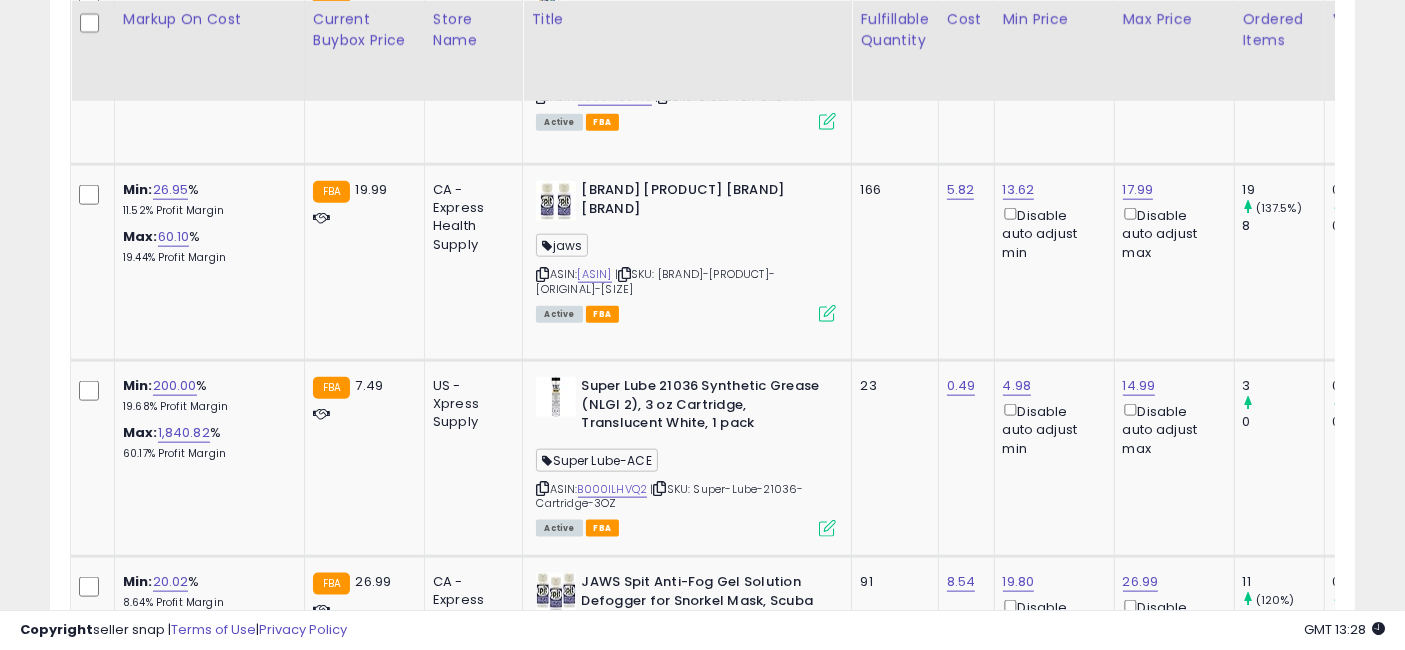 drag, startPoint x: 1048, startPoint y: 321, endPoint x: 860, endPoint y: 339, distance: 188.85974 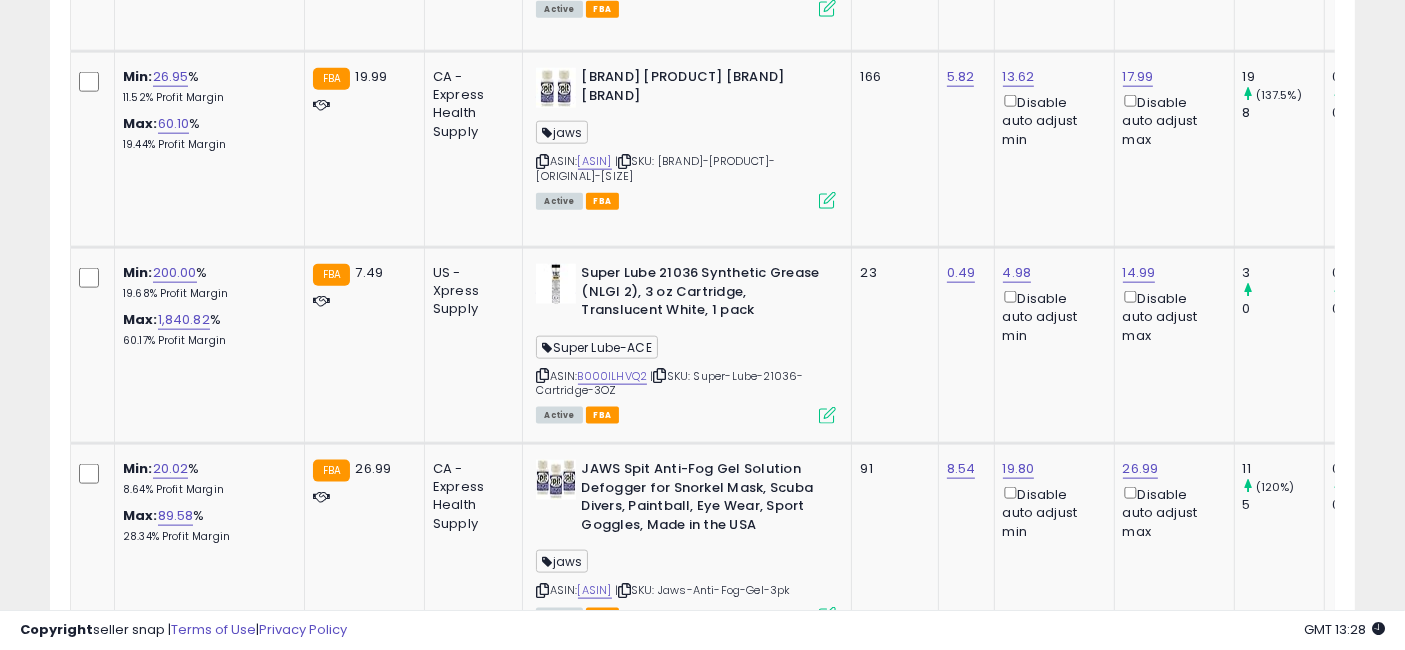 scroll, scrollTop: 2549, scrollLeft: 0, axis: vertical 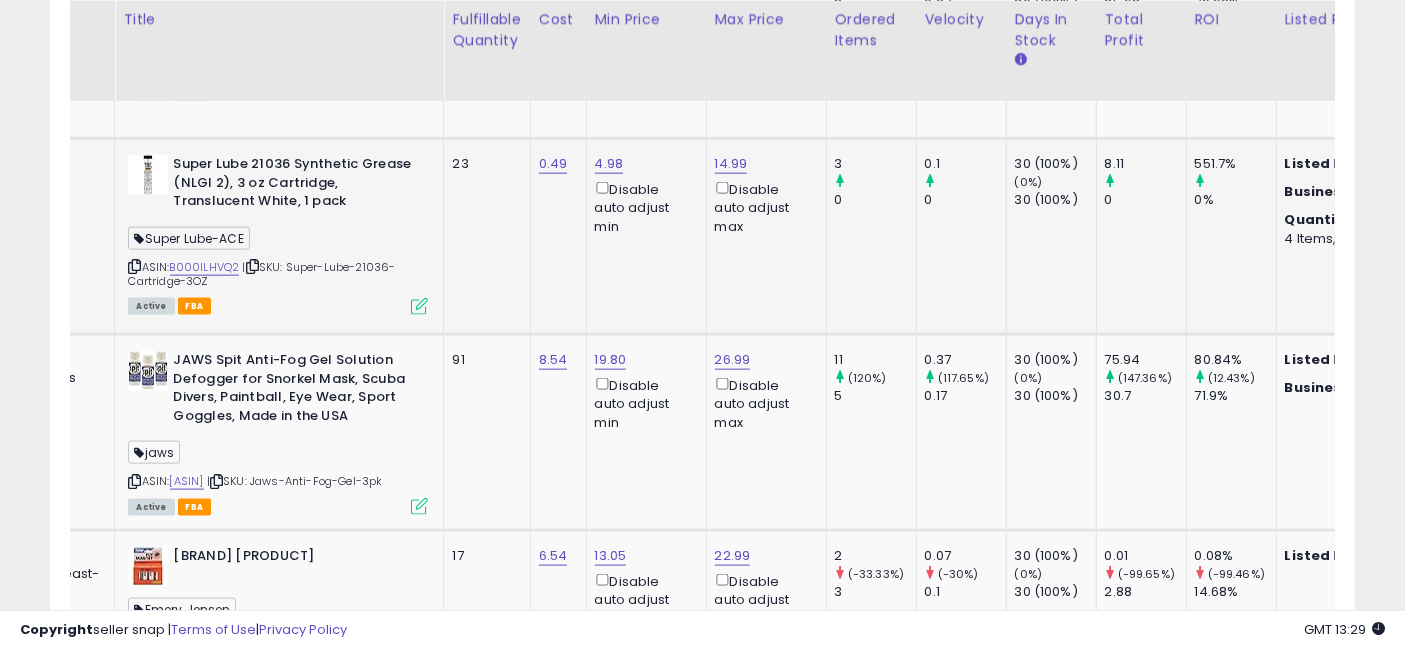 drag, startPoint x: 923, startPoint y: 304, endPoint x: 1011, endPoint y: 316, distance: 88.814415 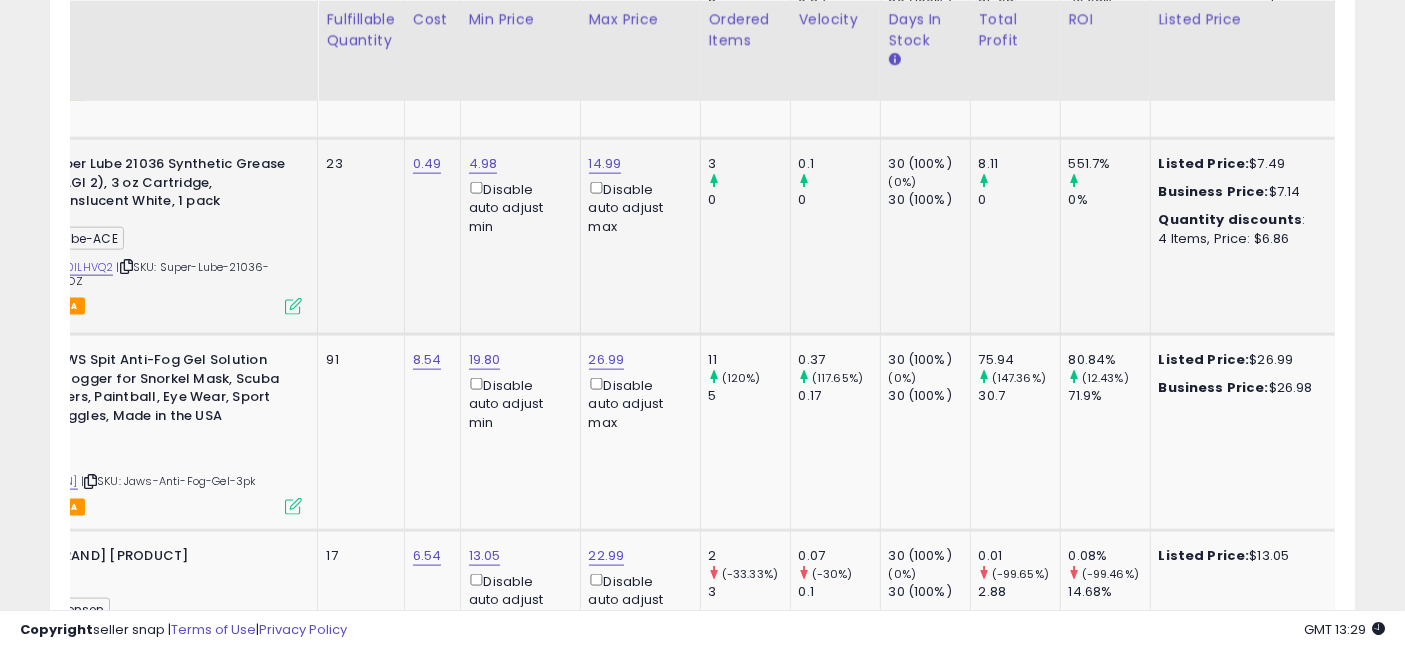 scroll, scrollTop: 0, scrollLeft: 170, axis: horizontal 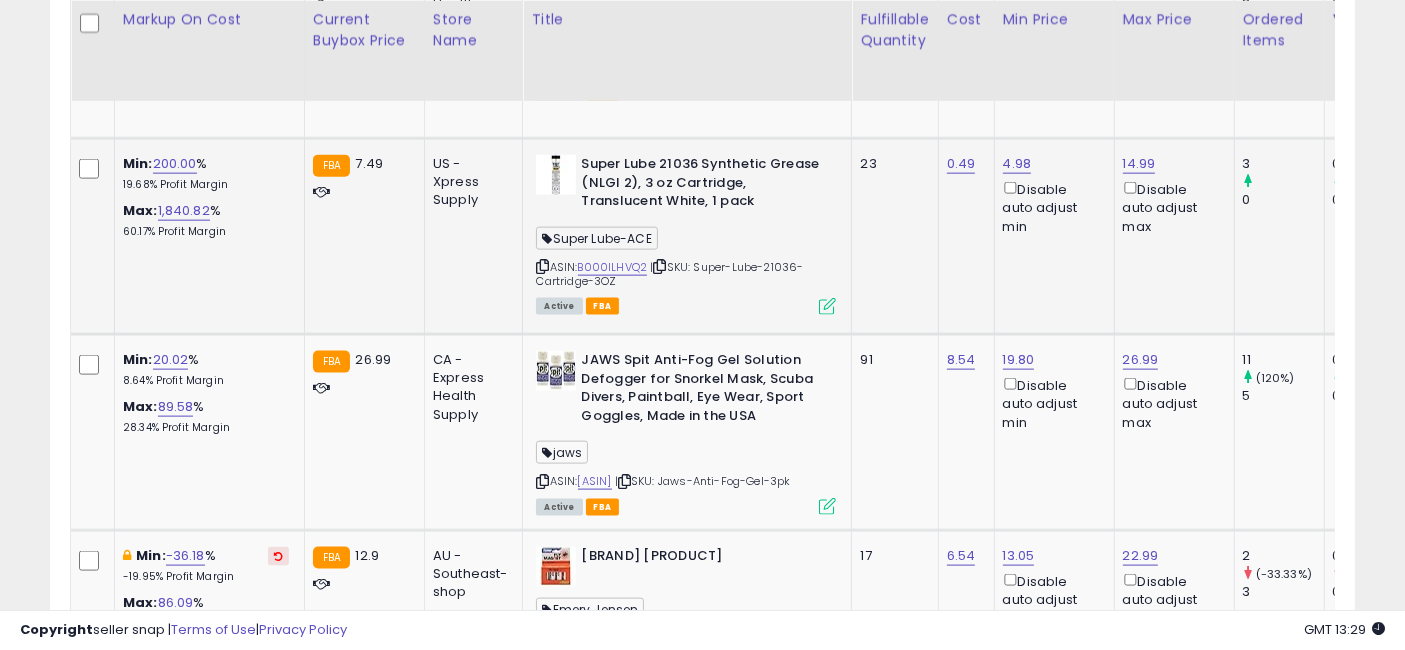 drag, startPoint x: 973, startPoint y: 316, endPoint x: 724, endPoint y: 315, distance: 249.00201 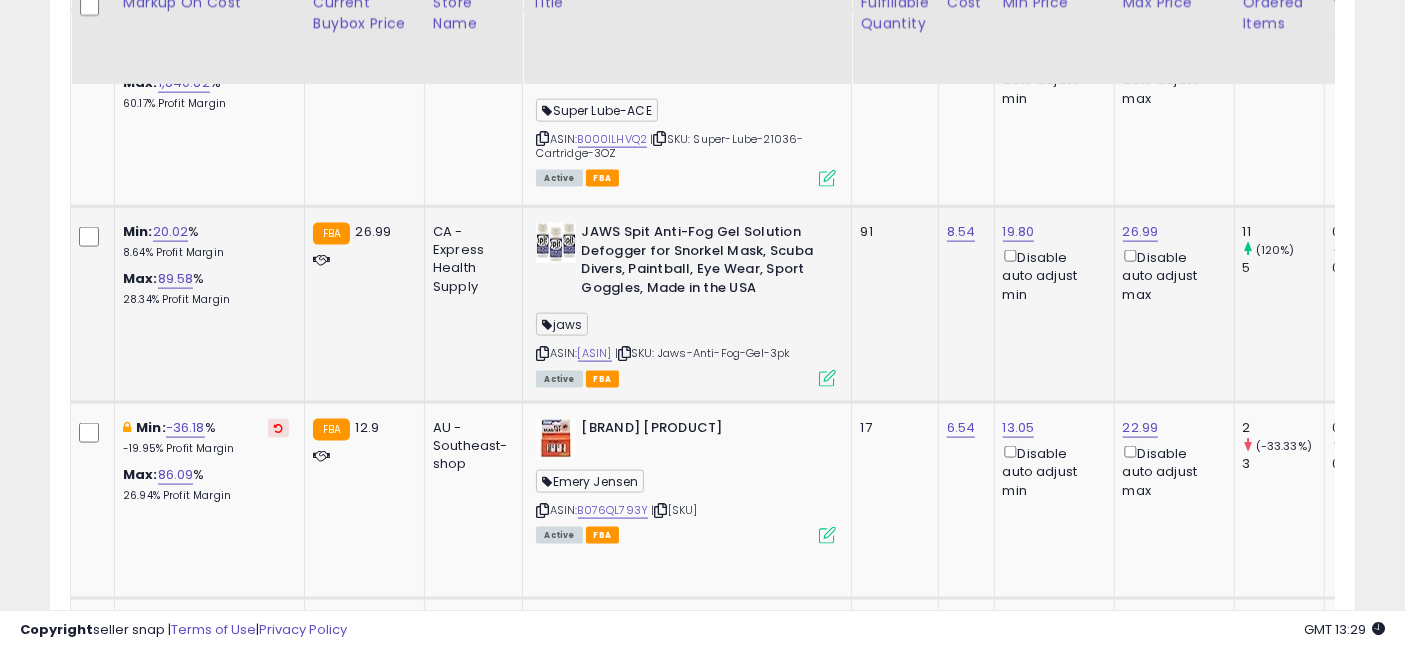scroll, scrollTop: 2771, scrollLeft: 0, axis: vertical 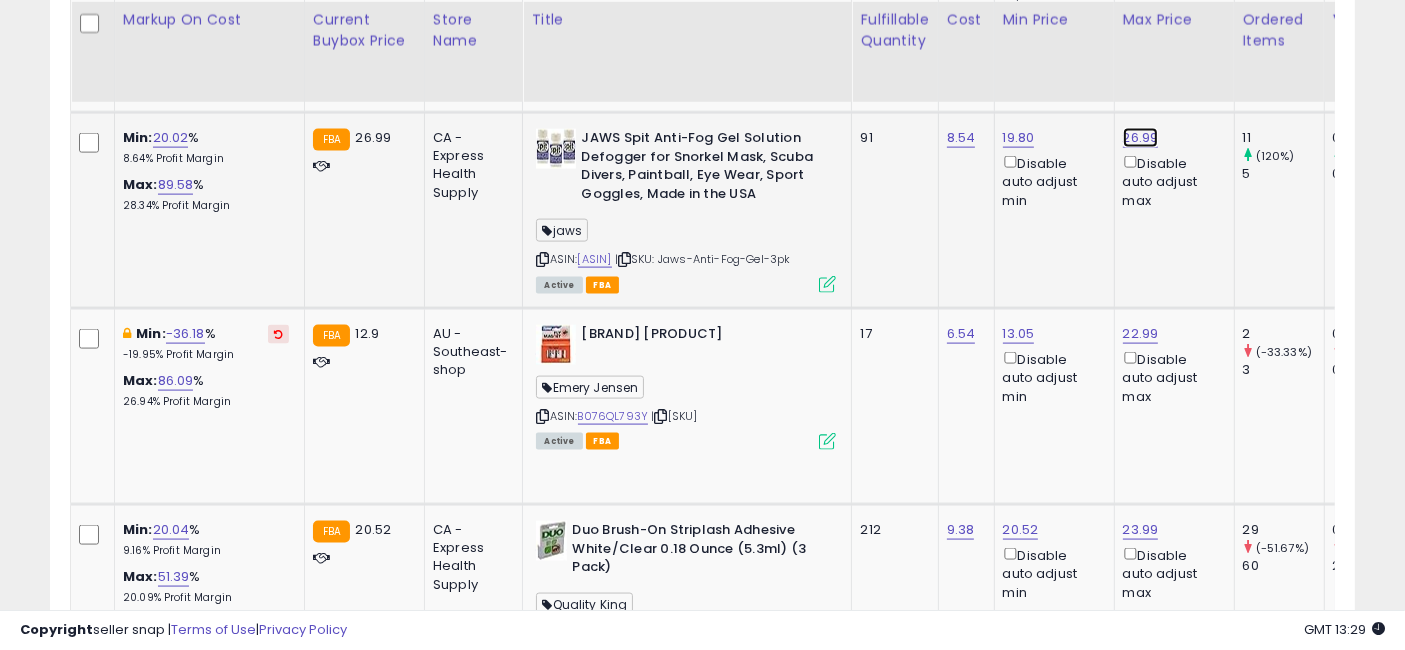 click on "26.99" at bounding box center (1139, -1626) 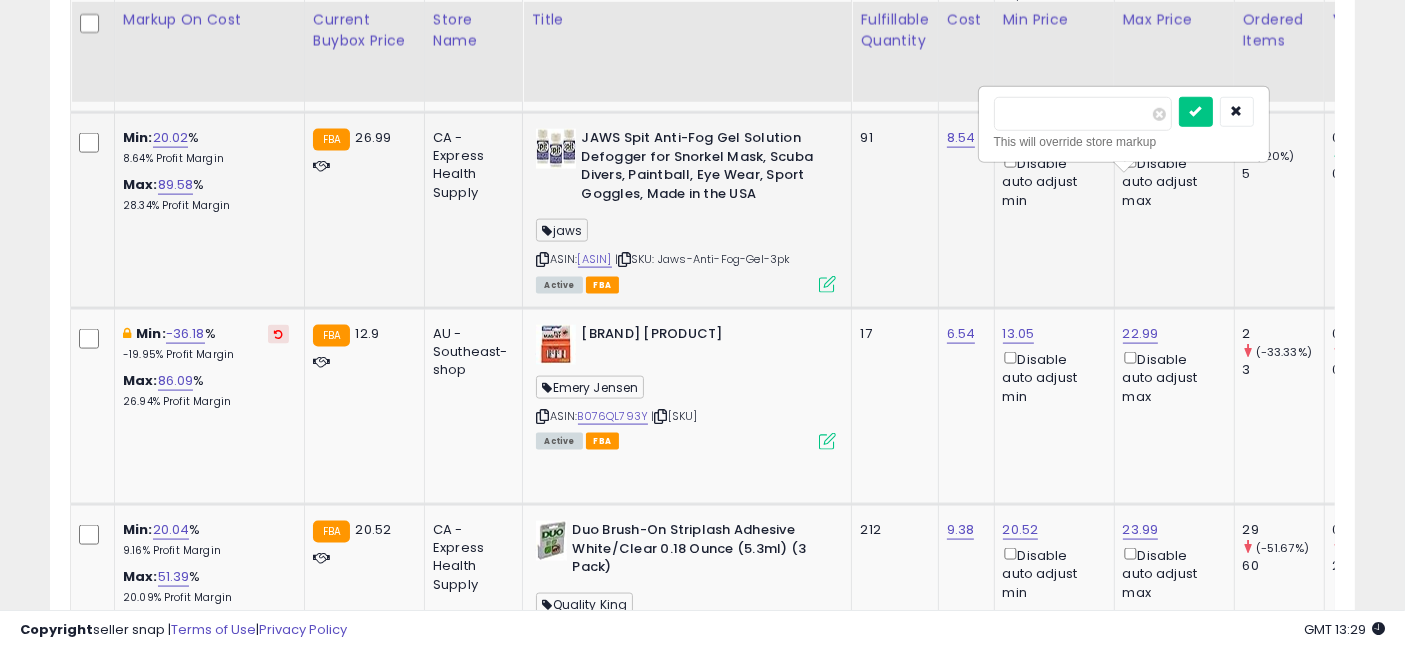 click on "*****" at bounding box center (1083, 114) 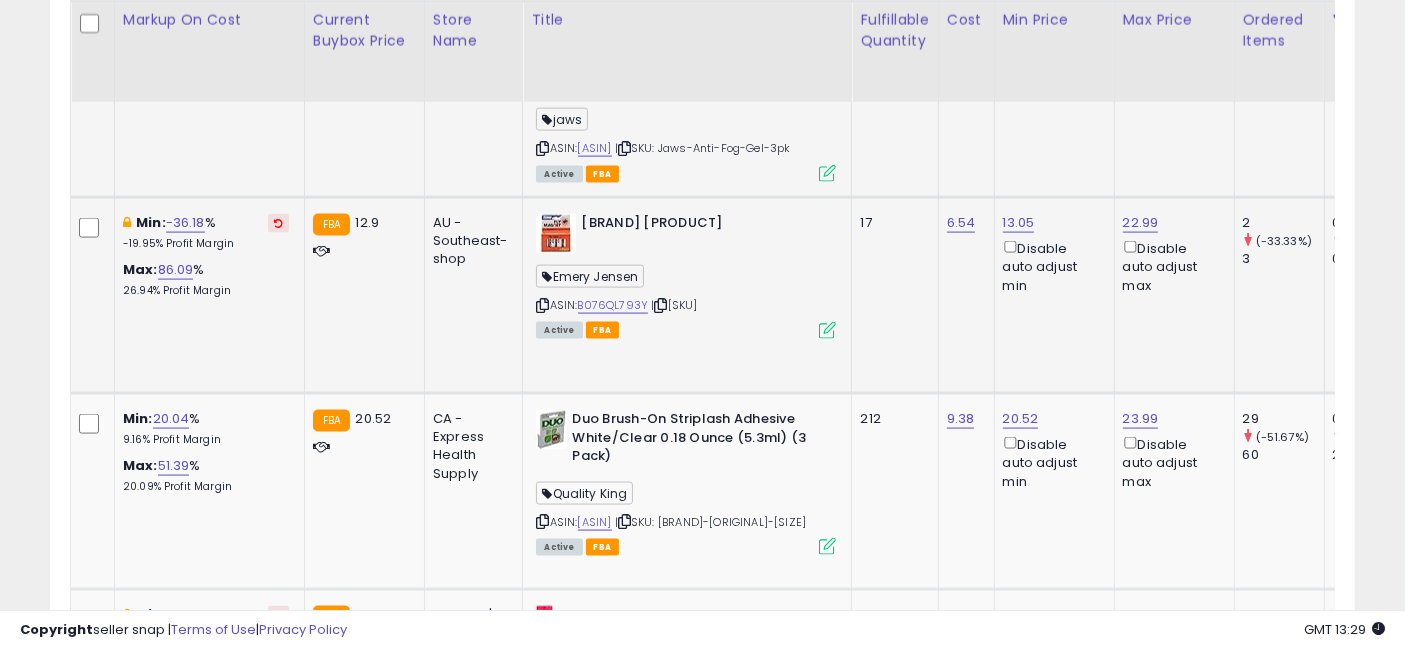 scroll, scrollTop: 2994, scrollLeft: 0, axis: vertical 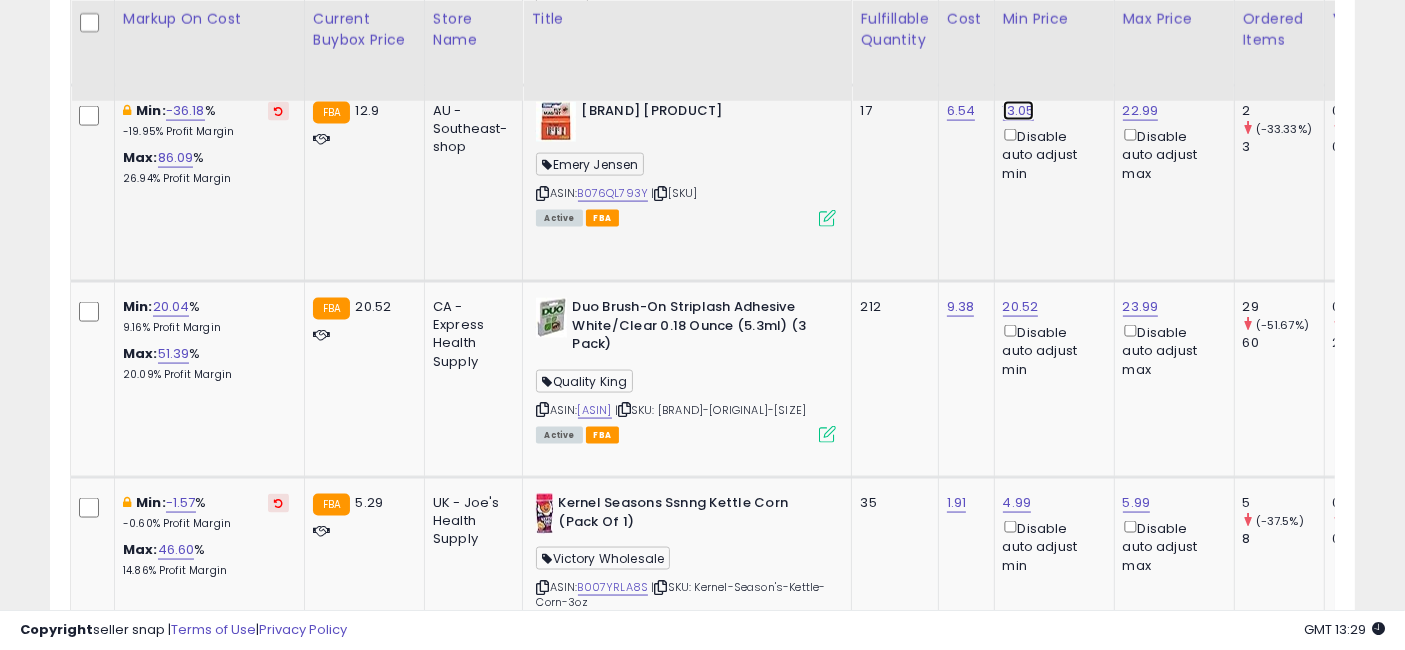 click on "13.05" at bounding box center (1017, -1849) 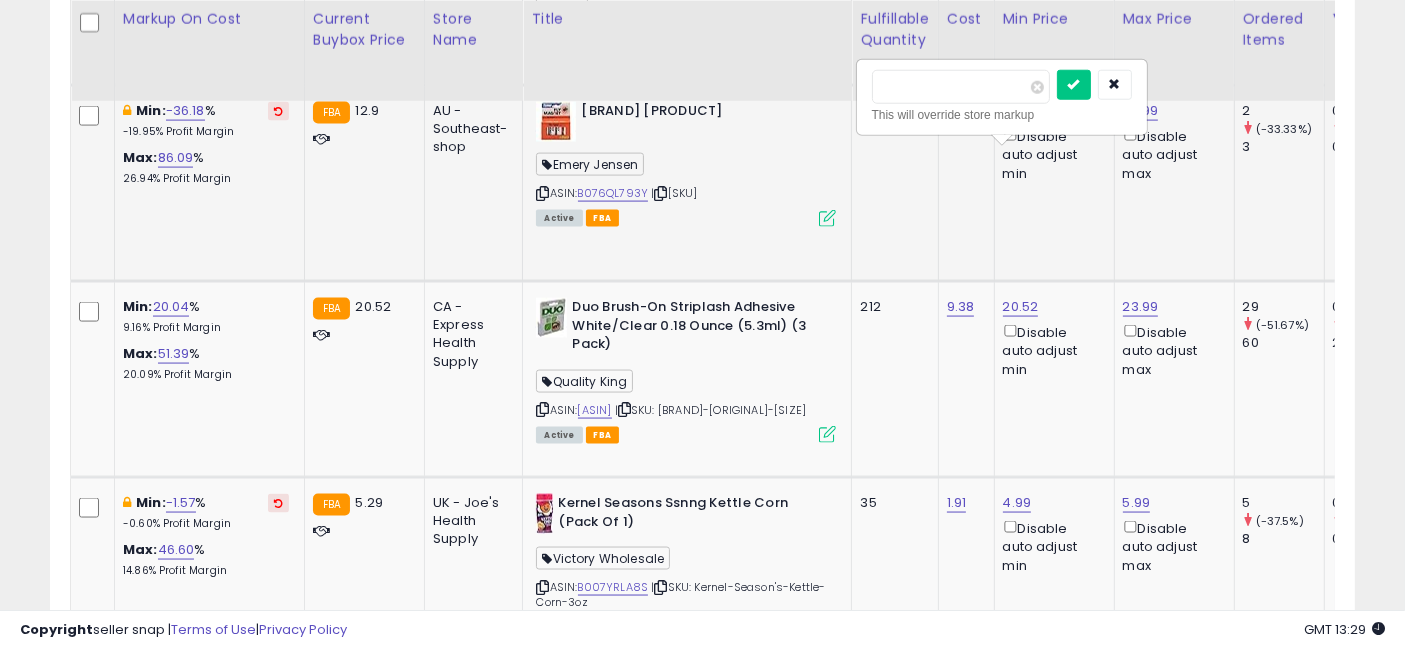 click on "*****" at bounding box center (961, 87) 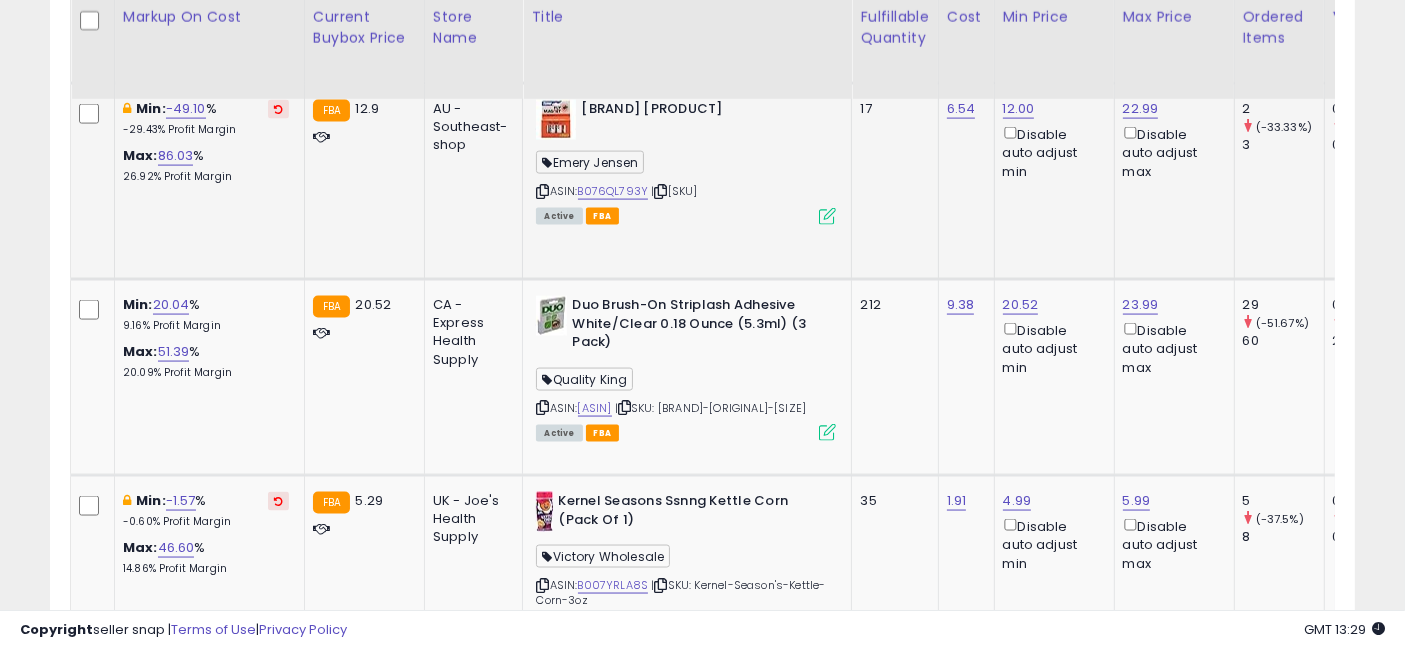 scroll, scrollTop: 3105, scrollLeft: 0, axis: vertical 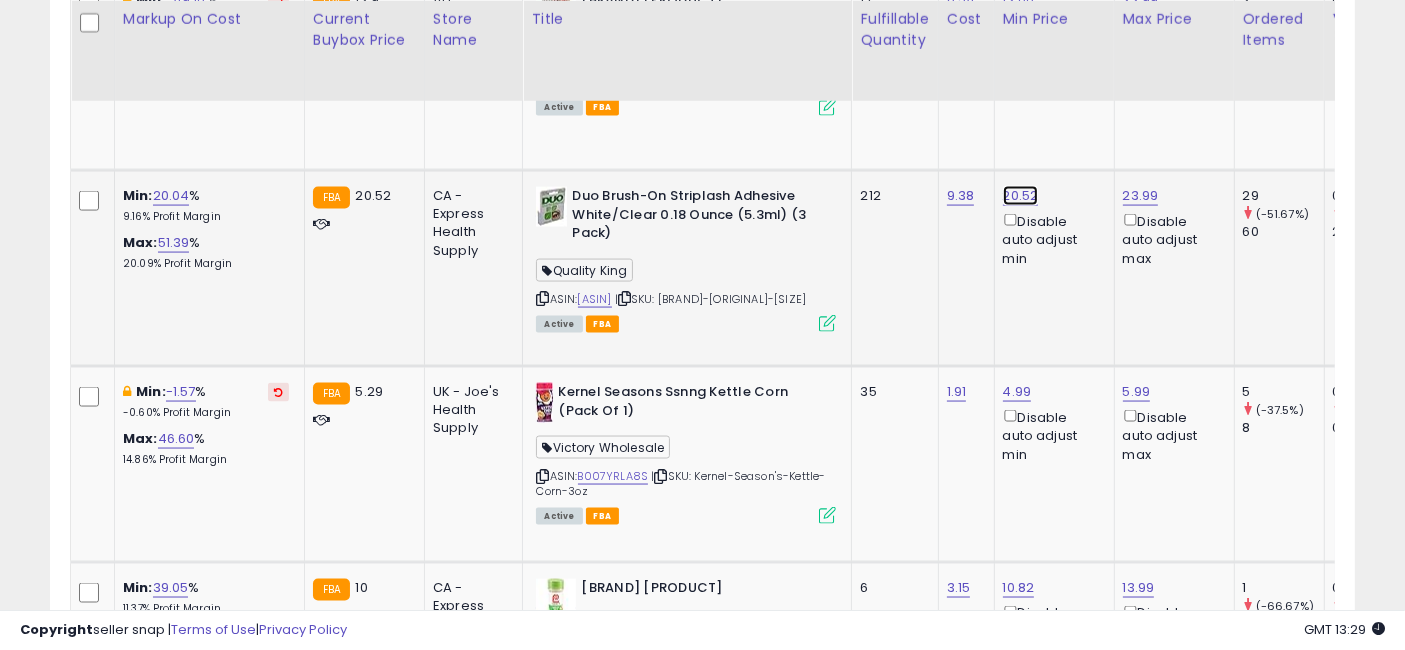 click on "20.52" at bounding box center (1017, -1960) 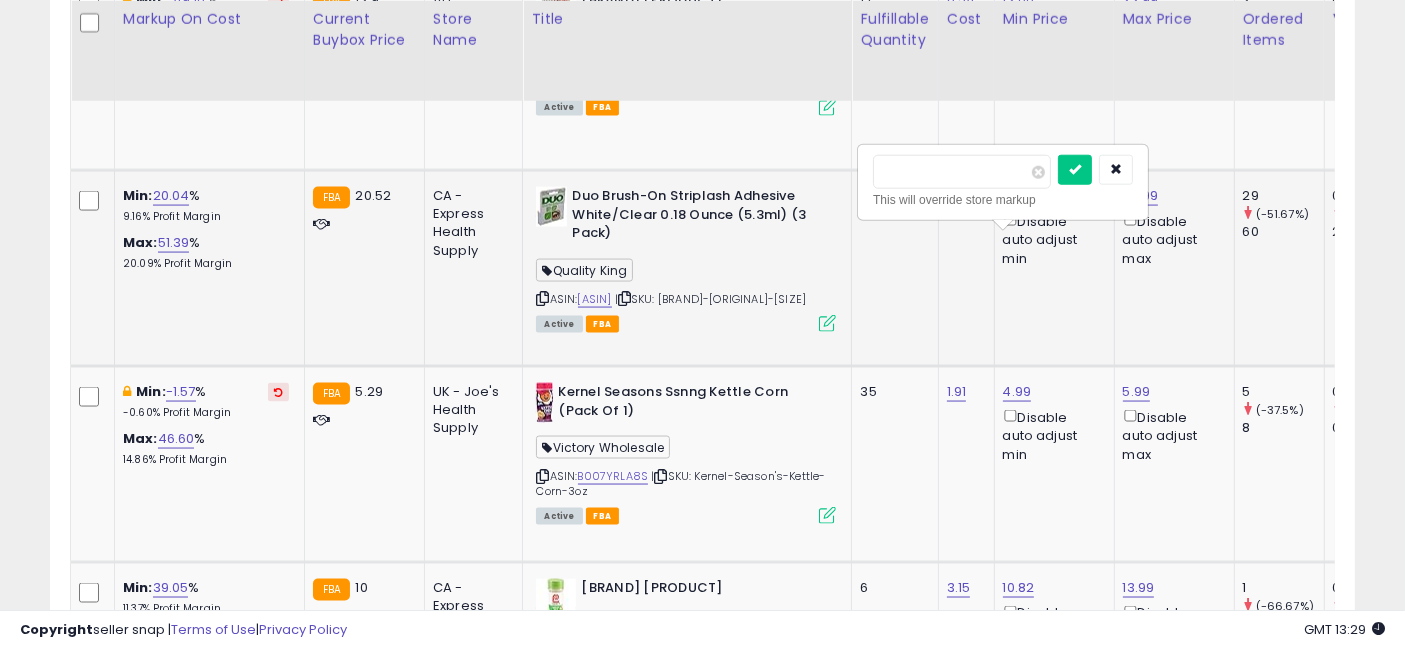 click on "*****" at bounding box center [962, 172] 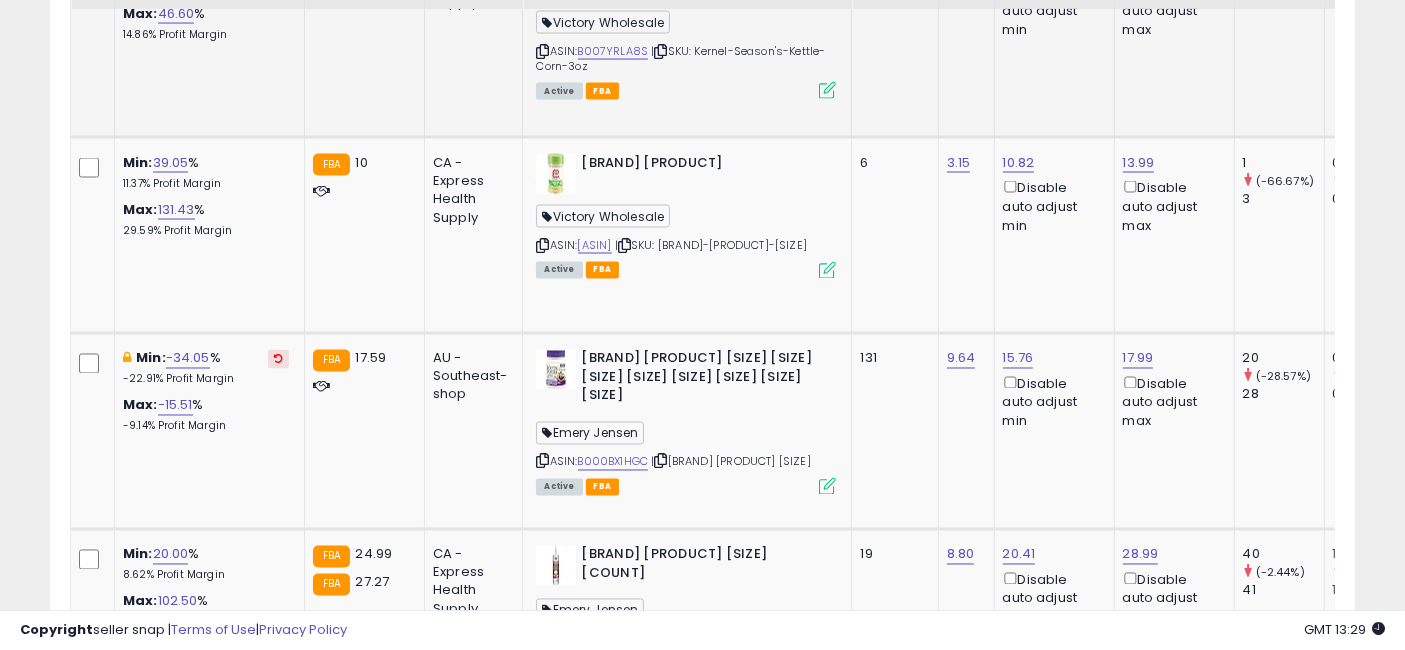 scroll, scrollTop: 3549, scrollLeft: 0, axis: vertical 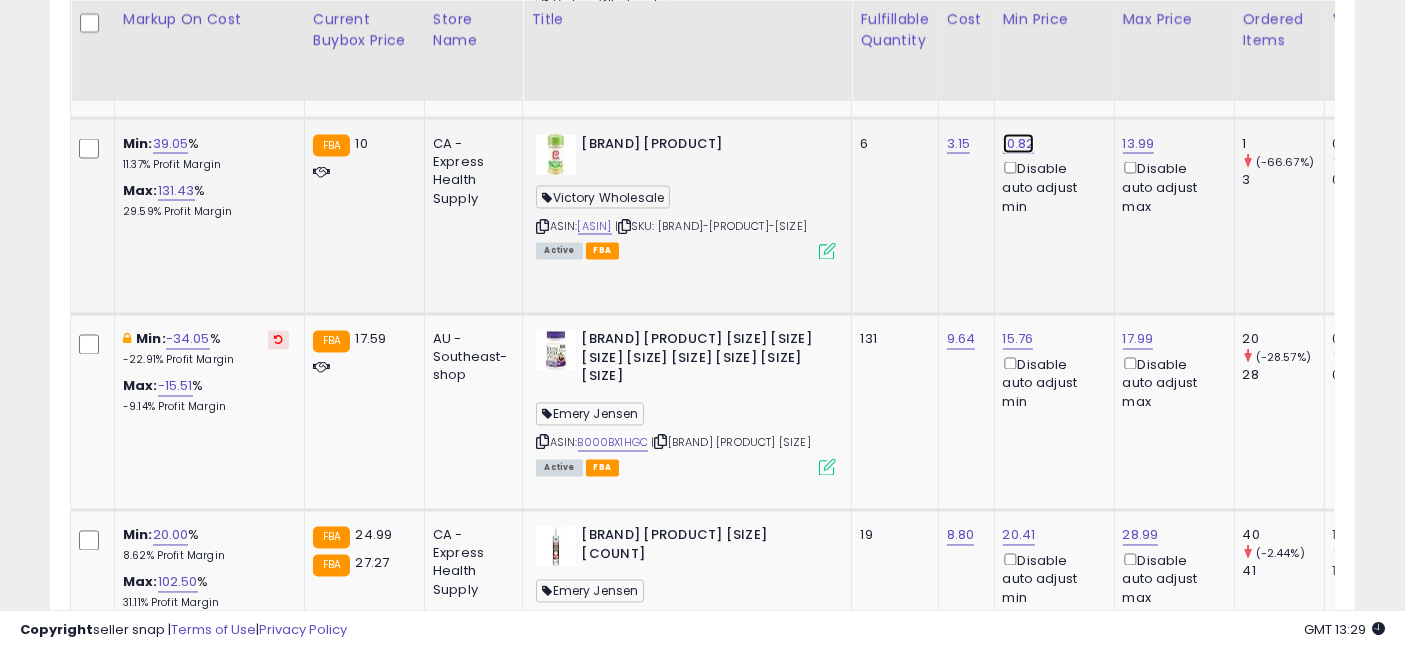 click on "10.82" at bounding box center [1017, -2404] 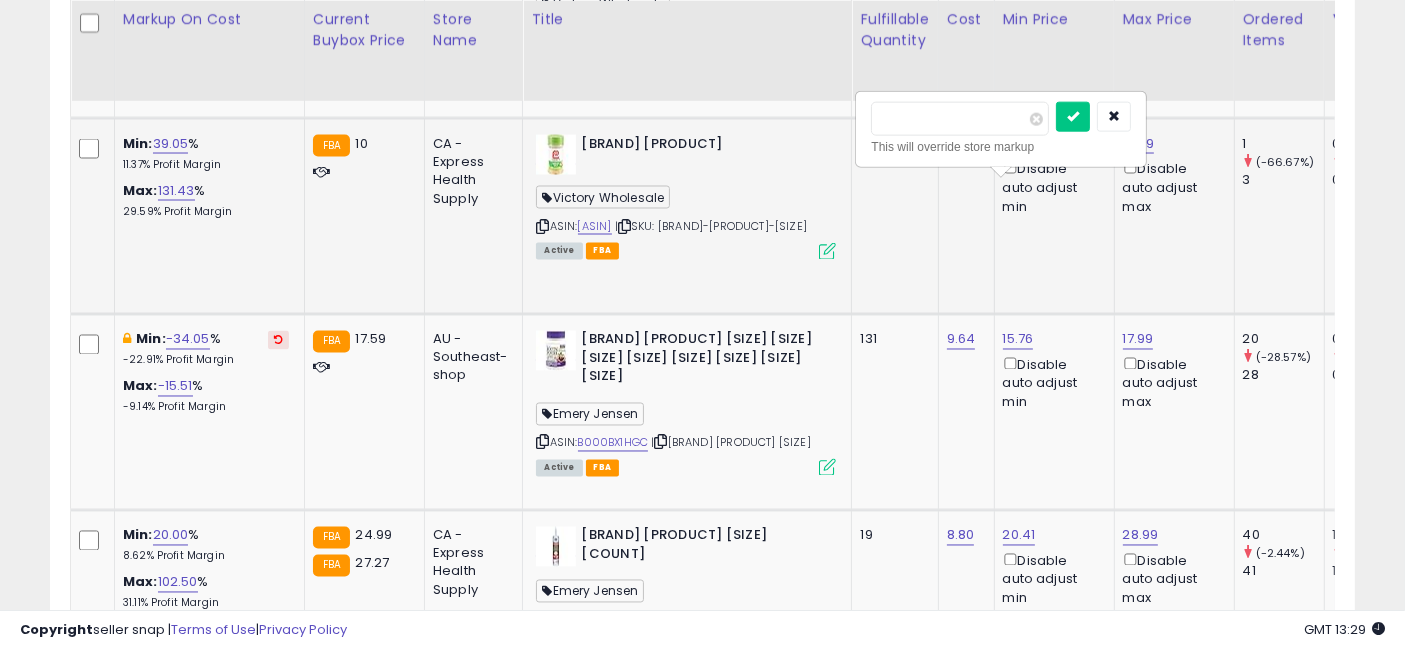 click on "This will override store markup" at bounding box center (1001, 147) 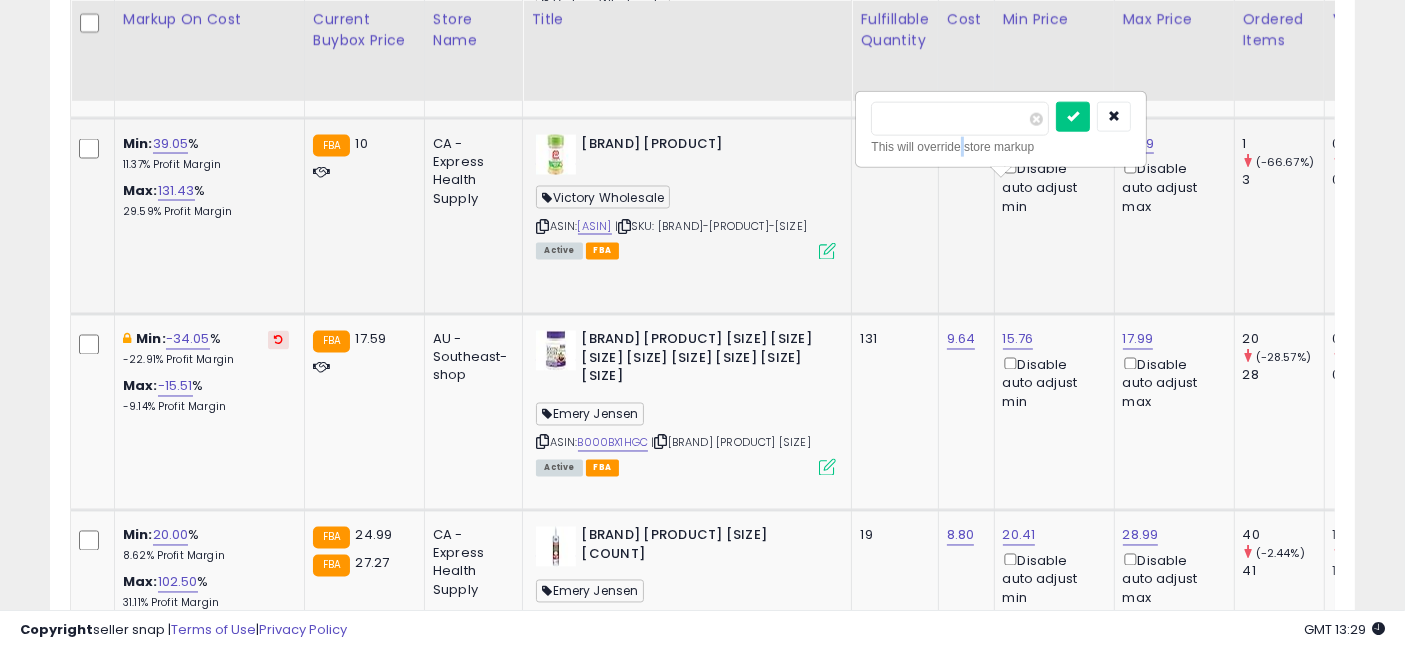 click on "This will override store markup" at bounding box center [1001, 147] 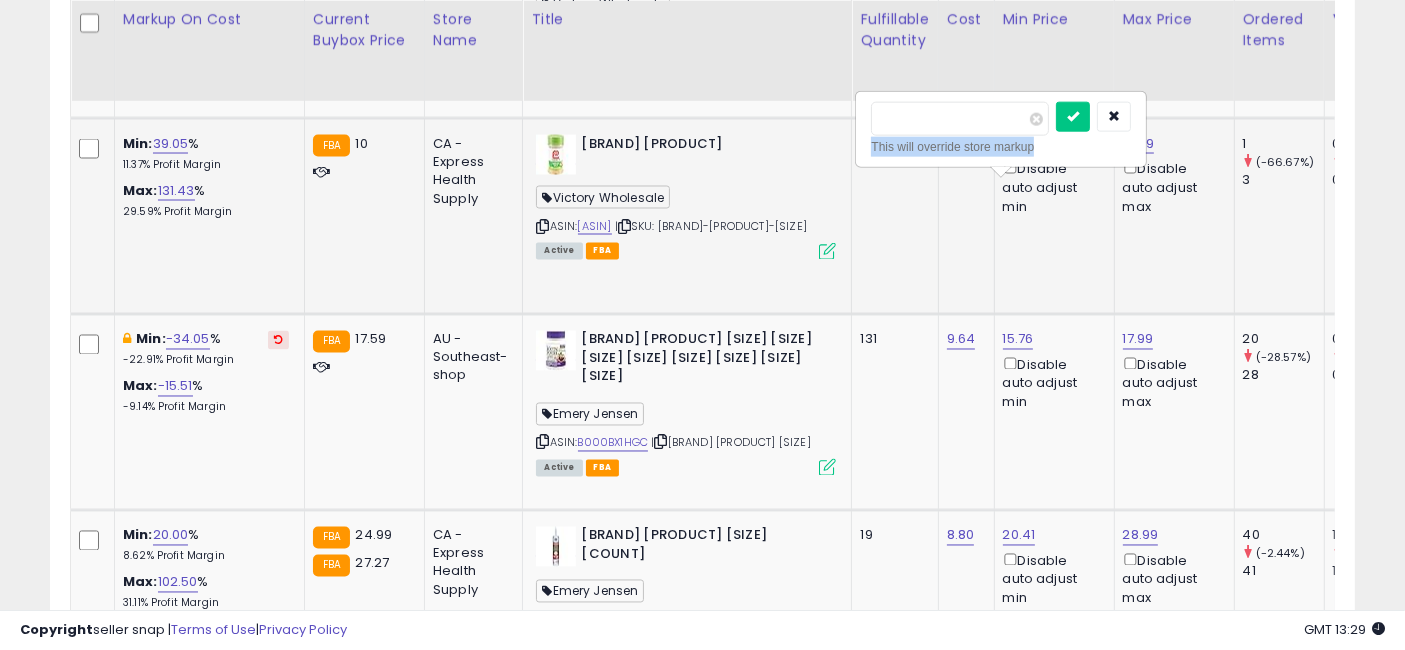 click on "This will override store markup" at bounding box center [1001, 147] 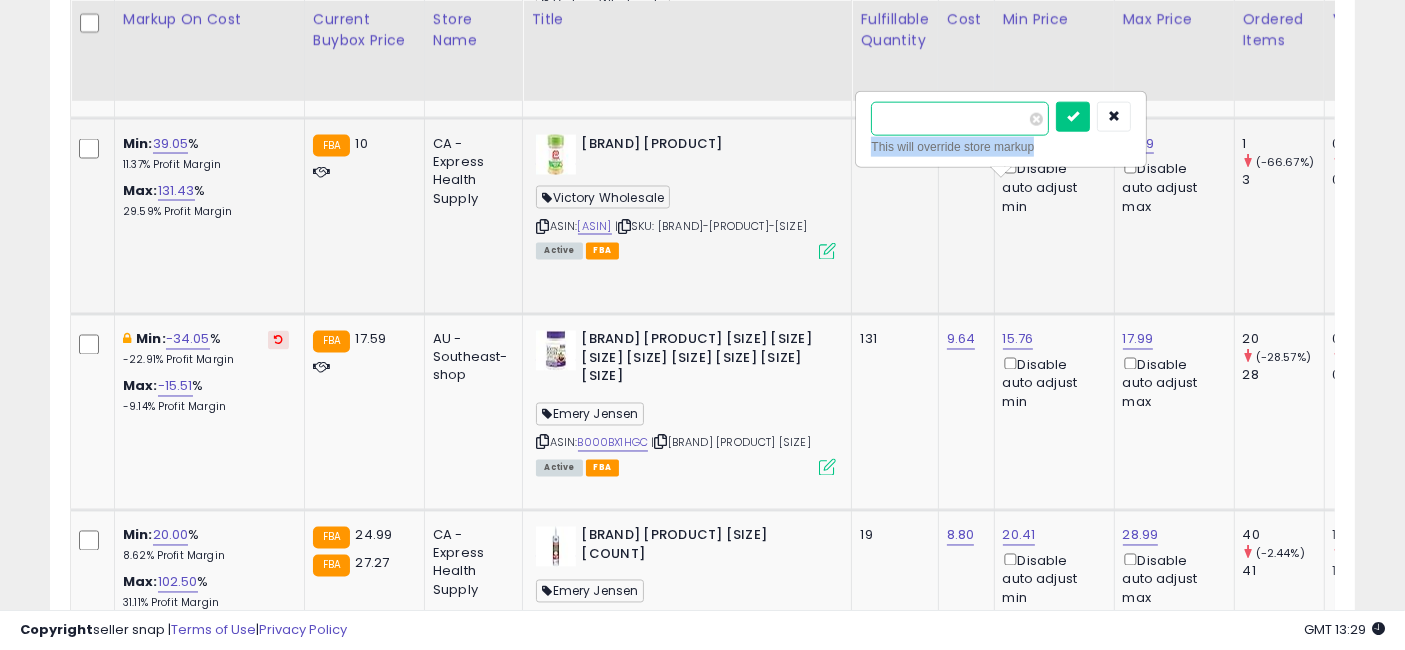 click on "*****" at bounding box center (960, 119) 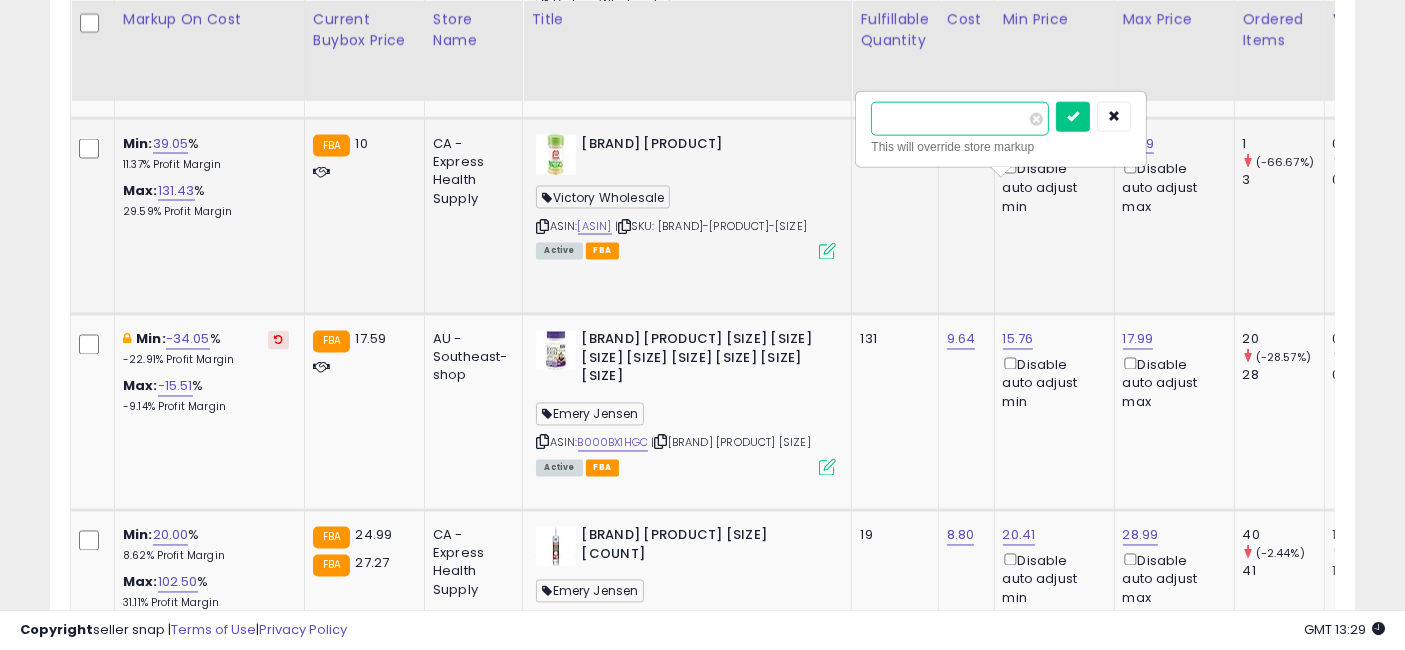 click on "*****" at bounding box center [960, 119] 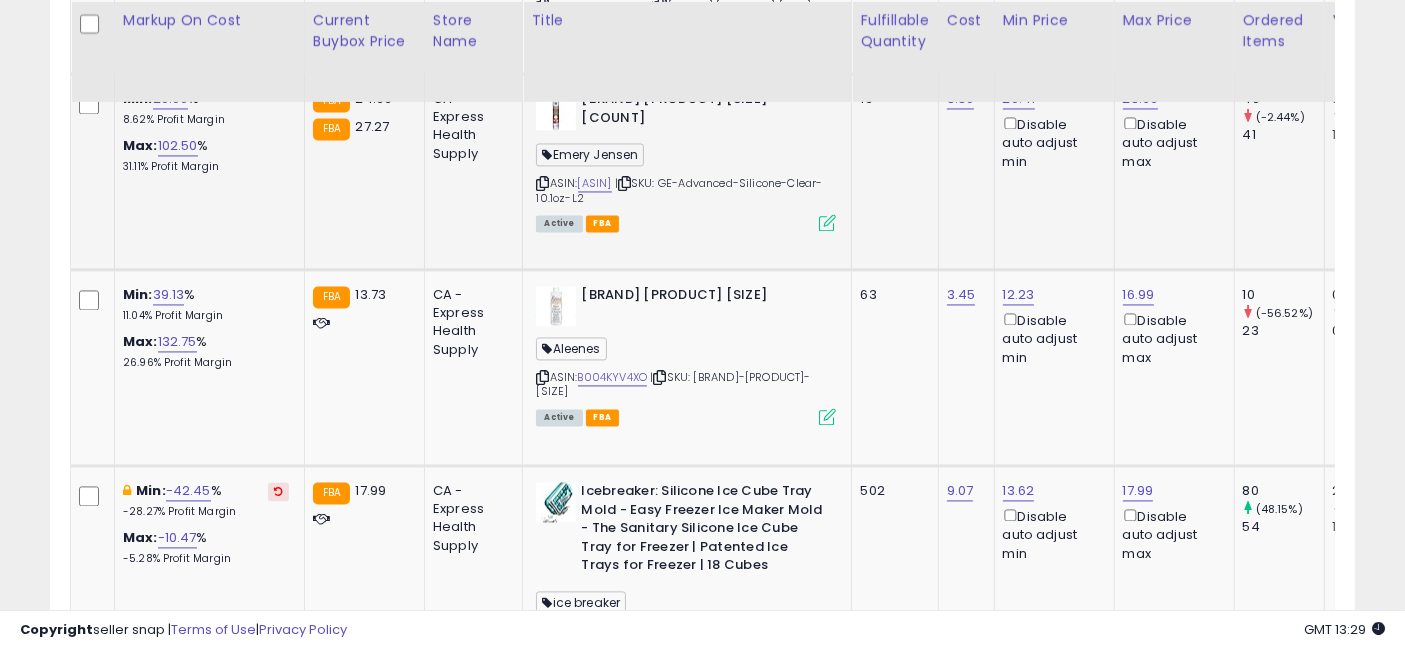 scroll, scrollTop: 3994, scrollLeft: 0, axis: vertical 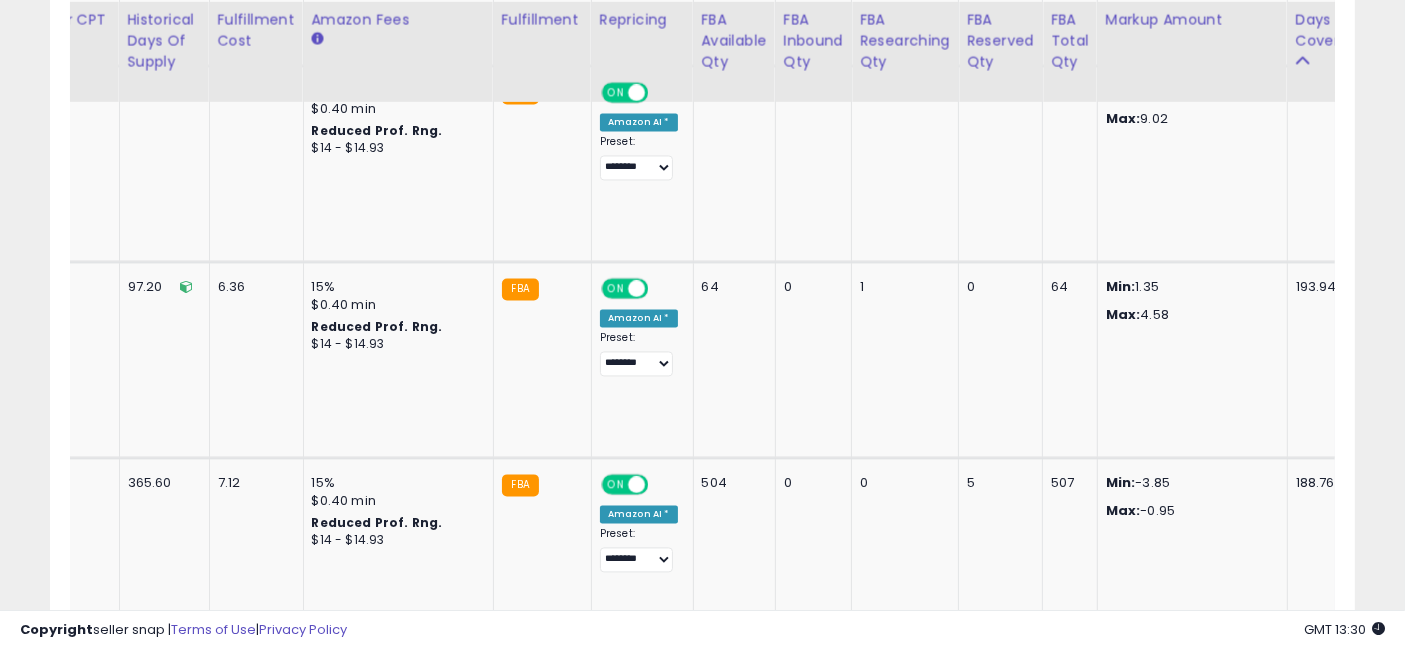 drag, startPoint x: 874, startPoint y: 248, endPoint x: 1357, endPoint y: 250, distance: 483.00415 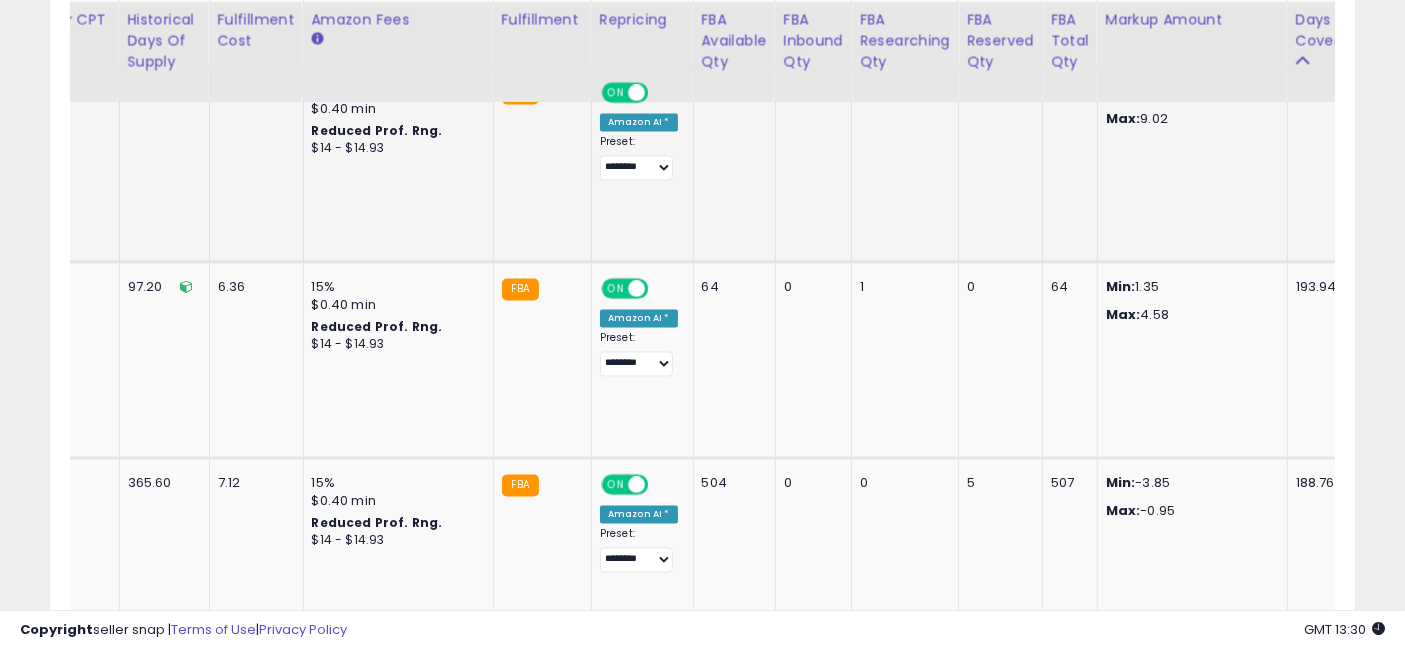 drag, startPoint x: 1311, startPoint y: 250, endPoint x: 1063, endPoint y: 250, distance: 248 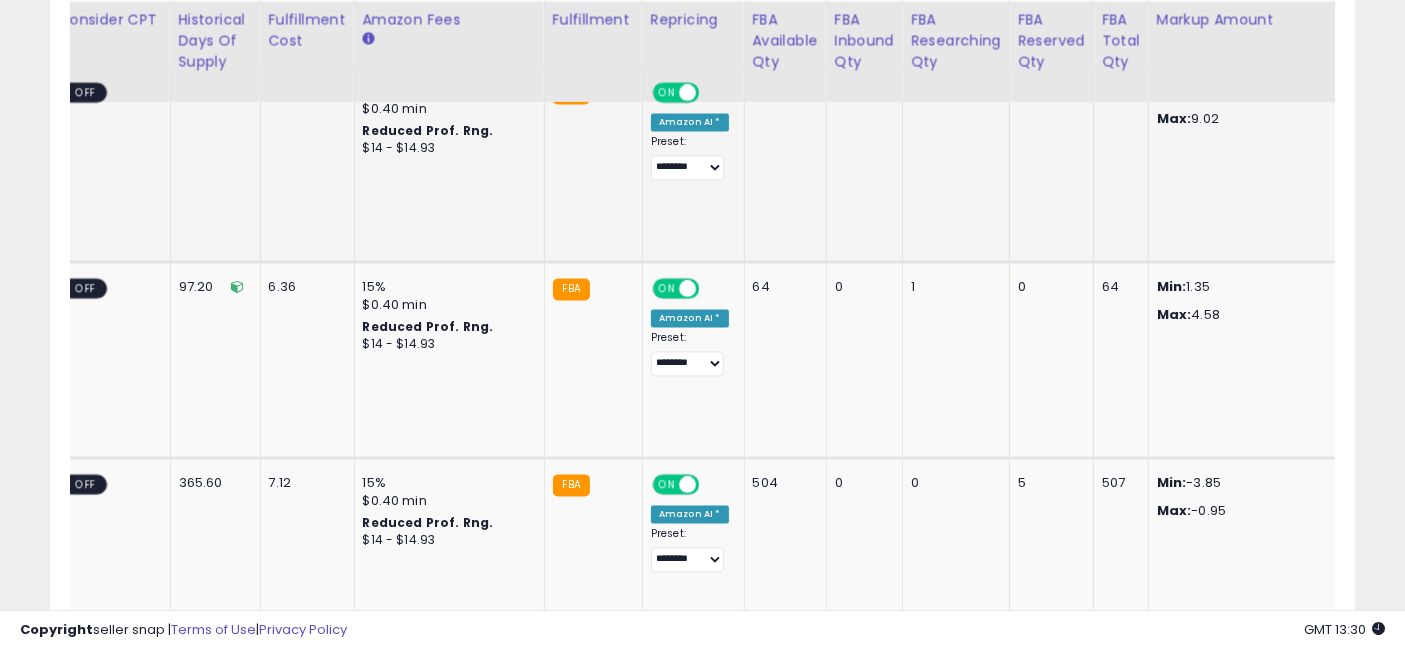 scroll, scrollTop: 0, scrollLeft: 3614, axis: horizontal 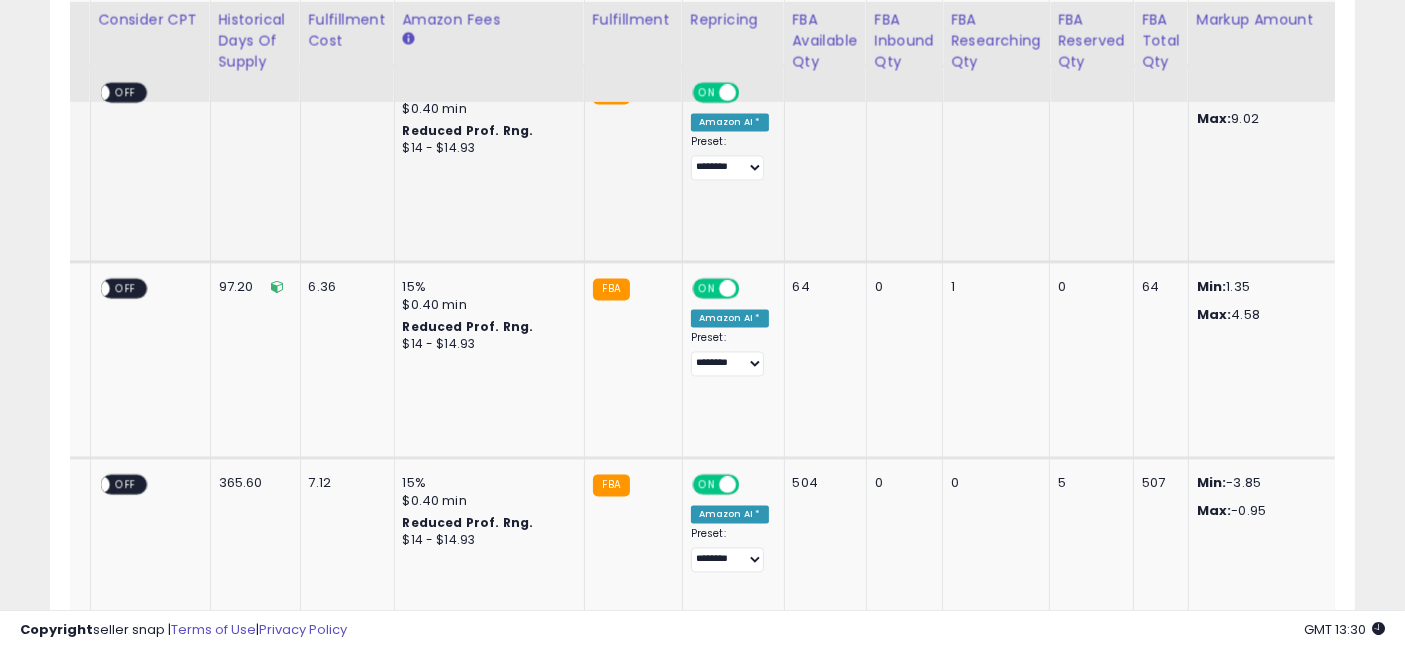 drag, startPoint x: 1231, startPoint y: 244, endPoint x: 588, endPoint y: 263, distance: 643.28064 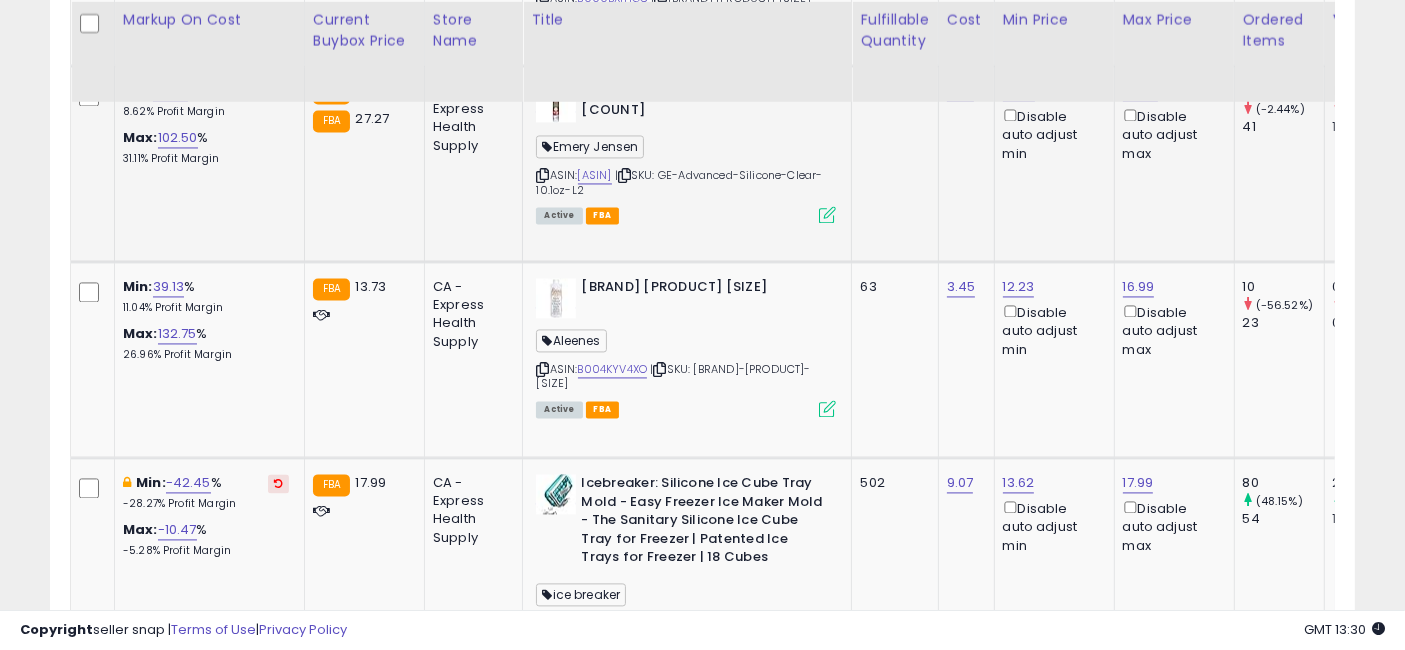 drag, startPoint x: 973, startPoint y: 231, endPoint x: 388, endPoint y: 266, distance: 586.0461 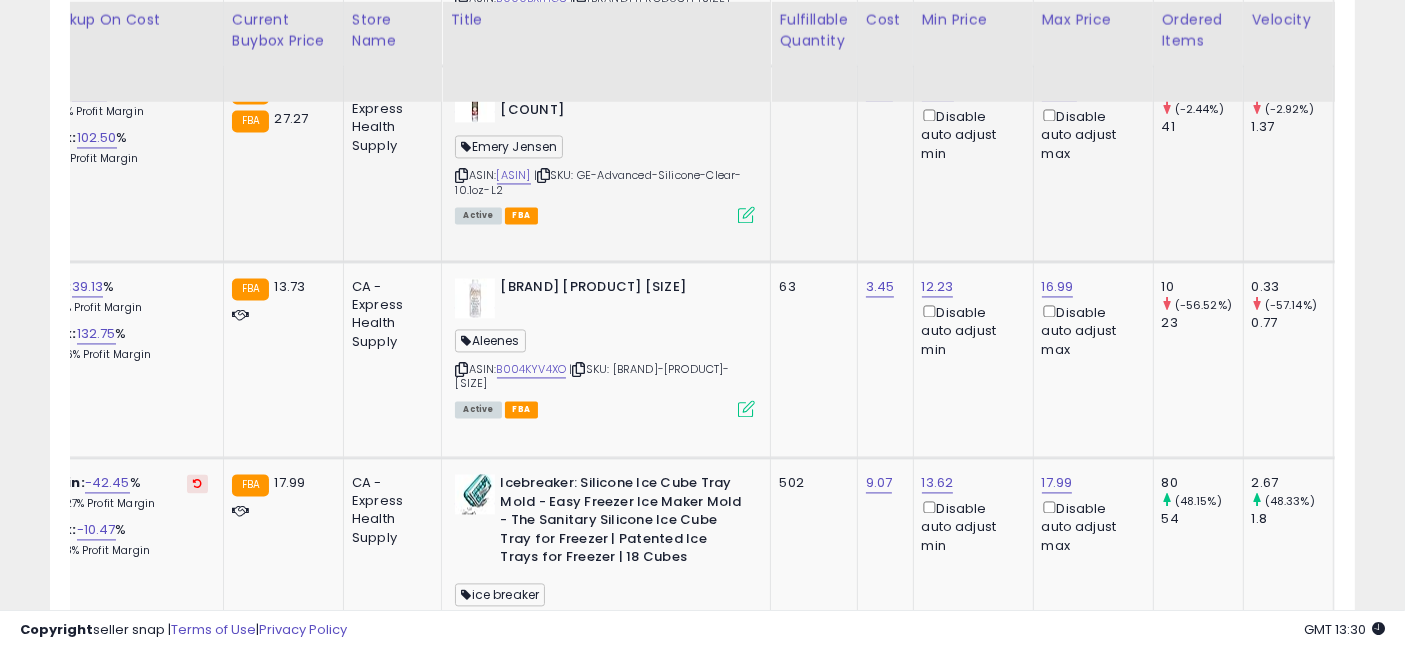 scroll, scrollTop: 0, scrollLeft: 530, axis: horizontal 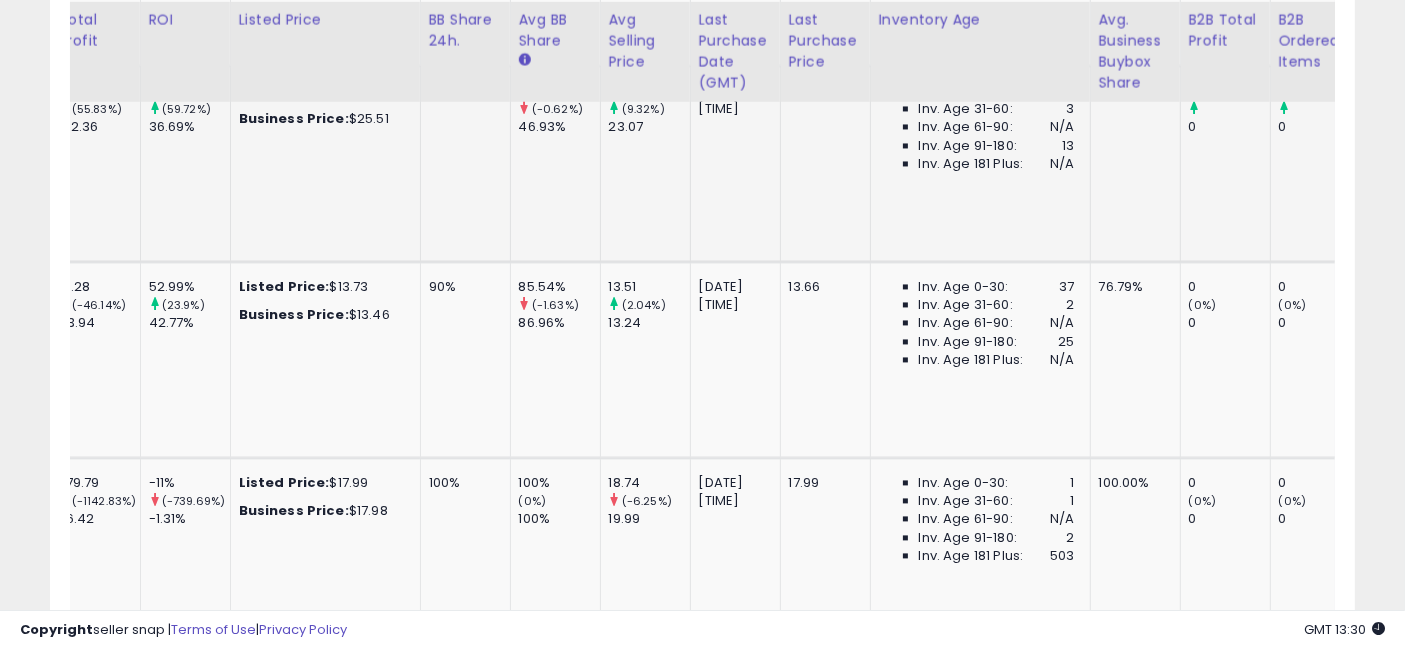 drag, startPoint x: 403, startPoint y: 255, endPoint x: 559, endPoint y: 262, distance: 156.15697 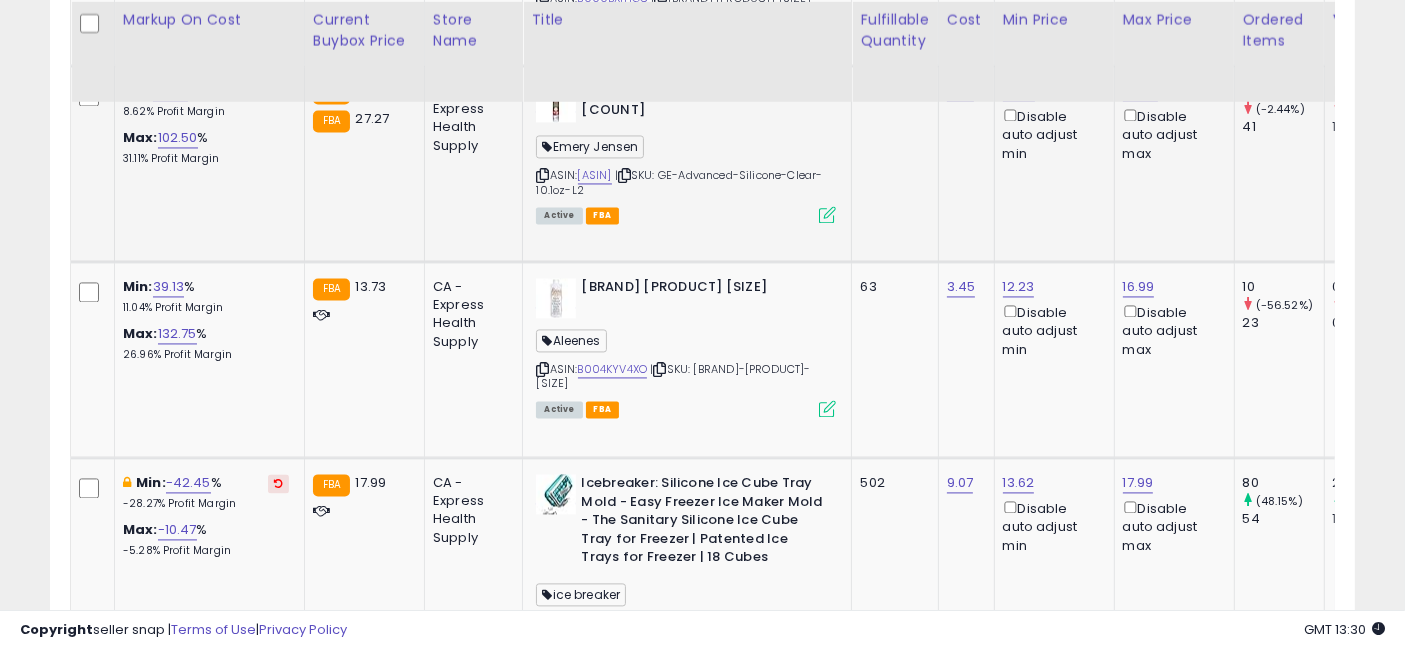 drag, startPoint x: 973, startPoint y: 255, endPoint x: 677, endPoint y: 247, distance: 296.1081 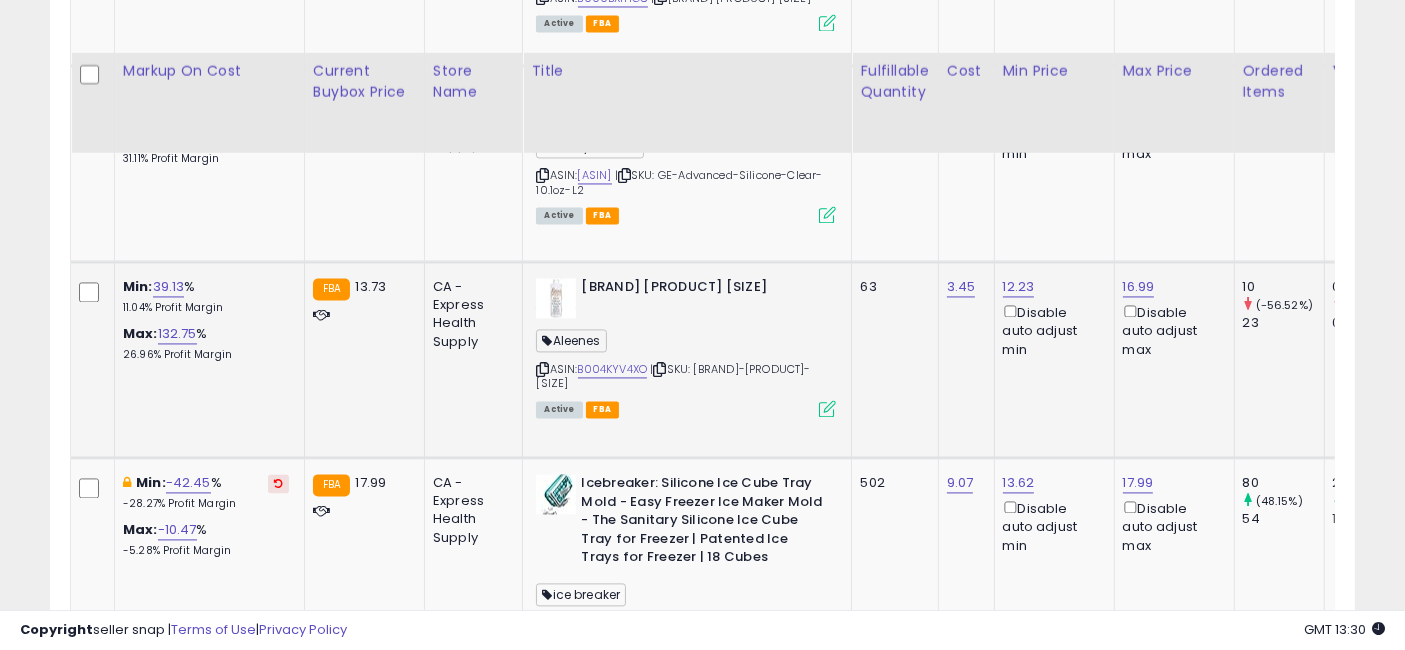scroll, scrollTop: 4105, scrollLeft: 0, axis: vertical 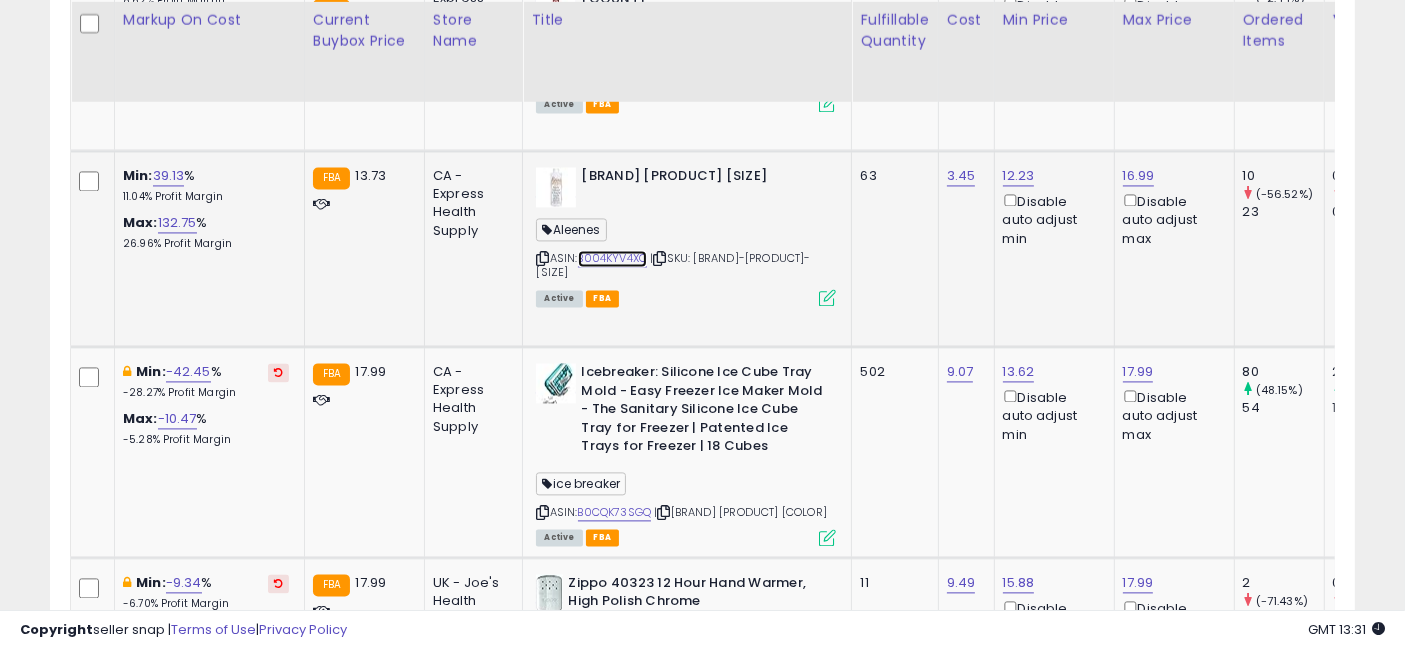 click on "B004KYV4XO" at bounding box center [613, 258] 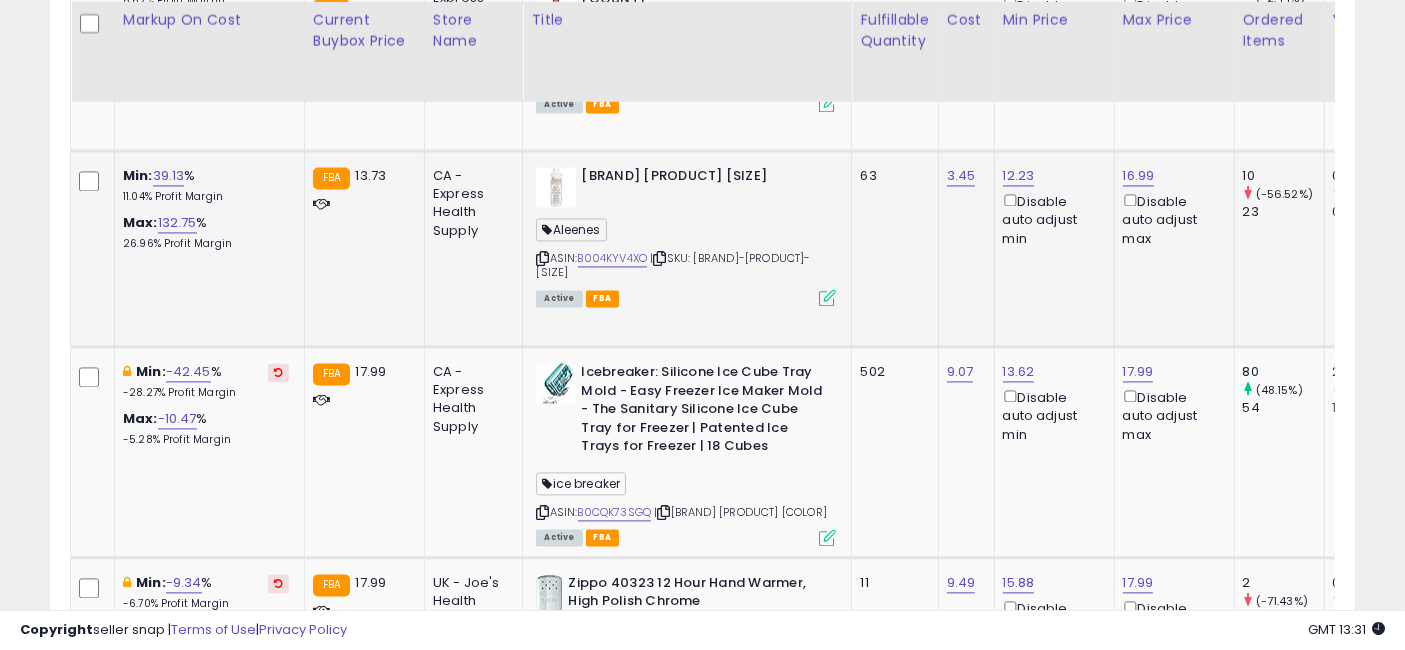 scroll, scrollTop: 0, scrollLeft: 113, axis: horizontal 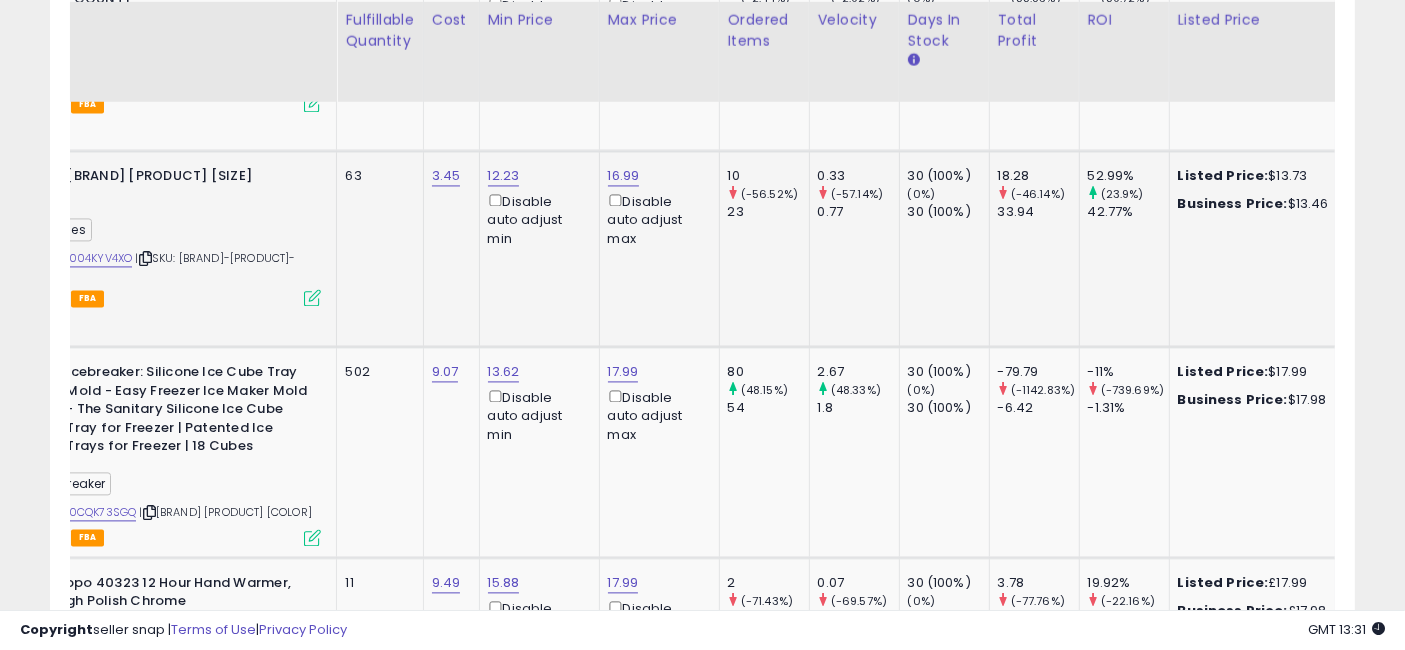 drag, startPoint x: 921, startPoint y: 308, endPoint x: 1068, endPoint y: 312, distance: 147.05441 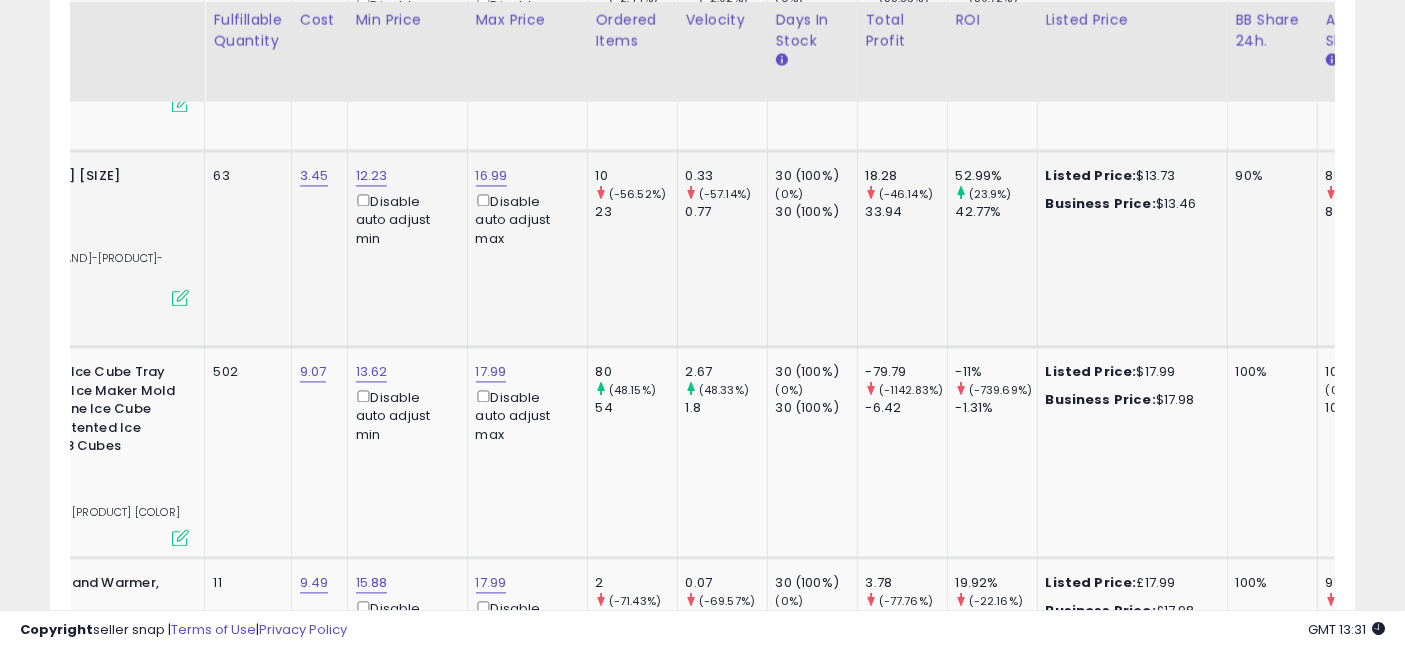 scroll, scrollTop: 0, scrollLeft: 291, axis: horizontal 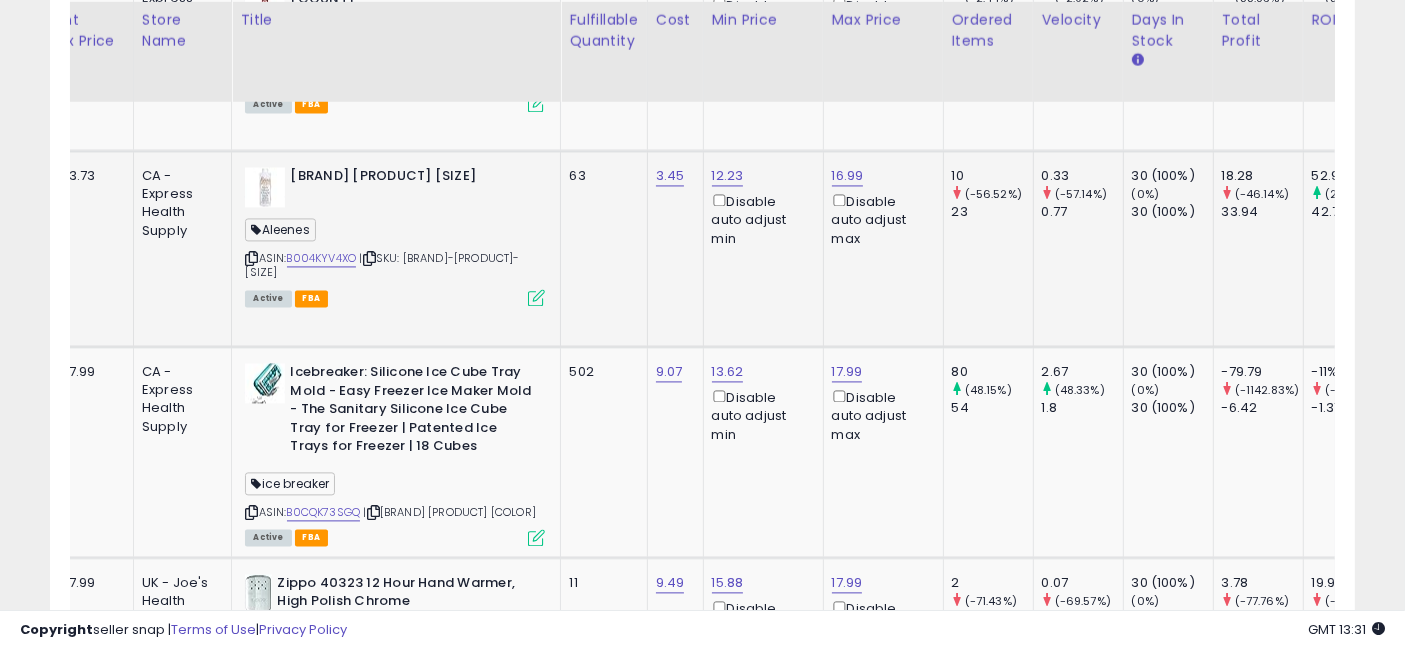 drag, startPoint x: 875, startPoint y: 316, endPoint x: 634, endPoint y: 329, distance: 241.35037 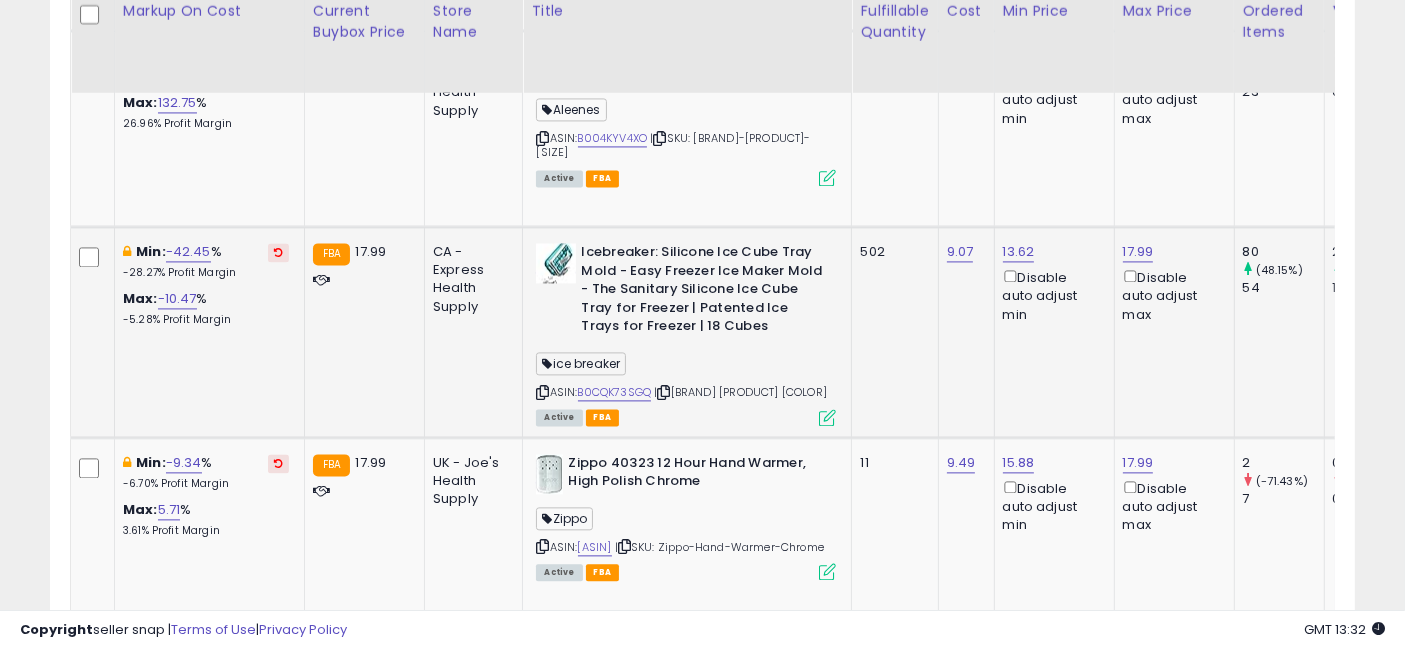 scroll, scrollTop: 4327, scrollLeft: 0, axis: vertical 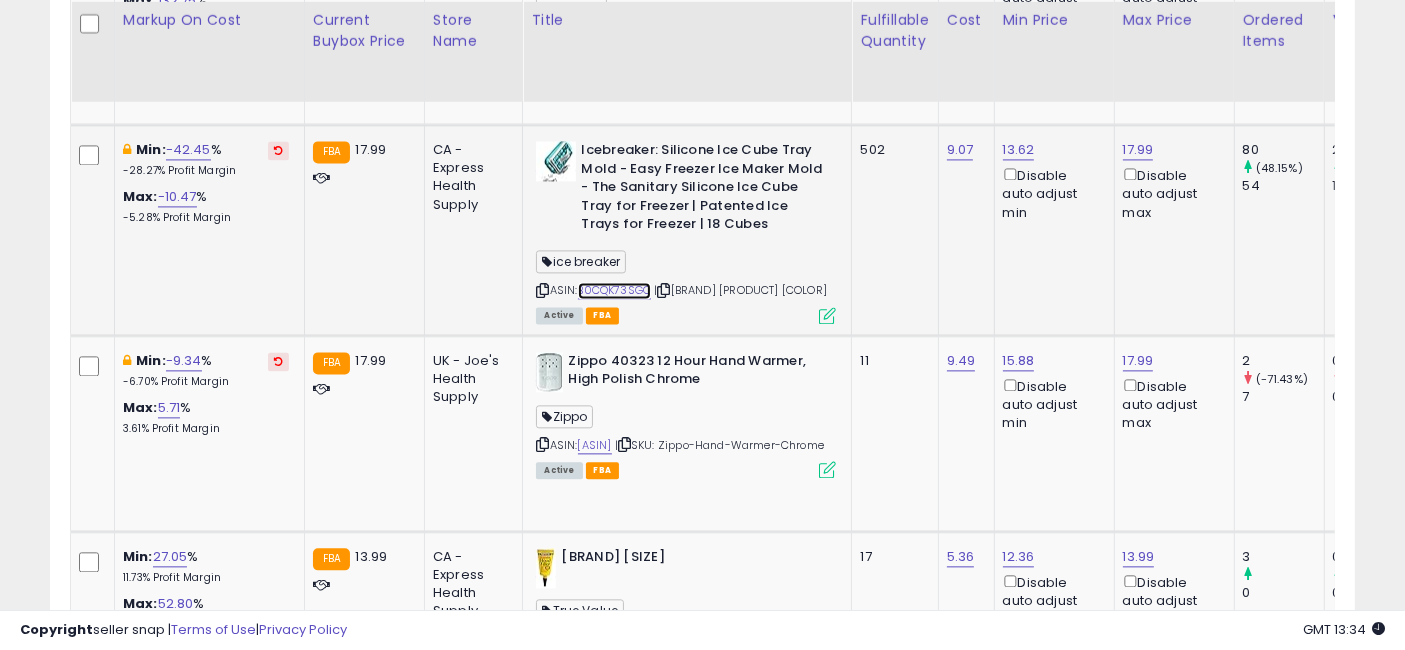 click on "B0CQK73SGQ" at bounding box center [615, 290] 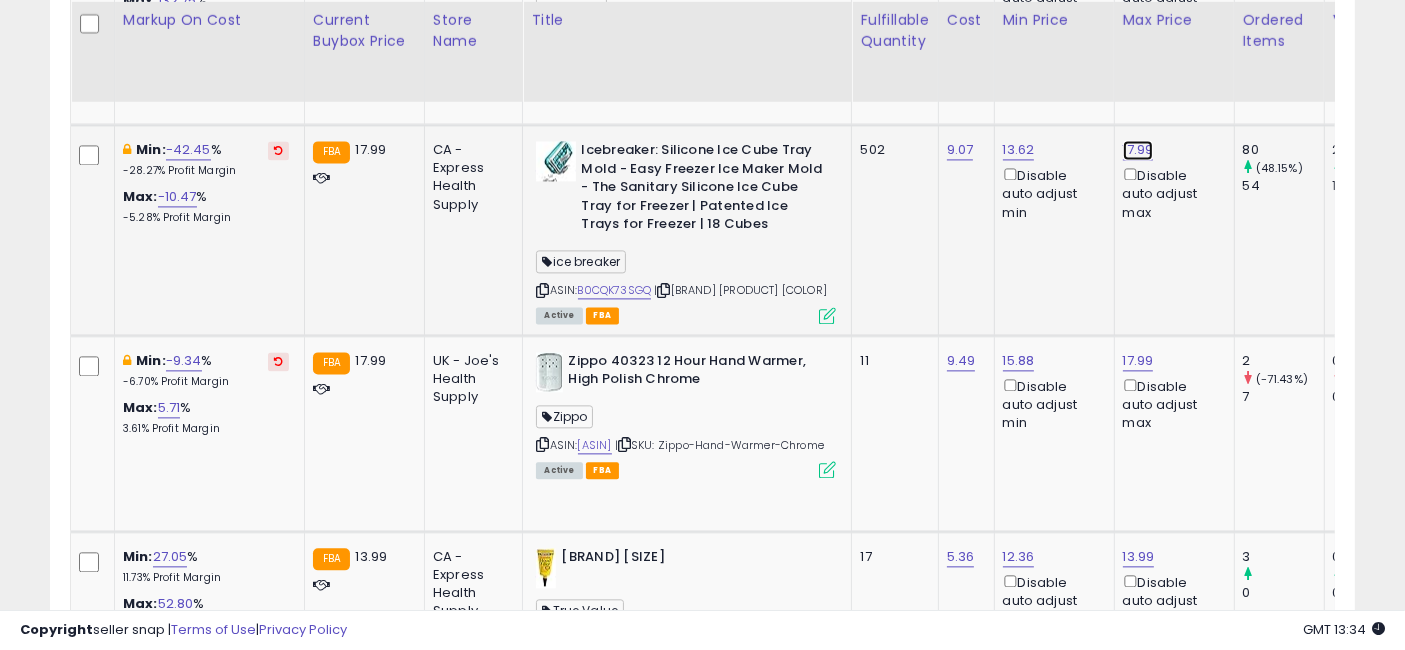 click on "17.99" at bounding box center [1139, -3182] 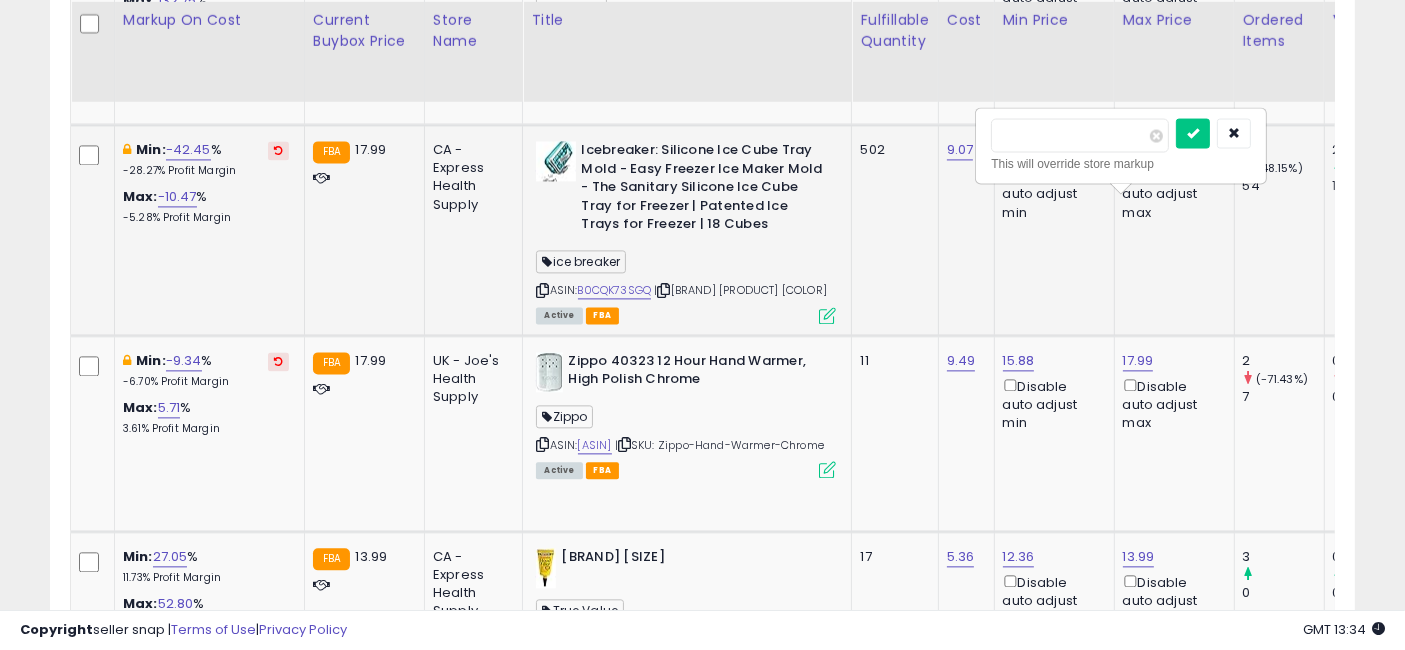click on "*****" at bounding box center [1080, 135] 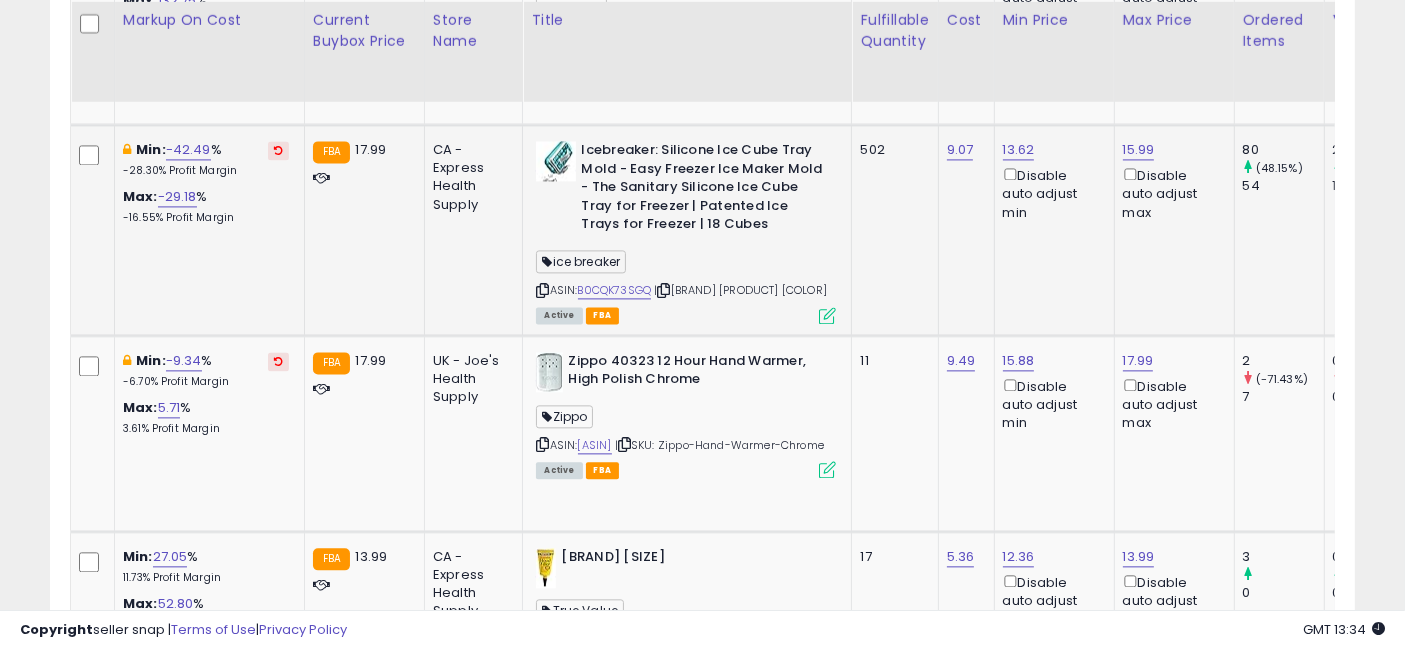 scroll, scrollTop: 0, scrollLeft: 569, axis: horizontal 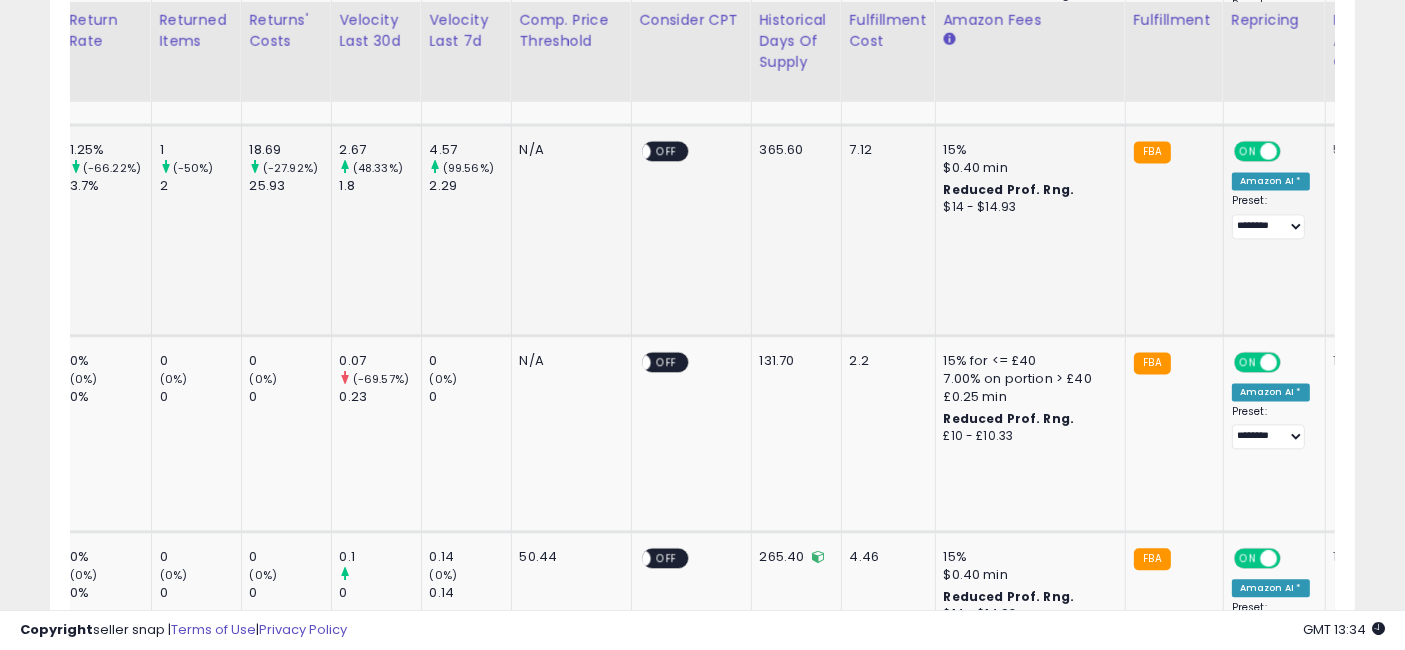 drag, startPoint x: 813, startPoint y: 292, endPoint x: 1055, endPoint y: 281, distance: 242.24988 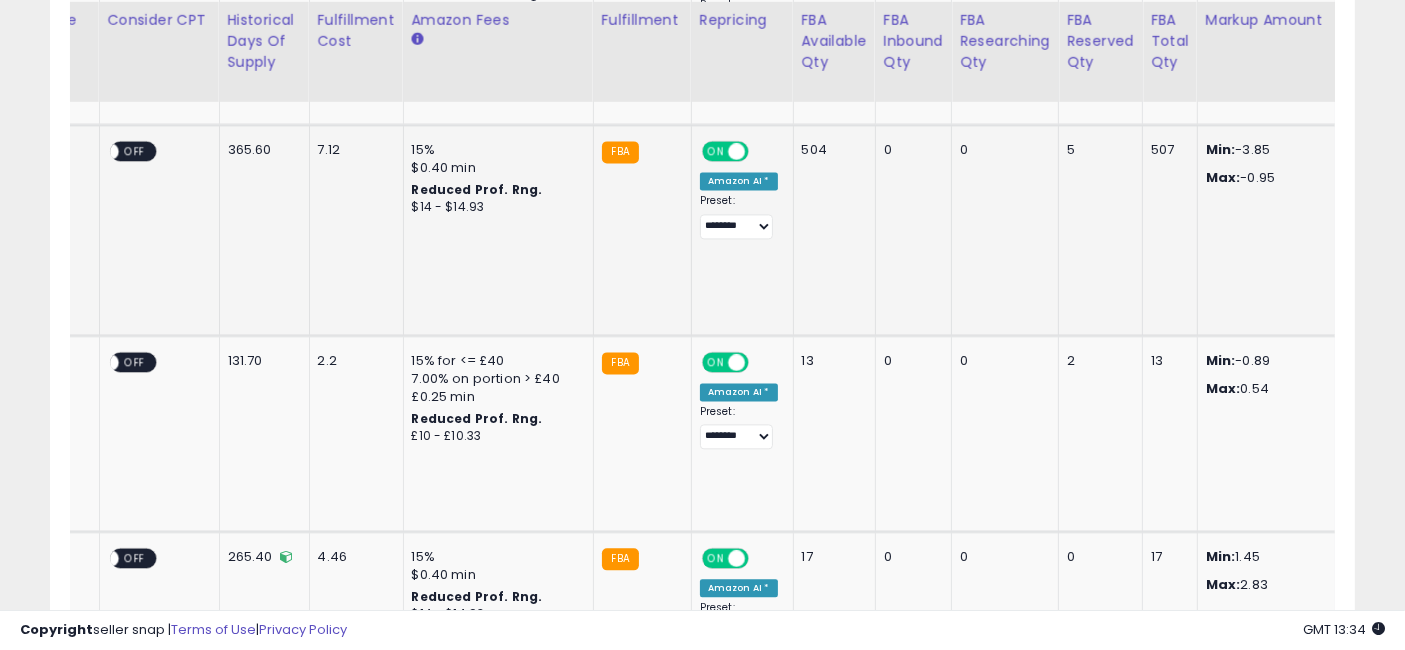 scroll, scrollTop: 0, scrollLeft: 3358, axis: horizontal 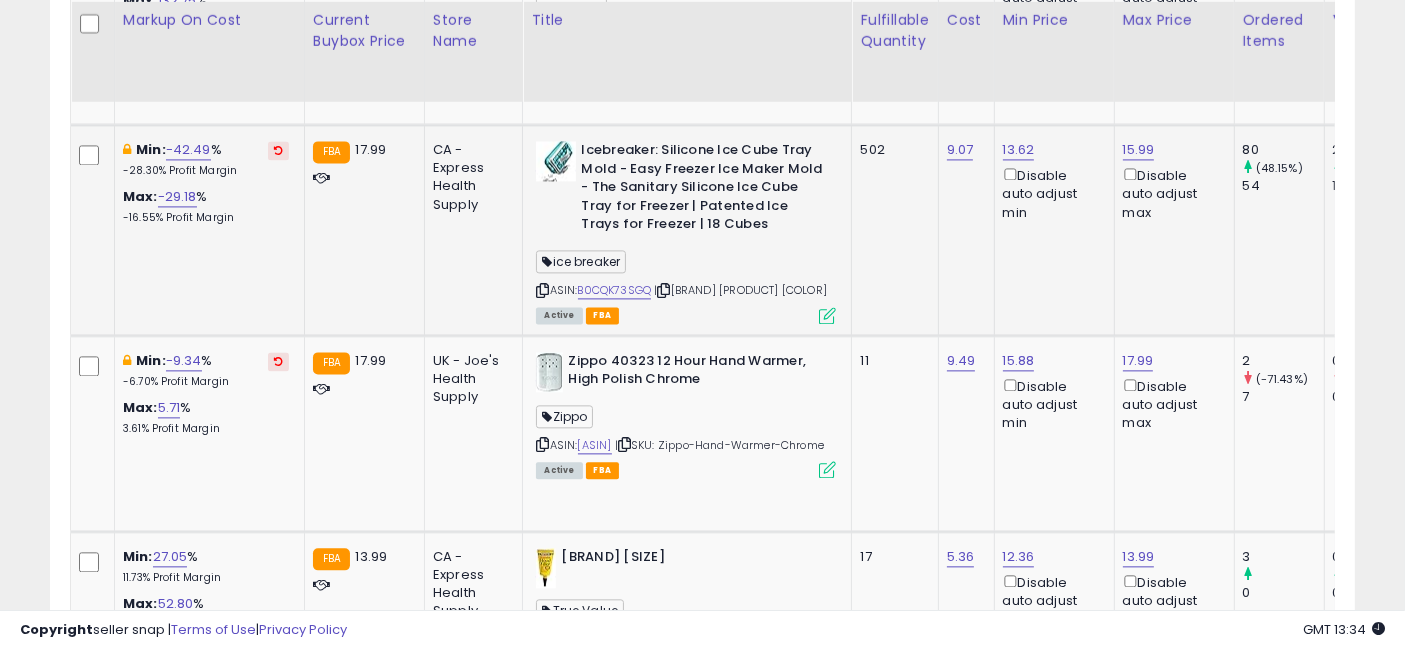 drag, startPoint x: 1059, startPoint y: 285, endPoint x: 660, endPoint y: 270, distance: 399.28186 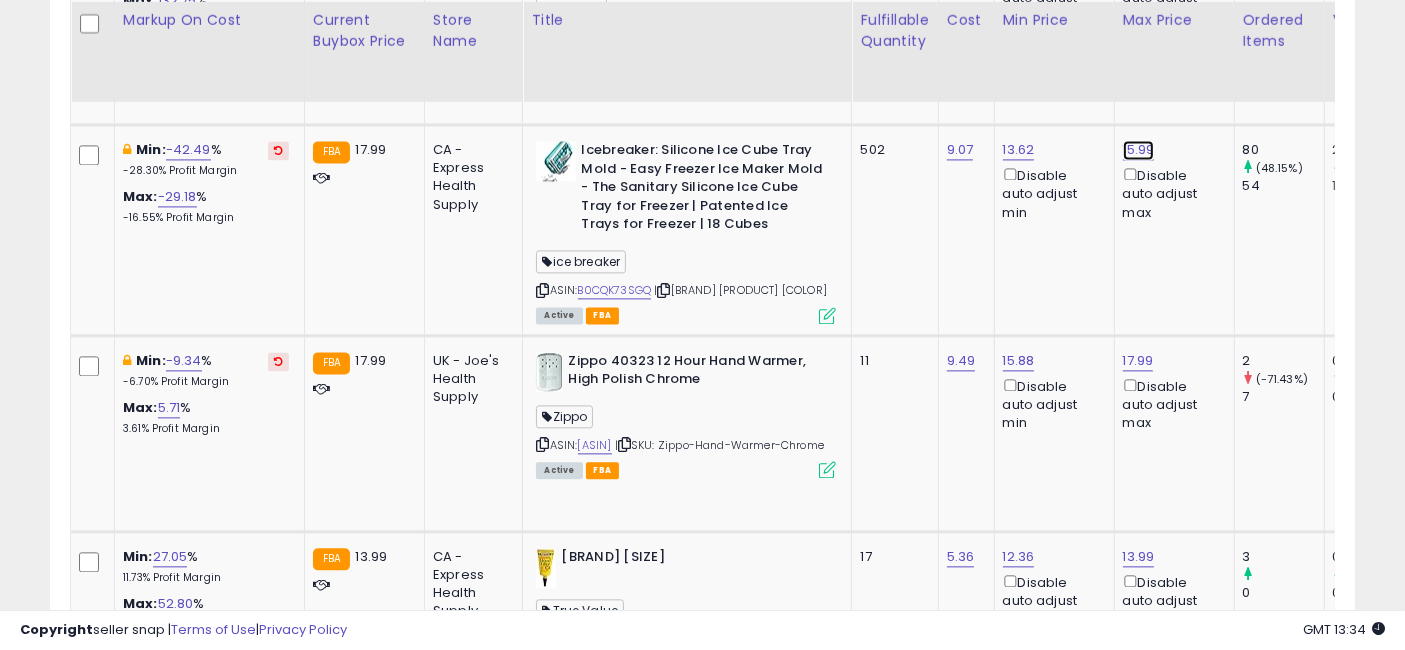 click on "15.99" at bounding box center [1139, -3182] 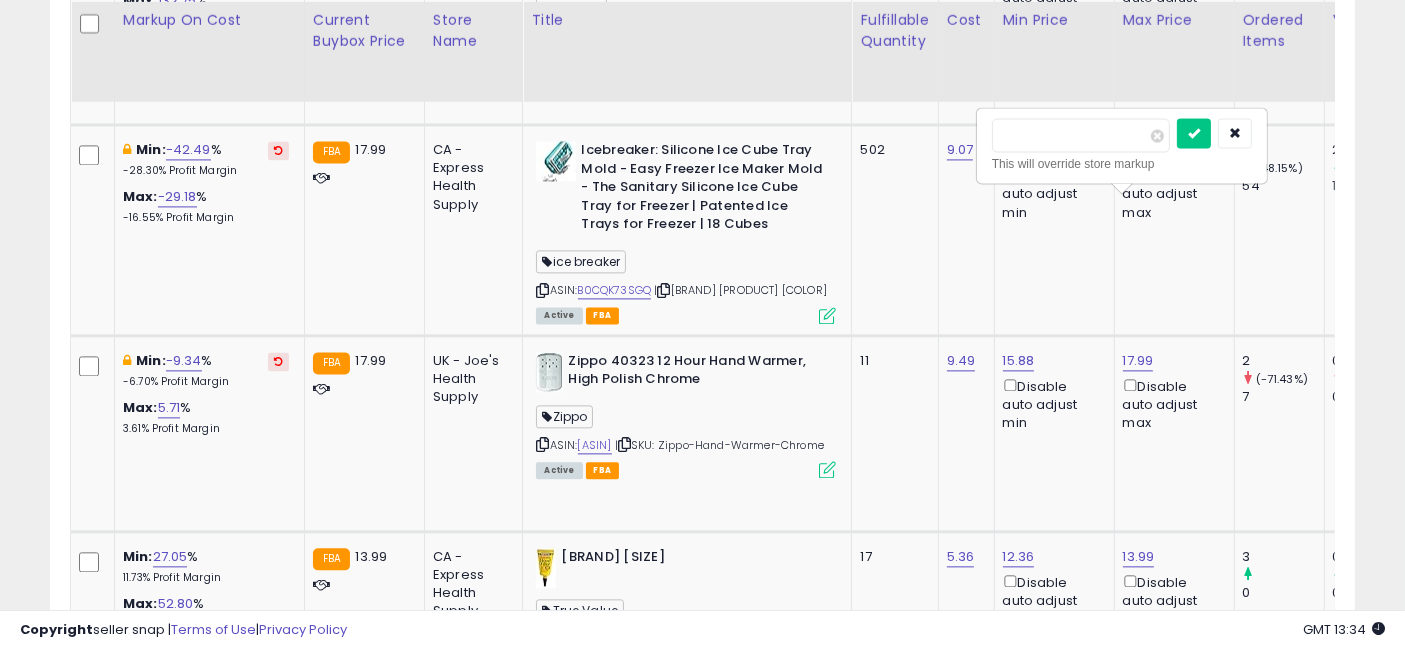 click on "*****" at bounding box center (1081, 135) 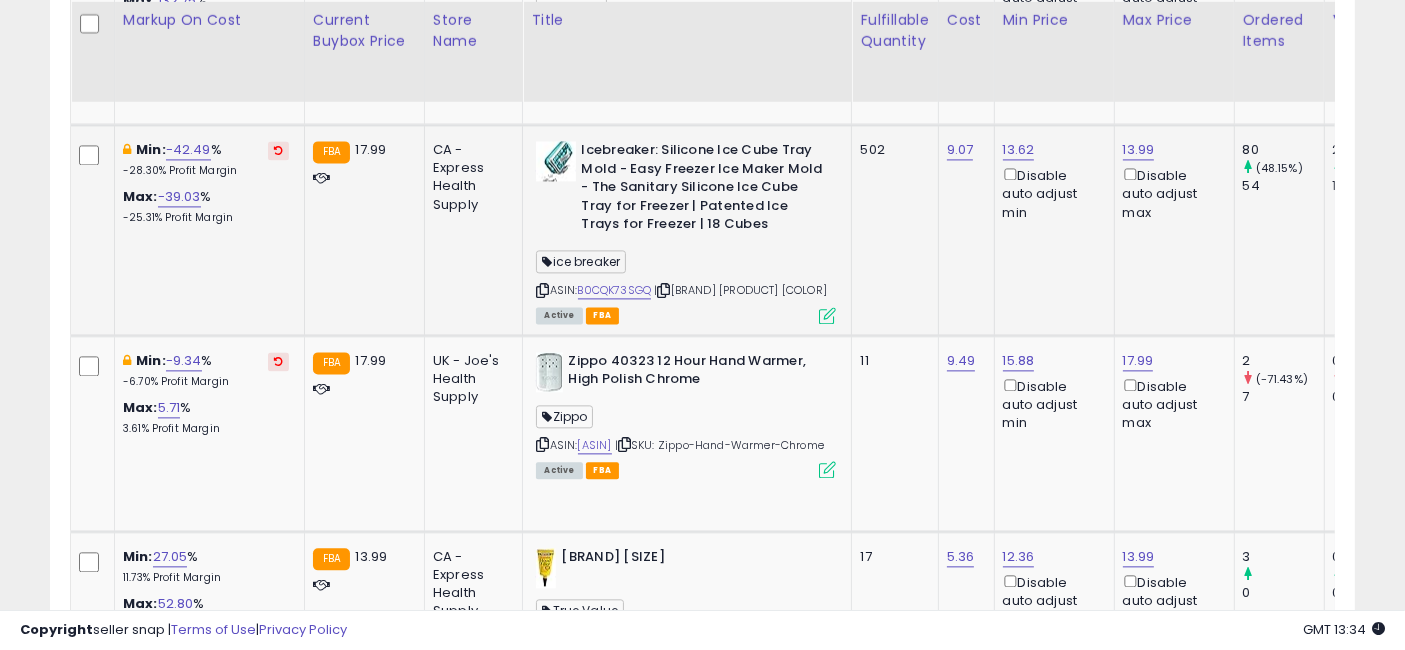 click at bounding box center (827, 315) 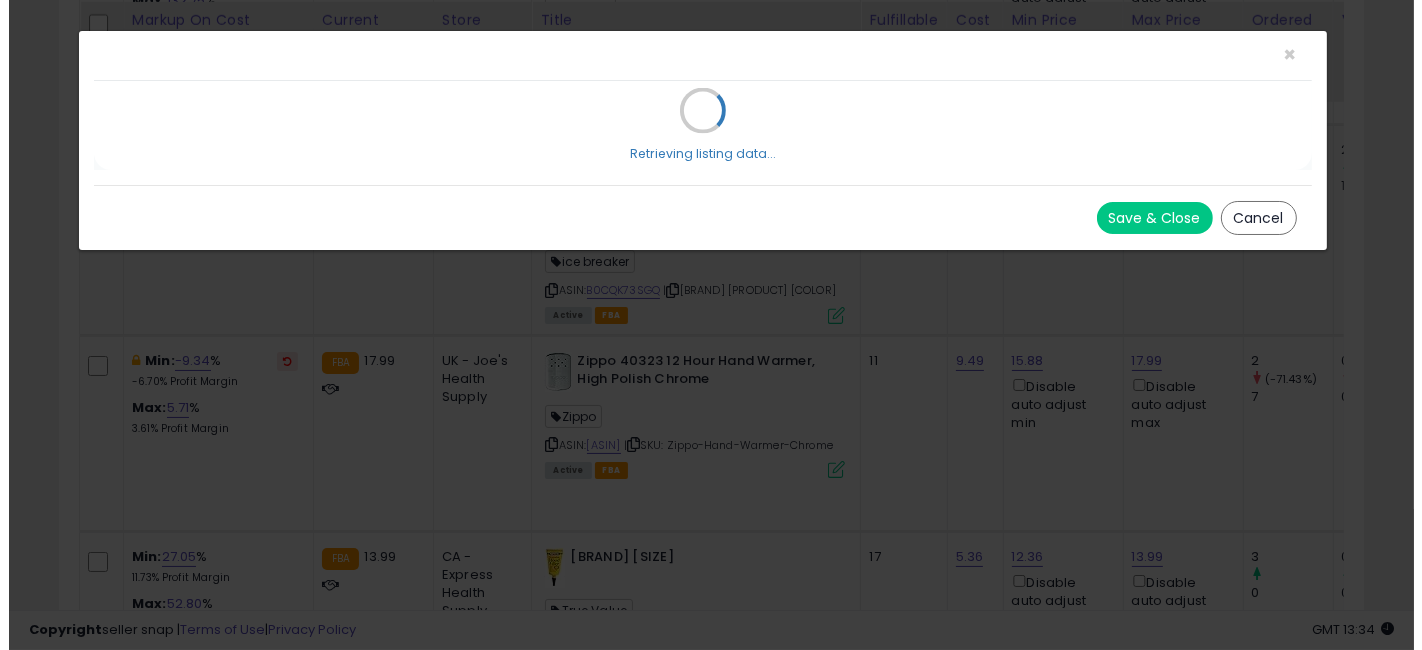 scroll, scrollTop: 999590, scrollLeft: 999234, axis: both 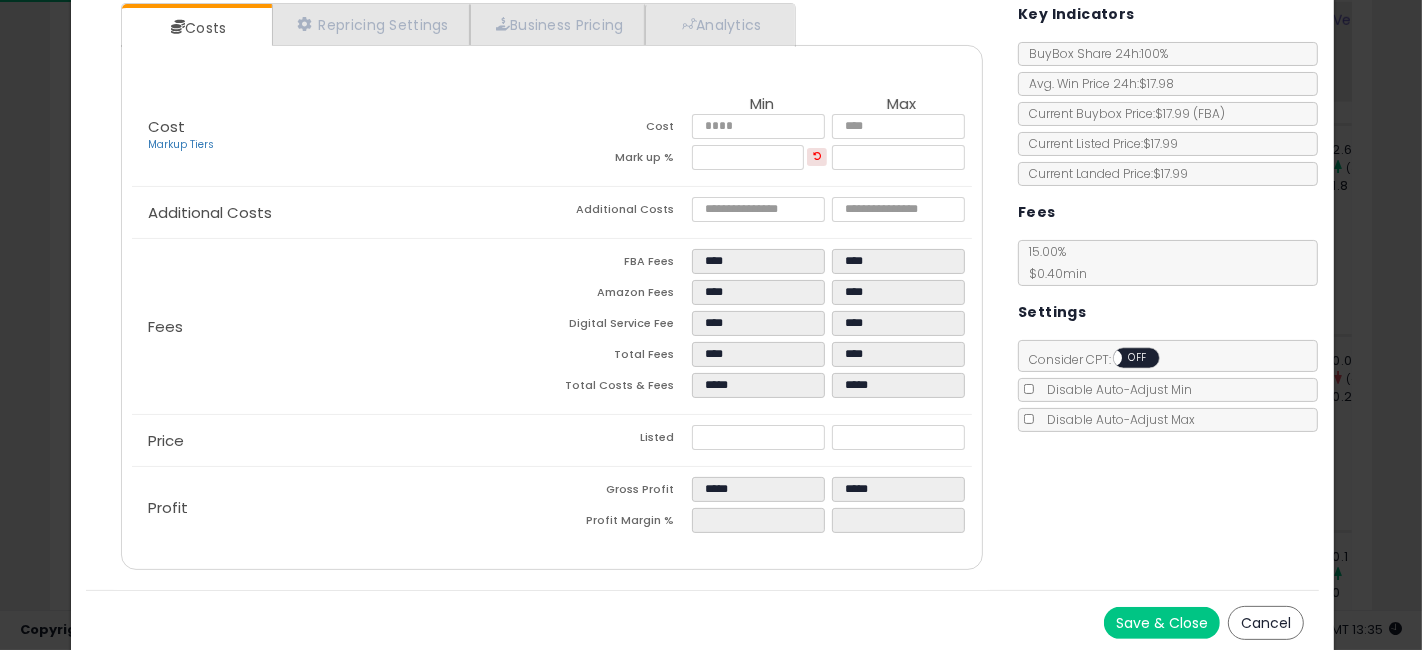 click on "Save & Close" at bounding box center [1162, 623] 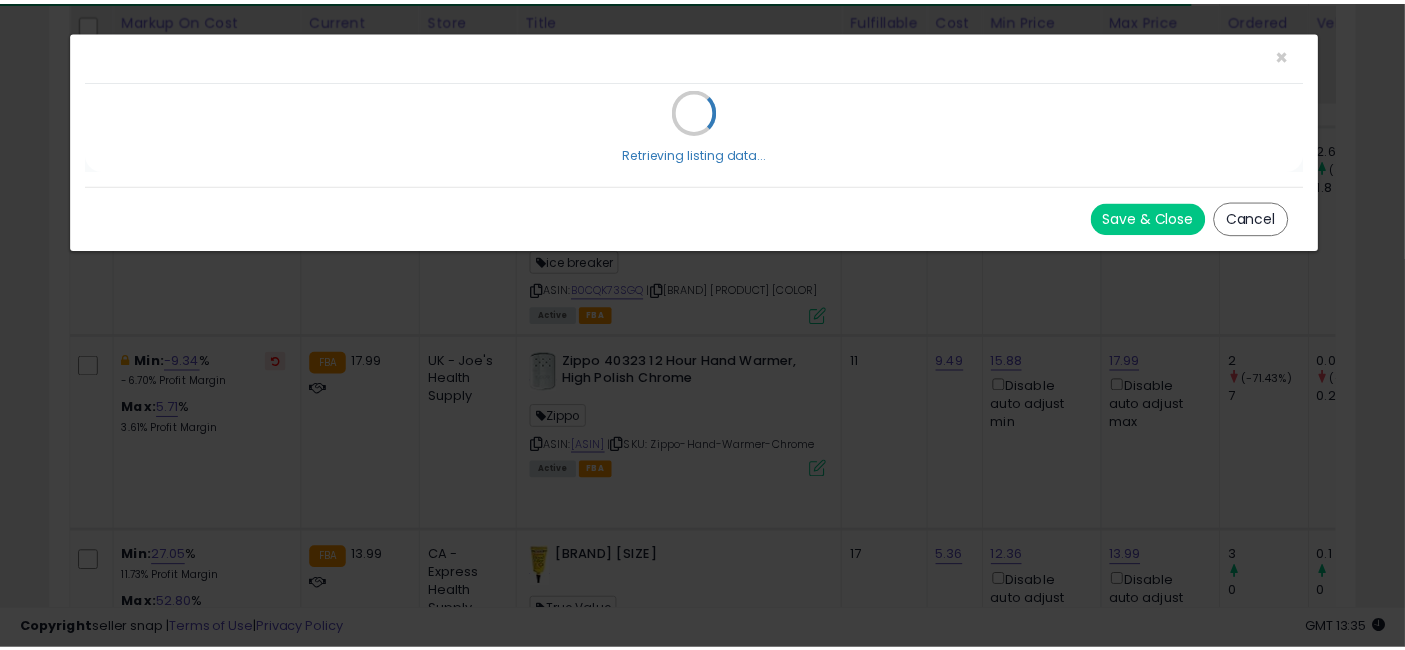 scroll, scrollTop: 0, scrollLeft: 0, axis: both 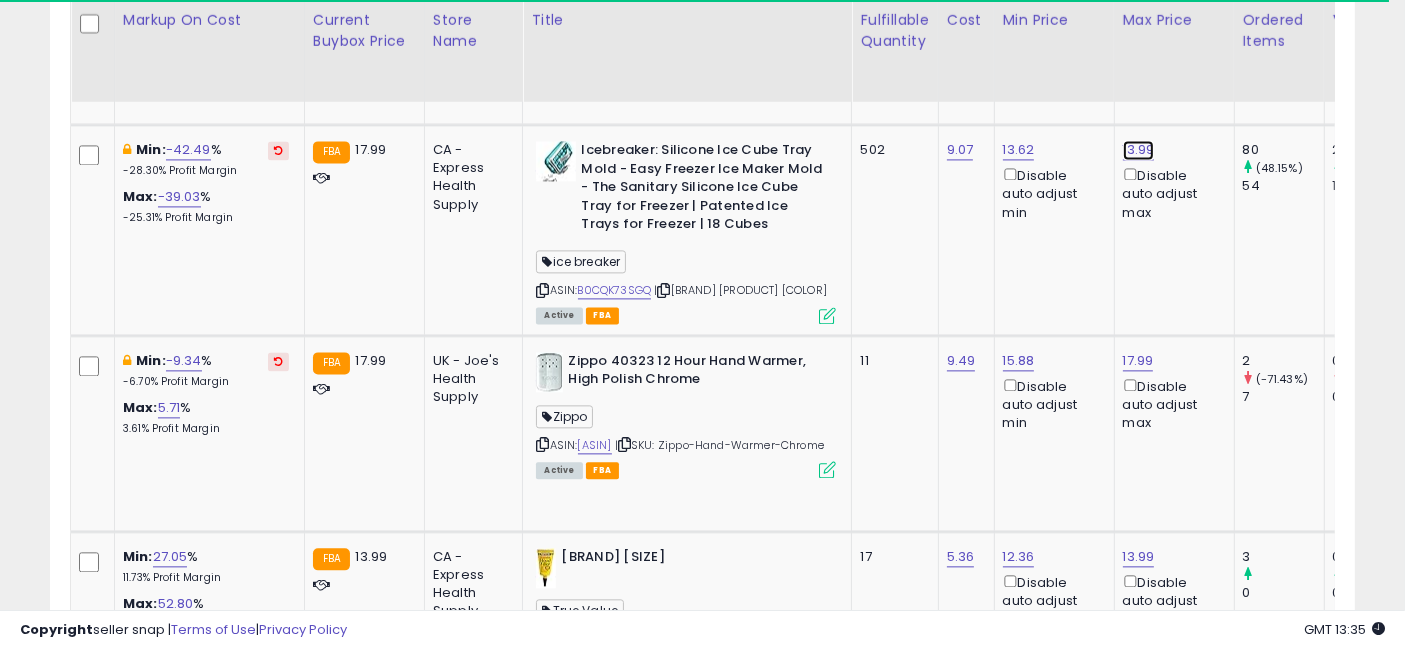 click on "13.99" at bounding box center [1139, -3182] 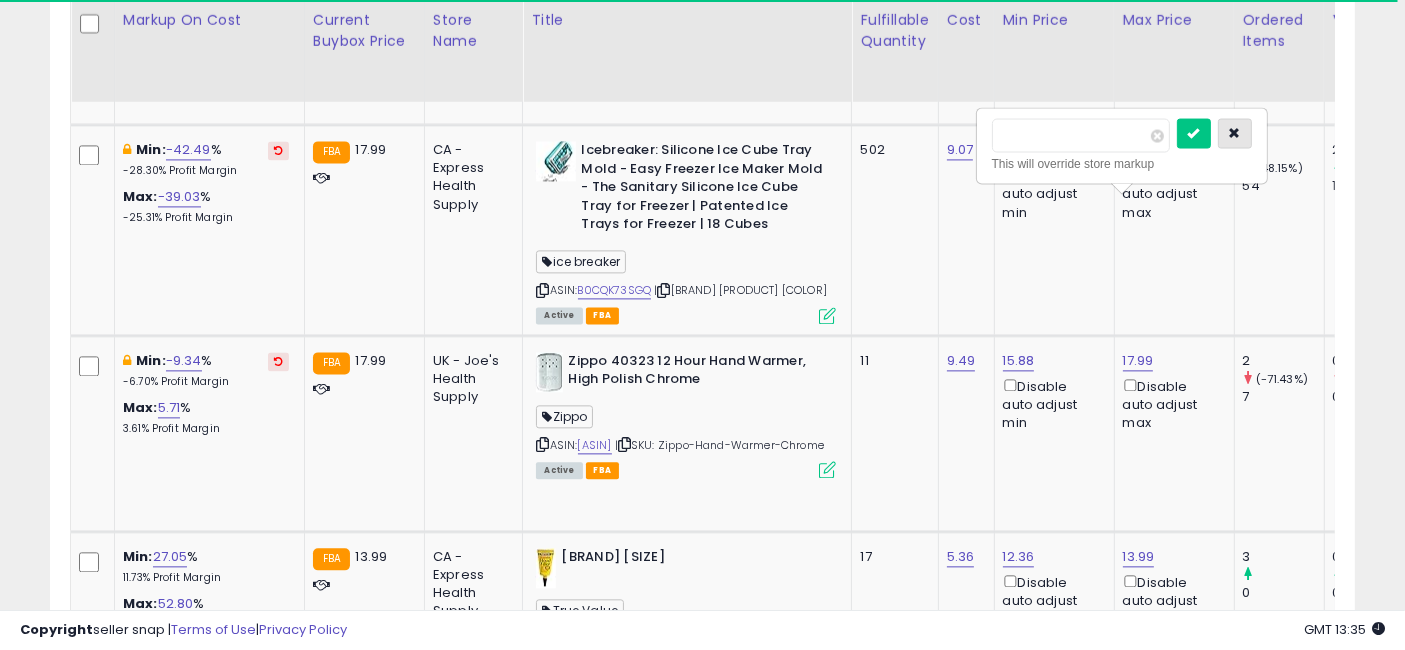click at bounding box center [1235, 132] 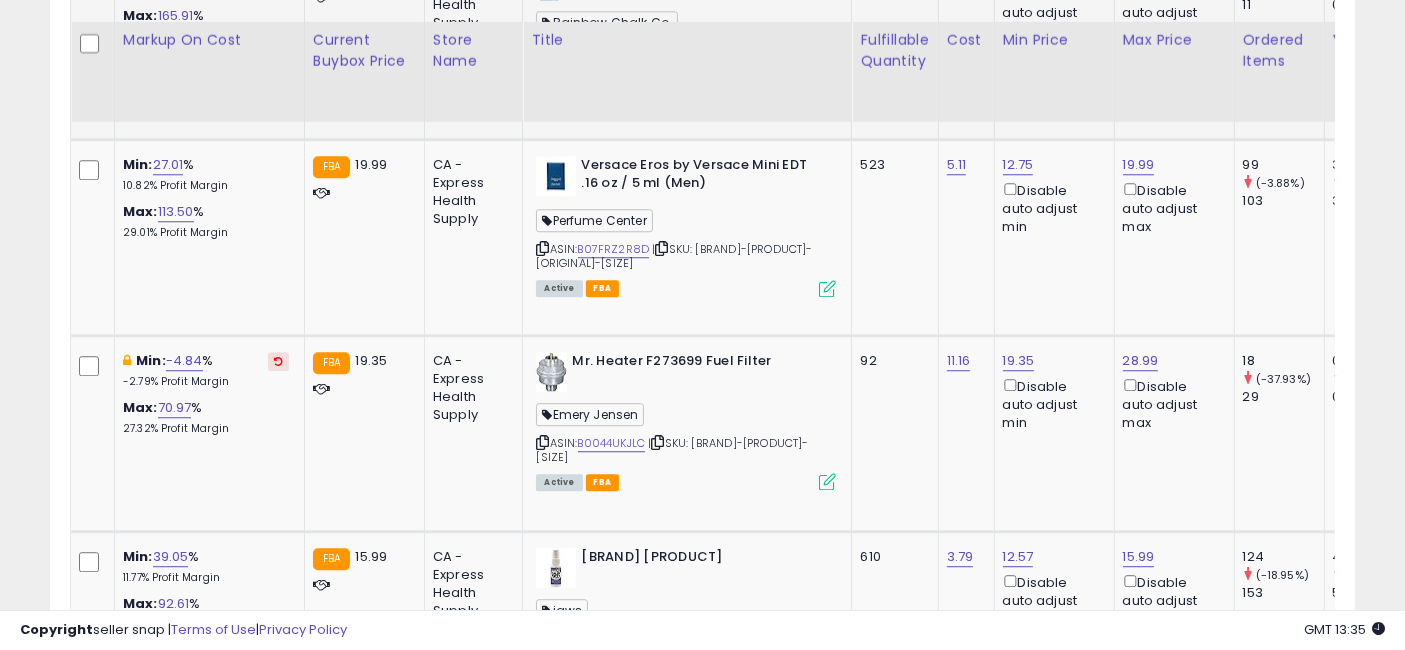 scroll, scrollTop: 5327, scrollLeft: 0, axis: vertical 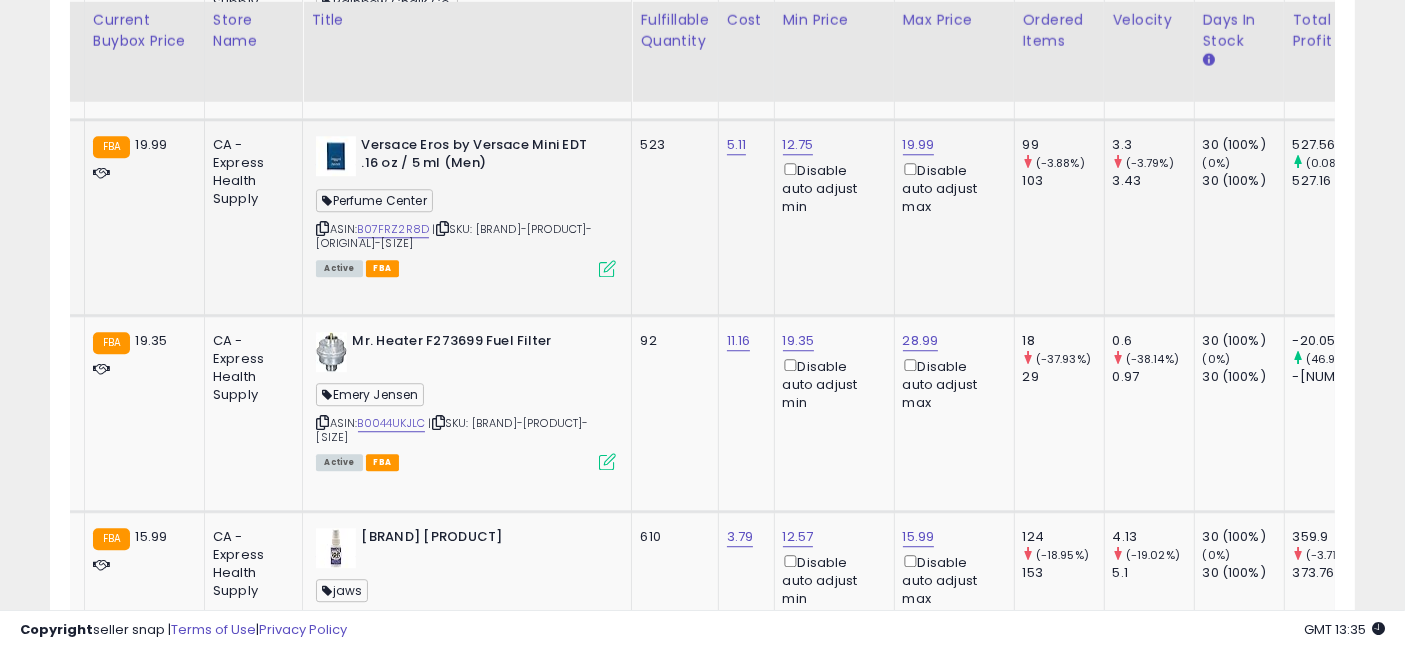 drag, startPoint x: 891, startPoint y: 283, endPoint x: 967, endPoint y: 299, distance: 77.665955 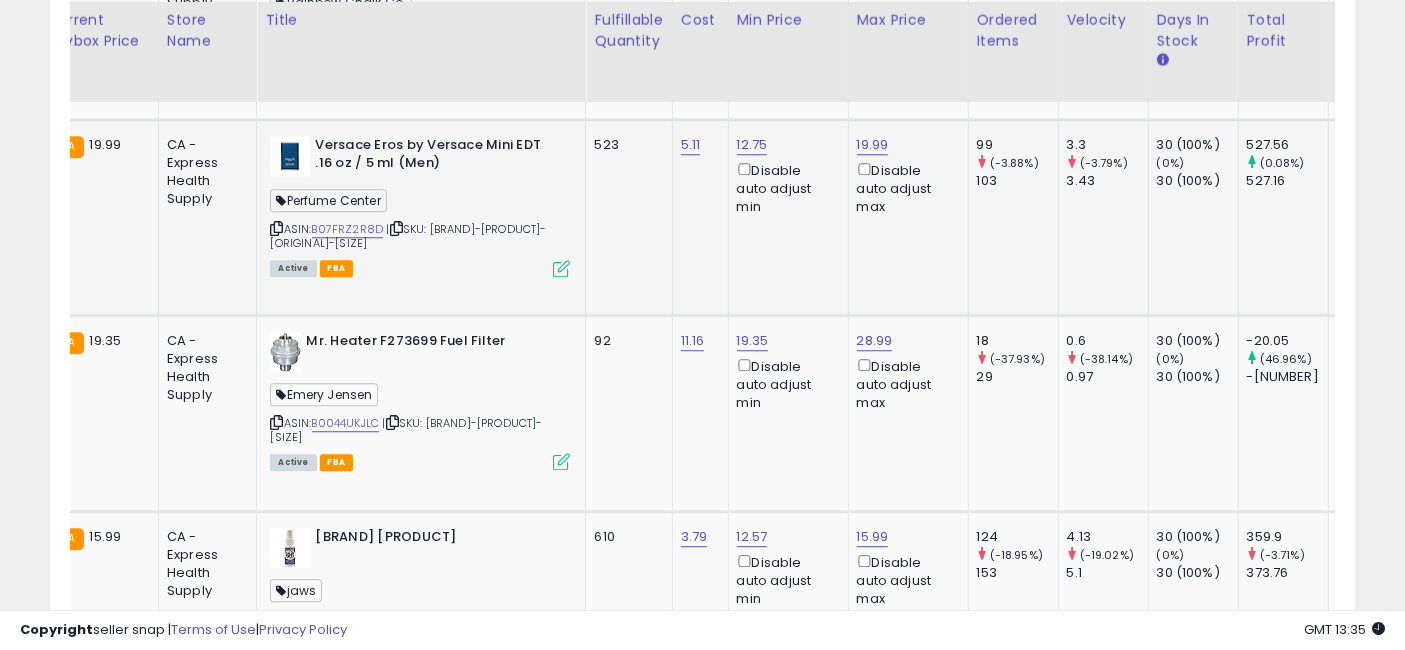 scroll, scrollTop: 0, scrollLeft: 373, axis: horizontal 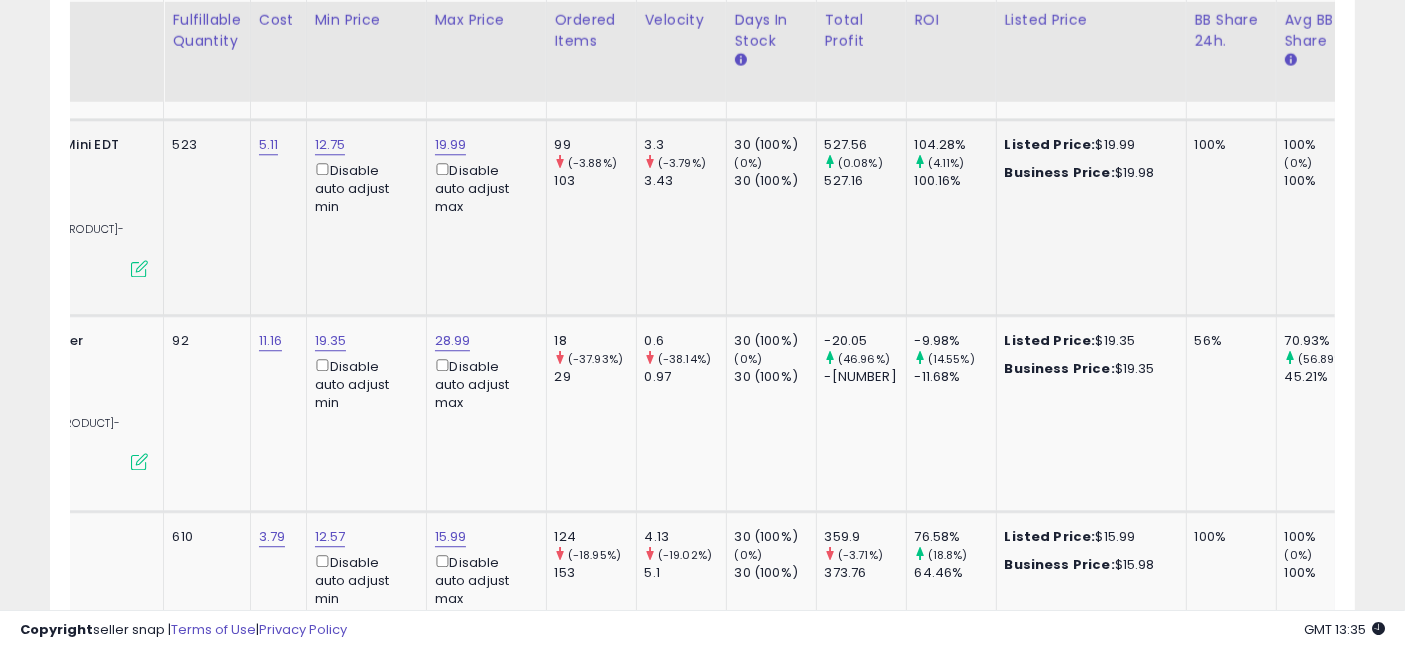 drag, startPoint x: 638, startPoint y: 307, endPoint x: 771, endPoint y: 335, distance: 135.91542 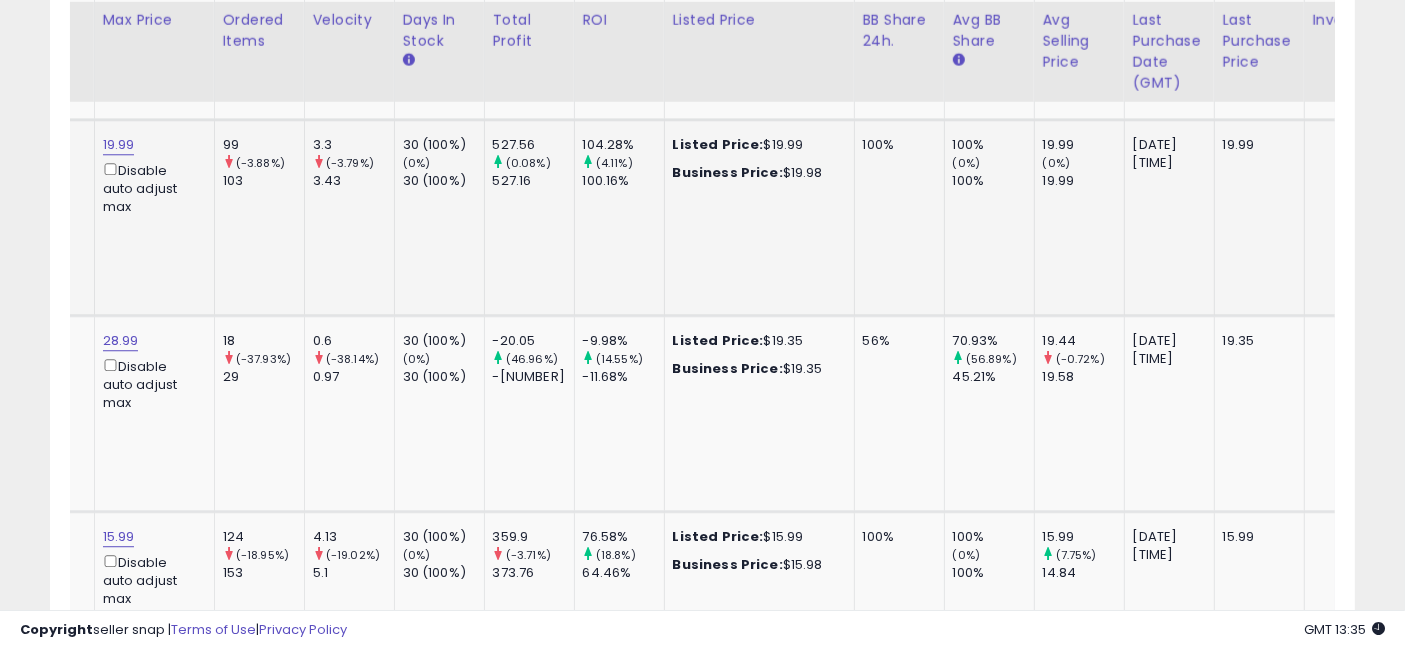 scroll, scrollTop: 0, scrollLeft: 1060, axis: horizontal 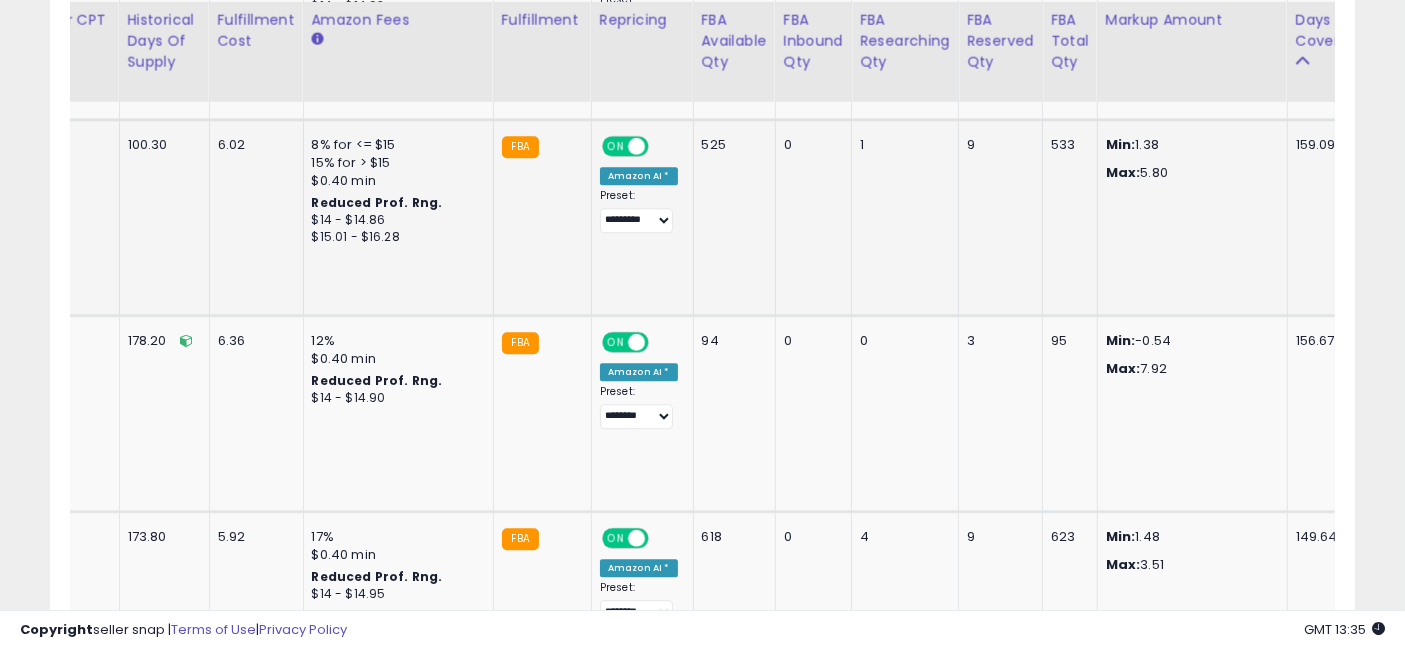 drag, startPoint x: 569, startPoint y: 295, endPoint x: 1151, endPoint y: 290, distance: 582.0215 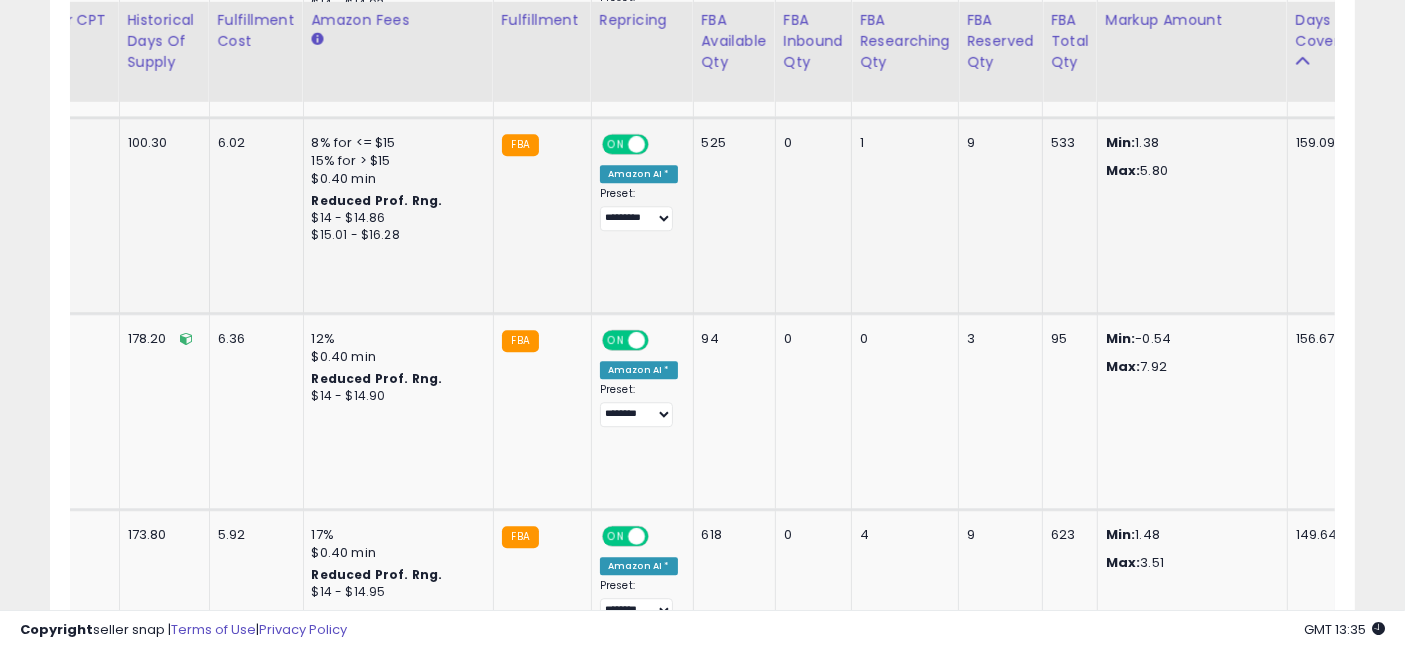 drag, startPoint x: 1160, startPoint y: 311, endPoint x: 530, endPoint y: 340, distance: 630.6671 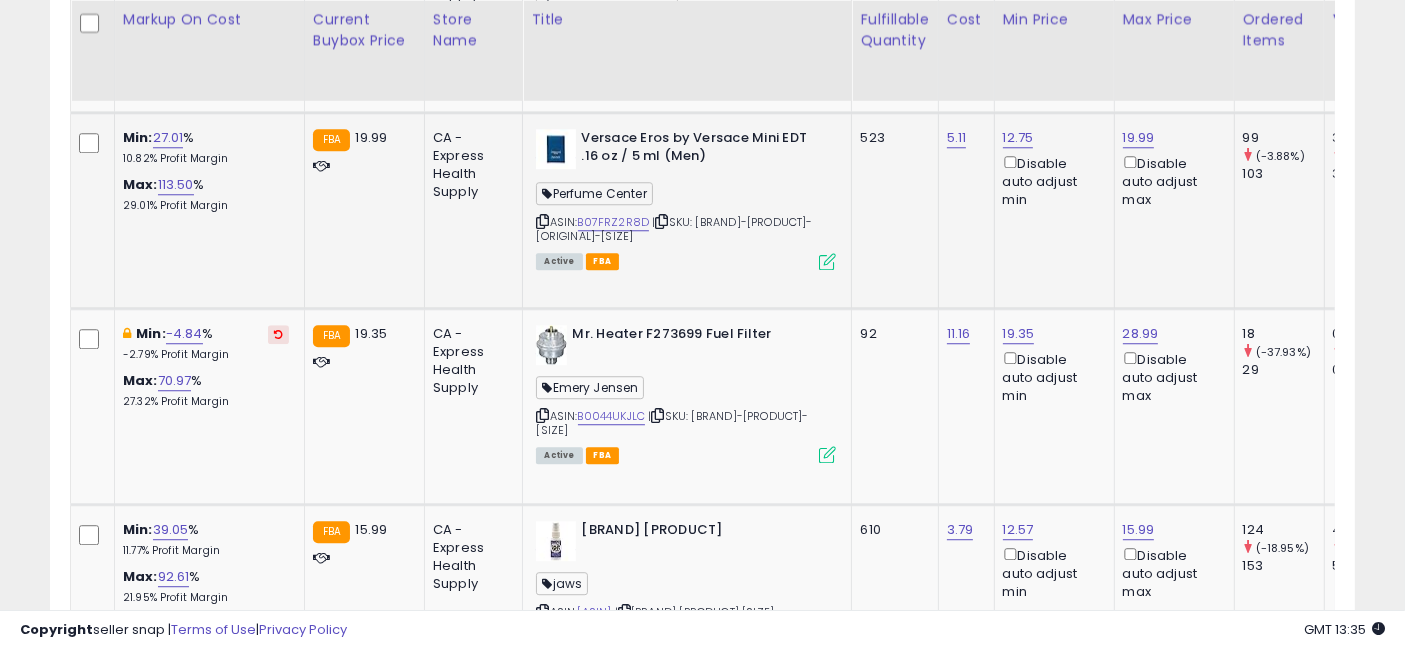 drag, startPoint x: 1108, startPoint y: 293, endPoint x: 652, endPoint y: 289, distance: 456.01755 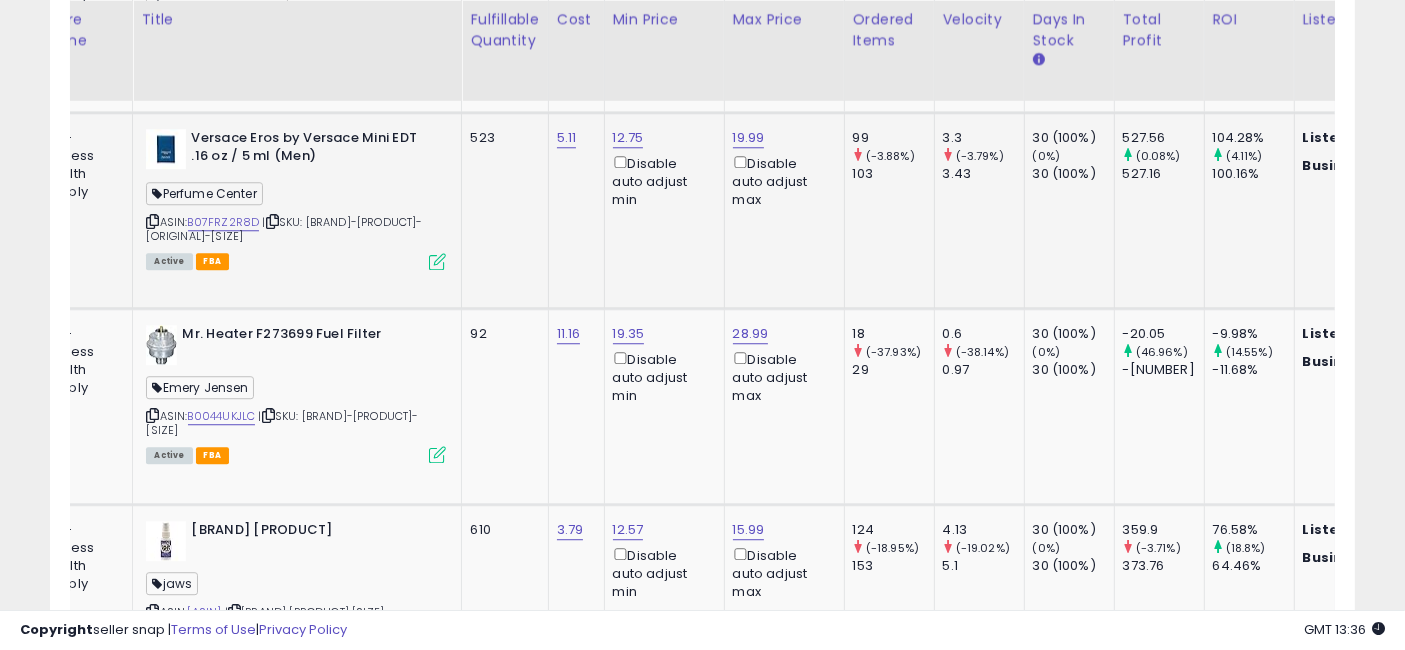 drag, startPoint x: 920, startPoint y: 310, endPoint x: 1038, endPoint y: 337, distance: 121.049576 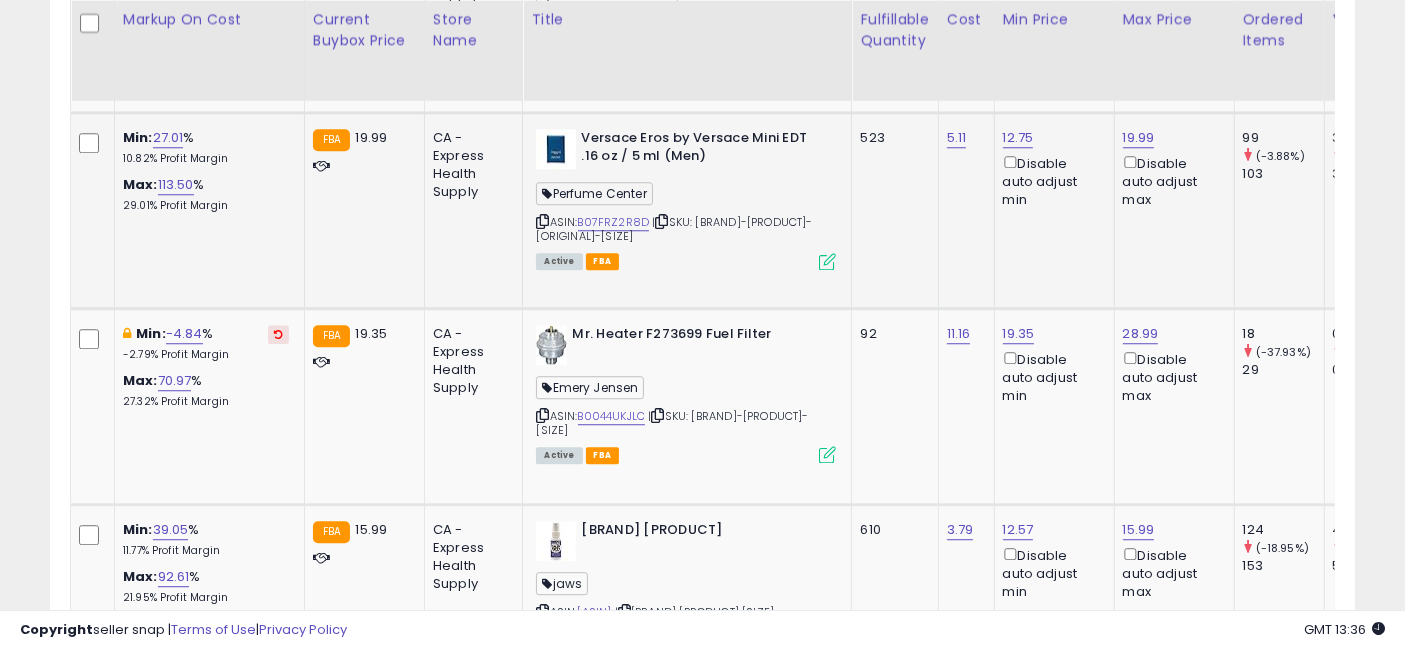 drag, startPoint x: 1075, startPoint y: 304, endPoint x: 791, endPoint y: 301, distance: 284.01584 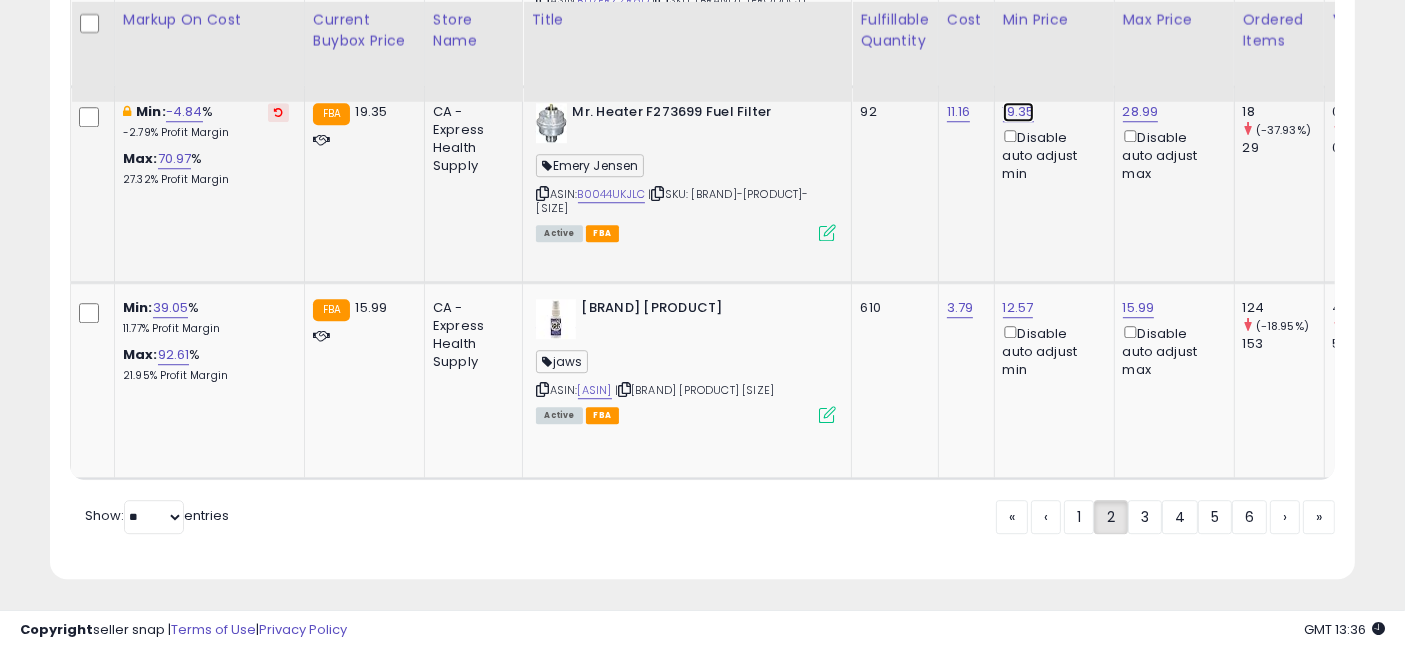 click on "19.35" at bounding box center (1017, -4411) 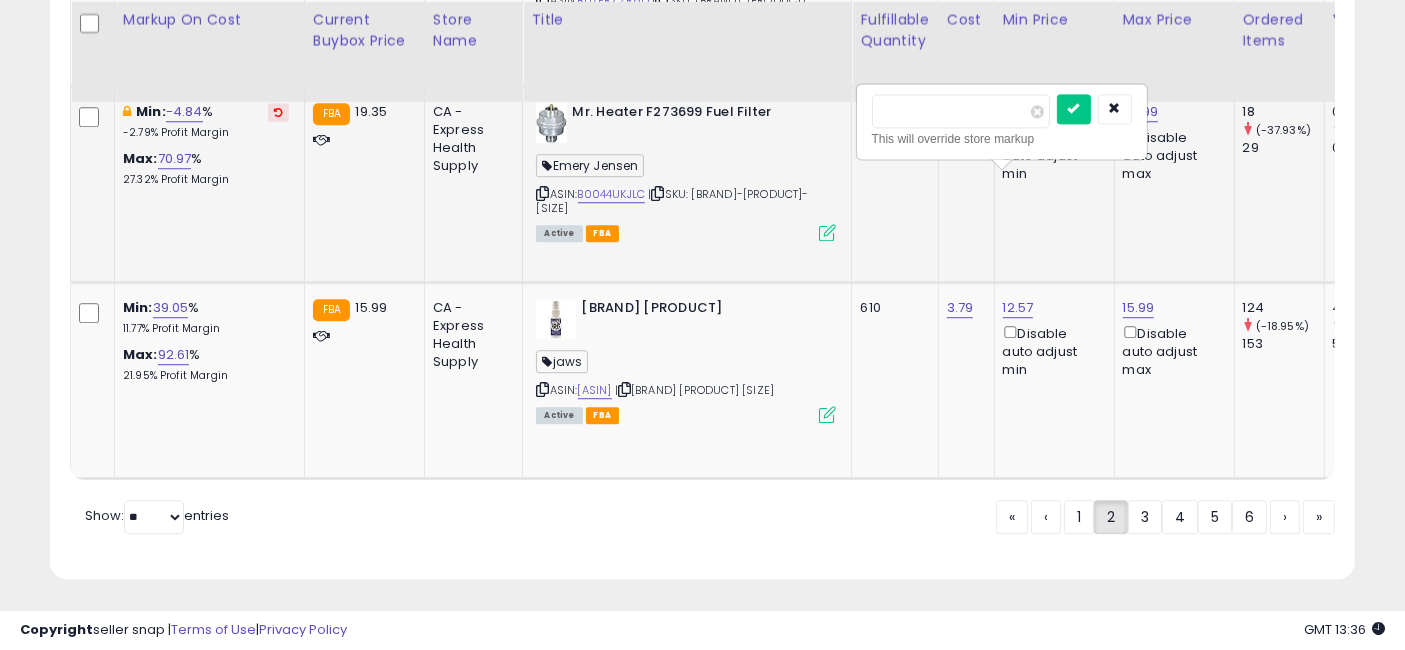 click on "*****" at bounding box center [961, 111] 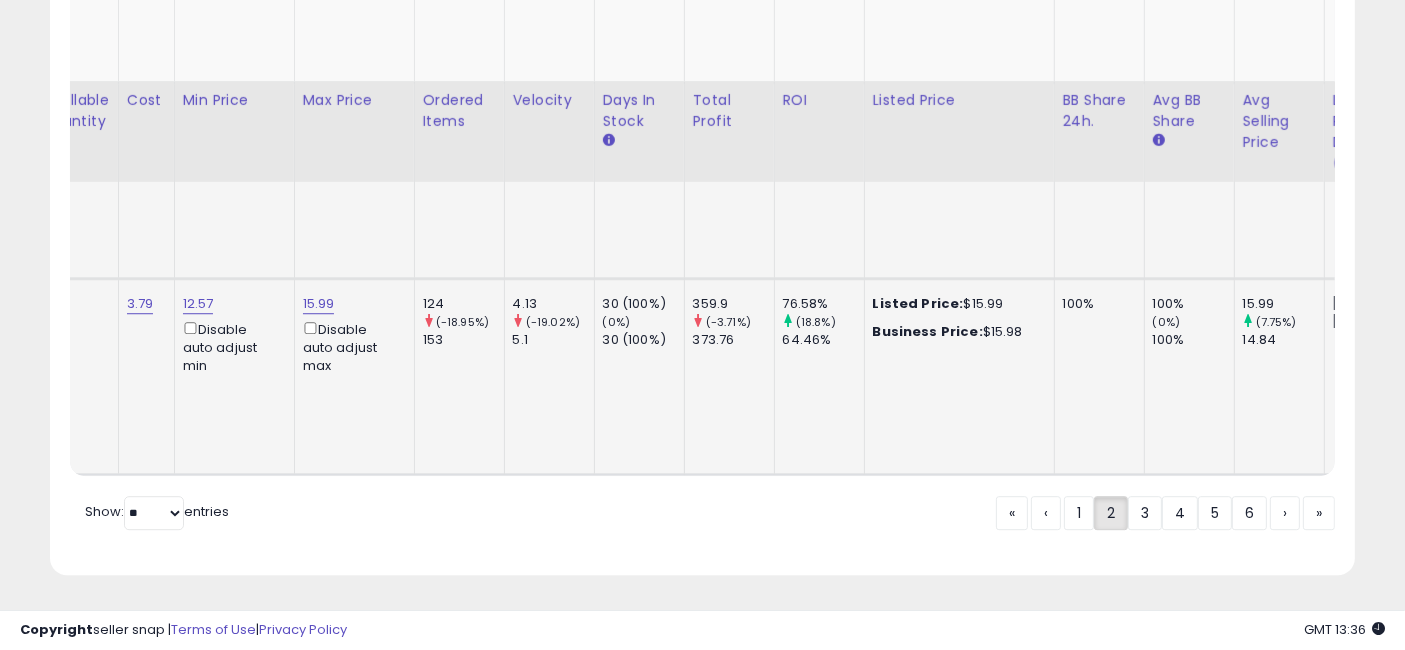 drag, startPoint x: 840, startPoint y: 393, endPoint x: 1100, endPoint y: 398, distance: 260.04807 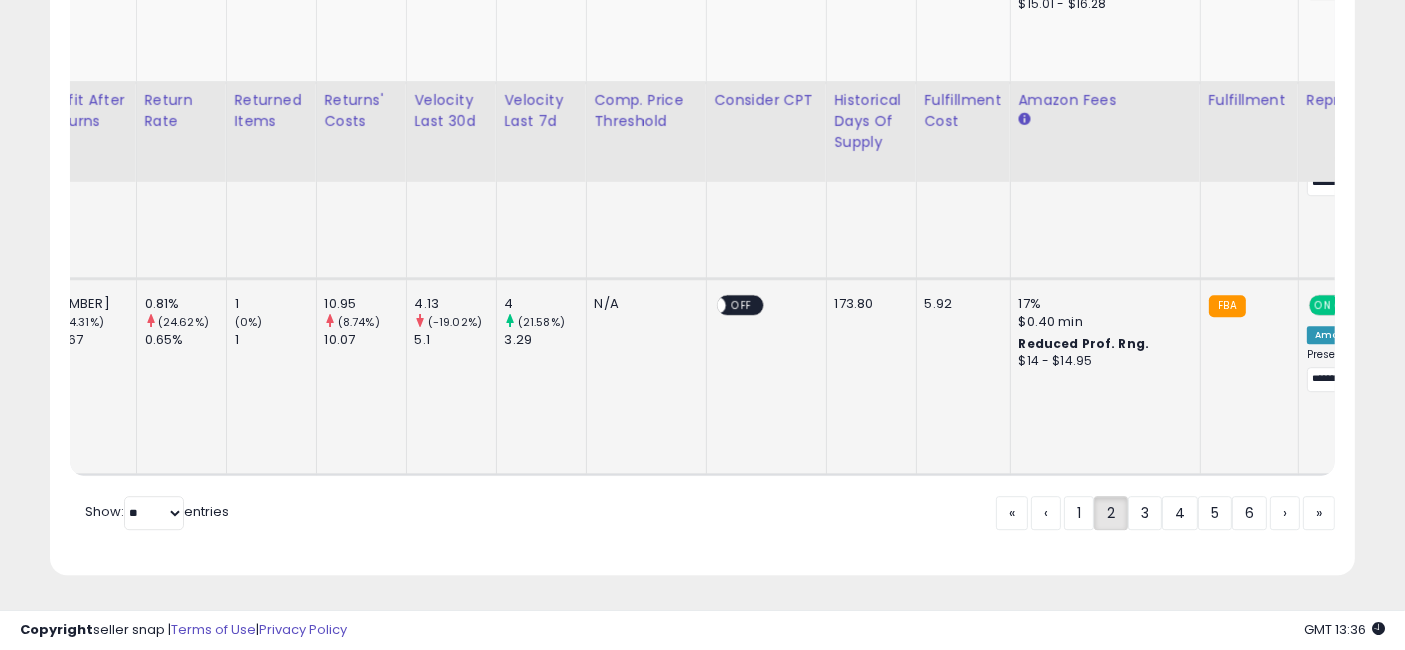drag, startPoint x: 1210, startPoint y: 395, endPoint x: 723, endPoint y: 401, distance: 487.03696 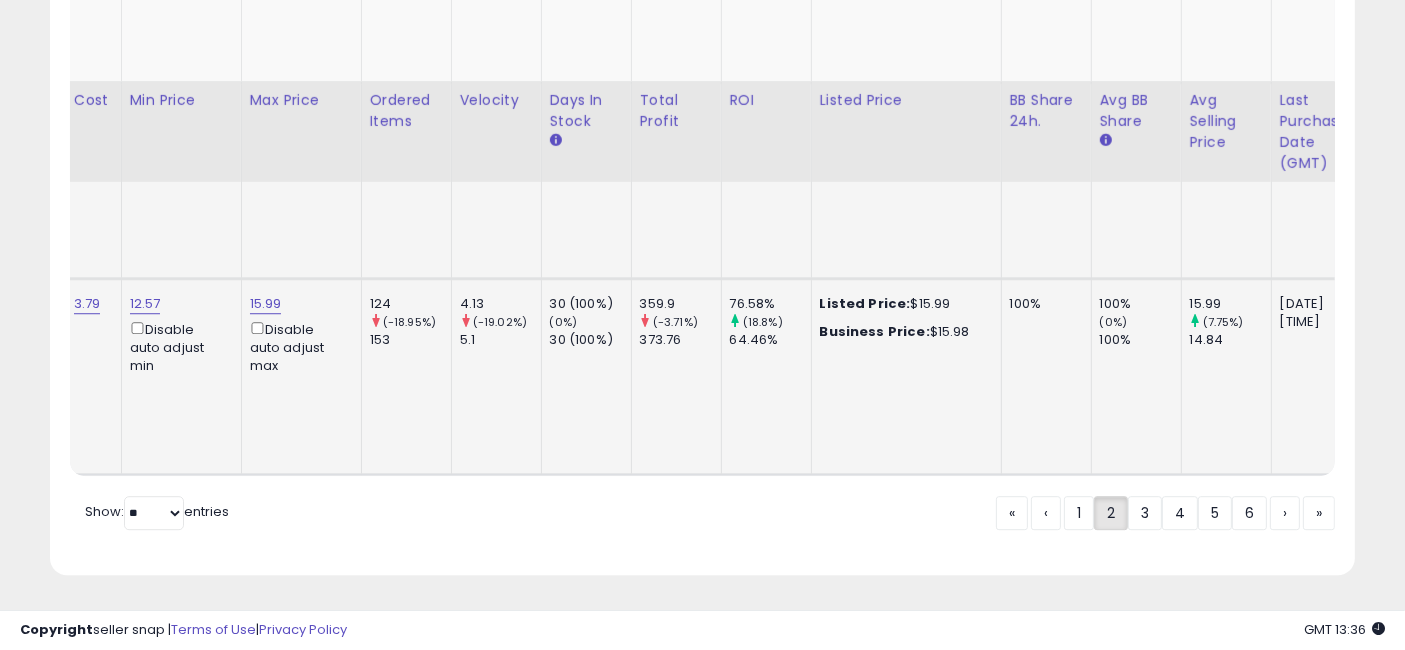 drag, startPoint x: 953, startPoint y: 355, endPoint x: 554, endPoint y: 354, distance: 399.00125 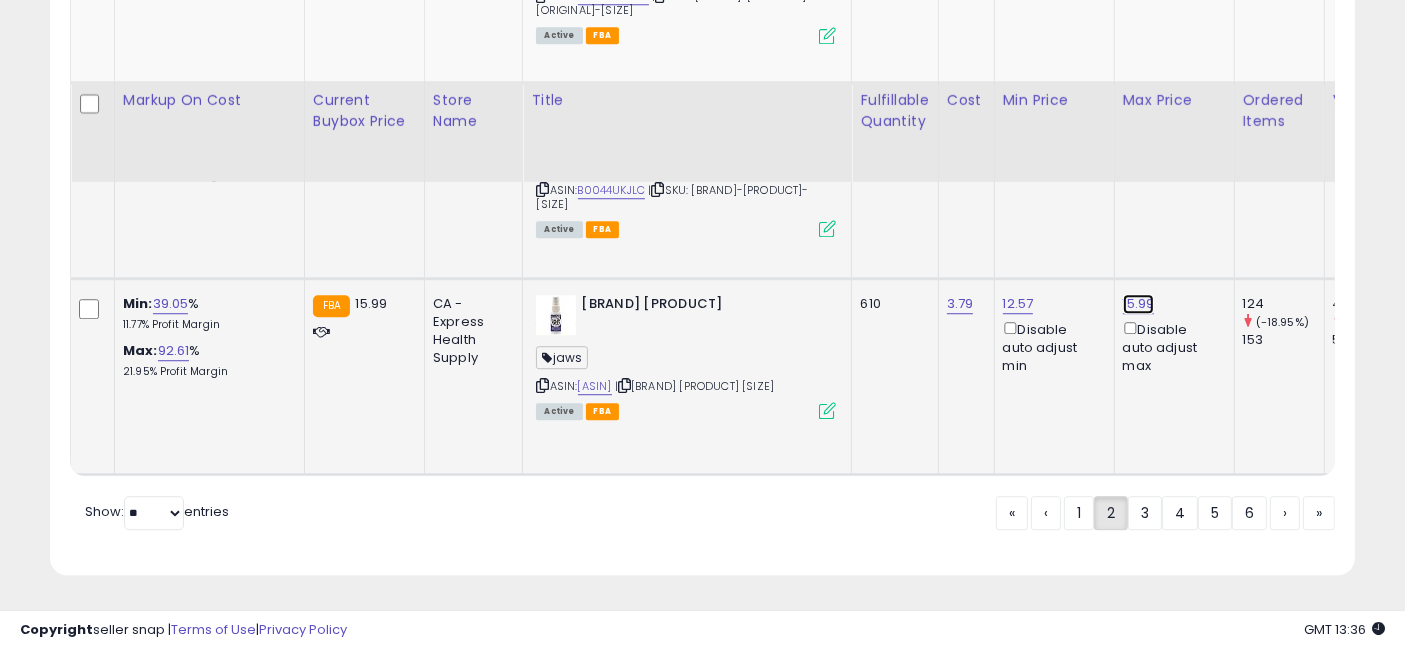 click on "15.99" at bounding box center (1139, -4415) 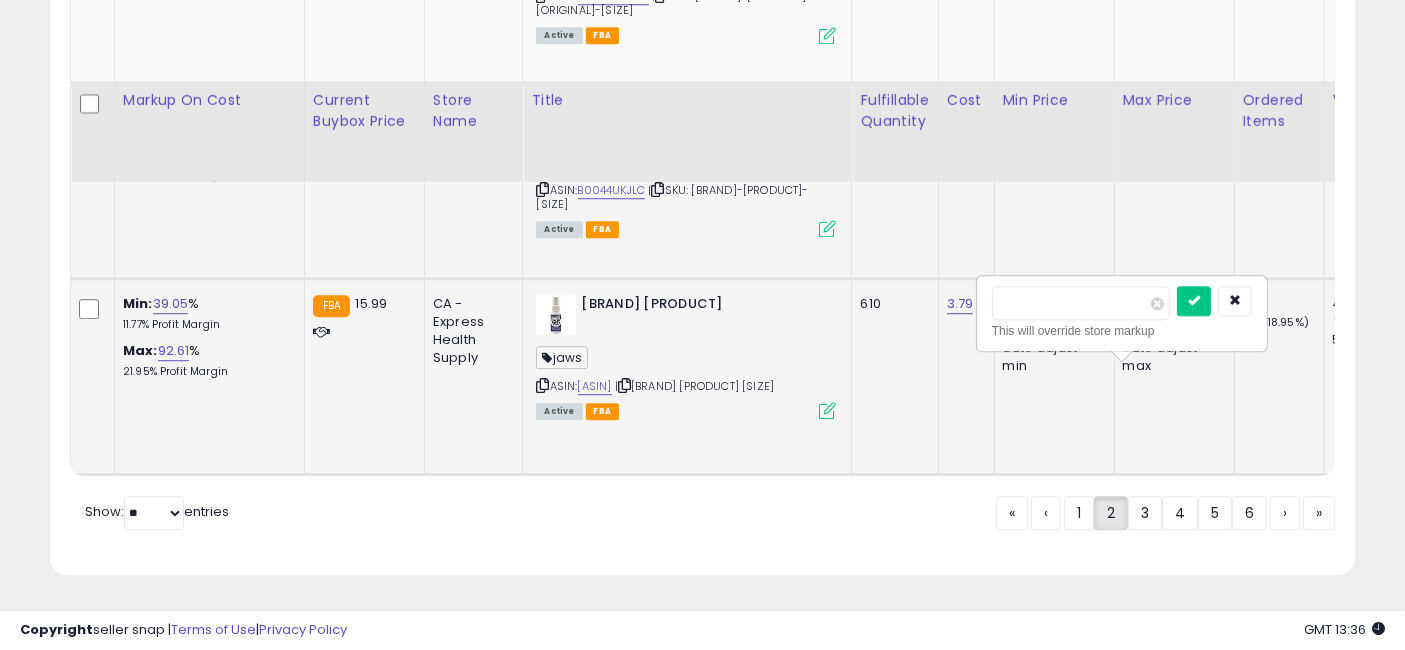 click on "*****" at bounding box center [1081, 303] 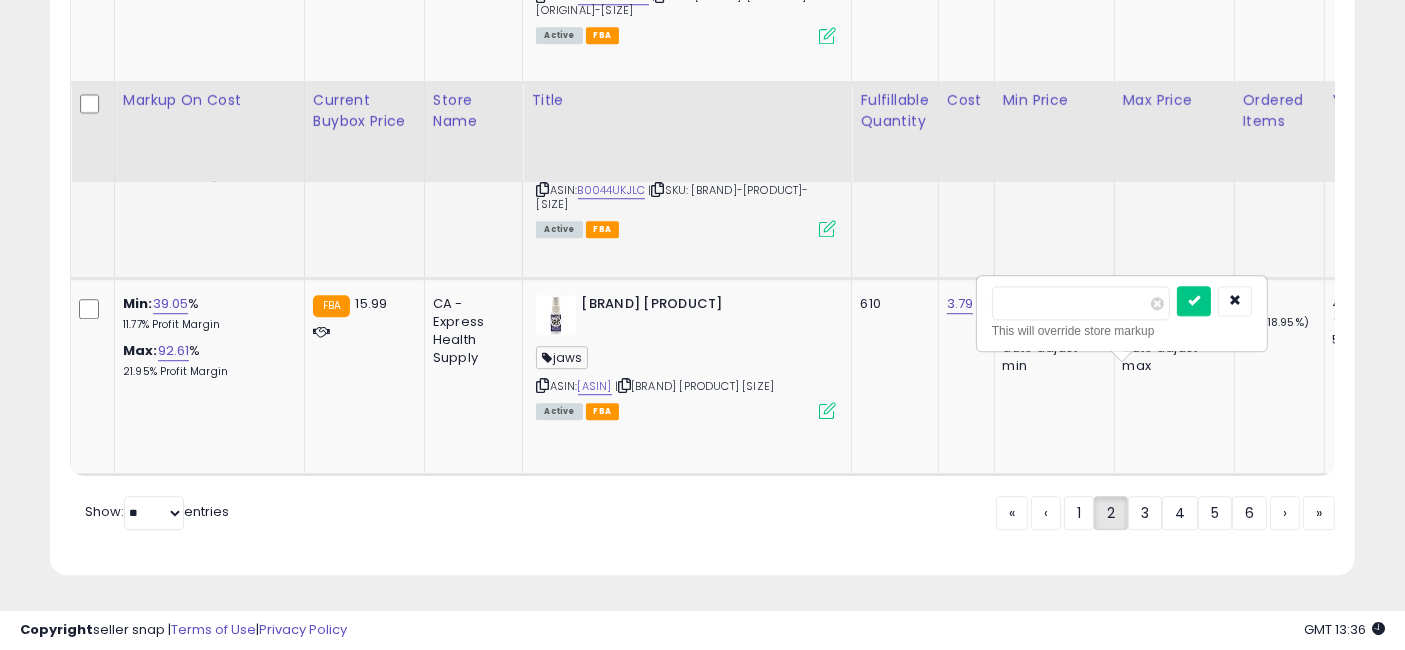 type on "*****" 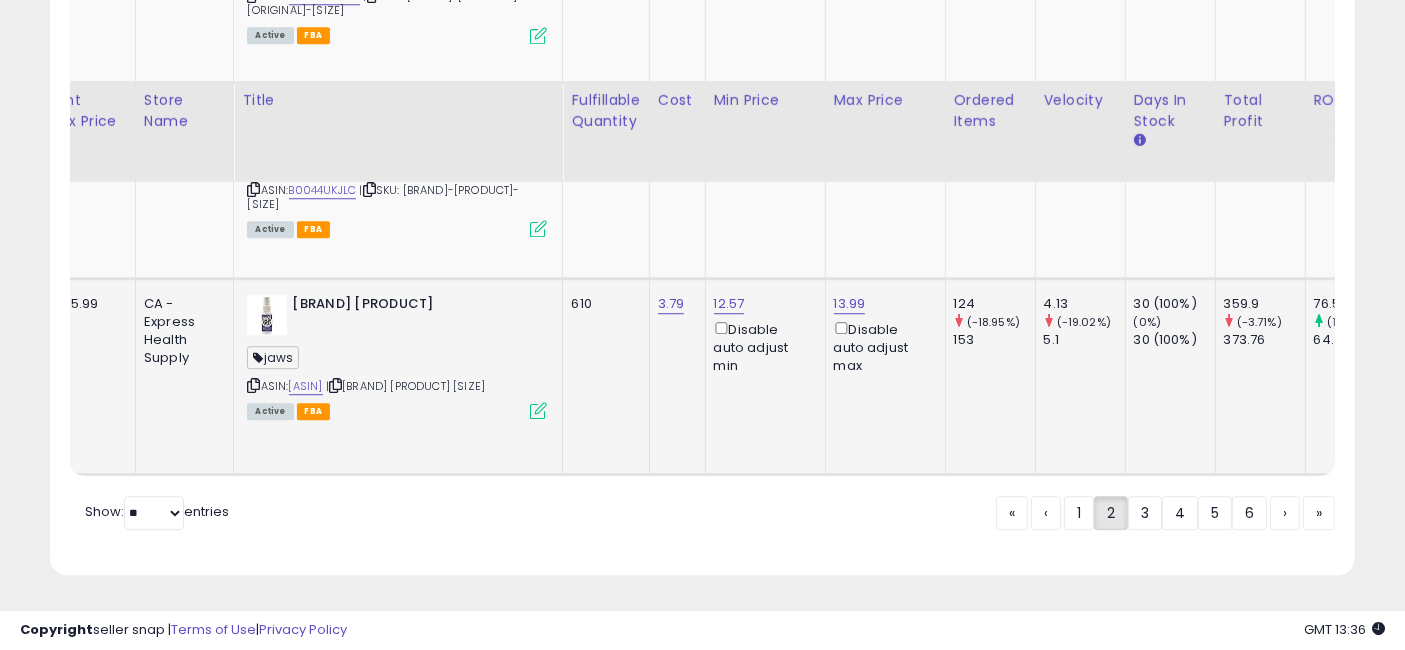 drag, startPoint x: 889, startPoint y: 373, endPoint x: 953, endPoint y: 378, distance: 64.195015 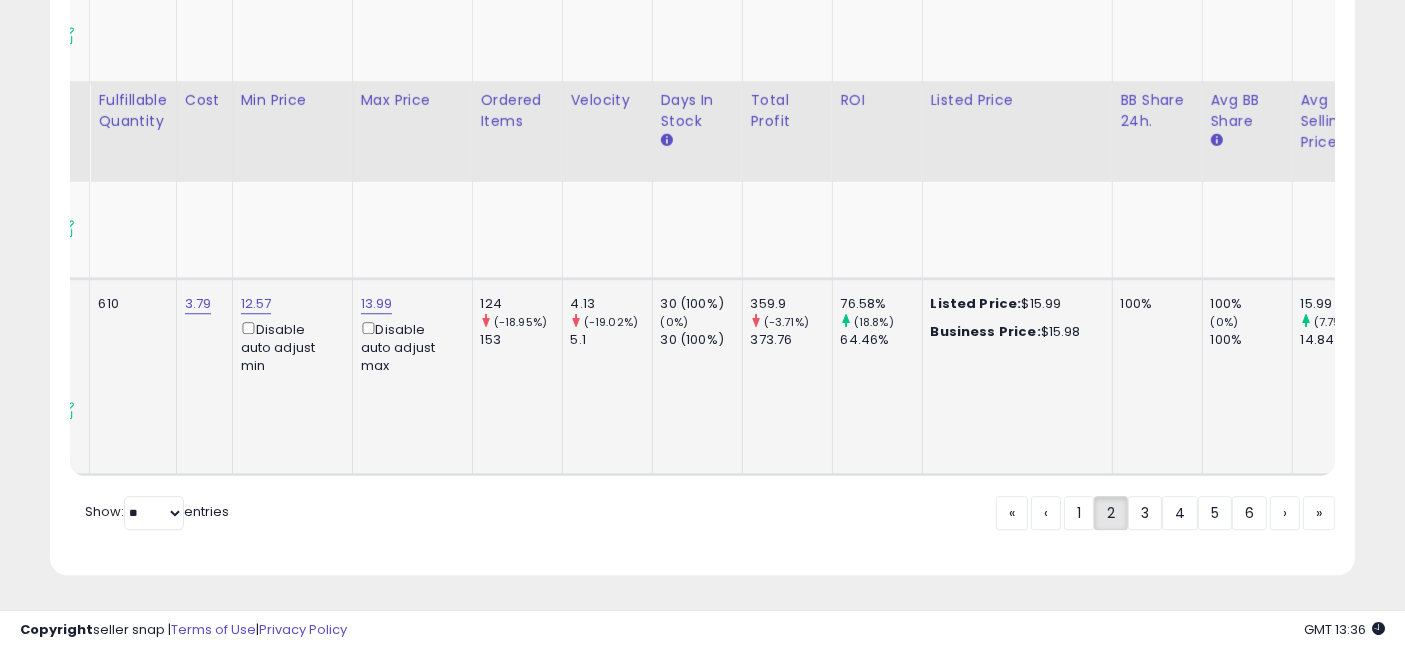 drag, startPoint x: 705, startPoint y: 386, endPoint x: 833, endPoint y: 397, distance: 128.47179 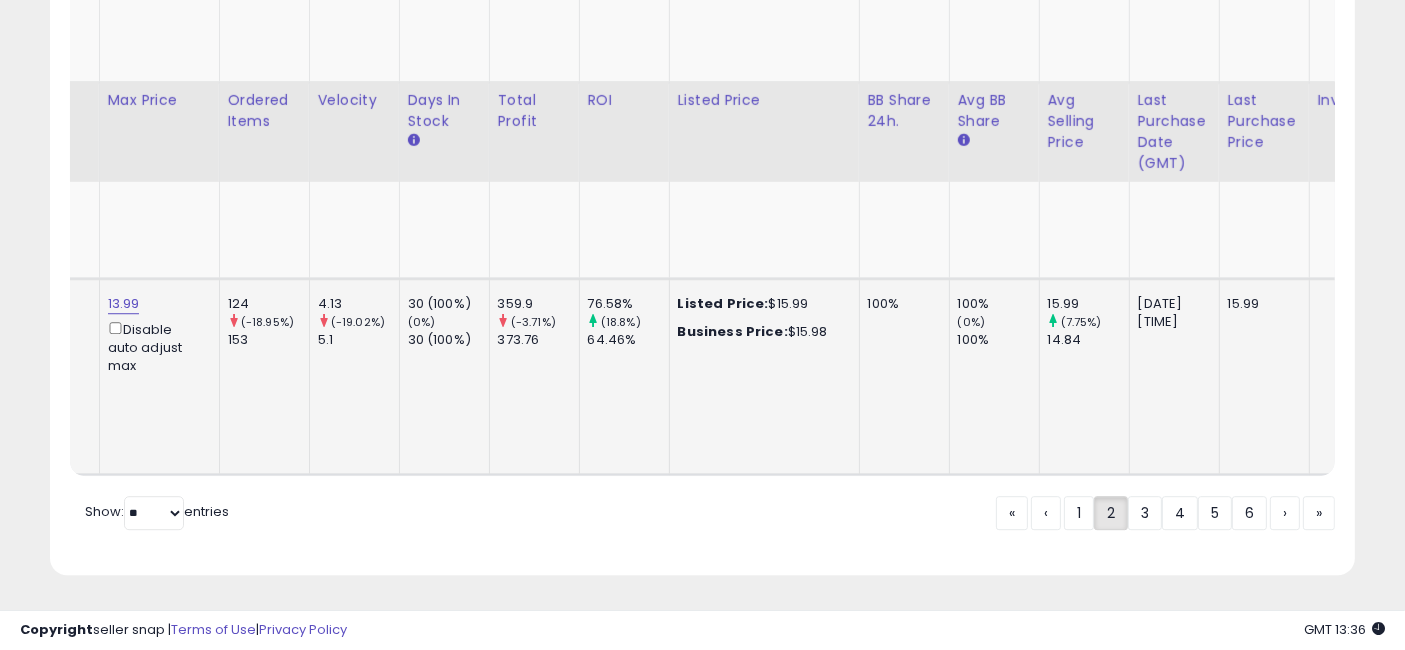 drag, startPoint x: 640, startPoint y: 382, endPoint x: 620, endPoint y: 385, distance: 20.22375 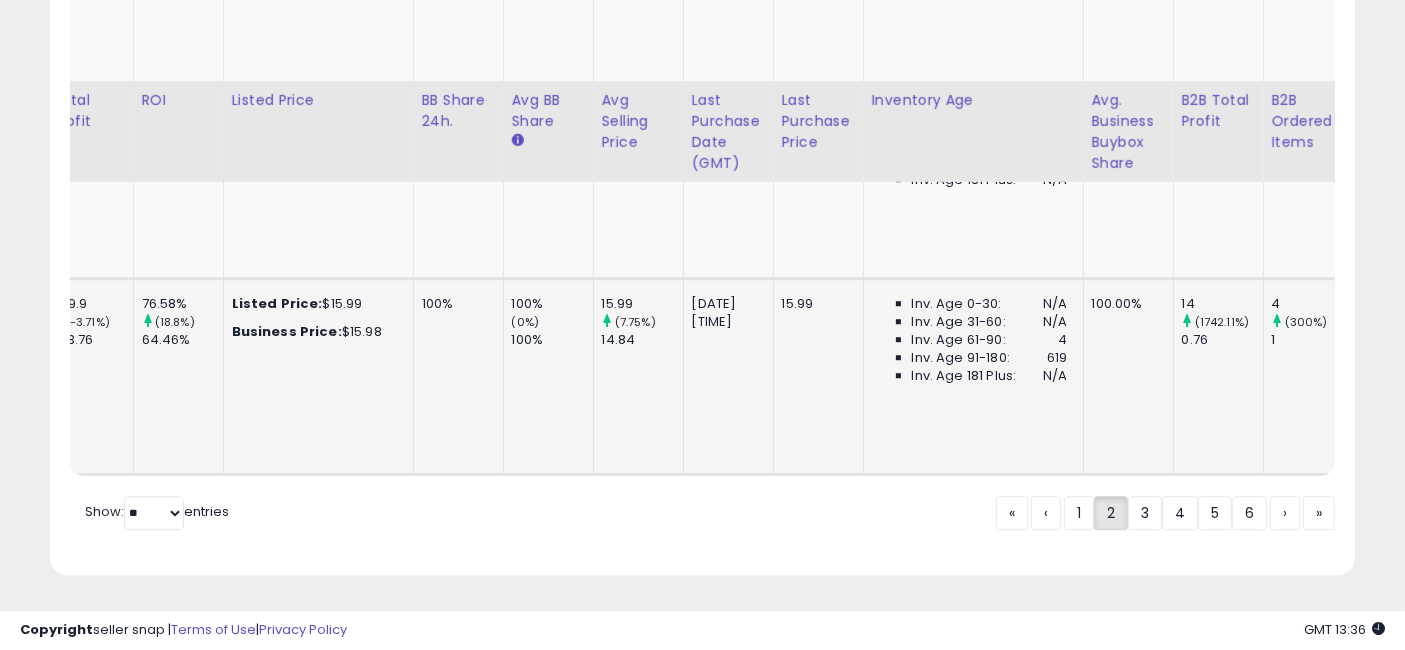 drag, startPoint x: 620, startPoint y: 385, endPoint x: 793, endPoint y: 387, distance: 173.01157 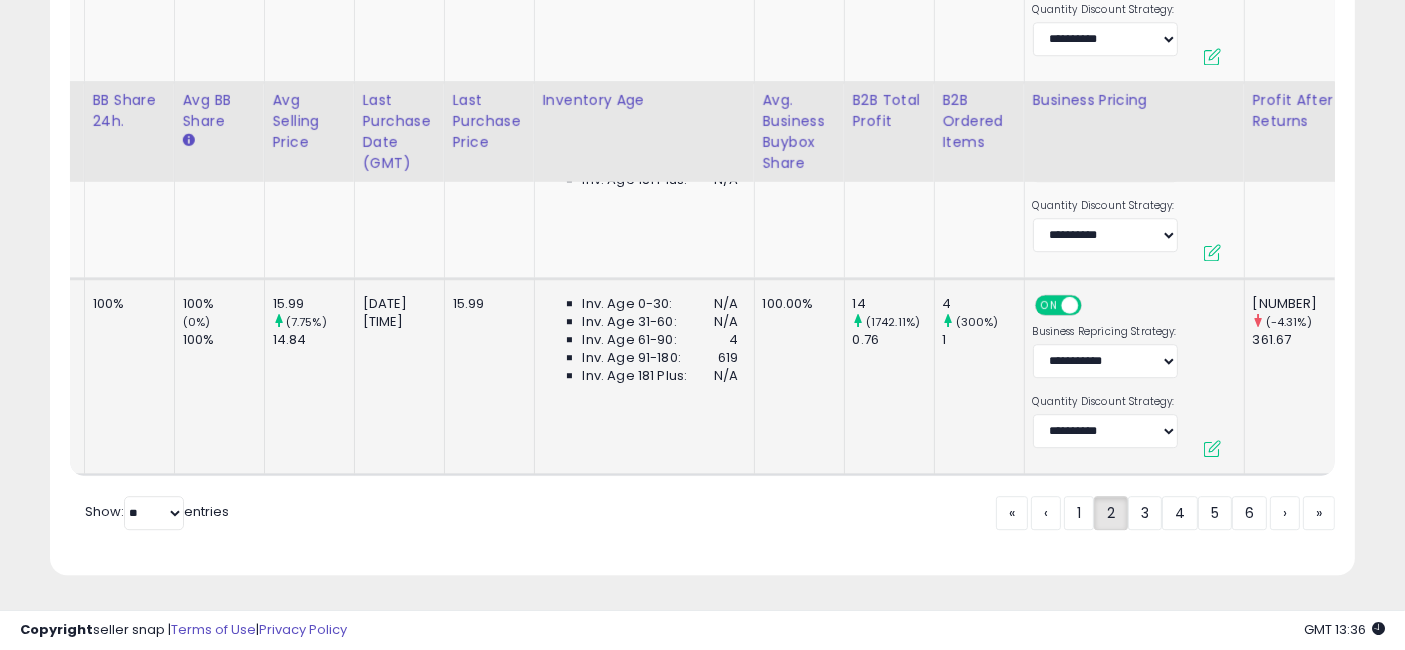 drag, startPoint x: 711, startPoint y: 404, endPoint x: 851, endPoint y: 403, distance: 140.00357 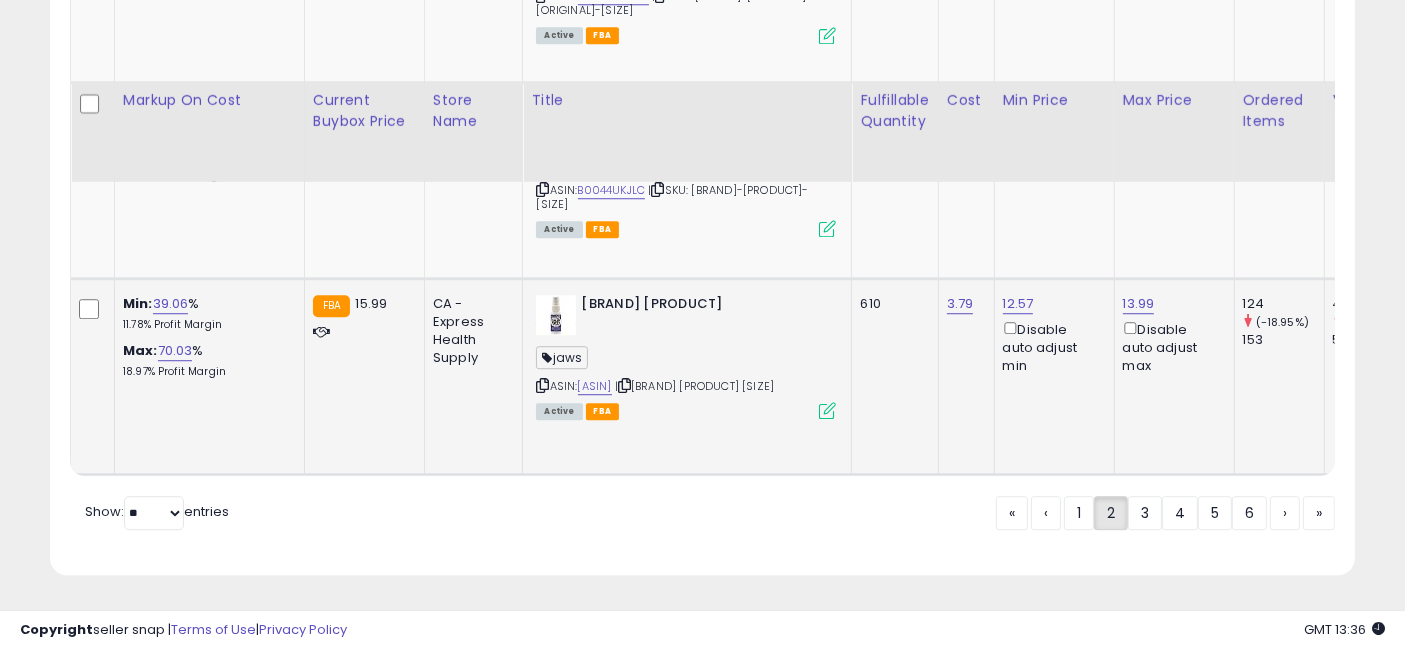 drag, startPoint x: 1146, startPoint y: 384, endPoint x: 772, endPoint y: 393, distance: 374.10828 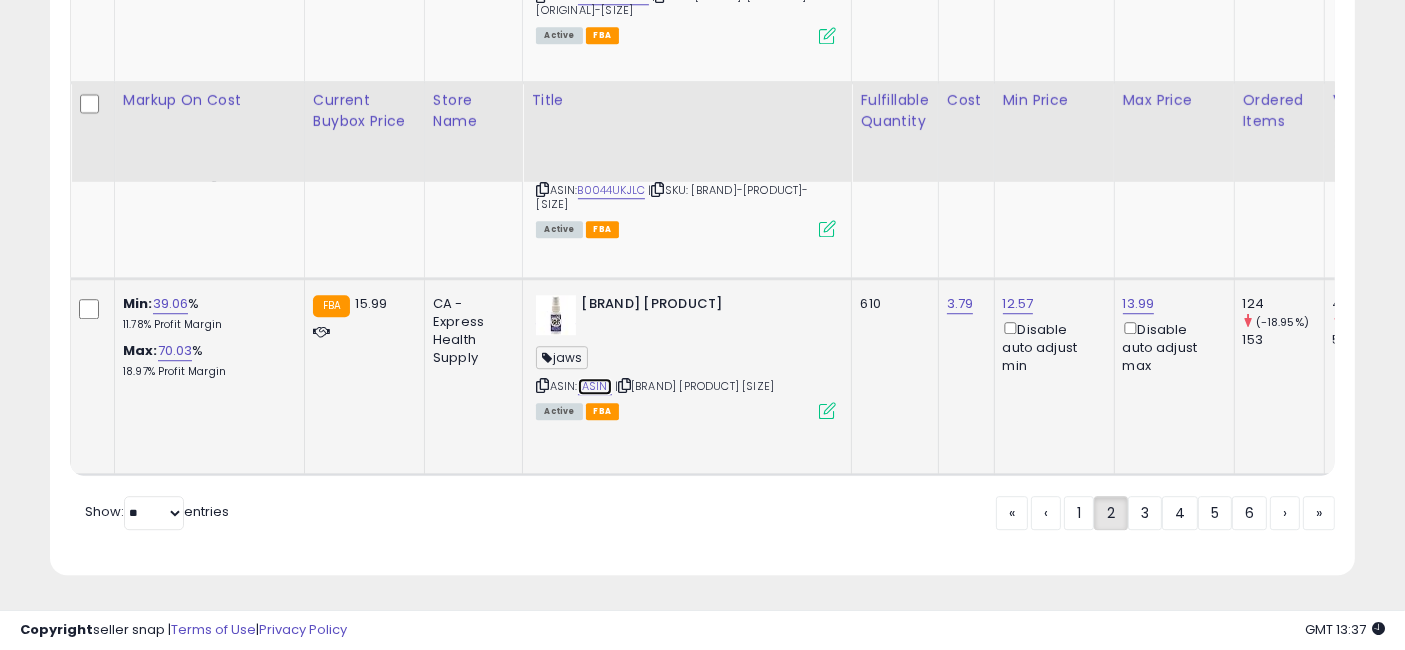 click on "B0012Q2S4W" at bounding box center (595, 386) 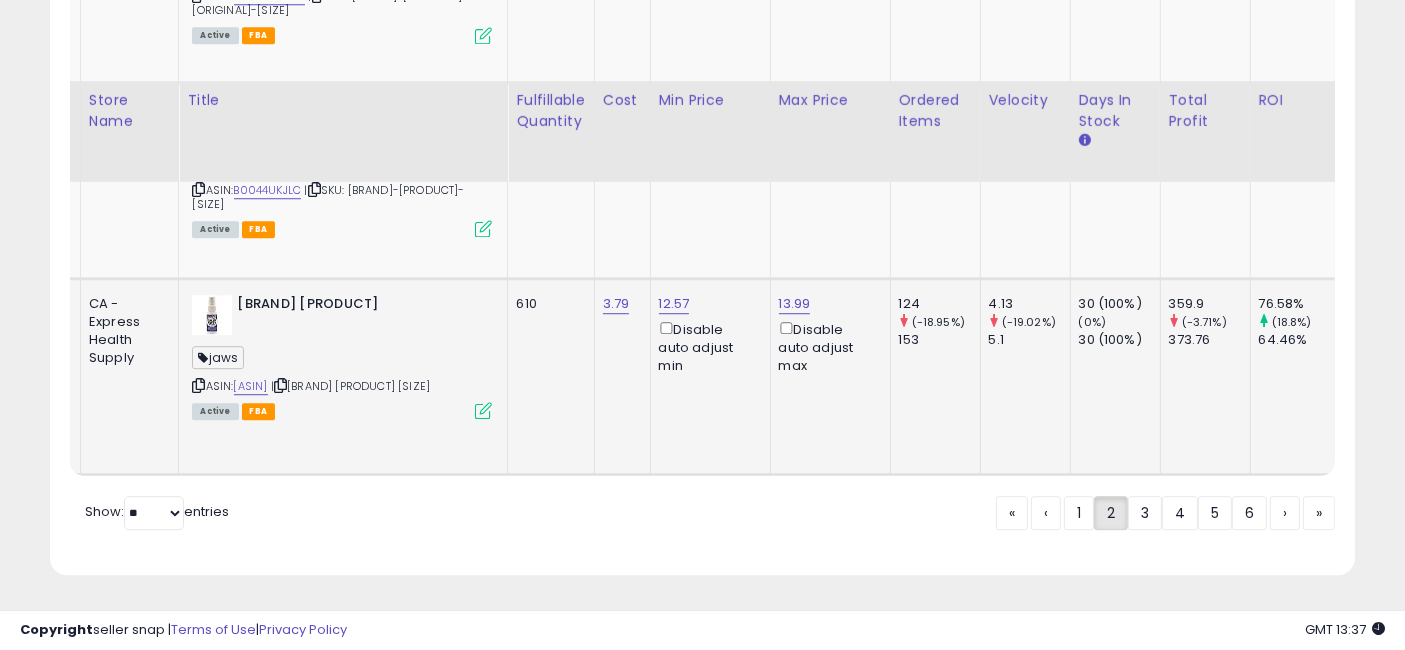 drag, startPoint x: 904, startPoint y: 322, endPoint x: 1051, endPoint y: 347, distance: 149.1107 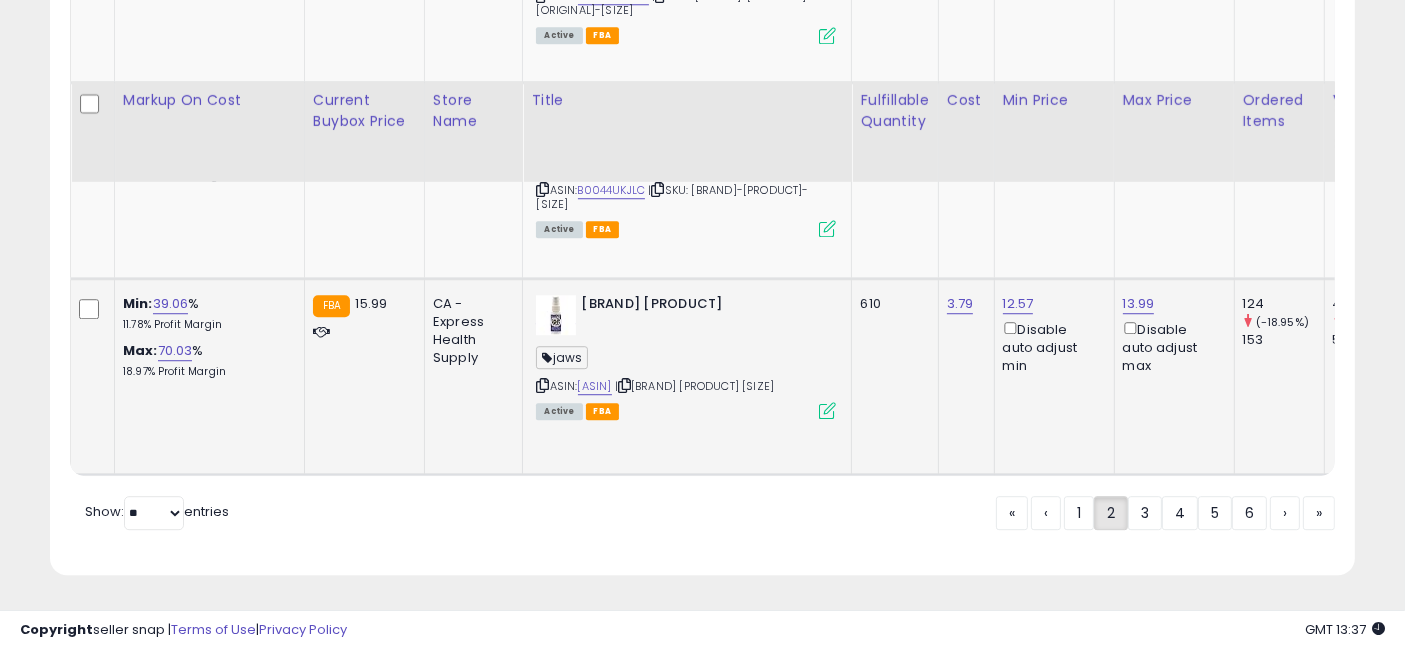 drag, startPoint x: 1082, startPoint y: 378, endPoint x: 788, endPoint y: 361, distance: 294.4911 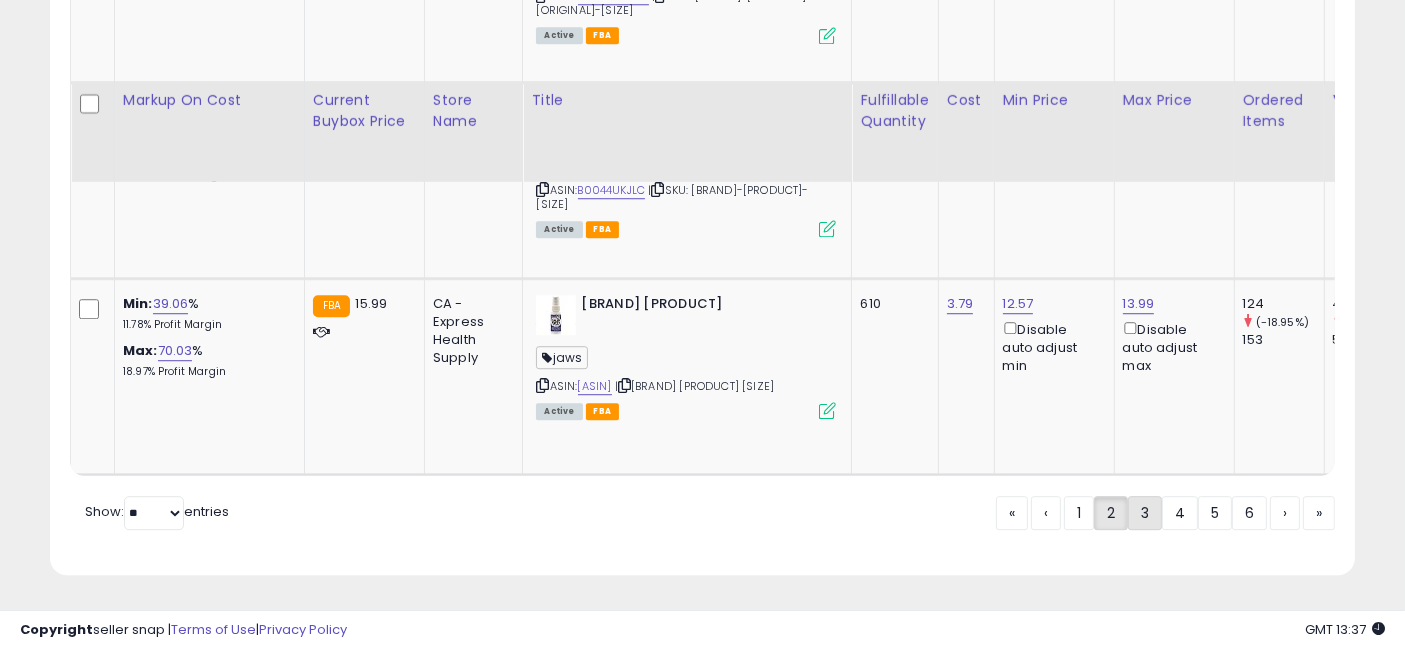 click on "3" 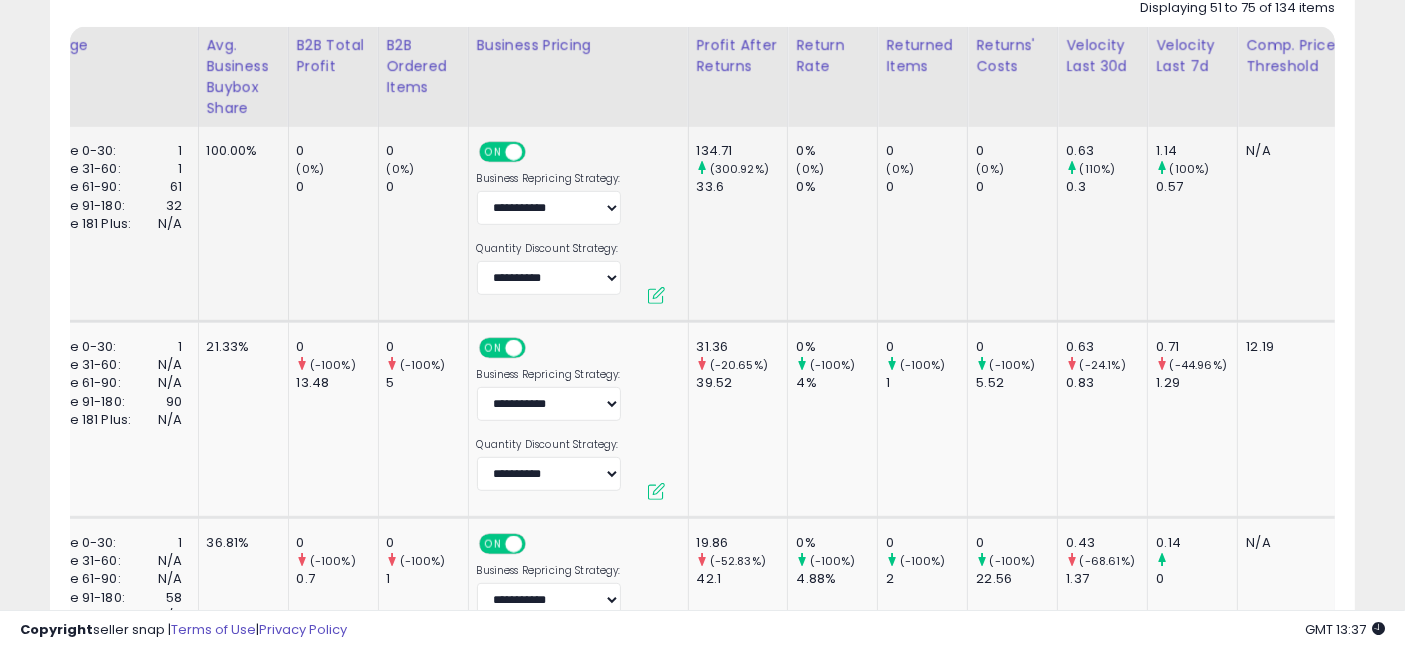 drag, startPoint x: 847, startPoint y: 266, endPoint x: 986, endPoint y: 277, distance: 139.43457 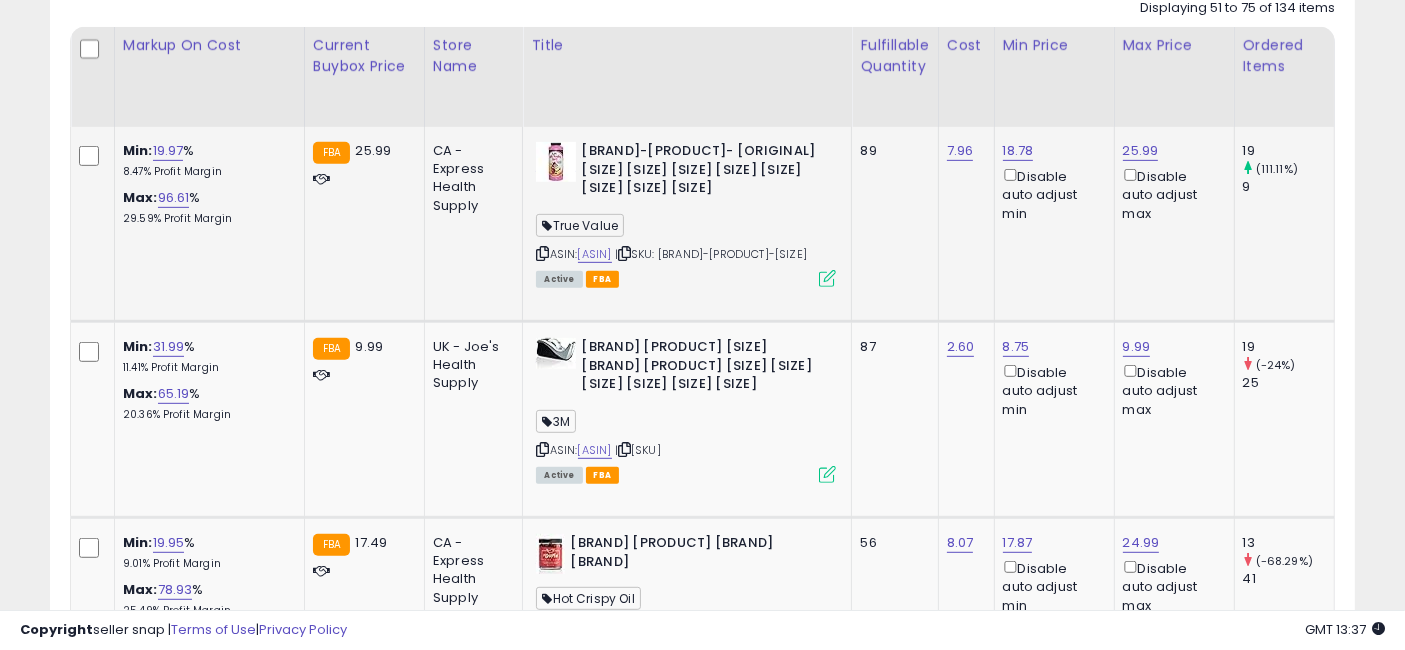 drag, startPoint x: 1028, startPoint y: 272, endPoint x: 544, endPoint y: 252, distance: 484.41306 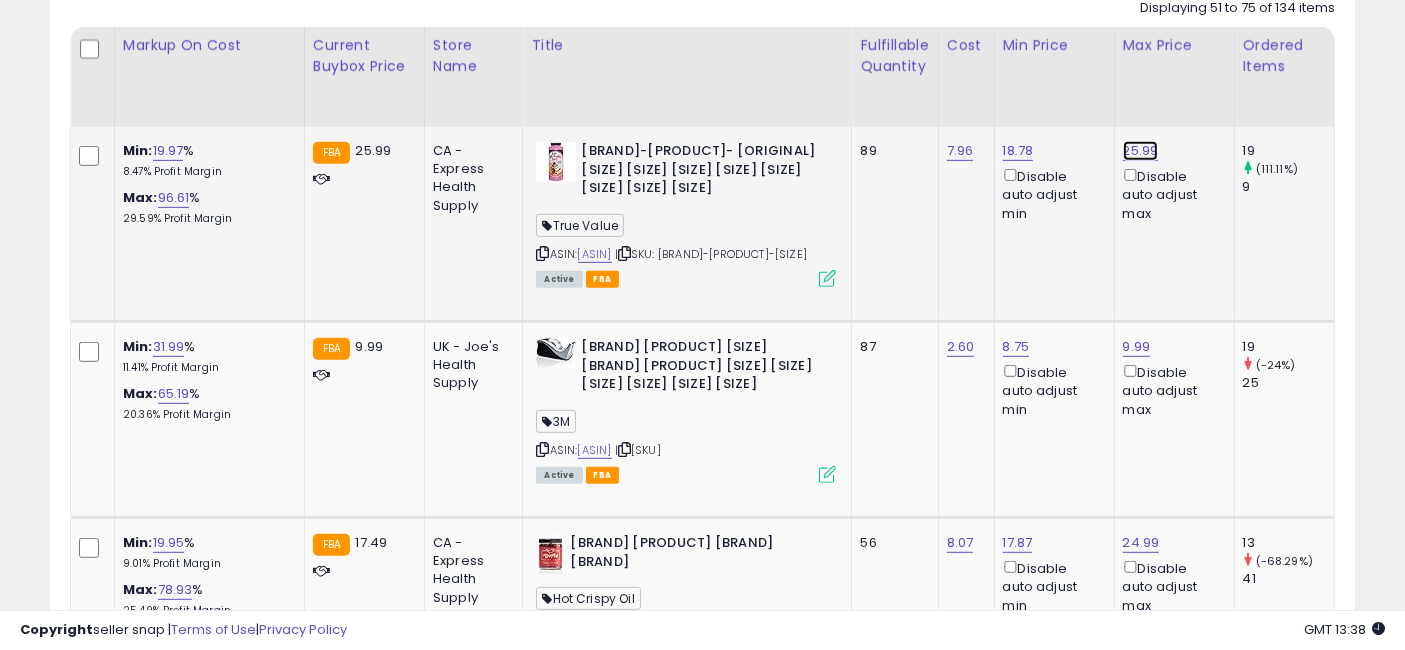 click on "25.99" at bounding box center (1141, 151) 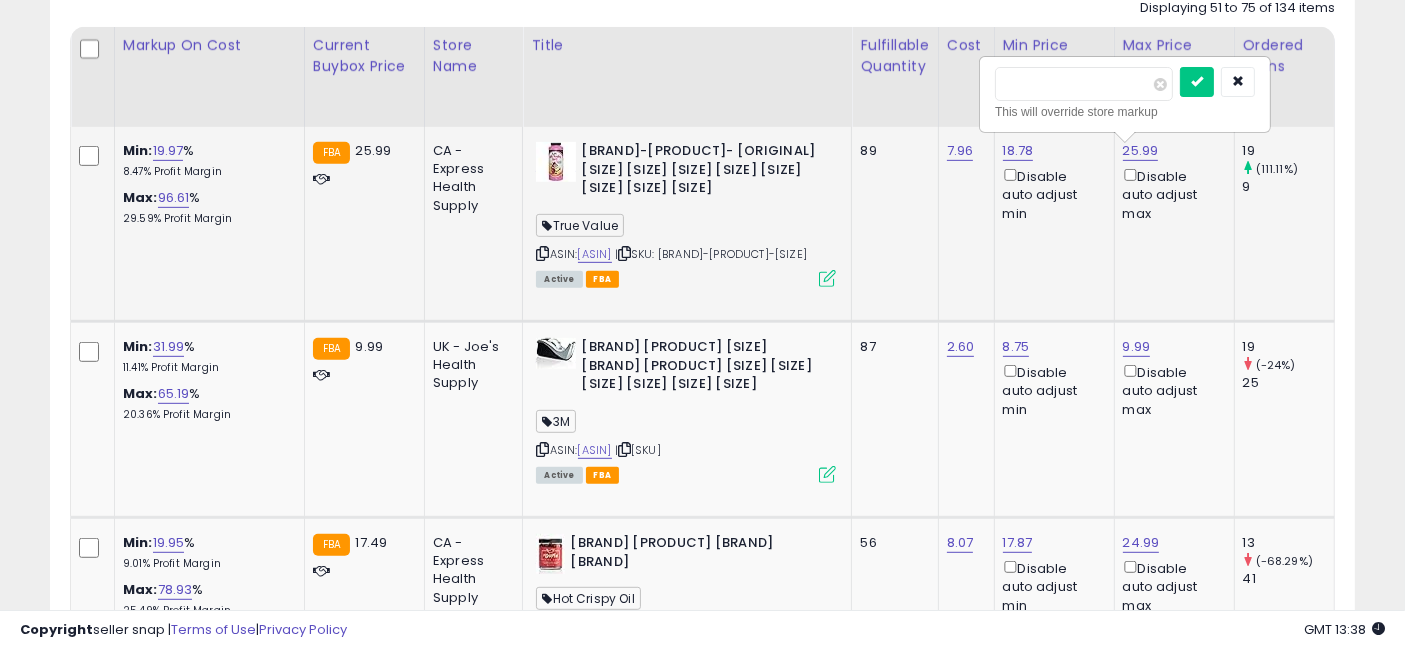 click on "*****" at bounding box center [1084, 84] 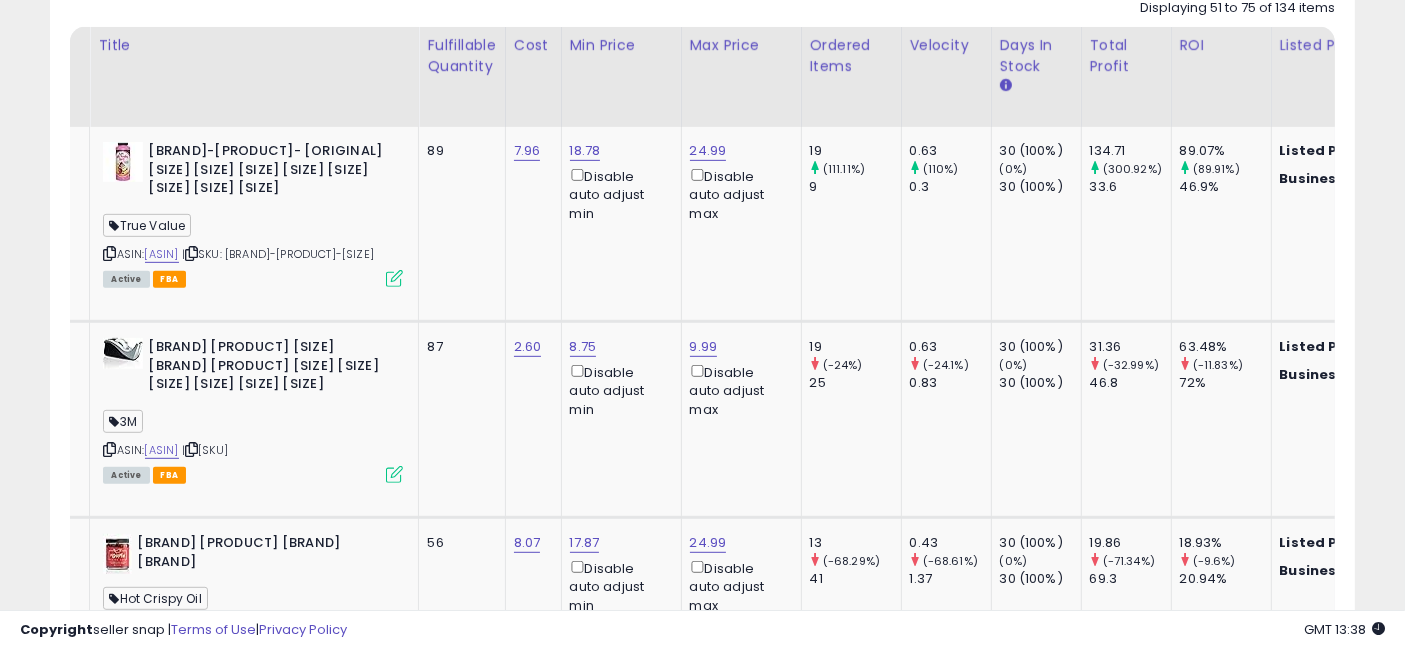 drag, startPoint x: 982, startPoint y: 233, endPoint x: 1137, endPoint y: 236, distance: 155.02902 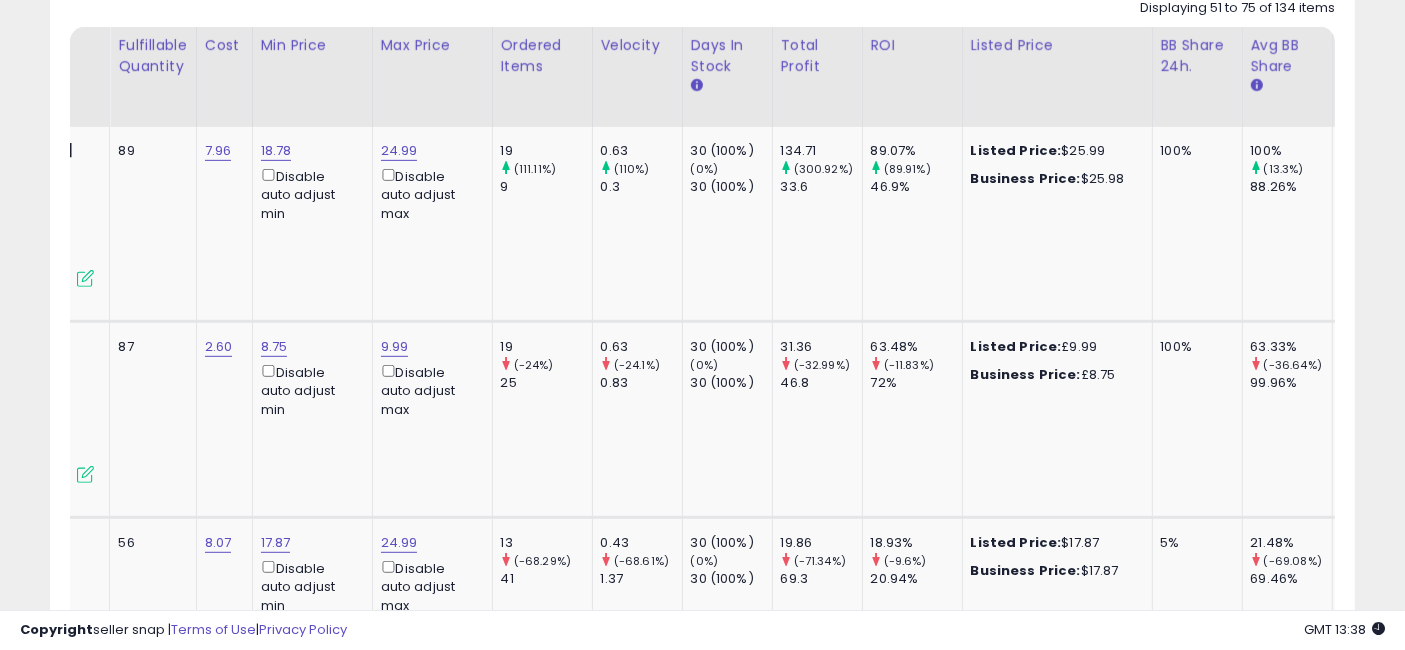 drag, startPoint x: 1039, startPoint y: 271, endPoint x: 1146, endPoint y: 273, distance: 107.01869 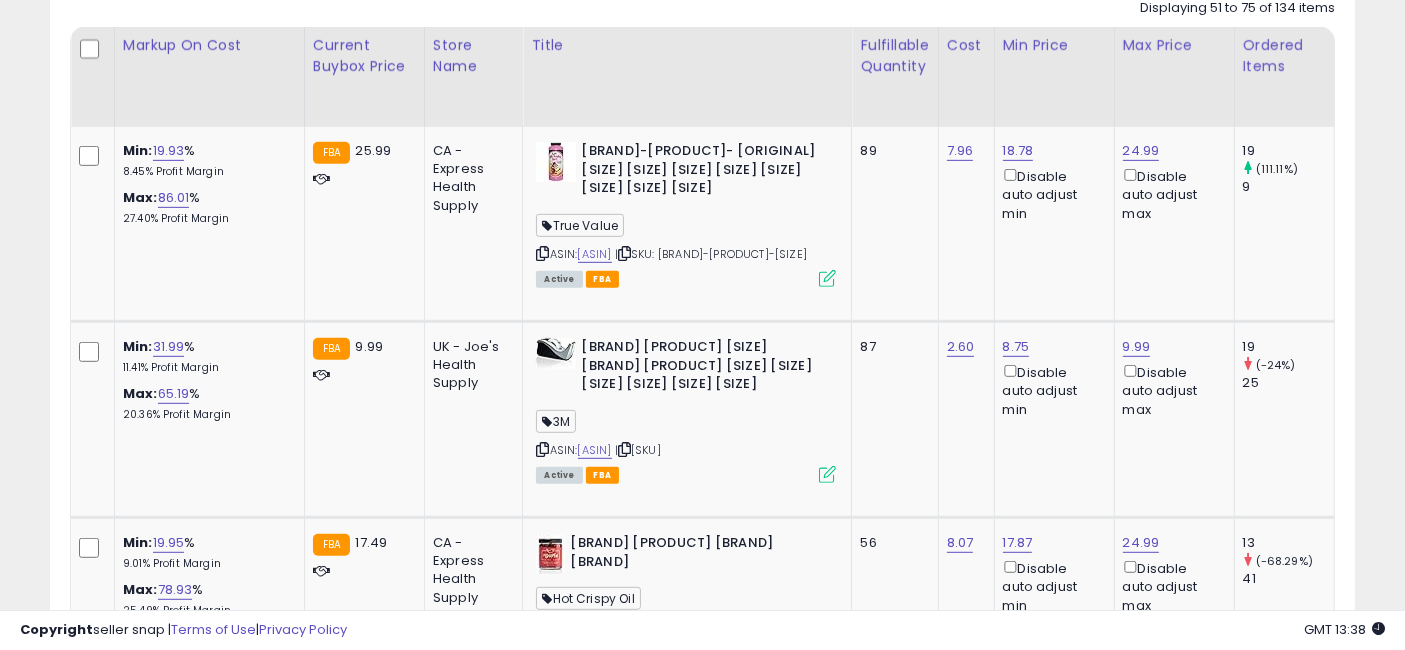 drag, startPoint x: 1176, startPoint y: 273, endPoint x: 874, endPoint y: 272, distance: 302.00165 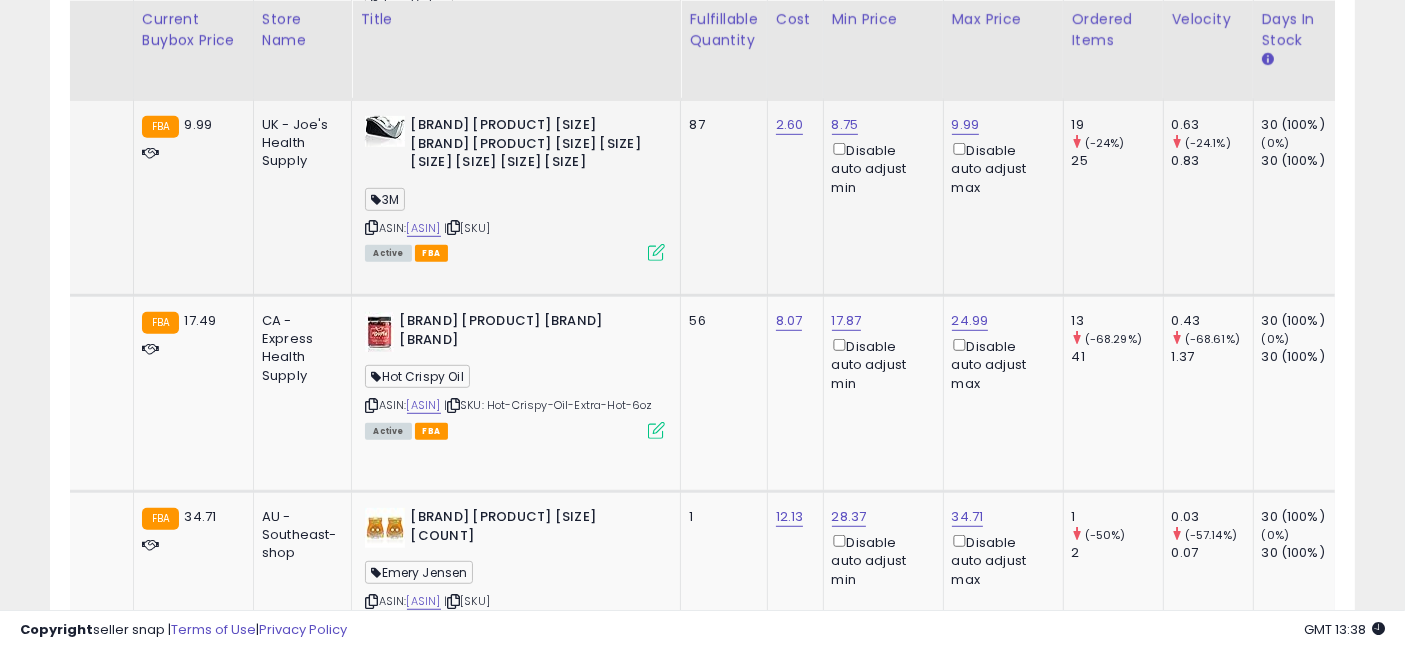 drag, startPoint x: 905, startPoint y: 215, endPoint x: 1019, endPoint y: 238, distance: 116.297035 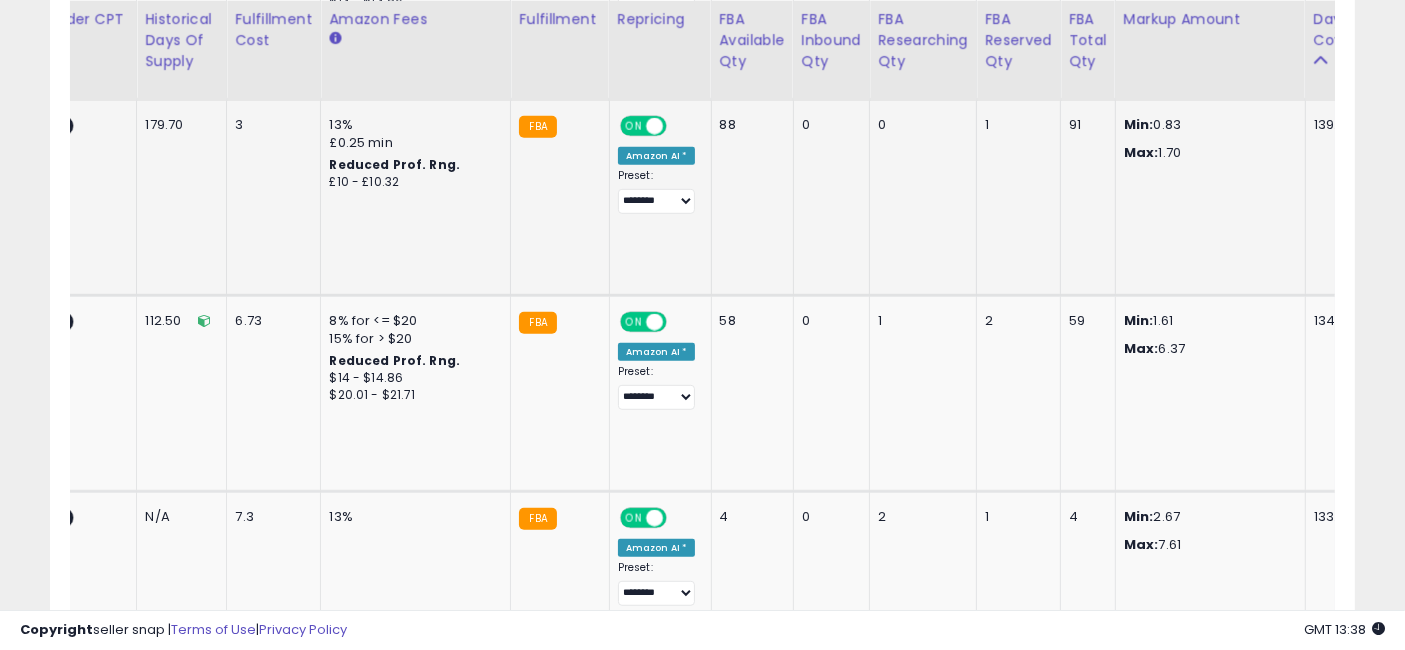 drag, startPoint x: 748, startPoint y: 250, endPoint x: 1300, endPoint y: 244, distance: 552.0326 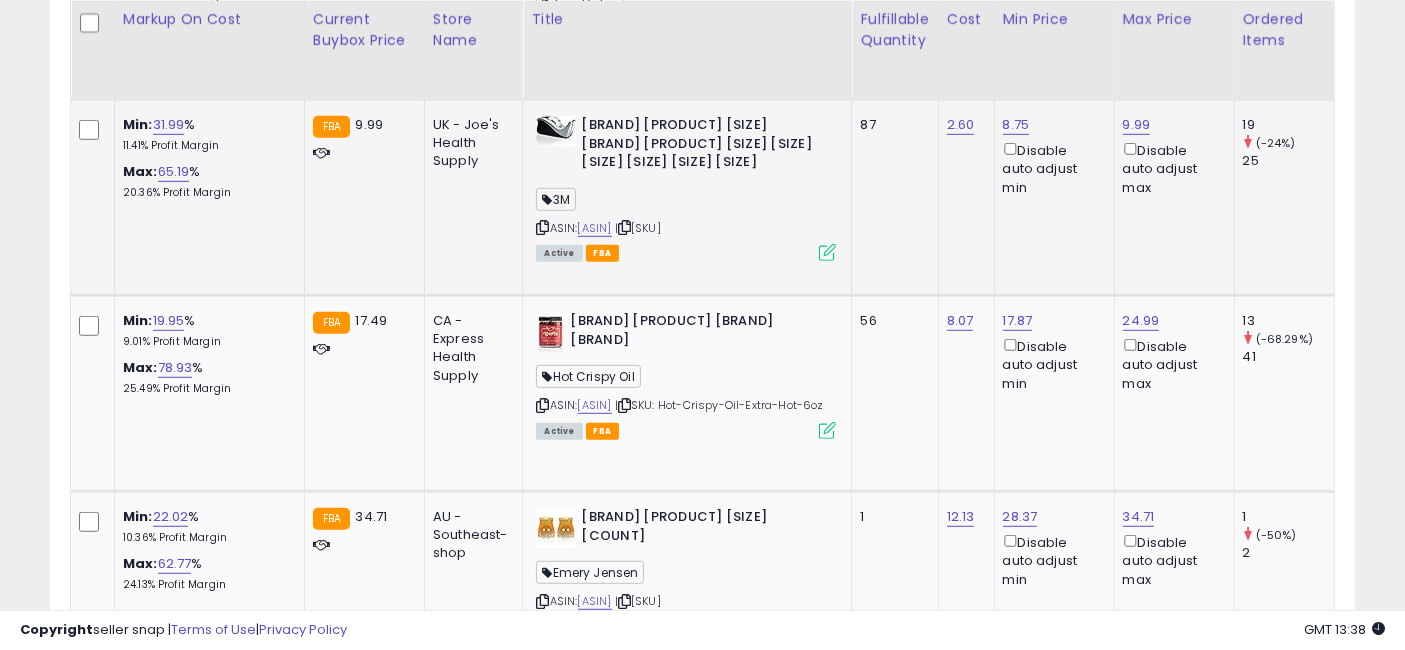 drag, startPoint x: 1160, startPoint y: 259, endPoint x: 760, endPoint y: 235, distance: 400.71936 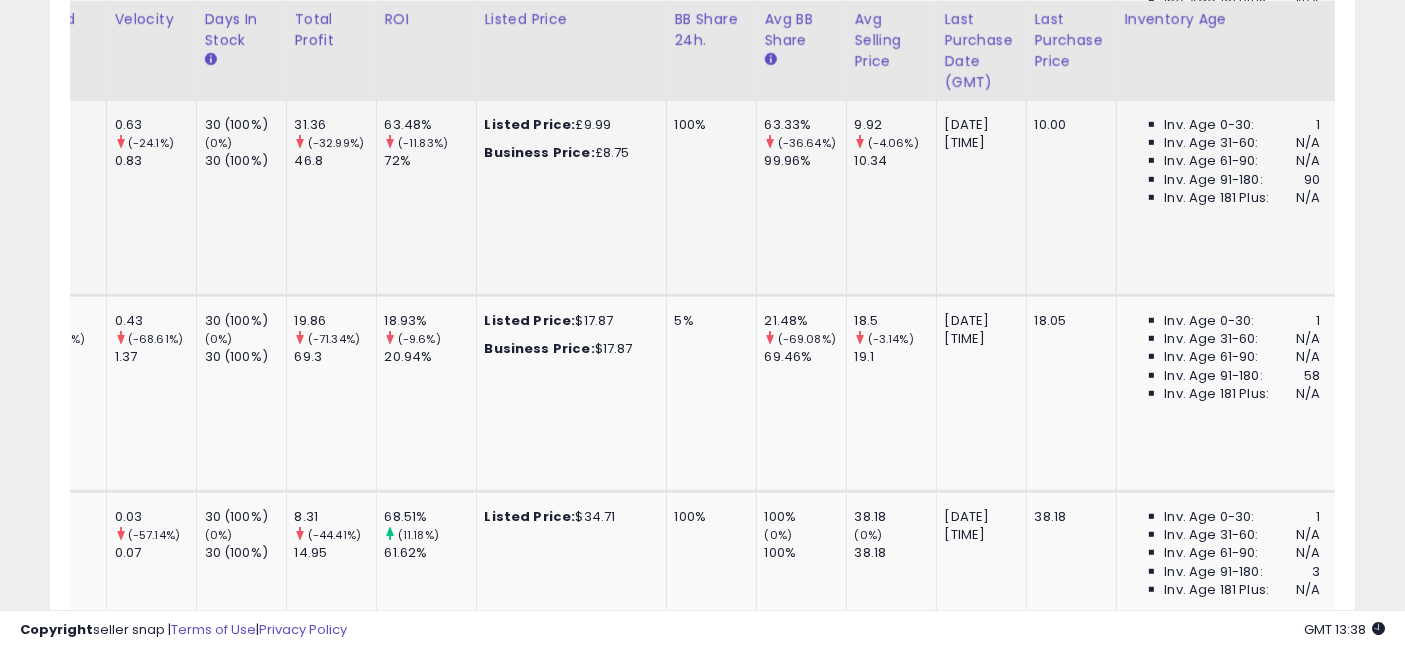 drag, startPoint x: 860, startPoint y: 244, endPoint x: 1031, endPoint y: 258, distance: 171.57214 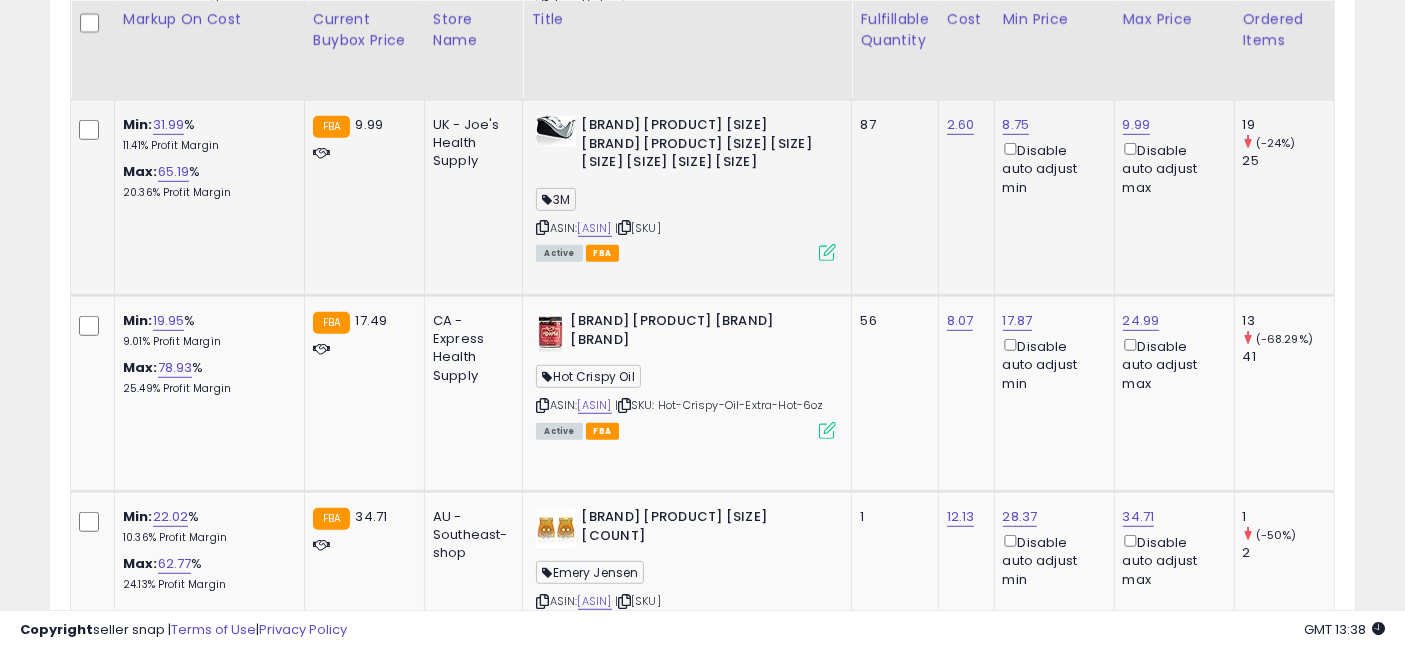 drag, startPoint x: 1032, startPoint y: 258, endPoint x: 737, endPoint y: 267, distance: 295.13727 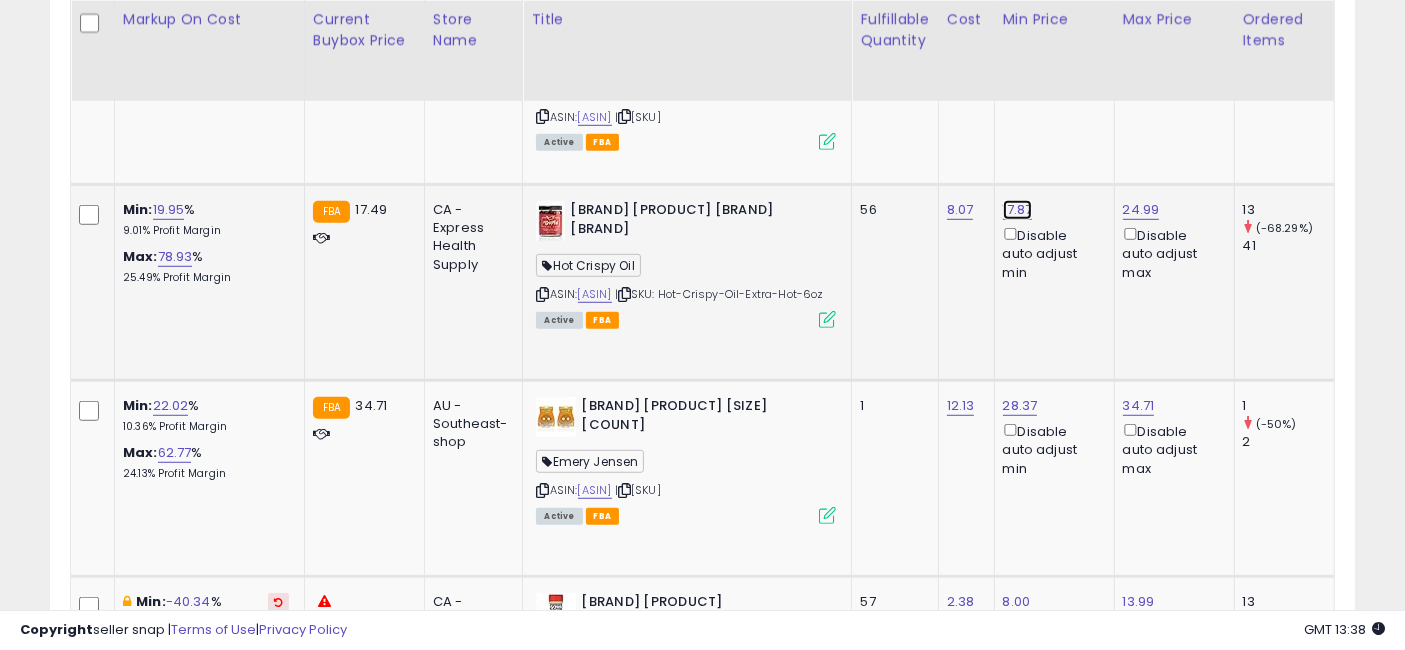 click on "17.87" at bounding box center (1018, -182) 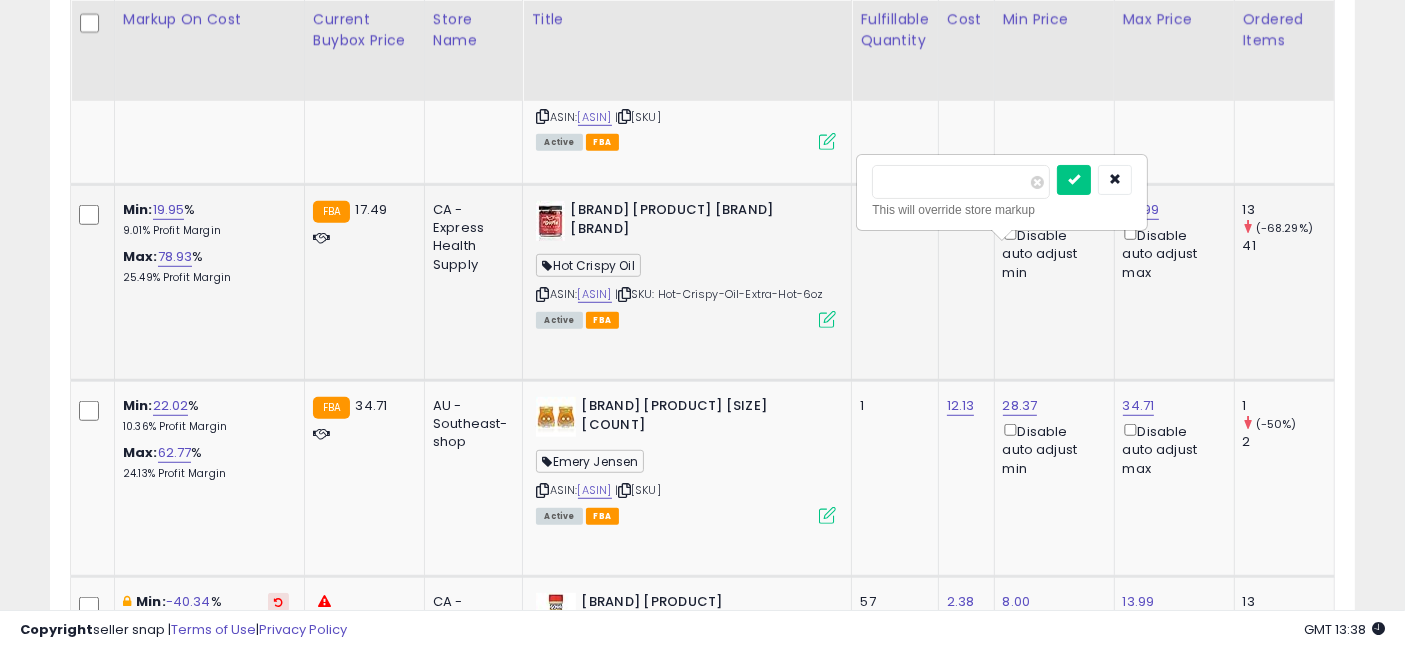 click on "*****" at bounding box center [961, 182] 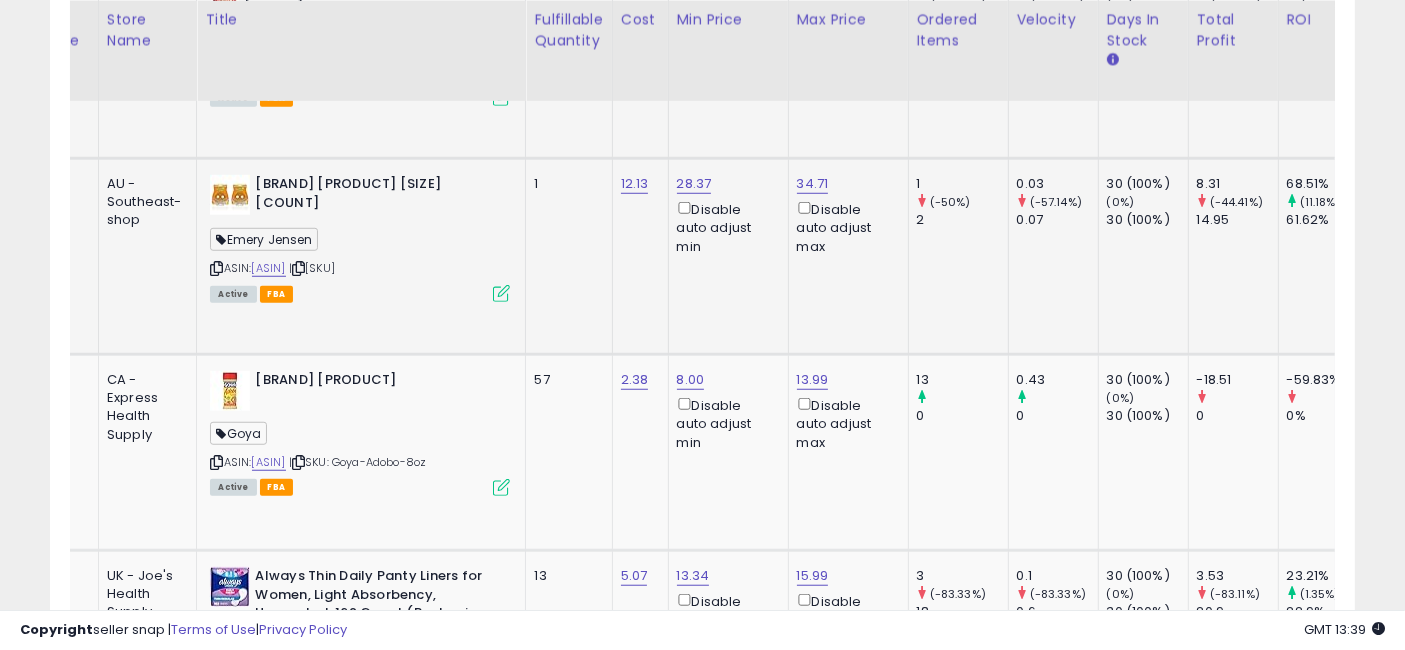 drag, startPoint x: 911, startPoint y: 323, endPoint x: 1024, endPoint y: 340, distance: 114.27161 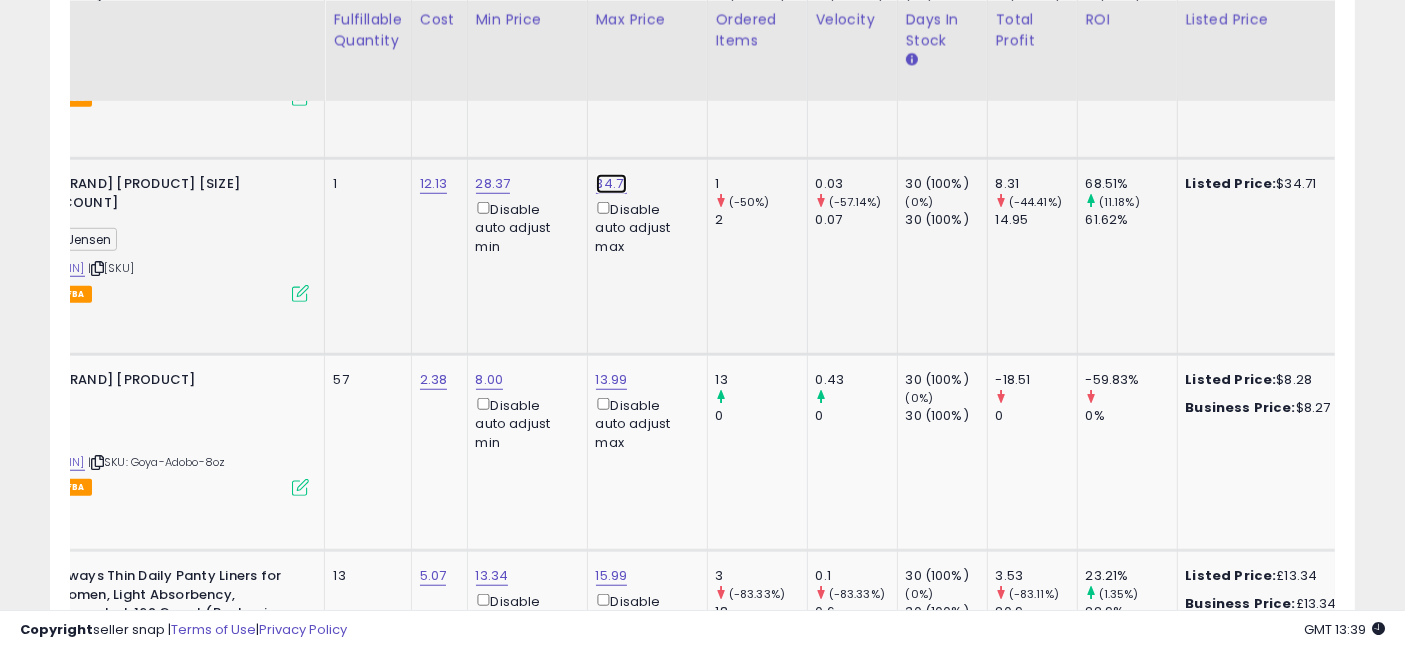 click on "34.71" at bounding box center [614, -404] 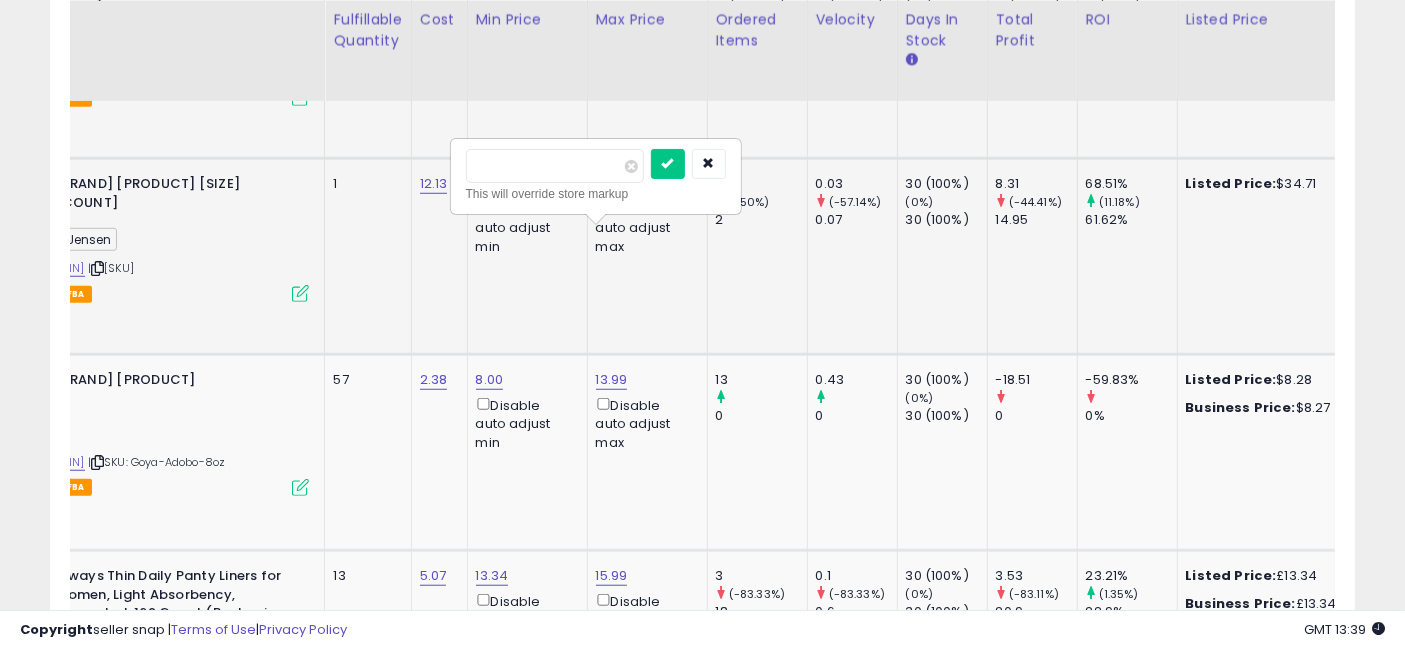 click on "*****" at bounding box center [555, 166] 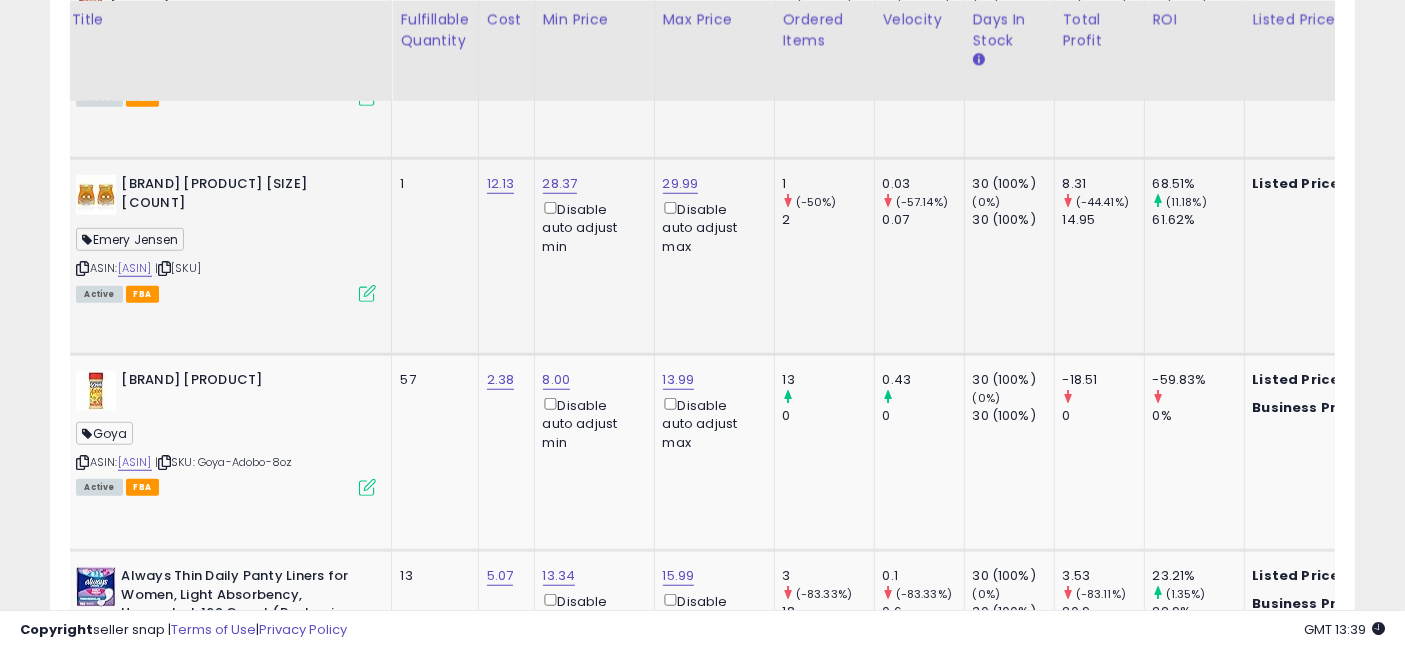 drag, startPoint x: 747, startPoint y: 336, endPoint x: 596, endPoint y: 346, distance: 151.33076 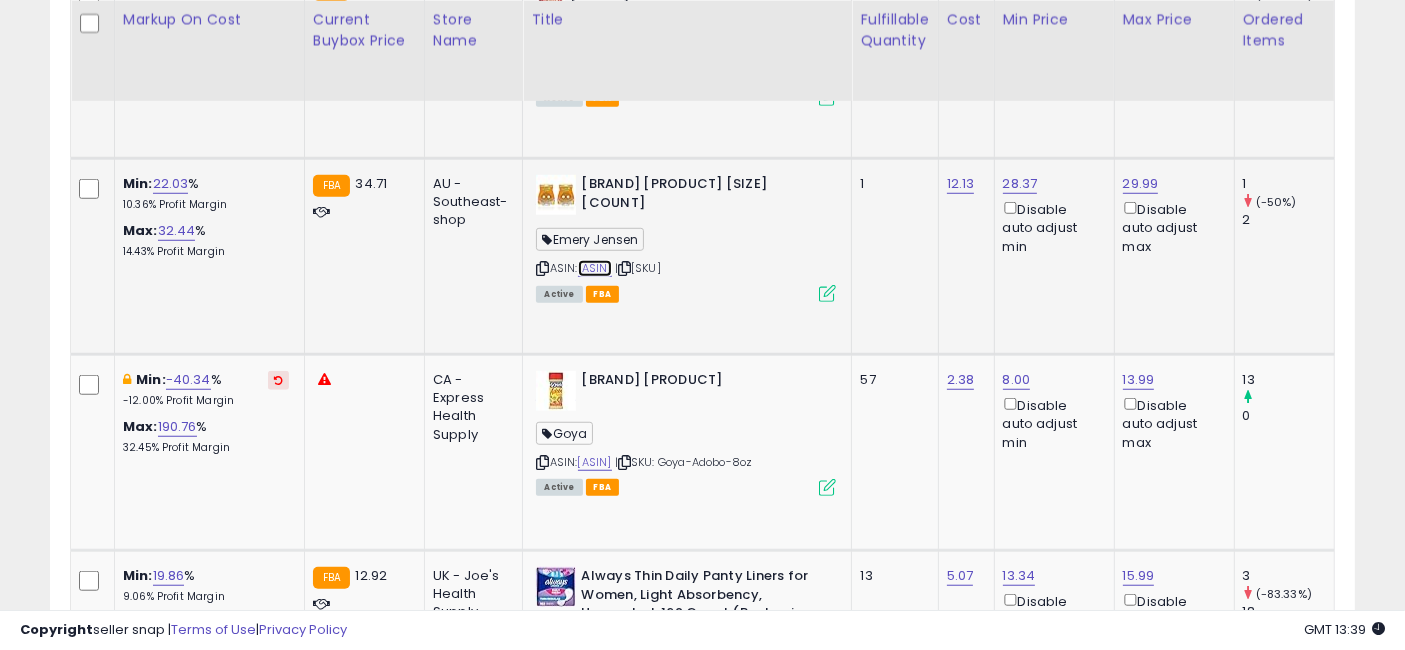 click on "B081G149DV" at bounding box center [595, 268] 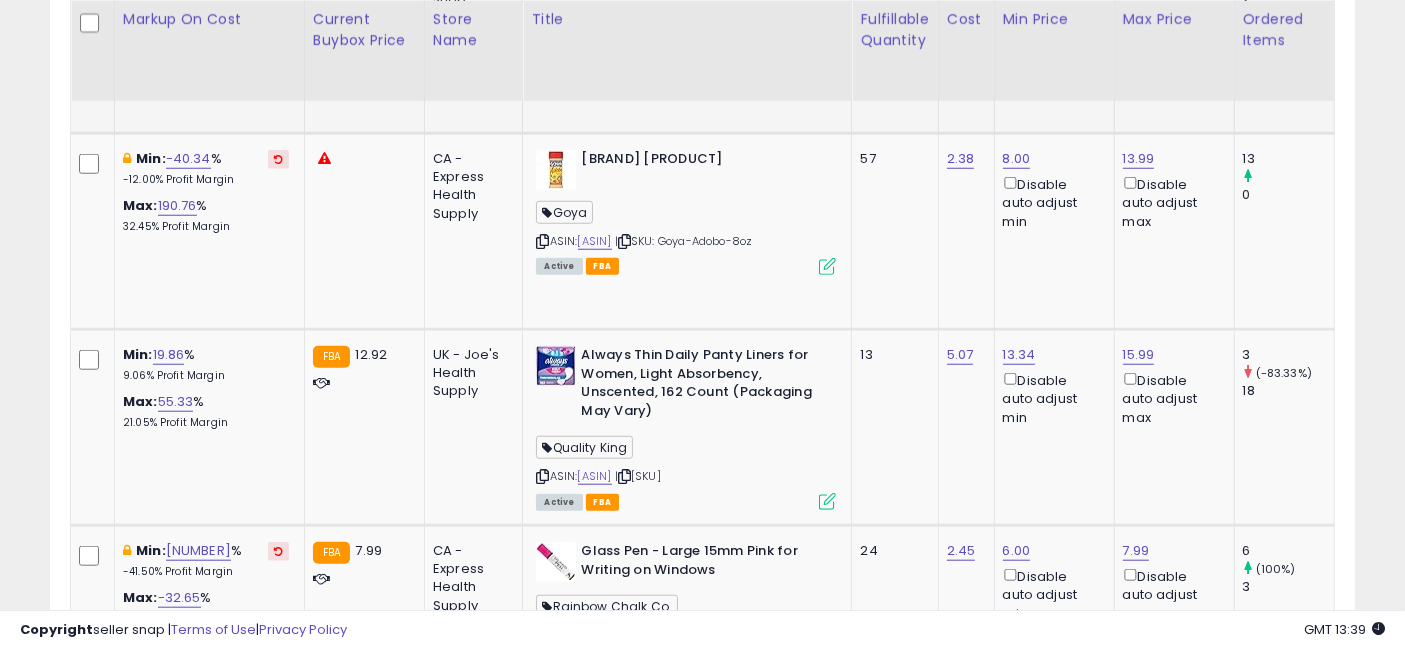 scroll, scrollTop: 1771, scrollLeft: 0, axis: vertical 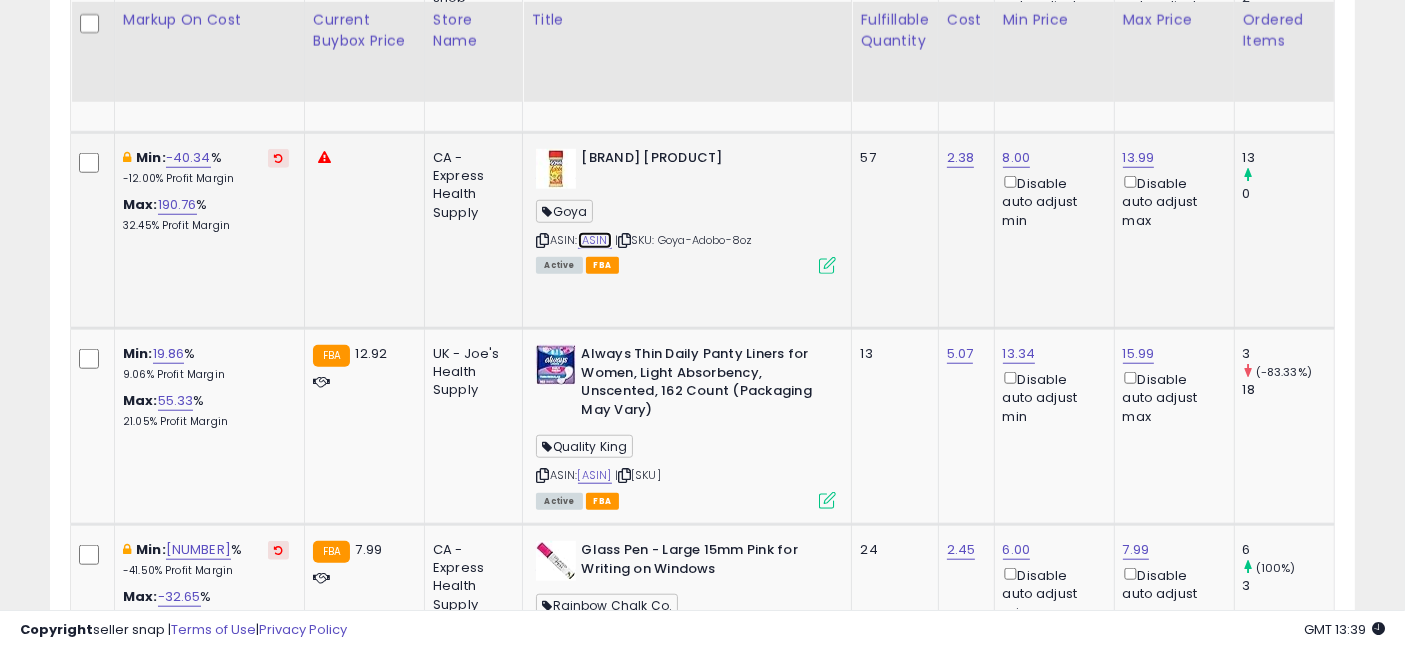 click on "B001TA9MDQ" at bounding box center [595, 240] 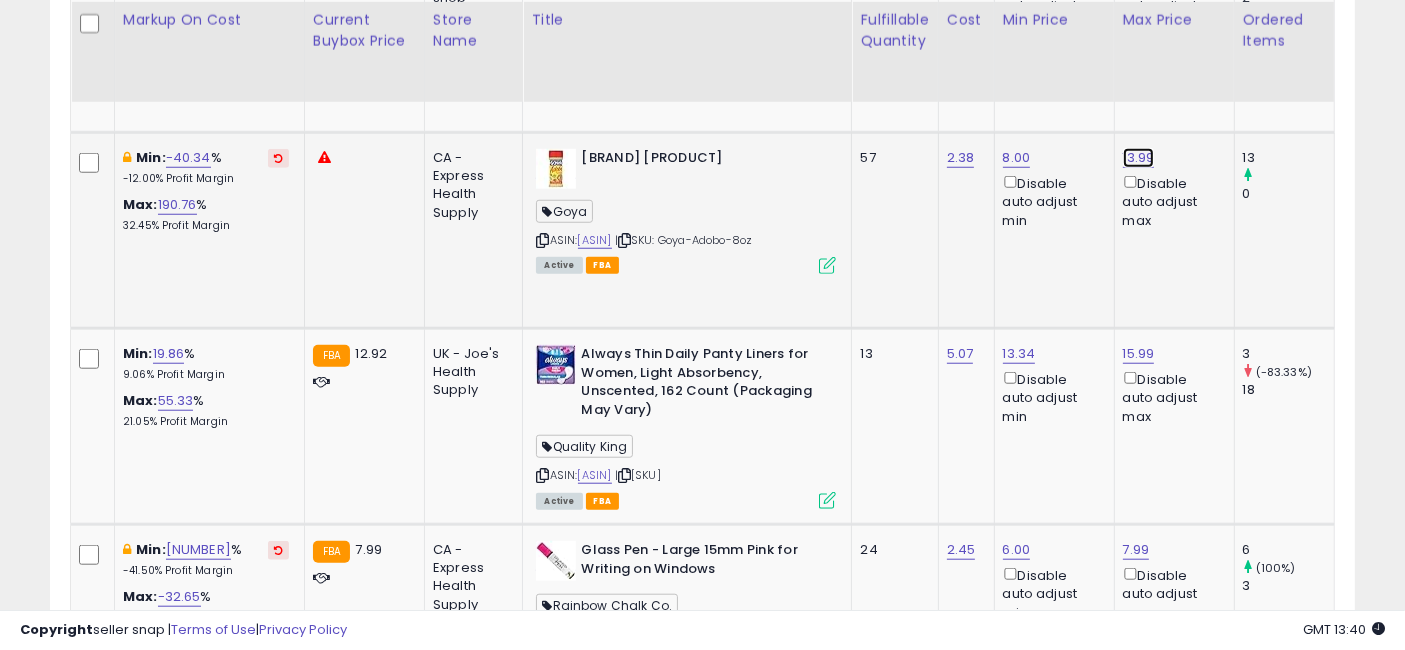 click on "13.99" at bounding box center (1141, -626) 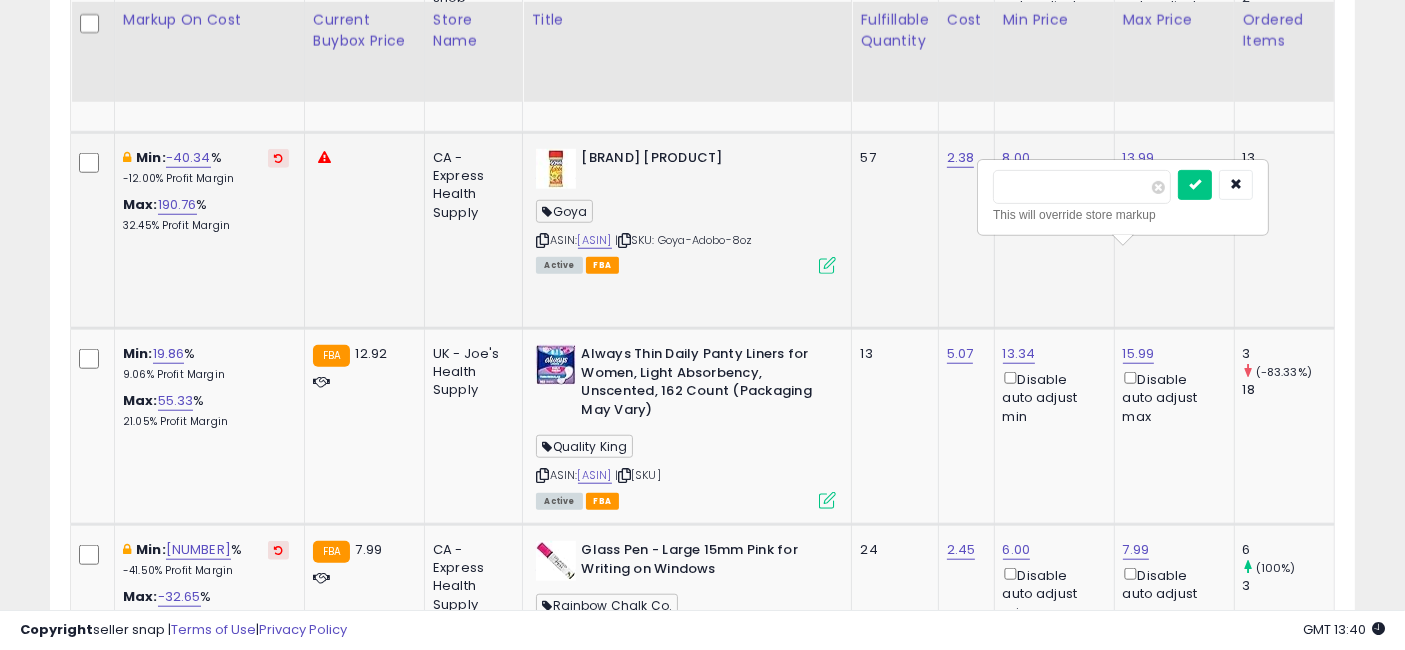 click on "*****" at bounding box center (1082, 187) 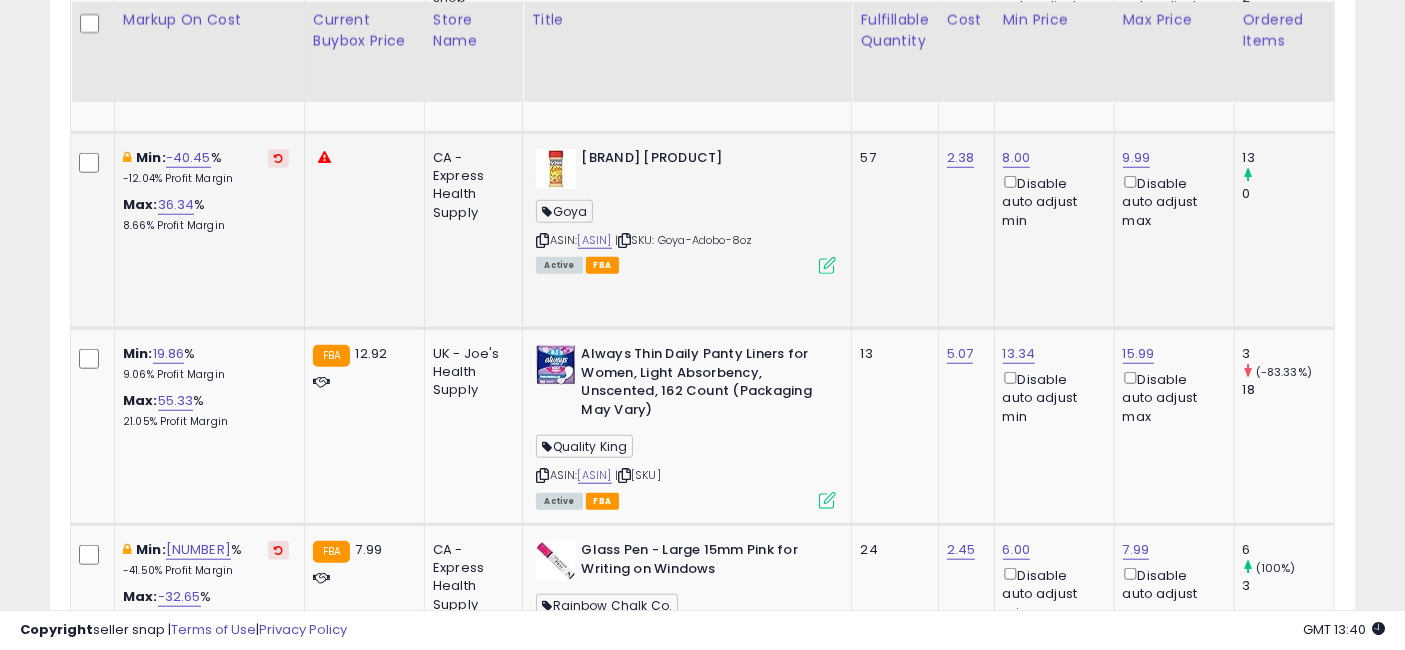 scroll, scrollTop: 0, scrollLeft: 146, axis: horizontal 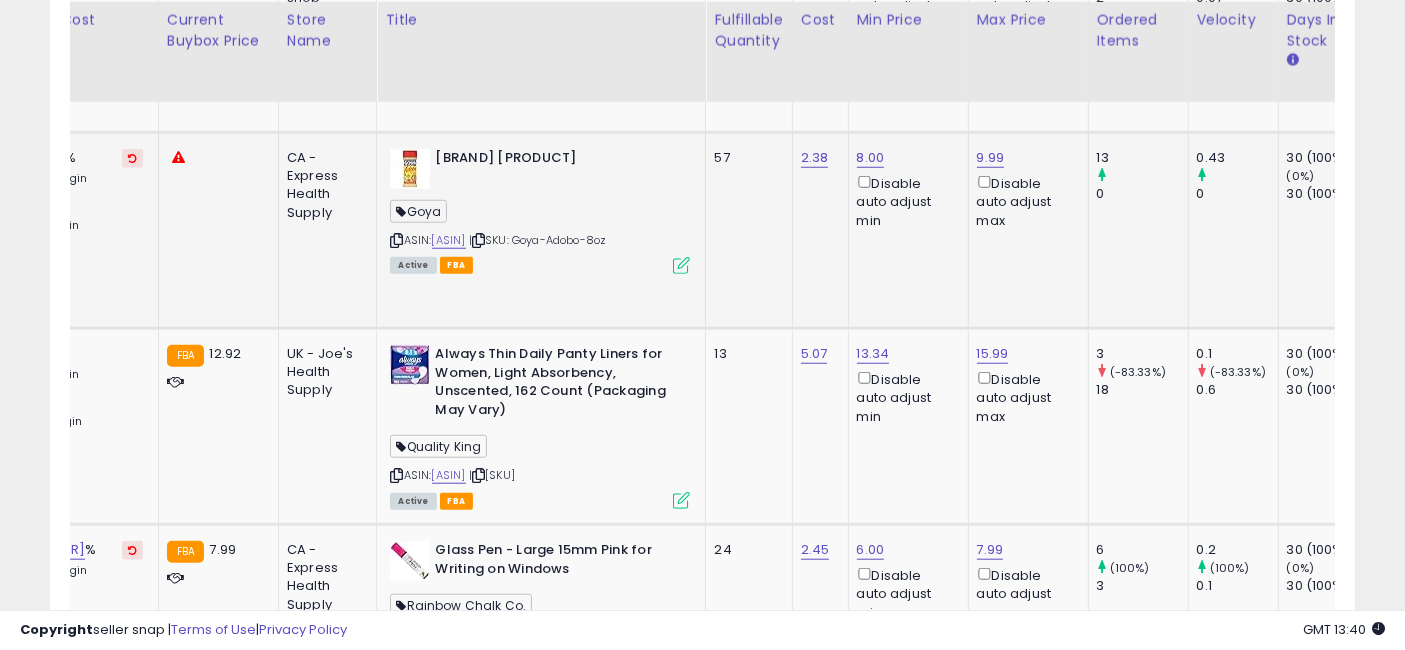 drag, startPoint x: 889, startPoint y: 396, endPoint x: 998, endPoint y: 404, distance: 109.29318 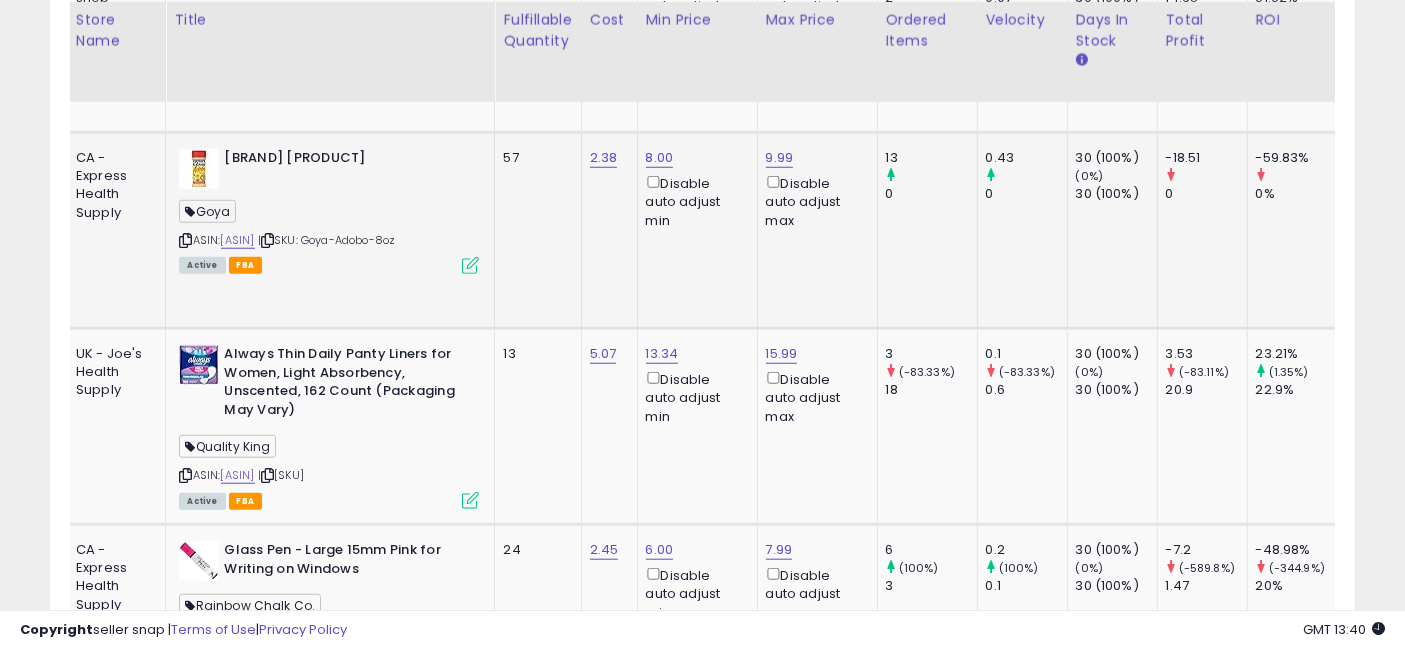 scroll, scrollTop: 0, scrollLeft: 357, axis: horizontal 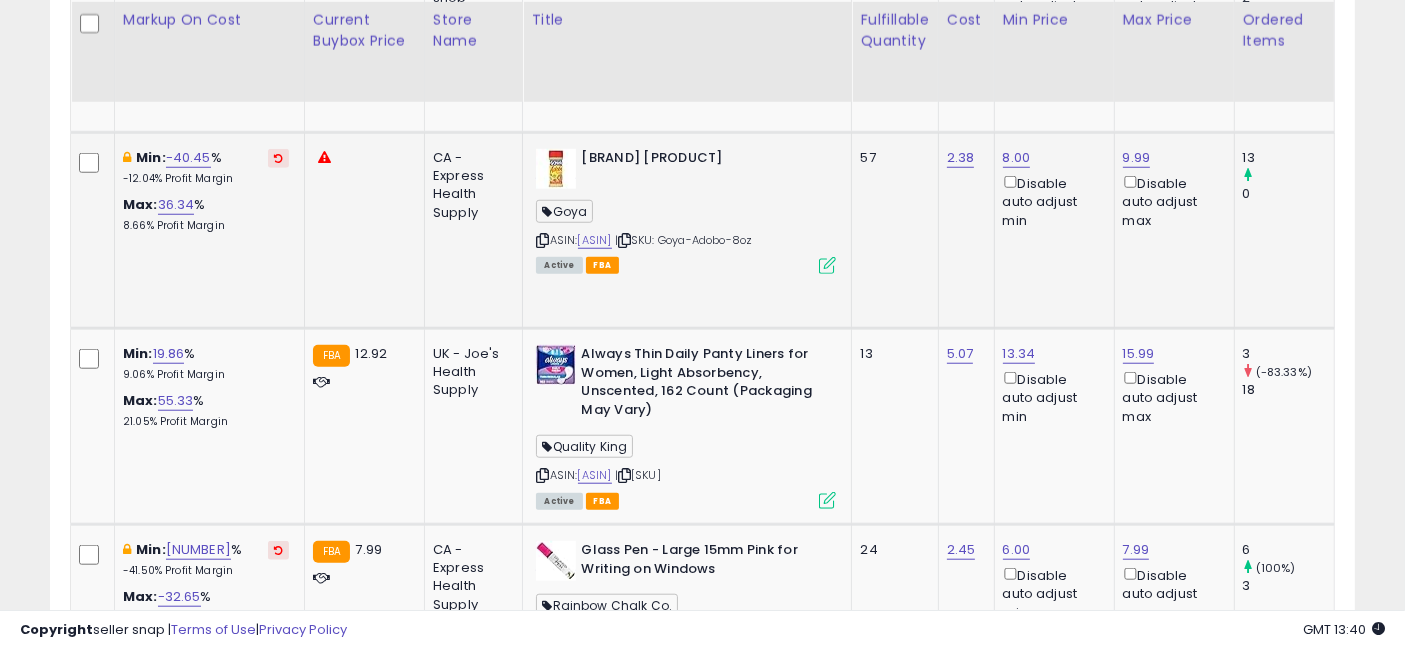 drag, startPoint x: 1175, startPoint y: 367, endPoint x: 863, endPoint y: 363, distance: 312.02563 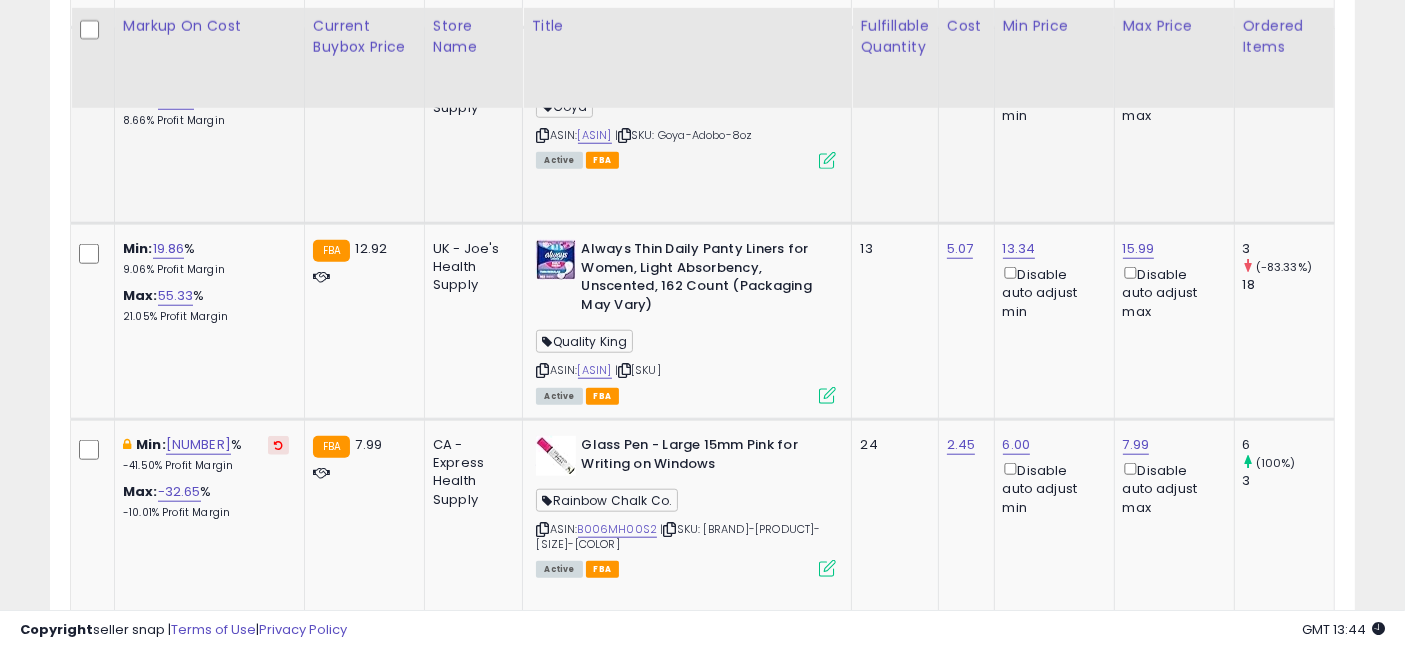 scroll, scrollTop: 1882, scrollLeft: 0, axis: vertical 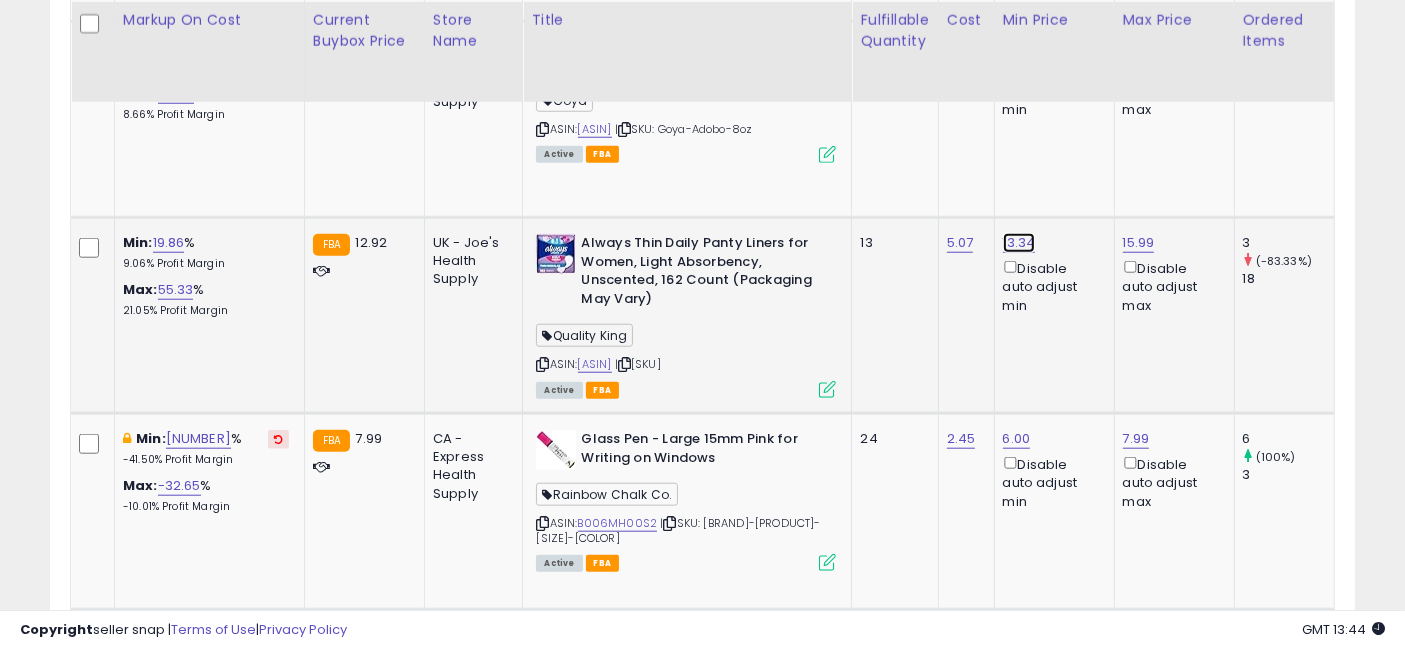 click on "13.34" at bounding box center [1018, -737] 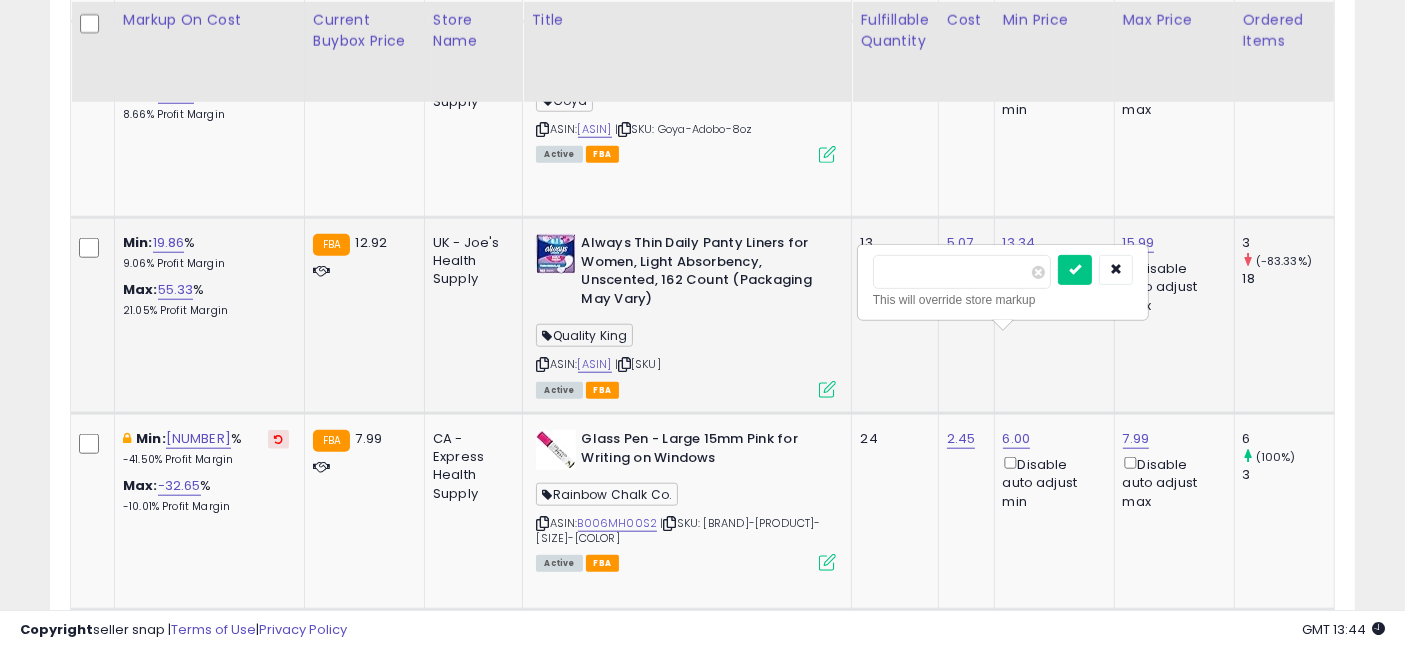 click on "*****" at bounding box center (962, 272) 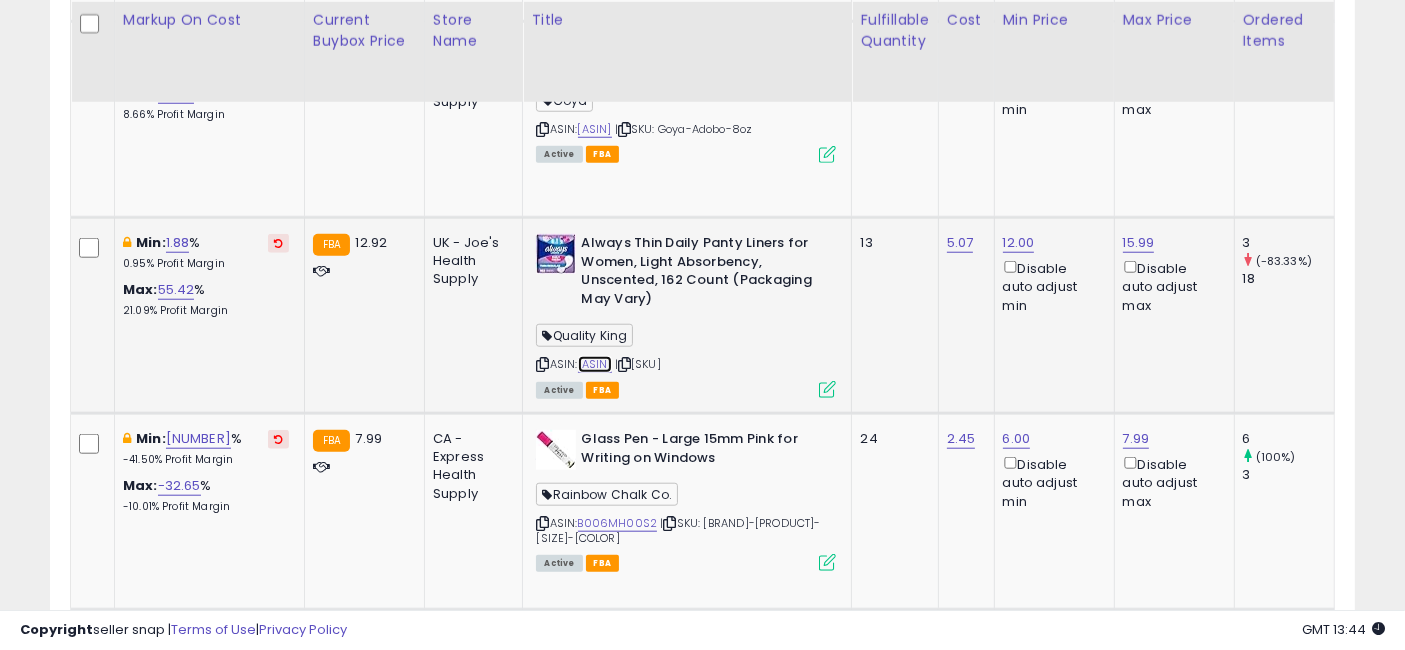 click on "B003VD5TMM" at bounding box center (595, 364) 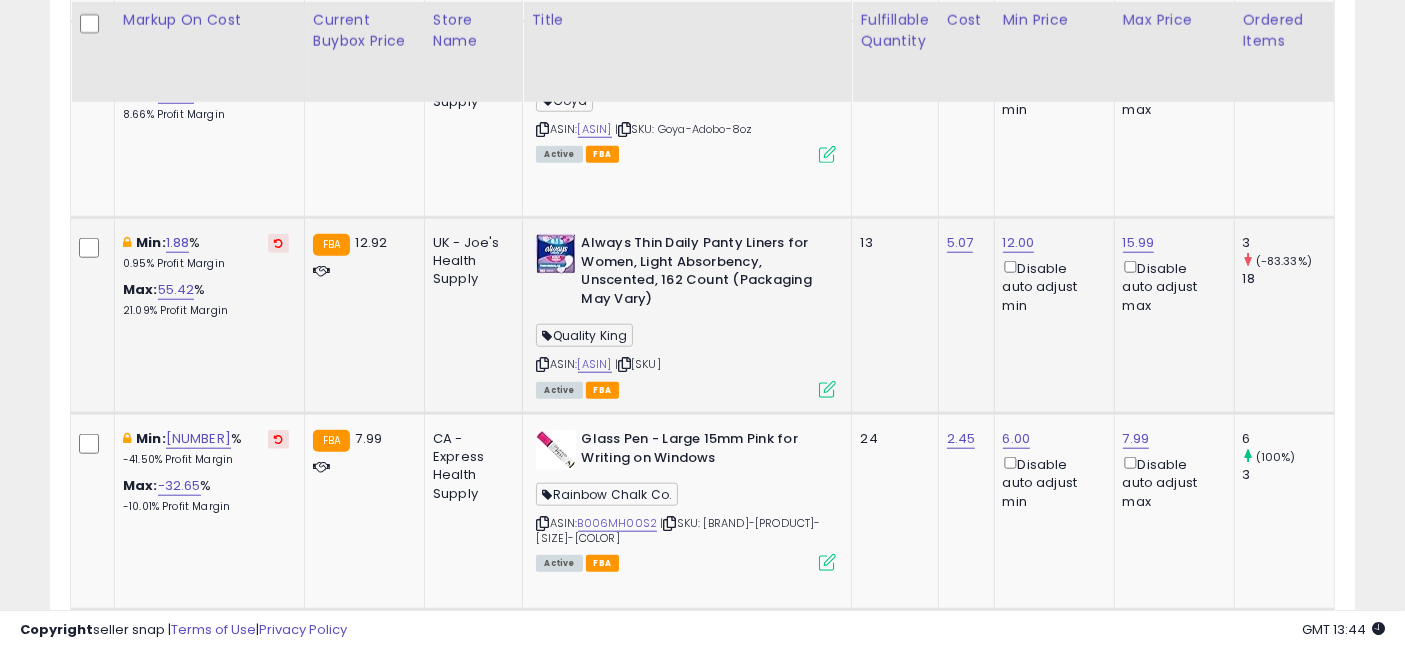 drag, startPoint x: 810, startPoint y: 464, endPoint x: 562, endPoint y: 330, distance: 281.8865 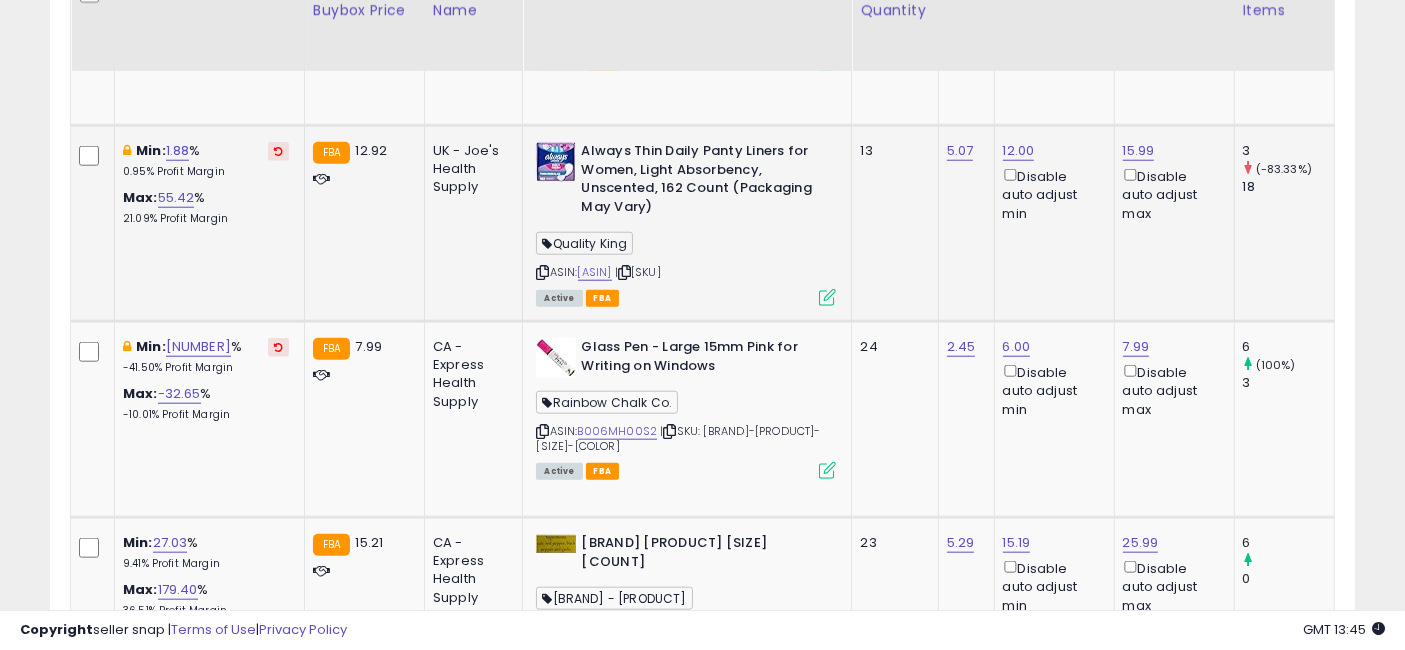 scroll, scrollTop: 1994, scrollLeft: 0, axis: vertical 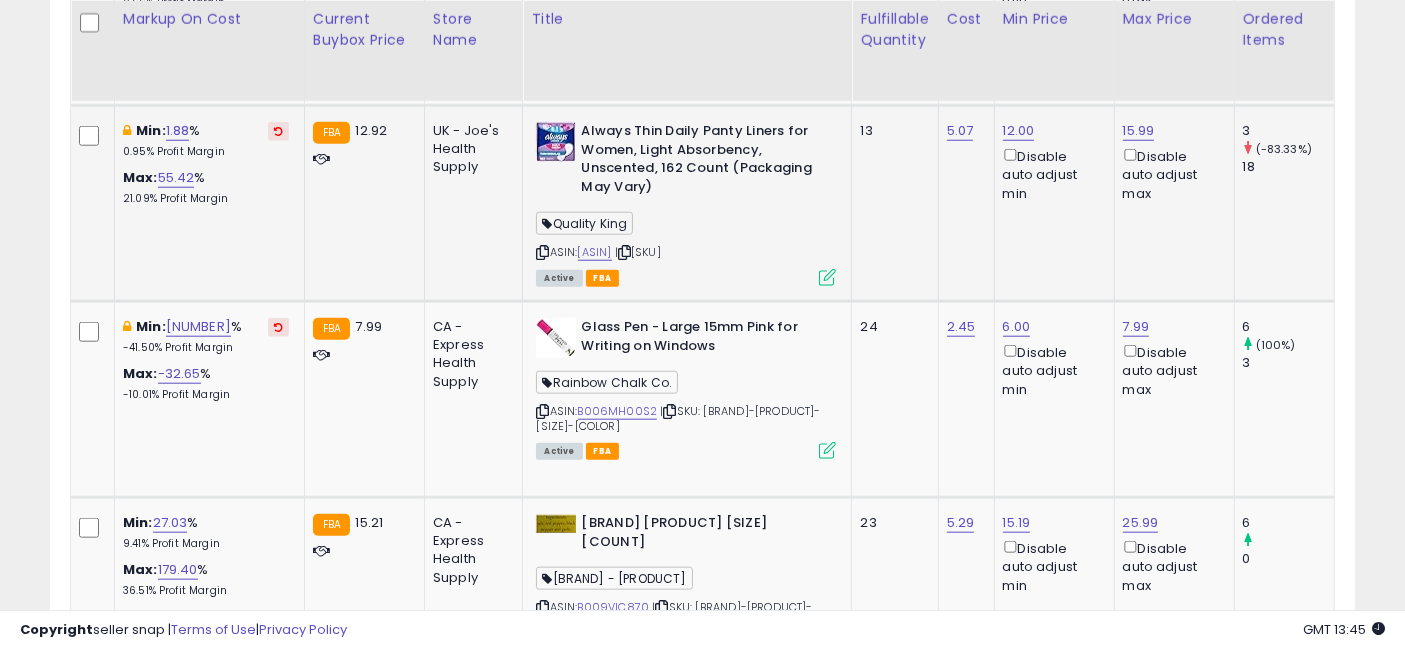 click on "13" 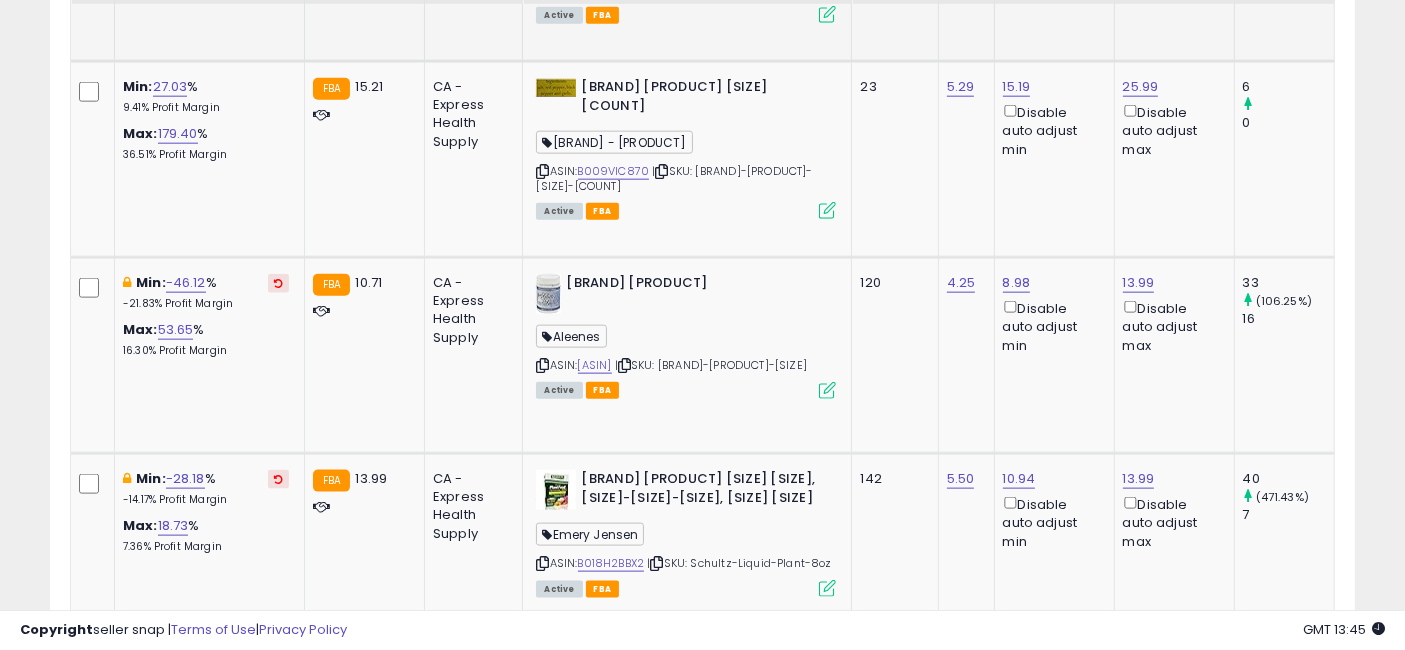 scroll, scrollTop: 2438, scrollLeft: 0, axis: vertical 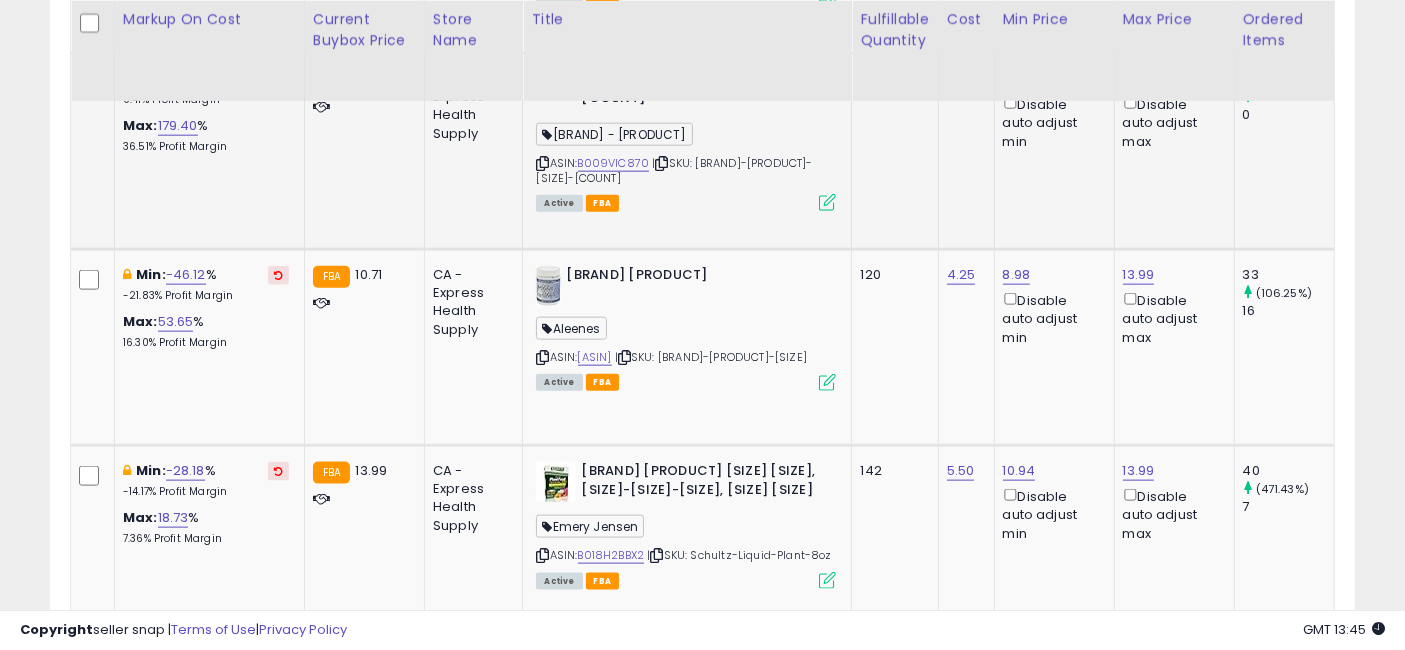 click on "15.19" at bounding box center [1018, -1293] 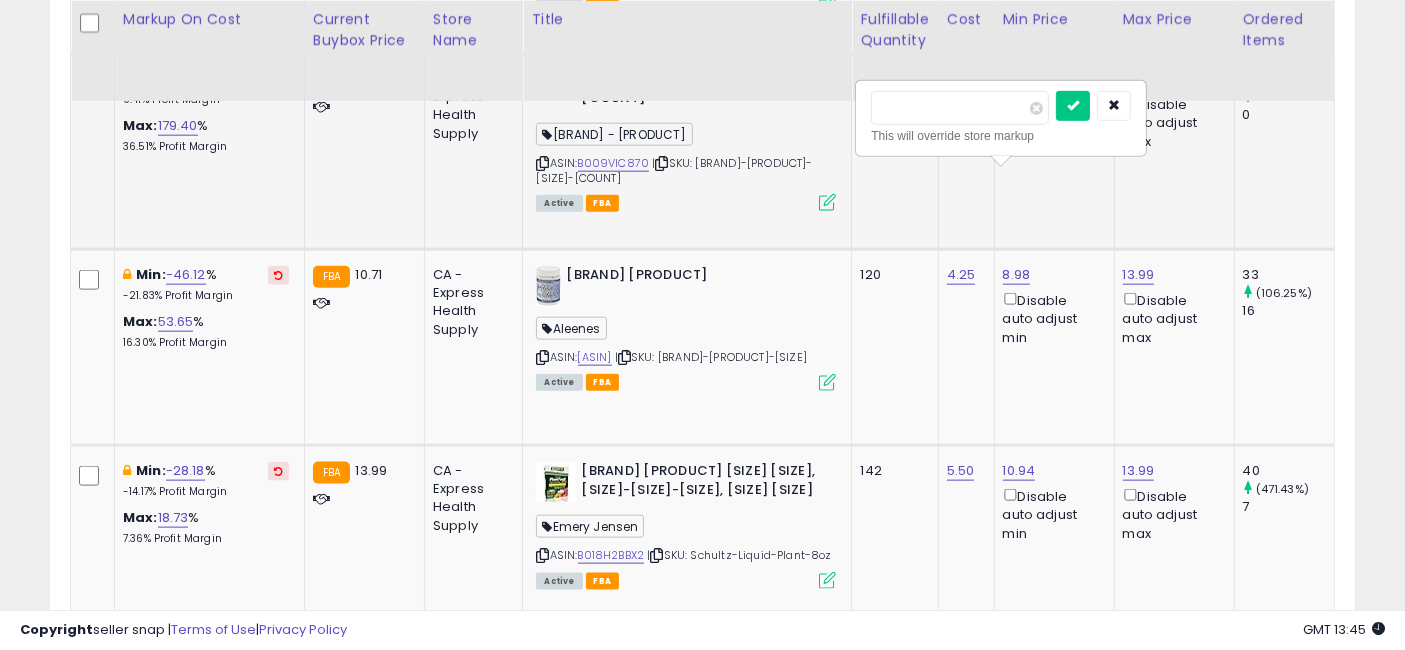 click on "*****" at bounding box center [960, 108] 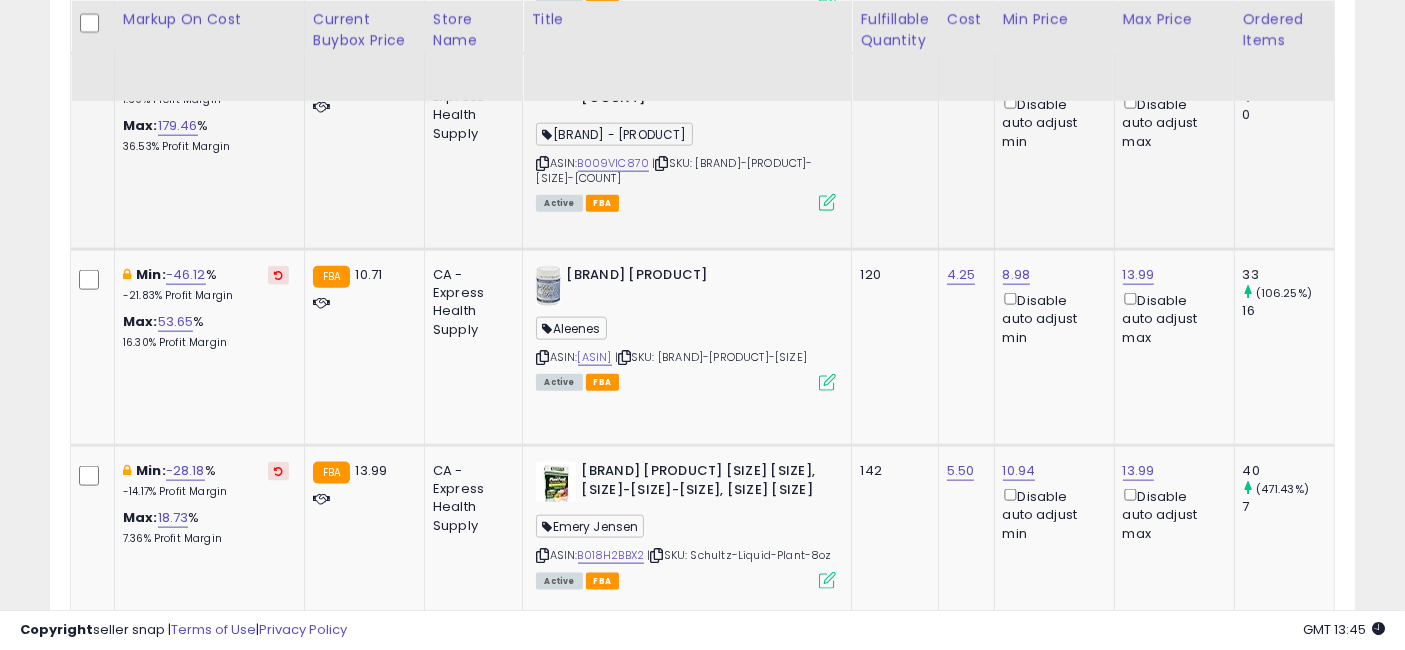 scroll, scrollTop: 0, scrollLeft: 336, axis: horizontal 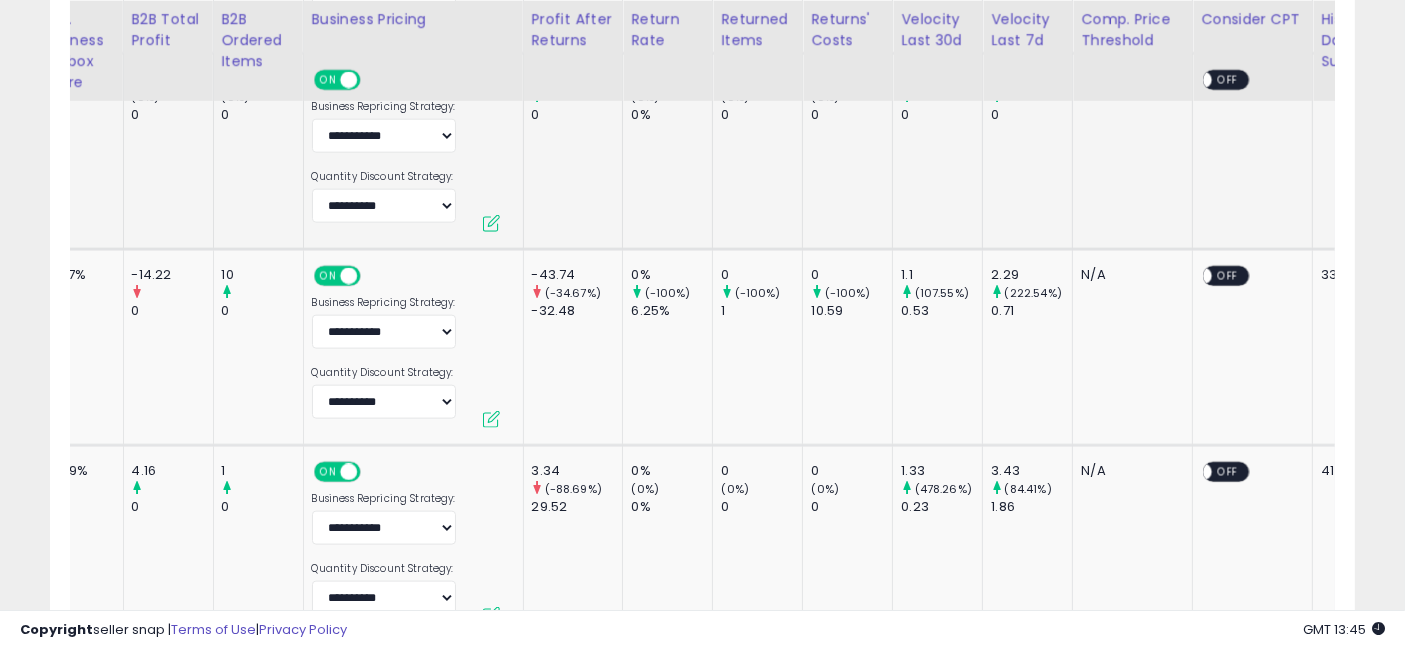 drag, startPoint x: 970, startPoint y: 241, endPoint x: 1097, endPoint y: 250, distance: 127.3185 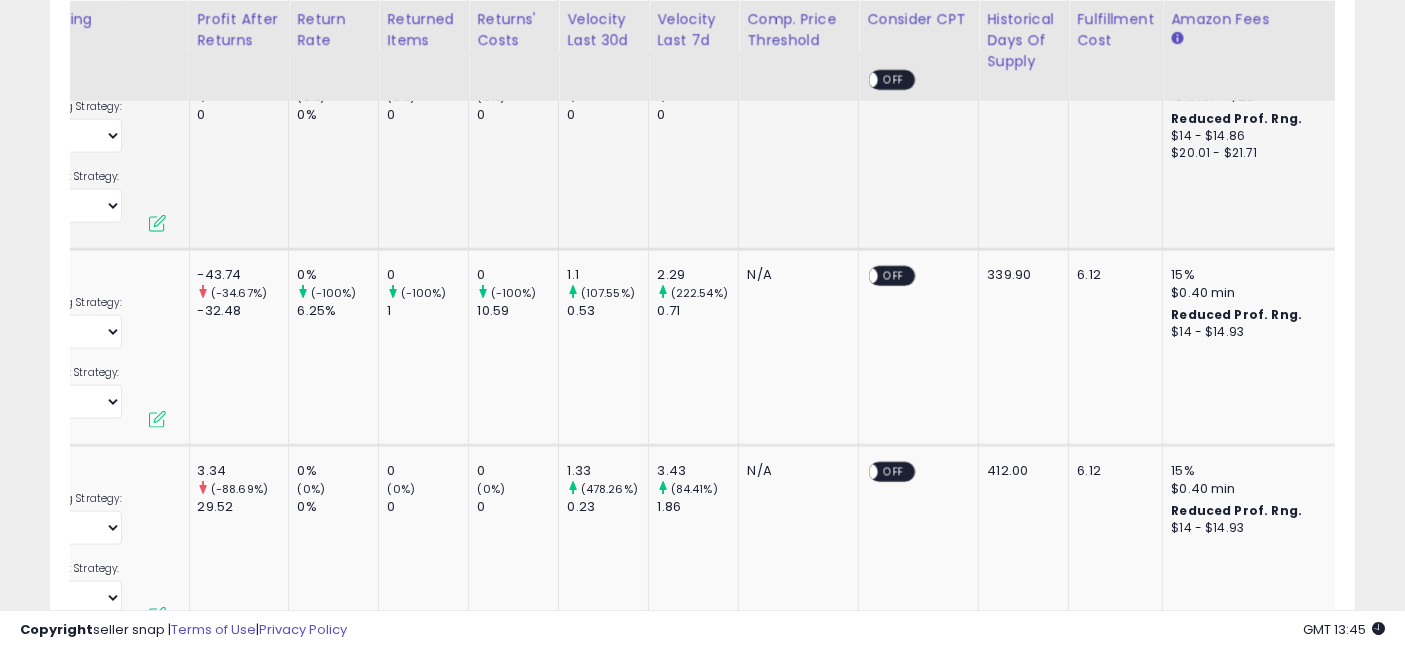 scroll, scrollTop: 0, scrollLeft: 0, axis: both 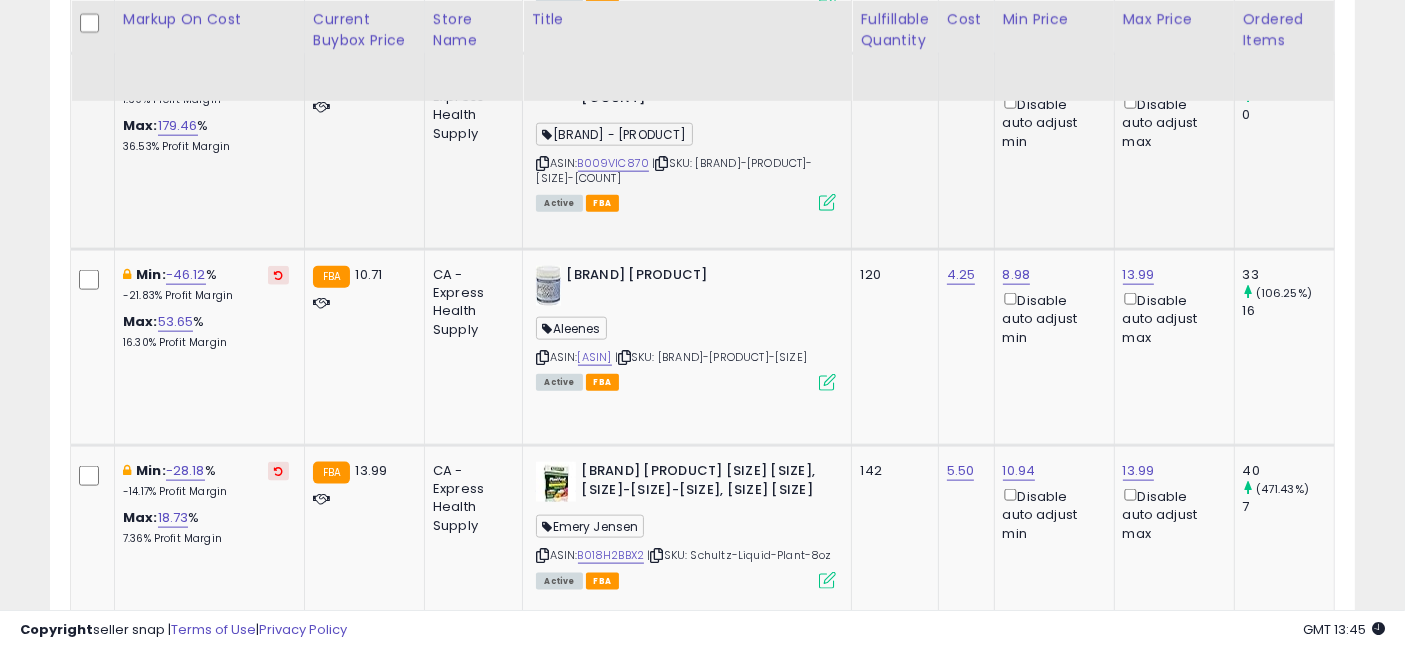 drag, startPoint x: 968, startPoint y: 253, endPoint x: 511, endPoint y: 198, distance: 460.29773 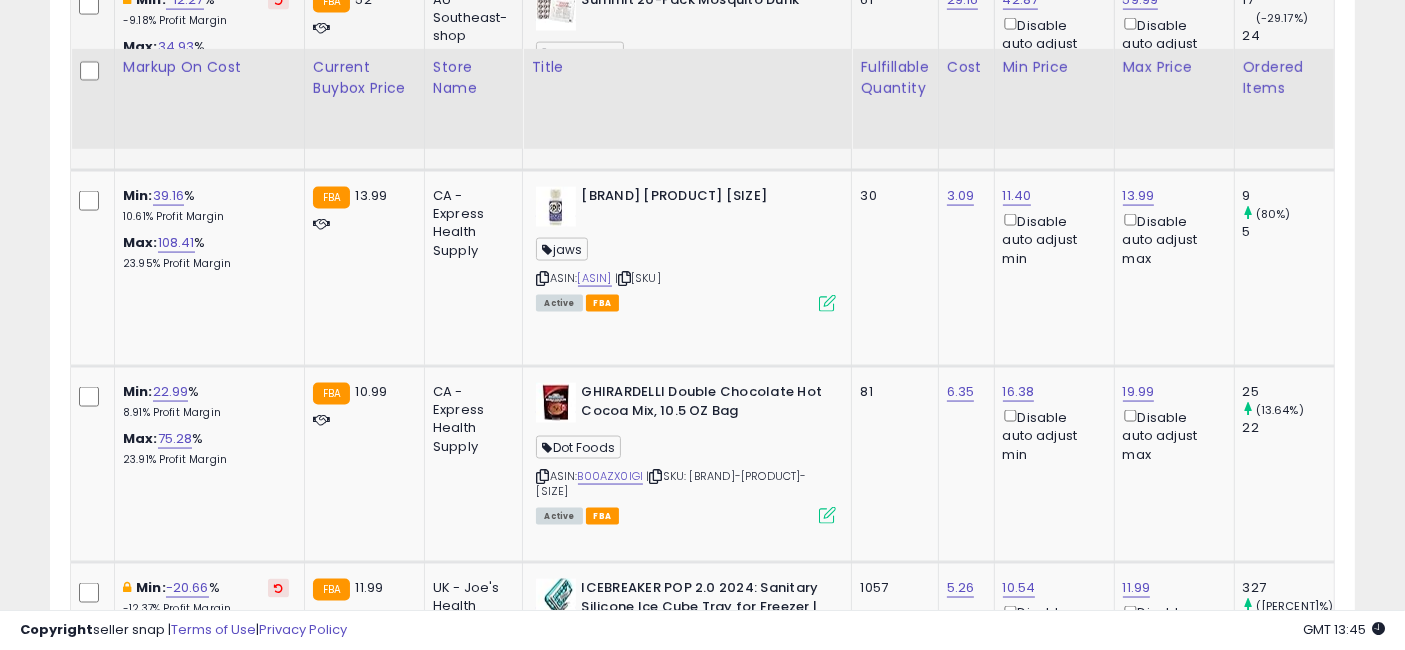 scroll, scrollTop: 3216, scrollLeft: 0, axis: vertical 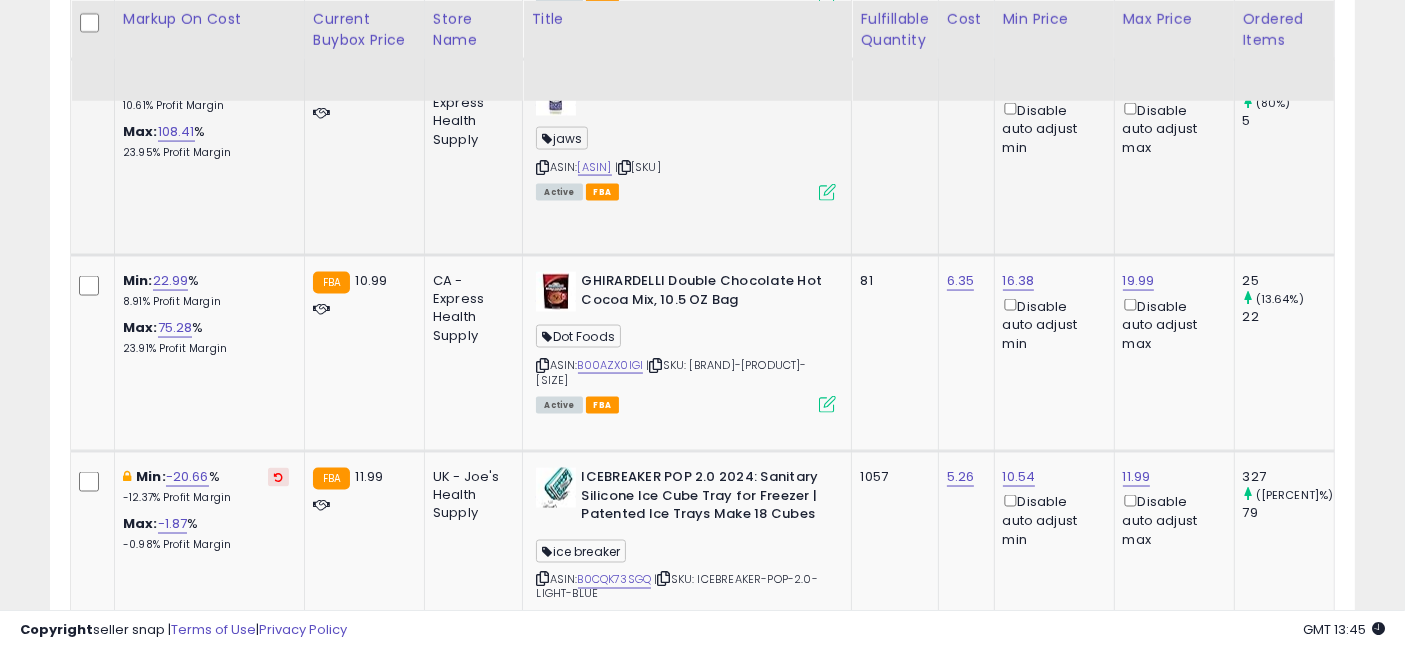 click on "13.99" at bounding box center [1141, -2071] 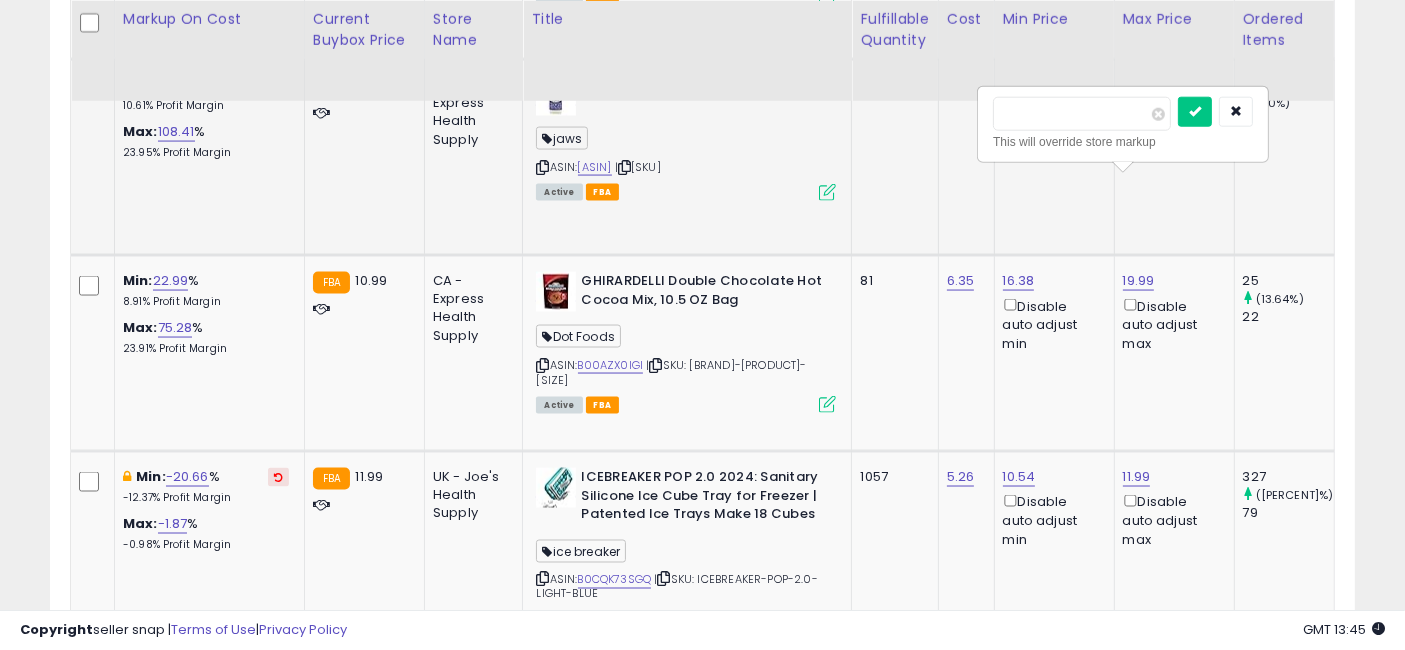 click on "*****" at bounding box center (1082, 114) 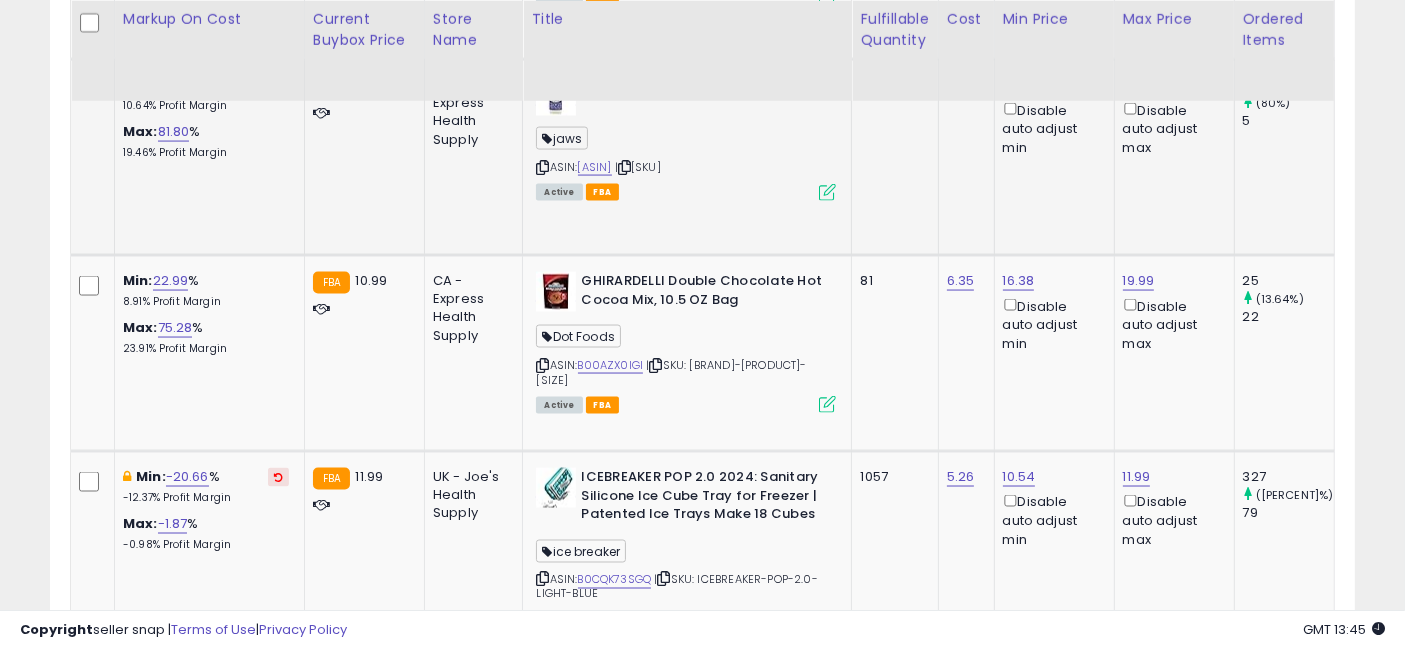scroll, scrollTop: 3327, scrollLeft: 0, axis: vertical 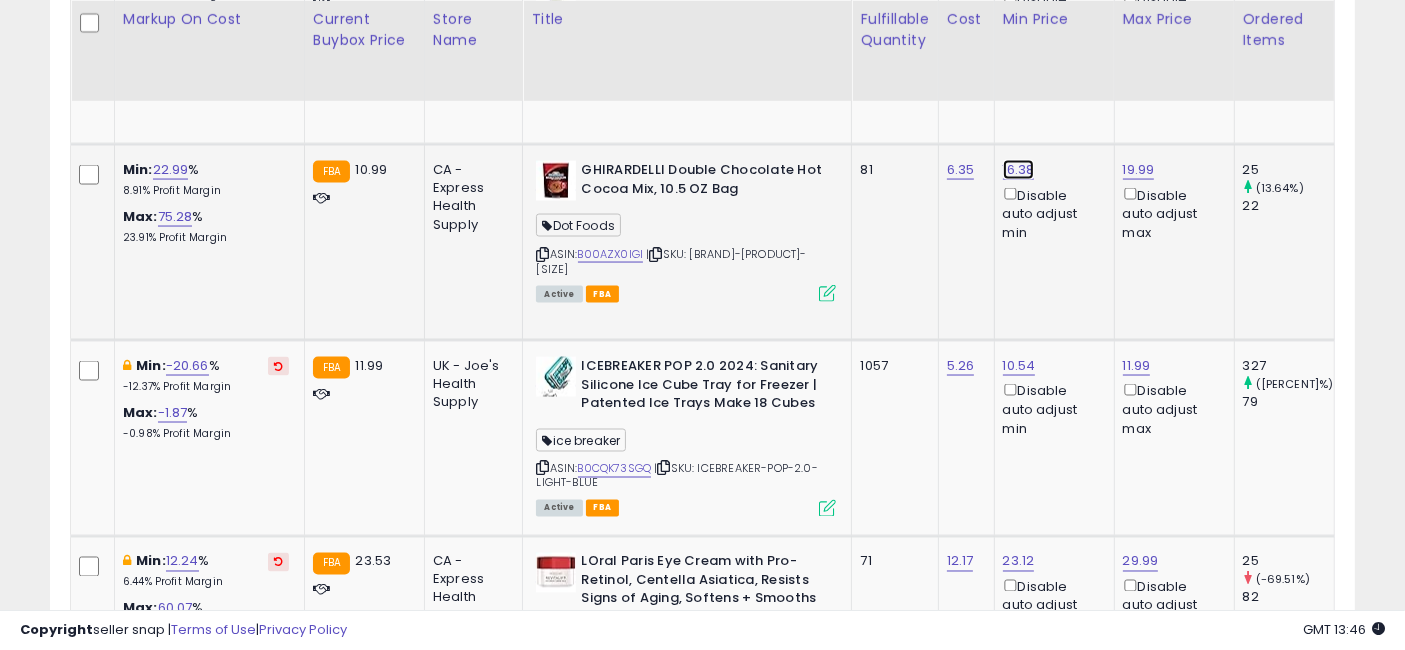 click on "16.38" at bounding box center (1018, -2182) 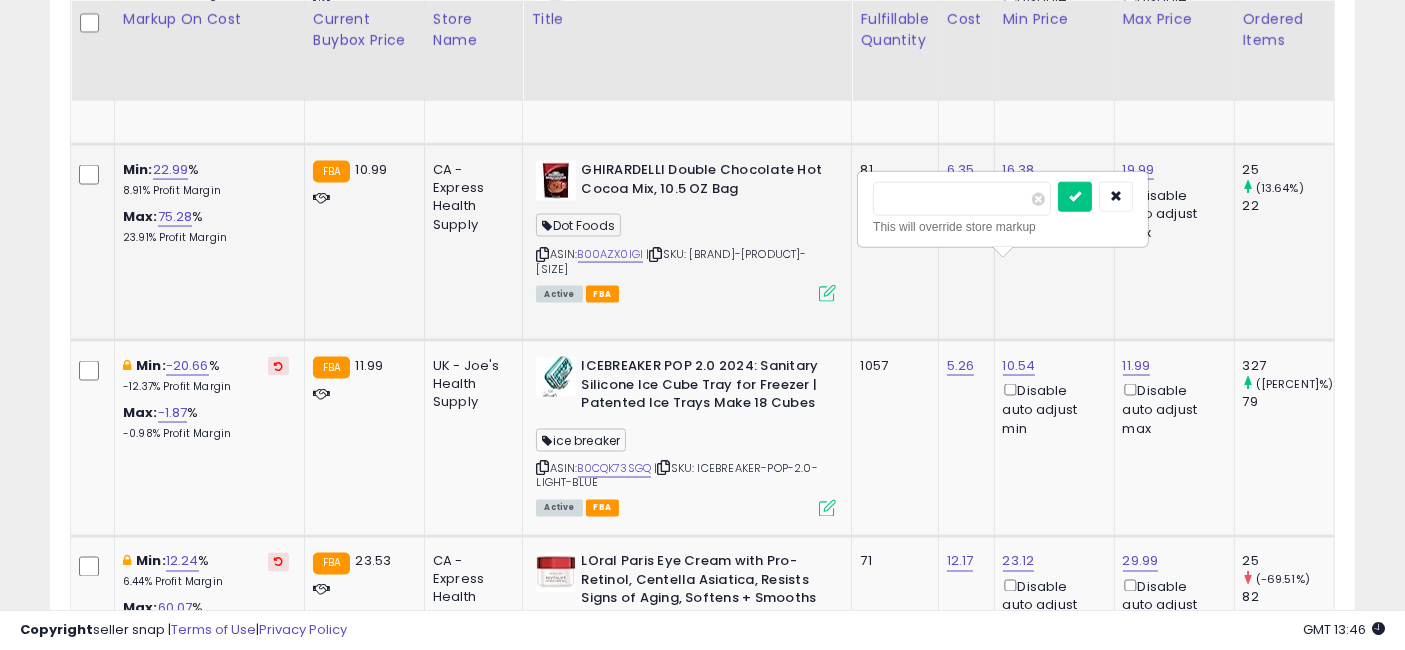 click on "*****" at bounding box center [962, 199] 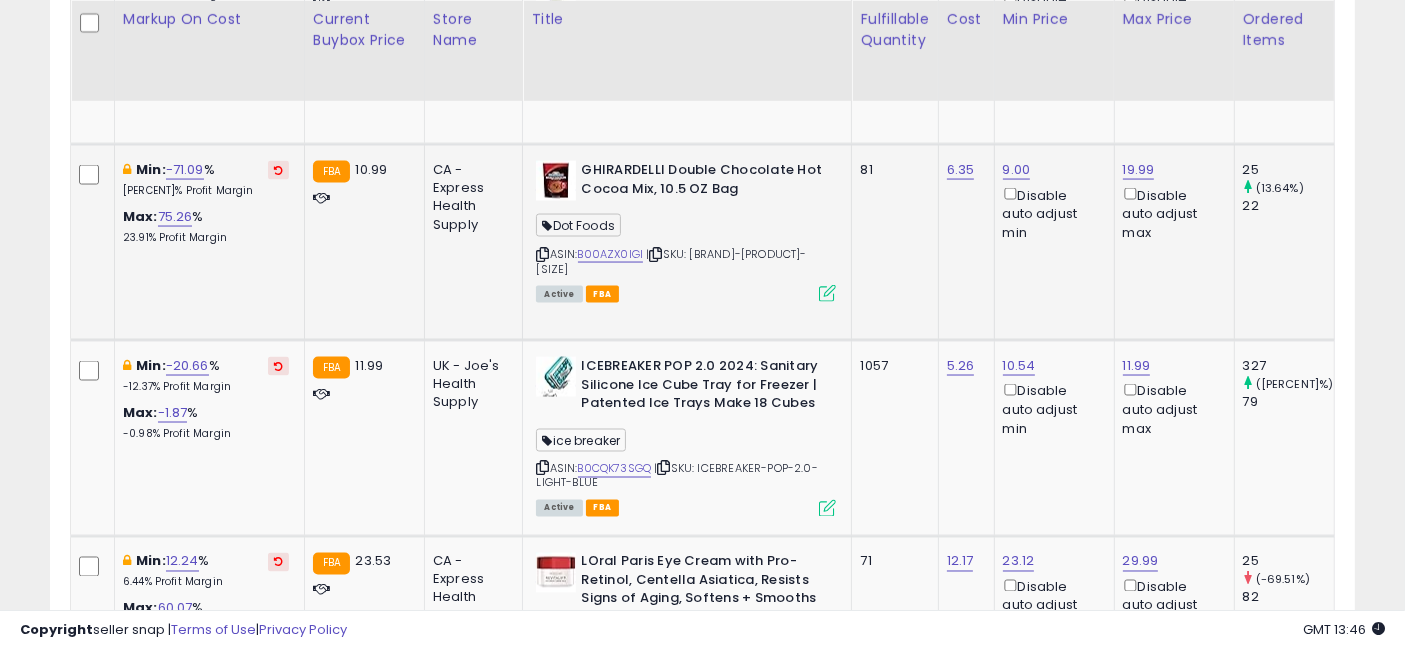 scroll, scrollTop: 3438, scrollLeft: 0, axis: vertical 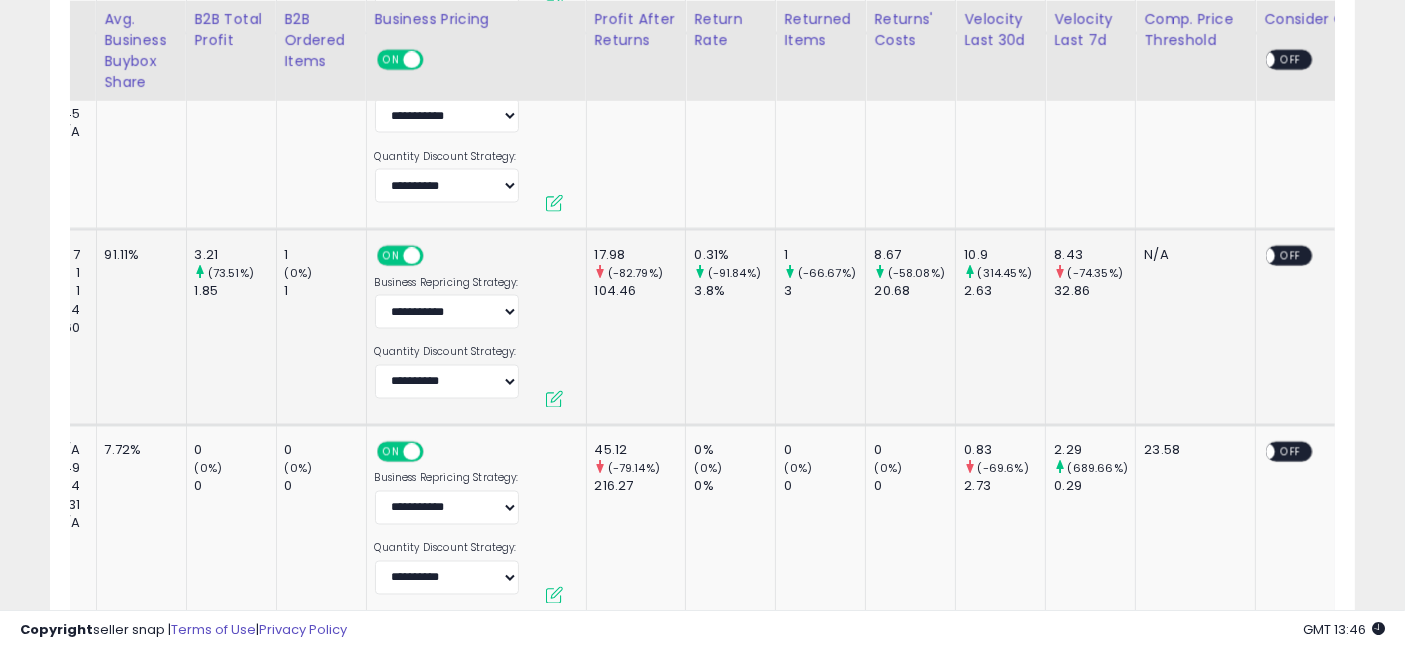 drag, startPoint x: 838, startPoint y: 428, endPoint x: 1151, endPoint y: 418, distance: 313.1597 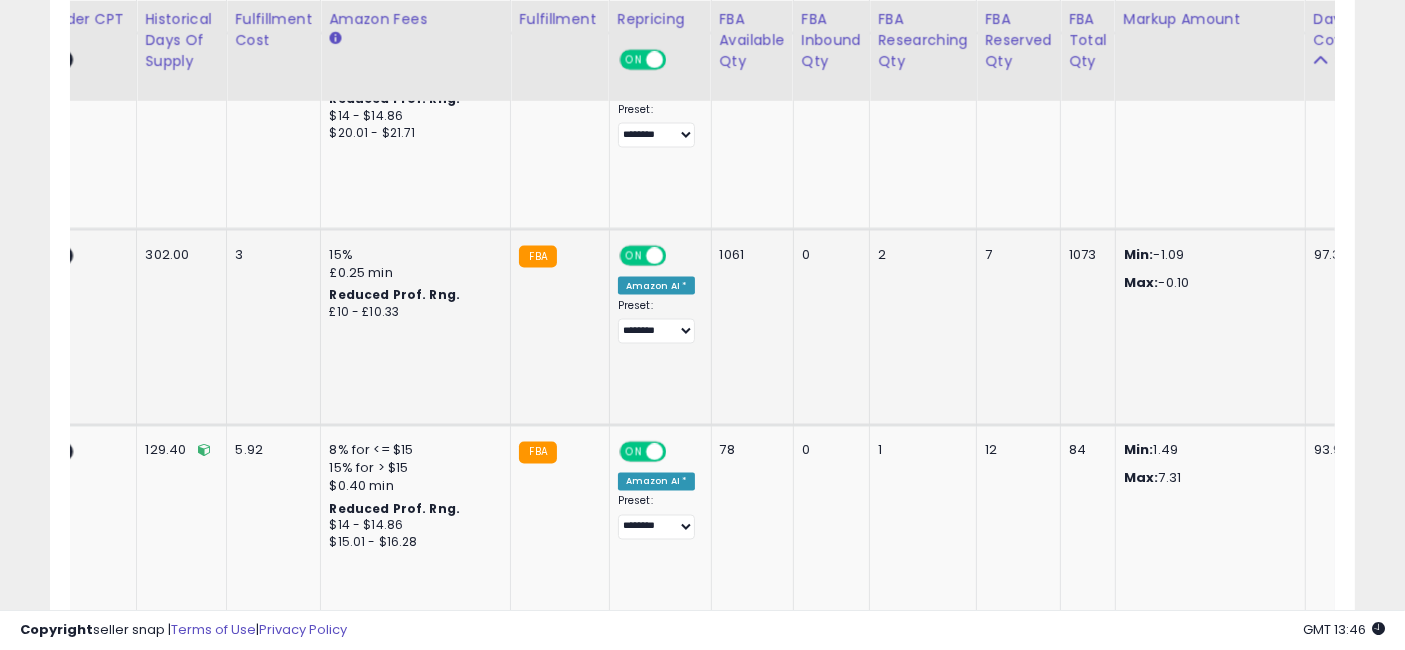 scroll, scrollTop: 0, scrollLeft: 3701, axis: horizontal 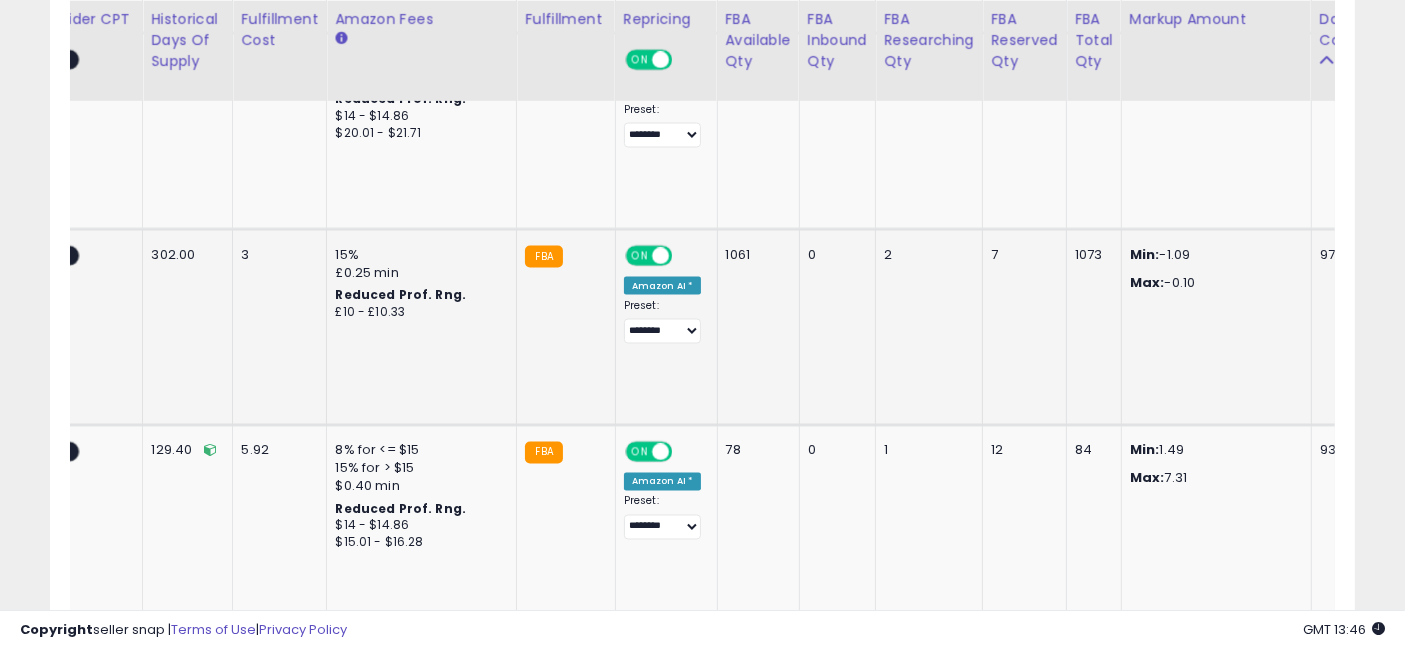 drag, startPoint x: 1077, startPoint y: 442, endPoint x: 1017, endPoint y: 440, distance: 60.033325 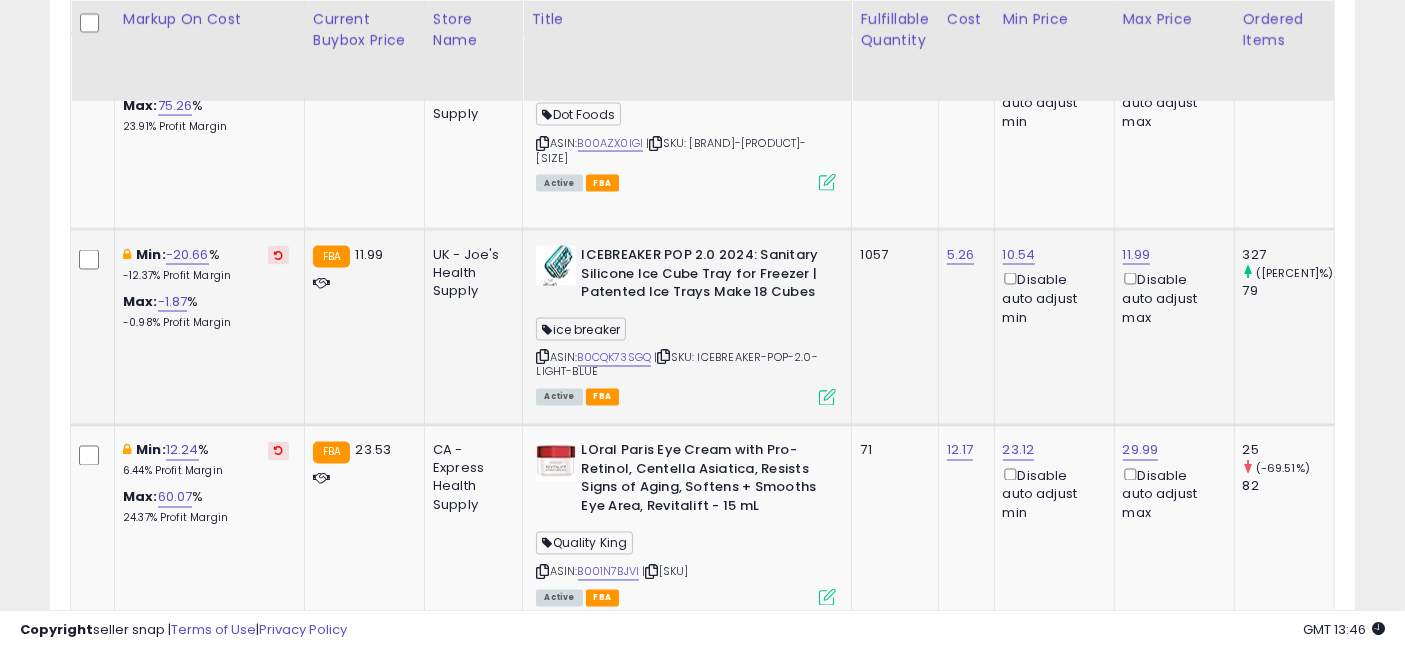 drag, startPoint x: 1025, startPoint y: 438, endPoint x: 494, endPoint y: 410, distance: 531.73773 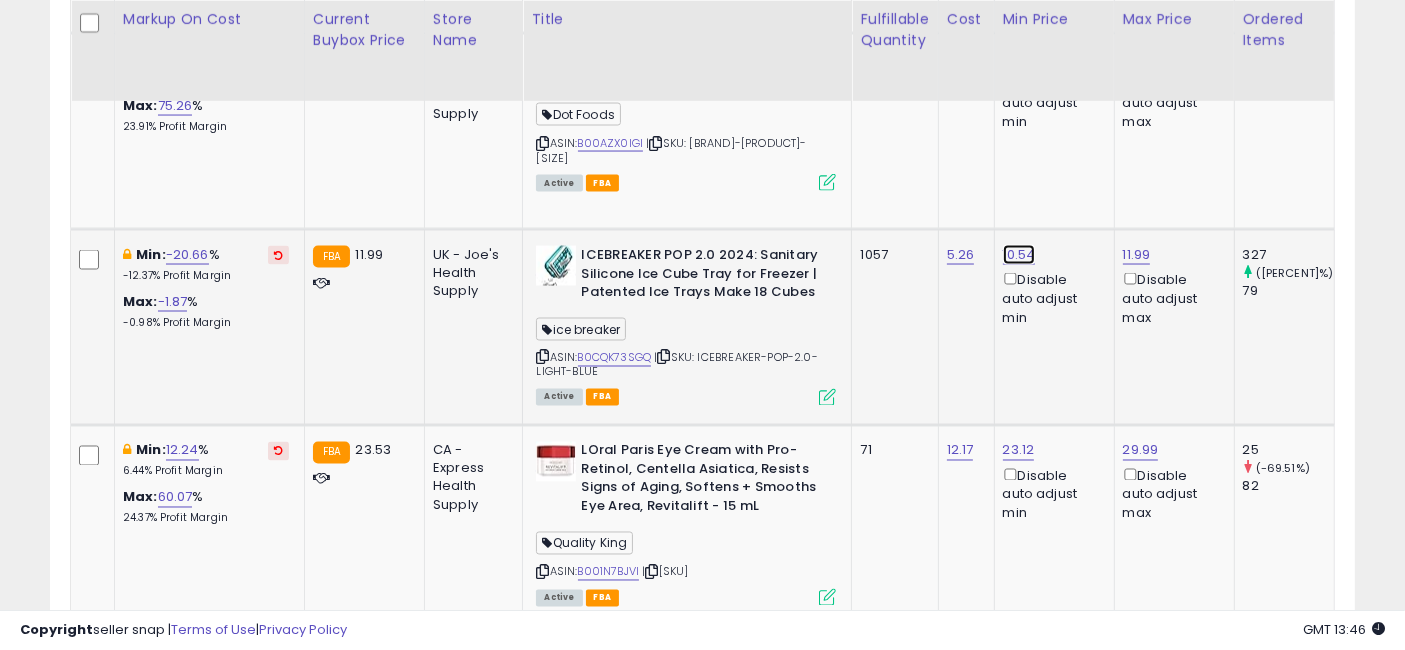 click on "10.54" at bounding box center [1018, -2293] 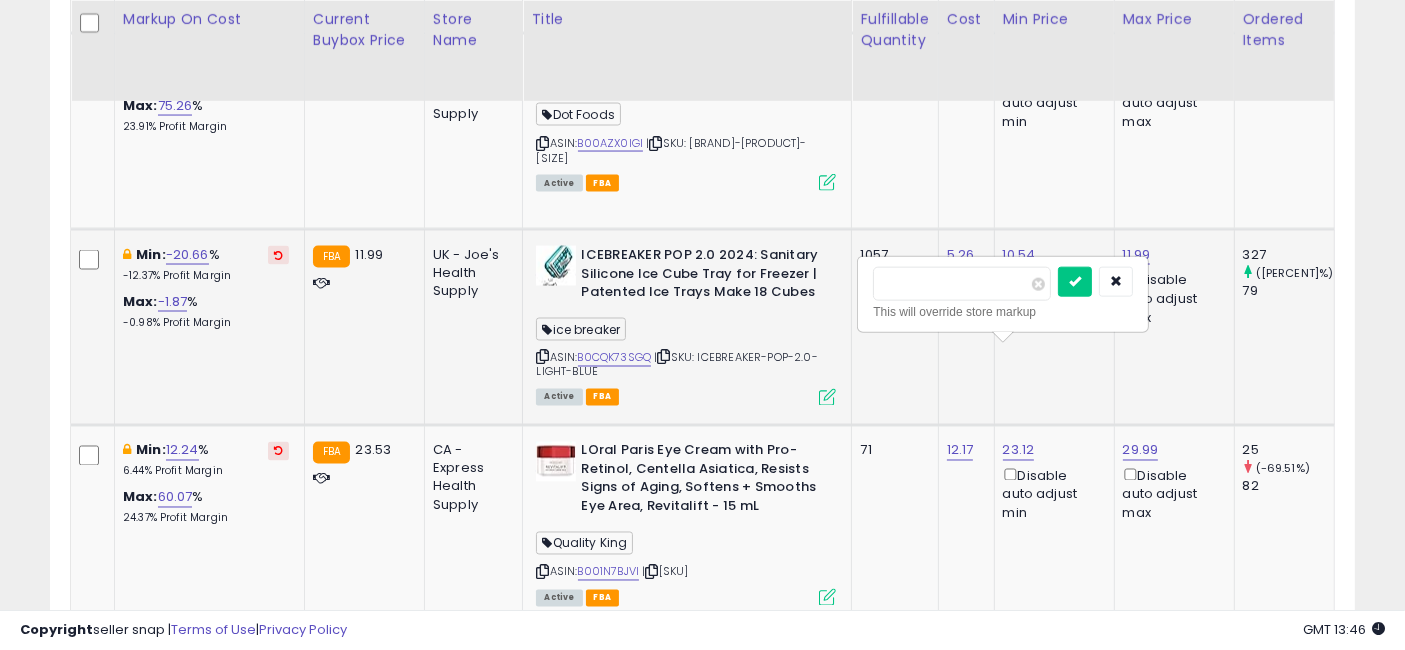 click on "*****" at bounding box center (962, 284) 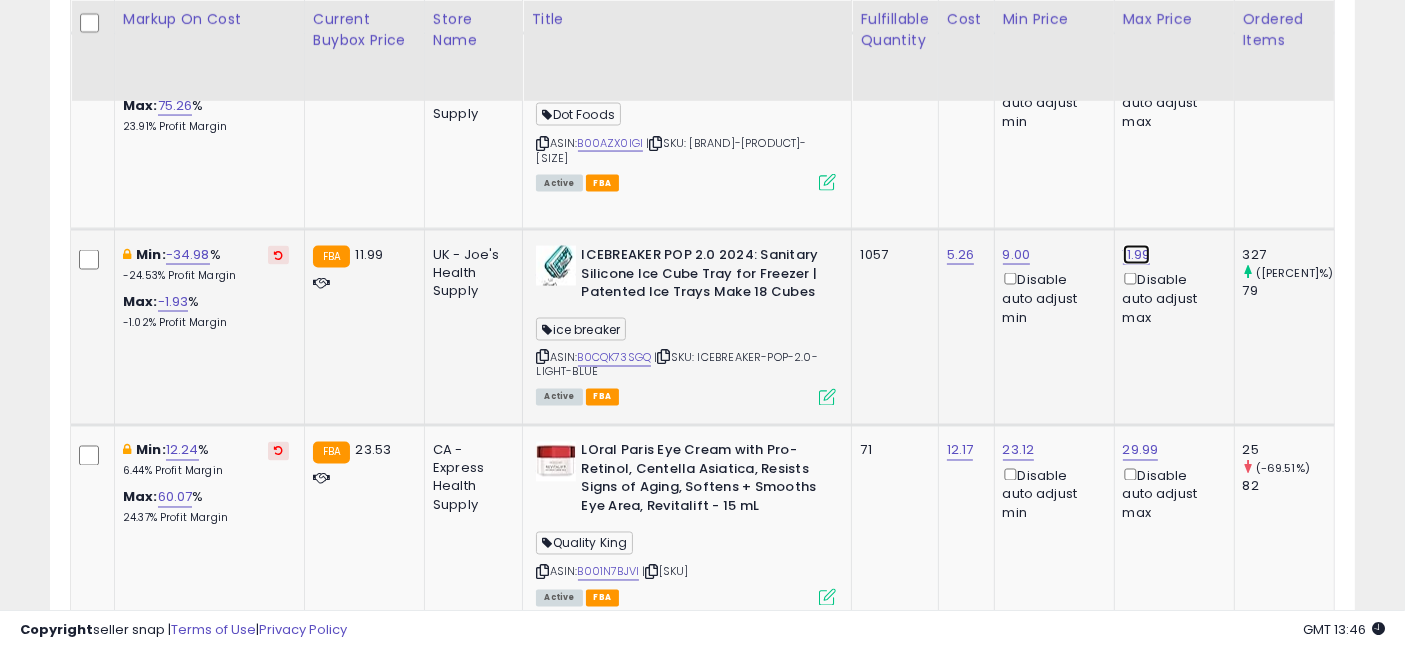 click on "11.99" at bounding box center (1141, -2293) 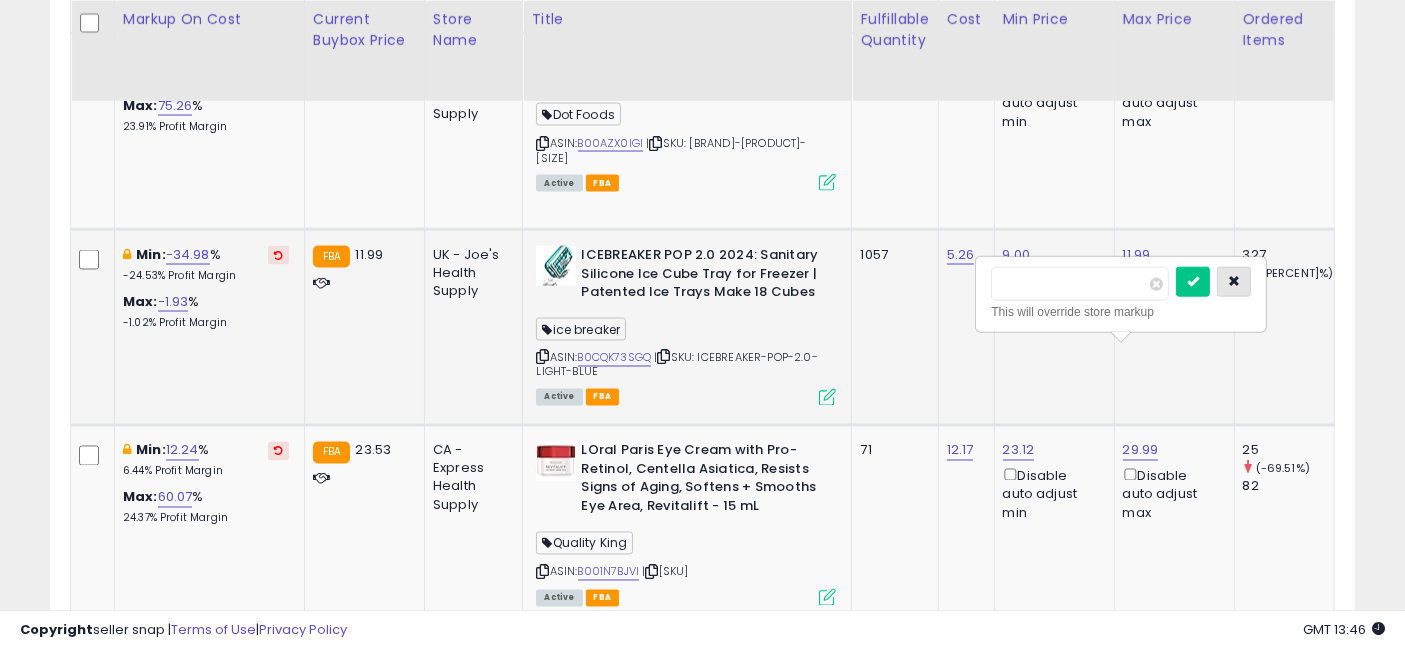 click at bounding box center [1234, 282] 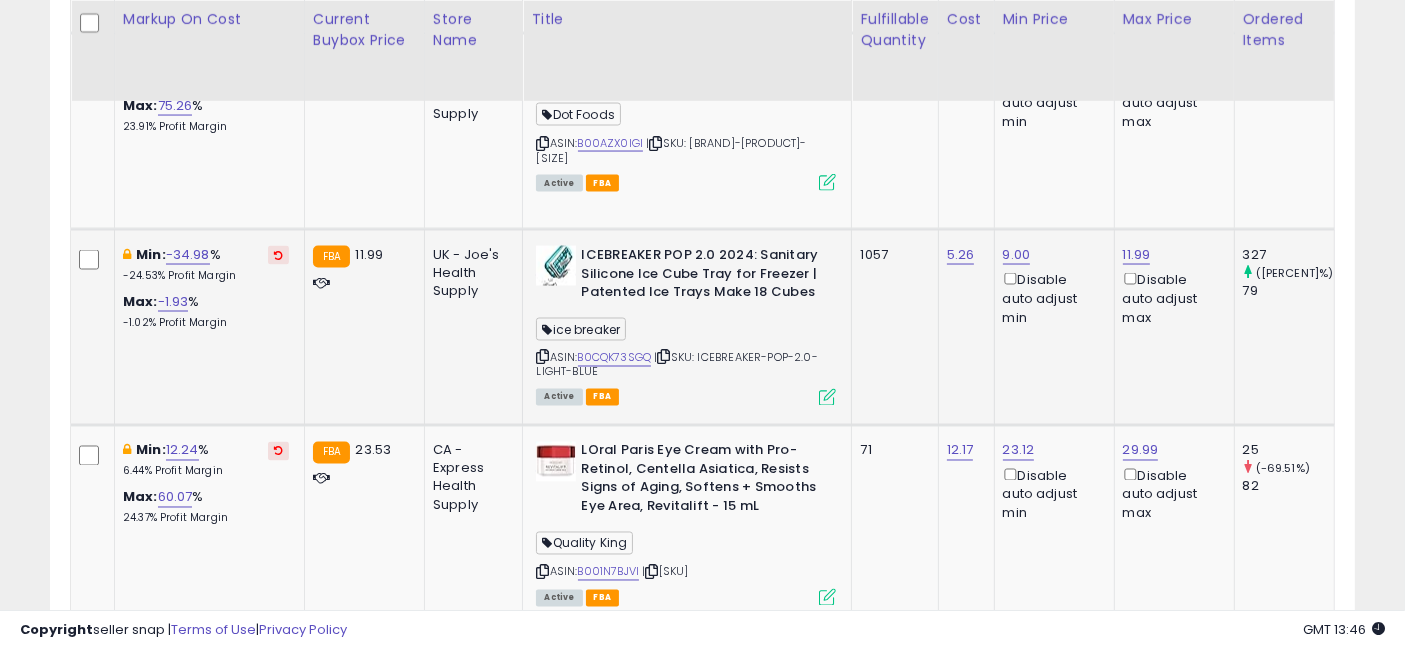 scroll, scrollTop: 0, scrollLeft: 228, axis: horizontal 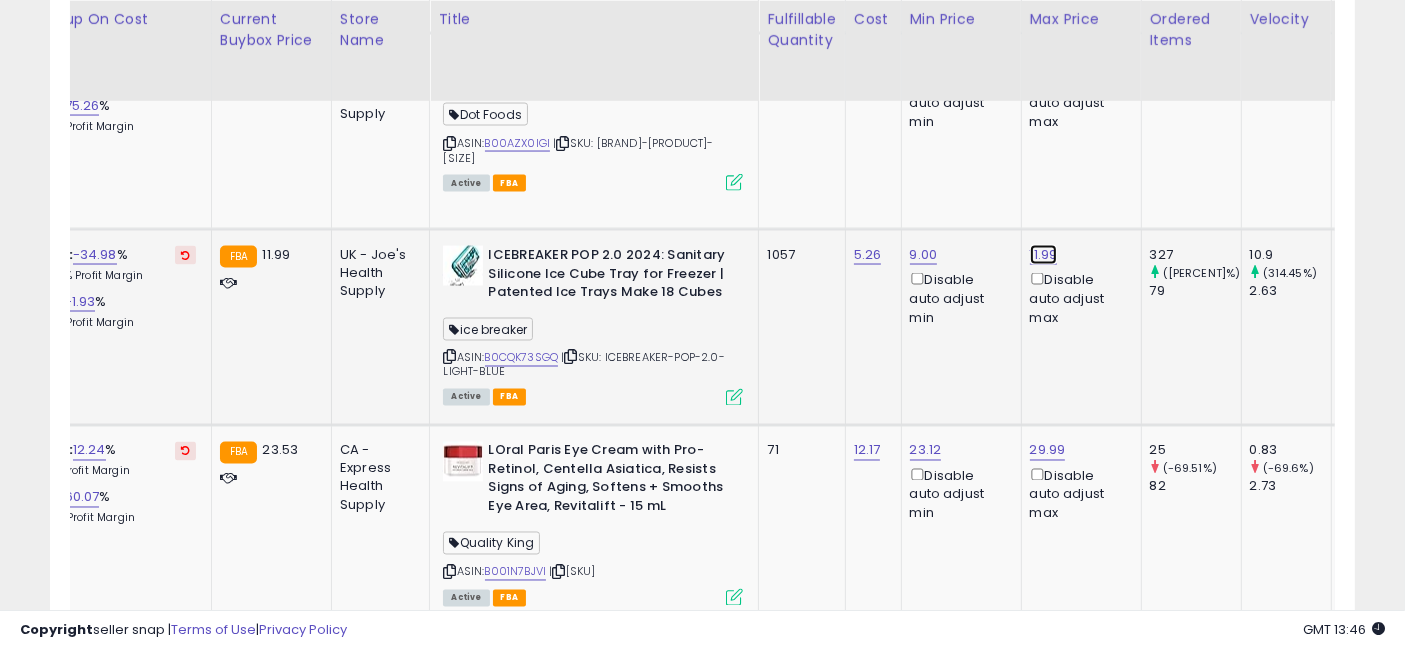 click on "11.99" at bounding box center [1048, -2293] 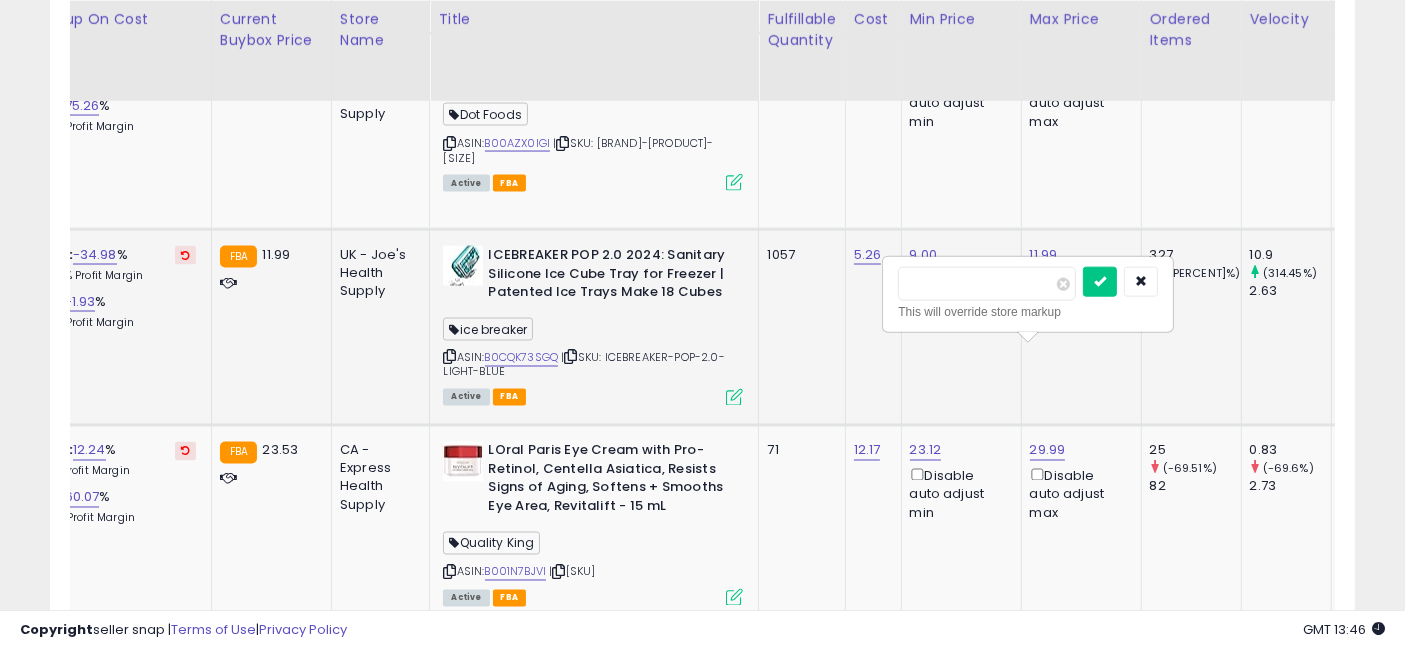 click on "*****" at bounding box center [987, 284] 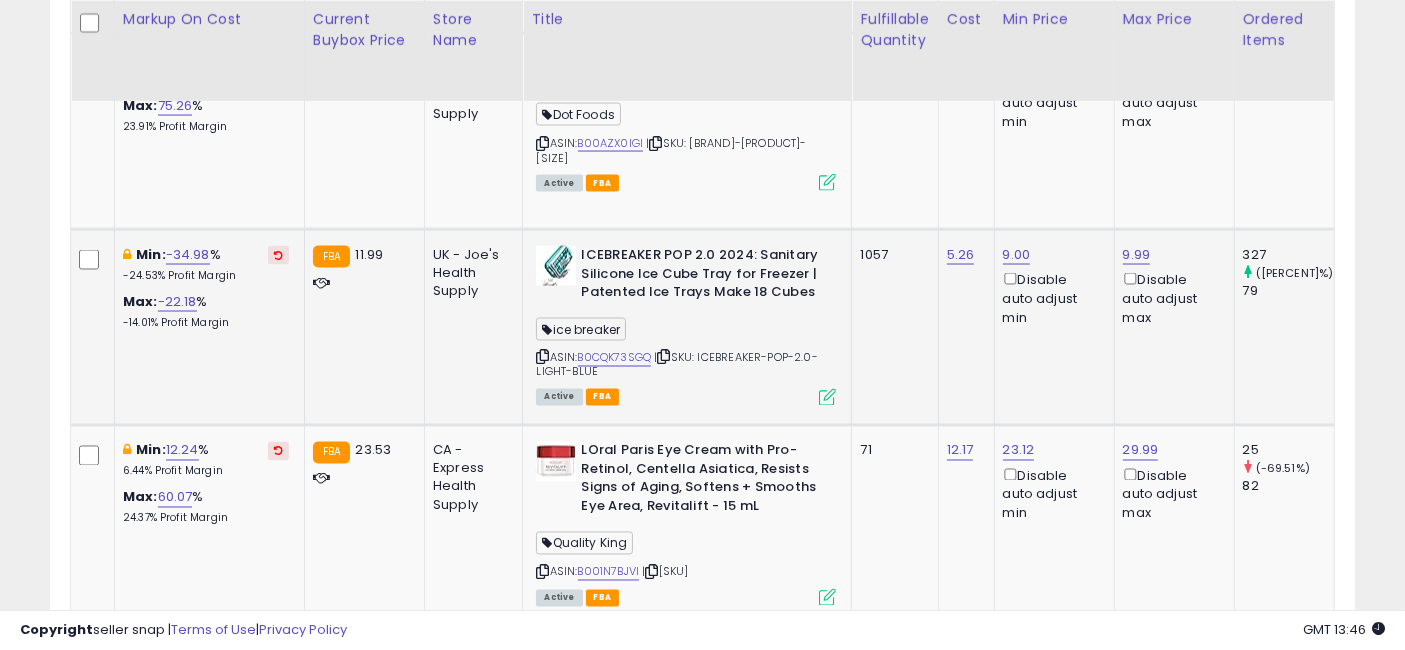 drag, startPoint x: 1006, startPoint y: 441, endPoint x: 842, endPoint y: 441, distance: 164 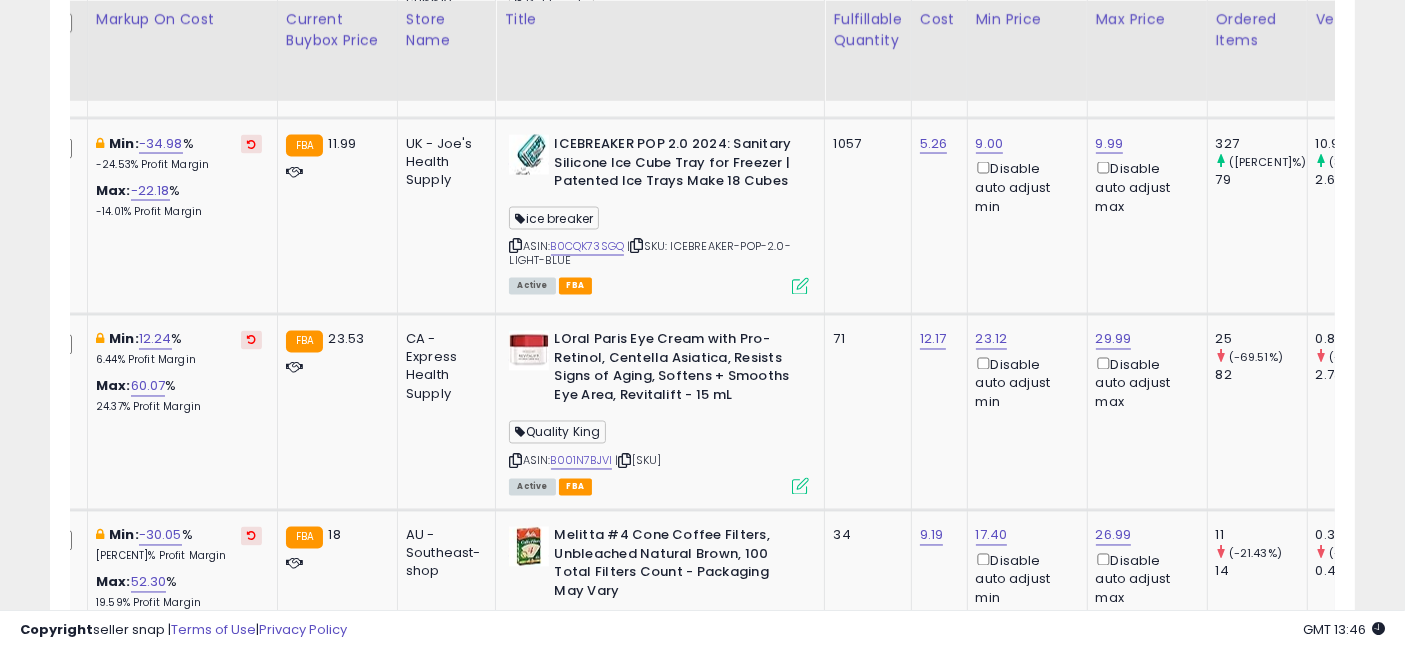 drag, startPoint x: 934, startPoint y: 291, endPoint x: 975, endPoint y: 290, distance: 41.01219 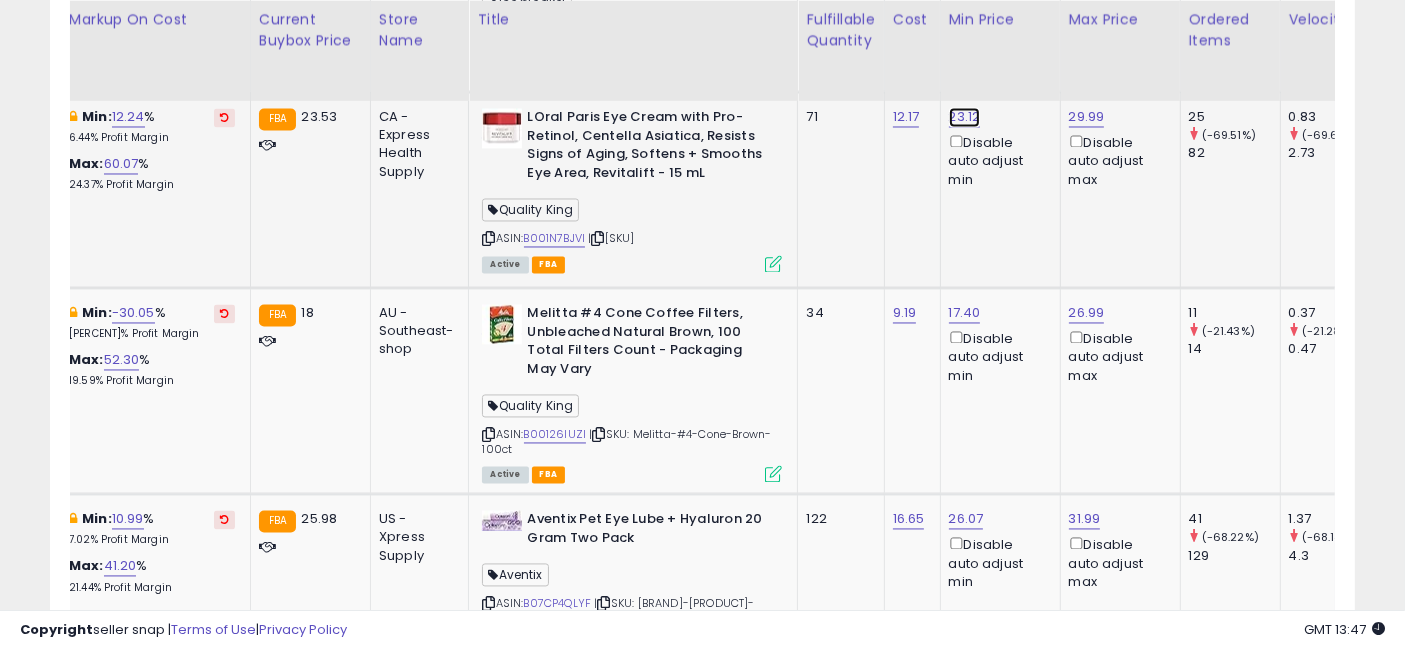 click on "23.12" at bounding box center (964, -2626) 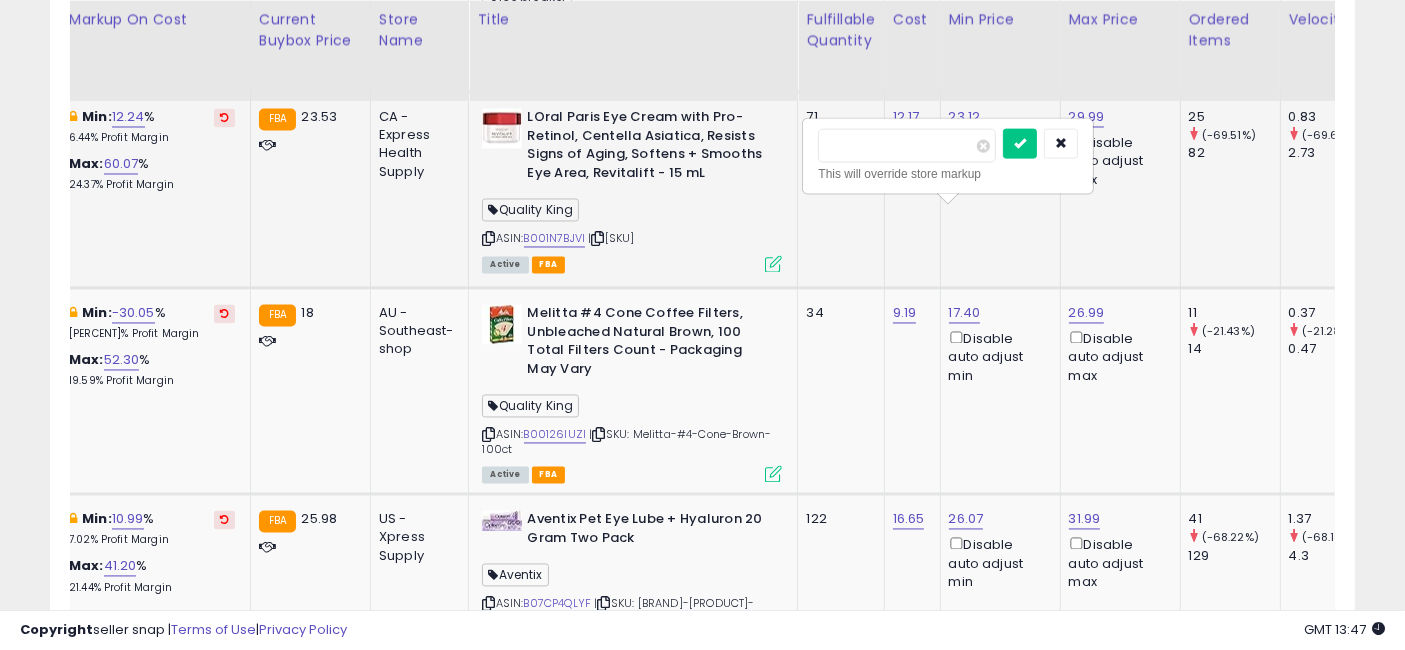 click on "*****" at bounding box center [907, 146] 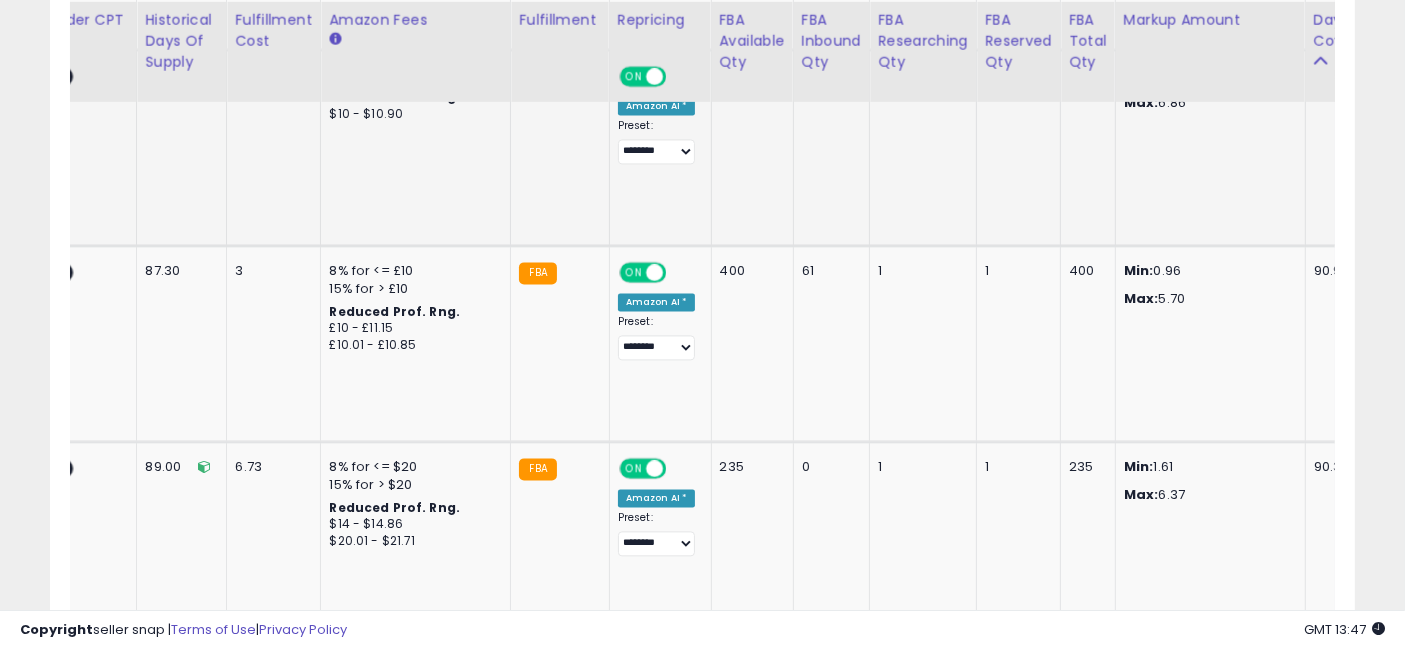 drag, startPoint x: 818, startPoint y: 287, endPoint x: 1199, endPoint y: 310, distance: 381.6936 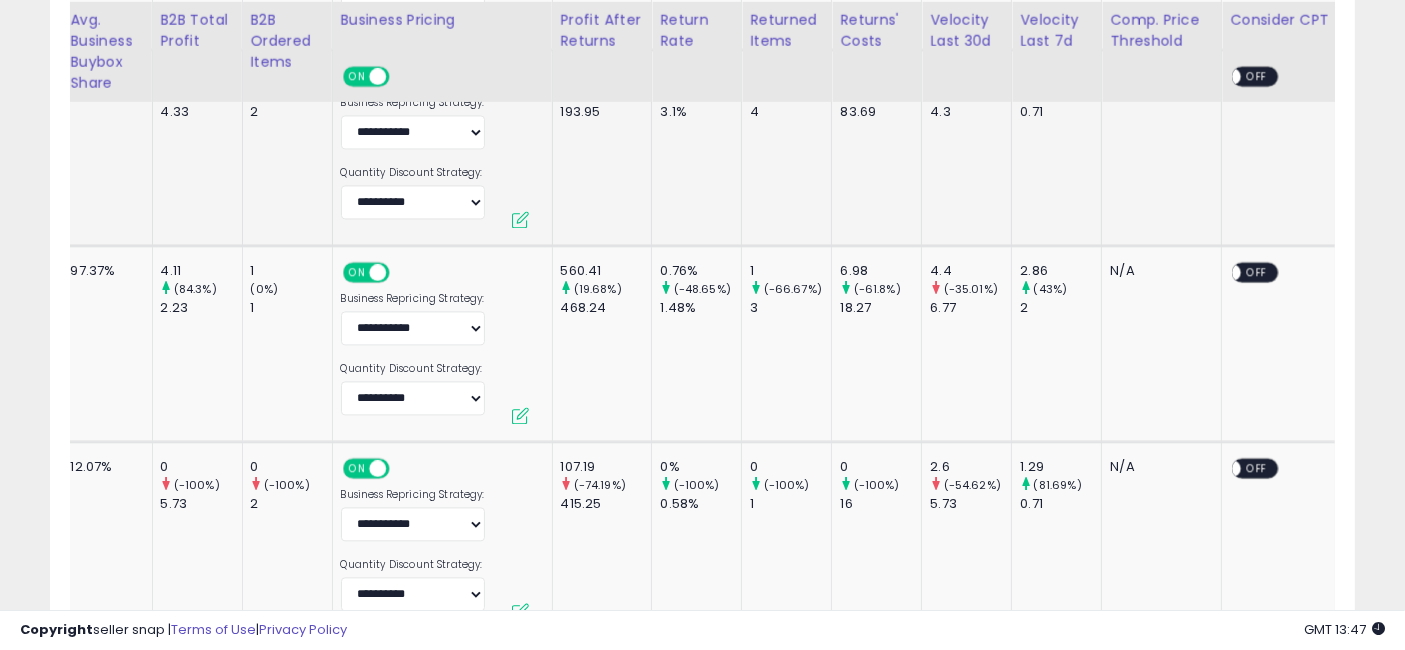 drag, startPoint x: 886, startPoint y: 278, endPoint x: 324, endPoint y: 233, distance: 563.7987 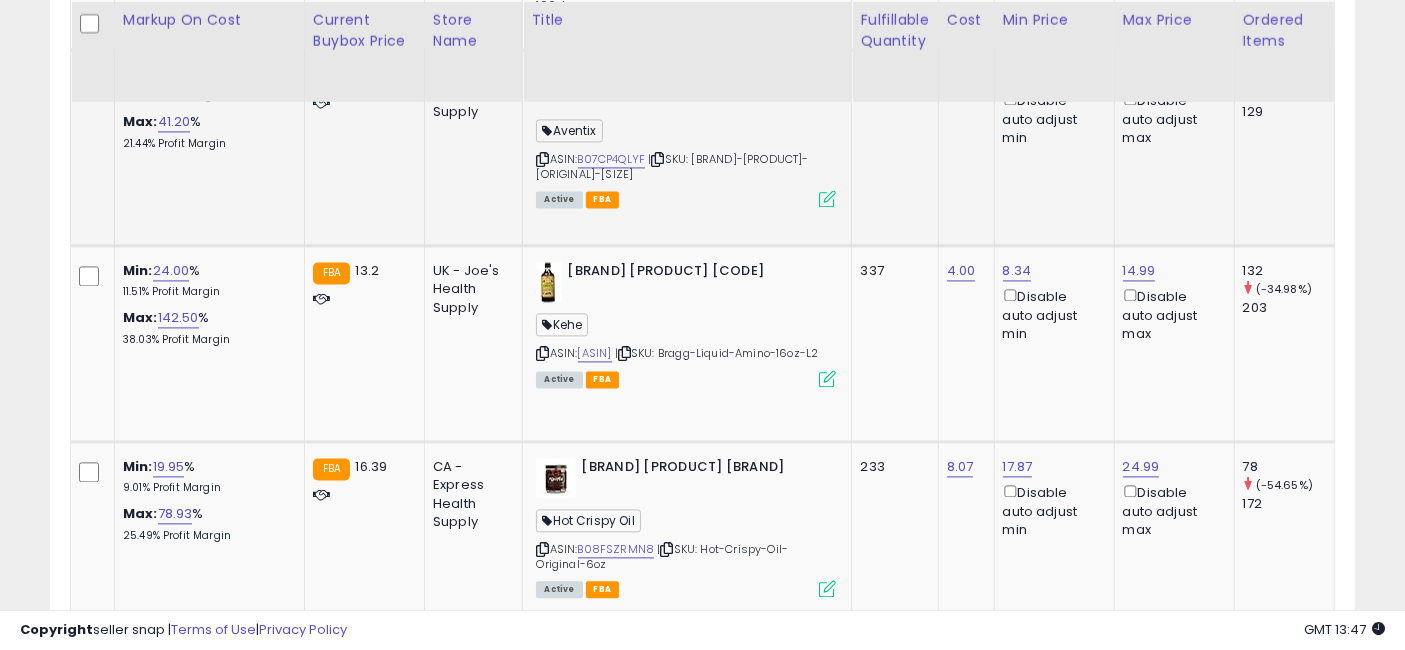 scroll, scrollTop: 0, scrollLeft: 48, axis: horizontal 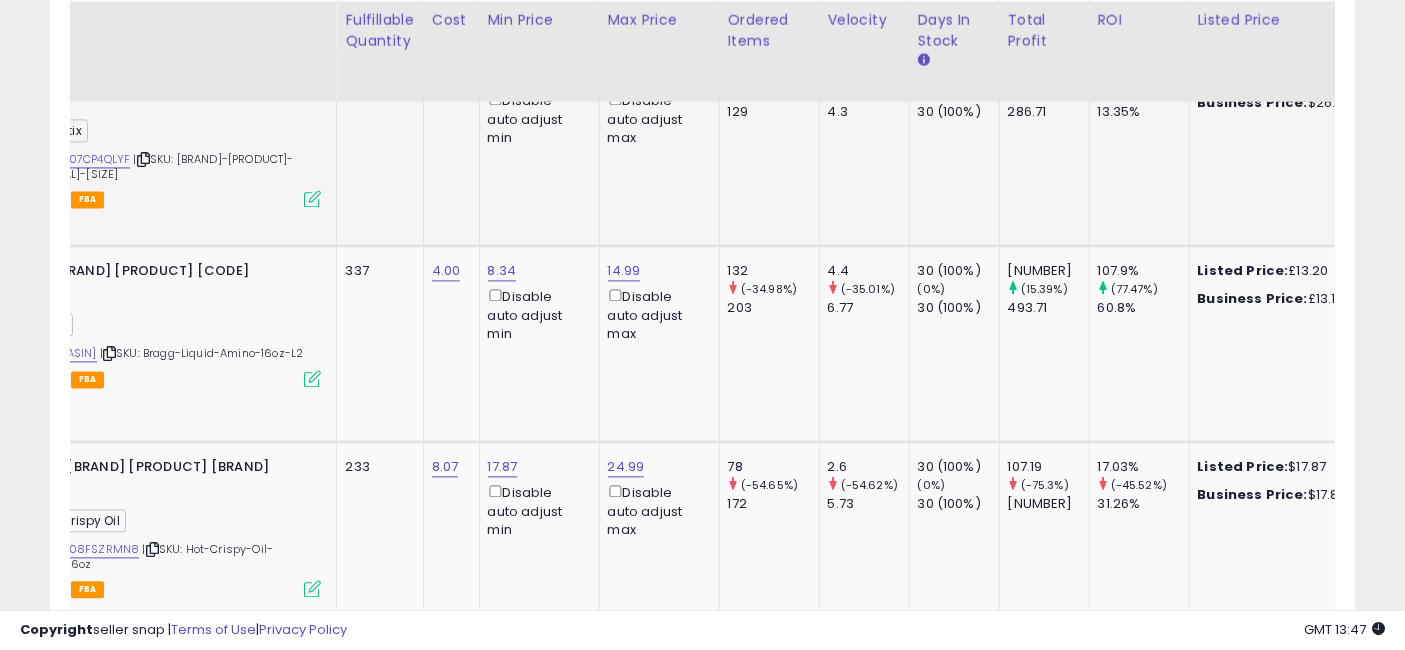 drag, startPoint x: 922, startPoint y: 267, endPoint x: 1078, endPoint y: 284, distance: 156.92355 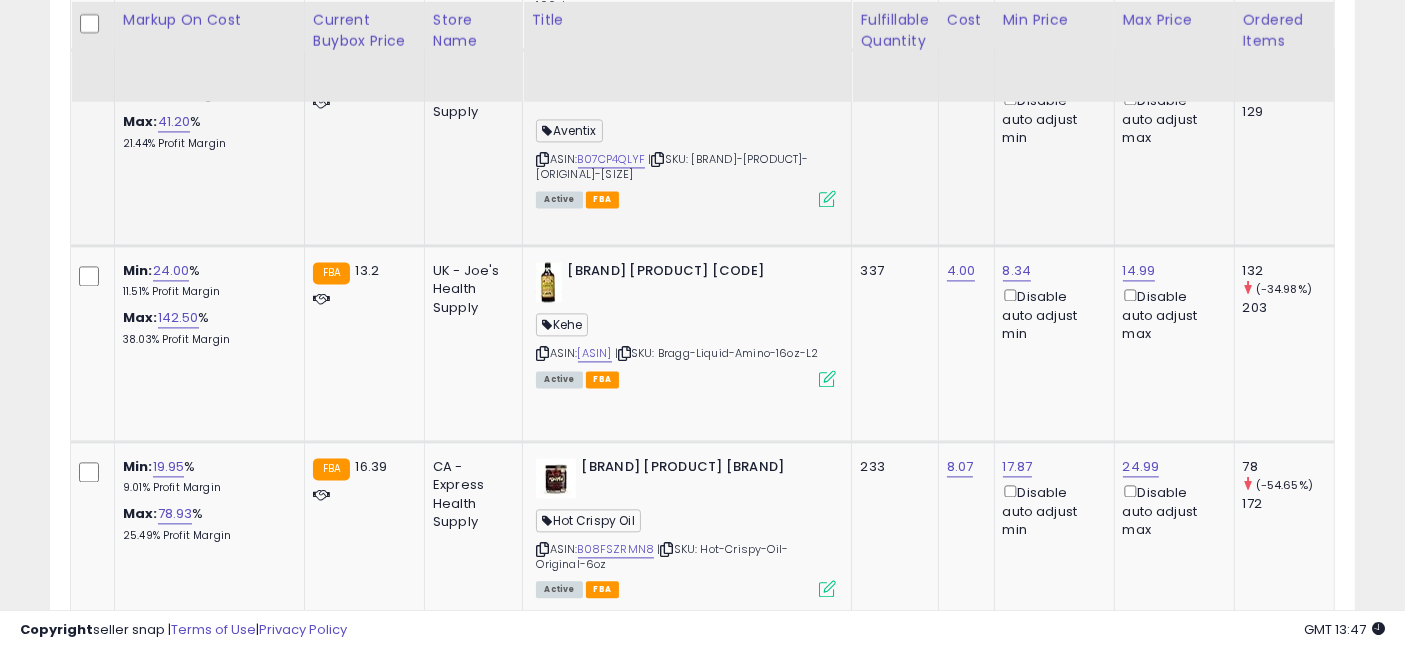 drag, startPoint x: 1063, startPoint y: 284, endPoint x: 810, endPoint y: 287, distance: 253.01779 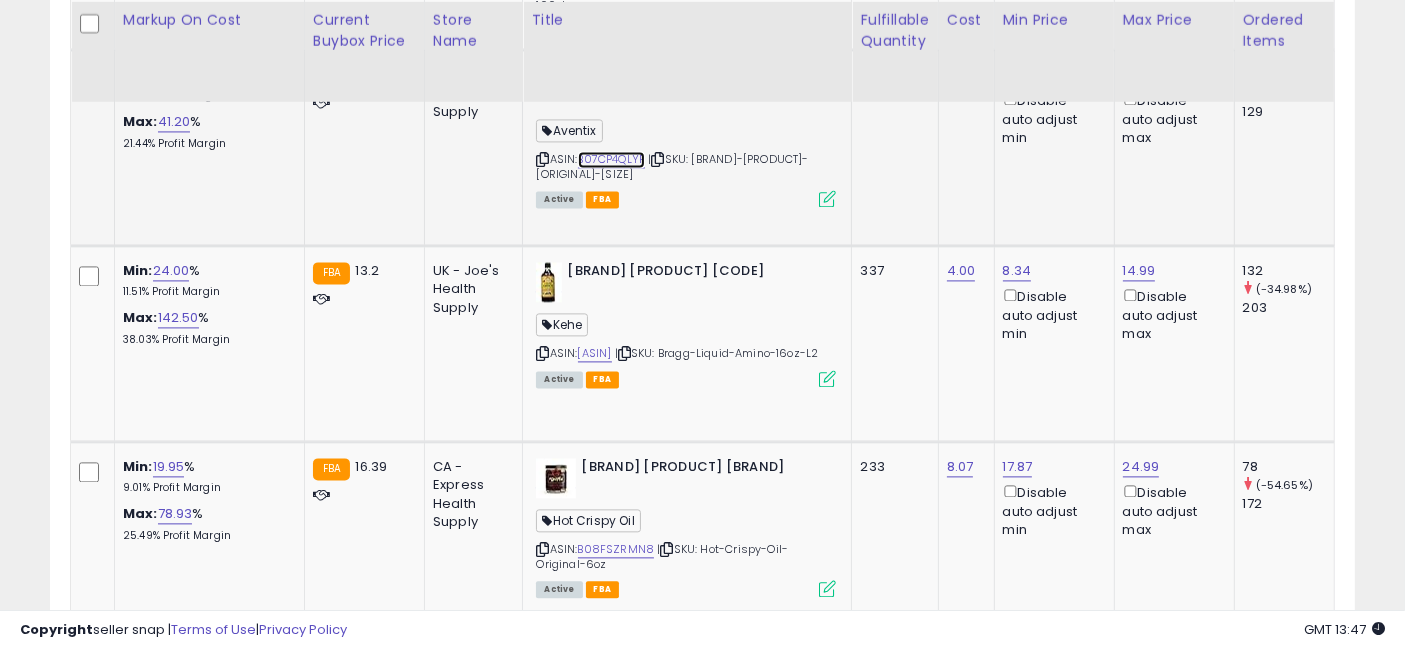 click on "B07CP4QLYF" at bounding box center (612, 159) 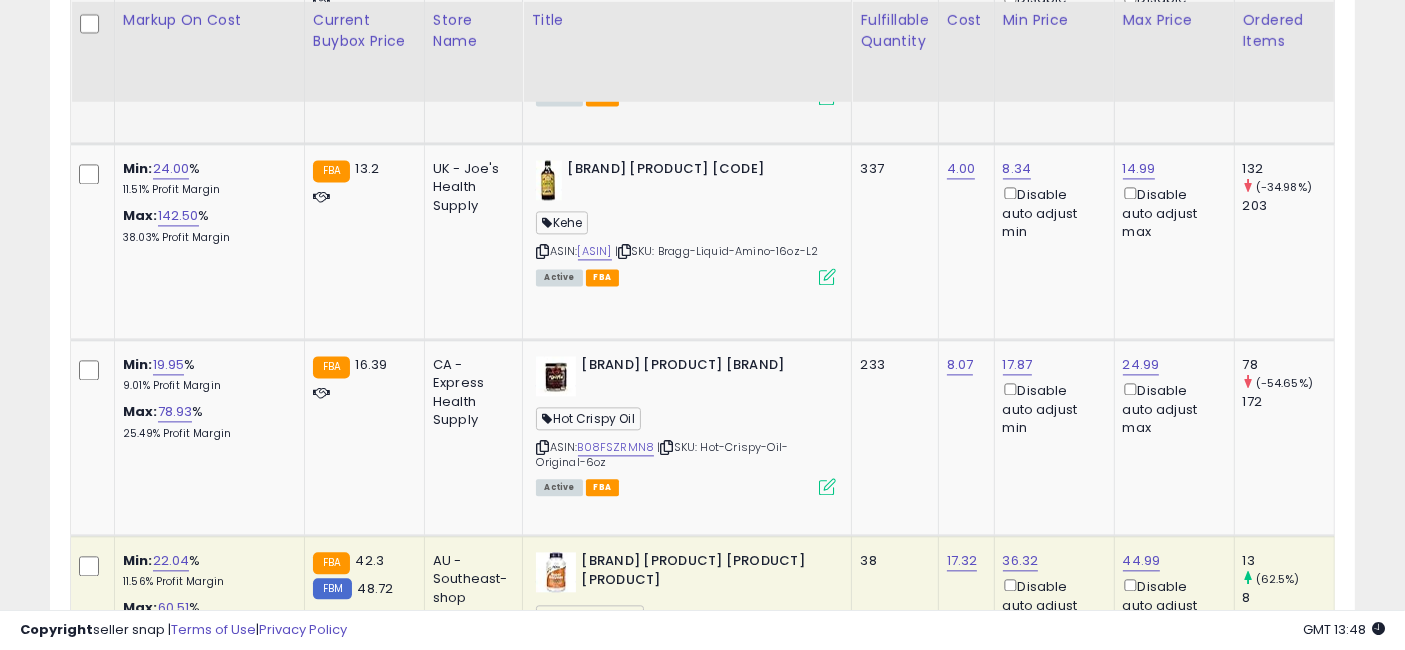 scroll, scrollTop: 4327, scrollLeft: 0, axis: vertical 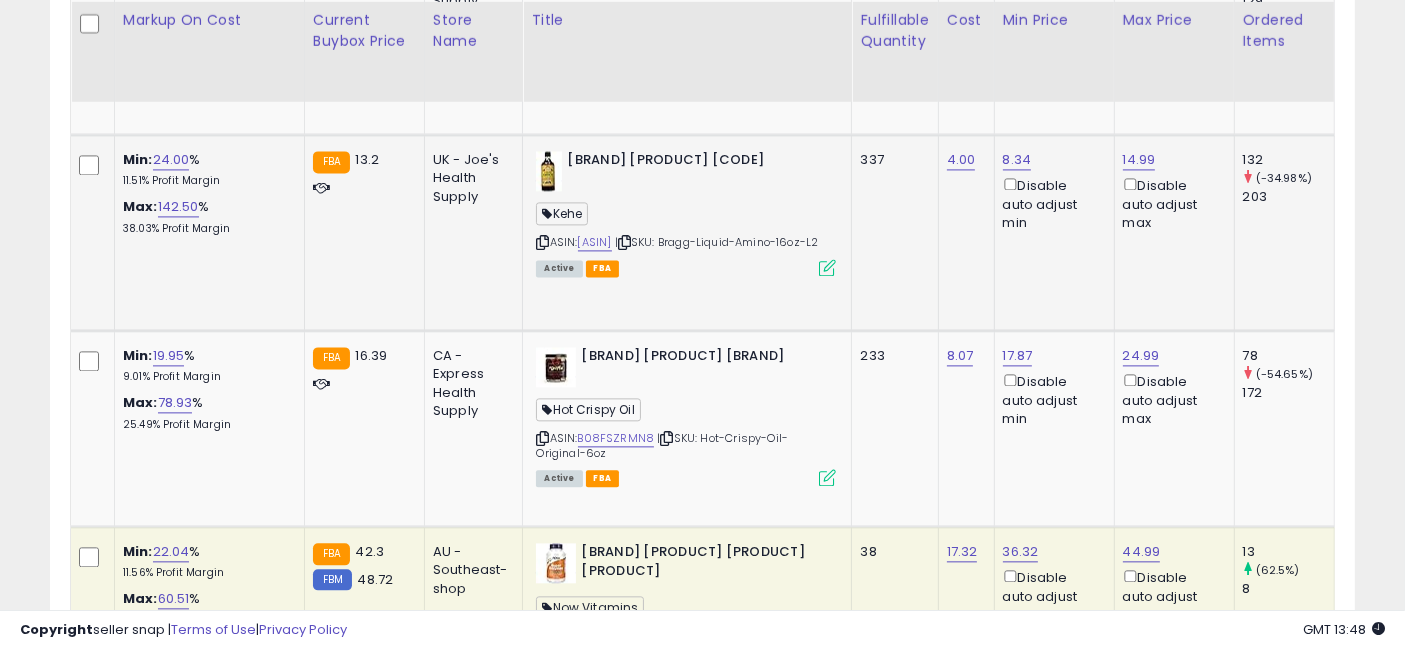 drag, startPoint x: 897, startPoint y: 358, endPoint x: 1022, endPoint y: 374, distance: 126.01984 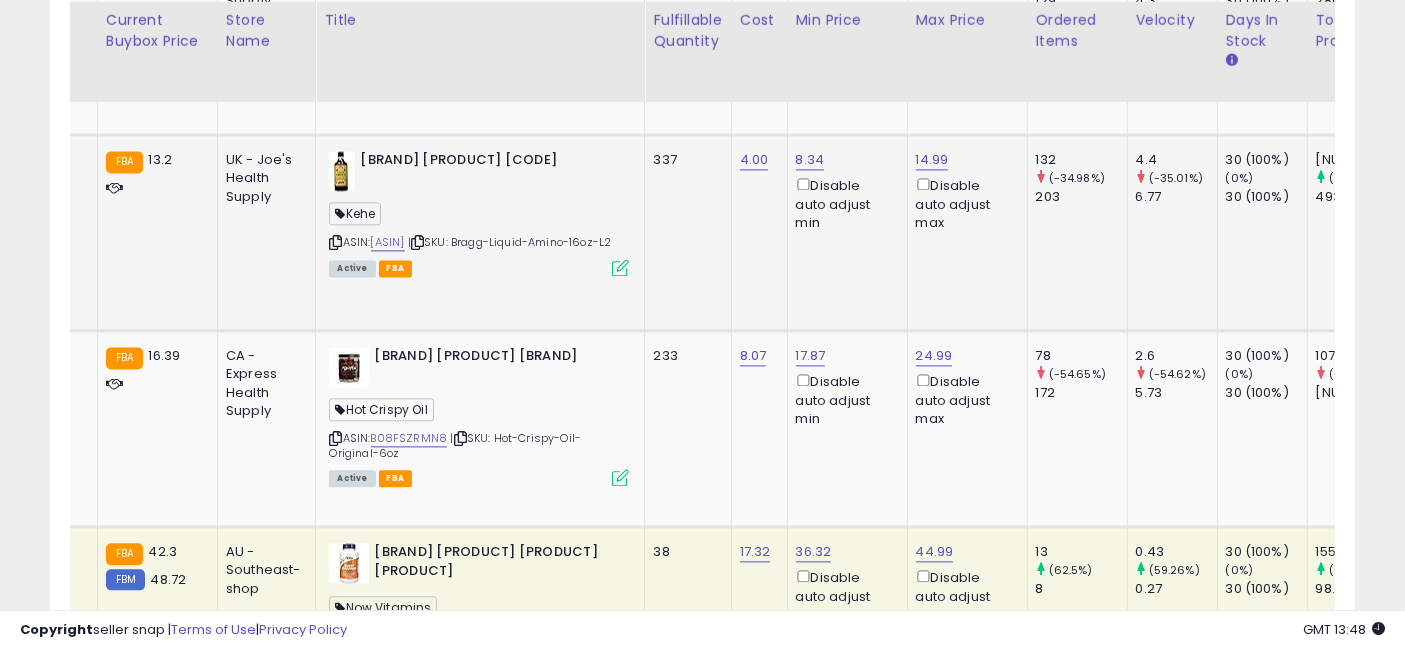 scroll, scrollTop: 0, scrollLeft: 245, axis: horizontal 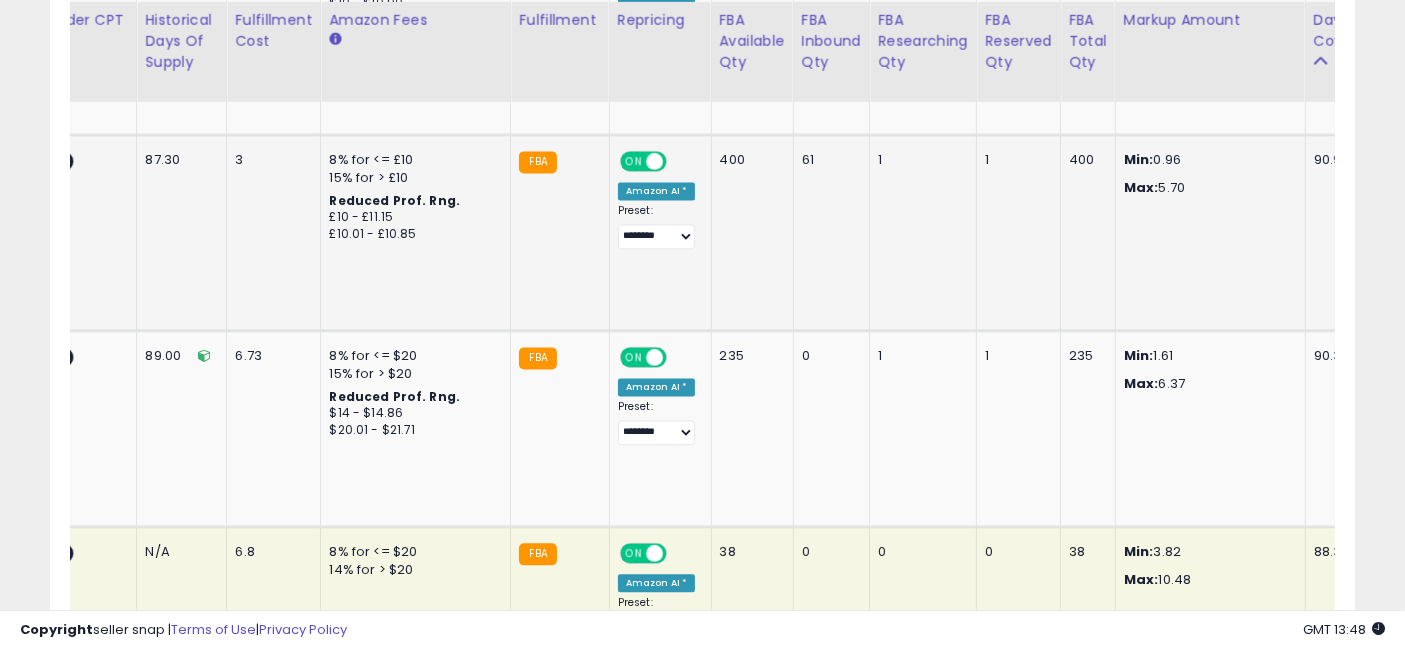 drag, startPoint x: 836, startPoint y: 369, endPoint x: 1237, endPoint y: 369, distance: 401 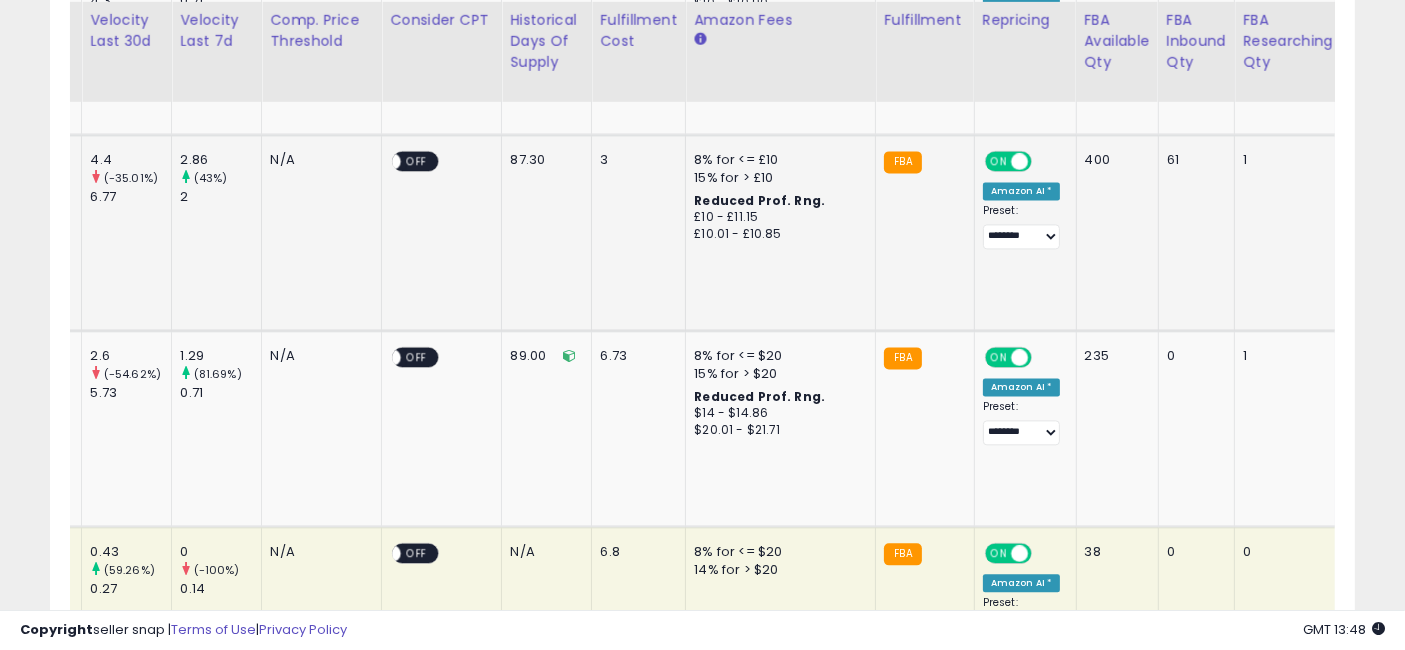scroll, scrollTop: 0, scrollLeft: 2151, axis: horizontal 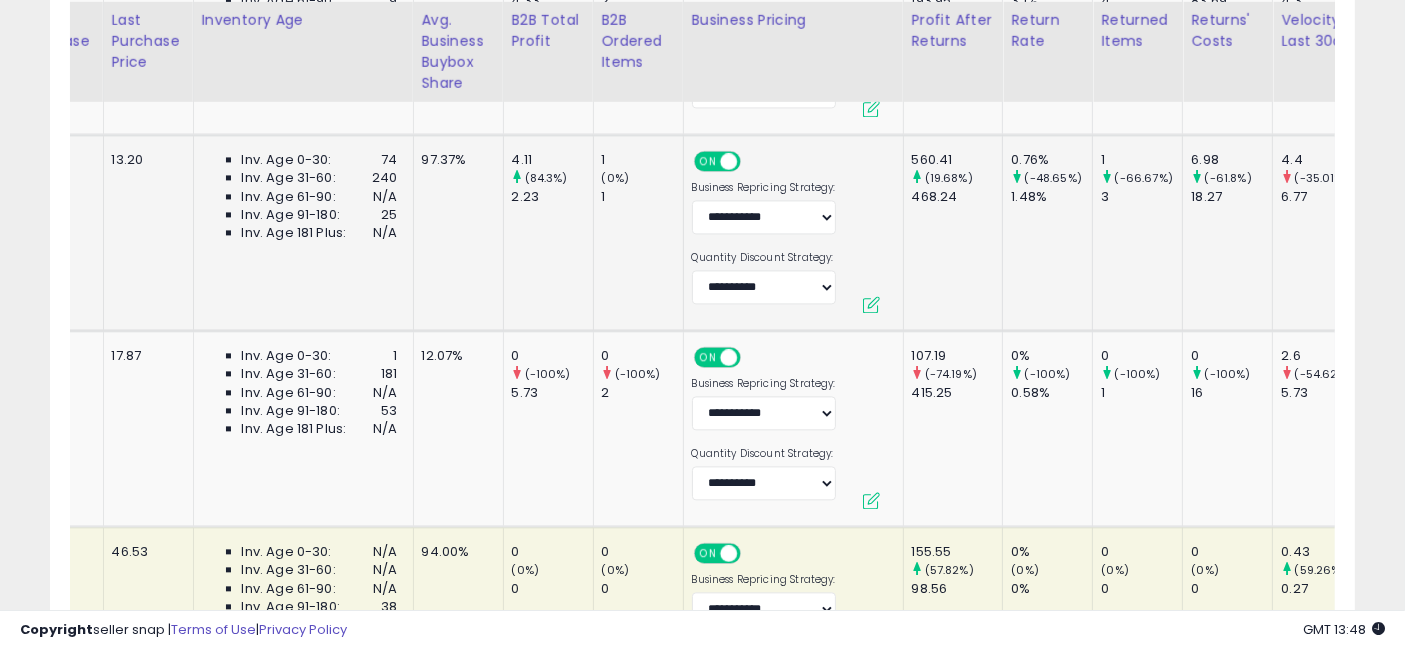 drag, startPoint x: 975, startPoint y: 367, endPoint x: 725, endPoint y: 374, distance: 250.09798 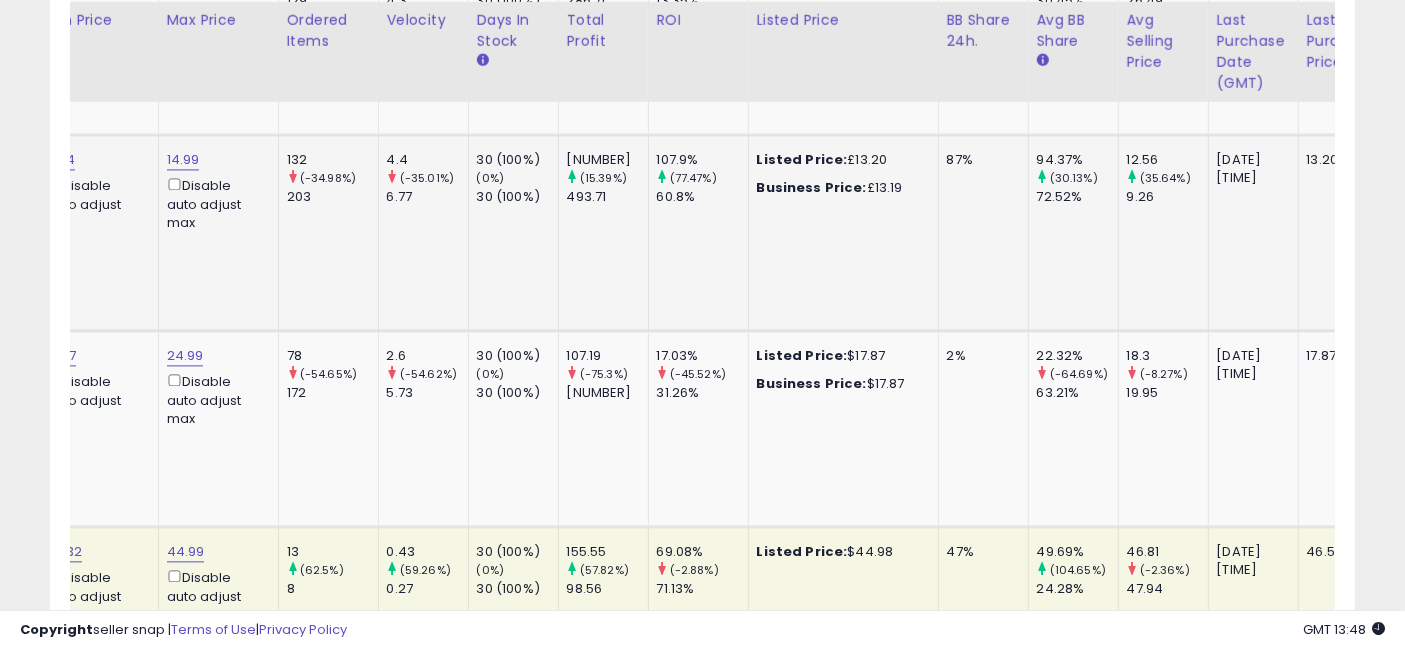 drag, startPoint x: 757, startPoint y: 380, endPoint x: 940, endPoint y: 384, distance: 183.04372 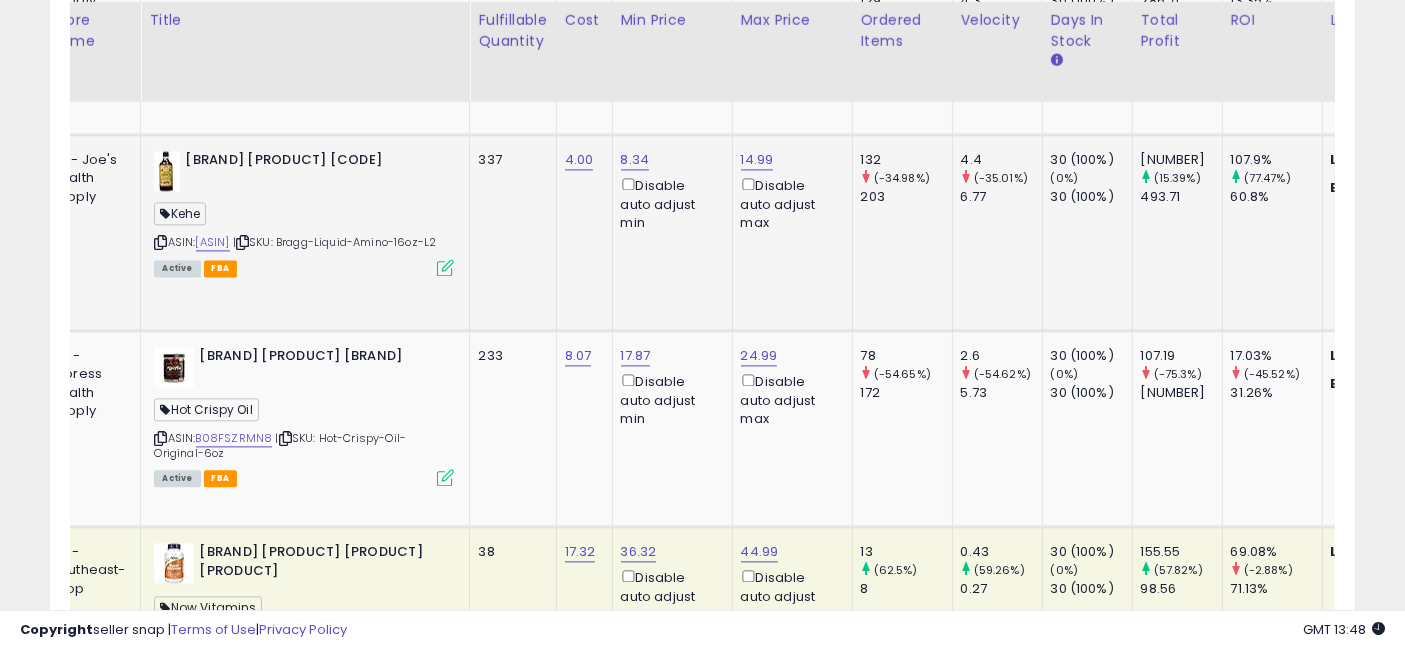 drag, startPoint x: 1043, startPoint y: 372, endPoint x: 734, endPoint y: 373, distance: 309.00162 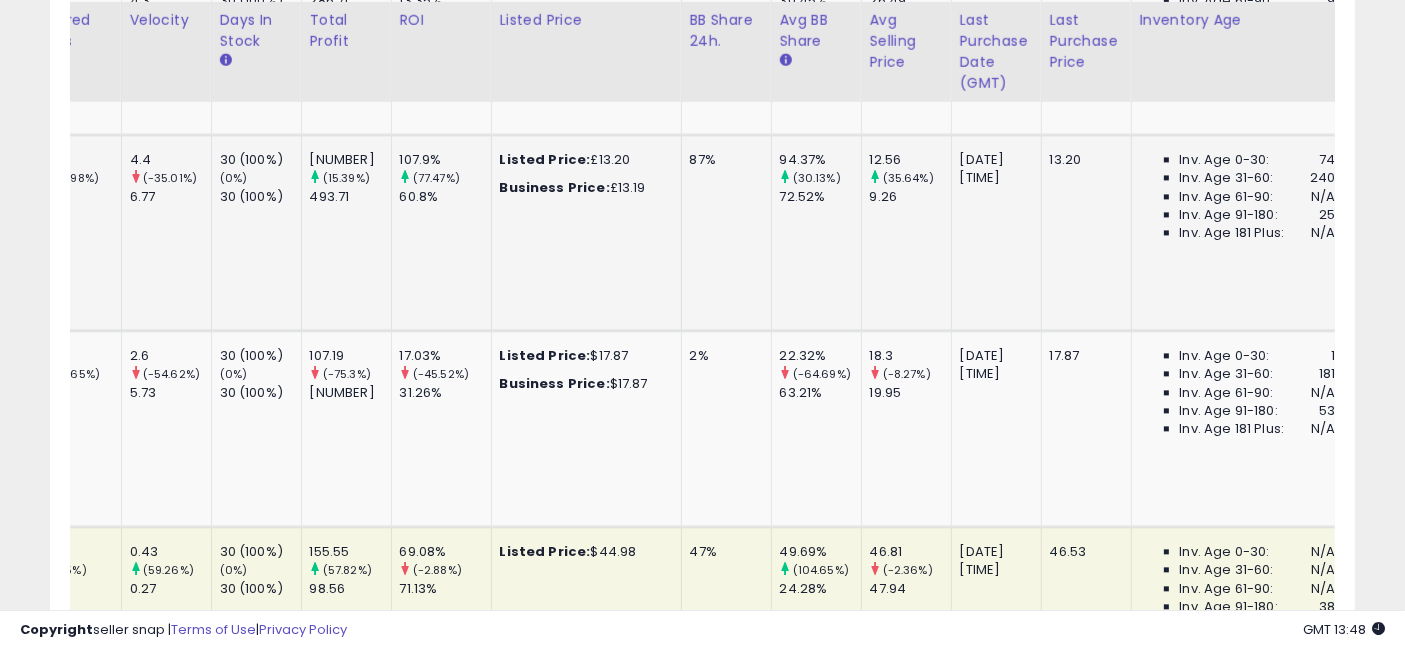 drag, startPoint x: 899, startPoint y: 353, endPoint x: 1060, endPoint y: 362, distance: 161.25136 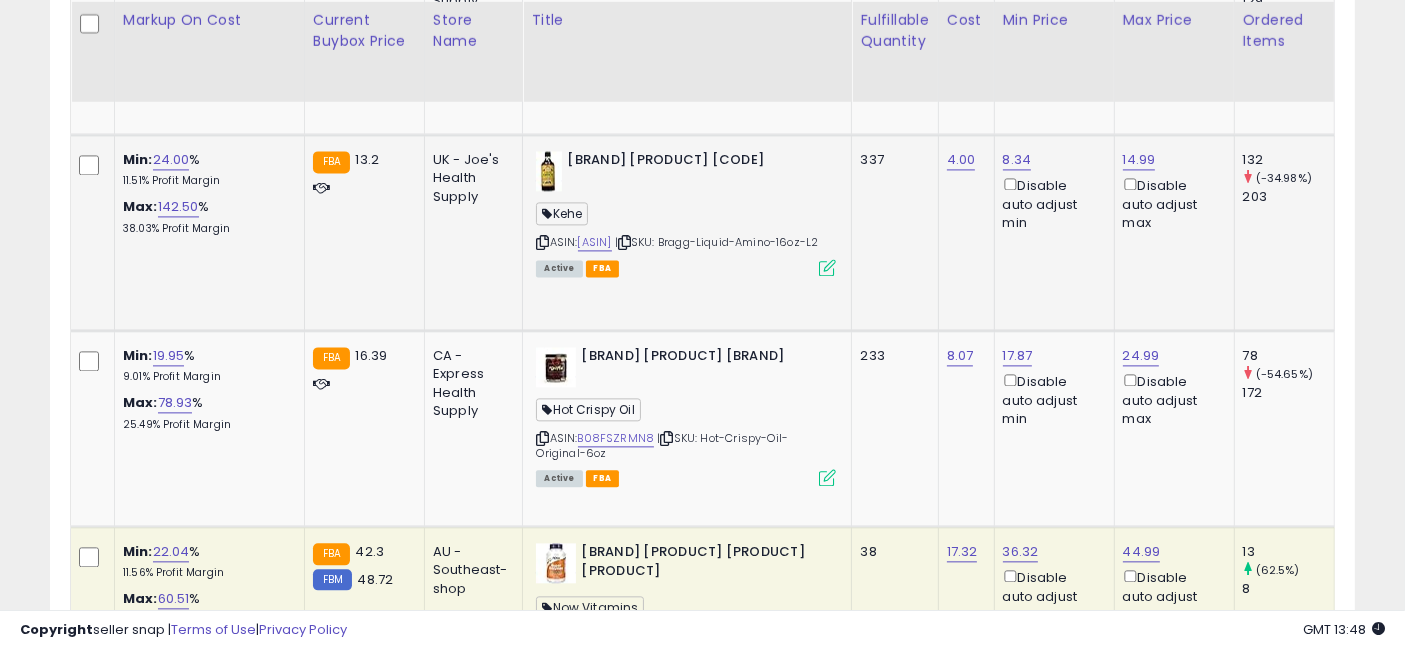 drag, startPoint x: 888, startPoint y: 360, endPoint x: 688, endPoint y: 356, distance: 200.04 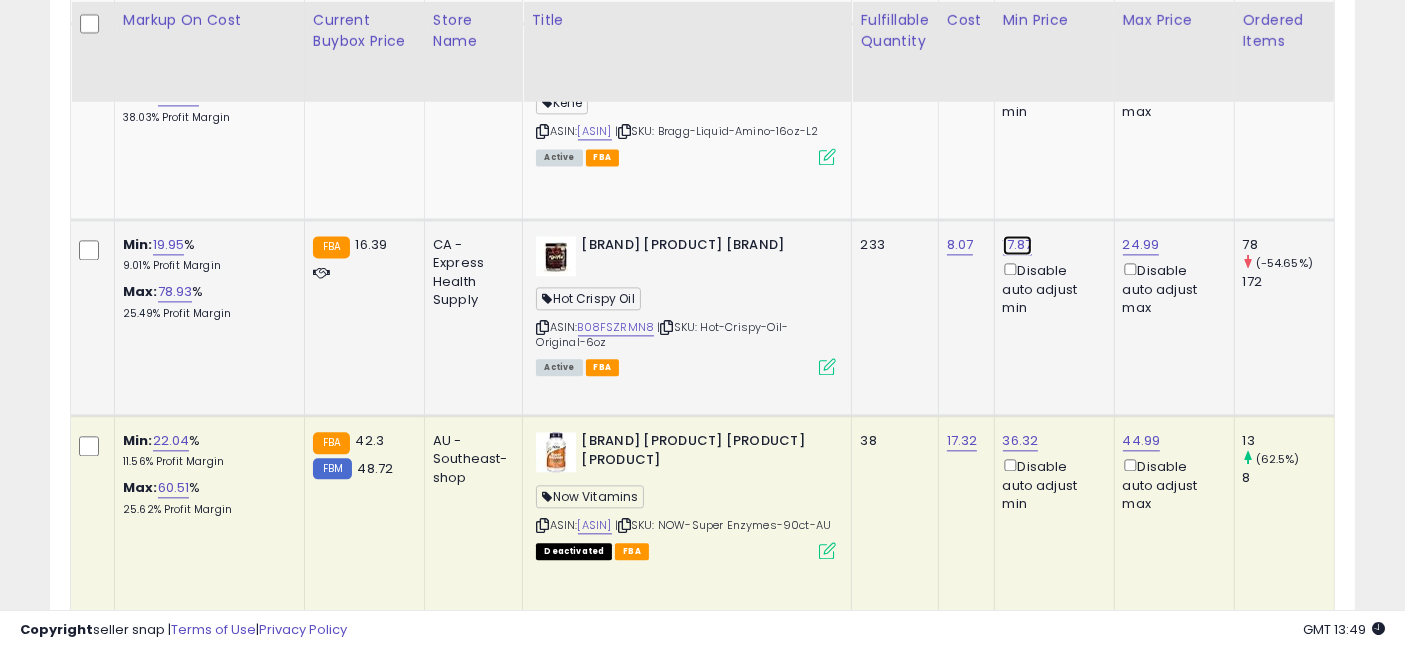 click on "17.87" at bounding box center [1018, -3293] 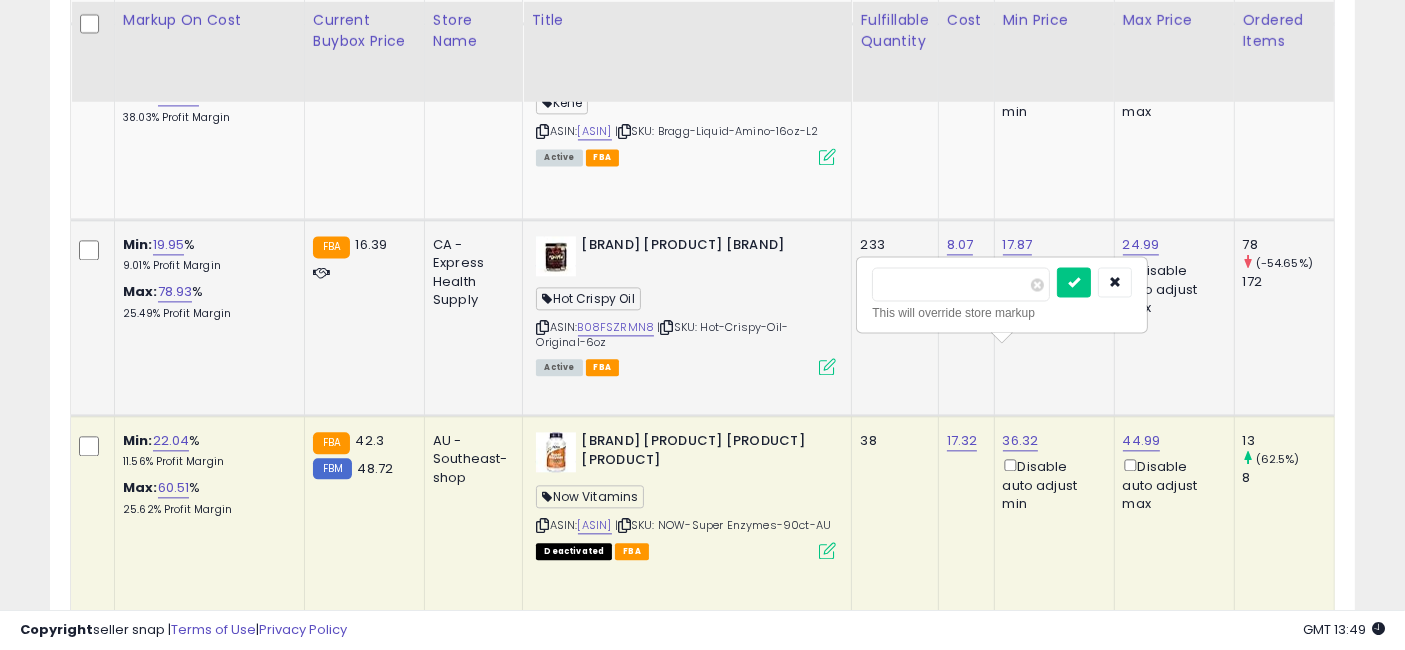 click on "*****" at bounding box center [961, 284] 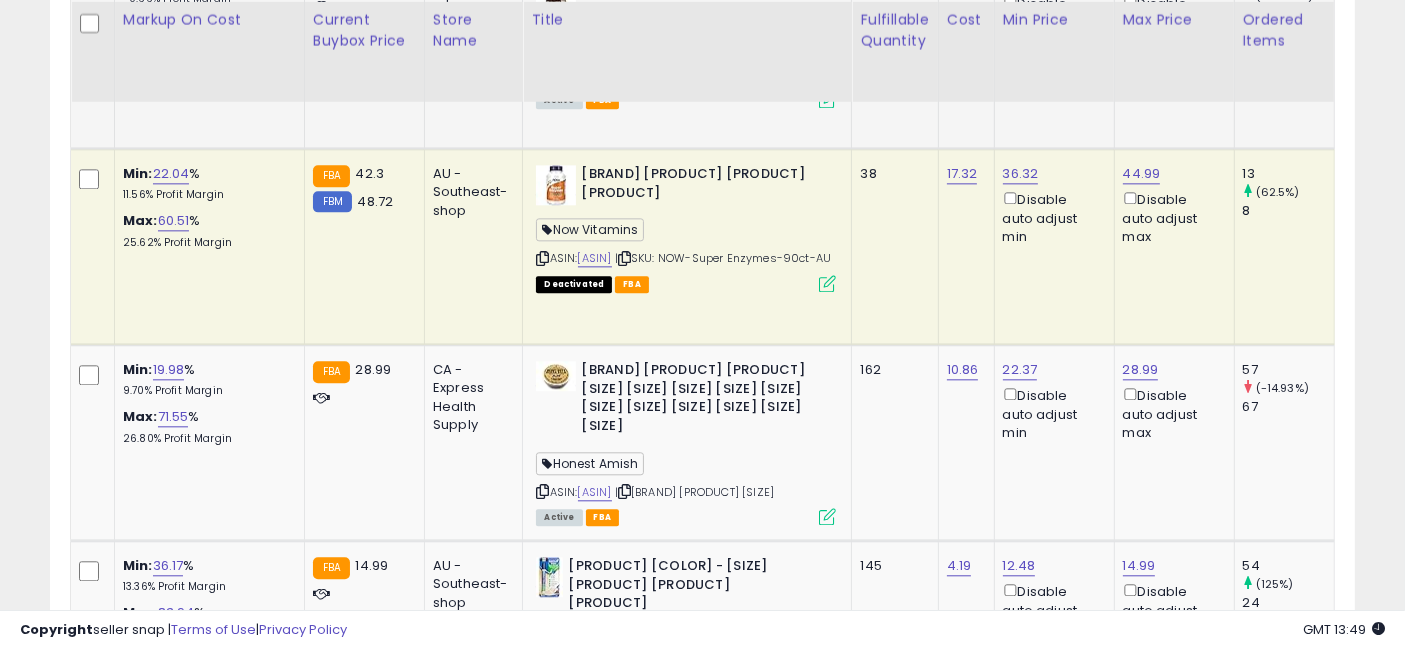 scroll, scrollTop: 4771, scrollLeft: 0, axis: vertical 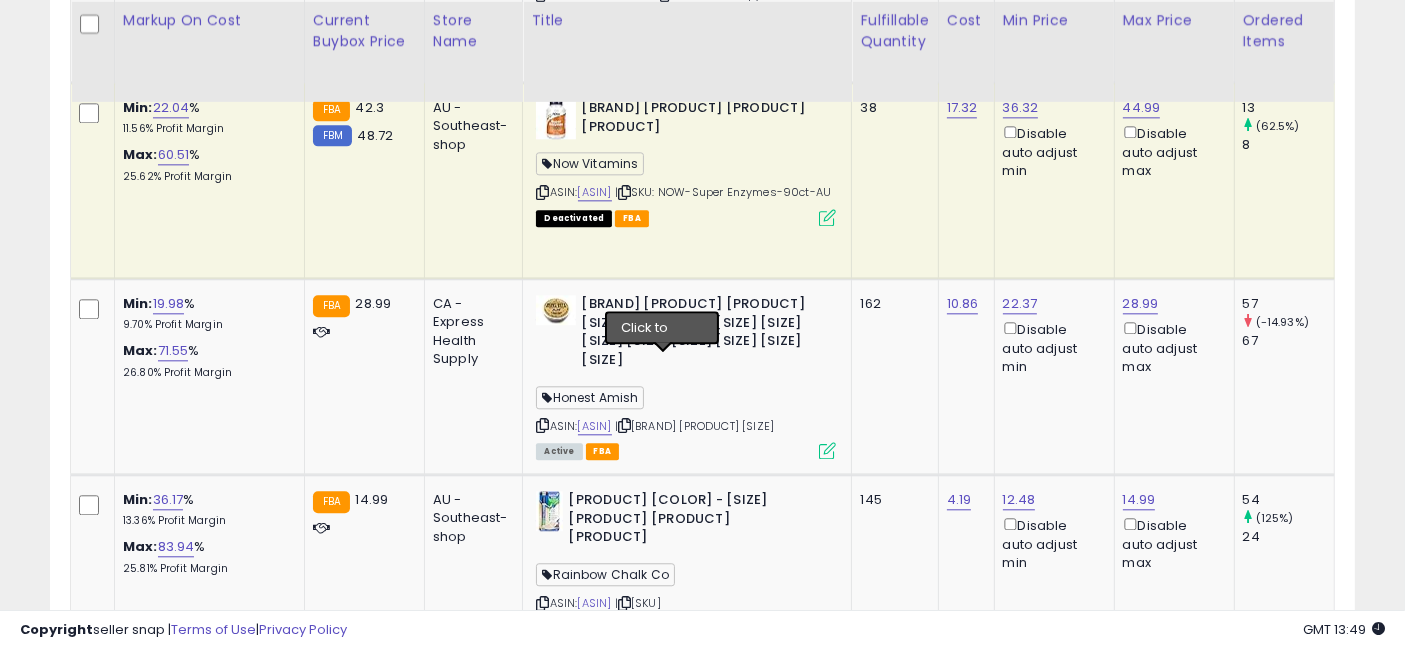 click at bounding box center (624, 192) 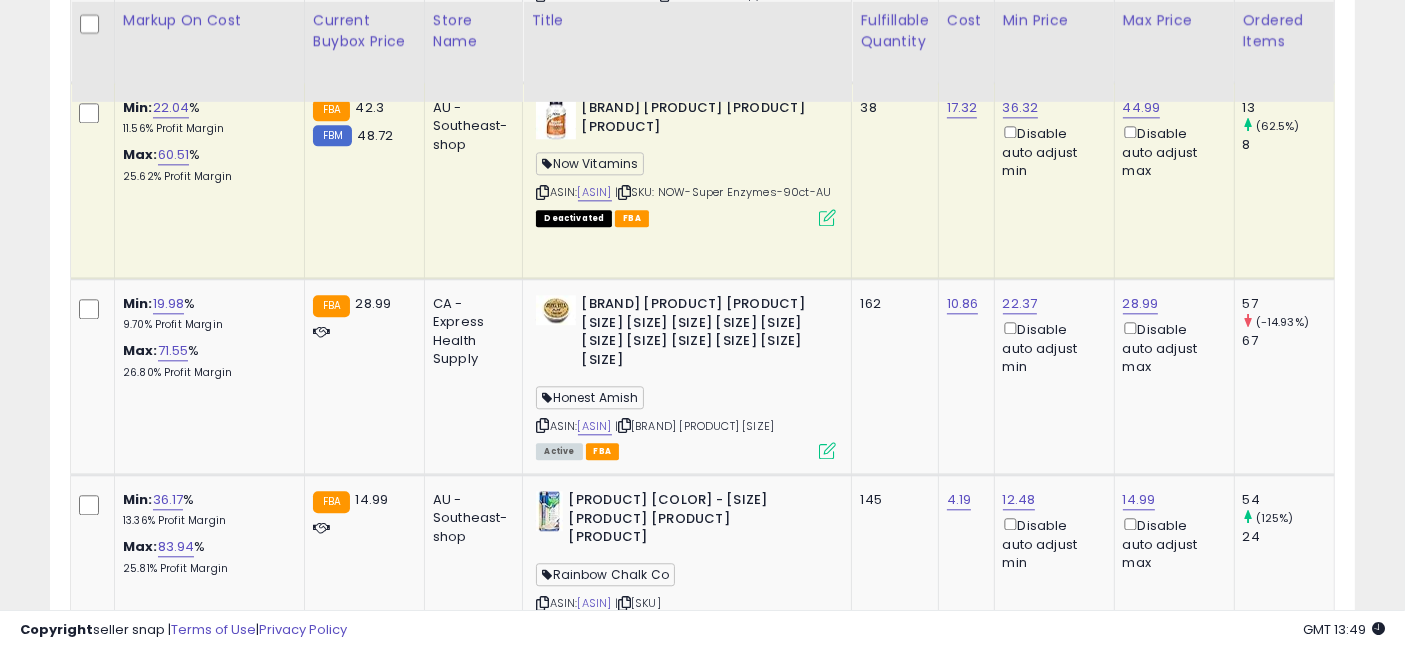 click at bounding box center (624, 192) 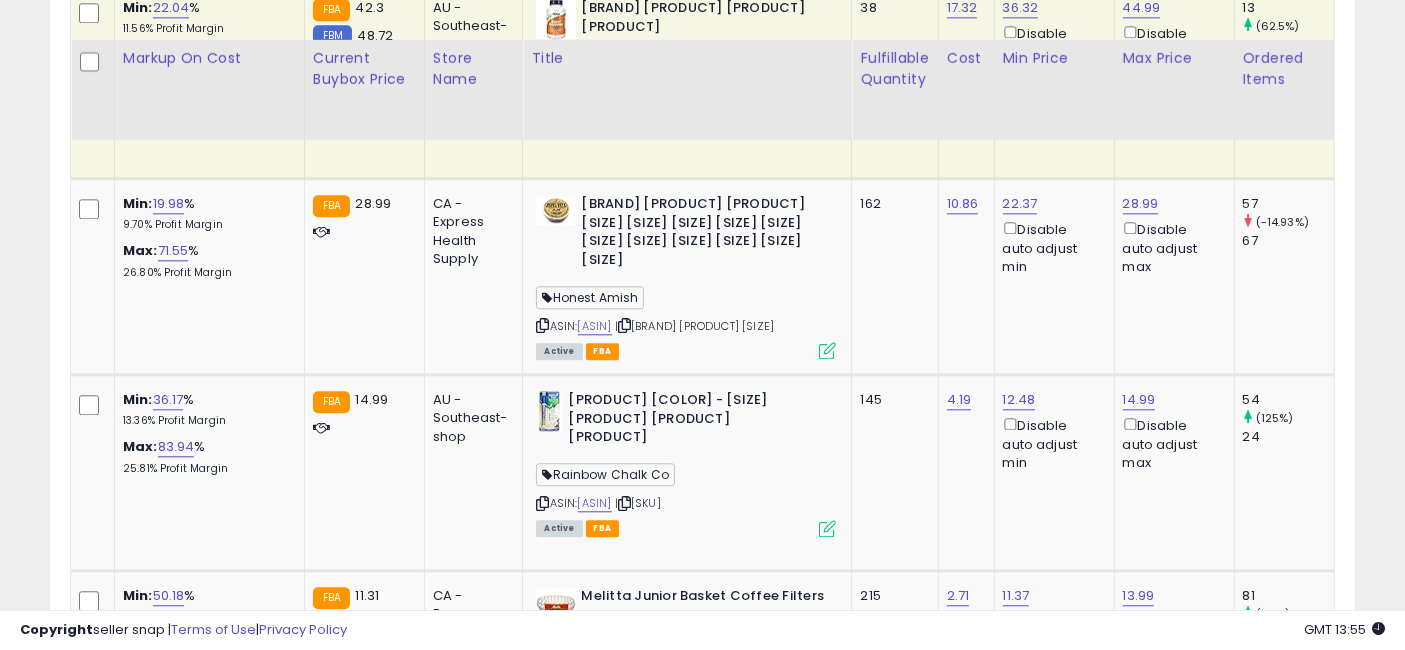 scroll, scrollTop: 4994, scrollLeft: 0, axis: vertical 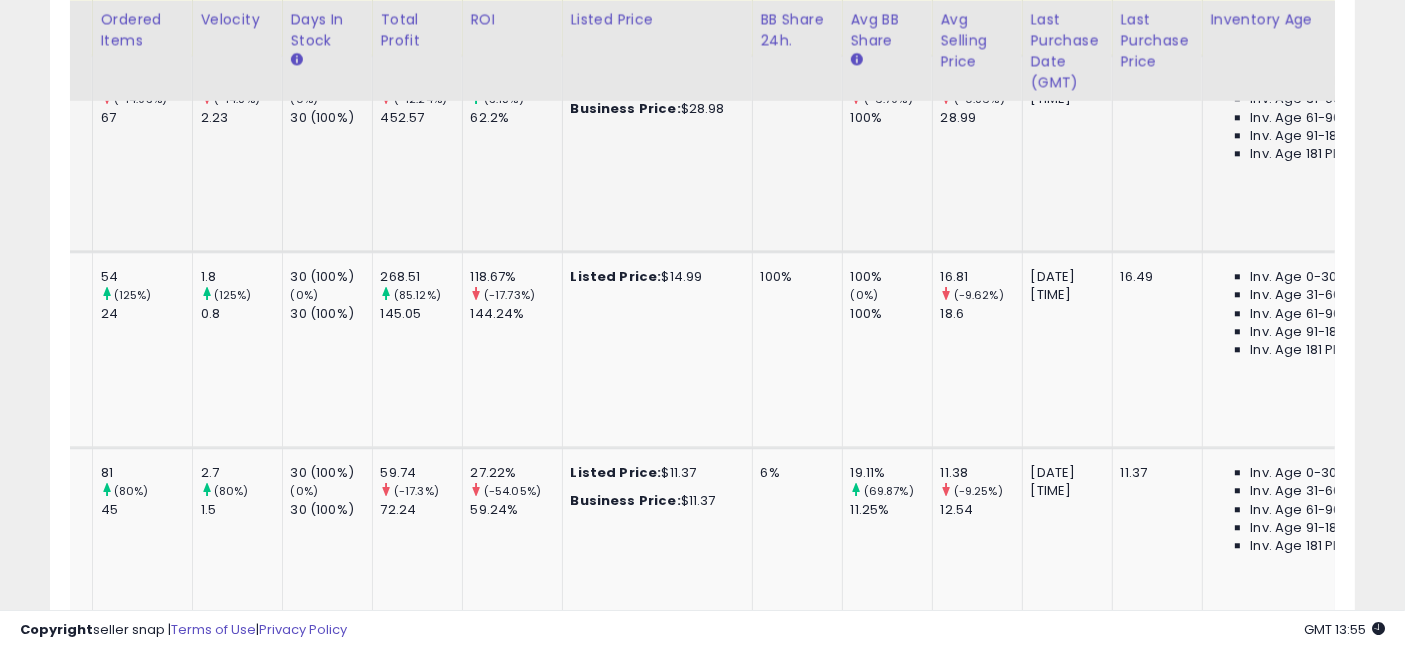 drag, startPoint x: 874, startPoint y: 310, endPoint x: 1023, endPoint y: 349, distance: 154.01949 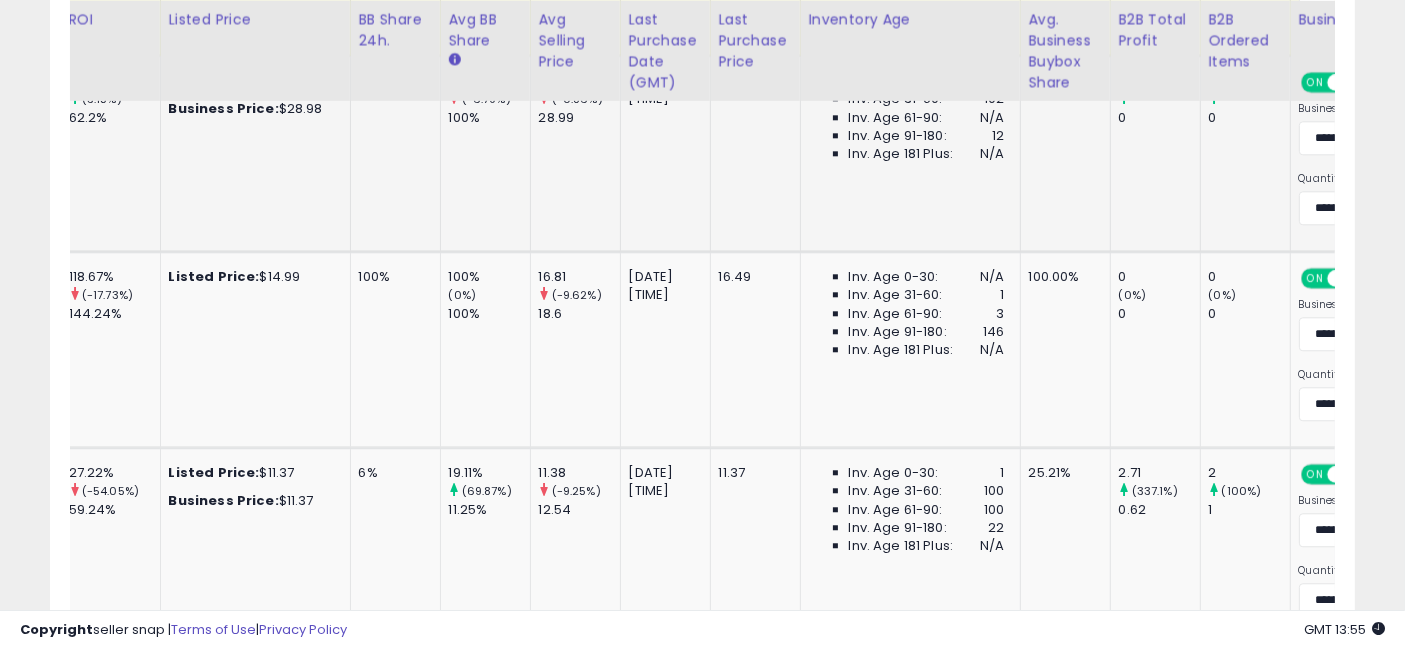 scroll, scrollTop: 0, scrollLeft: 1274, axis: horizontal 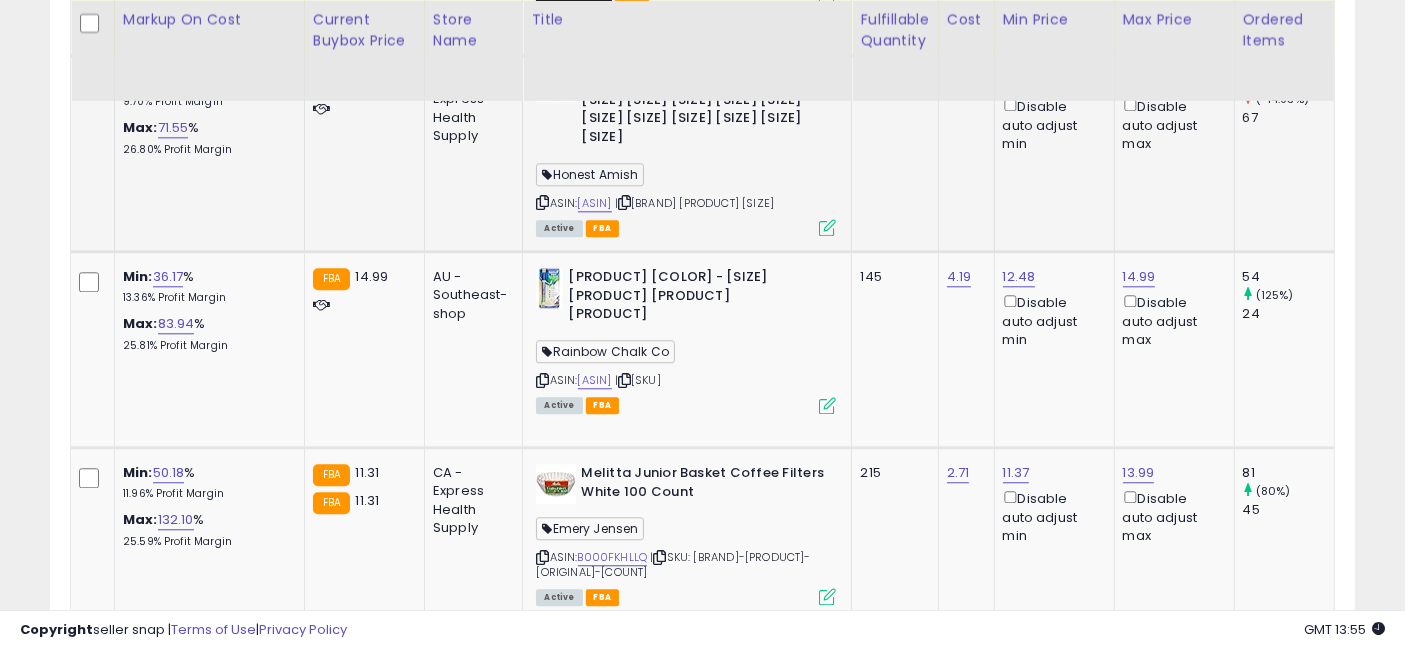 drag, startPoint x: 1088, startPoint y: 332, endPoint x: 780, endPoint y: 332, distance: 308 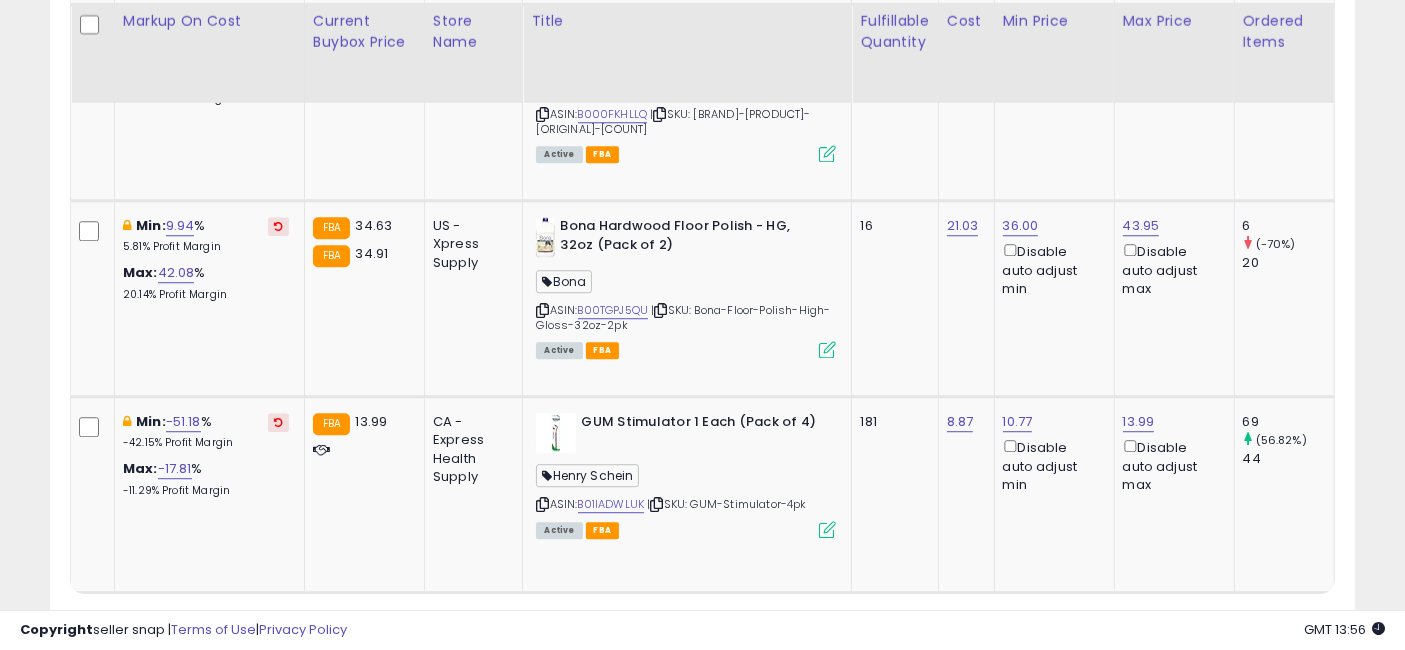scroll, scrollTop: 5438, scrollLeft: 0, axis: vertical 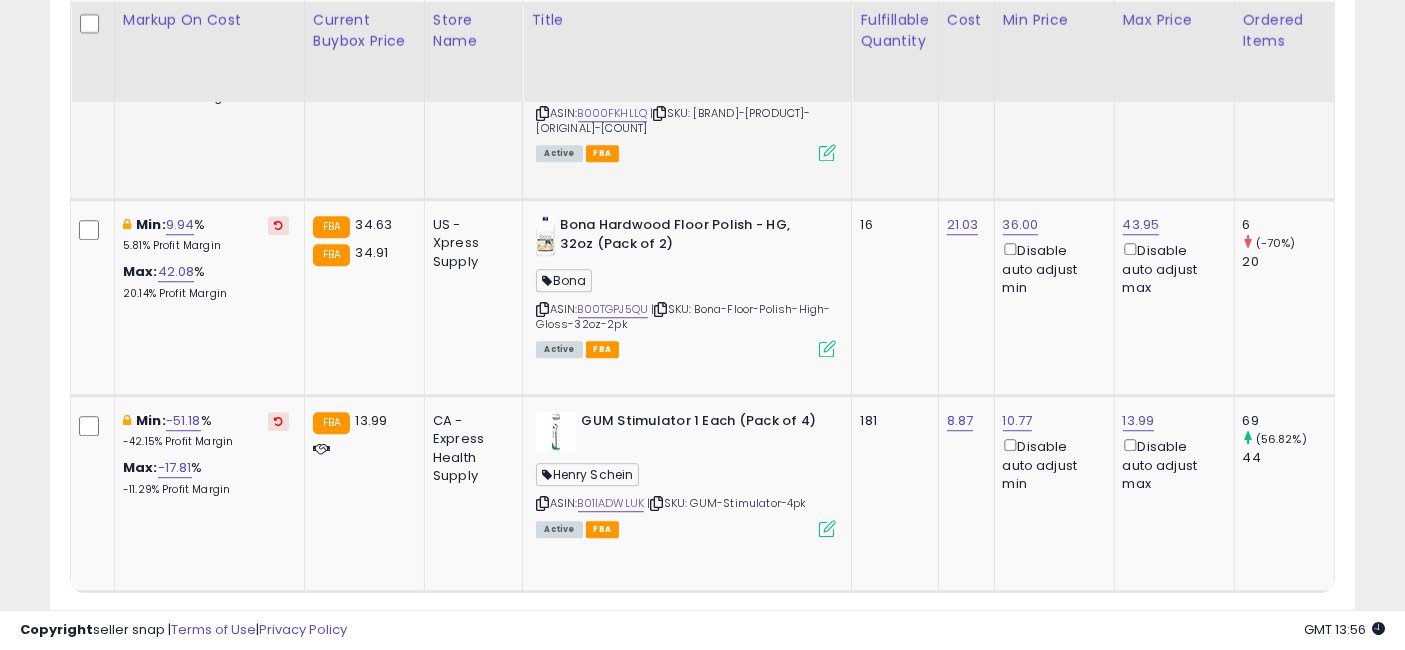 click on "11.37" at bounding box center [1018, -4293] 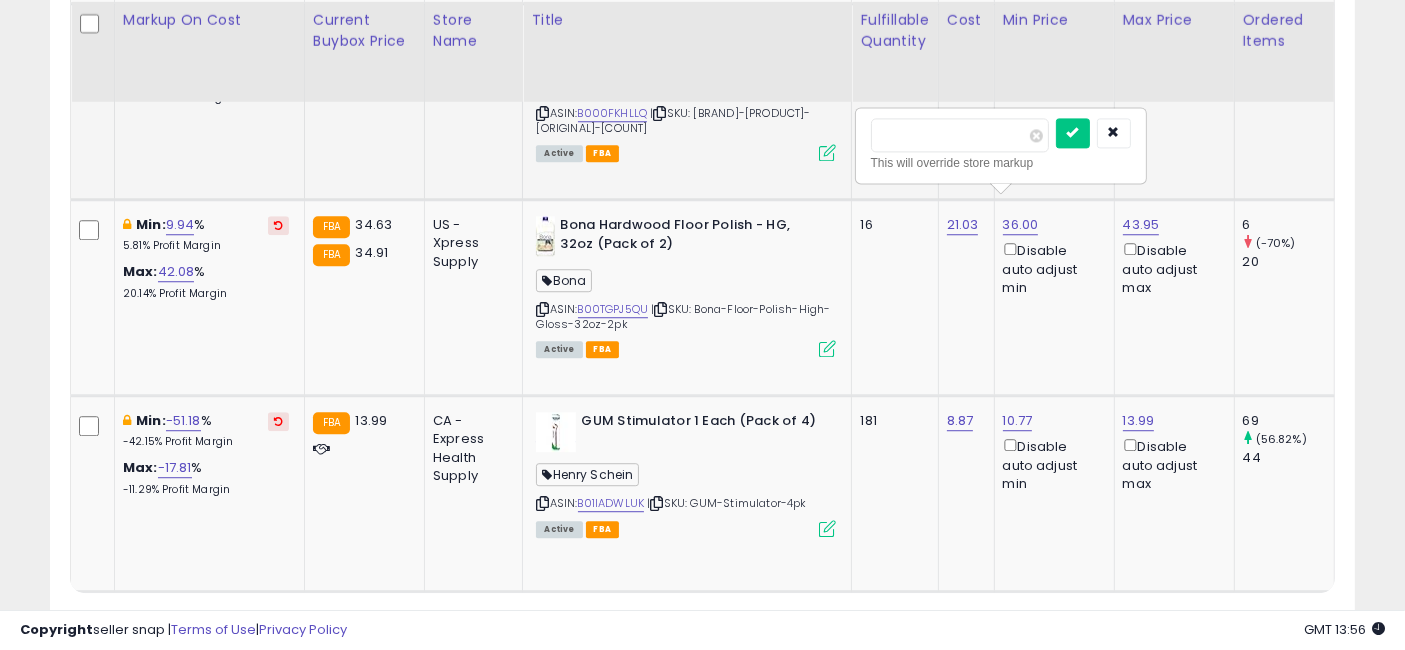 click on "*****" at bounding box center (960, 135) 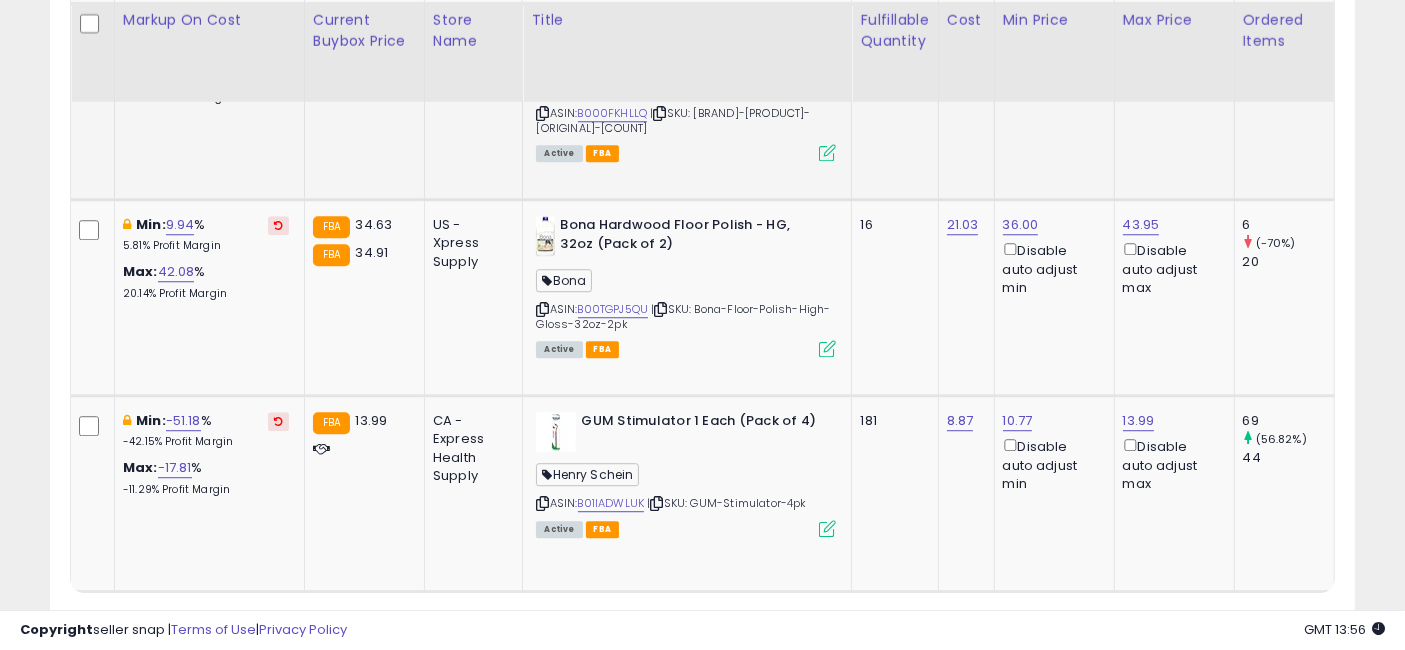 click on "9.00" at bounding box center (1018, -4293) 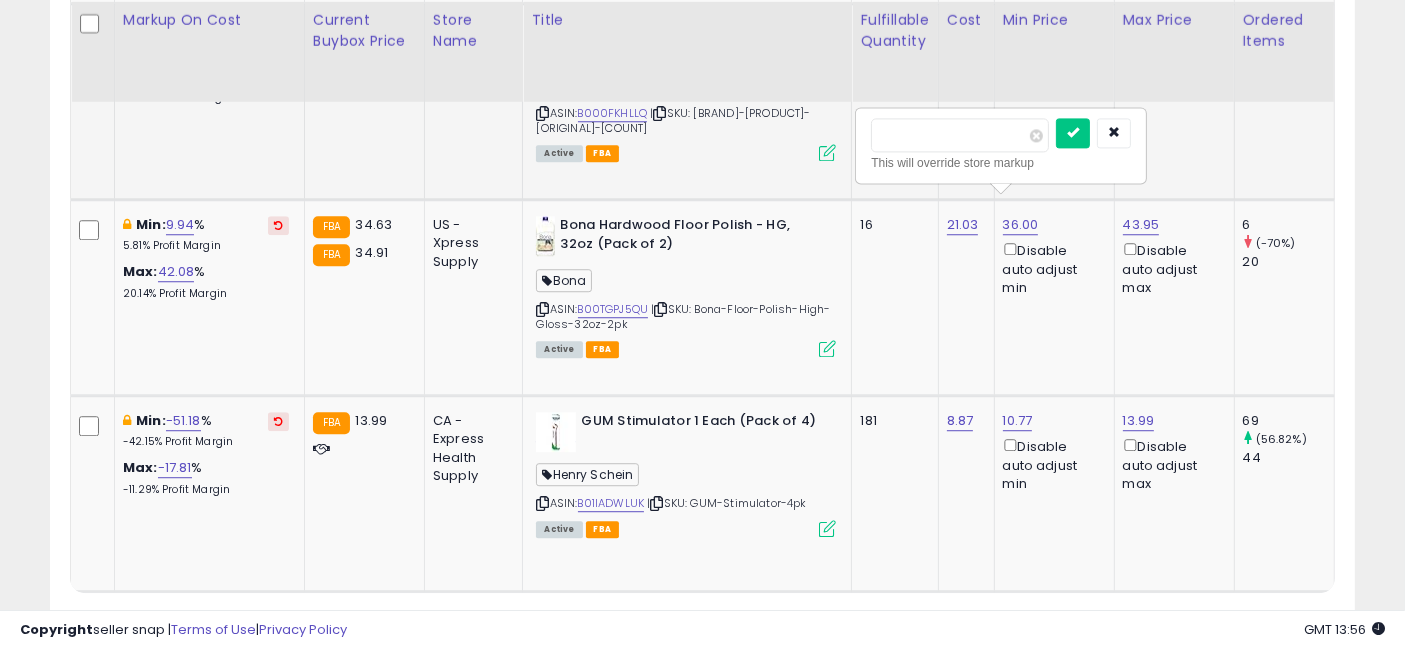 click on "****" at bounding box center [960, 135] 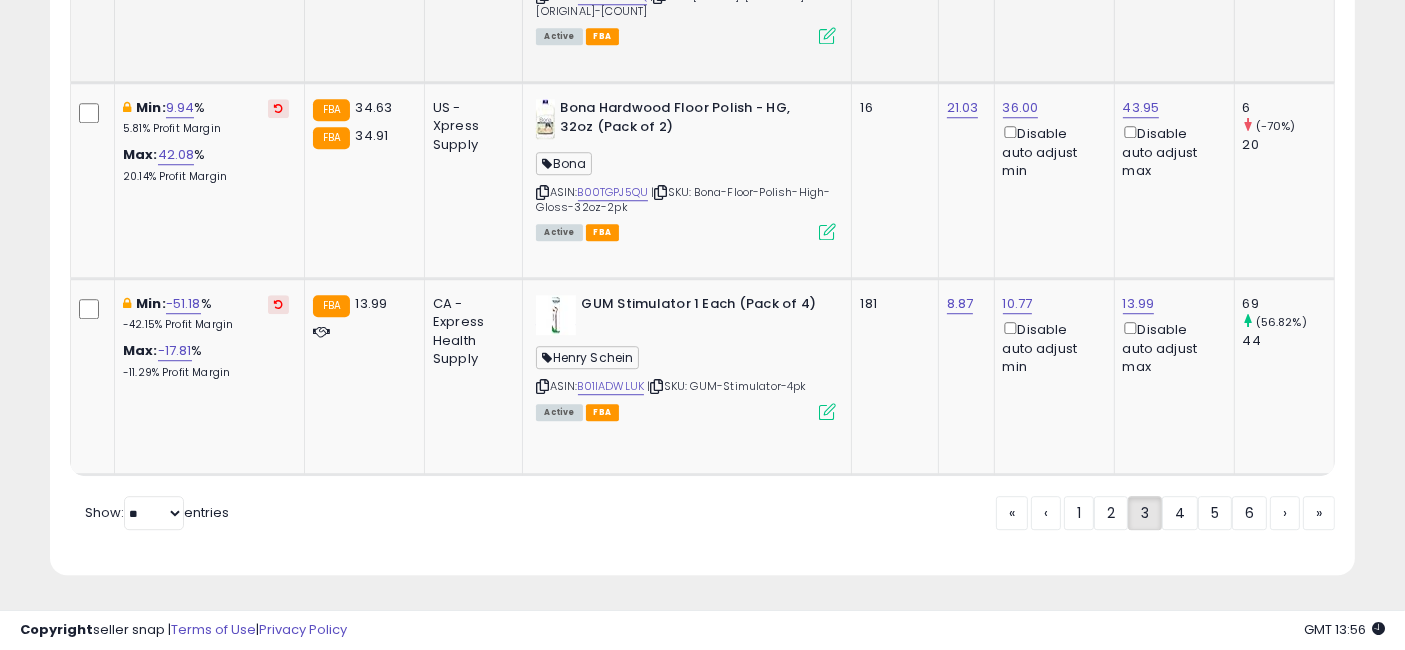 scroll, scrollTop: 5660, scrollLeft: 0, axis: vertical 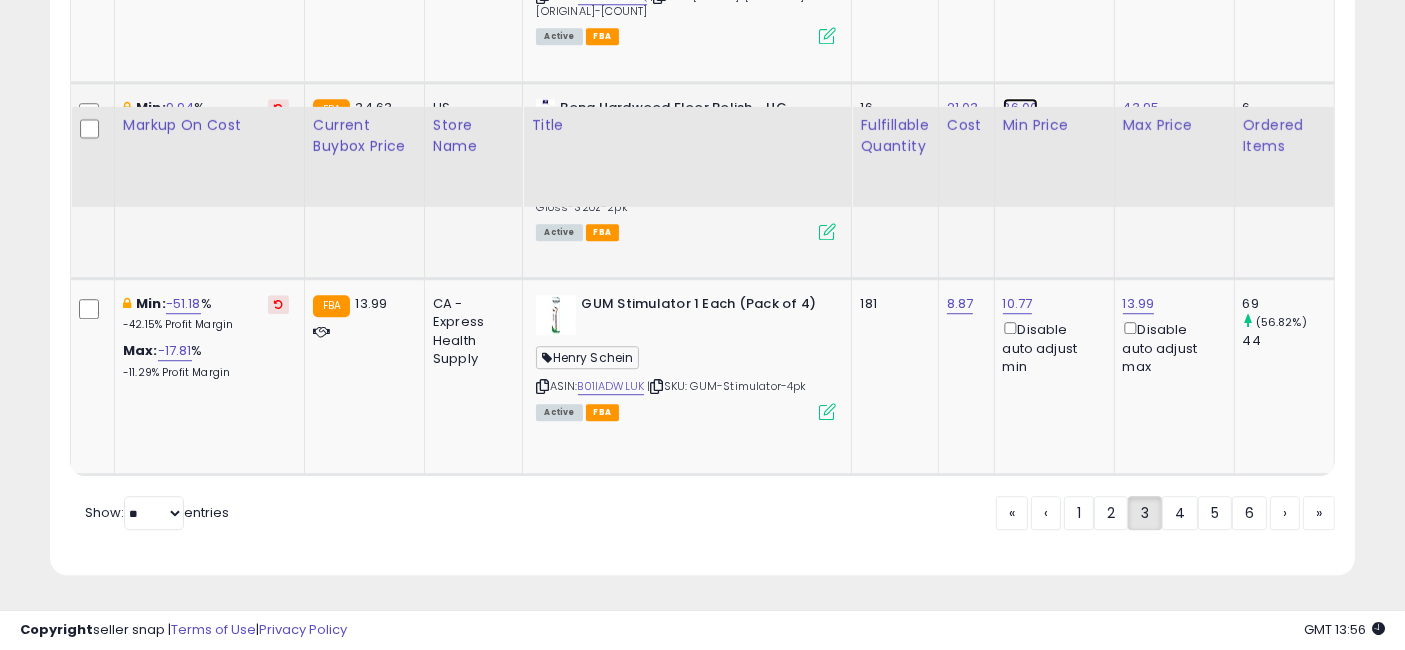 click on "36.00" at bounding box center (1018, -4410) 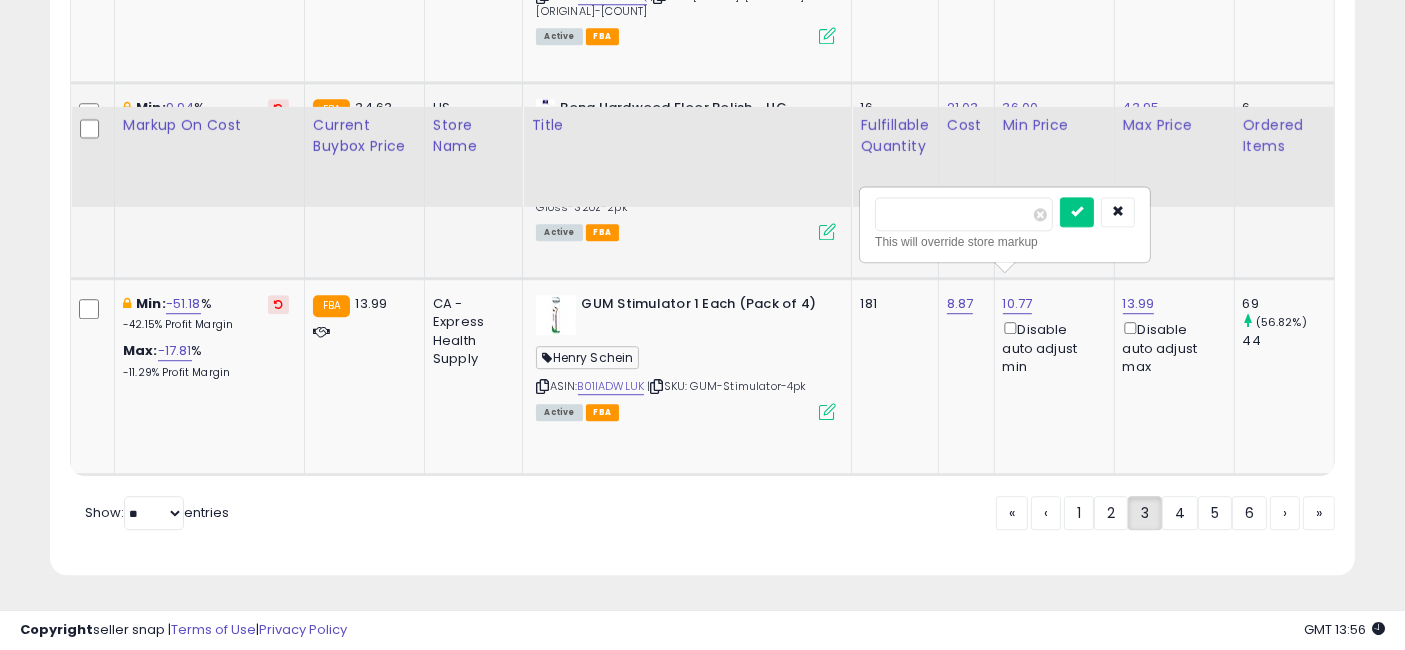click on "*****" at bounding box center (964, 214) 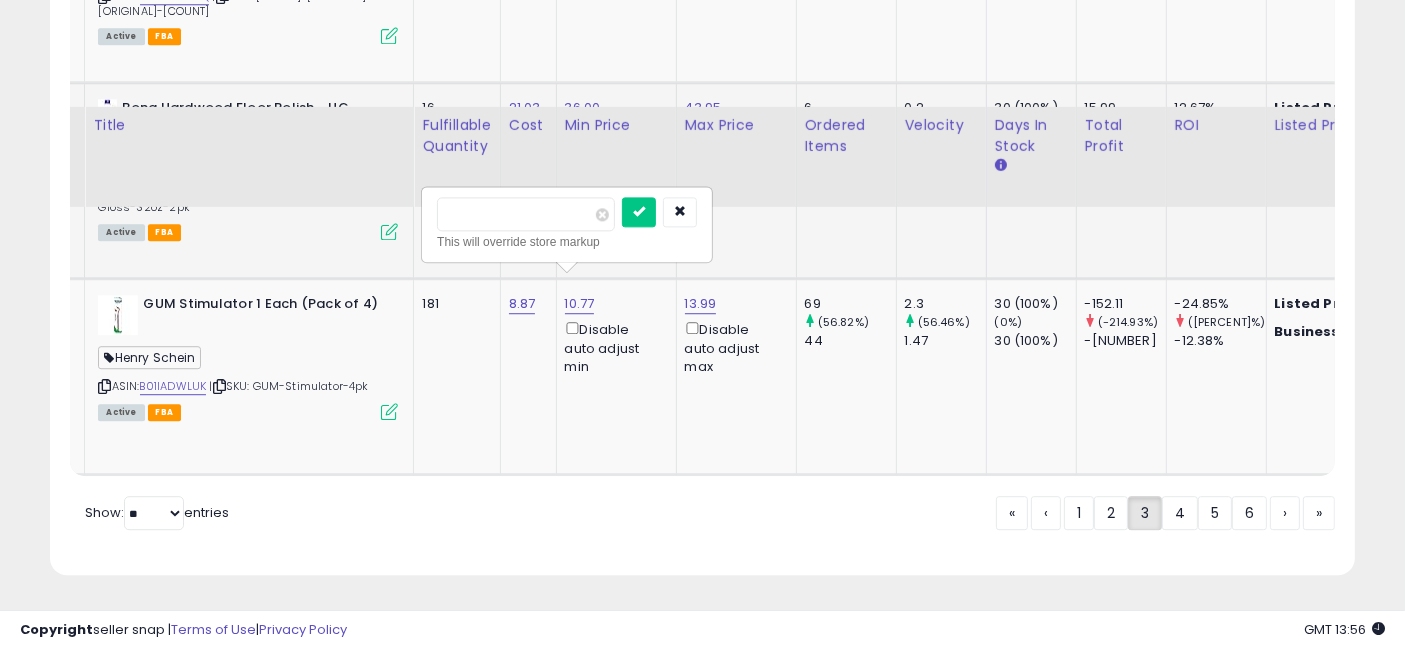 scroll, scrollTop: 0, scrollLeft: 1110, axis: horizontal 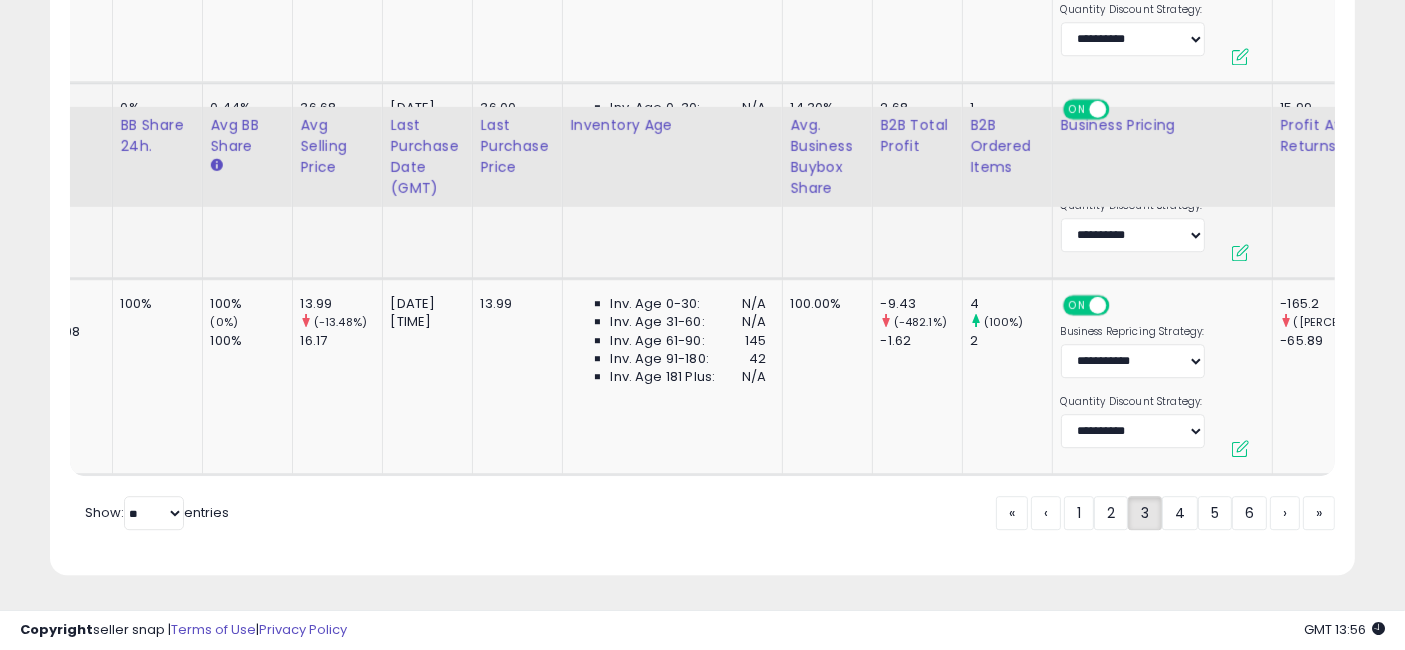 drag, startPoint x: 940, startPoint y: 241, endPoint x: 1128, endPoint y: 265, distance: 189.52573 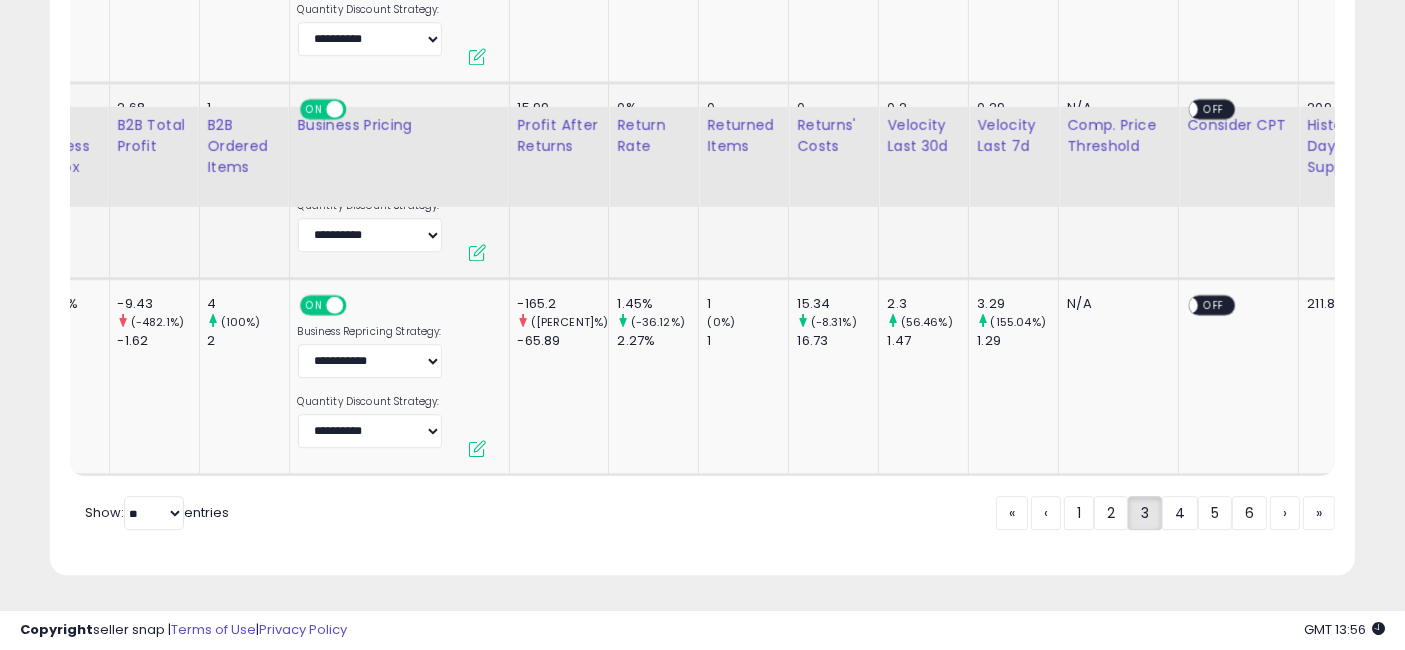 scroll, scrollTop: 0, scrollLeft: 2730, axis: horizontal 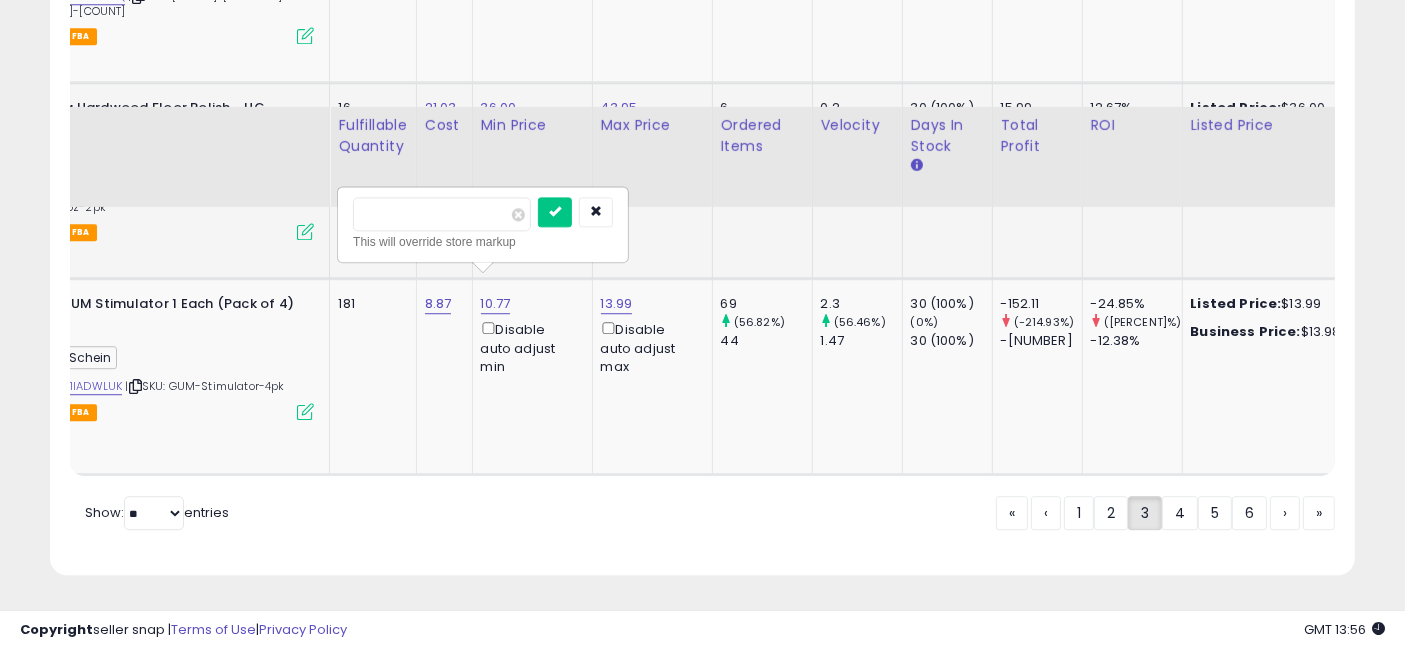 drag, startPoint x: 1114, startPoint y: 266, endPoint x: 660, endPoint y: 271, distance: 454.02753 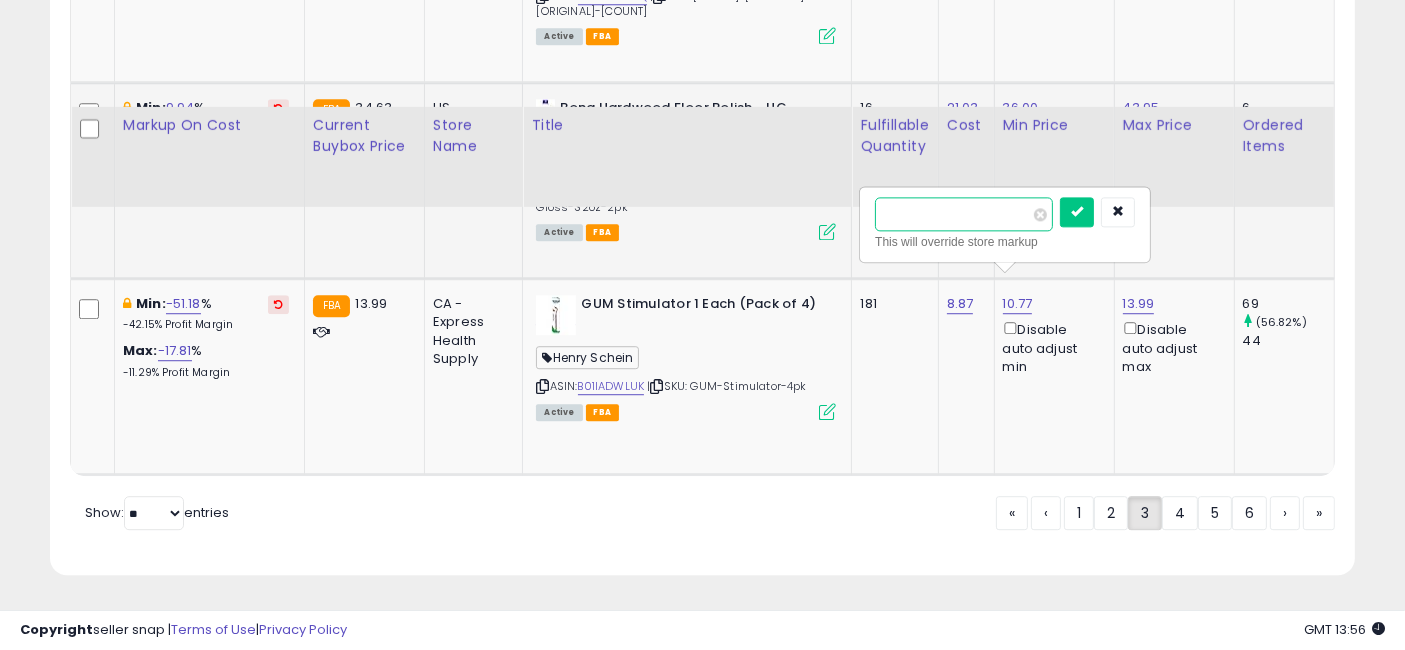click on "*****" at bounding box center [964, 214] 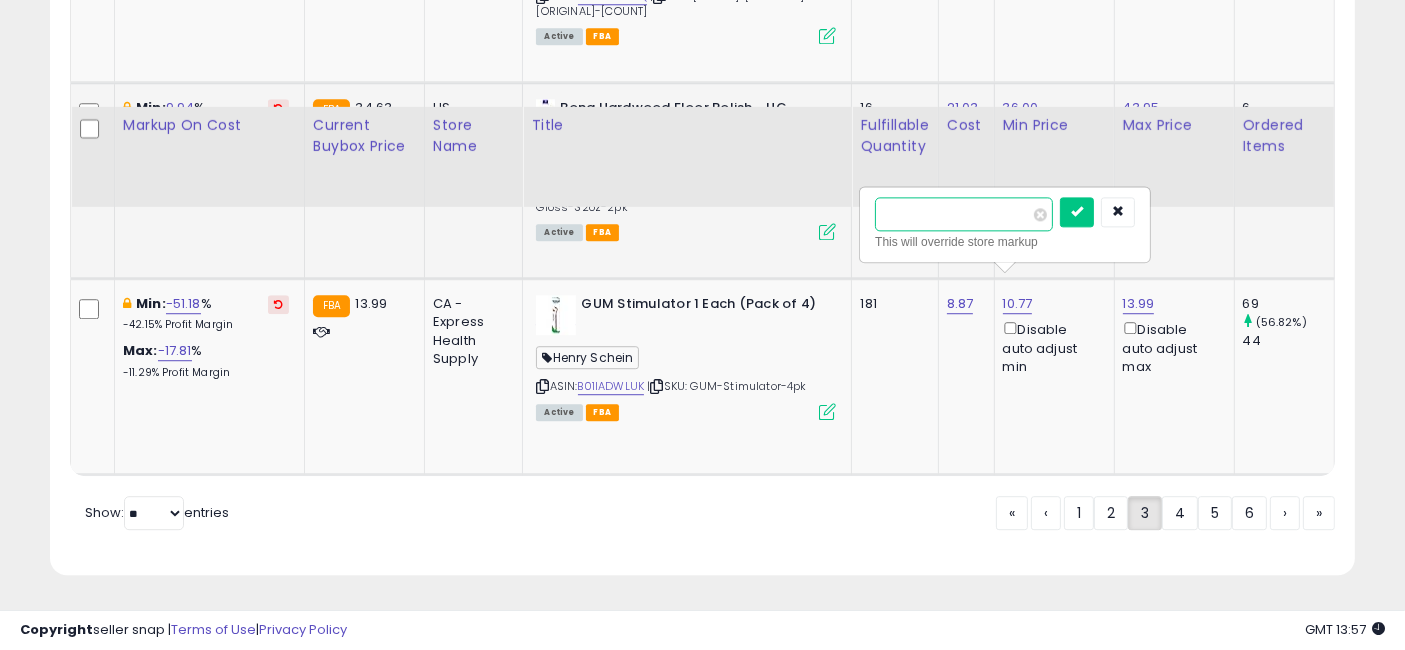 click at bounding box center [1077, 212] 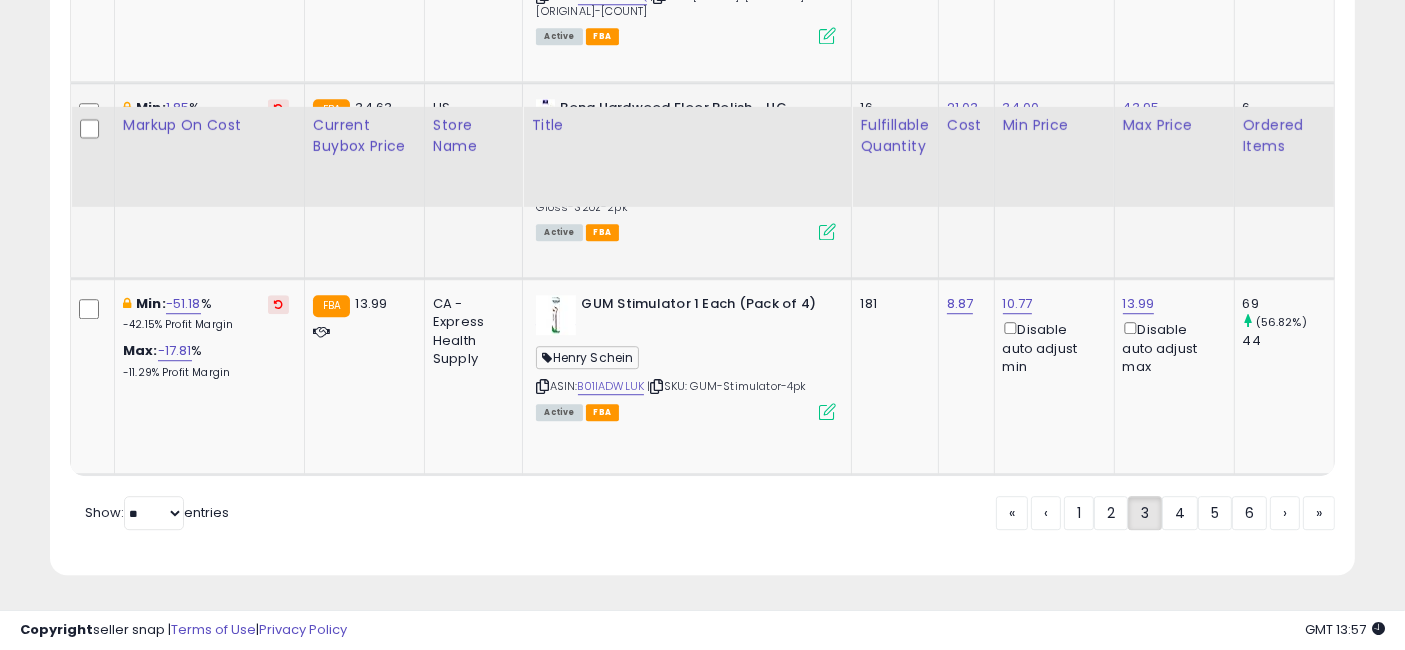 scroll, scrollTop: 5742, scrollLeft: 0, axis: vertical 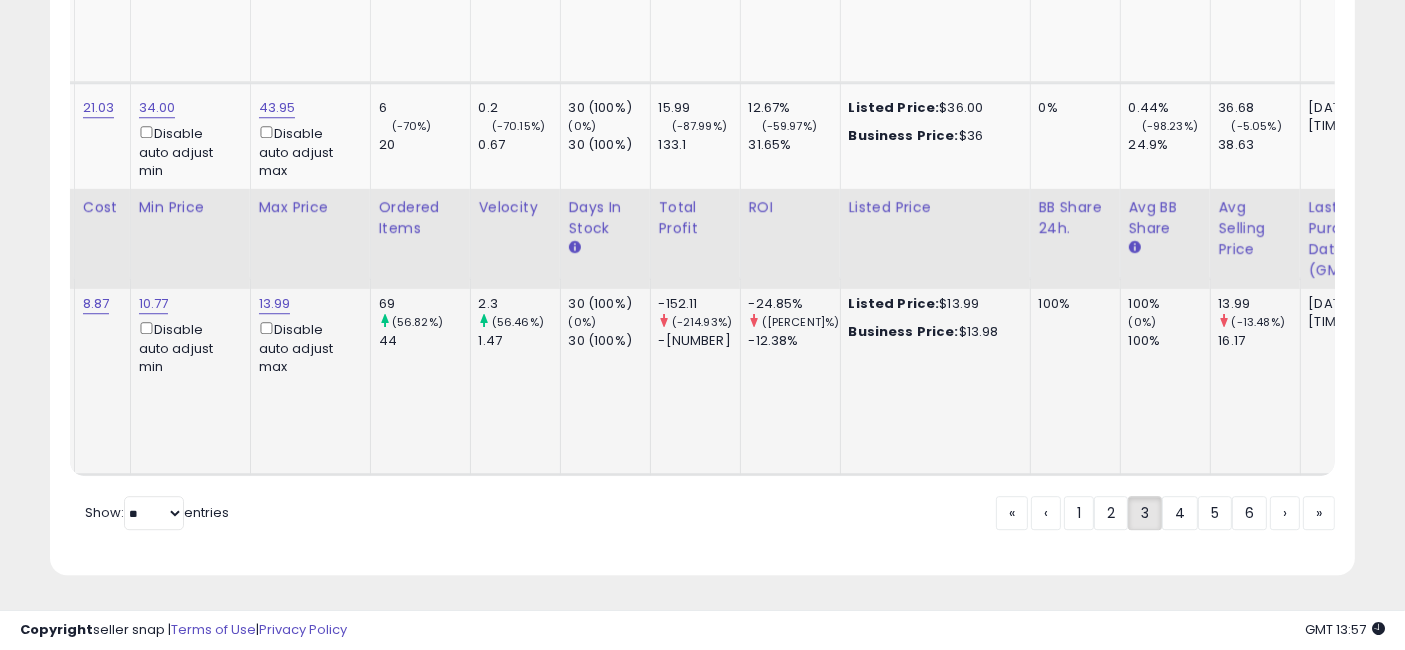 drag, startPoint x: 885, startPoint y: 365, endPoint x: 1132, endPoint y: 367, distance: 247.0081 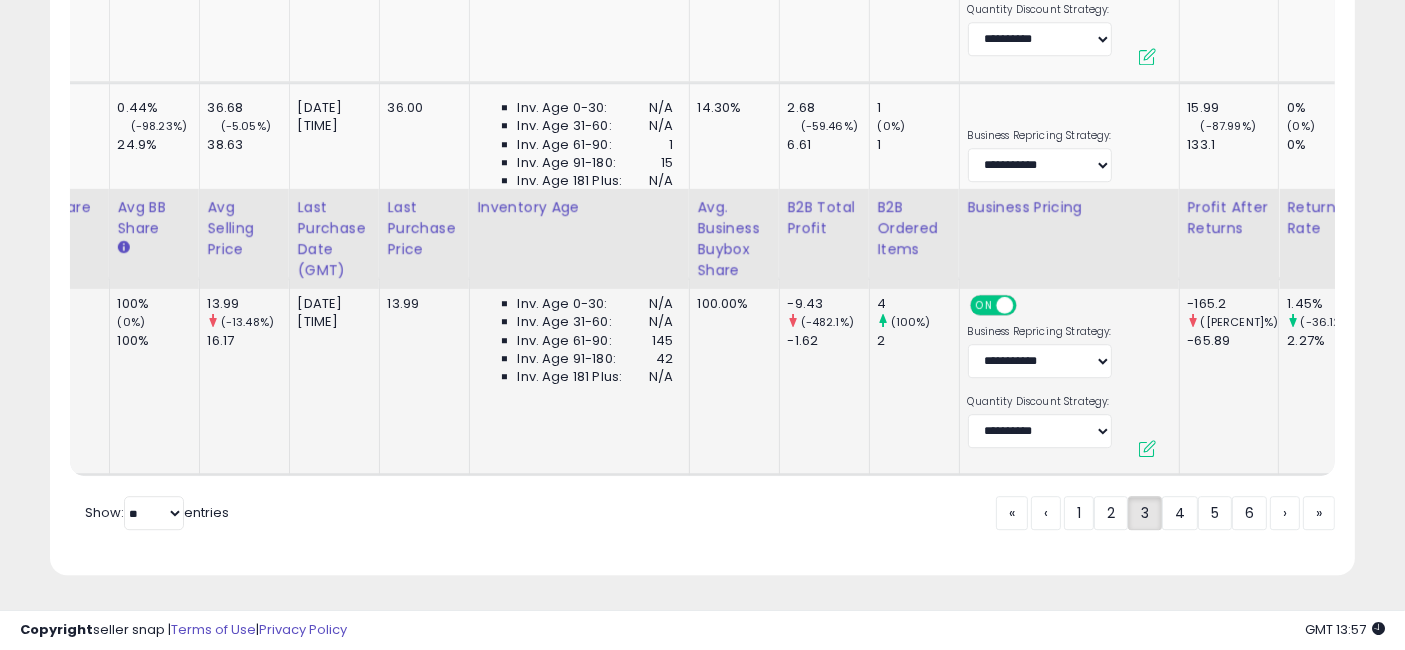 scroll, scrollTop: 0, scrollLeft: 2150, axis: horizontal 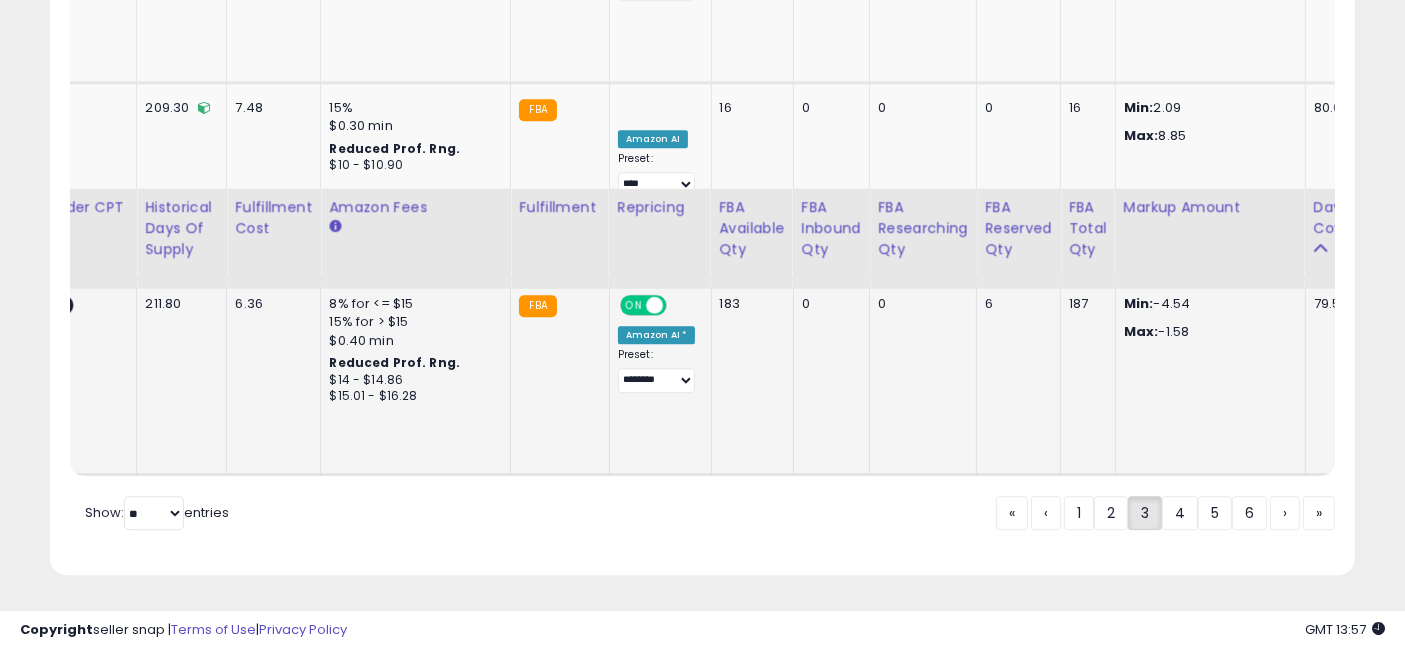 drag, startPoint x: 738, startPoint y: 384, endPoint x: 1200, endPoint y: 378, distance: 462.03897 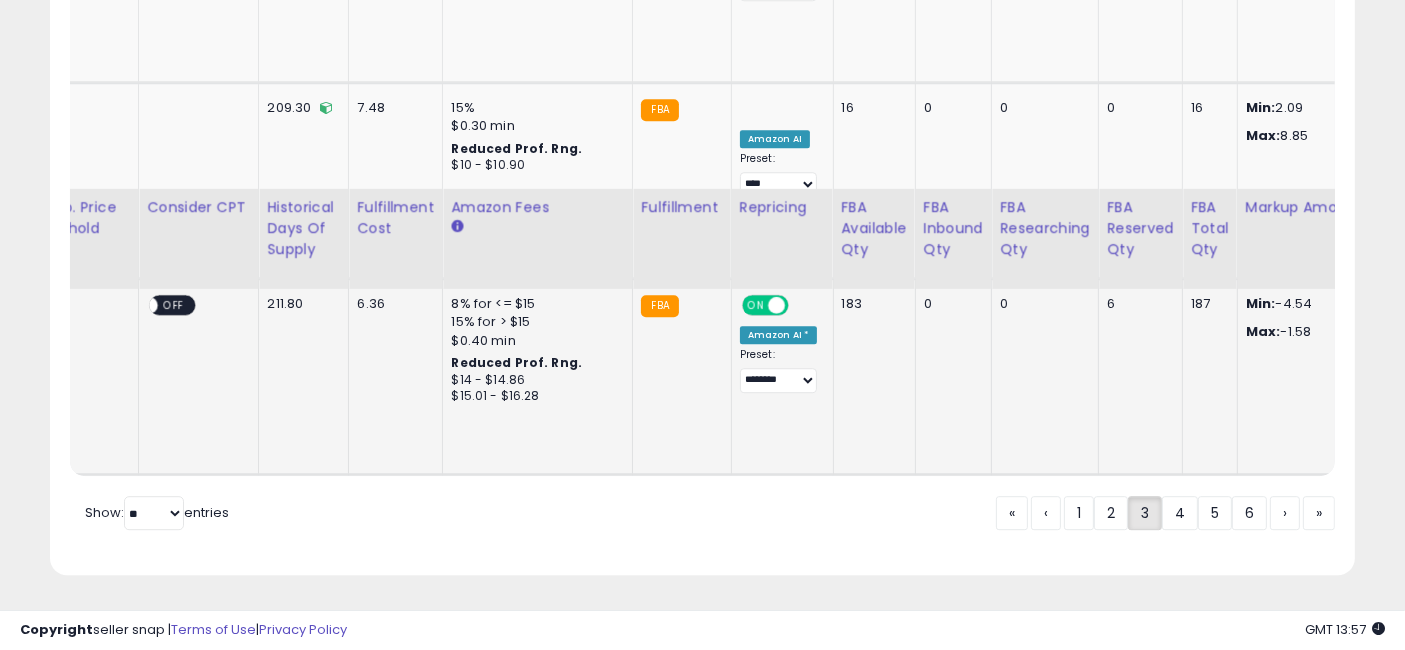scroll, scrollTop: 0, scrollLeft: 0, axis: both 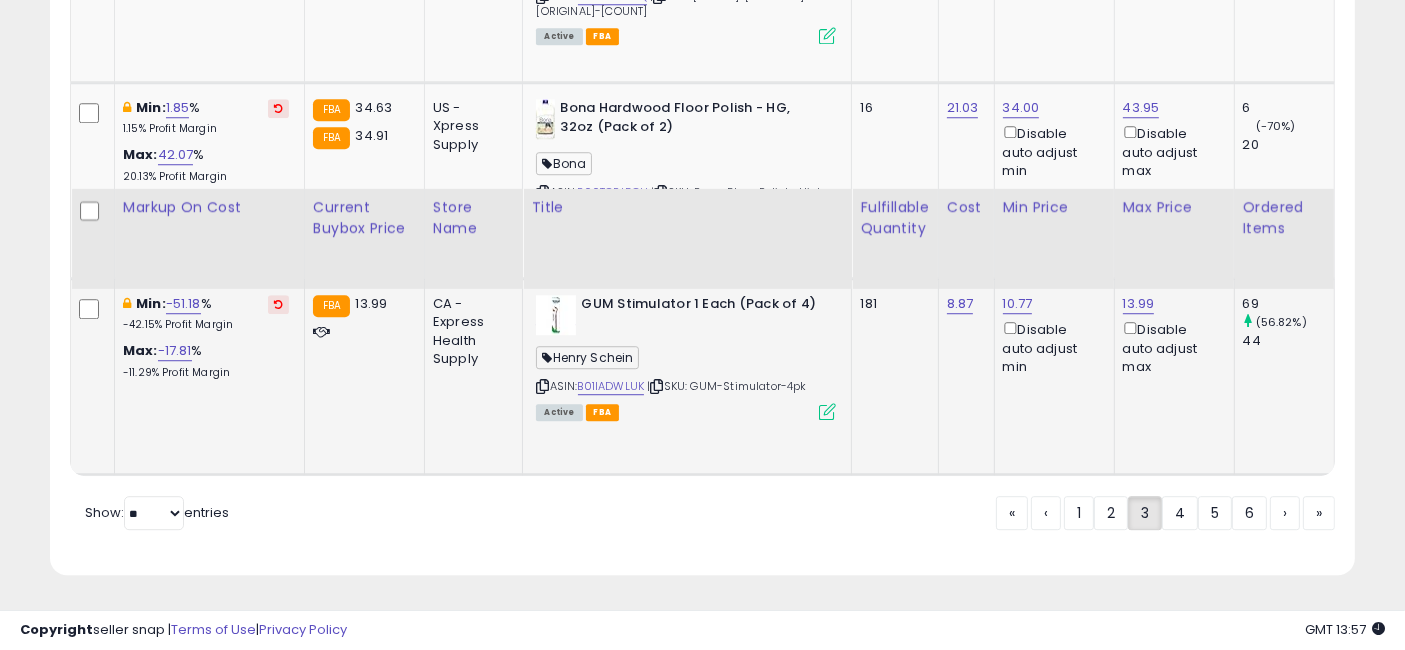 drag, startPoint x: 1101, startPoint y: 369, endPoint x: 394, endPoint y: 400, distance: 707.6793 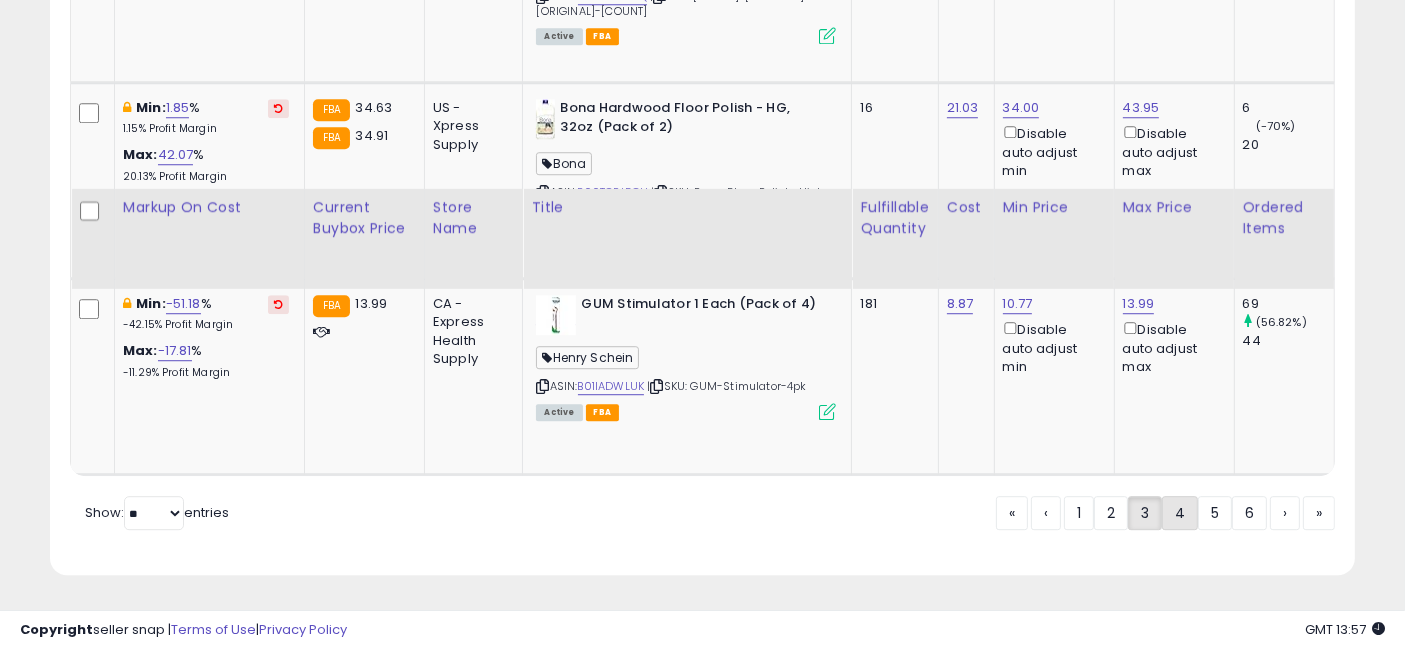 click on "4" 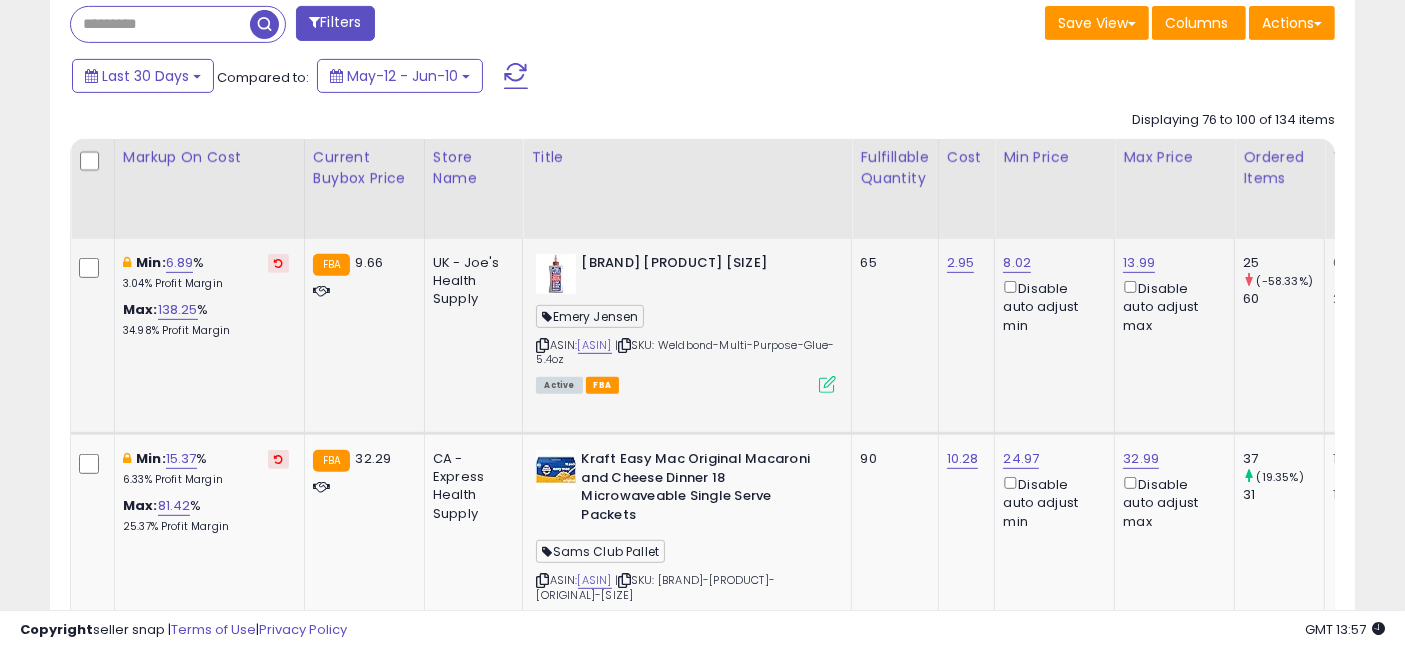 drag, startPoint x: 1035, startPoint y: 381, endPoint x: 905, endPoint y: 359, distance: 131.8484 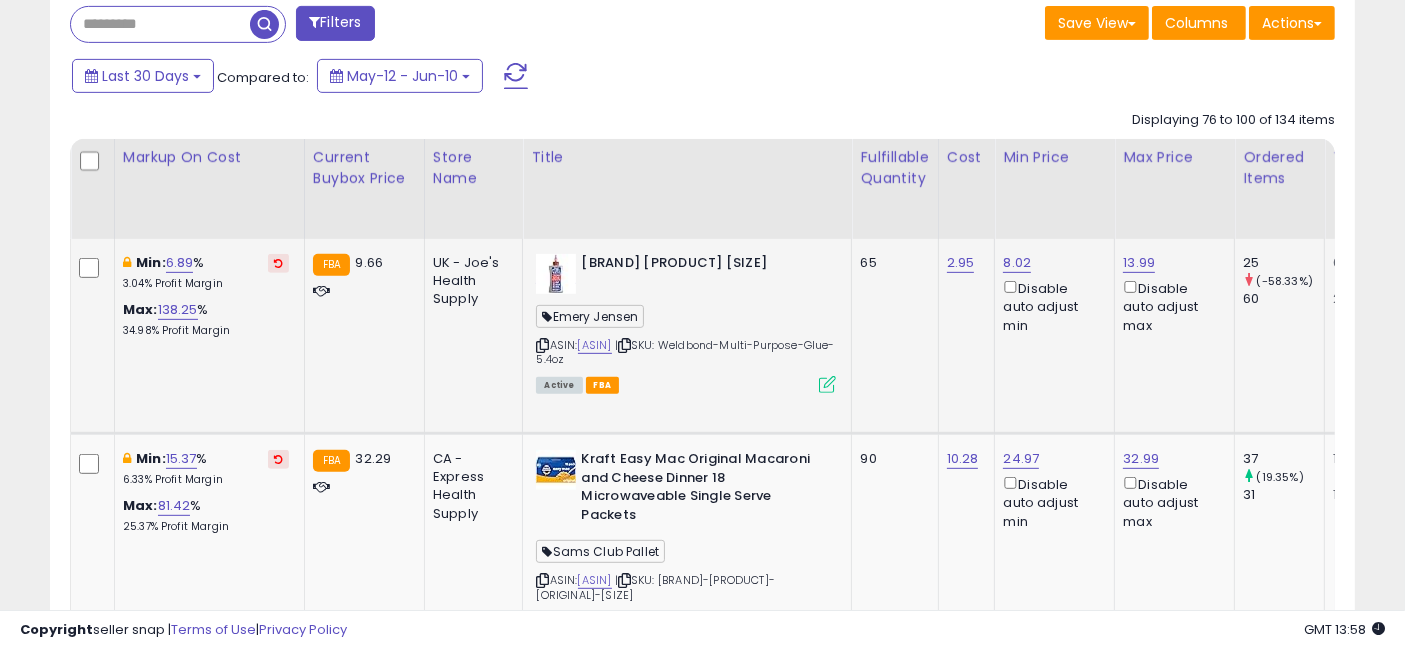 scroll, scrollTop: 0, scrollLeft: 16, axis: horizontal 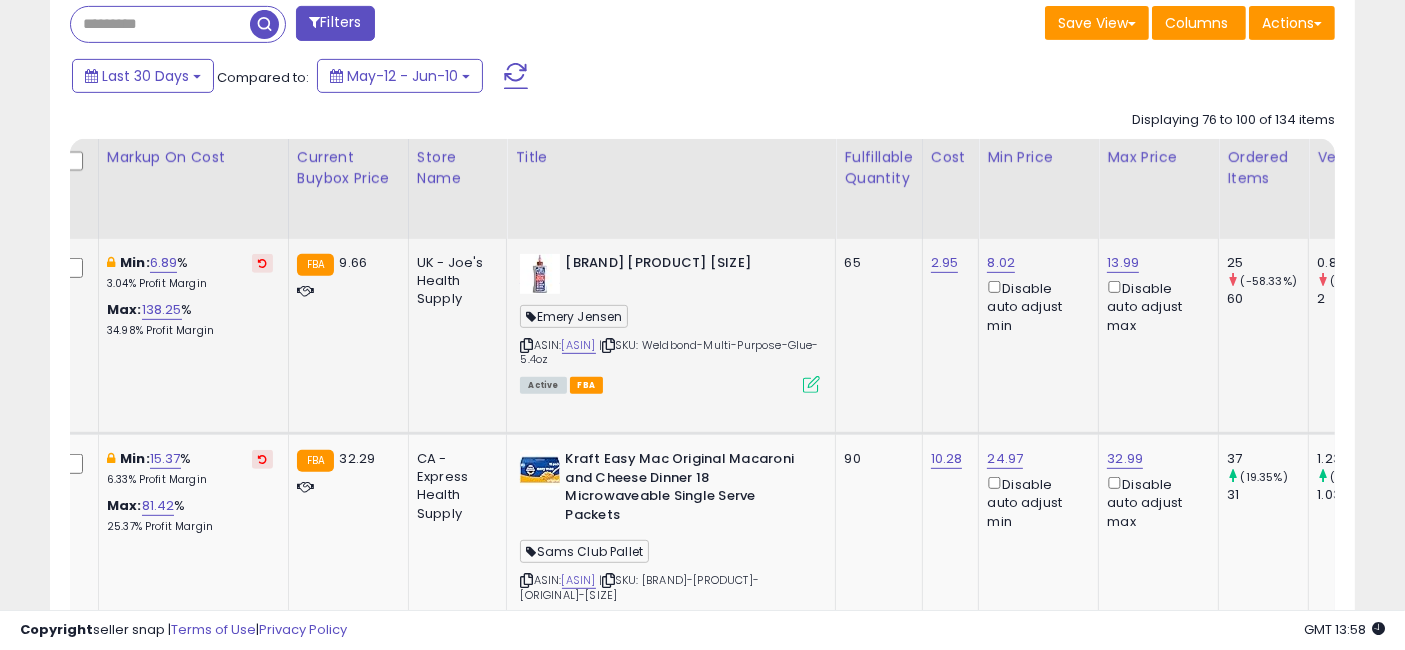 drag, startPoint x: 885, startPoint y: 344, endPoint x: 985, endPoint y: 345, distance: 100.005 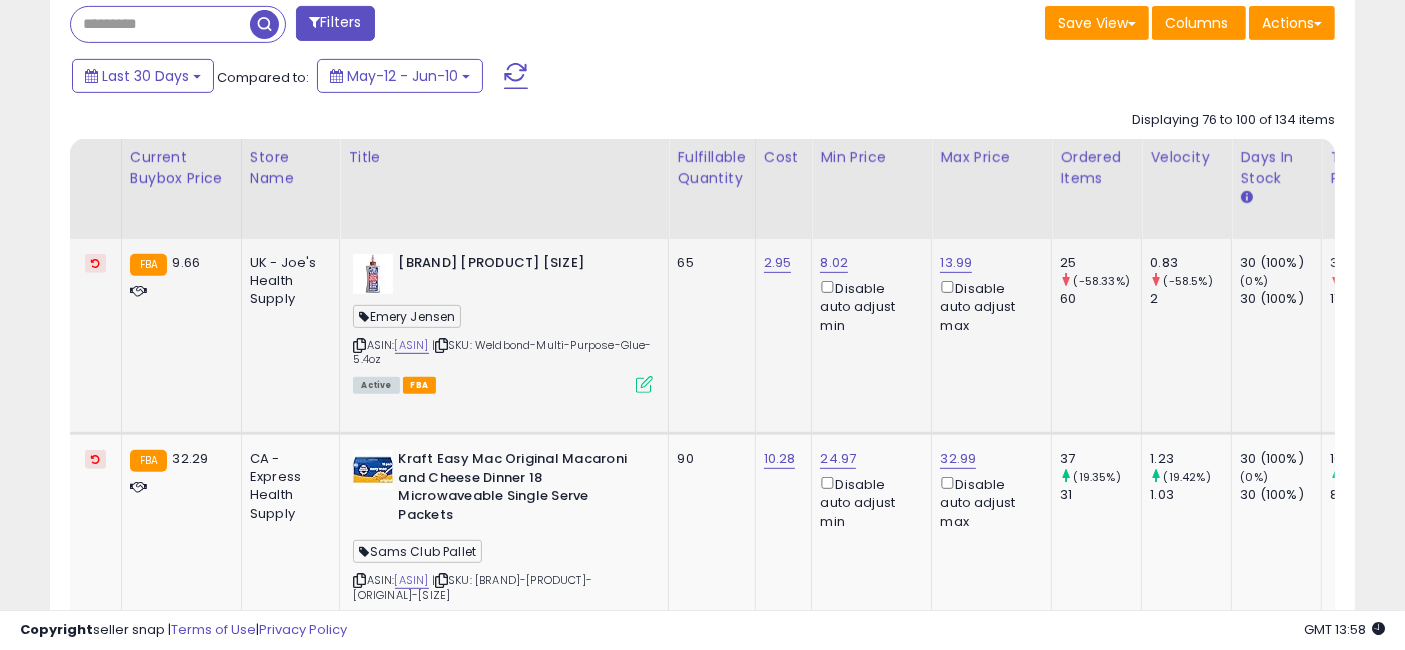 scroll, scrollTop: 0, scrollLeft: 198, axis: horizontal 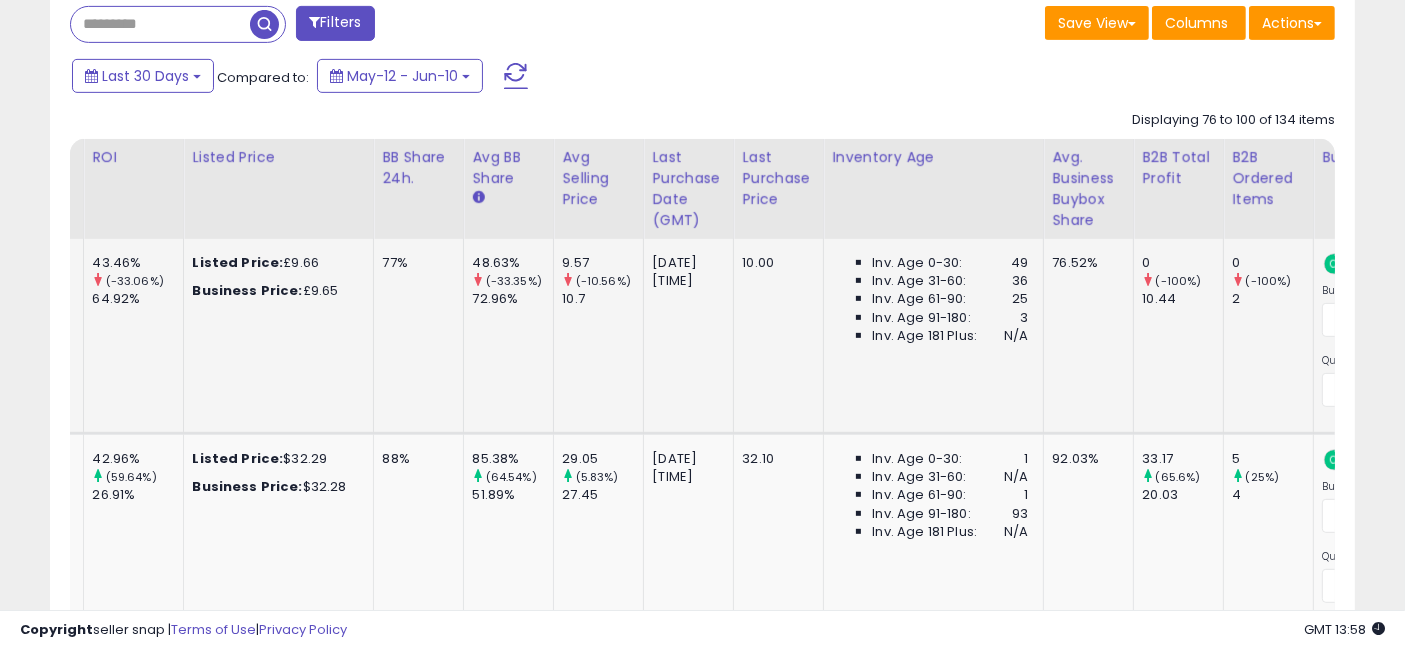 drag, startPoint x: 860, startPoint y: 380, endPoint x: 1106, endPoint y: 387, distance: 246.09958 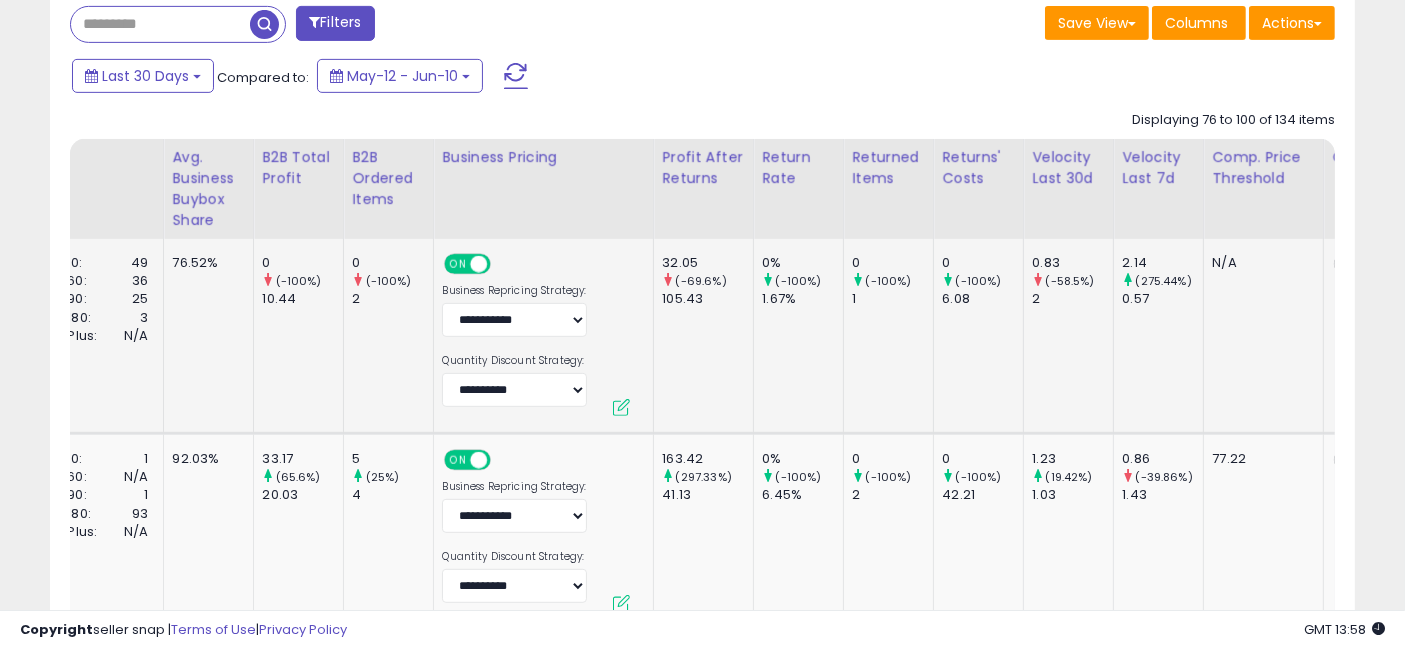 drag, startPoint x: 1222, startPoint y: 375, endPoint x: 742, endPoint y: 369, distance: 480.0375 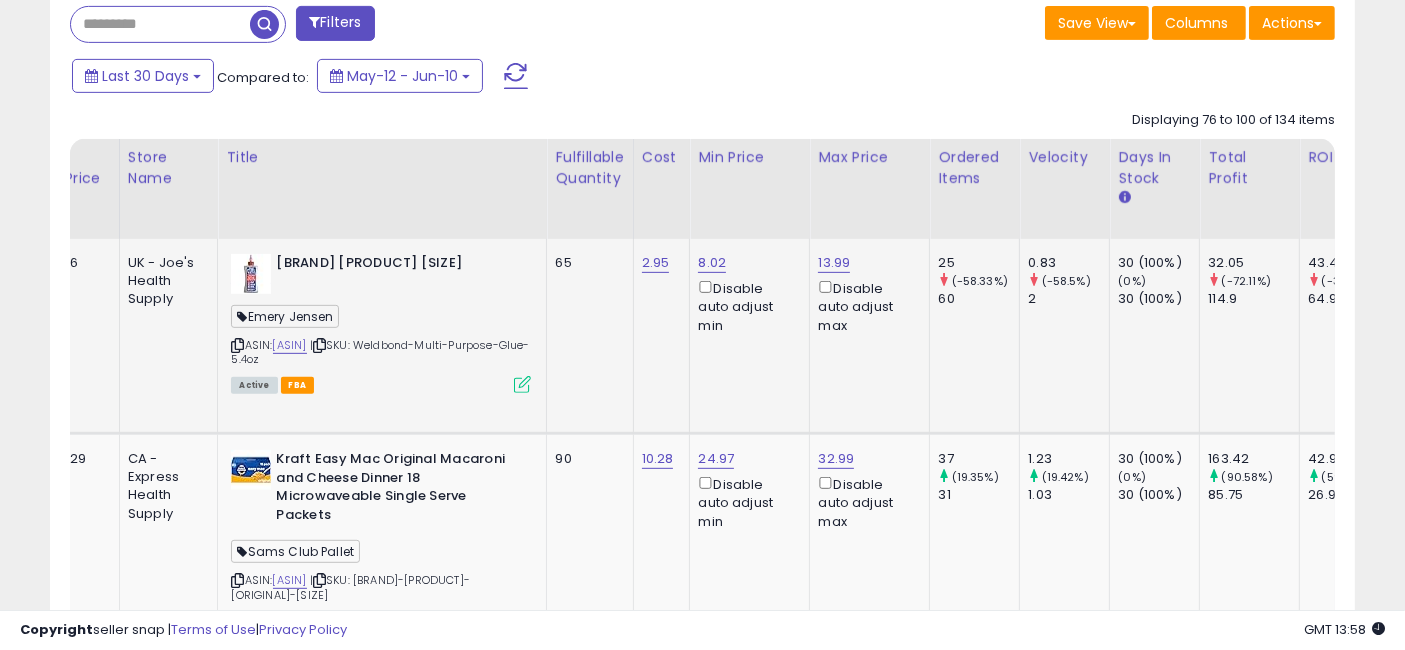 drag, startPoint x: 895, startPoint y: 374, endPoint x: 523, endPoint y: 379, distance: 372.0336 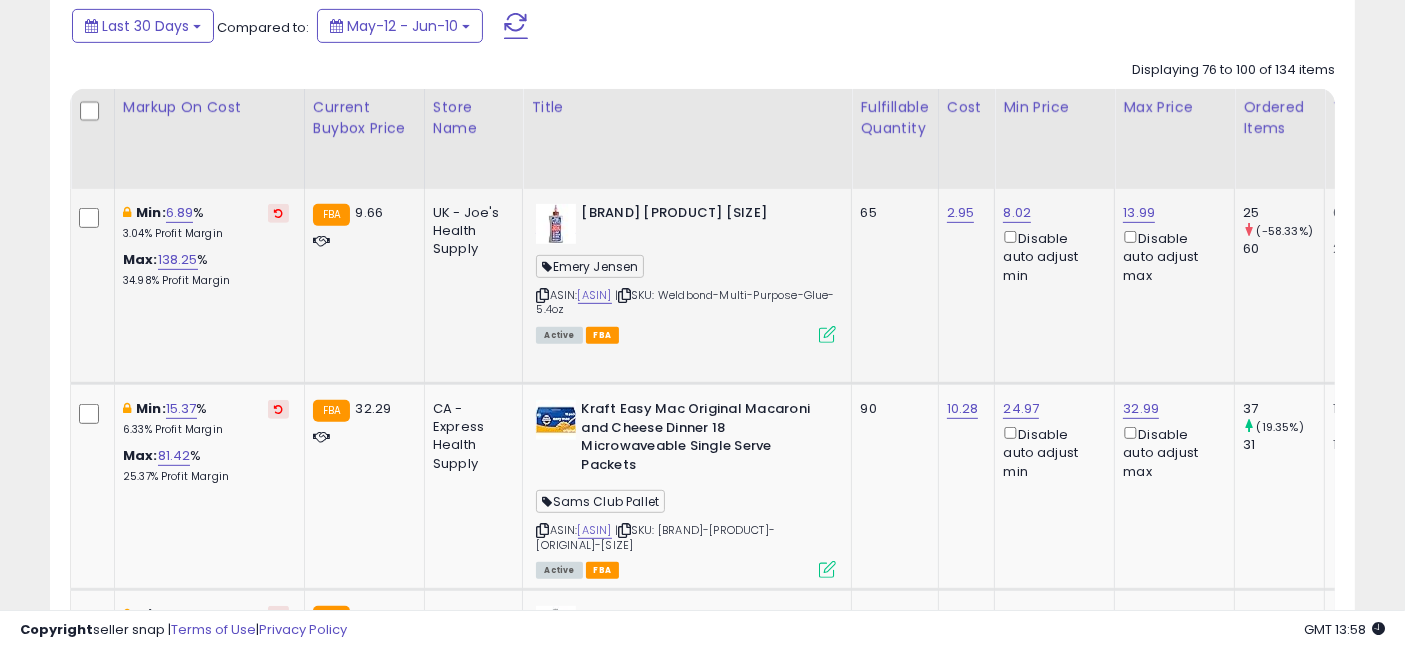 scroll, scrollTop: 1105, scrollLeft: 0, axis: vertical 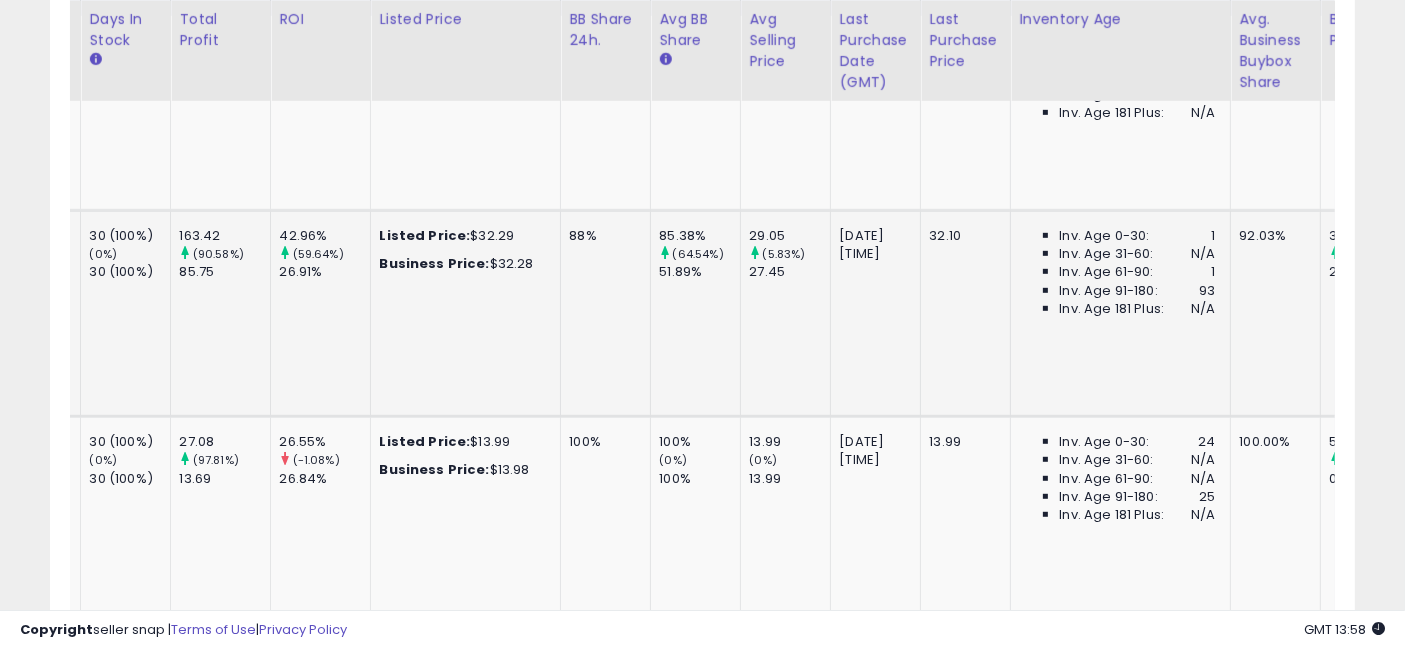 drag, startPoint x: 904, startPoint y: 328, endPoint x: 1102, endPoint y: 348, distance: 199.00754 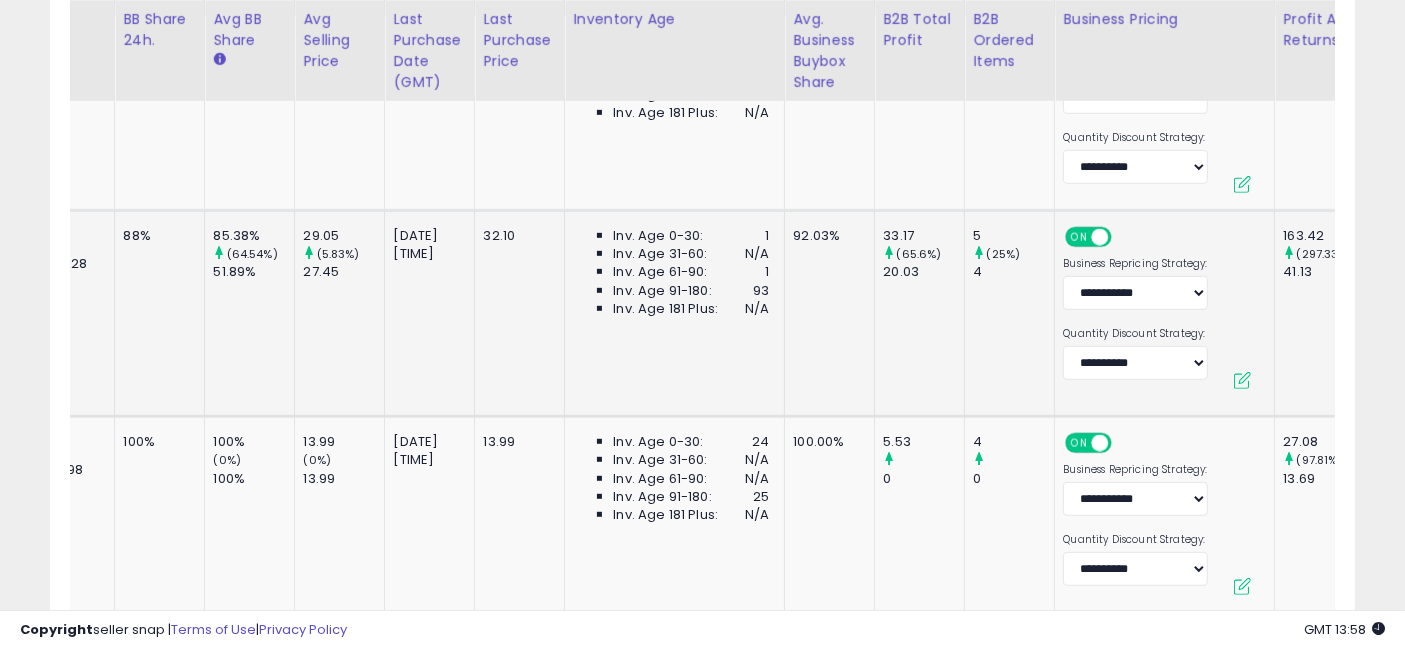 scroll, scrollTop: 0, scrollLeft: 957, axis: horizontal 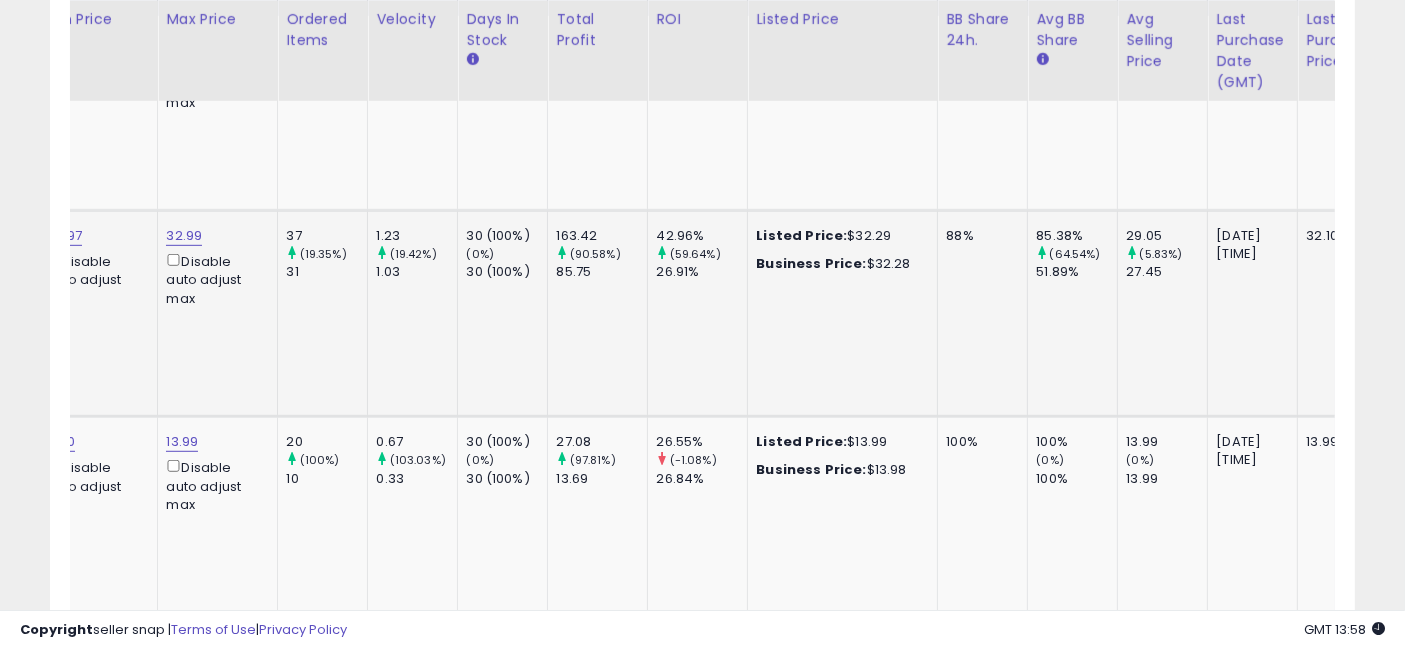 drag, startPoint x: 991, startPoint y: 353, endPoint x: 630, endPoint y: 347, distance: 361.04987 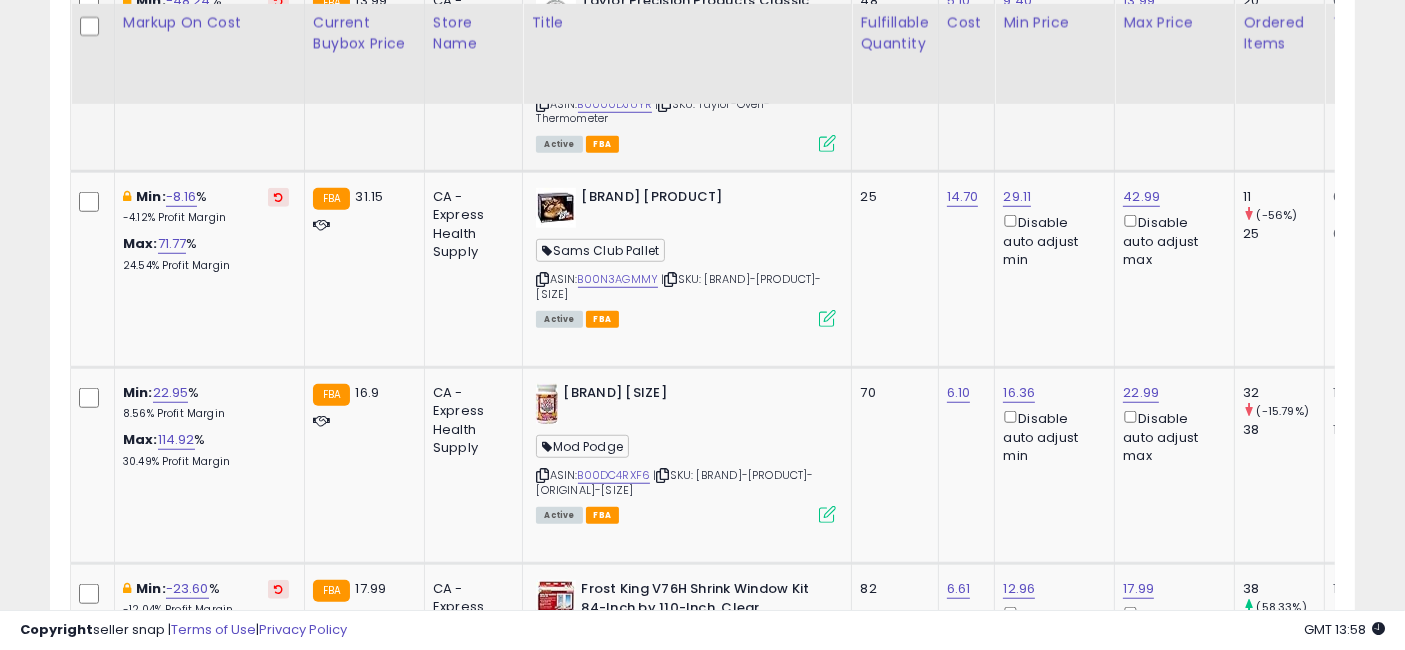scroll, scrollTop: 1549, scrollLeft: 0, axis: vertical 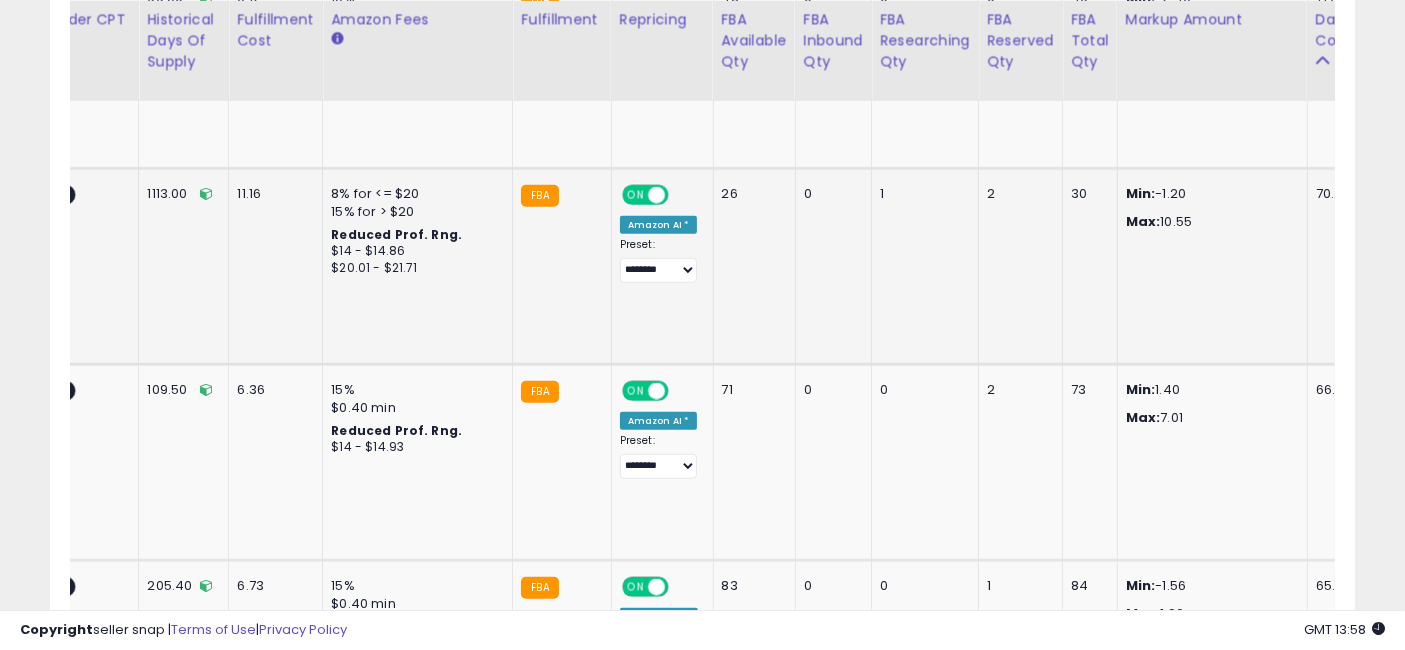 drag, startPoint x: 858, startPoint y: 295, endPoint x: 1295, endPoint y: 328, distance: 438.24423 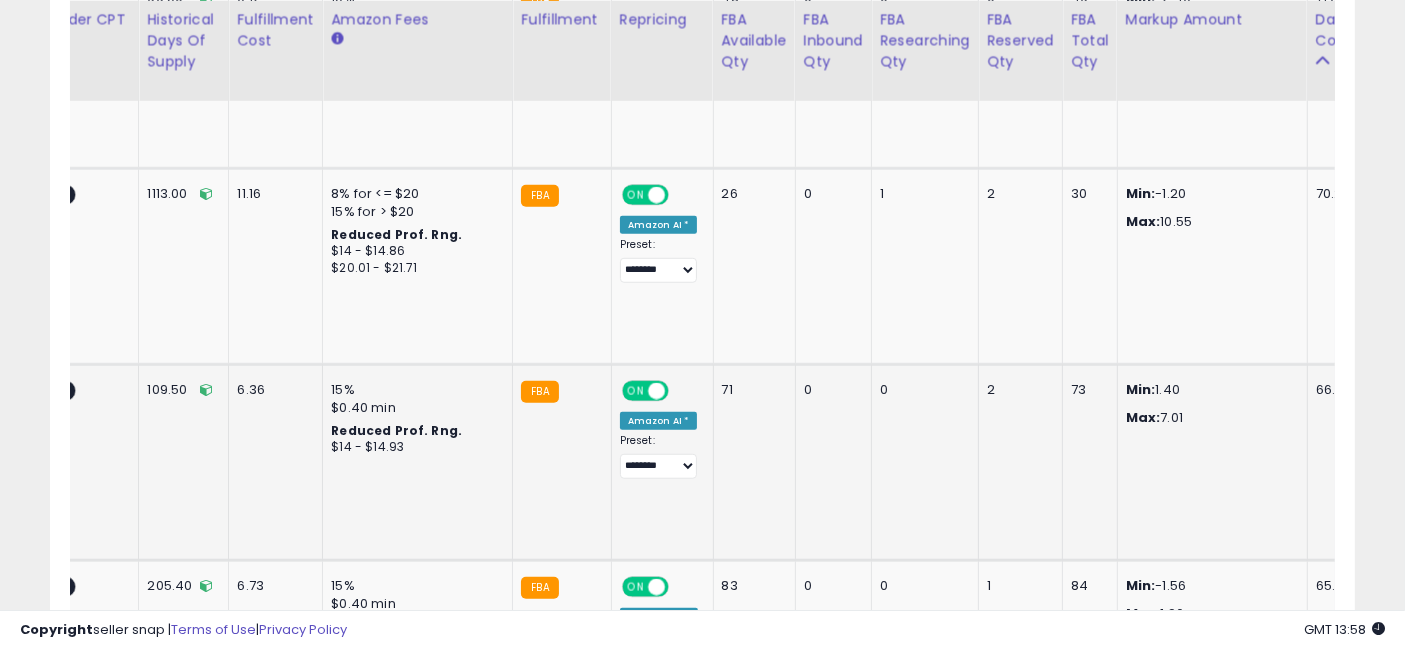 drag, startPoint x: 1186, startPoint y: 305, endPoint x: 504, endPoint y: 352, distance: 683.61755 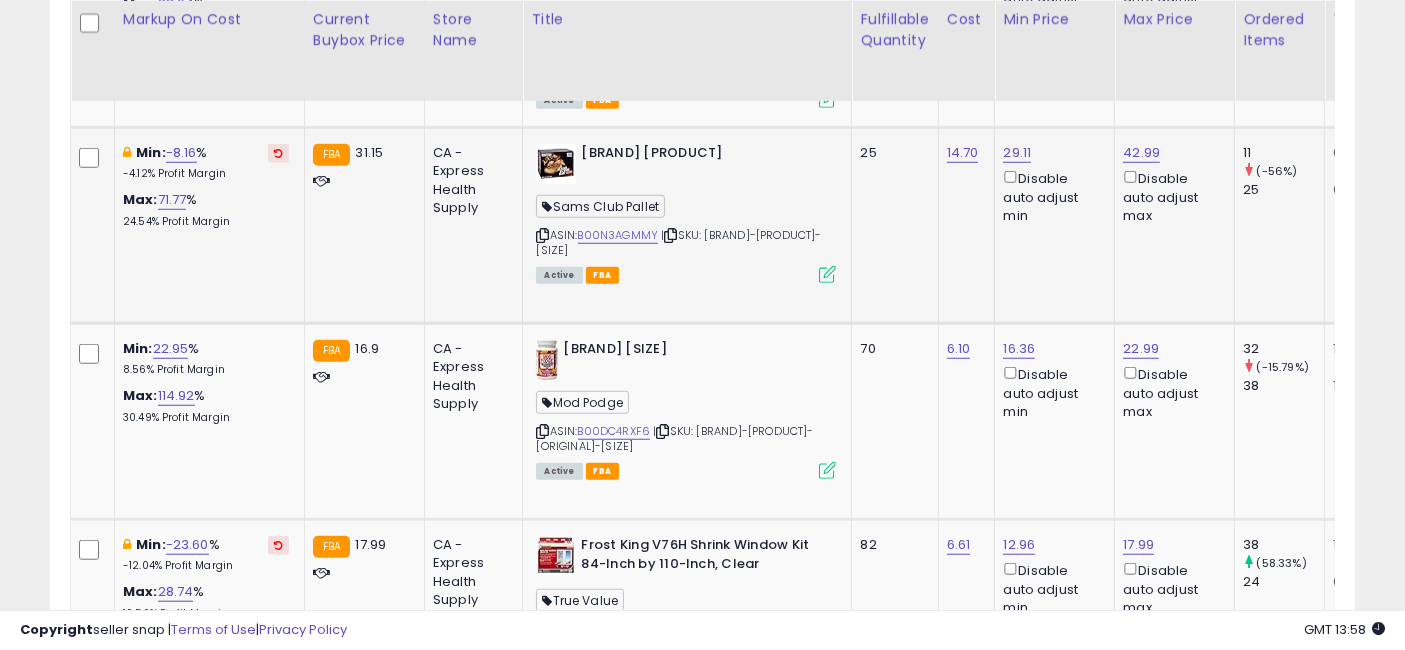drag, startPoint x: 1078, startPoint y: 266, endPoint x: 488, endPoint y: 239, distance: 590.6175 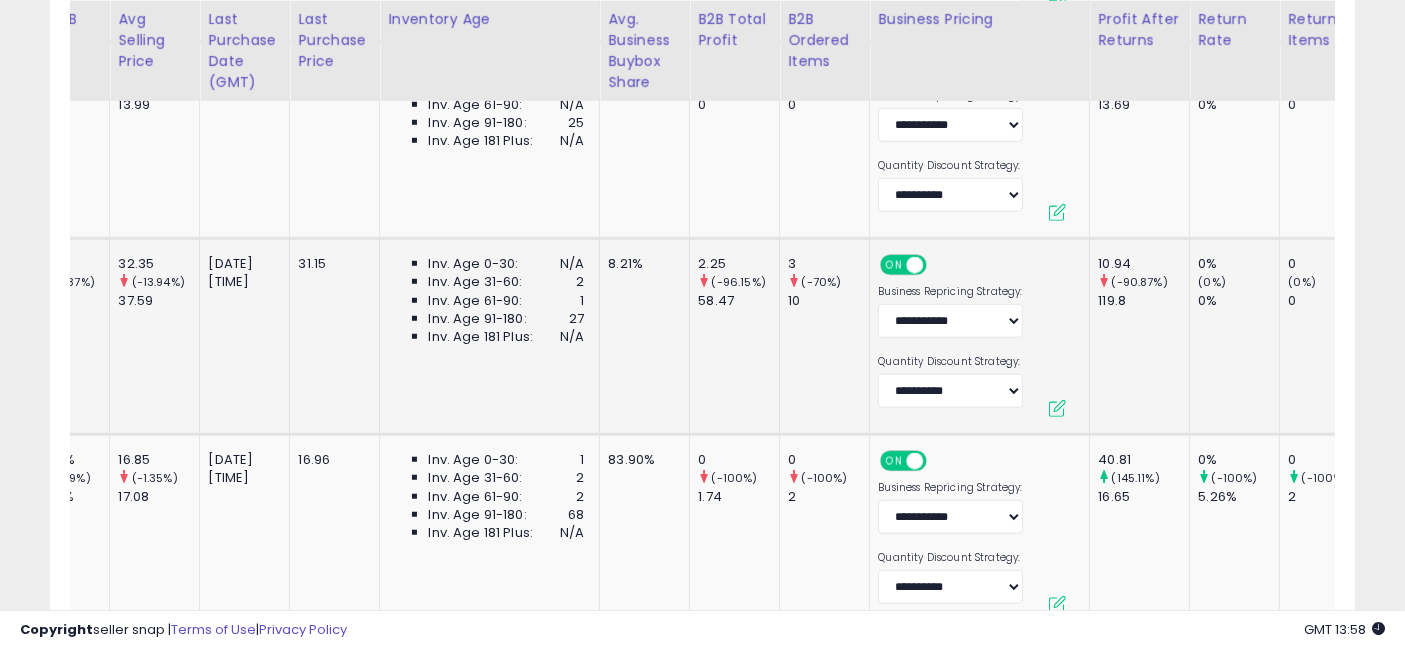 drag, startPoint x: 863, startPoint y: 365, endPoint x: 1020, endPoint y: 370, distance: 157.0796 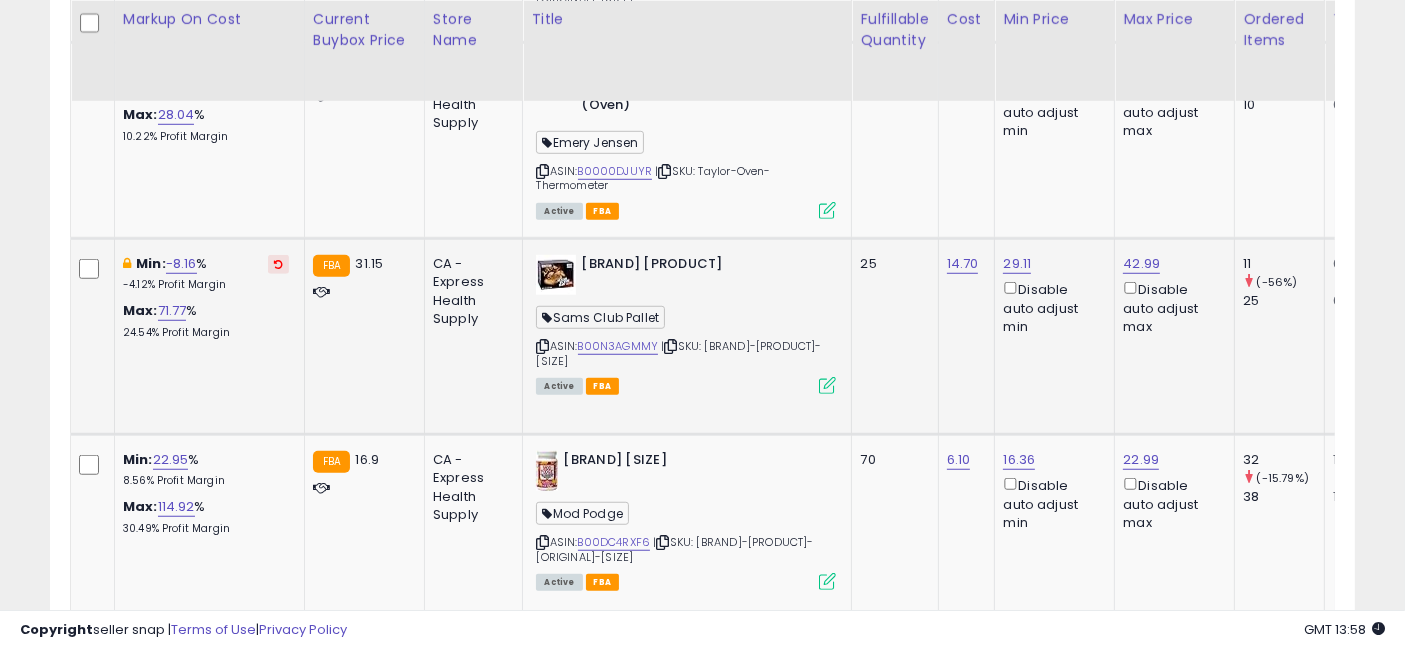drag, startPoint x: 1085, startPoint y: 370, endPoint x: 597, endPoint y: 341, distance: 488.86093 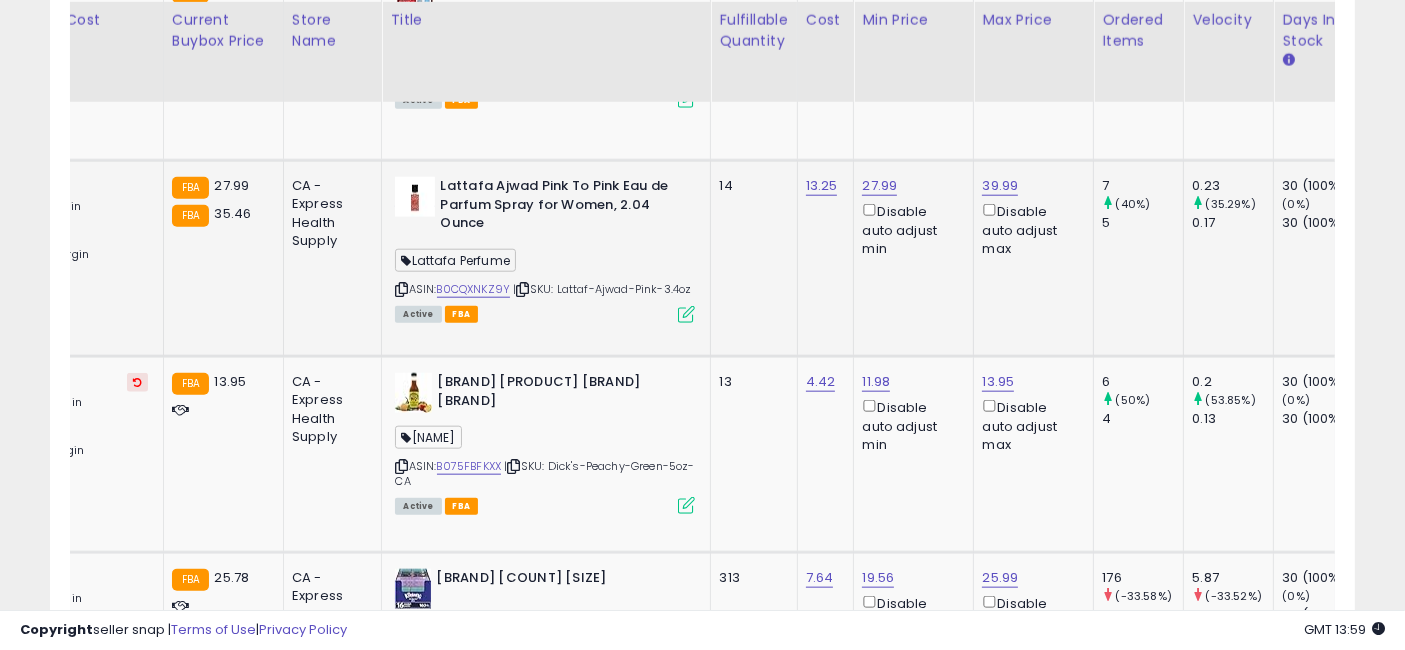 drag, startPoint x: 906, startPoint y: 286, endPoint x: 977, endPoint y: 298, distance: 72.00694 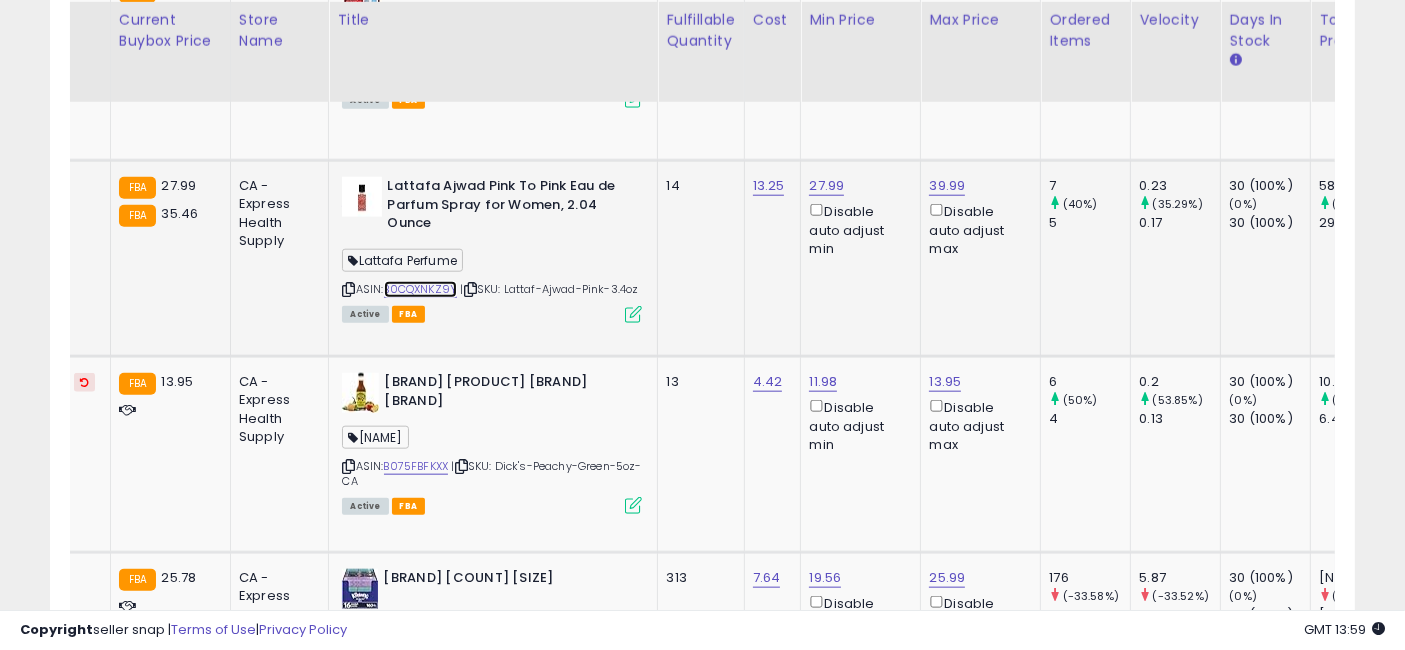 click on "B0CQXNKZ9Y" at bounding box center [421, 289] 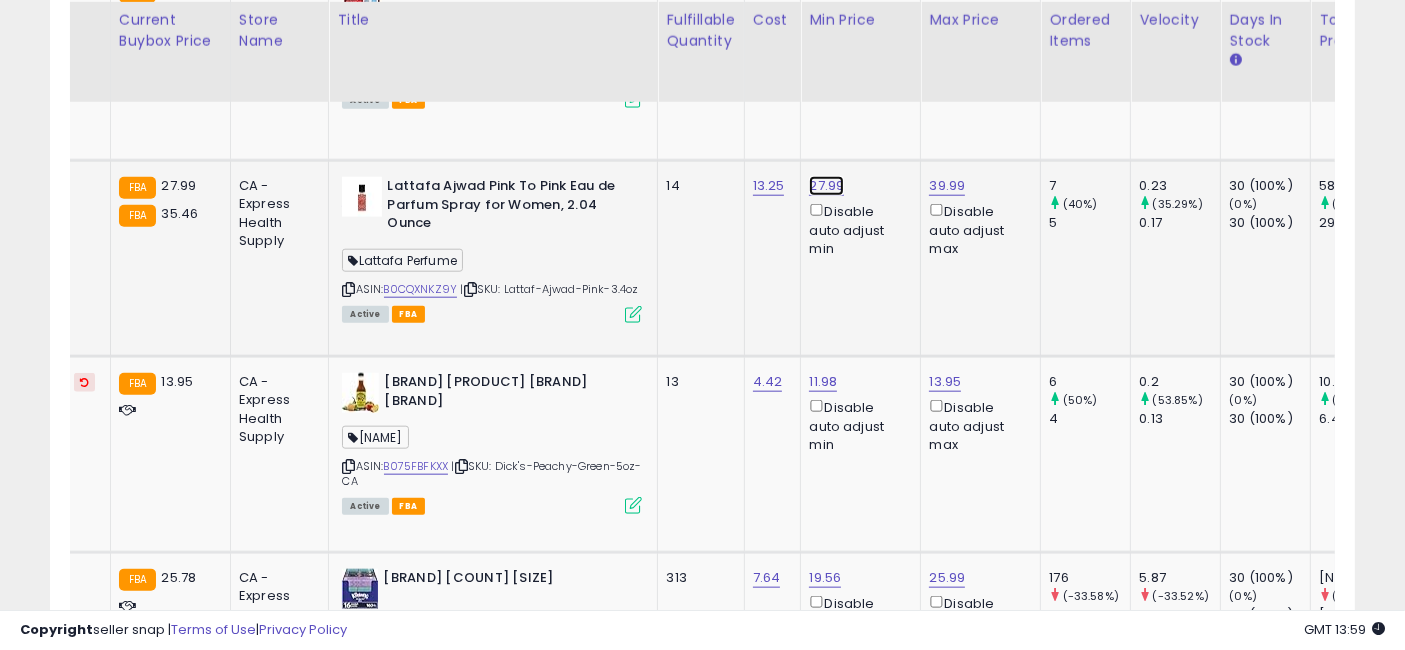 click on "27.99" at bounding box center (823, -1000) 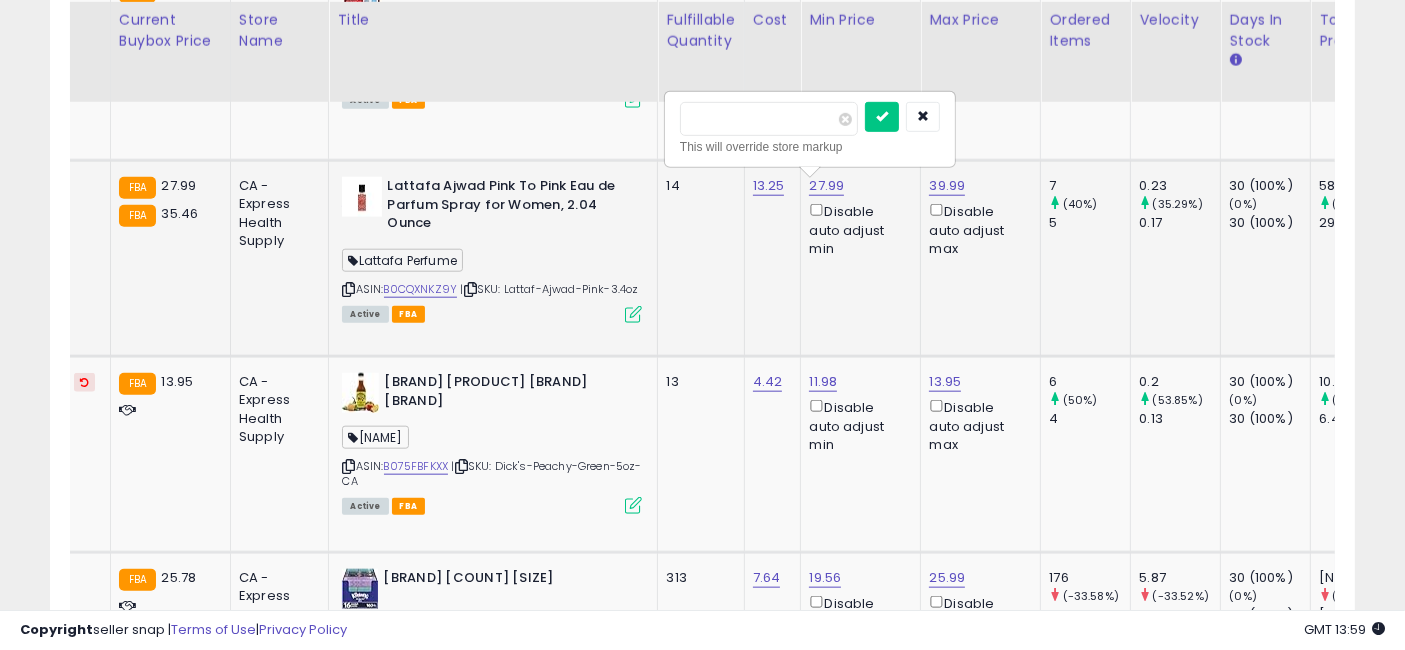click on "*****" at bounding box center (769, 119) 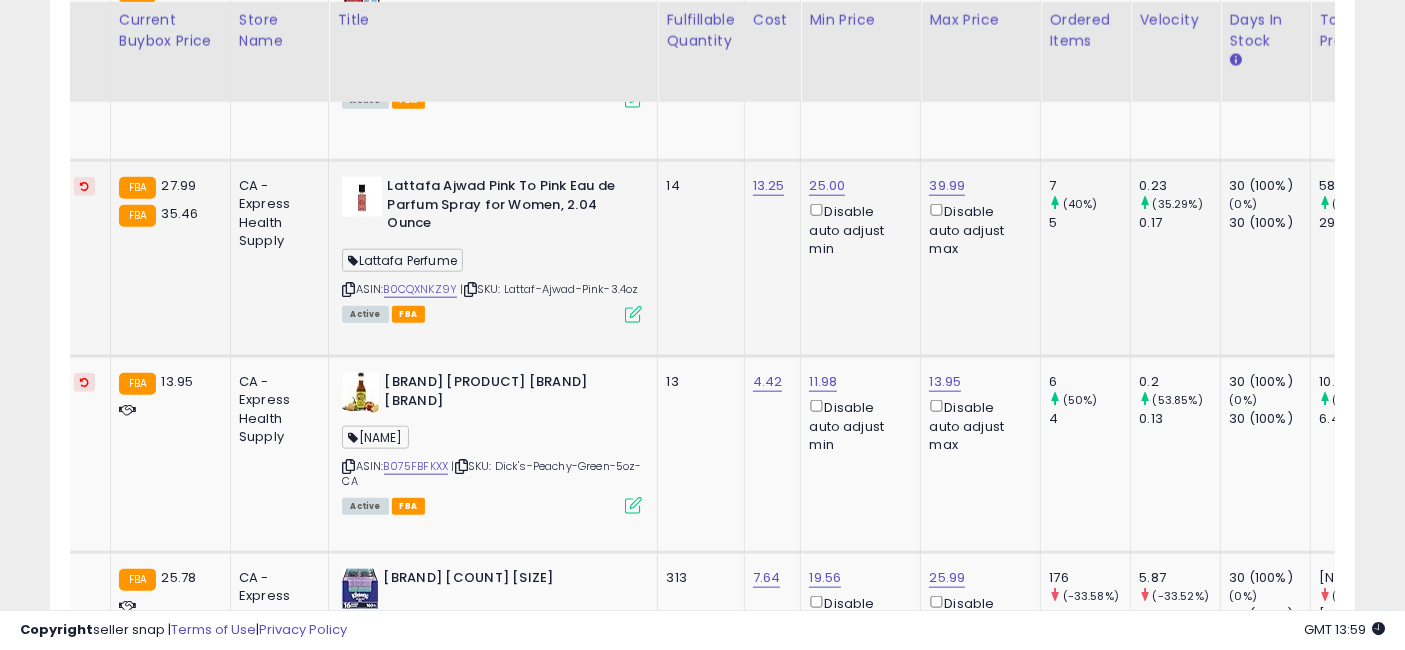 scroll, scrollTop: 0, scrollLeft: 104, axis: horizontal 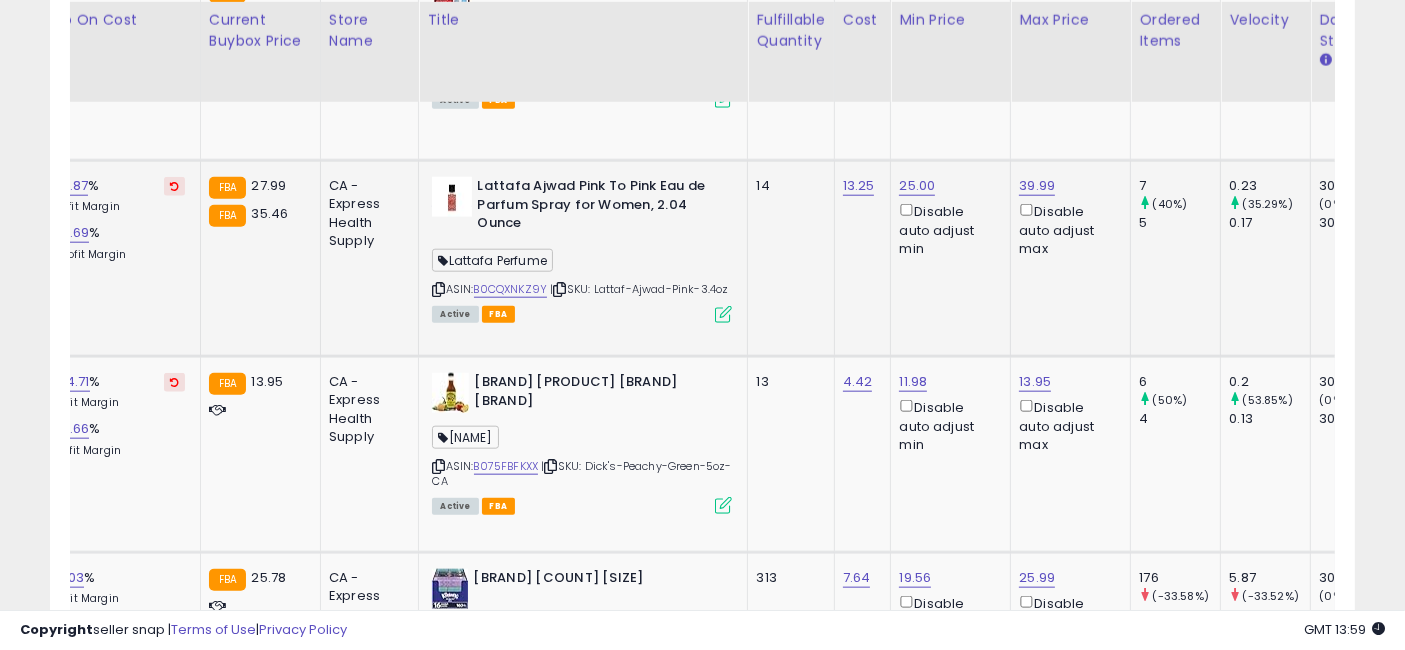 drag, startPoint x: 751, startPoint y: 282, endPoint x: 608, endPoint y: 270, distance: 143.50261 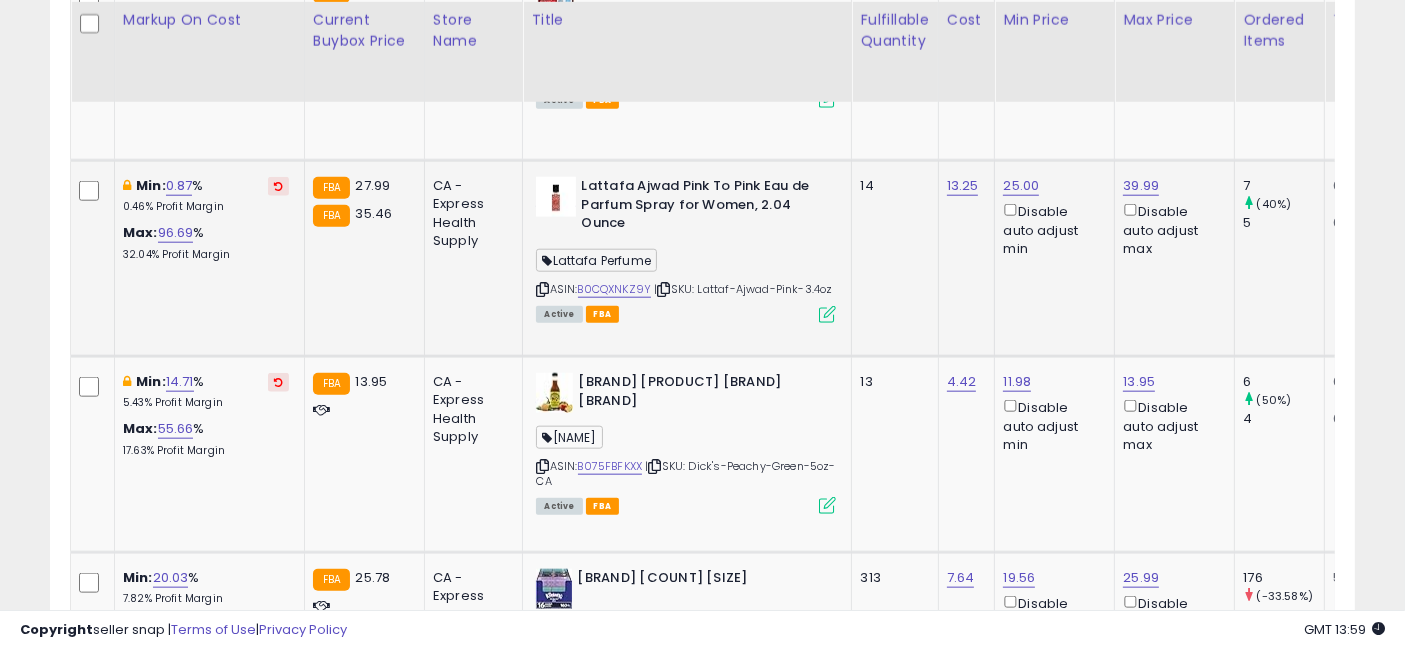 scroll, scrollTop: 2257, scrollLeft: 0, axis: vertical 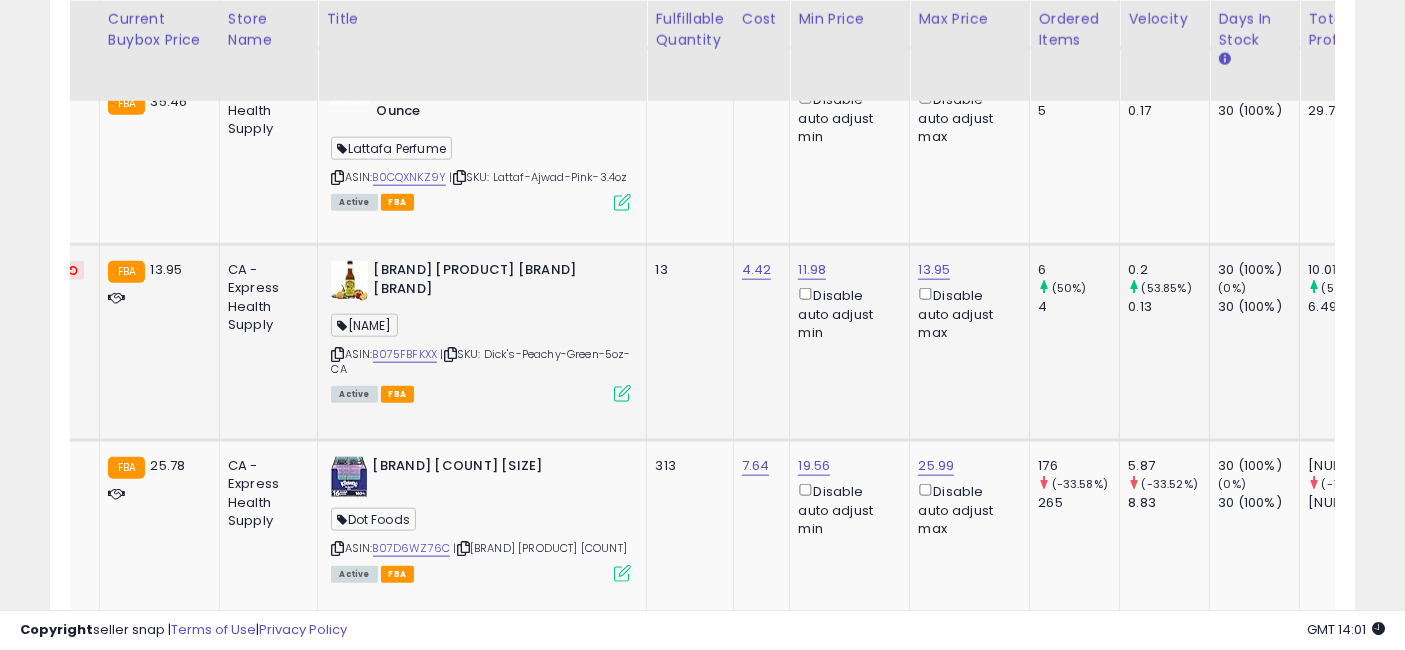 drag, startPoint x: 894, startPoint y: 351, endPoint x: 990, endPoint y: 364, distance: 96.87621 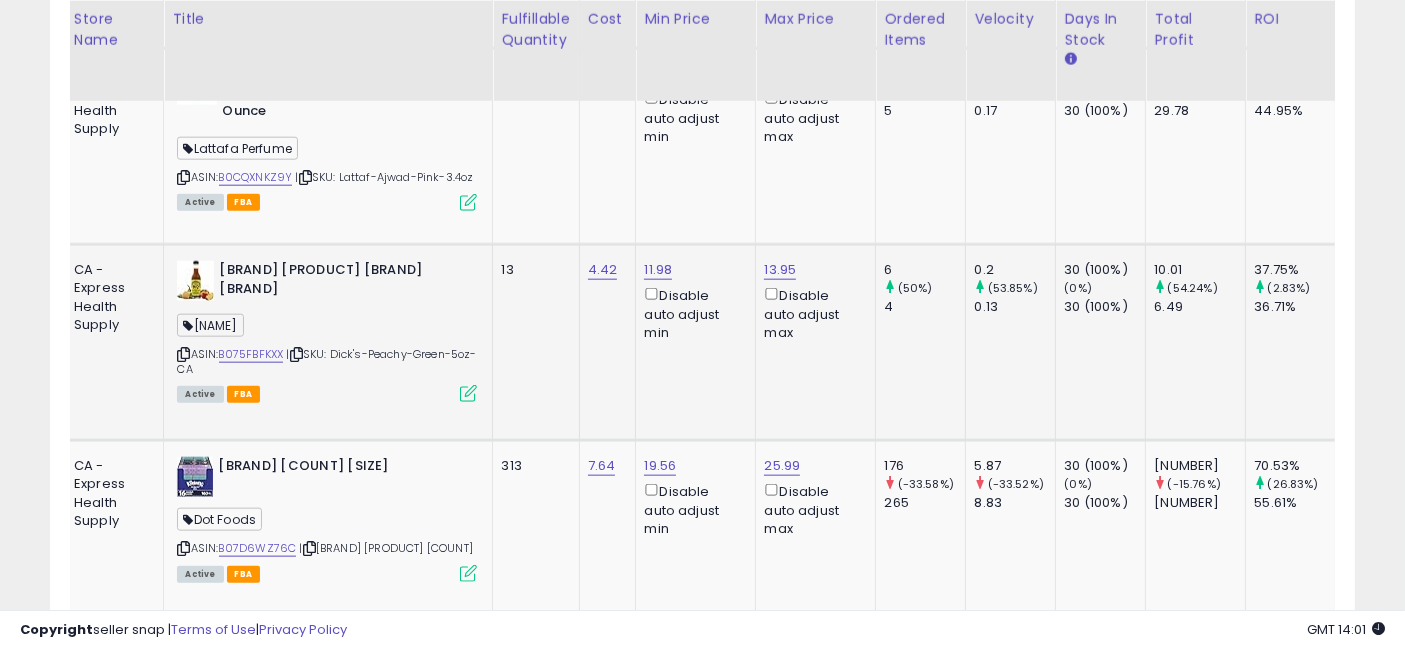 scroll, scrollTop: 0, scrollLeft: 273, axis: horizontal 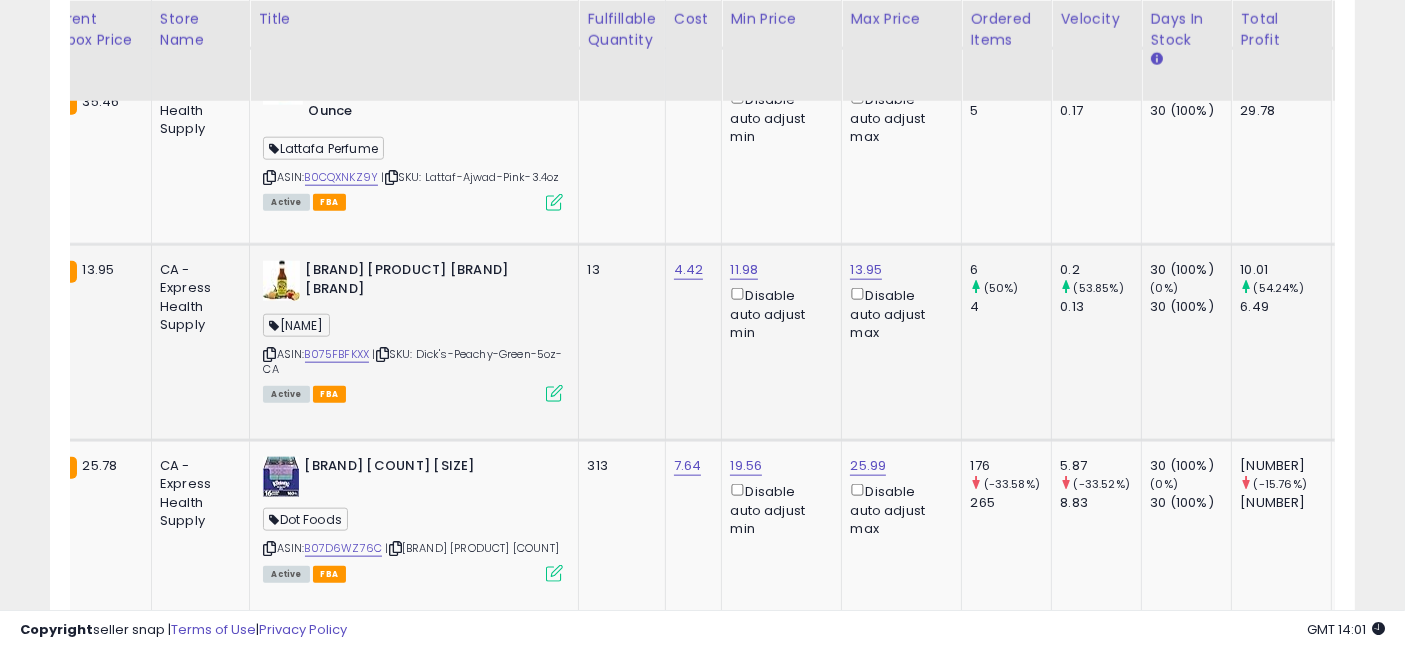 drag, startPoint x: 805, startPoint y: 381, endPoint x: 671, endPoint y: 380, distance: 134.00374 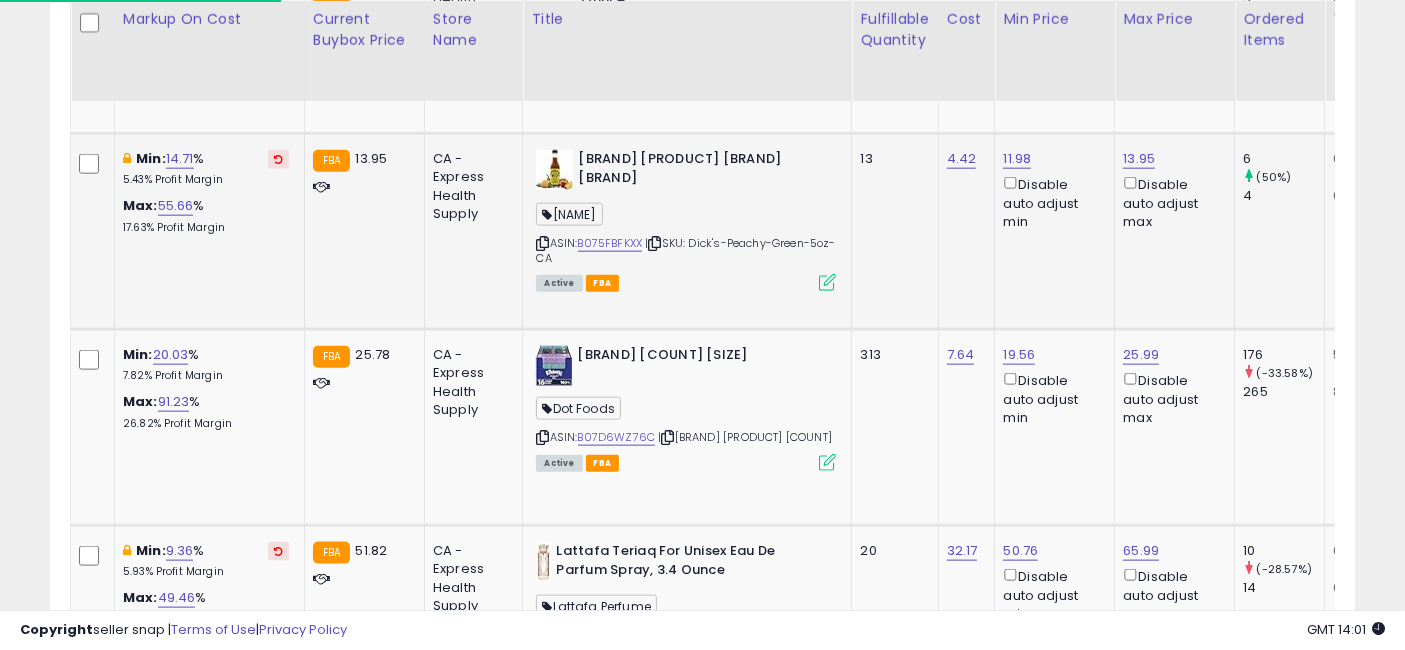 scroll, scrollTop: 2479, scrollLeft: 0, axis: vertical 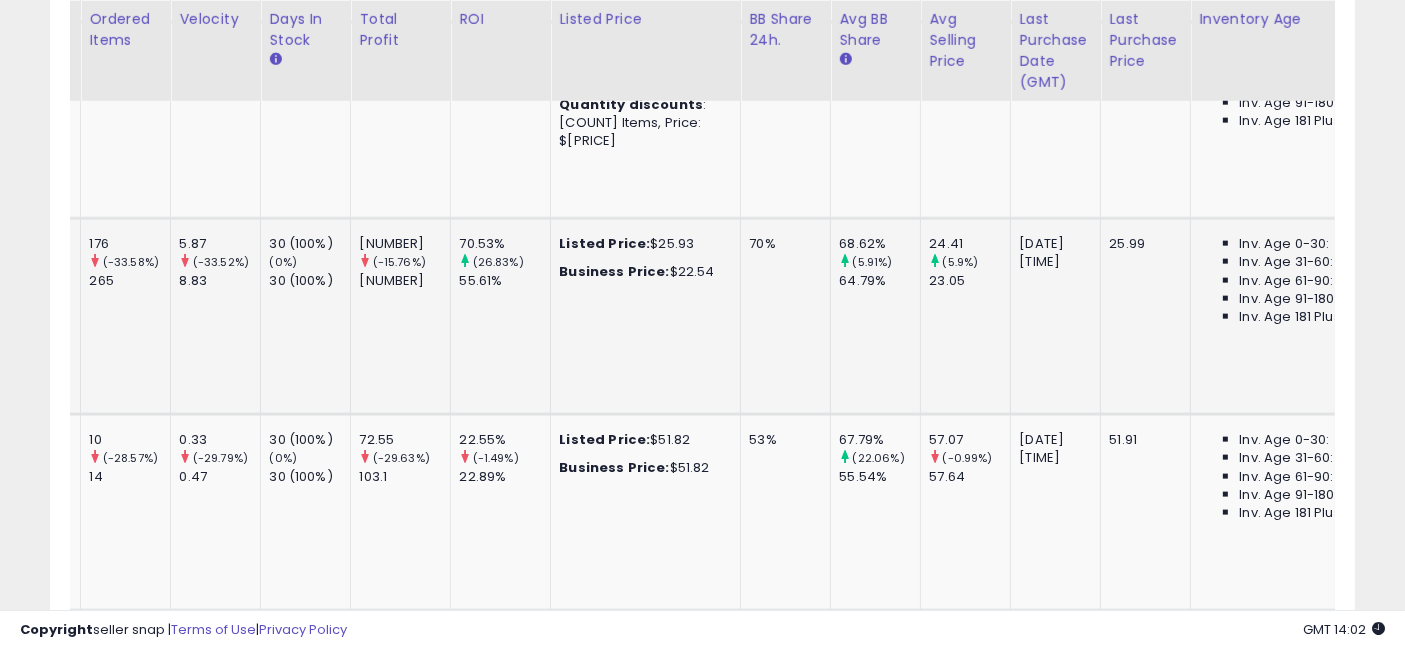 drag, startPoint x: 916, startPoint y: 327, endPoint x: 1090, endPoint y: 318, distance: 174.2326 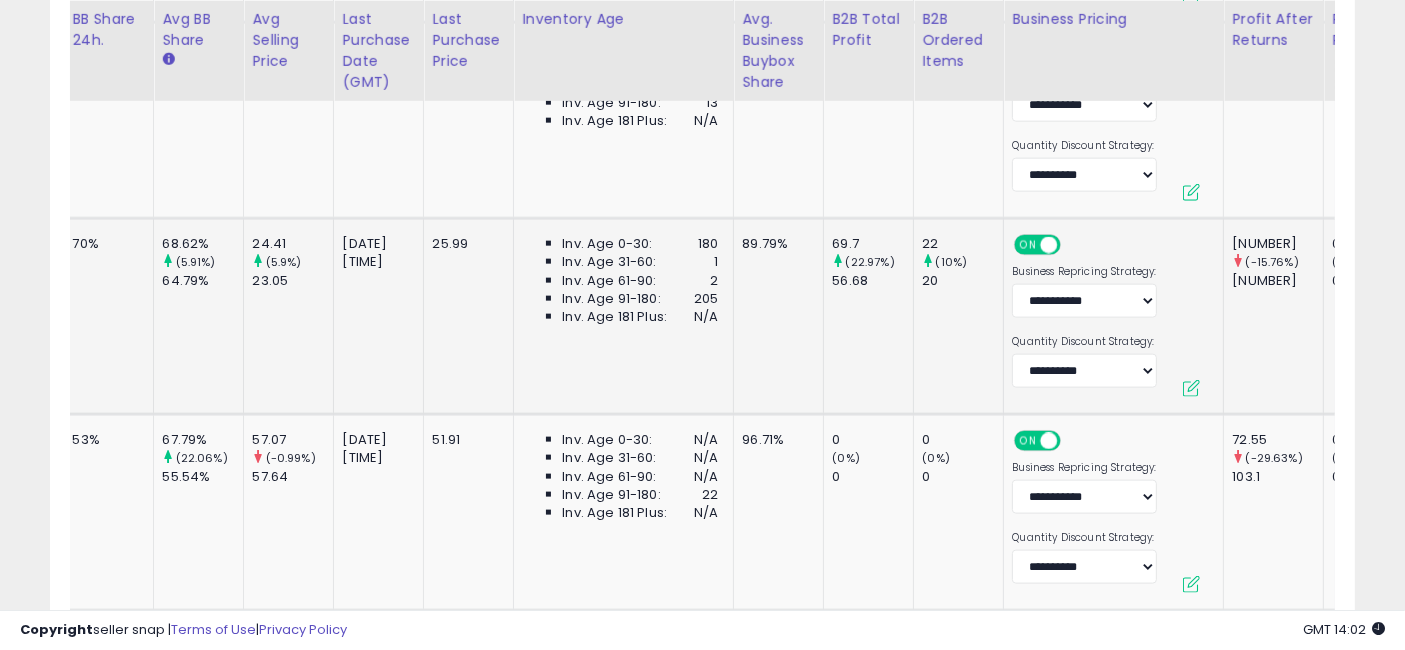 scroll, scrollTop: 0, scrollLeft: 1191, axis: horizontal 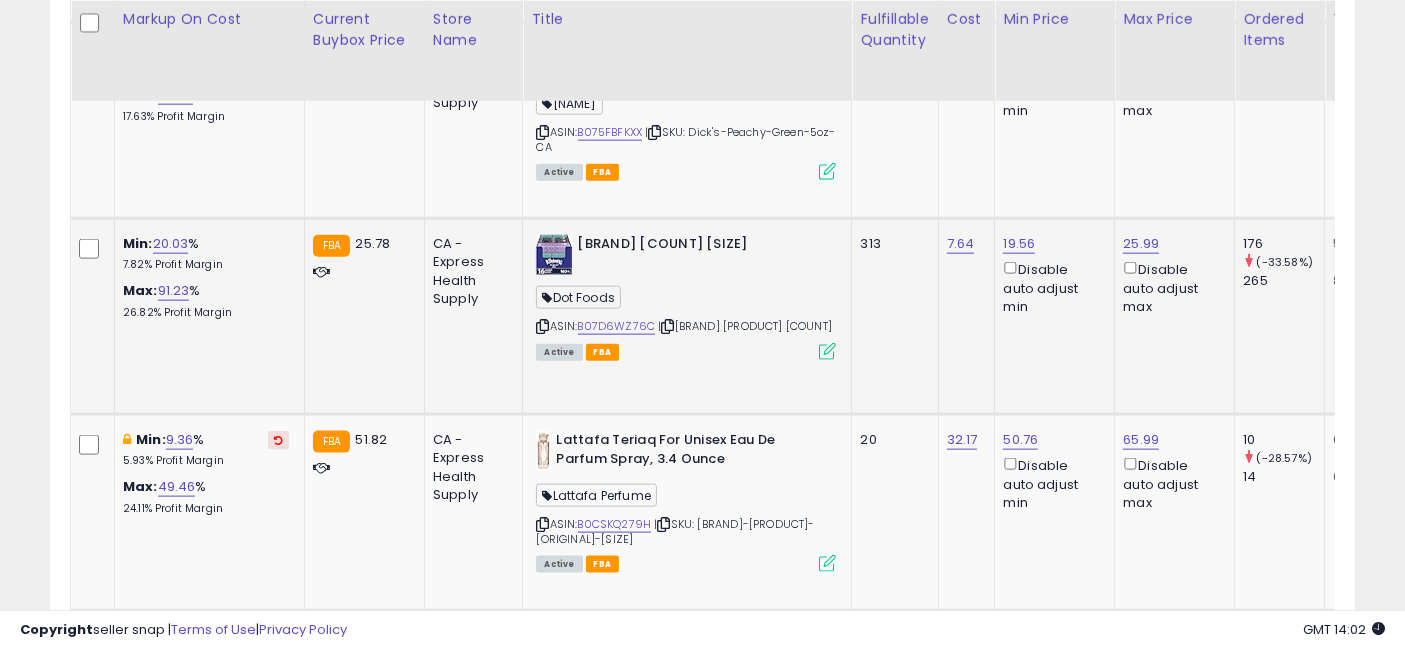drag, startPoint x: 958, startPoint y: 355, endPoint x: 613, endPoint y: 349, distance: 345.0522 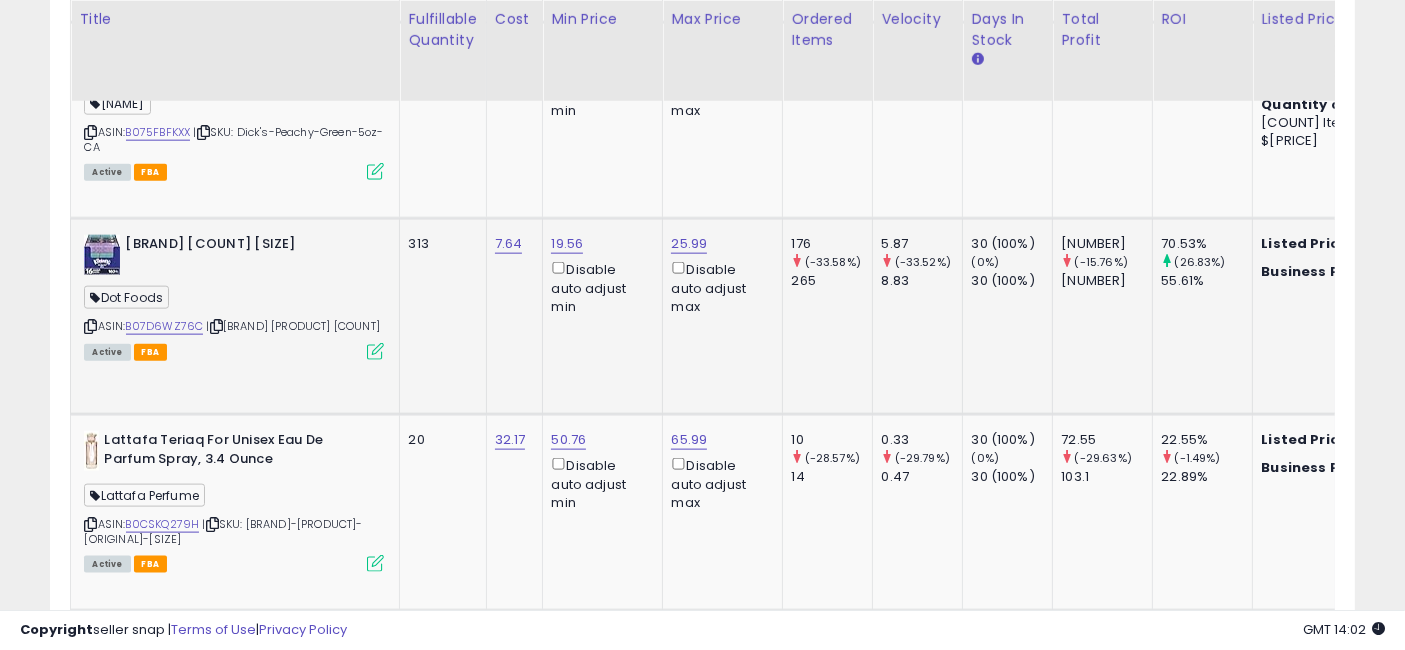 drag, startPoint x: 851, startPoint y: 332, endPoint x: 1102, endPoint y: 352, distance: 251.79555 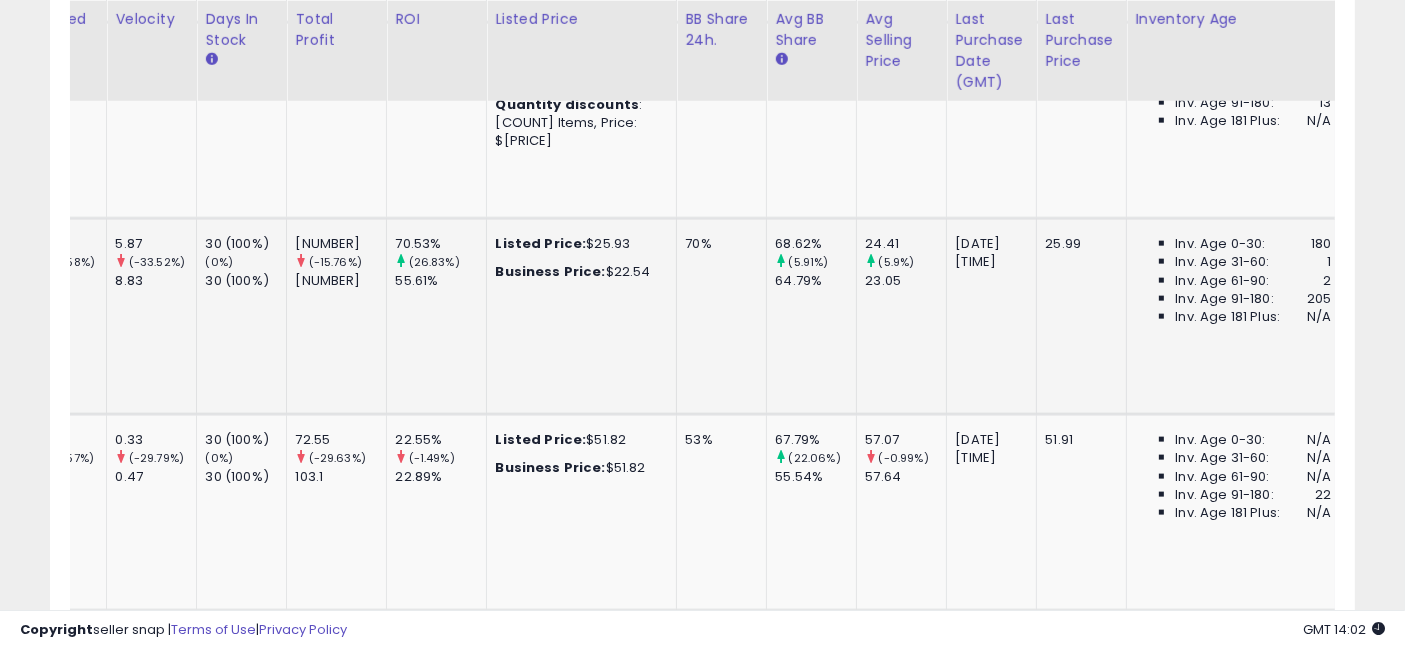 scroll, scrollTop: 0, scrollLeft: 1185, axis: horizontal 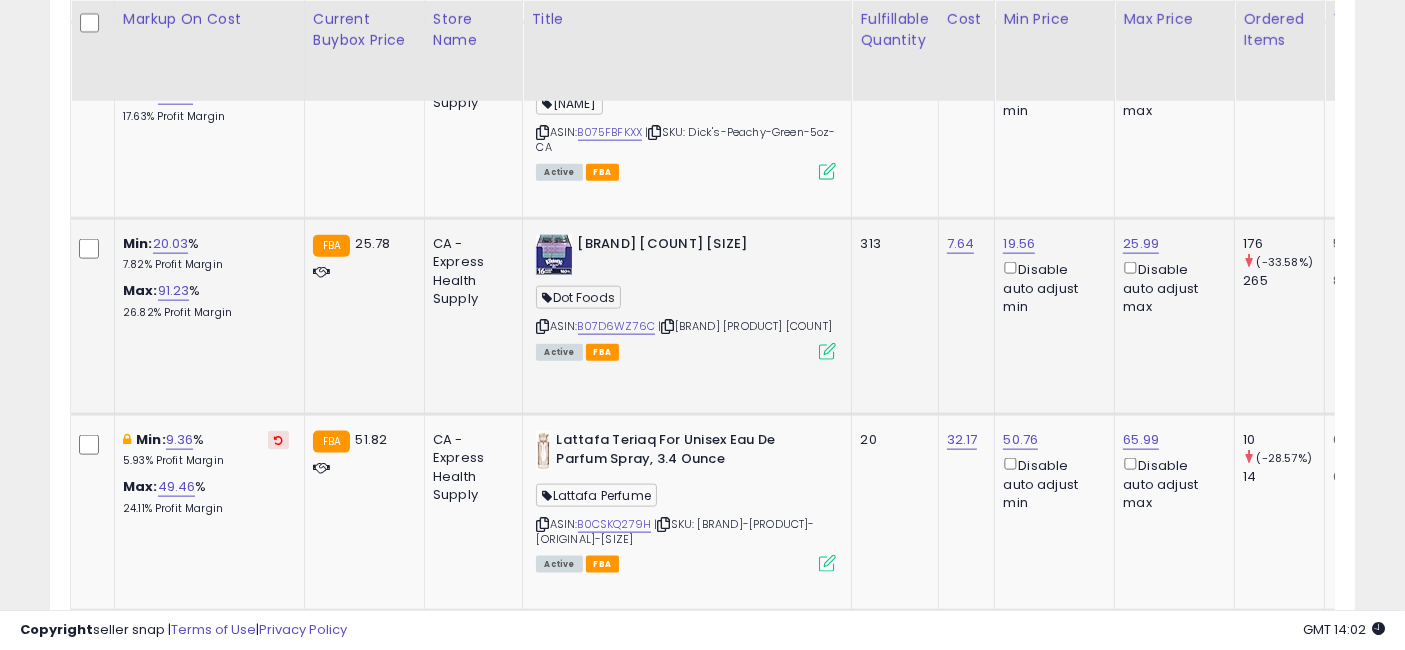 drag, startPoint x: 870, startPoint y: 353, endPoint x: 545, endPoint y: 363, distance: 325.1538 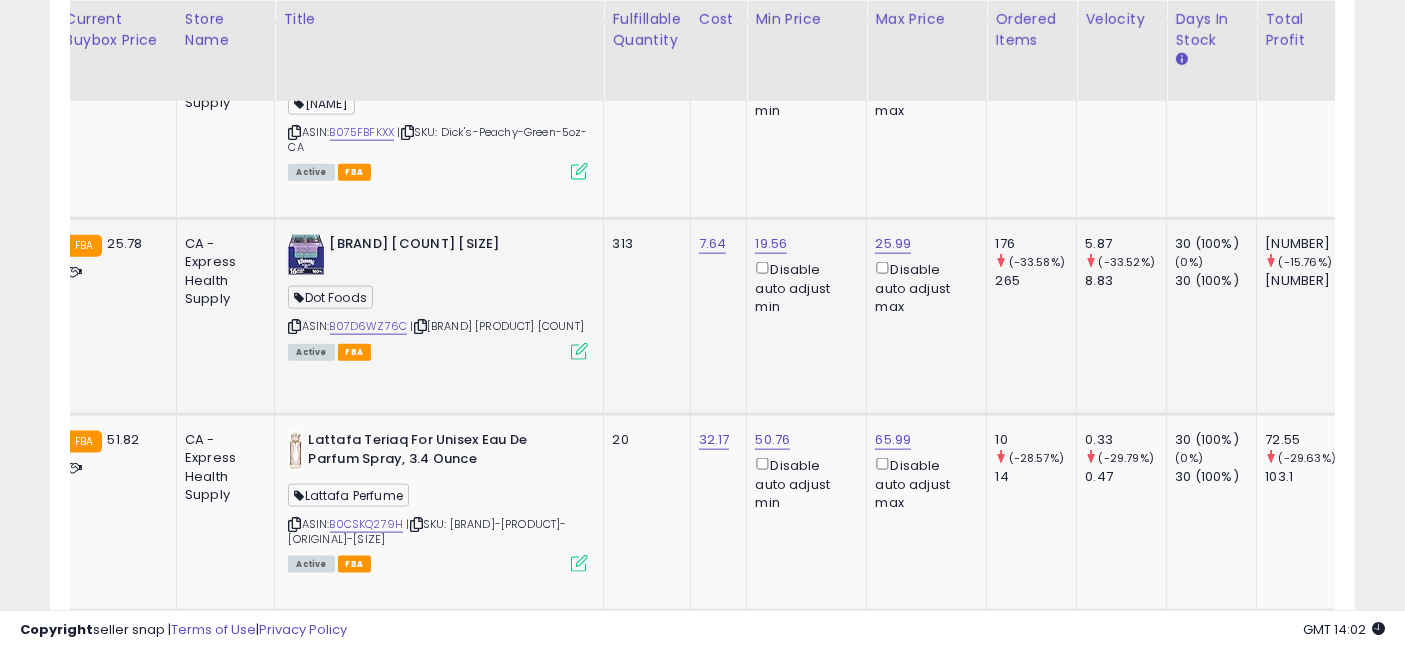 drag, startPoint x: 862, startPoint y: 320, endPoint x: 1028, endPoint y: 354, distance: 169.44615 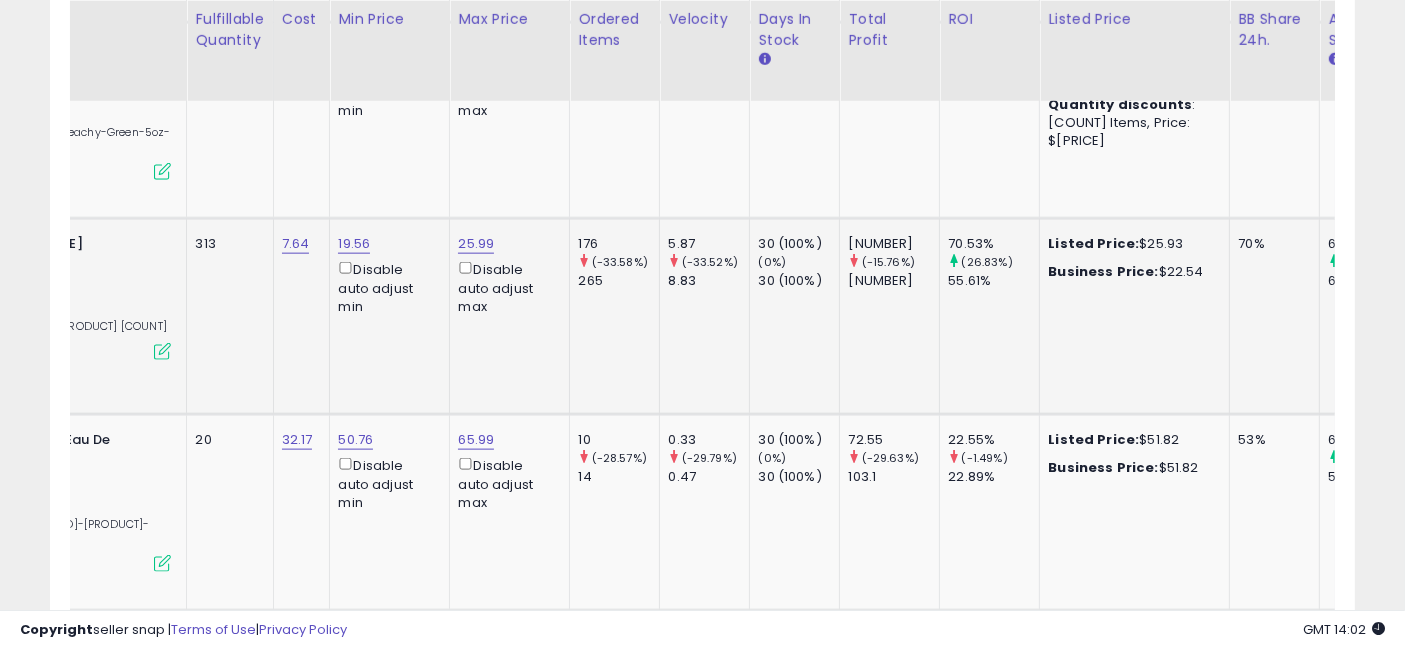 drag, startPoint x: 1018, startPoint y: 352, endPoint x: 645, endPoint y: 327, distance: 373.83685 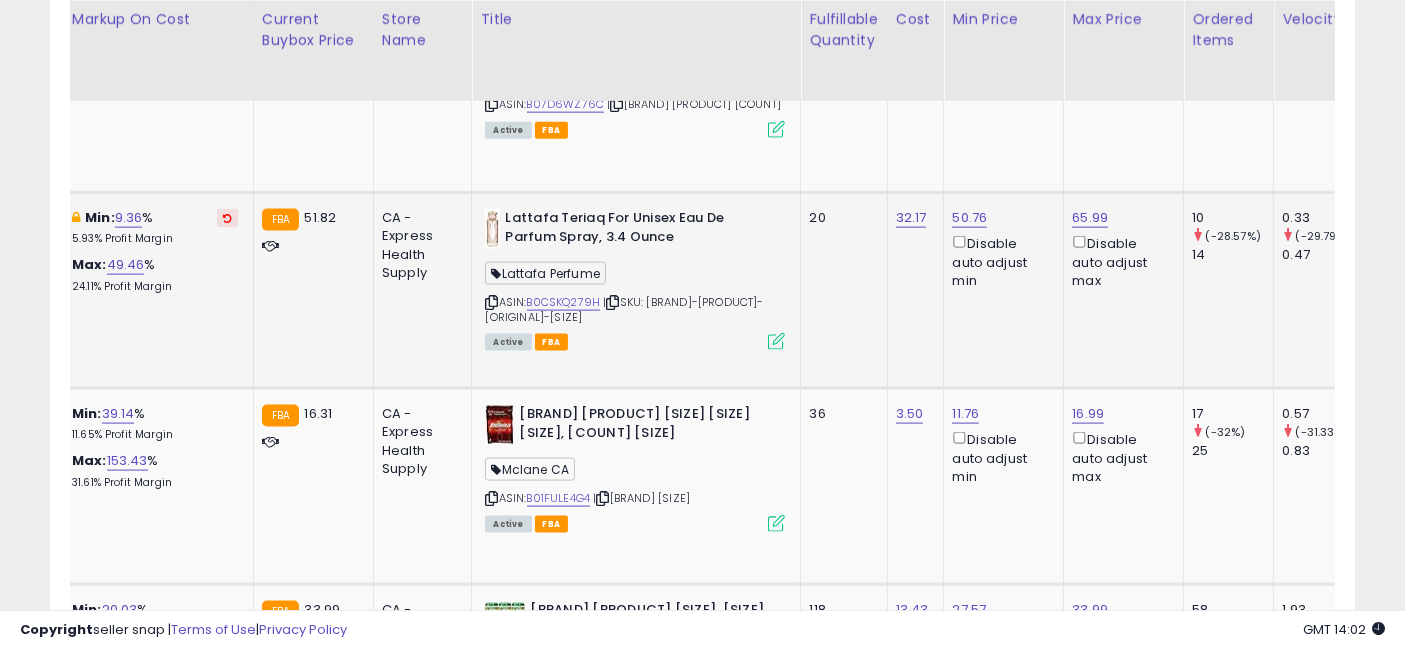 drag, startPoint x: 914, startPoint y: 298, endPoint x: 1021, endPoint y: 305, distance: 107.22873 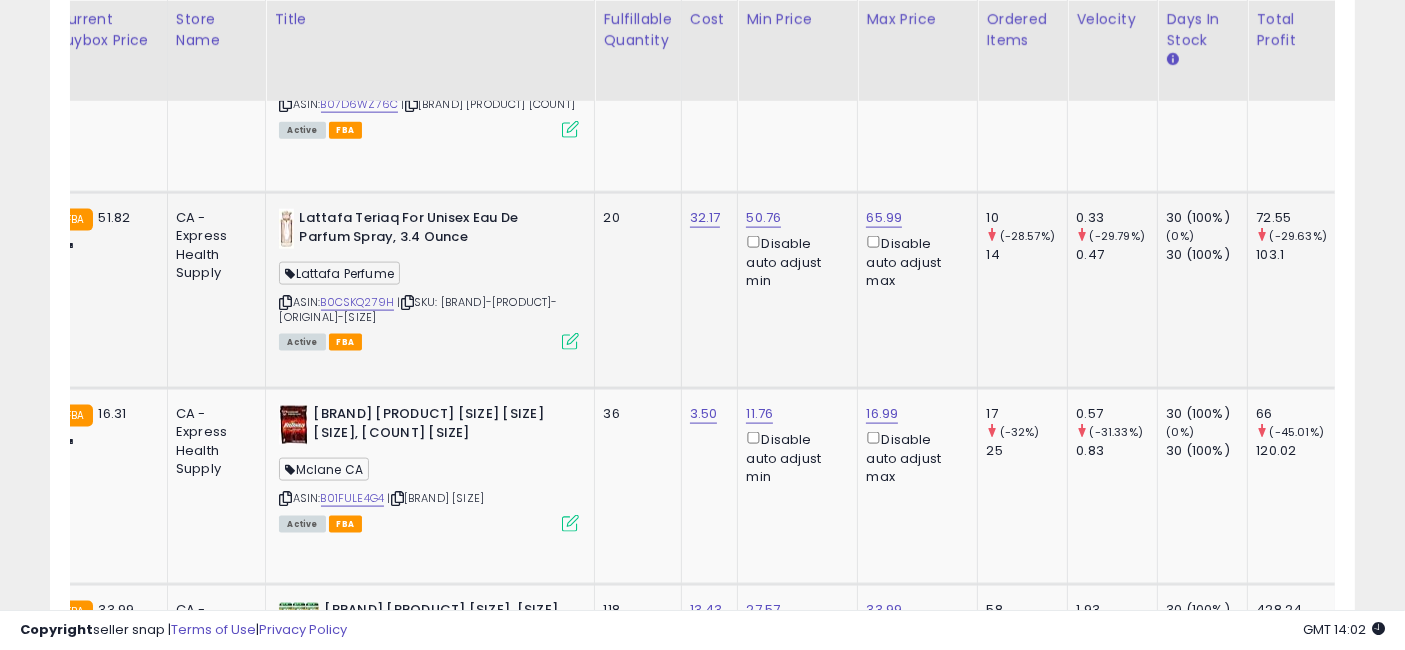 drag, startPoint x: 1028, startPoint y: 324, endPoint x: 965, endPoint y: 258, distance: 91.24144 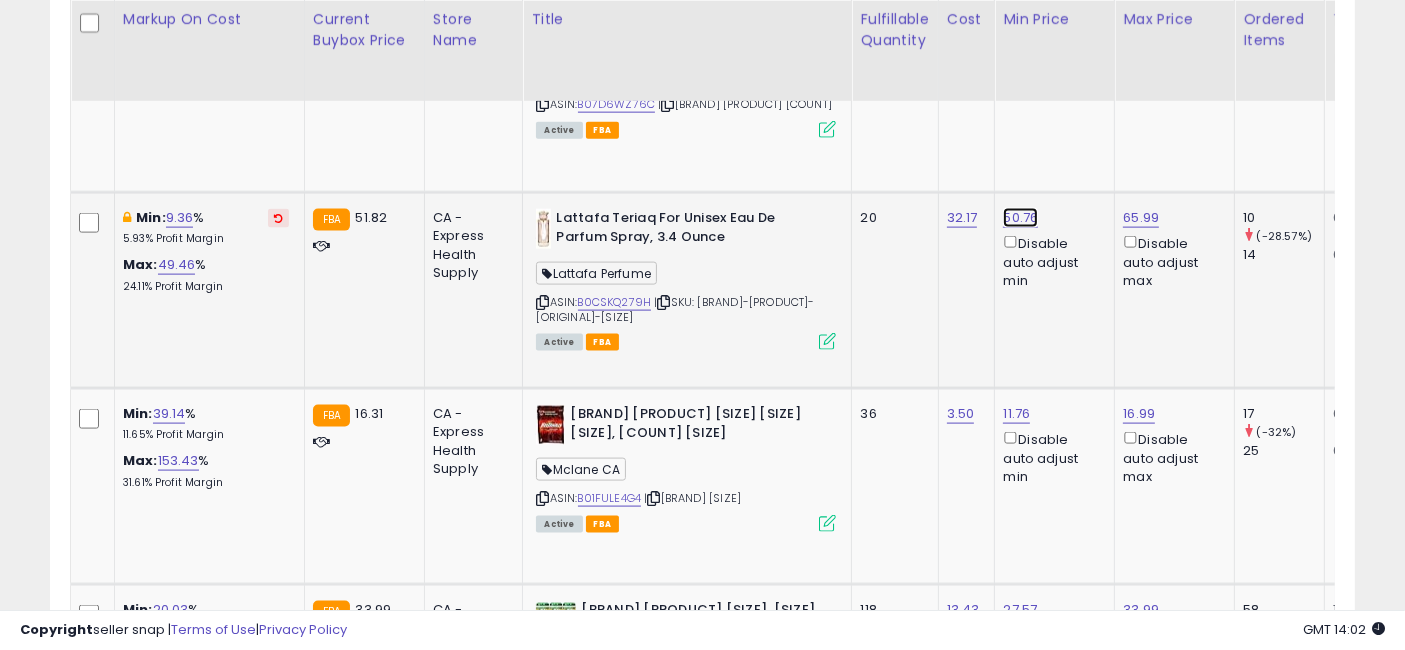 click on "50.76" at bounding box center (1017, -1556) 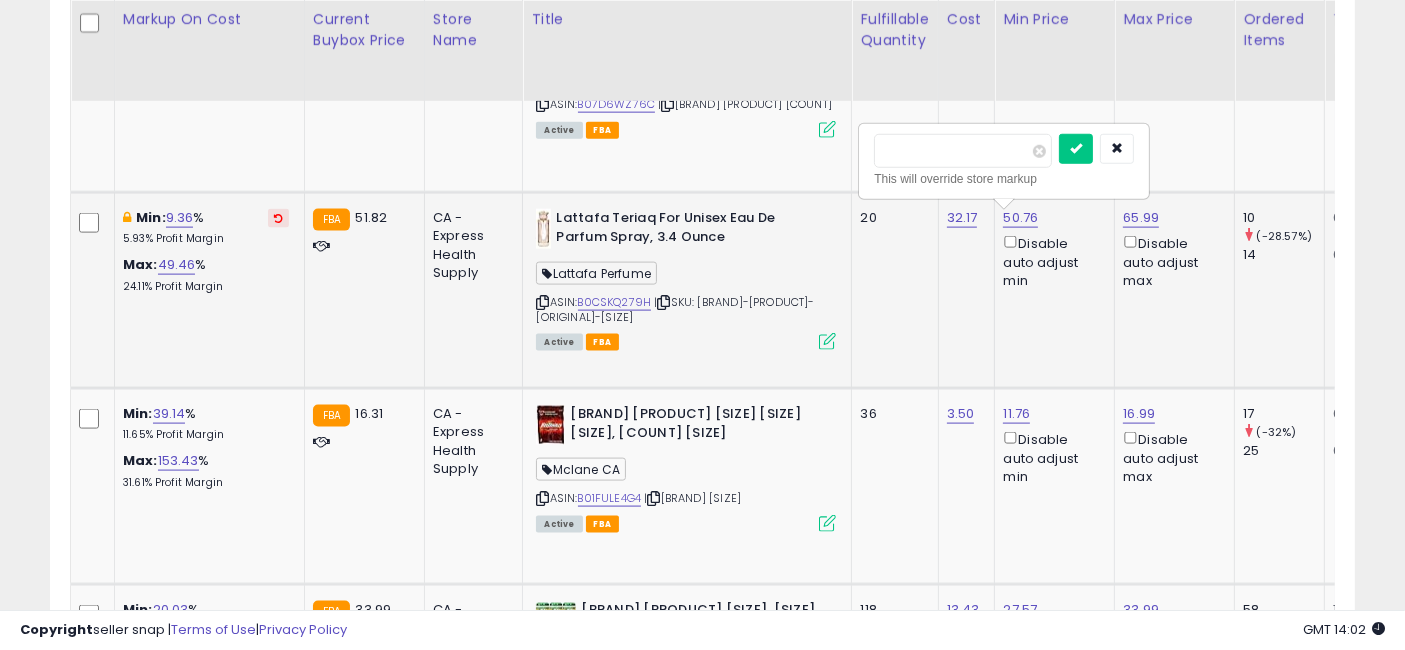 click on "*****" at bounding box center [963, 151] 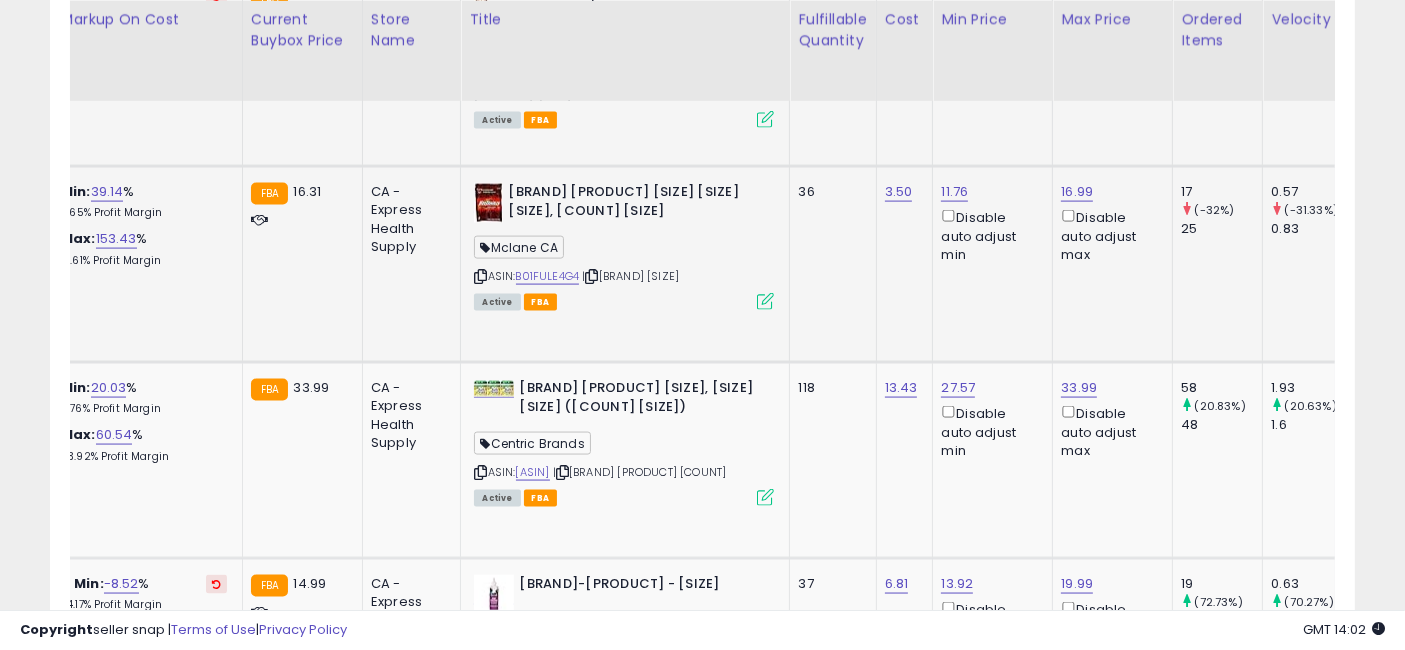 drag, startPoint x: 920, startPoint y: 265, endPoint x: 1017, endPoint y: 266, distance: 97.00516 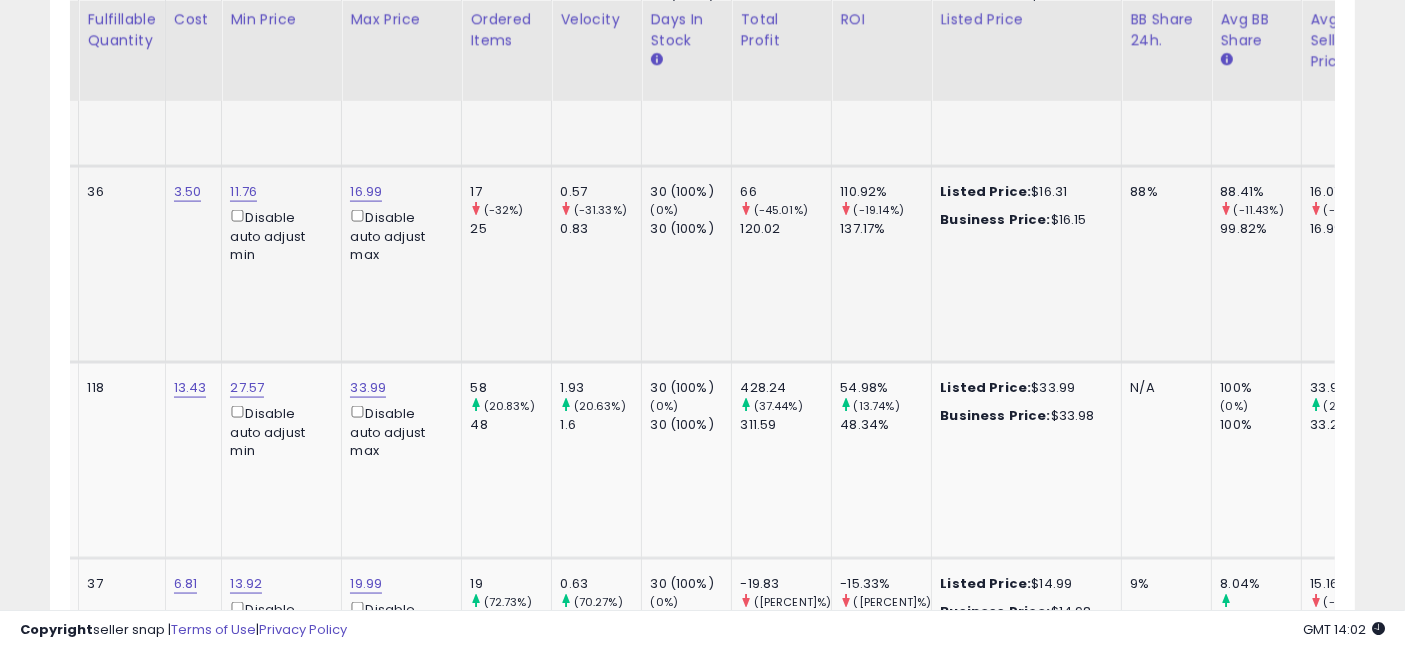 drag, startPoint x: 970, startPoint y: 285, endPoint x: 1053, endPoint y: 291, distance: 83.21658 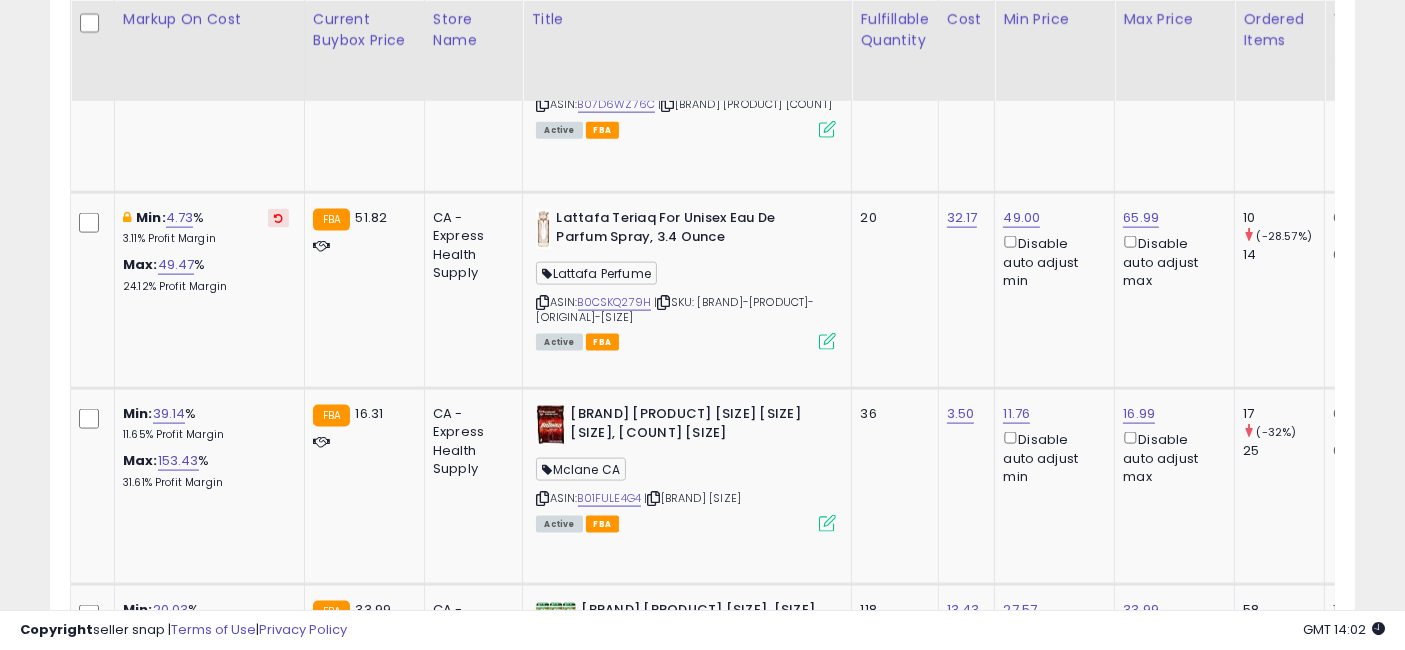 drag, startPoint x: 1089, startPoint y: 314, endPoint x: 749, endPoint y: 314, distance: 340 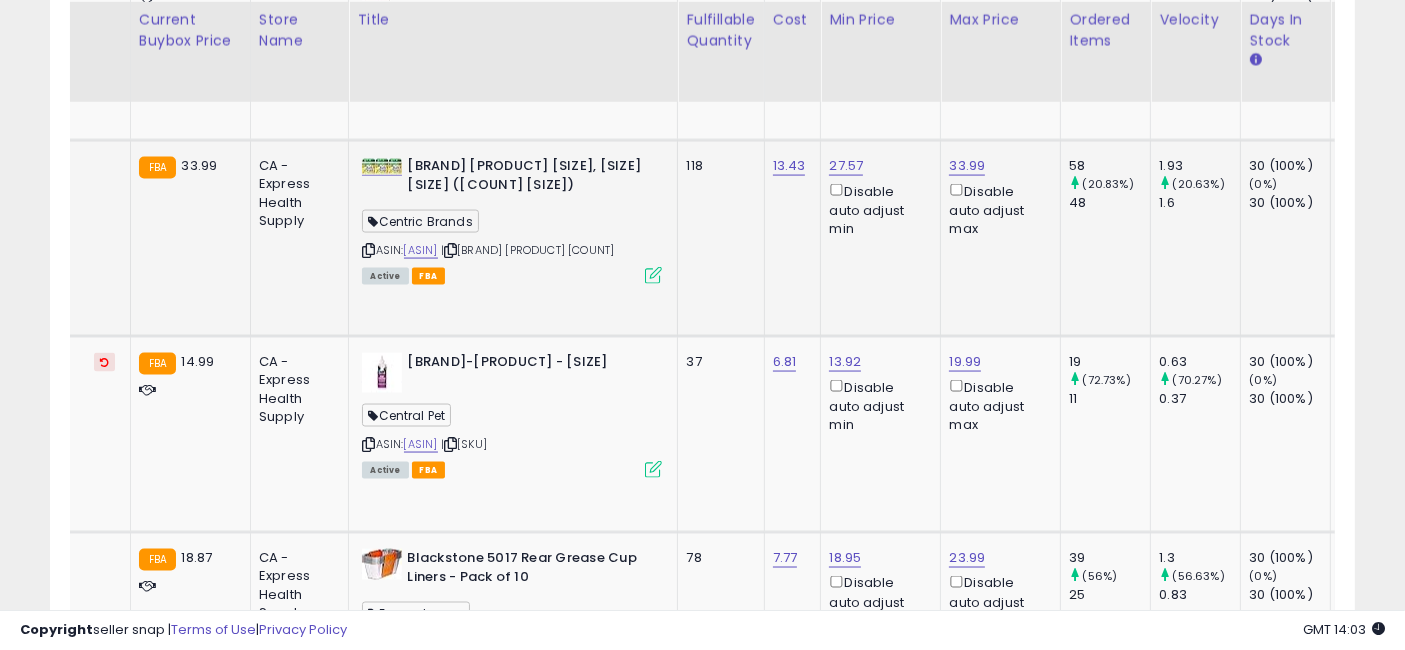 drag, startPoint x: 948, startPoint y: 267, endPoint x: 1121, endPoint y: 288, distance: 174.26991 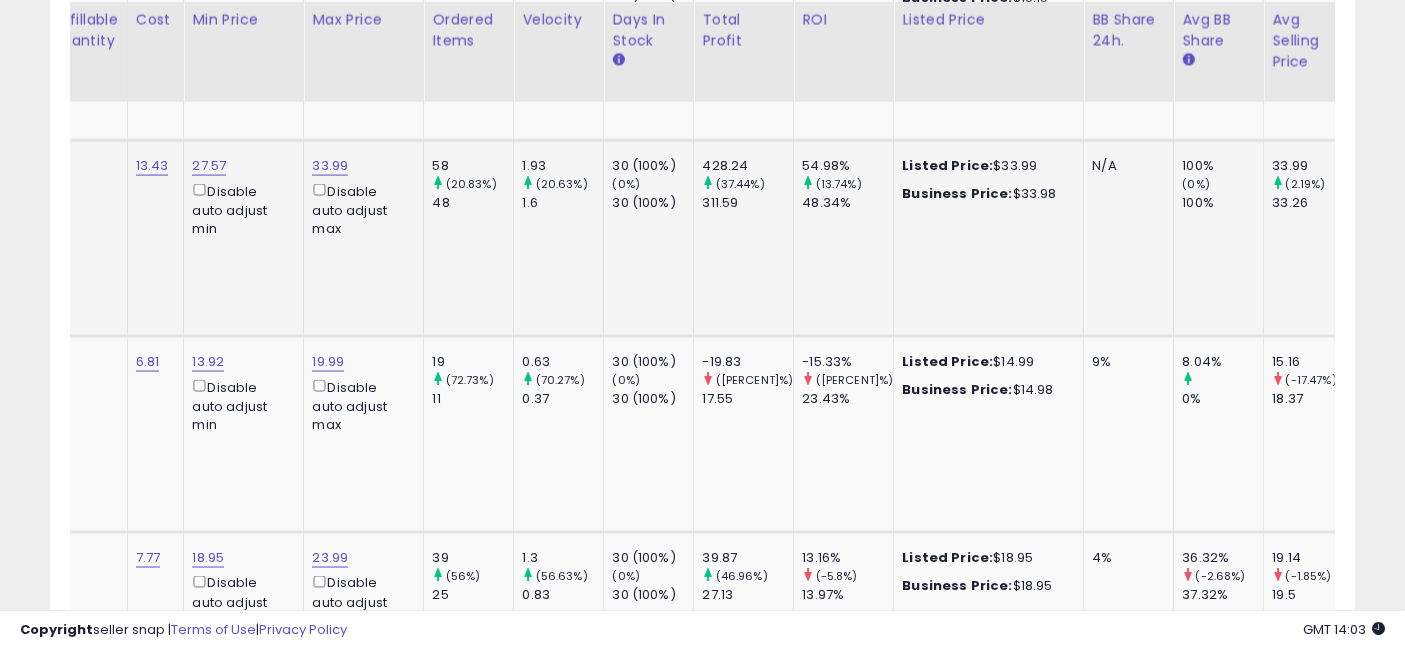 drag, startPoint x: 1124, startPoint y: 288, endPoint x: 997, endPoint y: 290, distance: 127.01575 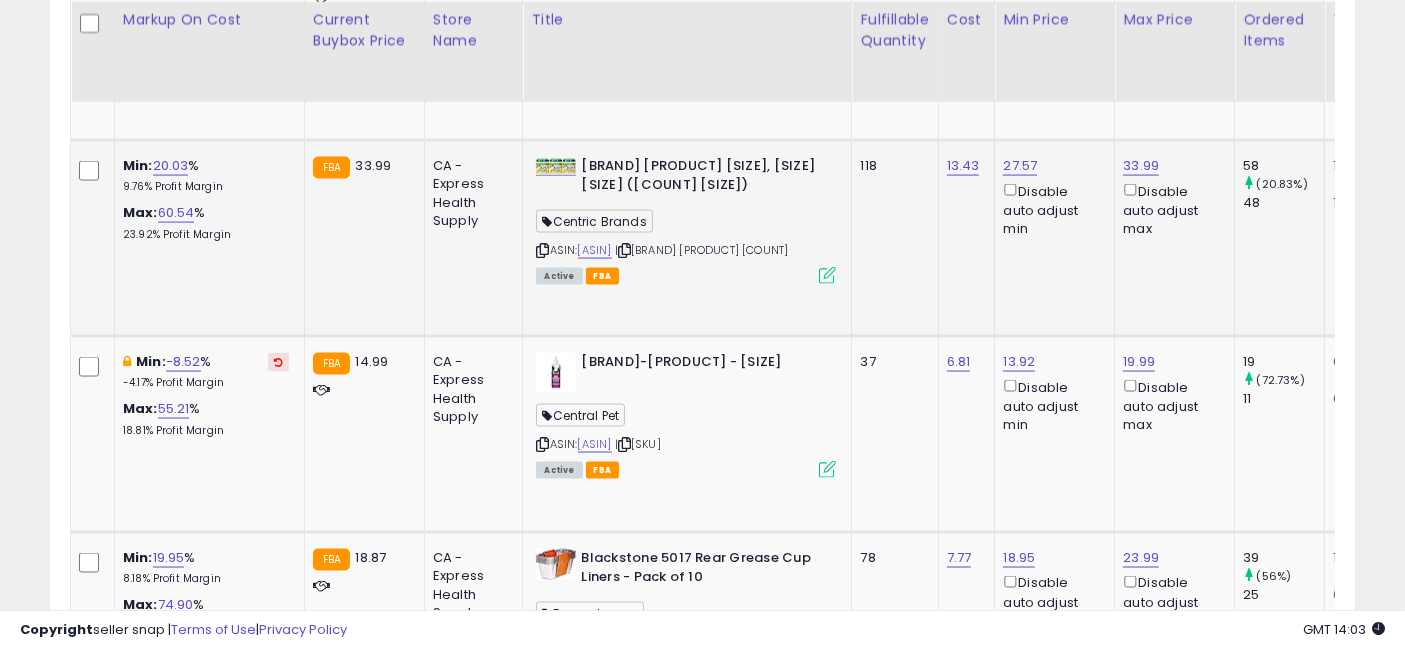 drag, startPoint x: 1028, startPoint y: 280, endPoint x: 922, endPoint y: 274, distance: 106.16968 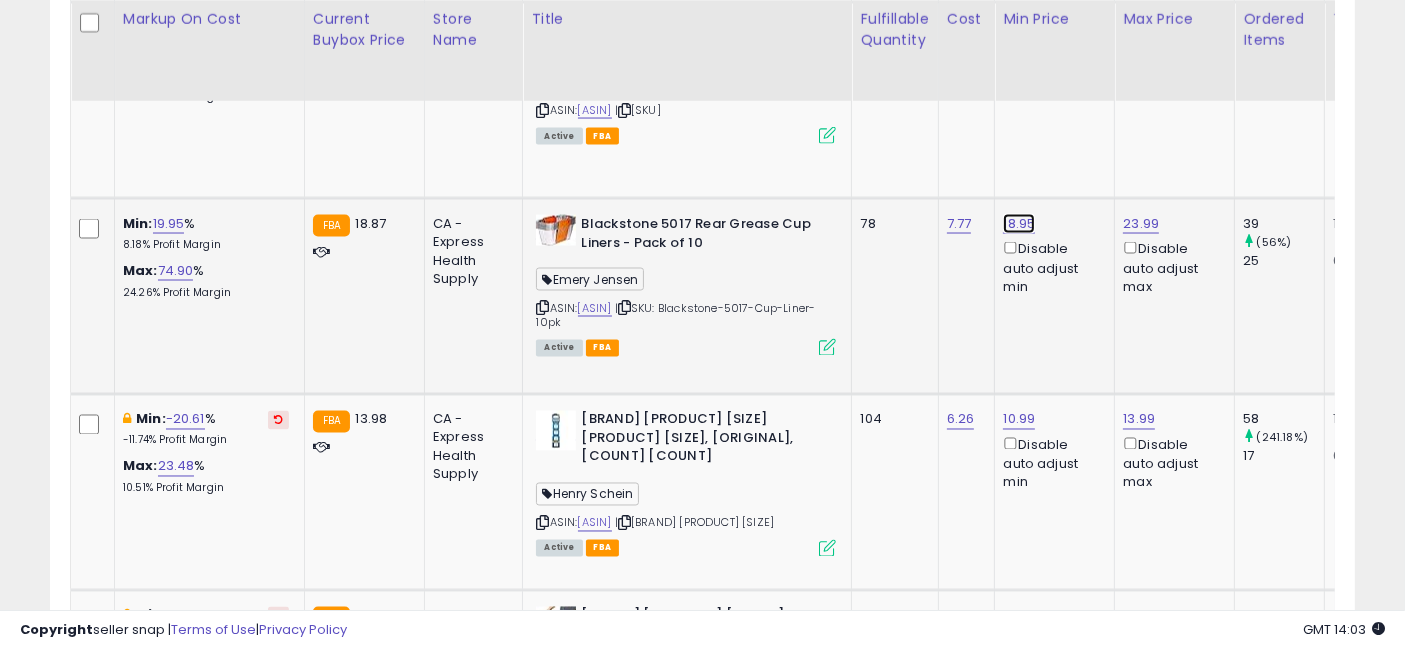 click on "18.95" at bounding box center (1017, -2334) 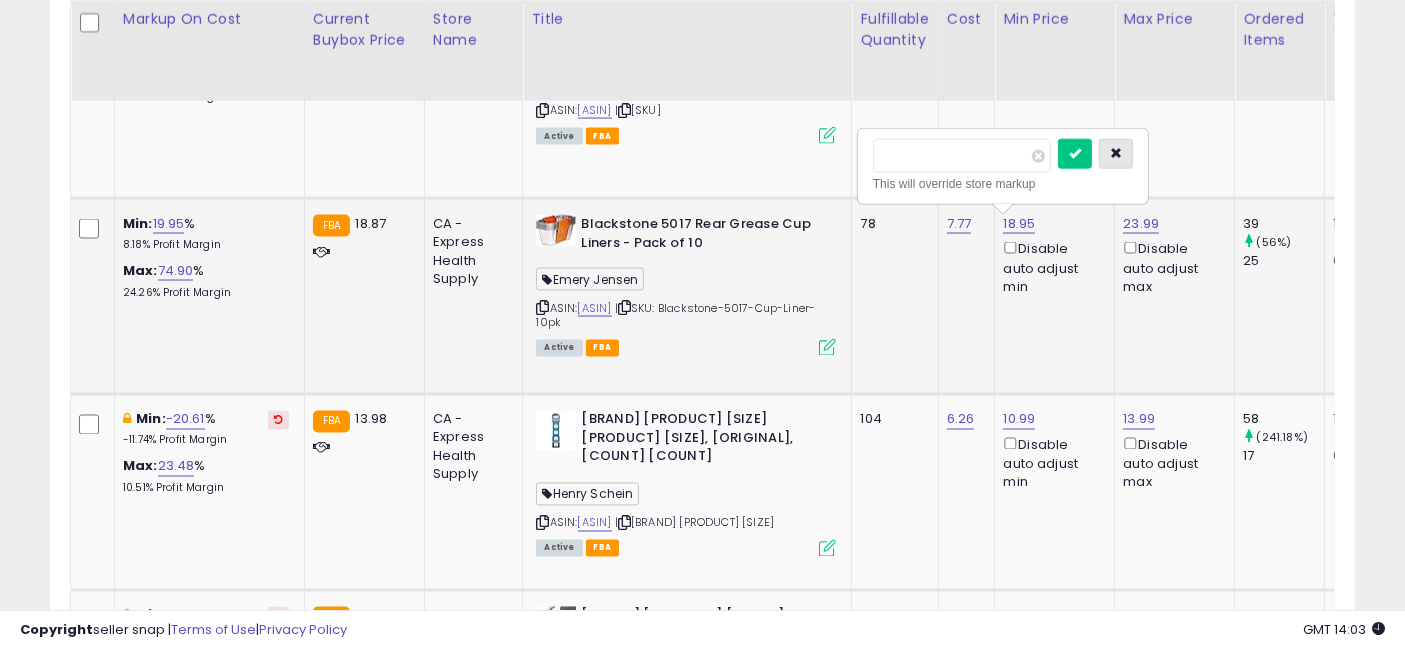 click at bounding box center (1116, 154) 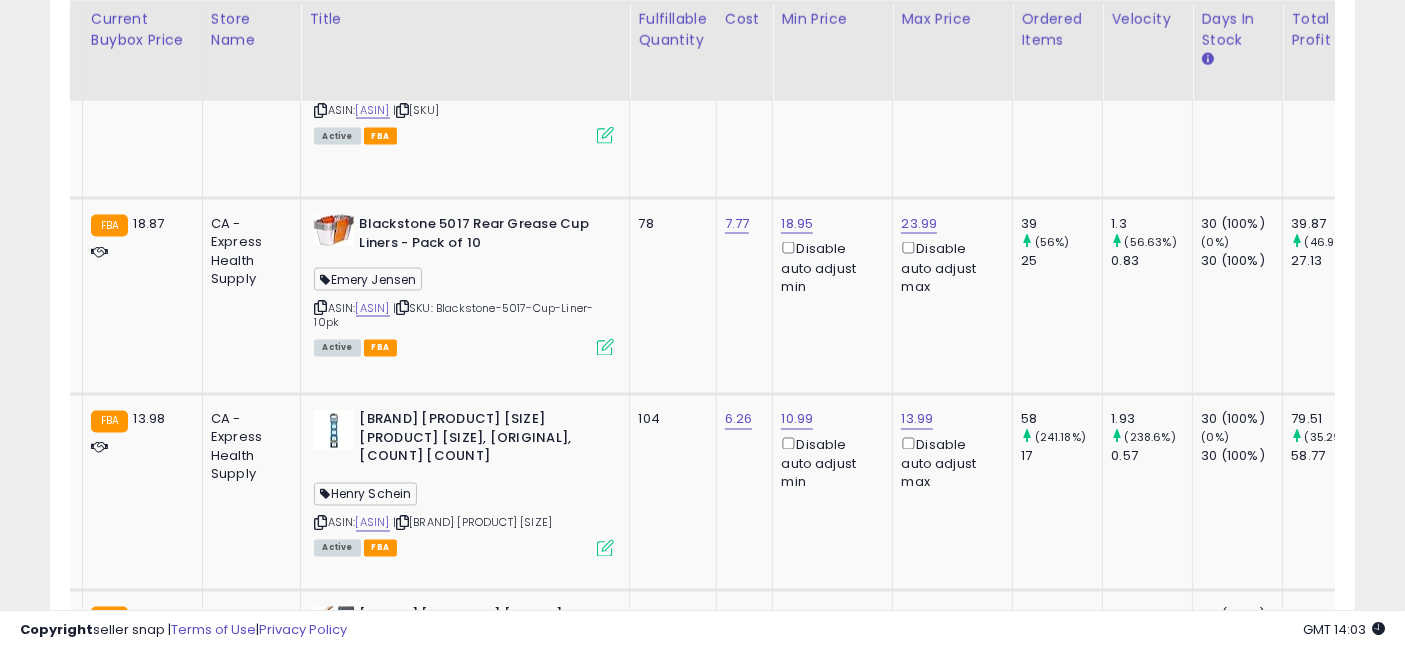 drag, startPoint x: 908, startPoint y: 312, endPoint x: 1000, endPoint y: 315, distance: 92.0489 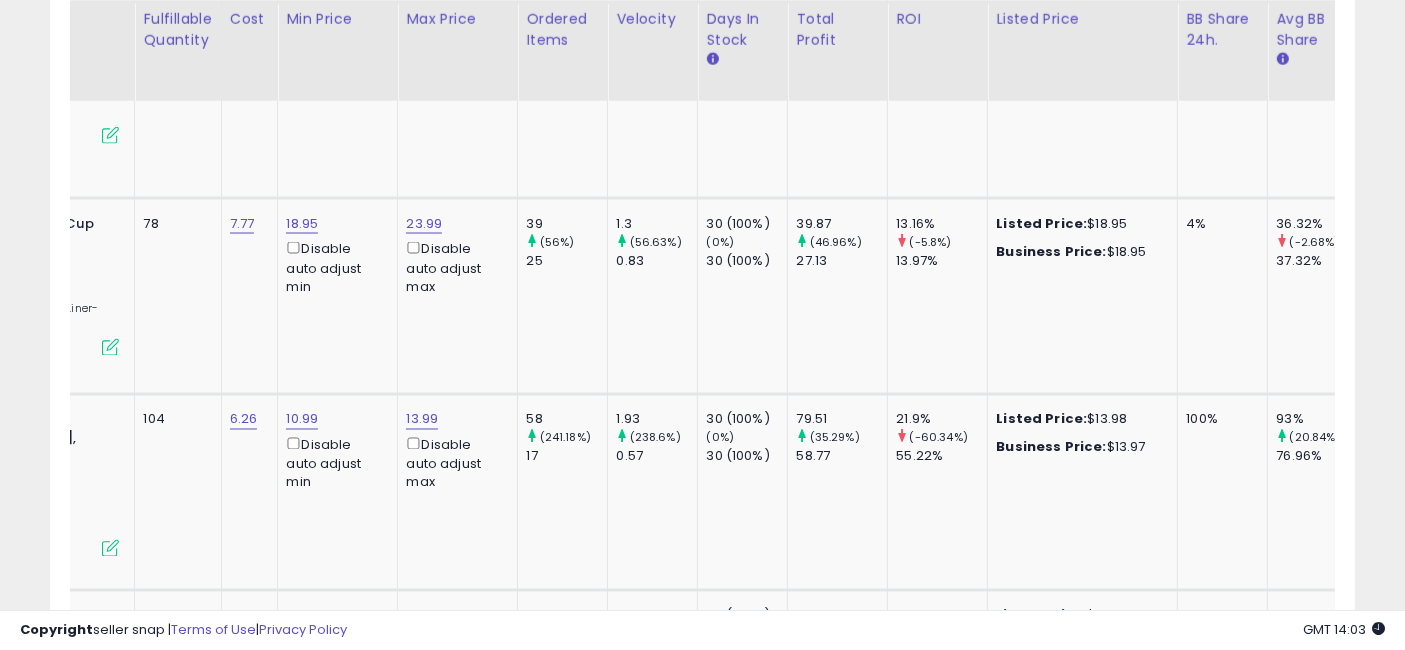 drag, startPoint x: 680, startPoint y: 337, endPoint x: 790, endPoint y: 341, distance: 110.0727 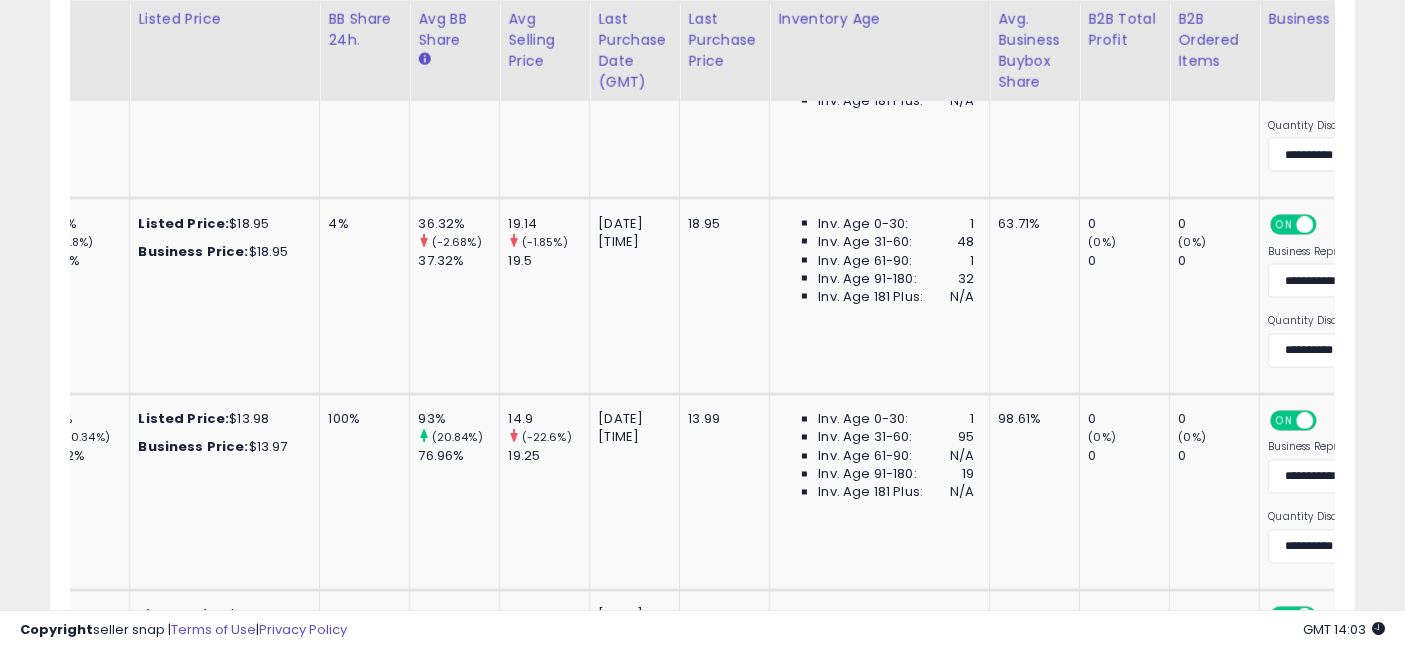 drag, startPoint x: 774, startPoint y: 340, endPoint x: 984, endPoint y: 350, distance: 210.23796 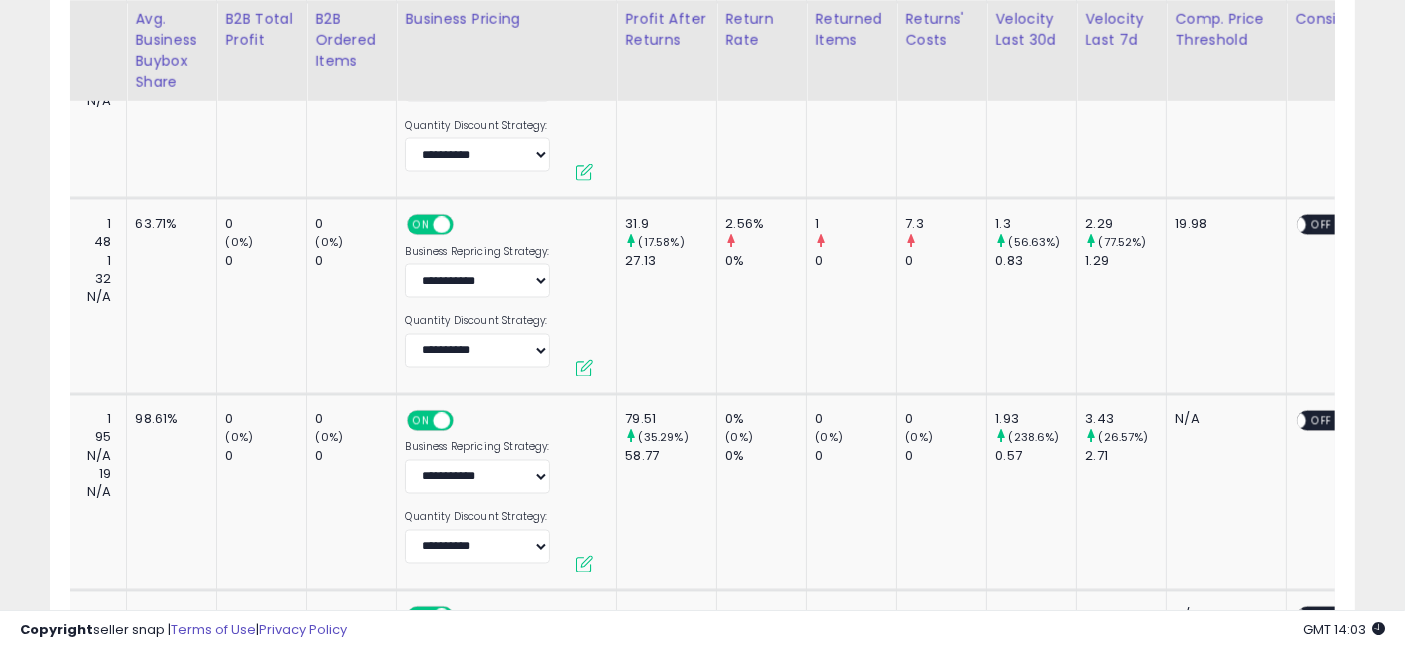 drag, startPoint x: 785, startPoint y: 343, endPoint x: 911, endPoint y: 347, distance: 126.06348 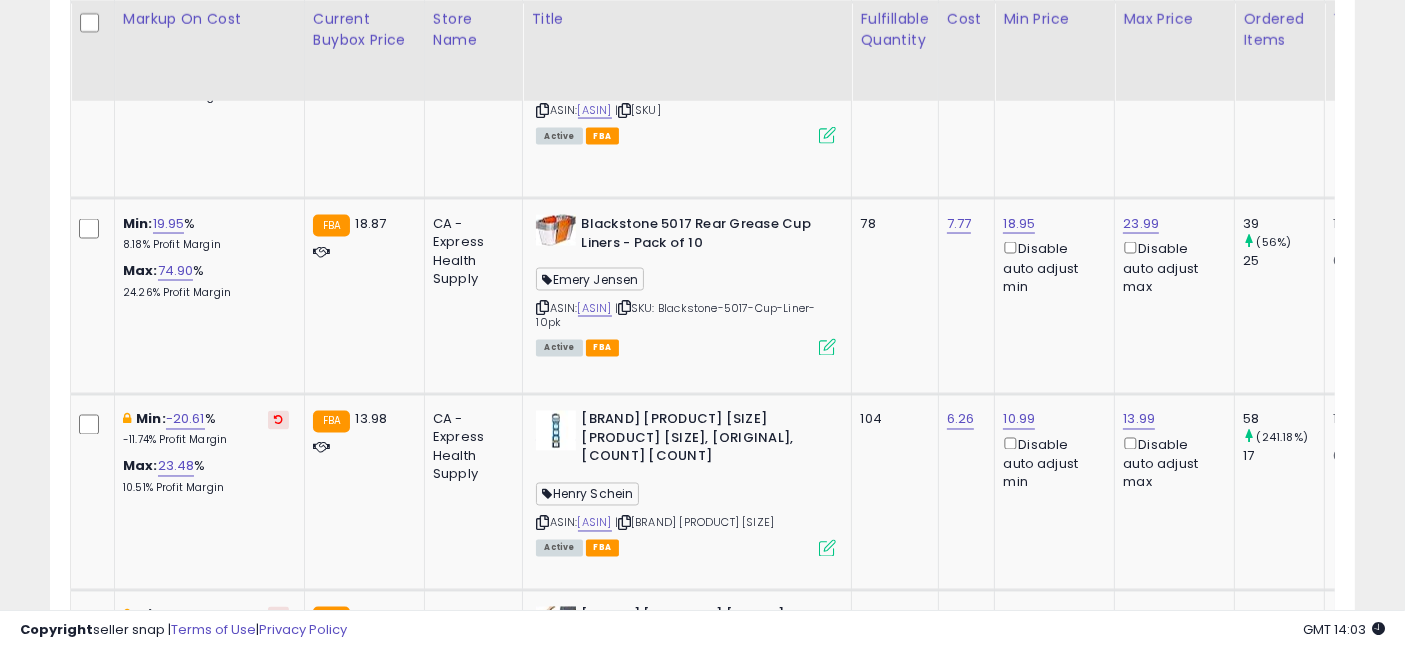drag, startPoint x: 1084, startPoint y: 336, endPoint x: 505, endPoint y: 289, distance: 580.9045 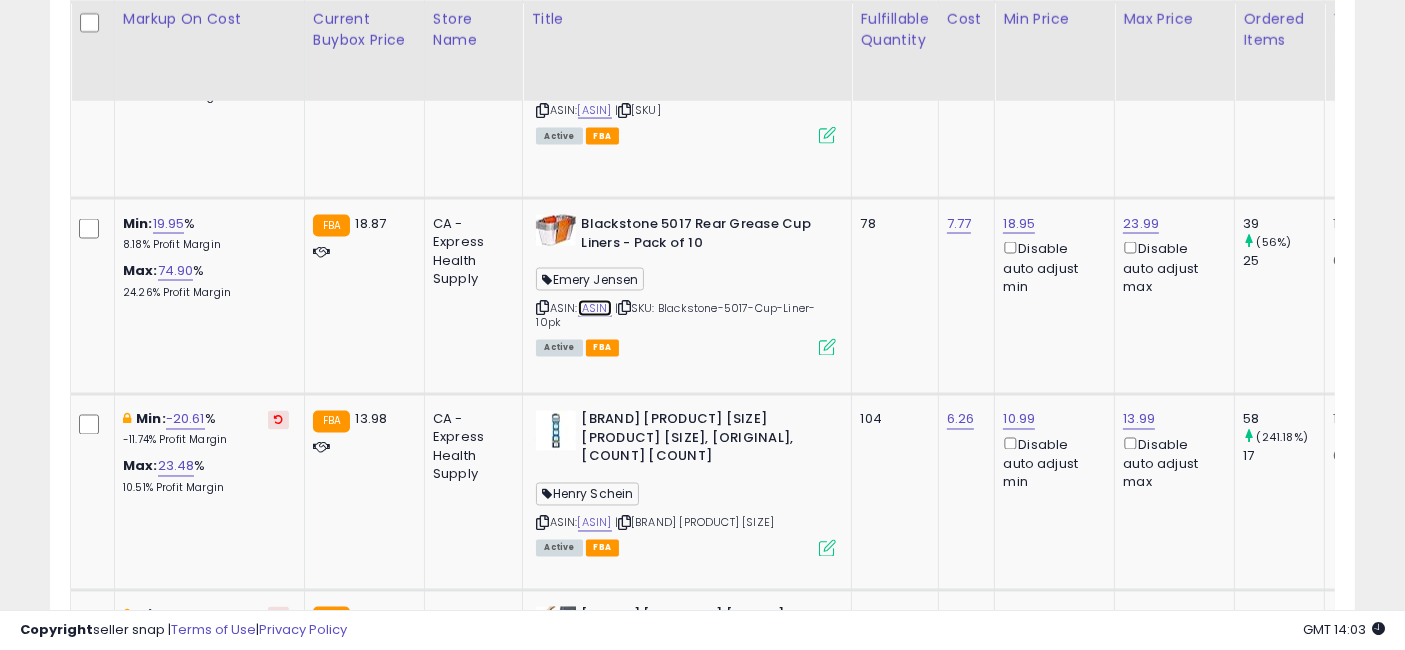 click on "B000CETHT4" at bounding box center (595, 308) 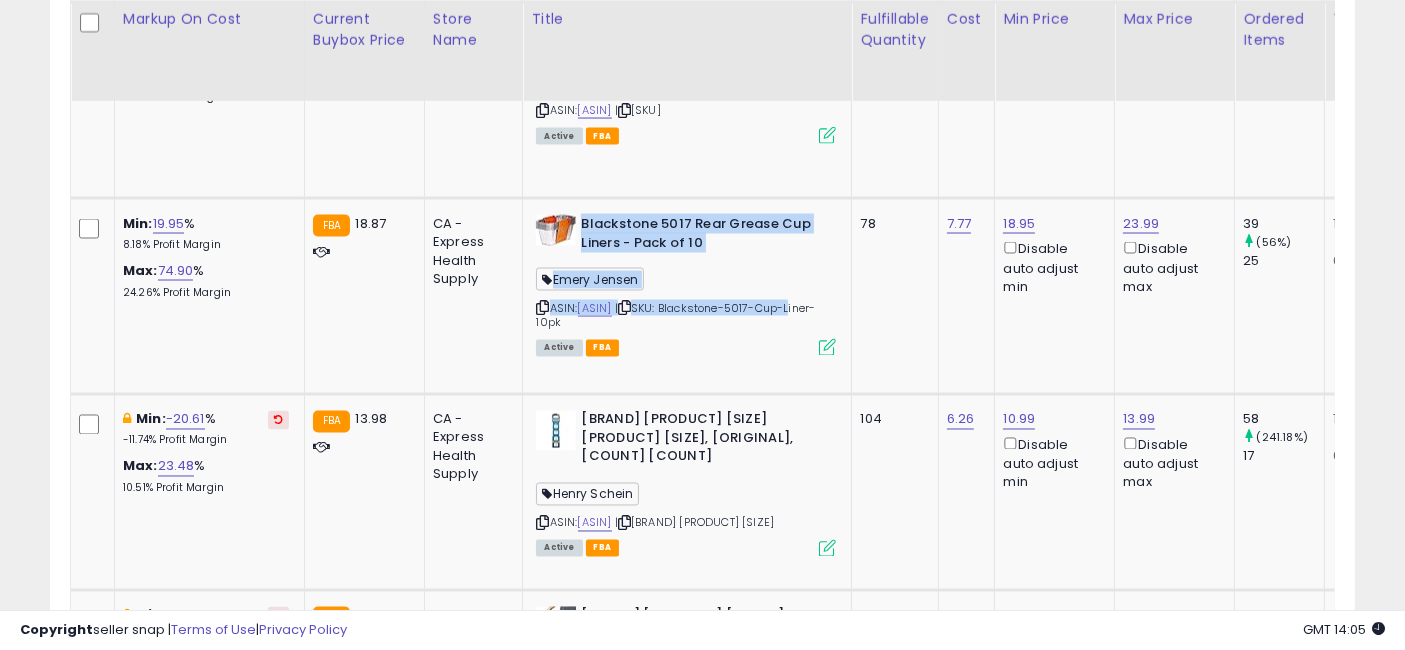 drag, startPoint x: 834, startPoint y: 310, endPoint x: 580, endPoint y: 223, distance: 268.4865 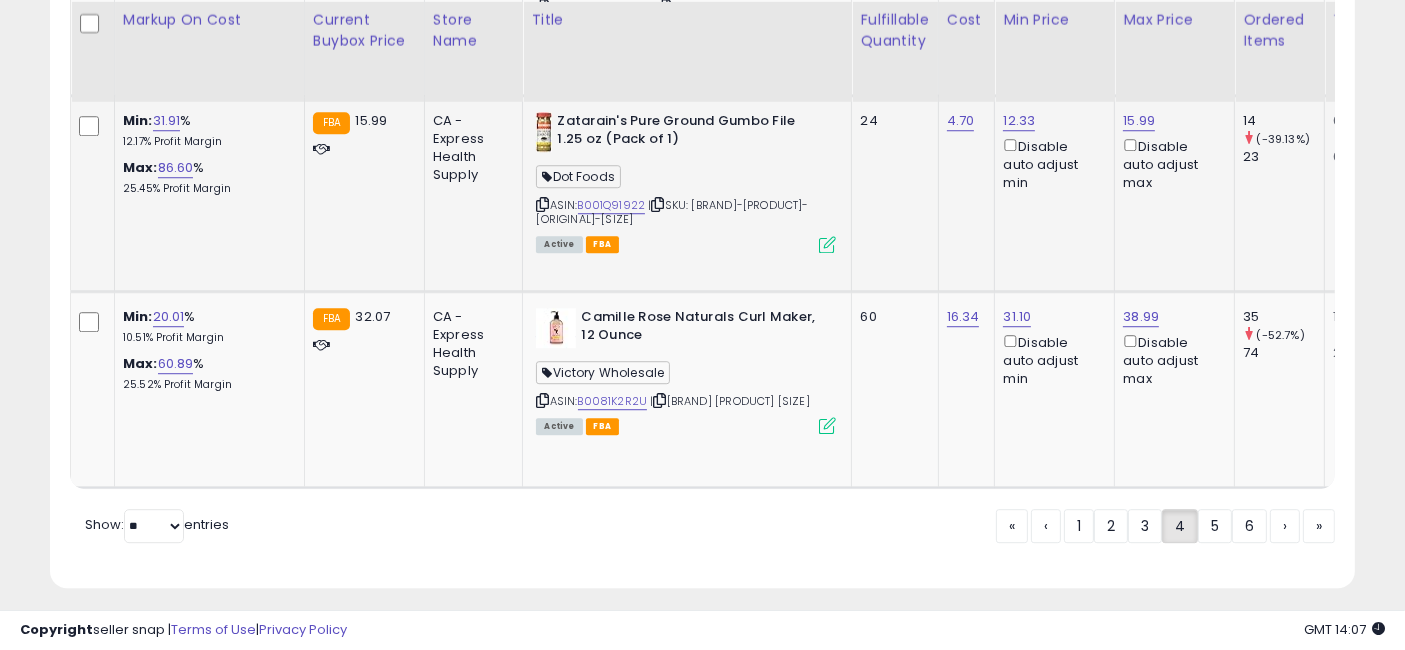 scroll, scrollTop: 5651, scrollLeft: 0, axis: vertical 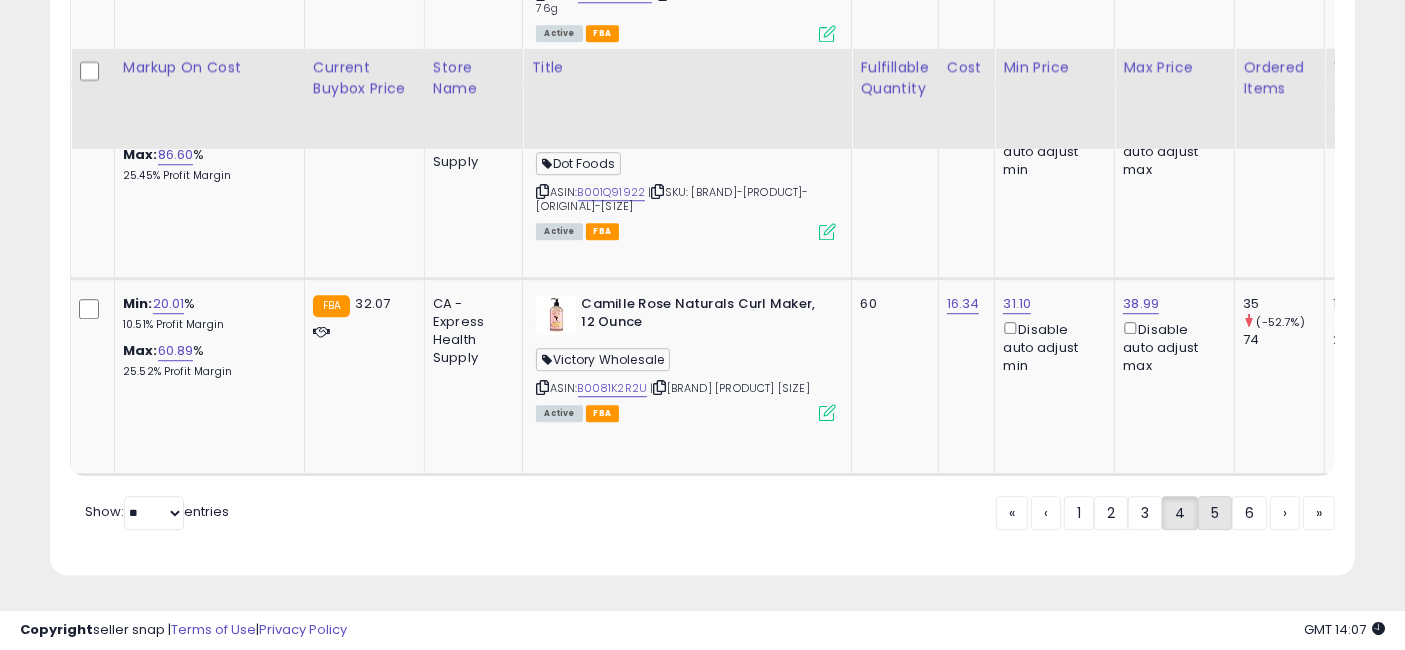click on "5" 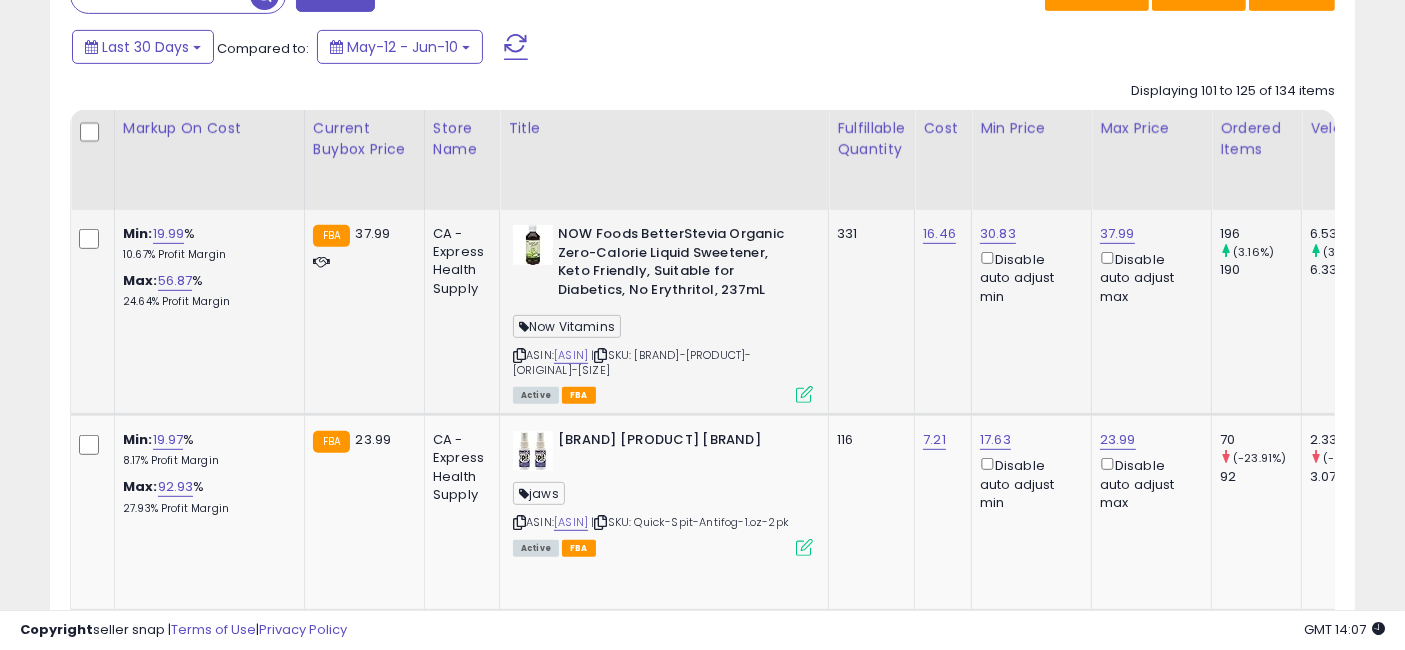 scroll, scrollTop: 882, scrollLeft: 0, axis: vertical 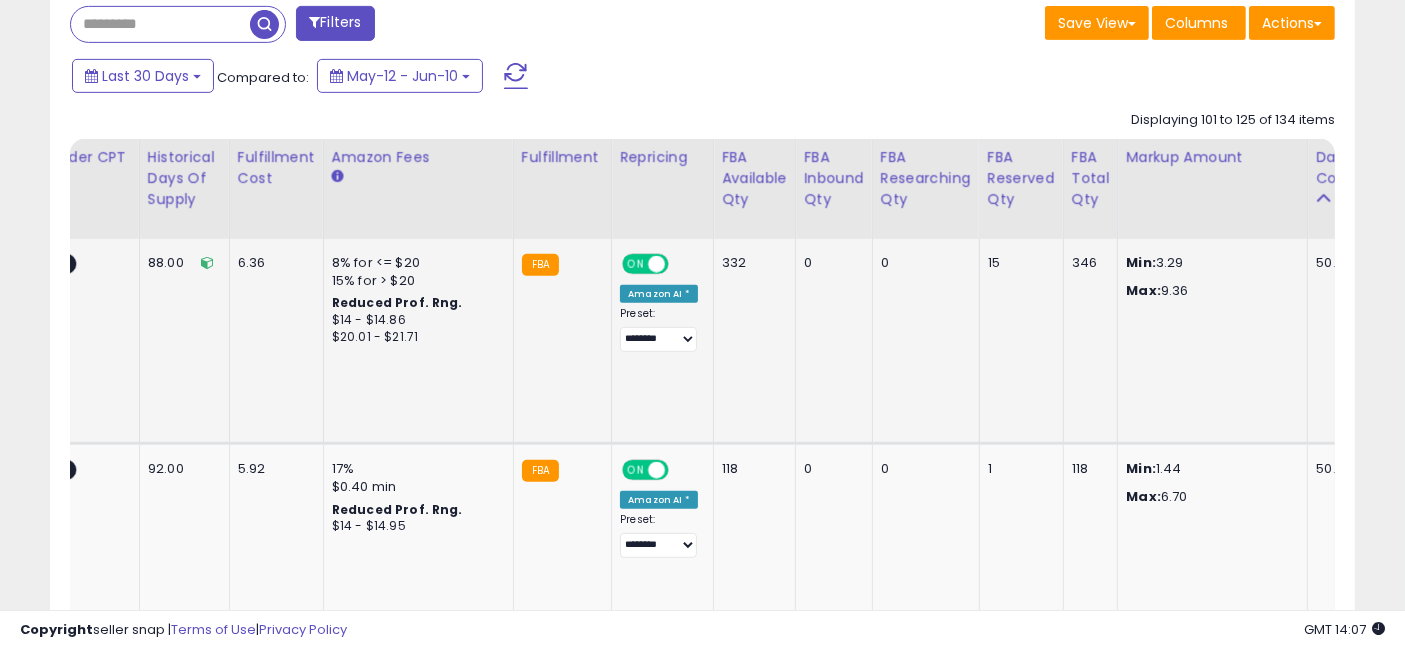 drag, startPoint x: 851, startPoint y: 324, endPoint x: 1302, endPoint y: 331, distance: 451.05432 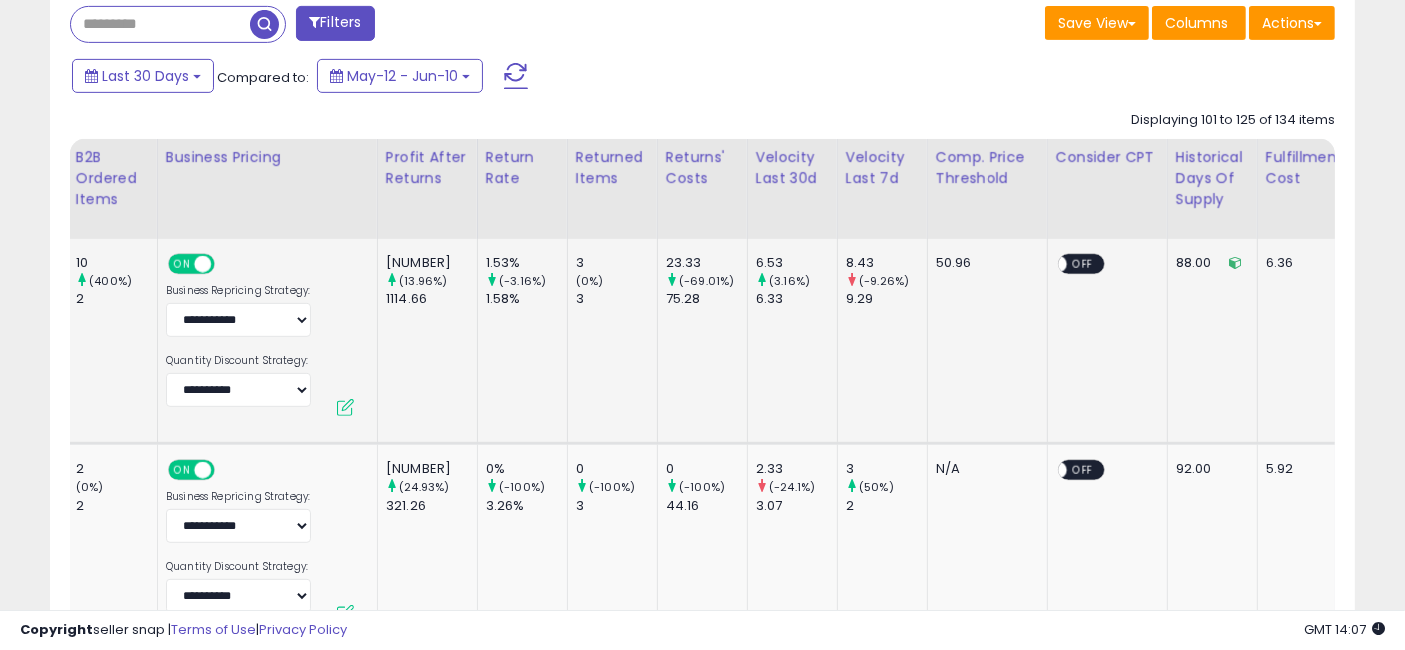 drag, startPoint x: 785, startPoint y: 358, endPoint x: 611, endPoint y: 358, distance: 174 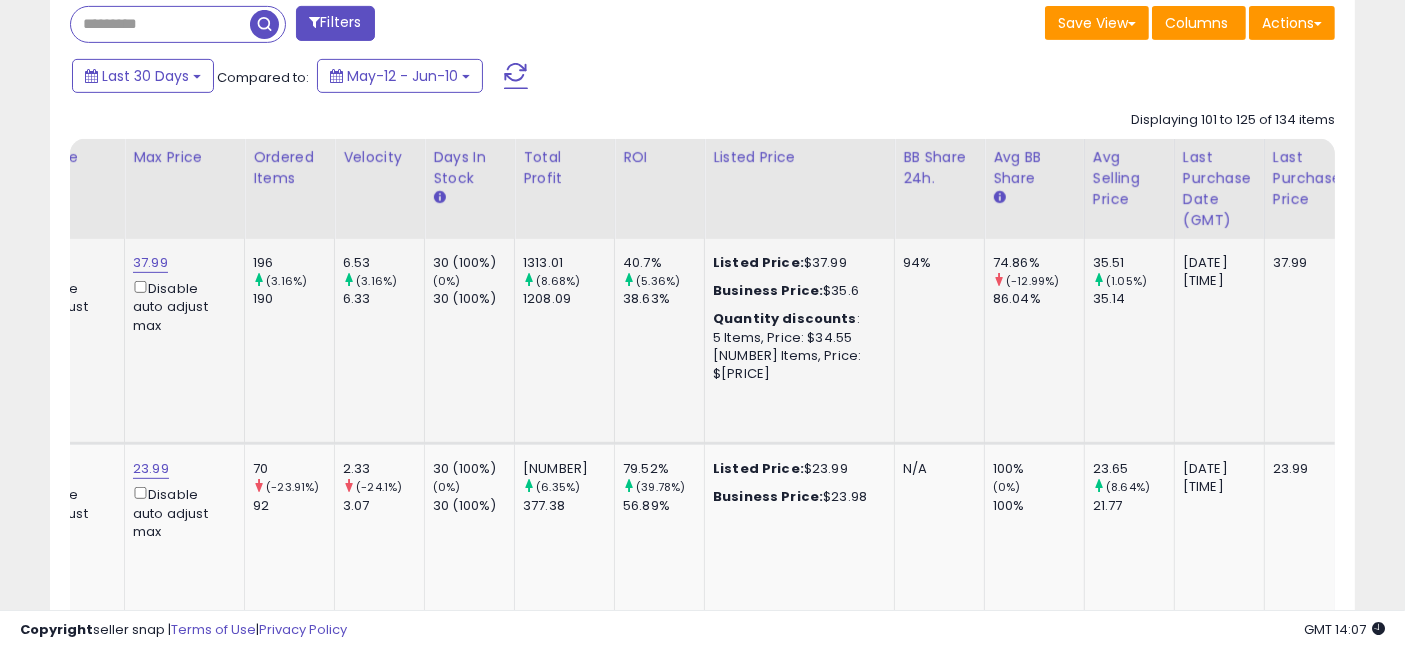 drag, startPoint x: 750, startPoint y: 381, endPoint x: 932, endPoint y: 373, distance: 182.17574 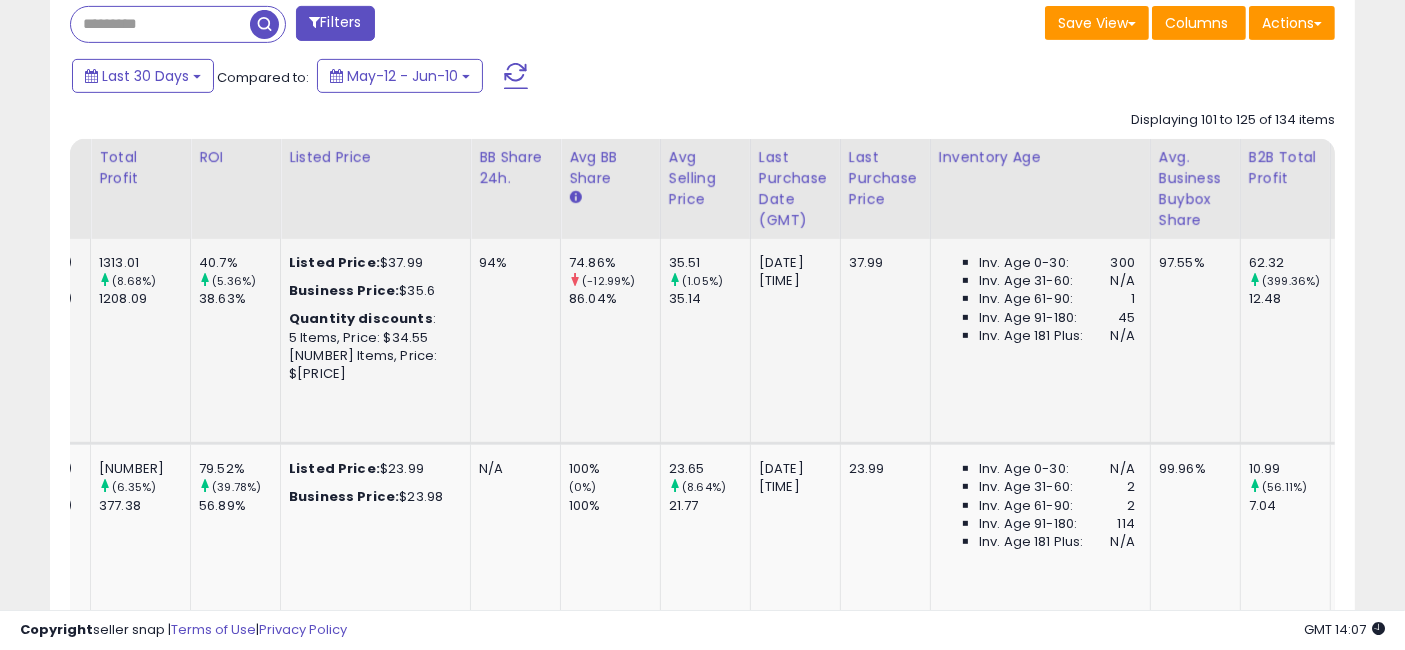 scroll, scrollTop: 0, scrollLeft: 2027, axis: horizontal 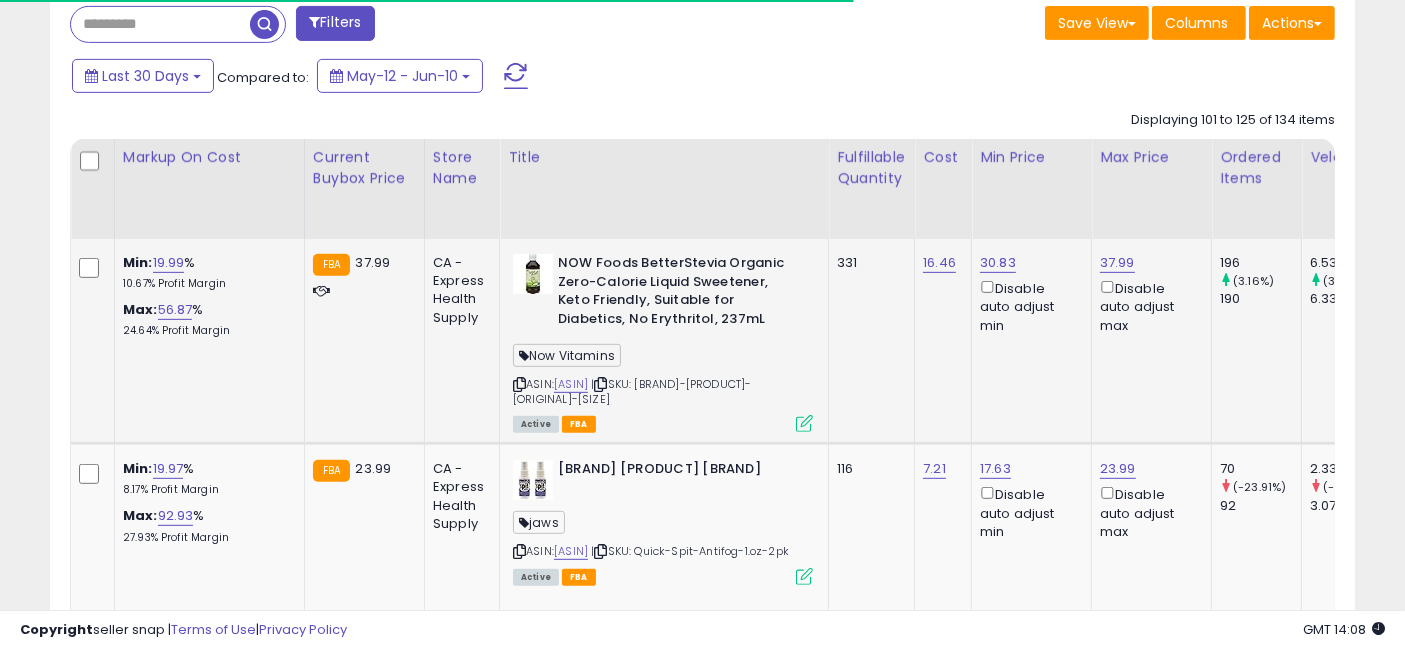 drag, startPoint x: 568, startPoint y: 378, endPoint x: 286, endPoint y: 352, distance: 283.19604 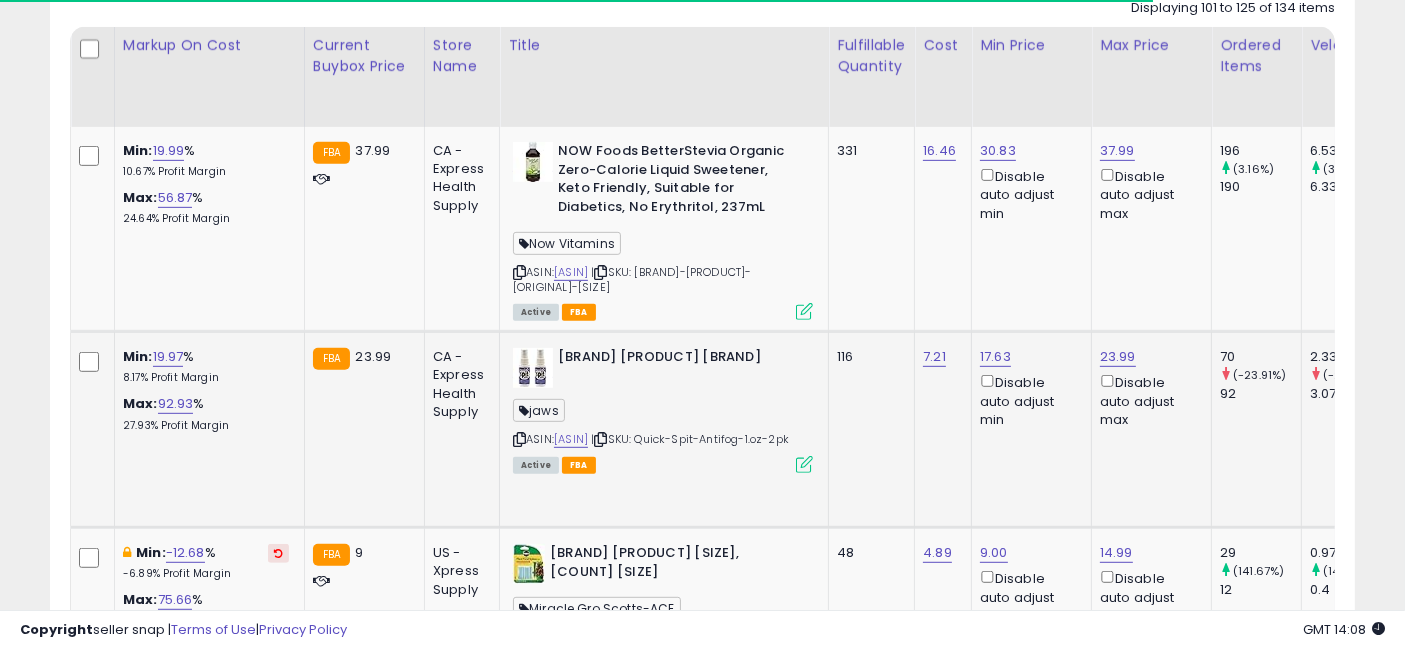 scroll, scrollTop: 1105, scrollLeft: 0, axis: vertical 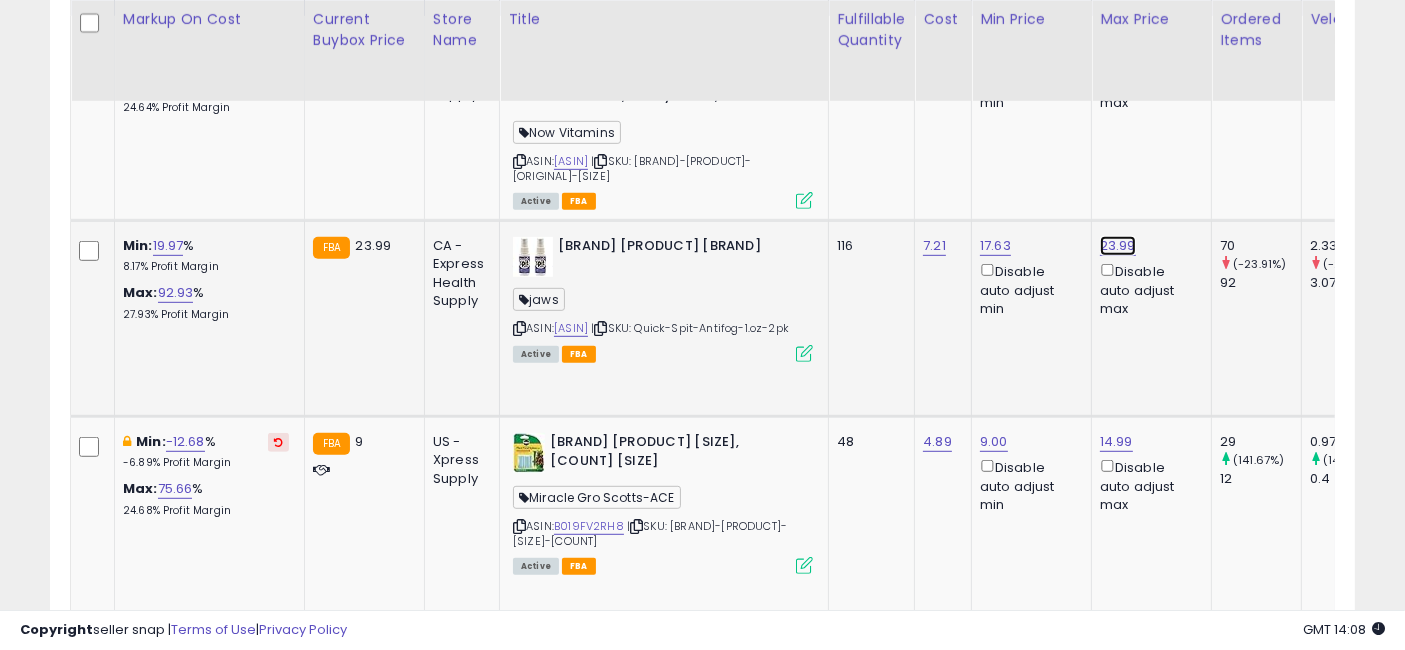 click on "23.99" at bounding box center [1117, 40] 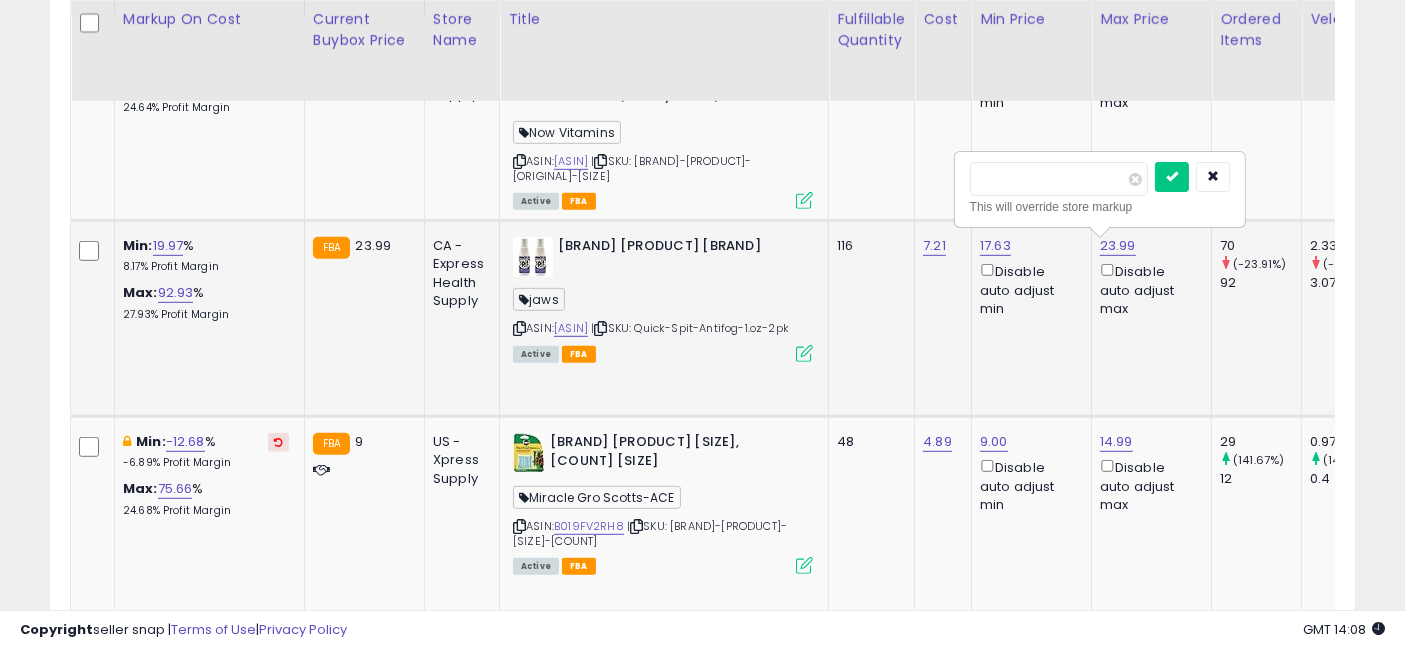 click on "*****" at bounding box center [1059, 179] 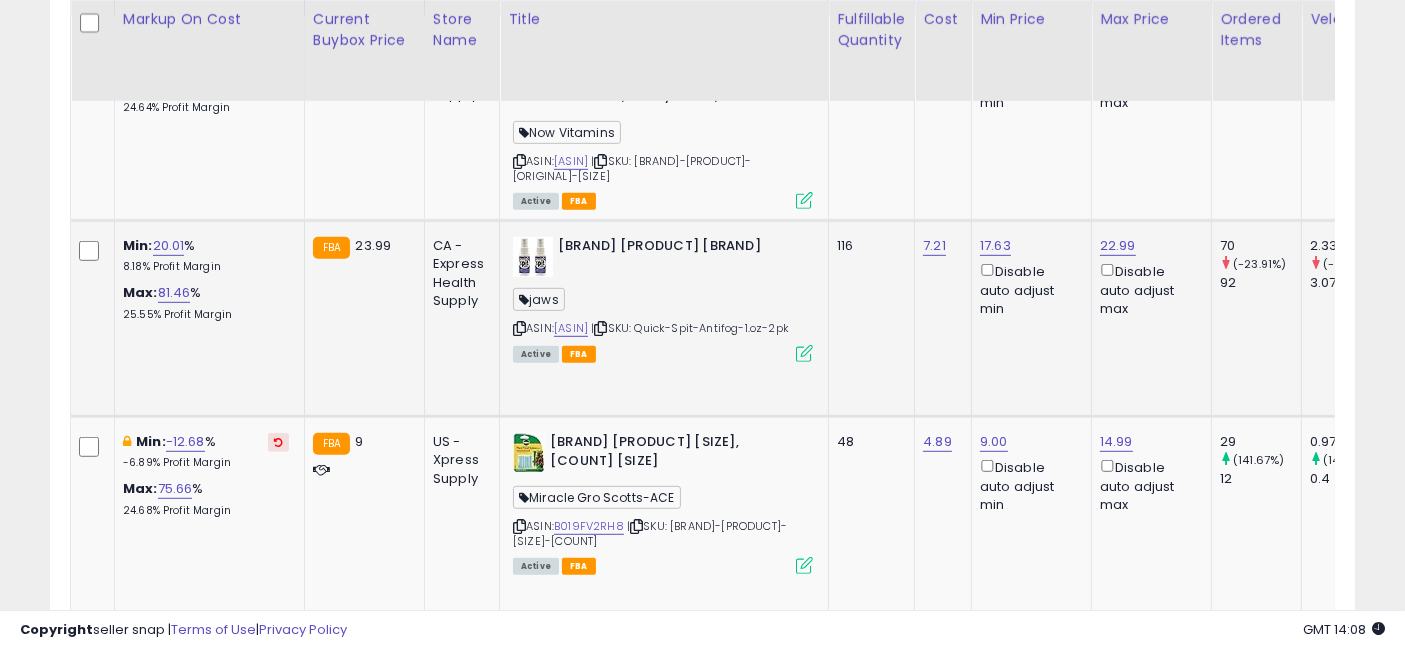 scroll, scrollTop: 0, scrollLeft: 20, axis: horizontal 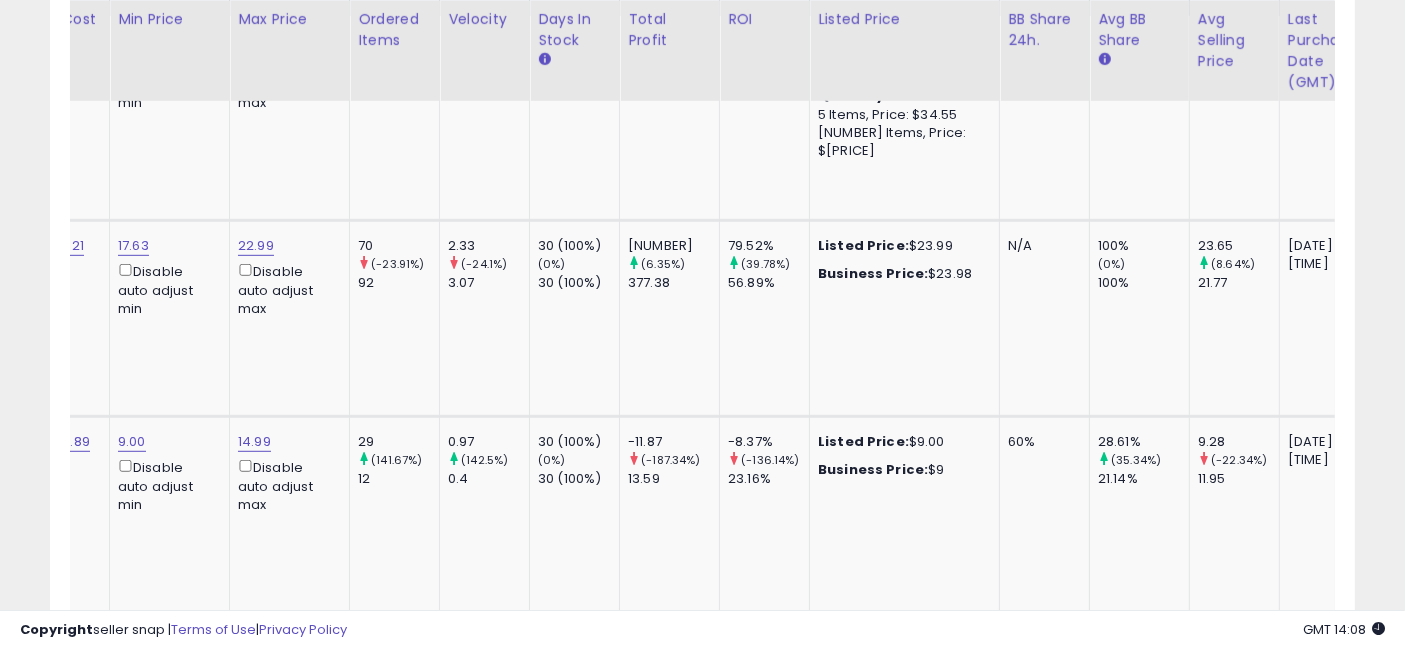 drag, startPoint x: 934, startPoint y: 340, endPoint x: 1033, endPoint y: 341, distance: 99.00505 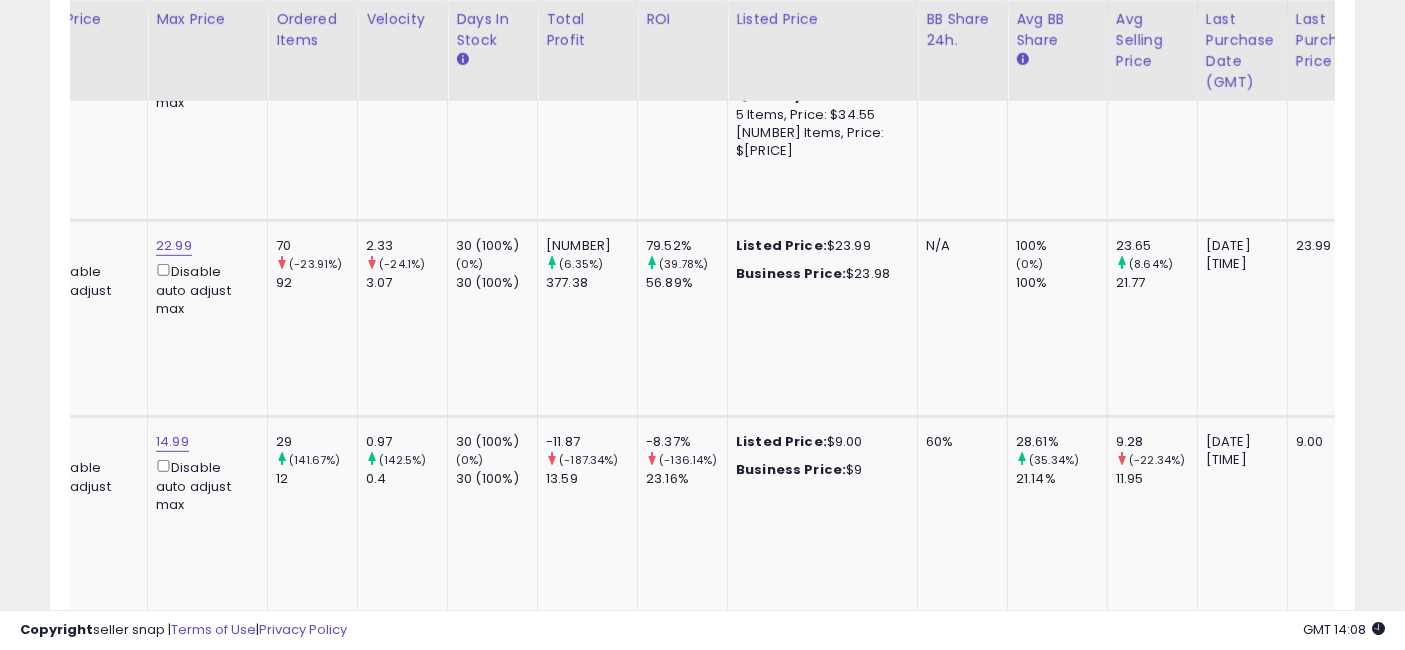 drag, startPoint x: 805, startPoint y: 314, endPoint x: 691, endPoint y: 323, distance: 114.35471 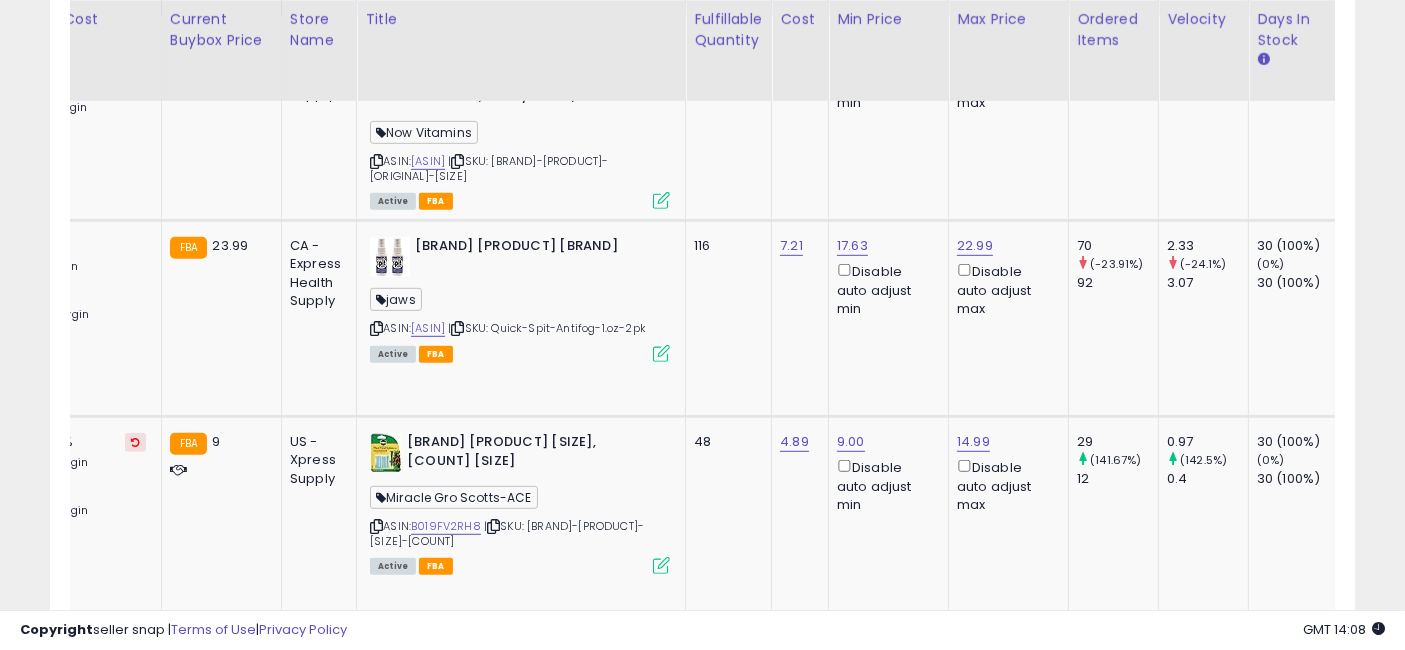 drag, startPoint x: 806, startPoint y: 348, endPoint x: 919, endPoint y: 358, distance: 113.44161 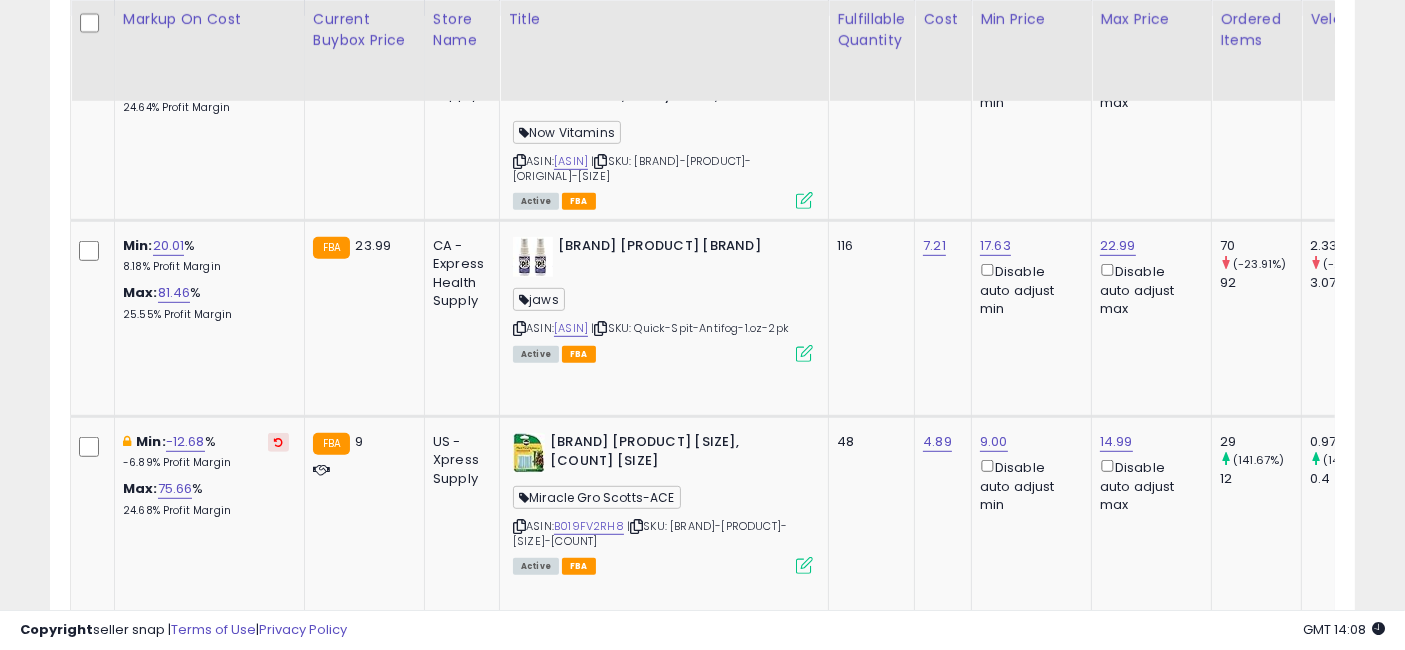 drag, startPoint x: 1111, startPoint y: 341, endPoint x: 897, endPoint y: 335, distance: 214.08409 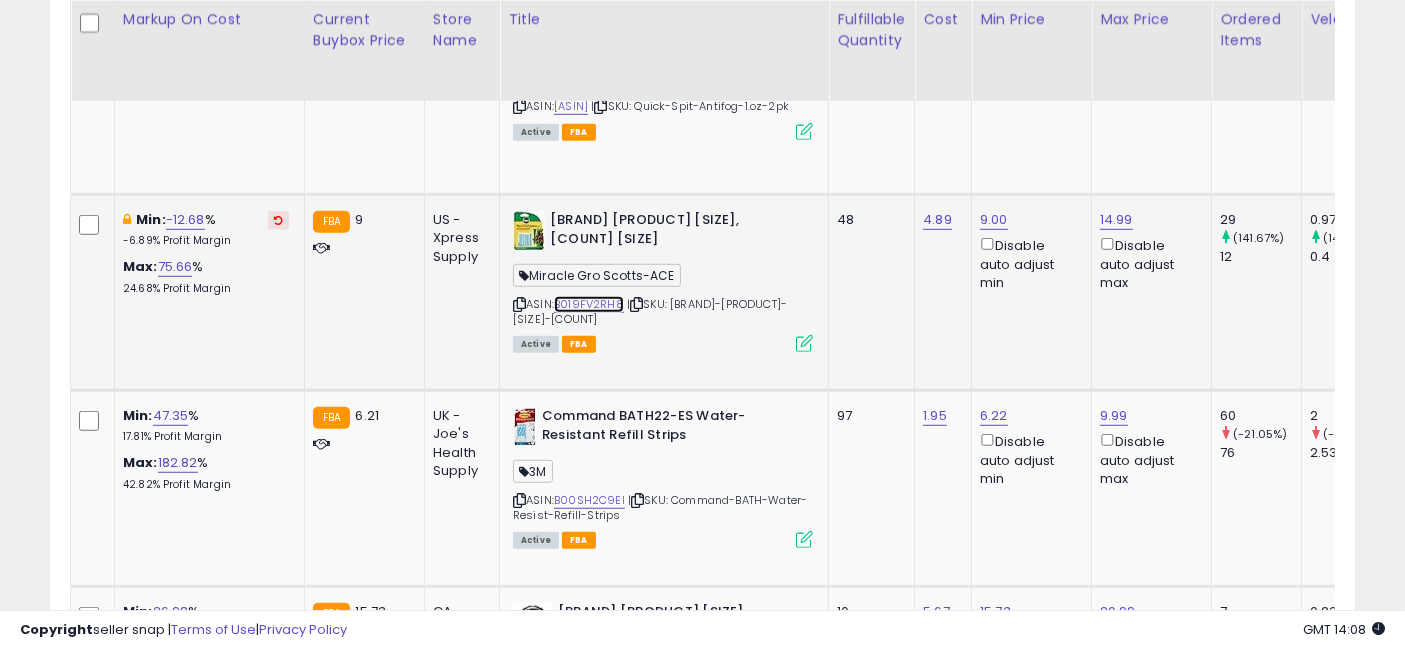 click on "B019FV2RH8" at bounding box center [589, 304] 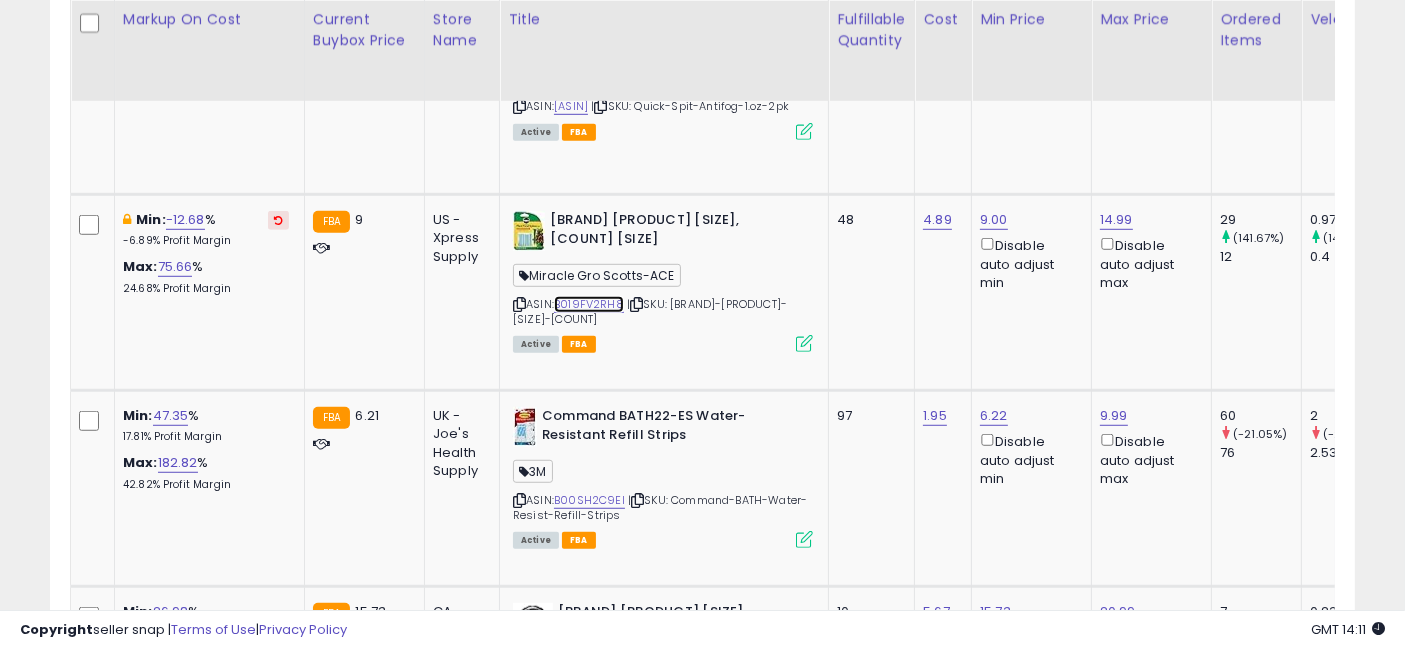 scroll, scrollTop: 0, scrollLeft: 80, axis: horizontal 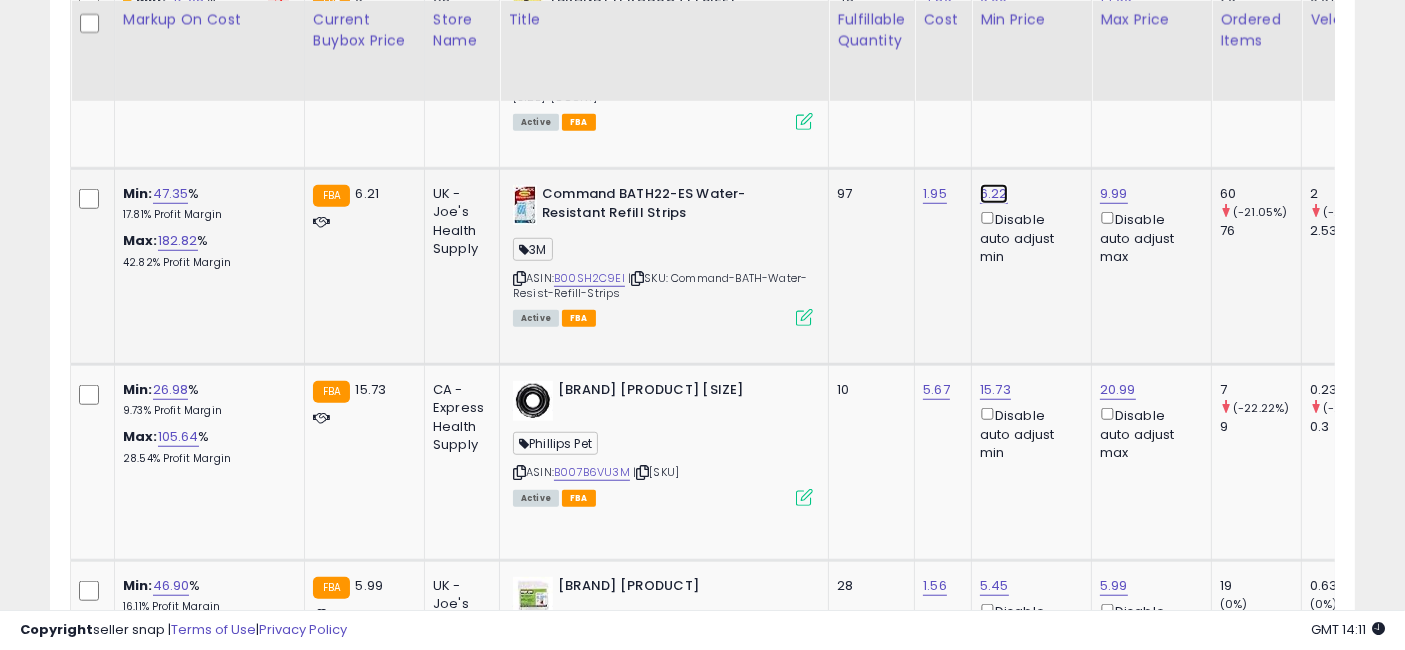 click on "6.22" at bounding box center [998, -404] 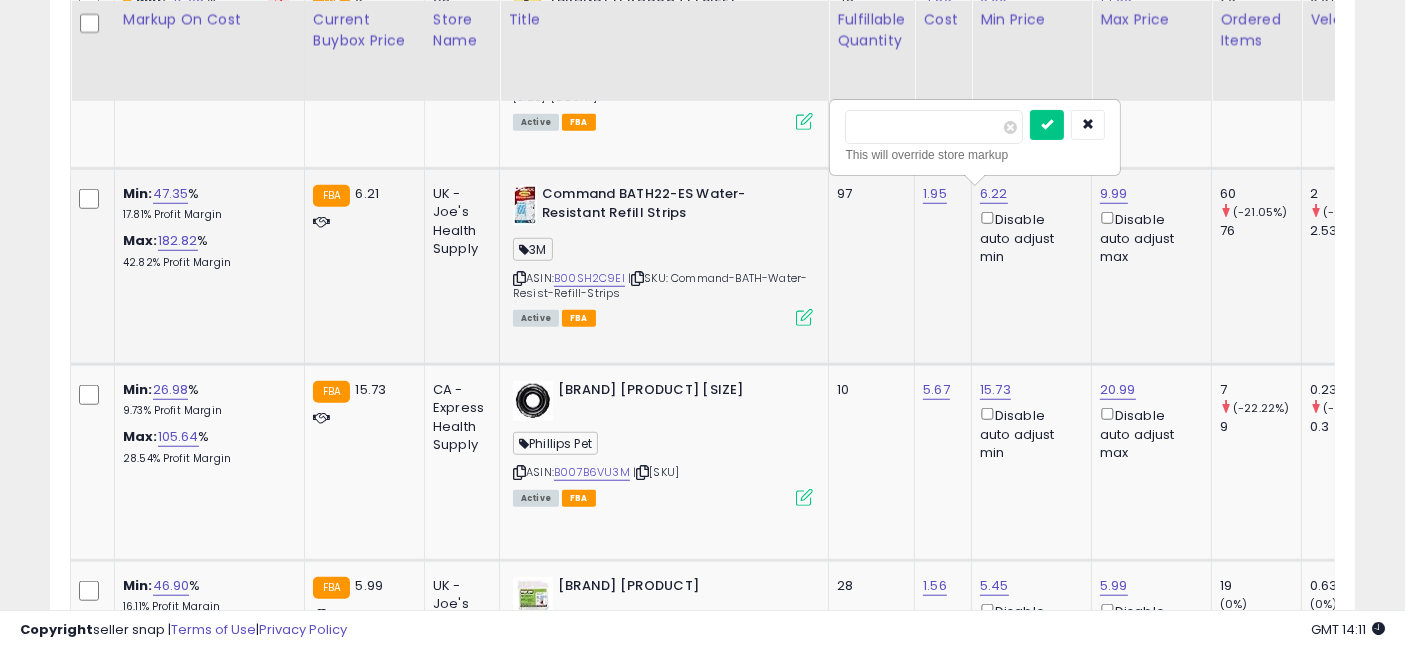 click on "****" at bounding box center (934, 127) 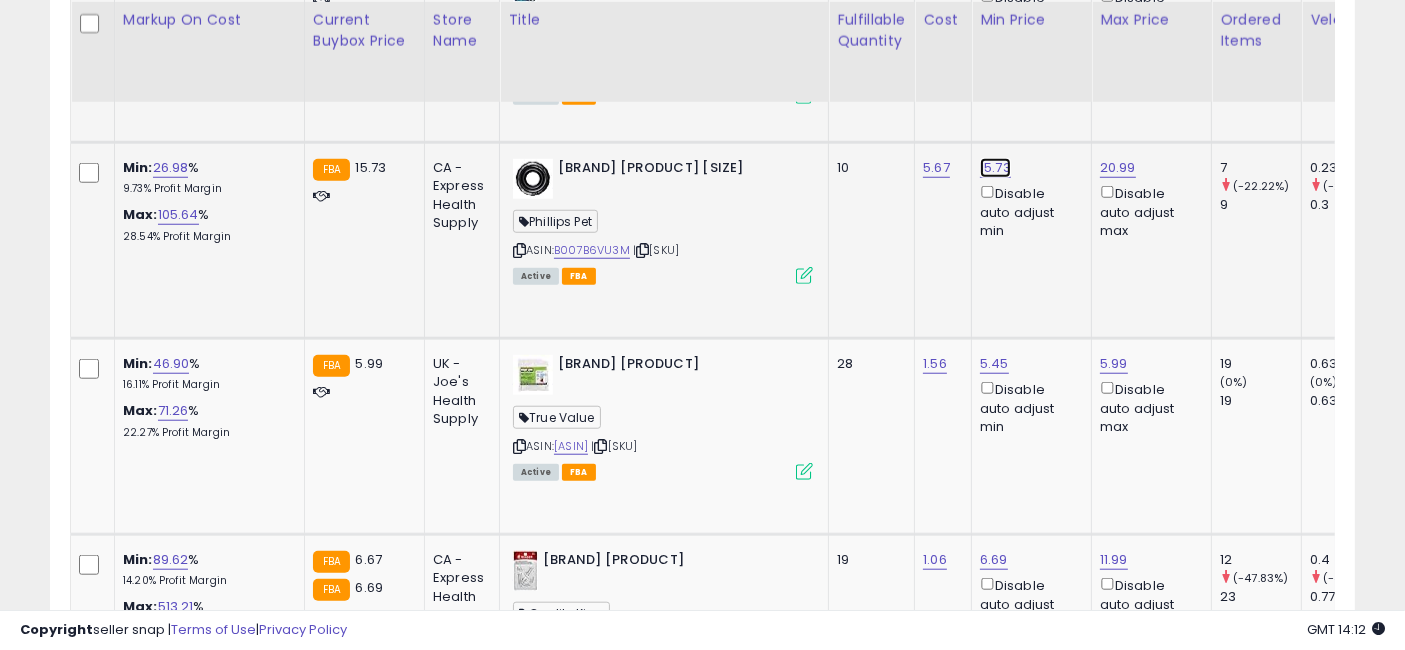 click on "15.73" at bounding box center [998, -626] 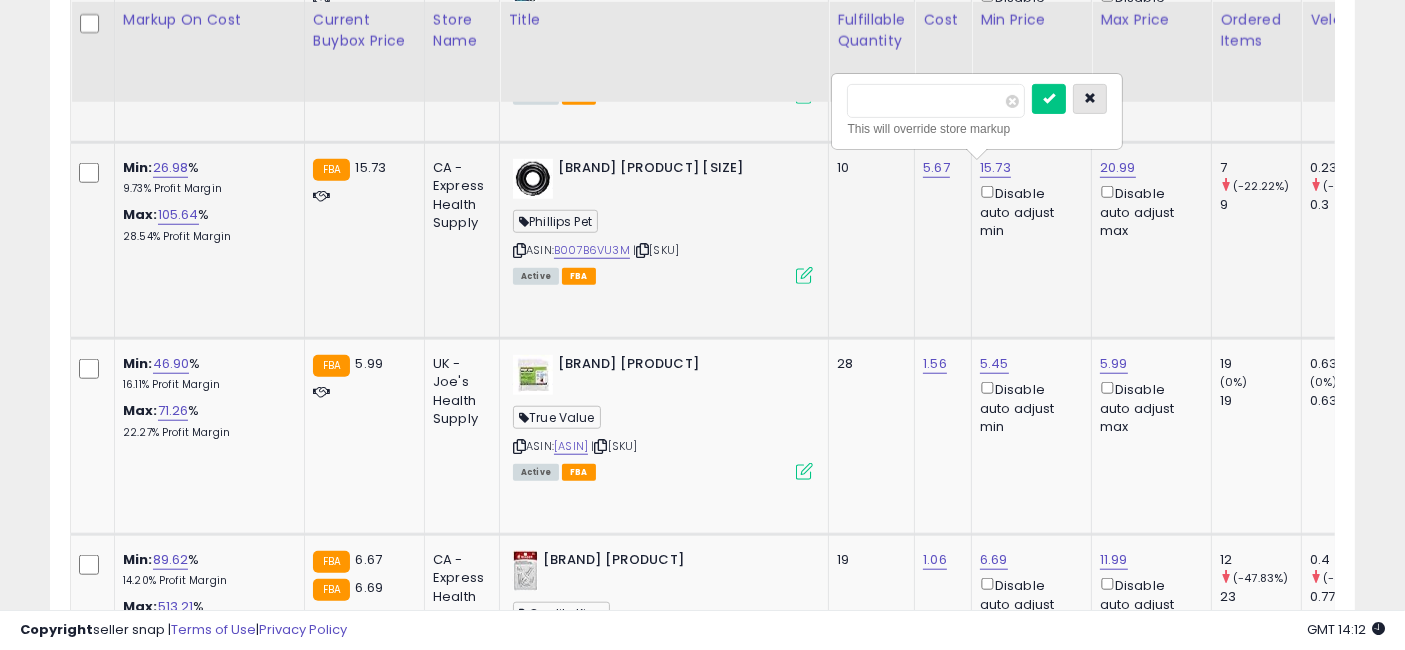 click at bounding box center [1090, 98] 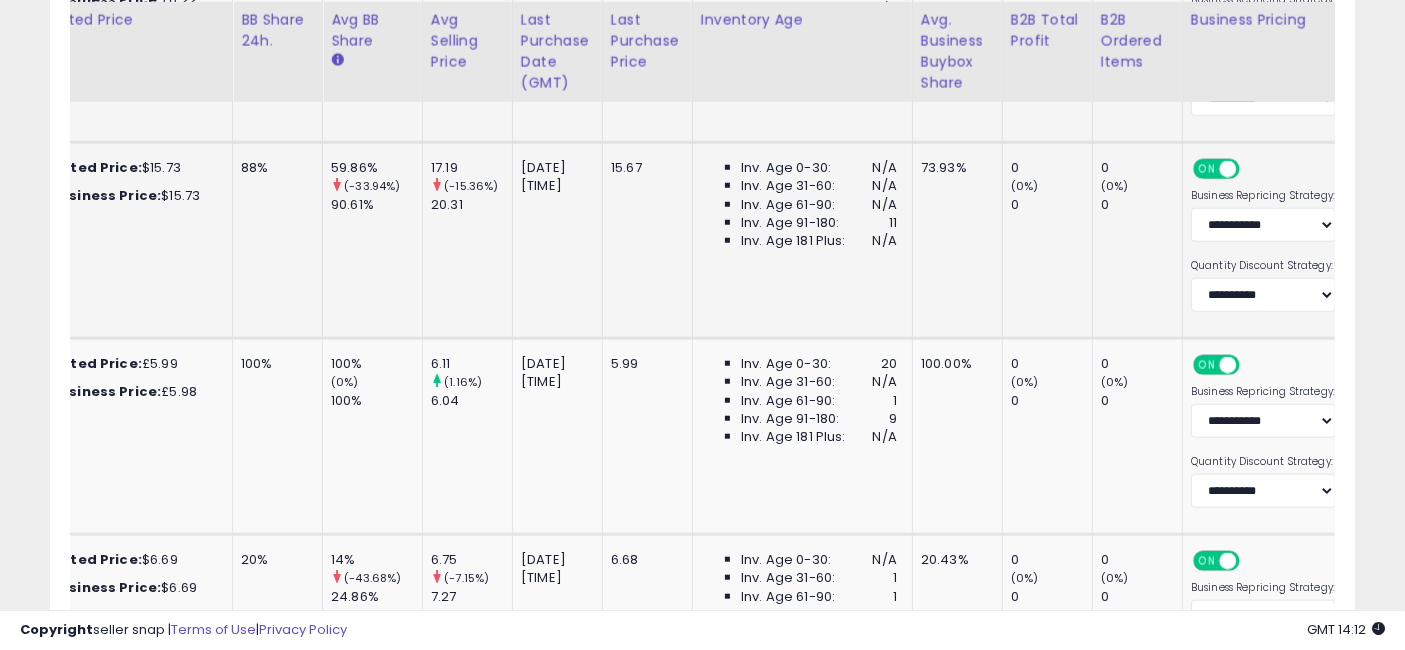 drag, startPoint x: 963, startPoint y: 267, endPoint x: 1117, endPoint y: 261, distance: 154.11684 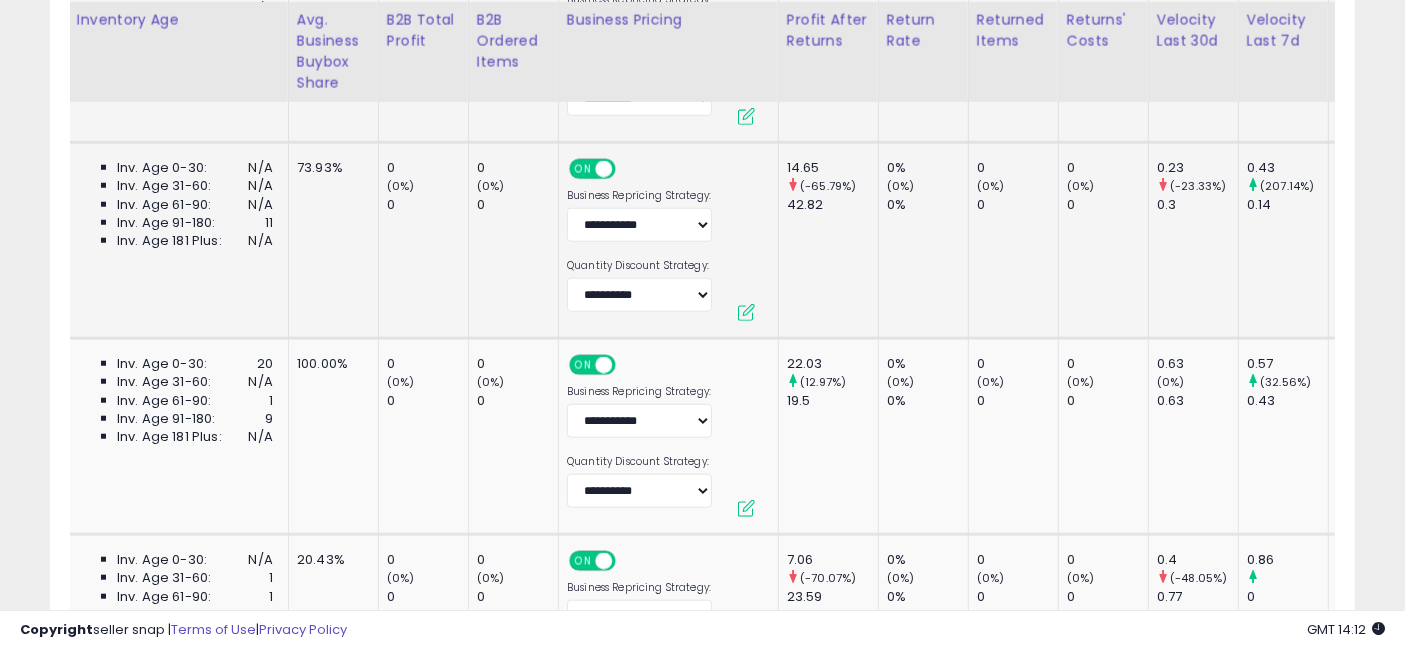 drag, startPoint x: 1117, startPoint y: 261, endPoint x: 1186, endPoint y: 268, distance: 69.354164 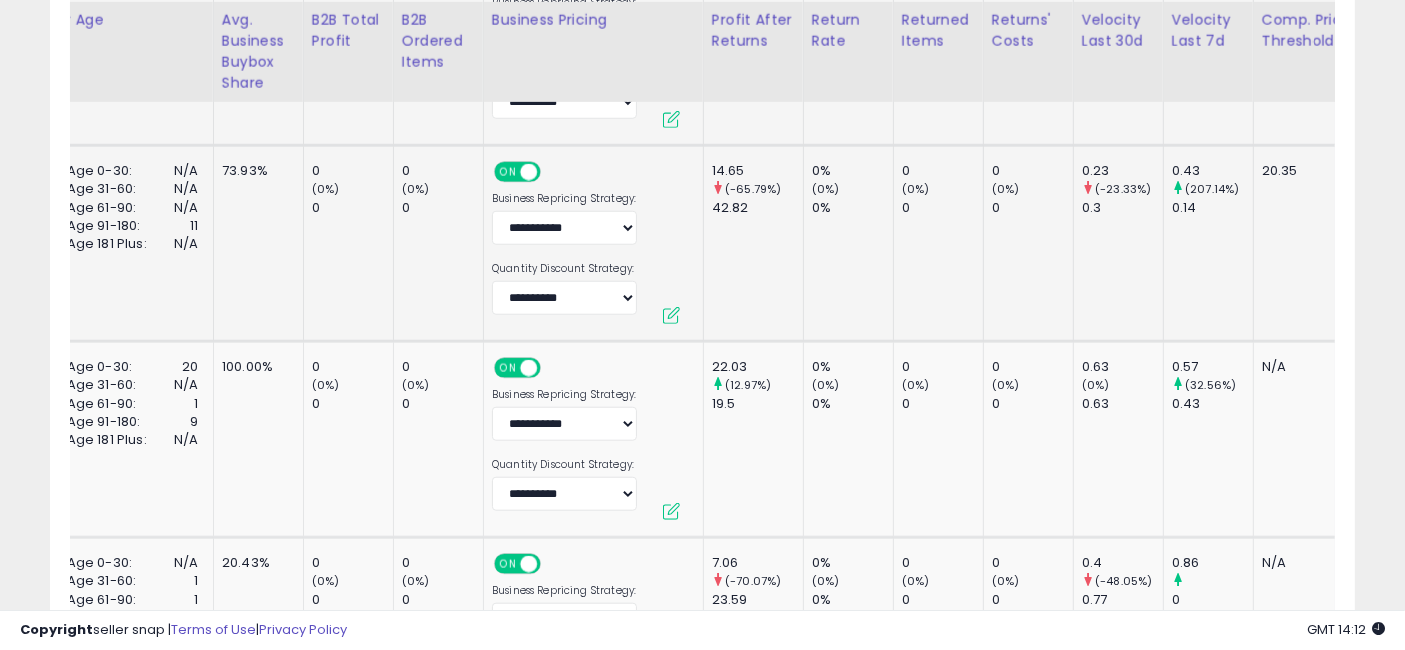 drag, startPoint x: 896, startPoint y: 240, endPoint x: 796, endPoint y: 235, distance: 100.12492 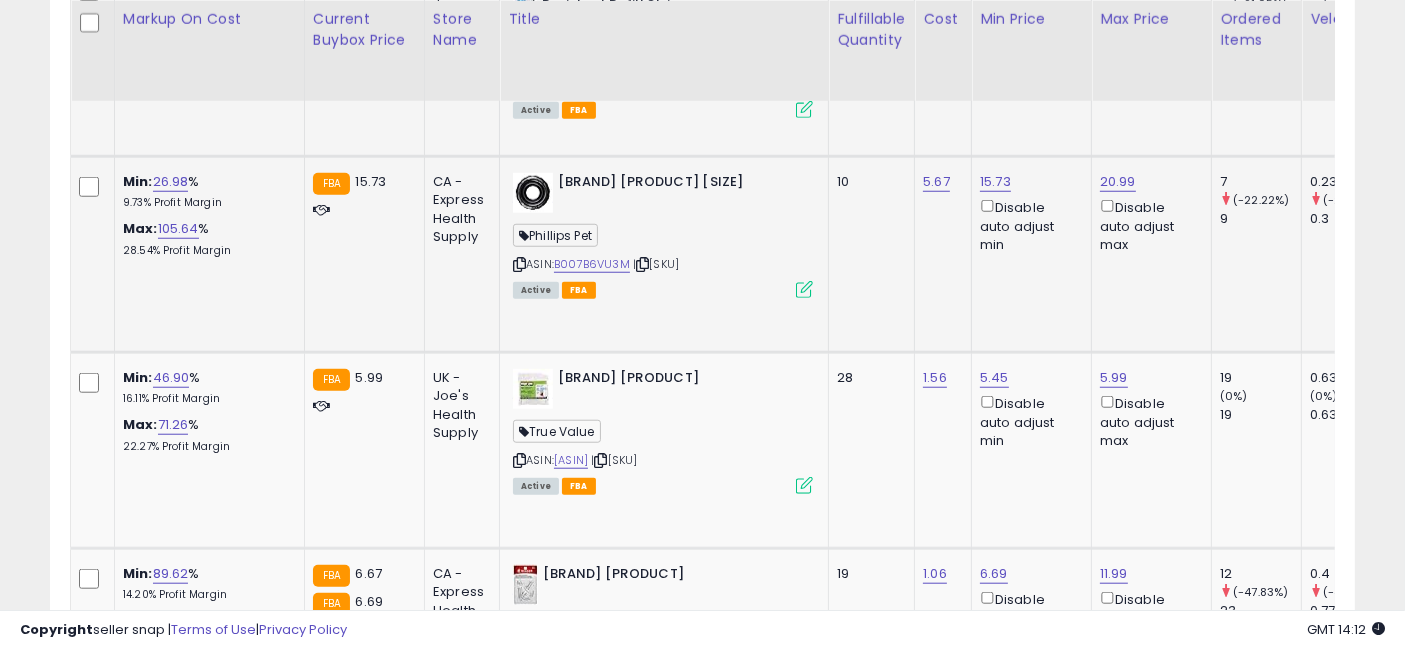 drag, startPoint x: 537, startPoint y: 301, endPoint x: 454, endPoint y: 310, distance: 83.48653 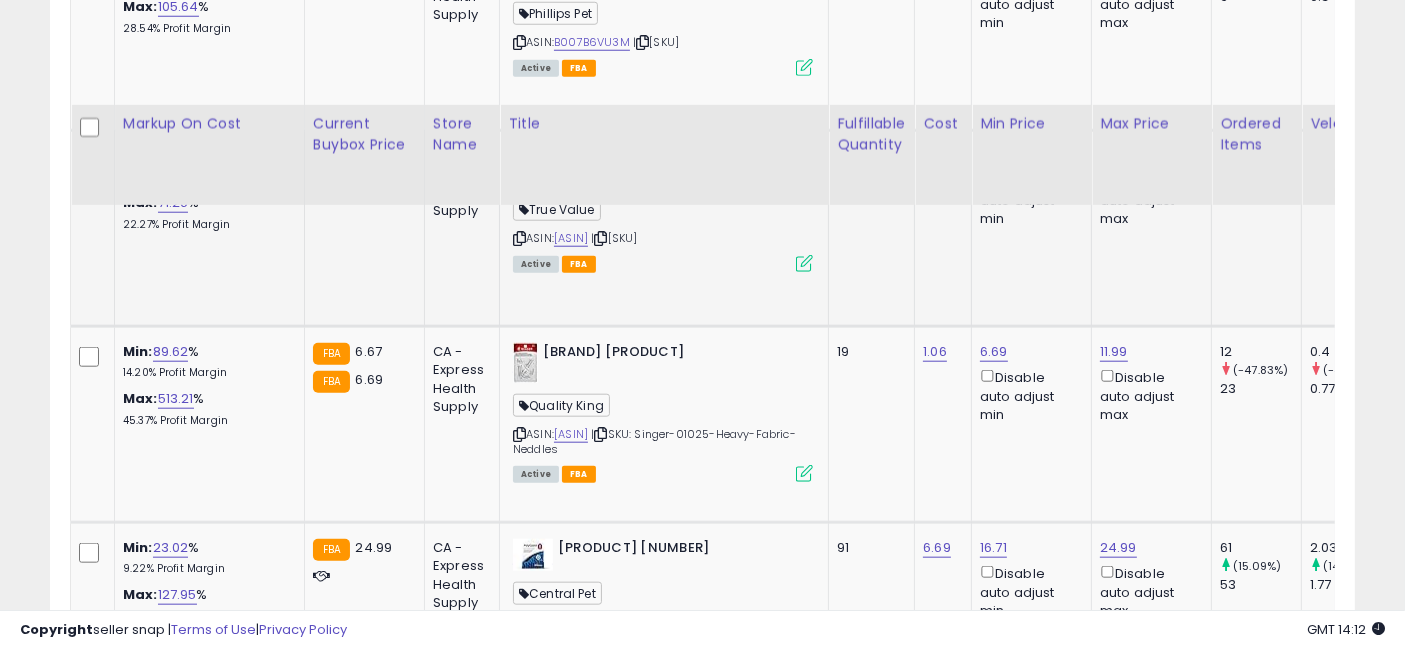 scroll, scrollTop: 2090, scrollLeft: 0, axis: vertical 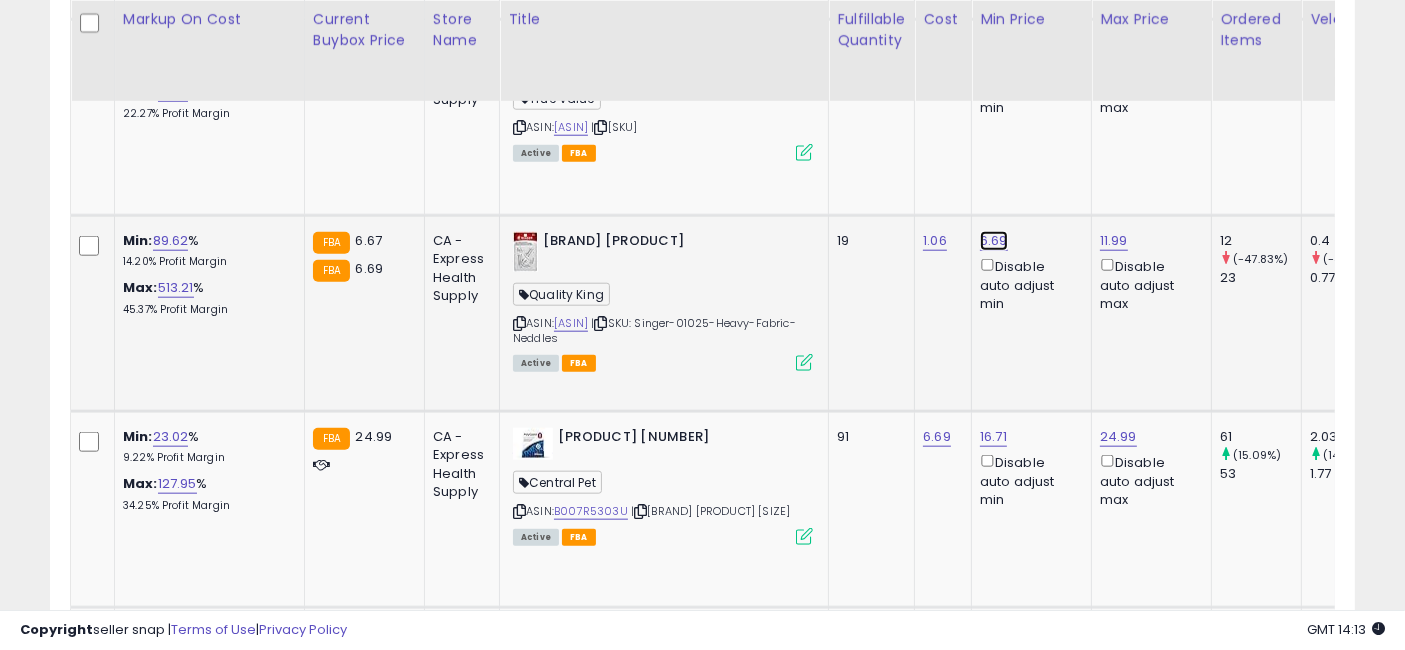 click on "6.69" at bounding box center [998, -945] 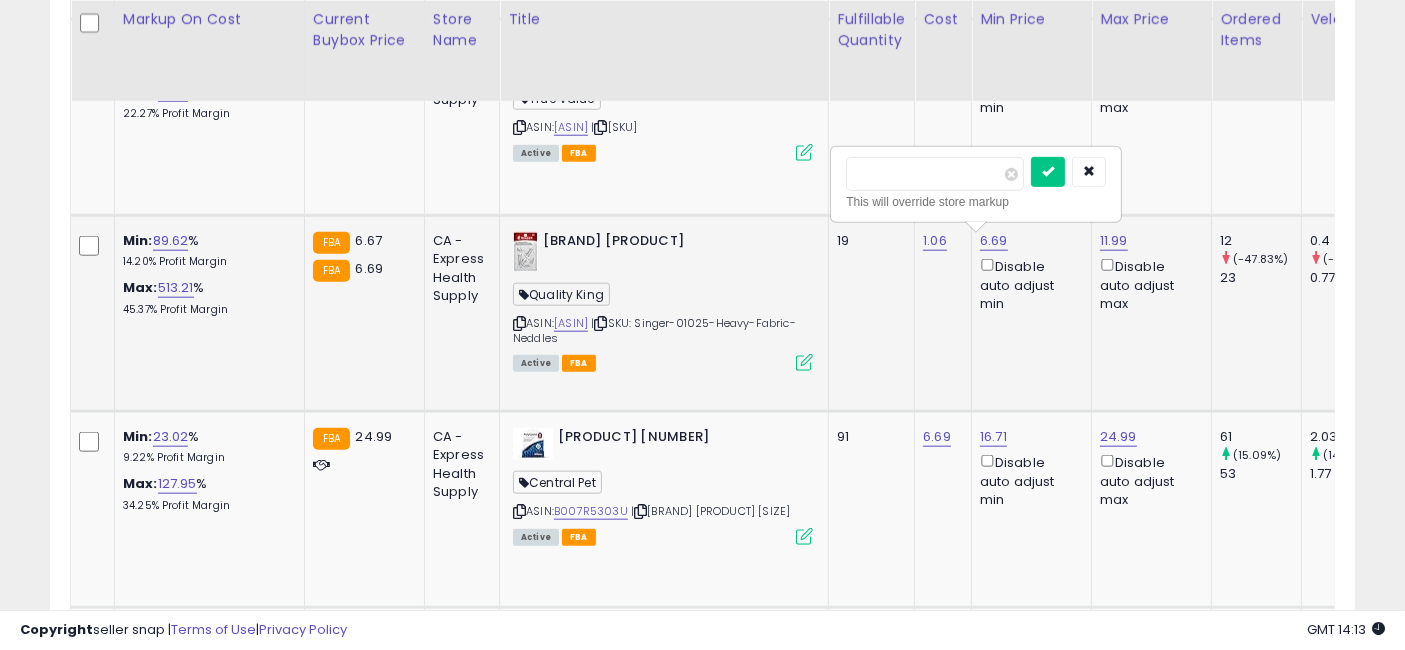 click on "****" at bounding box center [935, 174] 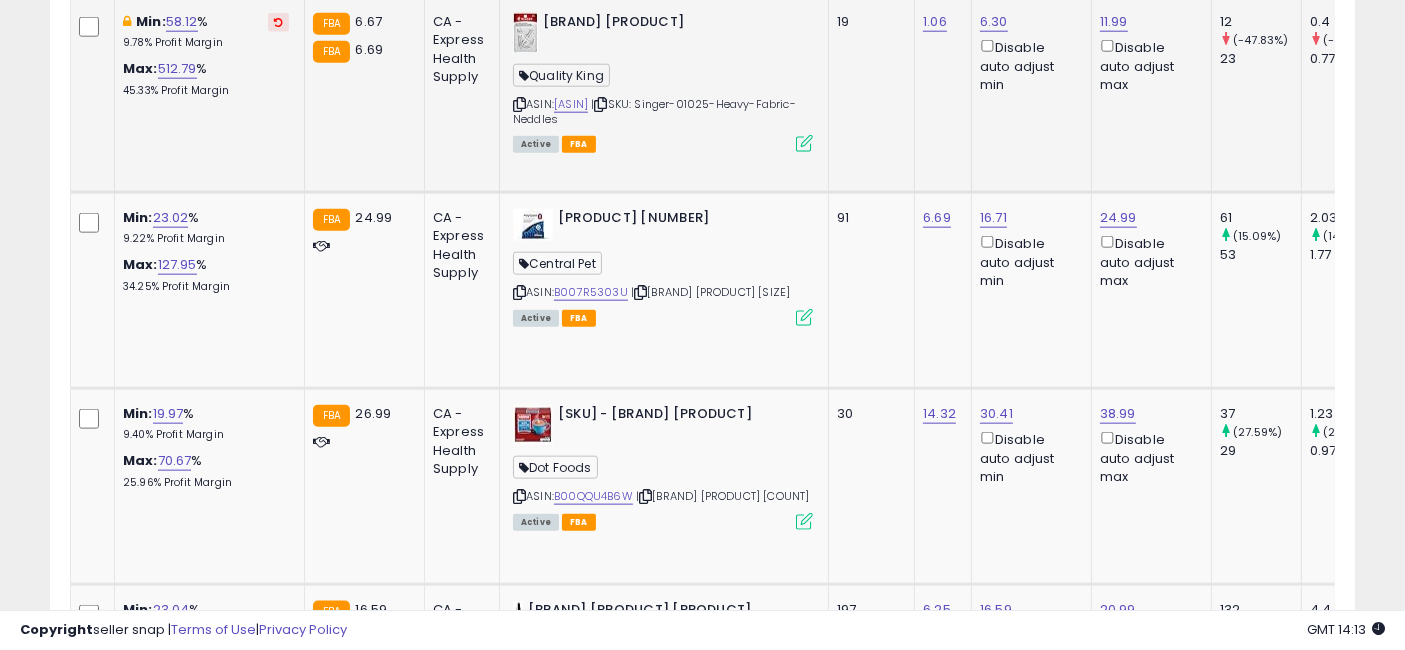 scroll, scrollTop: 2312, scrollLeft: 0, axis: vertical 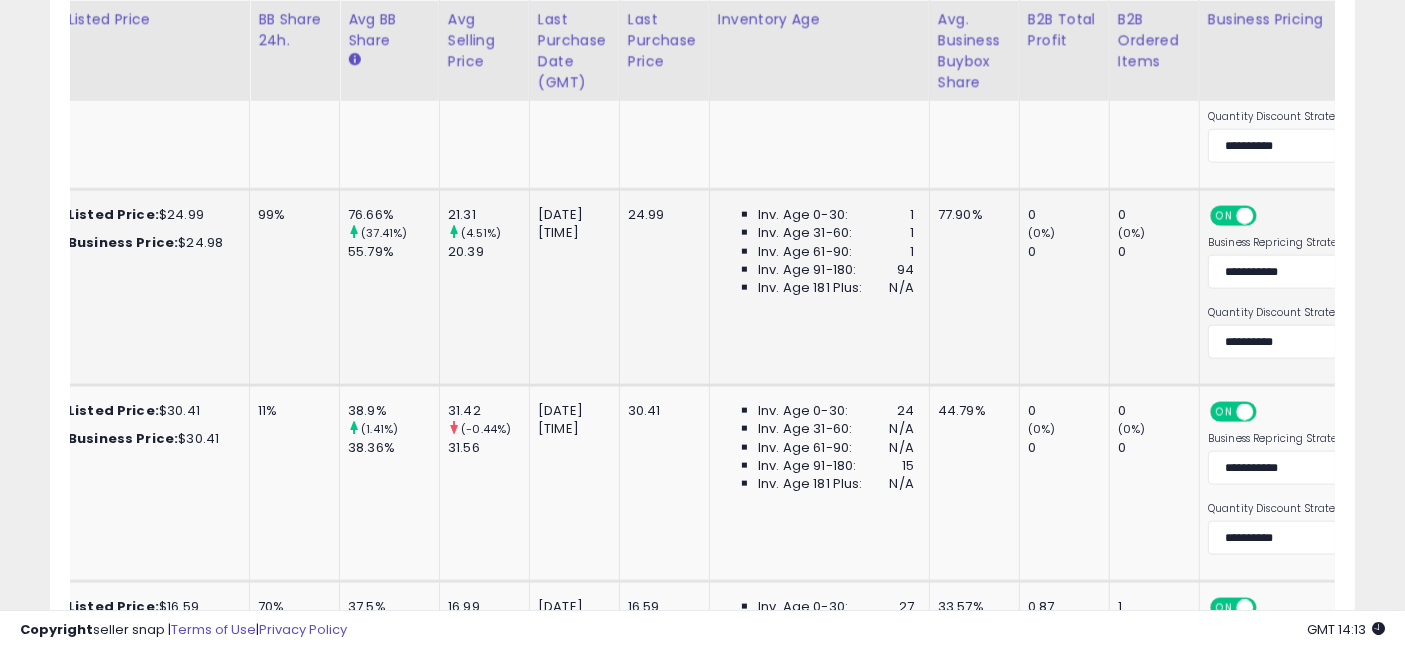 drag, startPoint x: 848, startPoint y: 305, endPoint x: 1293, endPoint y: 335, distance: 446.0101 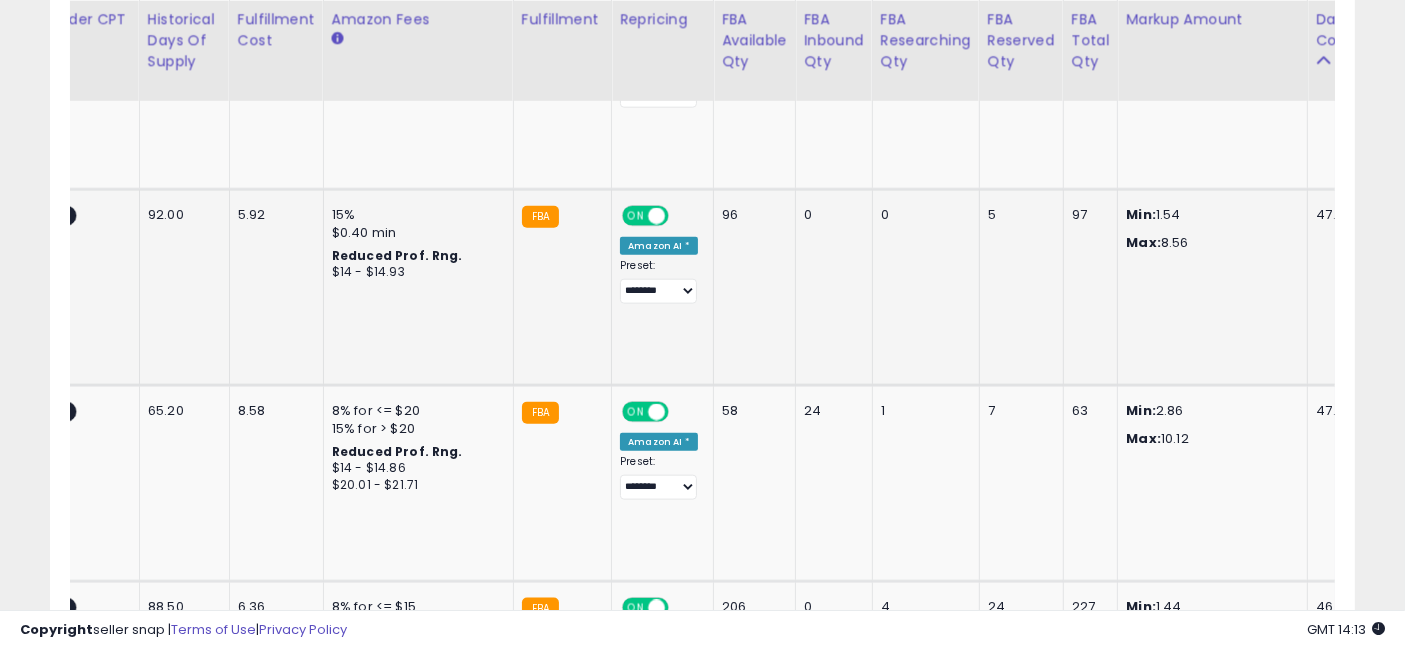 drag, startPoint x: 1198, startPoint y: 319, endPoint x: 1069, endPoint y: 307, distance: 129.55693 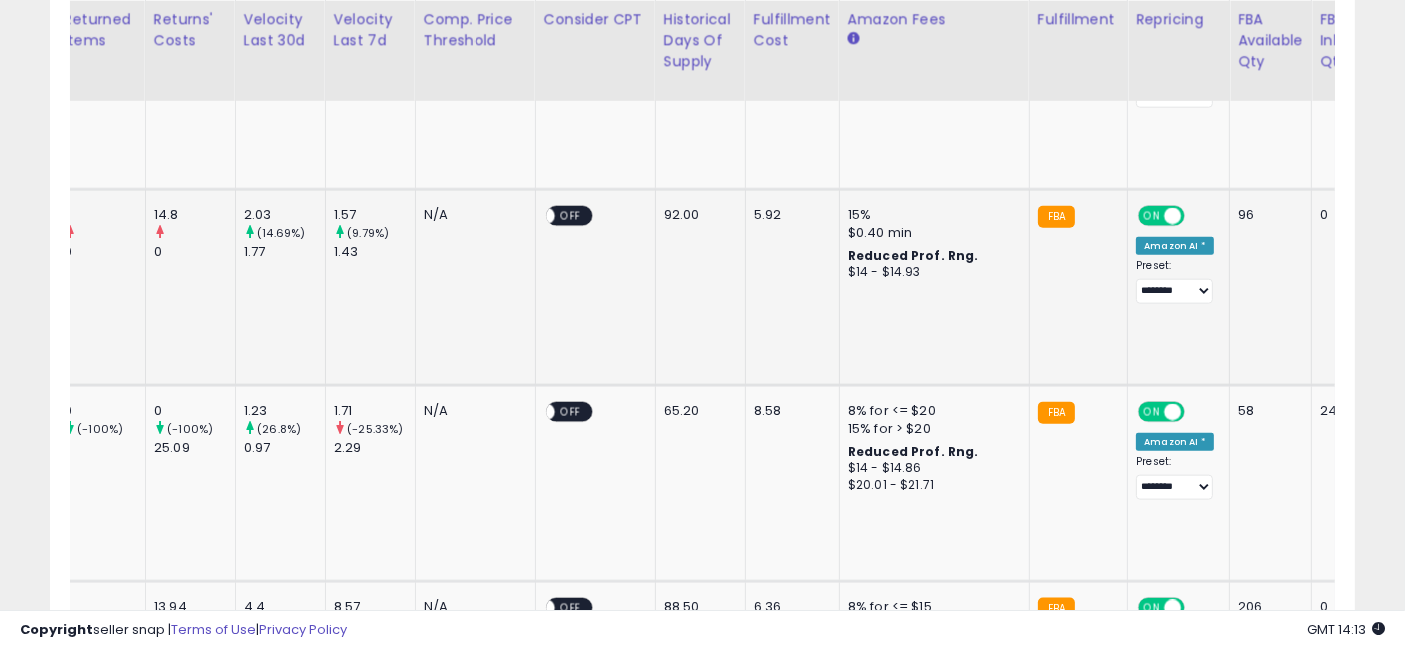 scroll, scrollTop: 0, scrollLeft: 1387, axis: horizontal 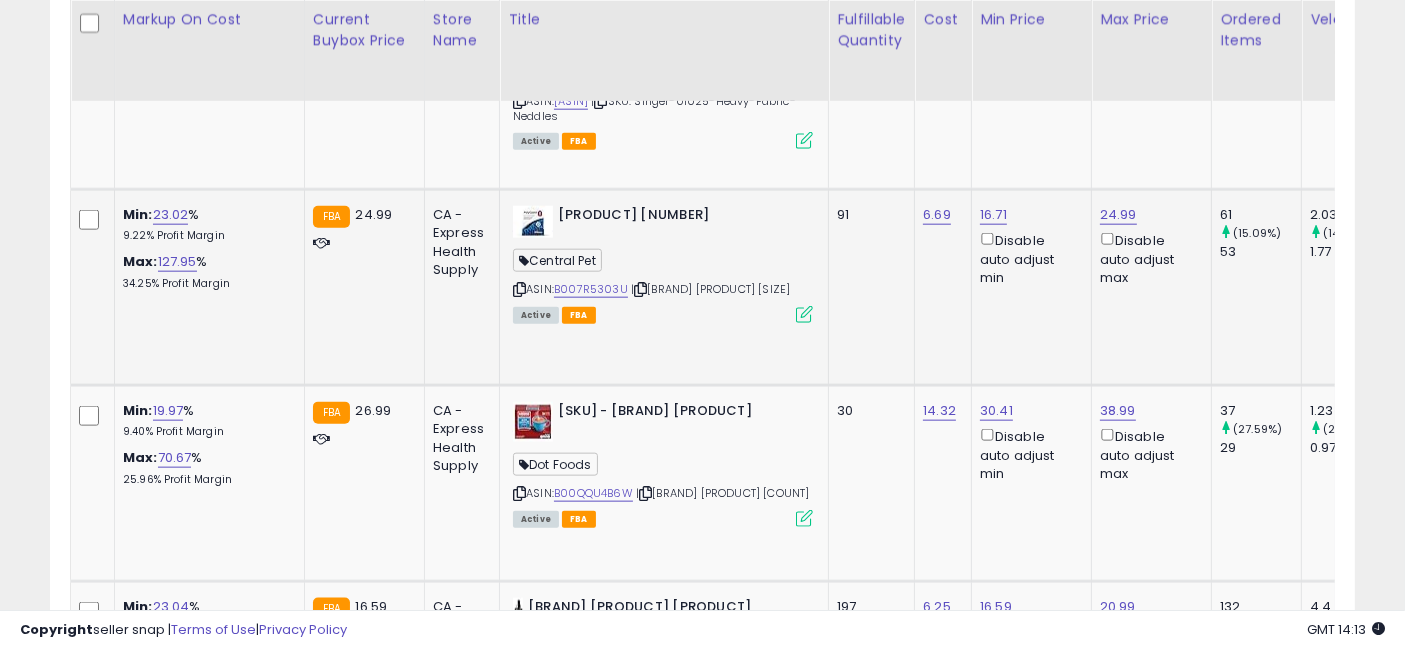 drag, startPoint x: 1094, startPoint y: 301, endPoint x: 513, endPoint y: 317, distance: 581.2203 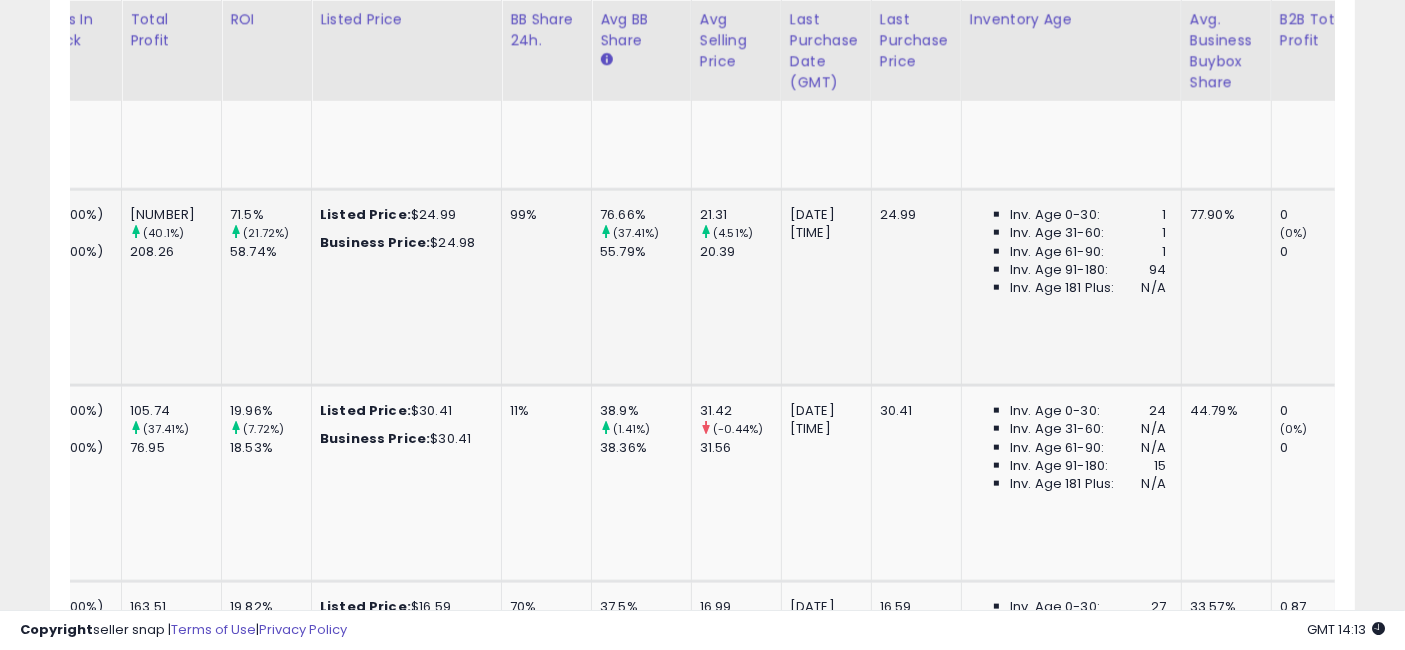drag, startPoint x: 841, startPoint y: 299, endPoint x: 1025, endPoint y: 318, distance: 184.97838 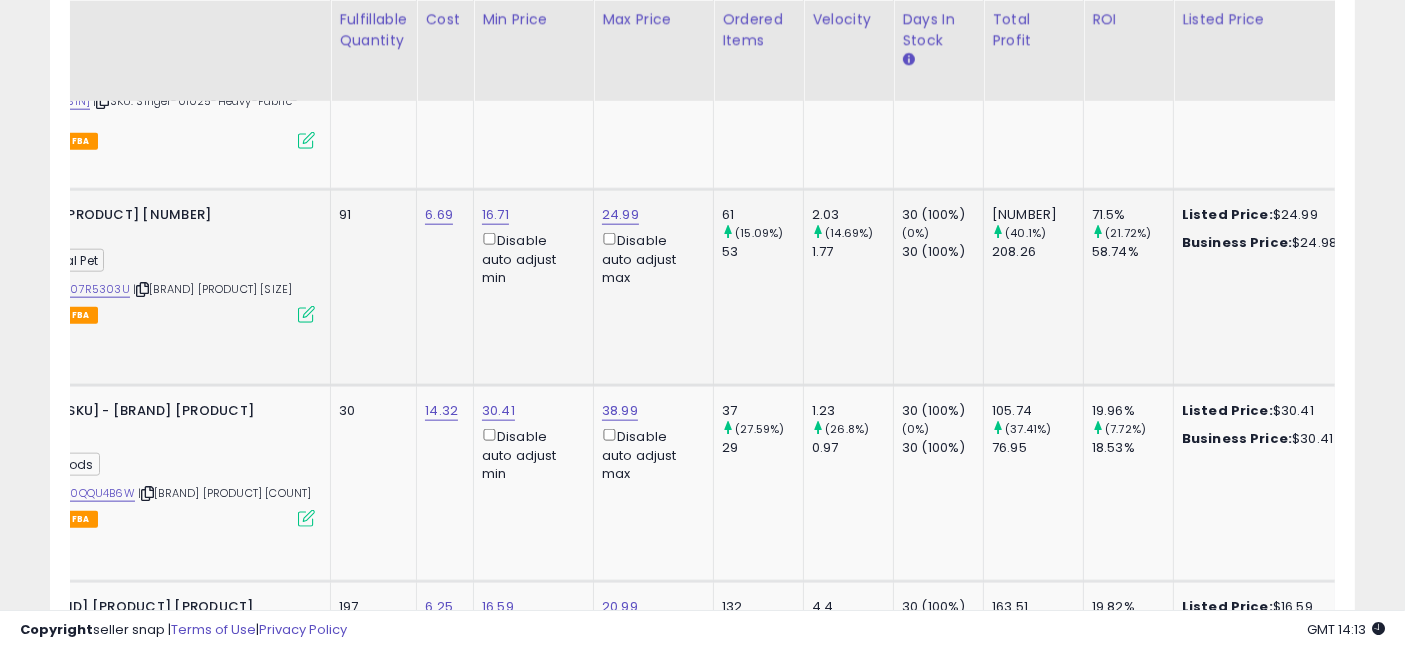 drag, startPoint x: 937, startPoint y: 323, endPoint x: 645, endPoint y: 330, distance: 292.0839 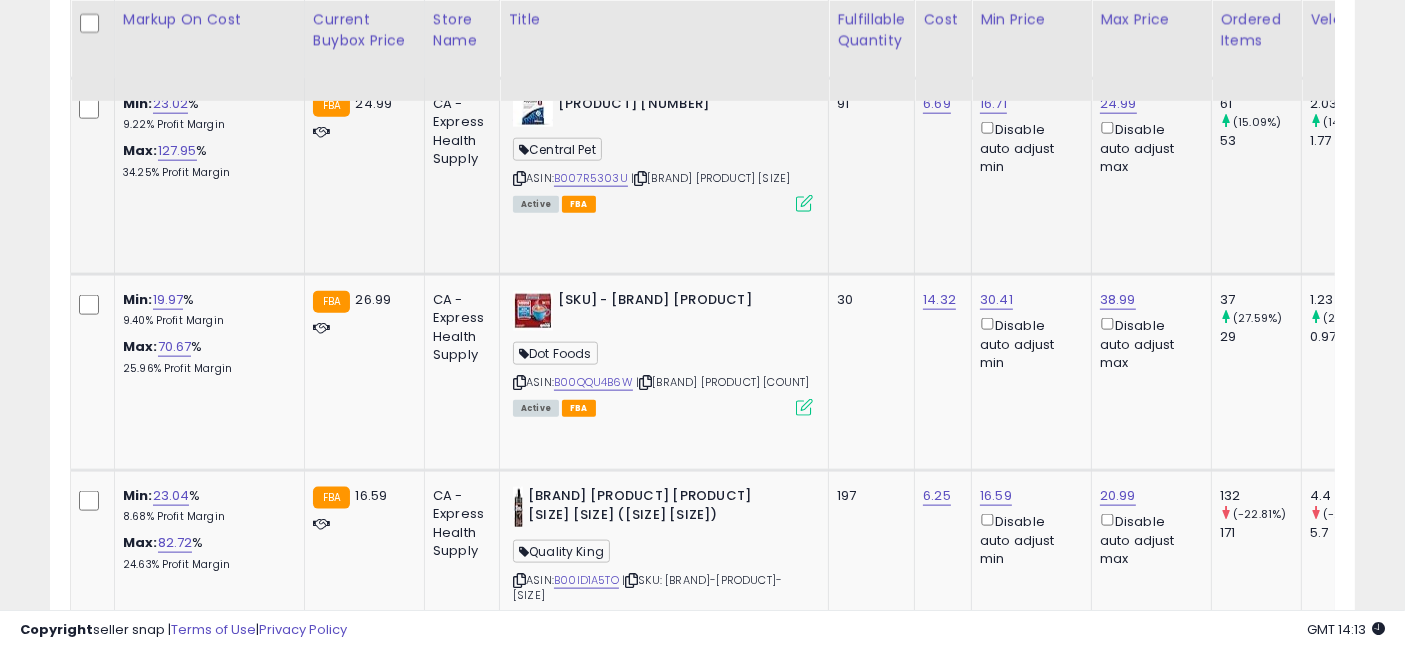 scroll, scrollTop: 2534, scrollLeft: 0, axis: vertical 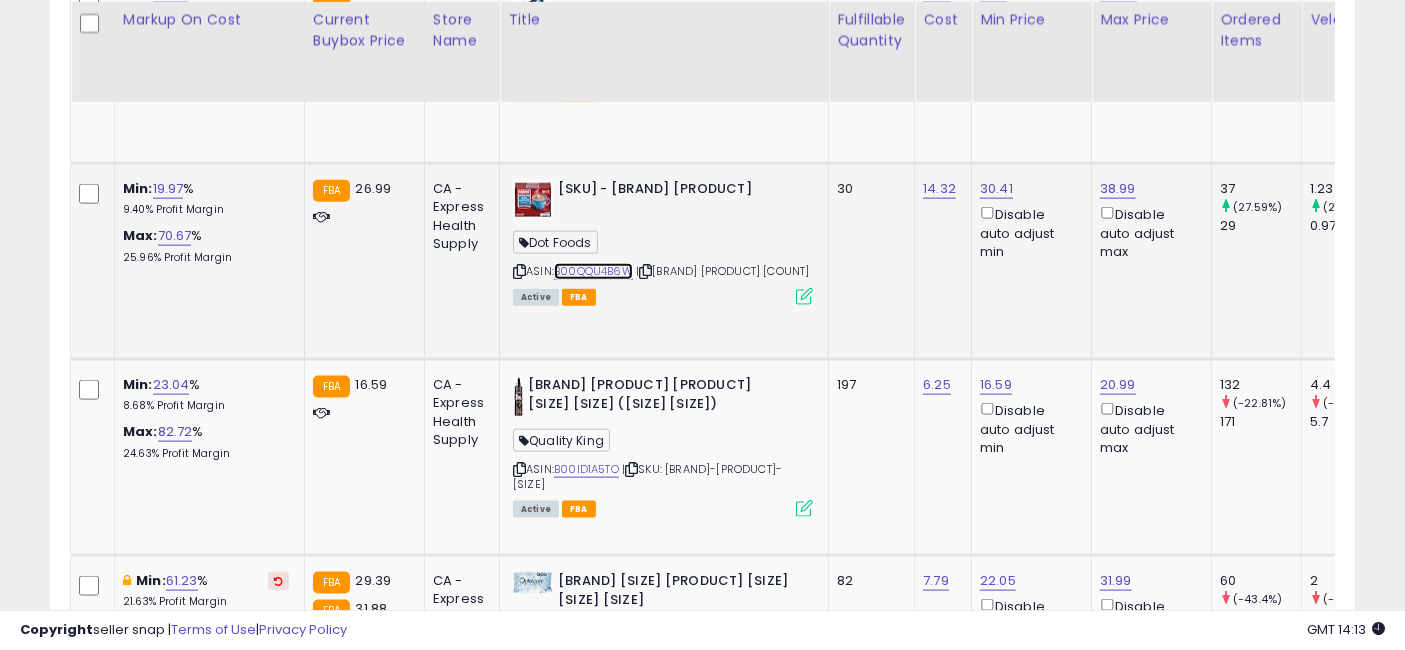click on "B00QQU4B6W" at bounding box center (593, 271) 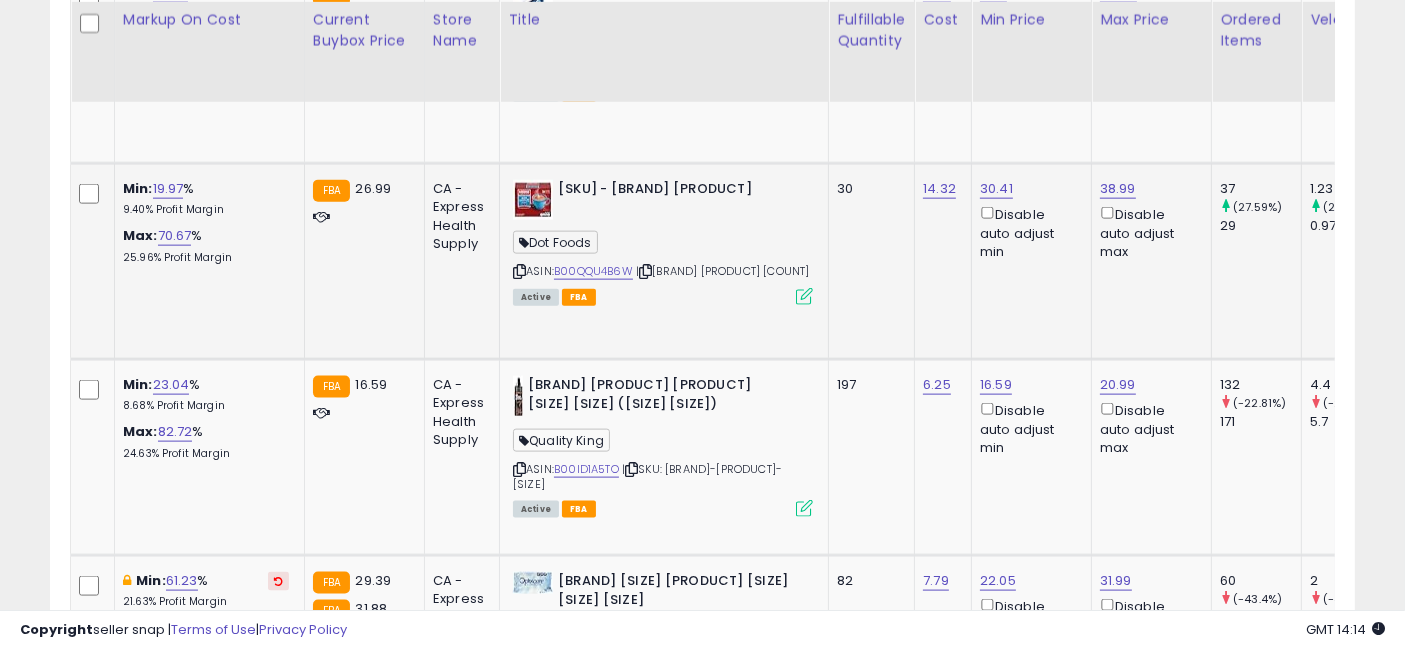 drag, startPoint x: 632, startPoint y: 299, endPoint x: 511, endPoint y: 189, distance: 163.52675 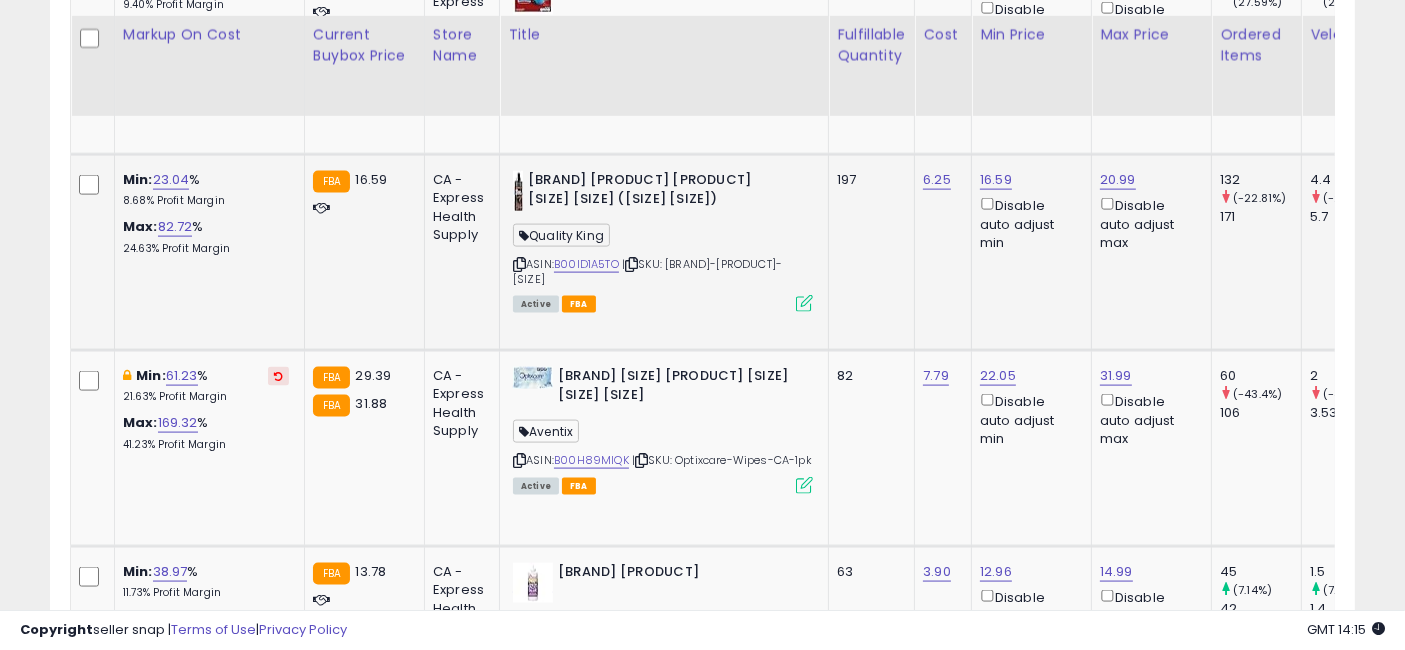 scroll, scrollTop: 2757, scrollLeft: 0, axis: vertical 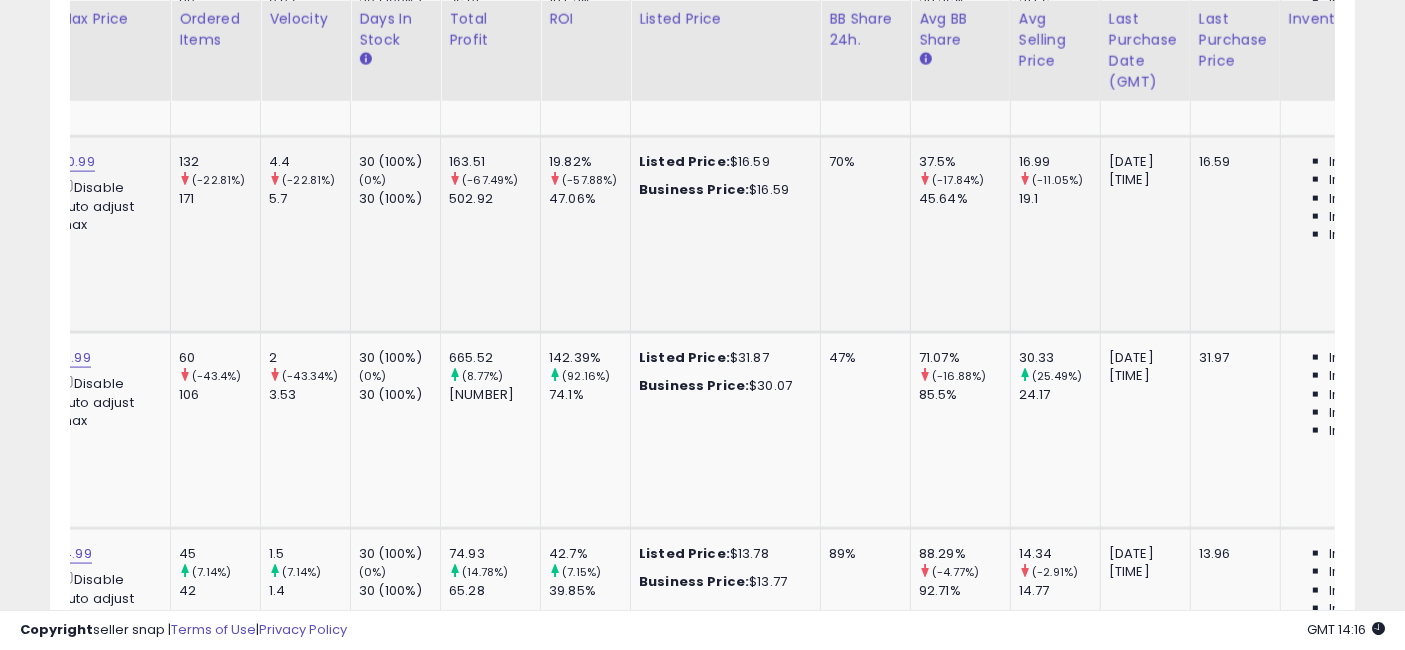 drag, startPoint x: 990, startPoint y: 264, endPoint x: 1087, endPoint y: 270, distance: 97.18539 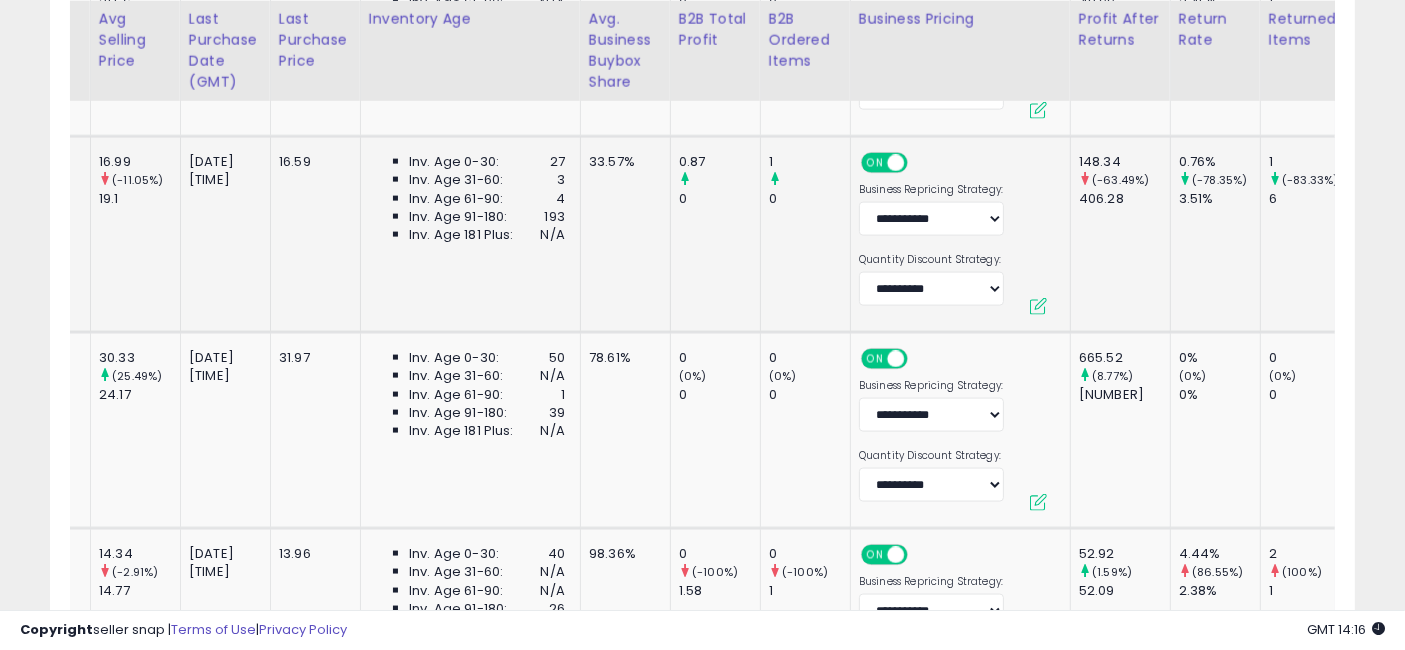 scroll, scrollTop: 0, scrollLeft: 1920, axis: horizontal 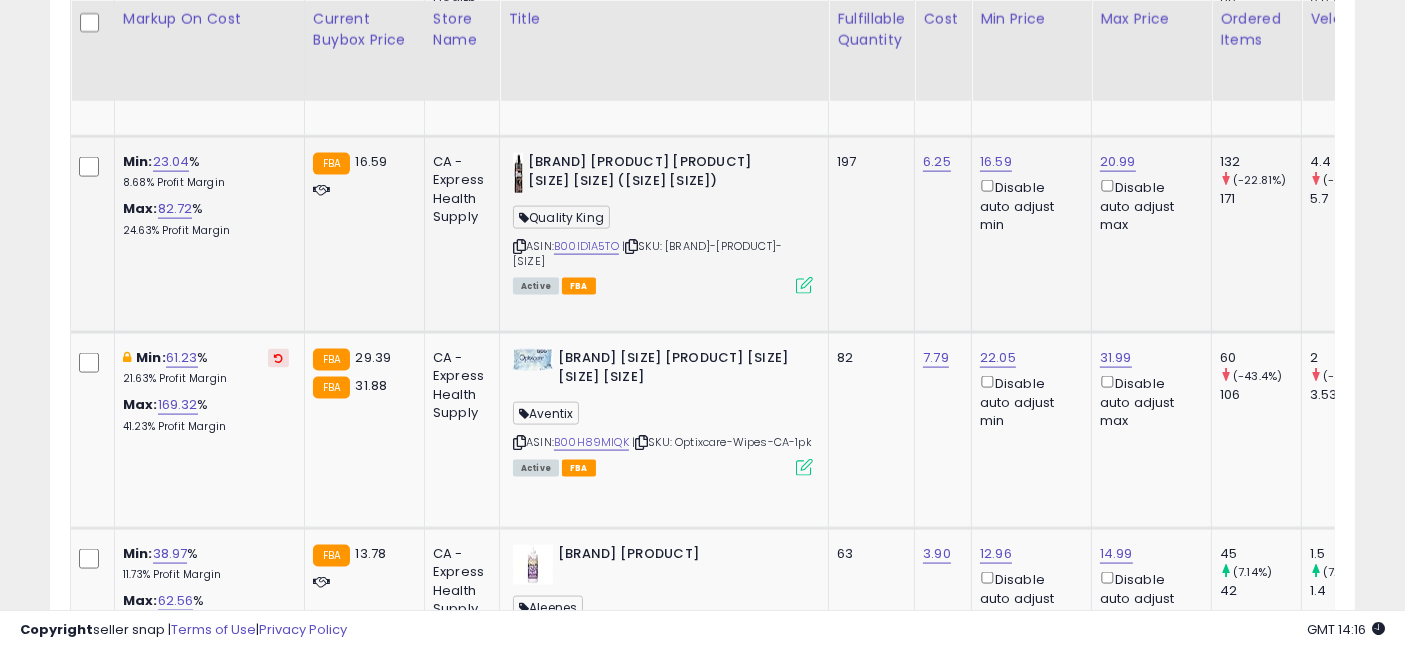 drag, startPoint x: 1194, startPoint y: 255, endPoint x: 668, endPoint y: 244, distance: 526.115 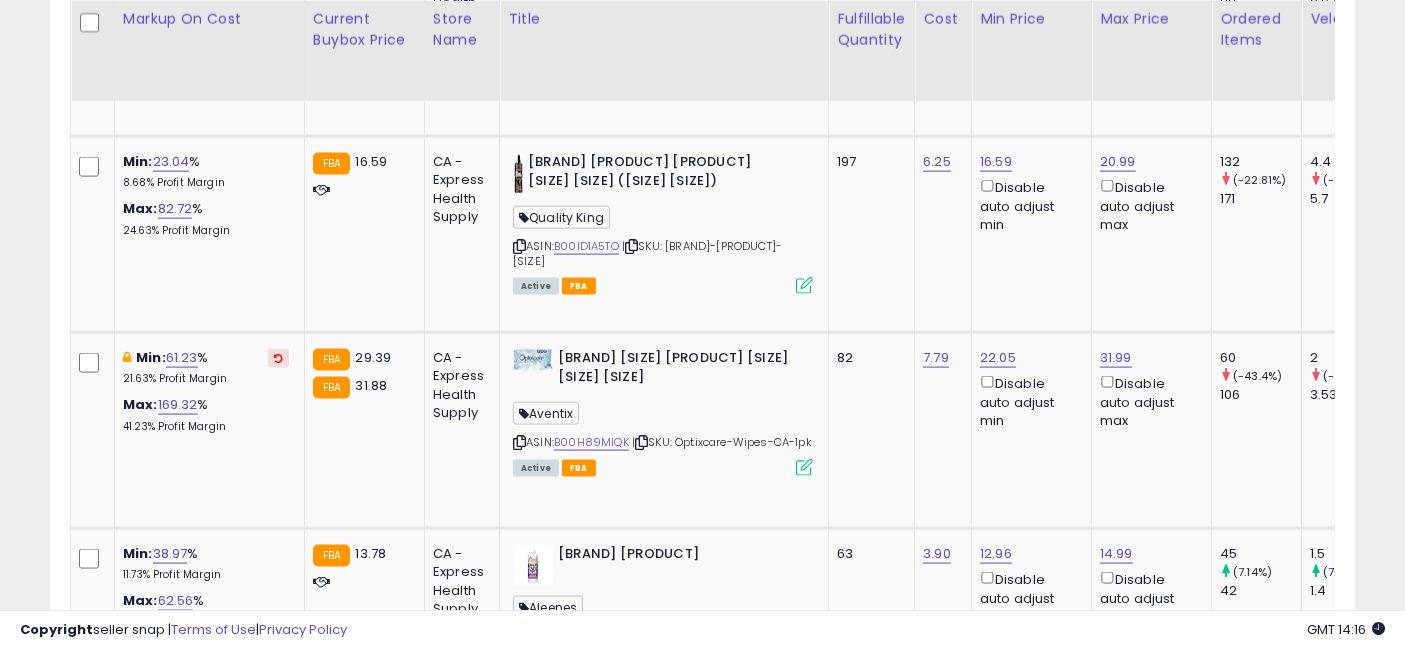 scroll, scrollTop: 0, scrollLeft: 3682, axis: horizontal 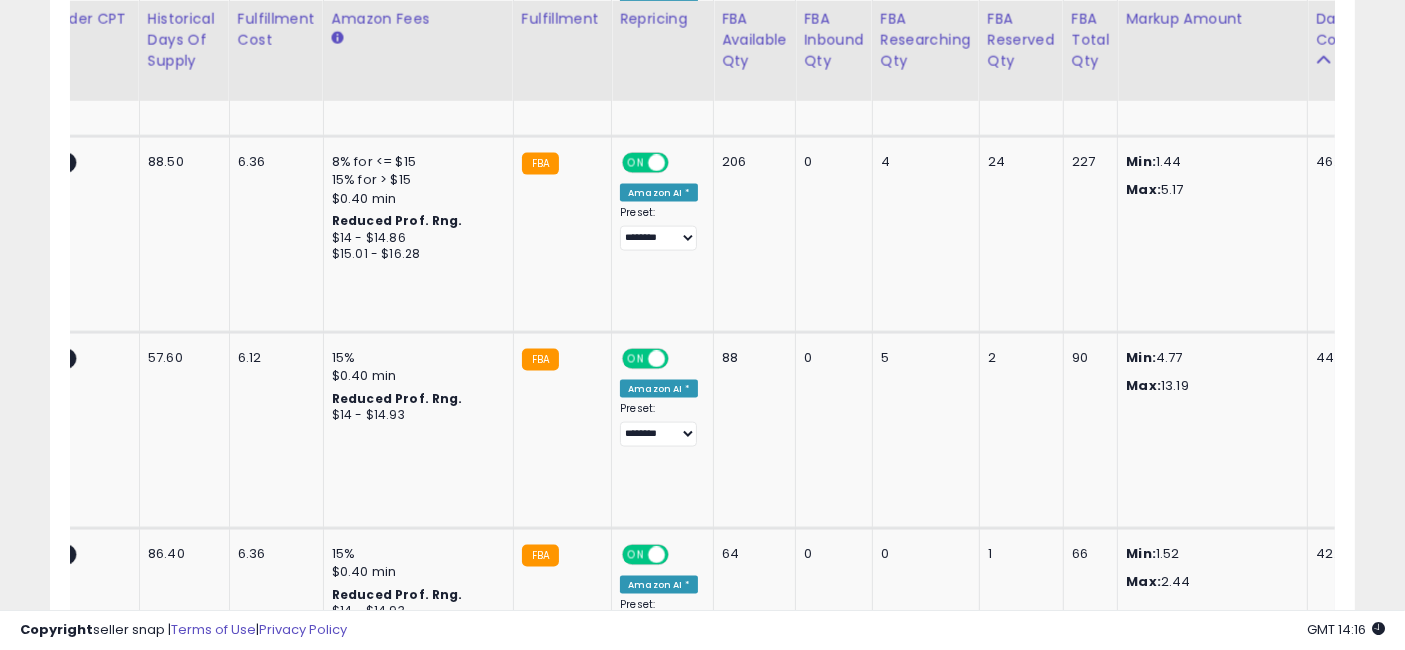 drag, startPoint x: 871, startPoint y: 250, endPoint x: 1421, endPoint y: 254, distance: 550.0145 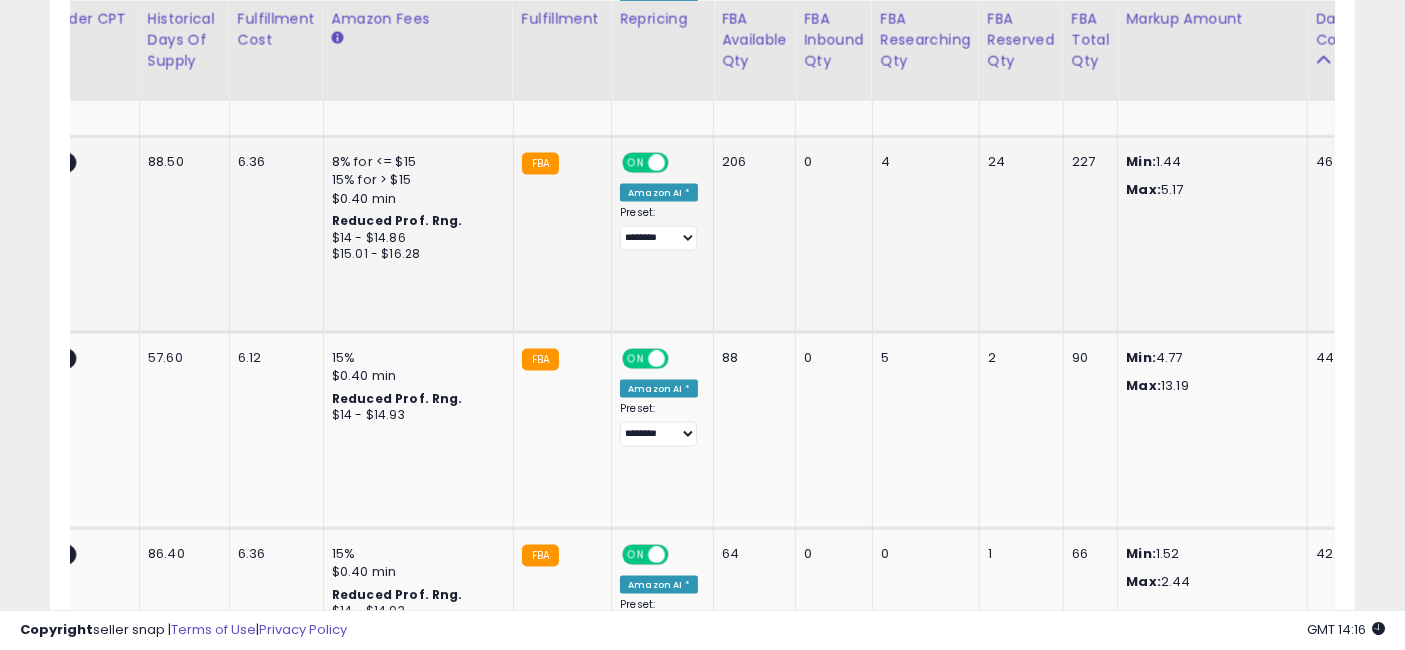 drag, startPoint x: 1171, startPoint y: 254, endPoint x: 758, endPoint y: 284, distance: 414.08817 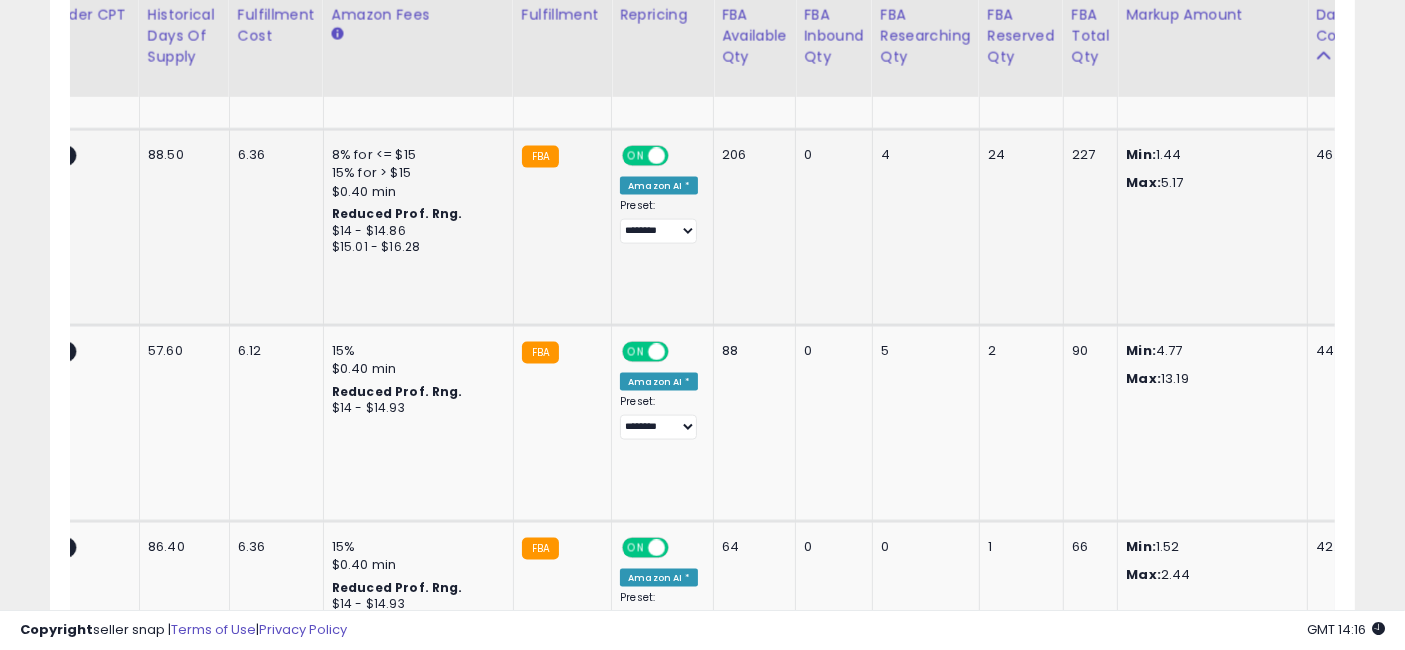 scroll, scrollTop: 2765, scrollLeft: 0, axis: vertical 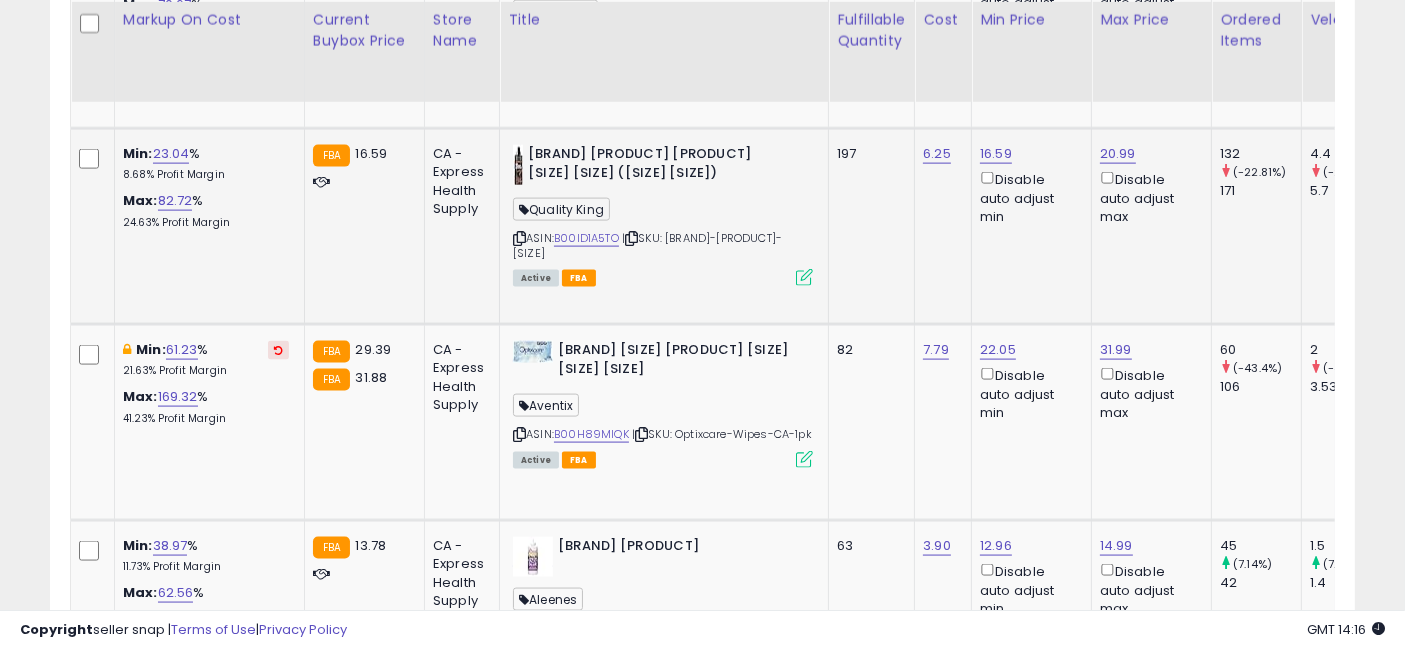drag, startPoint x: 911, startPoint y: 255, endPoint x: 684, endPoint y: 250, distance: 227.05505 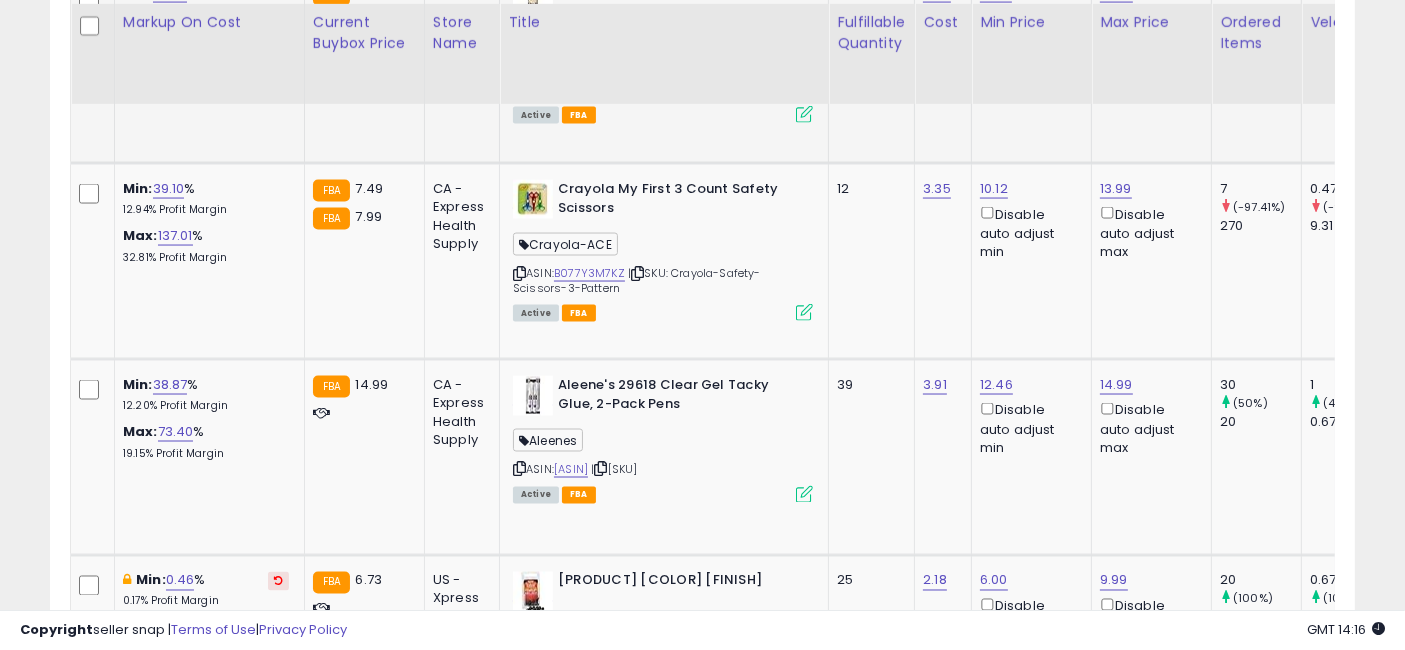 scroll, scrollTop: 3321, scrollLeft: 0, axis: vertical 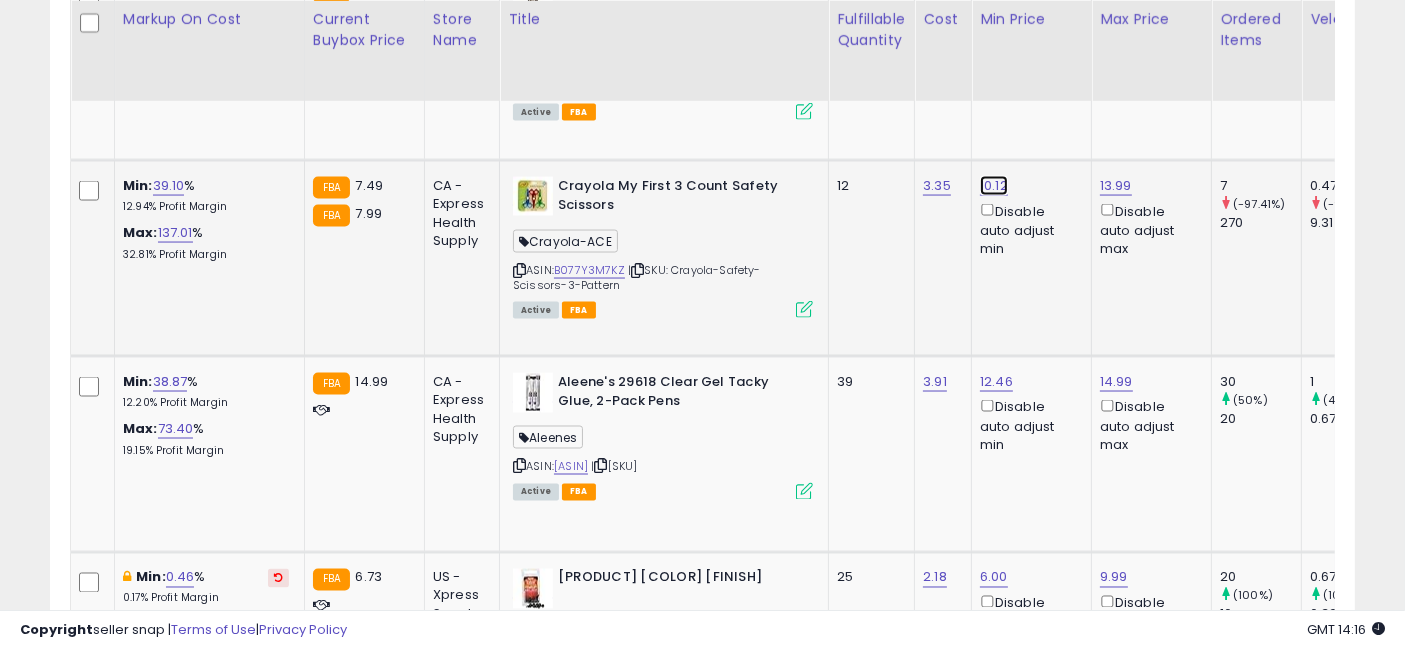 click on "10.12" at bounding box center [998, -2176] 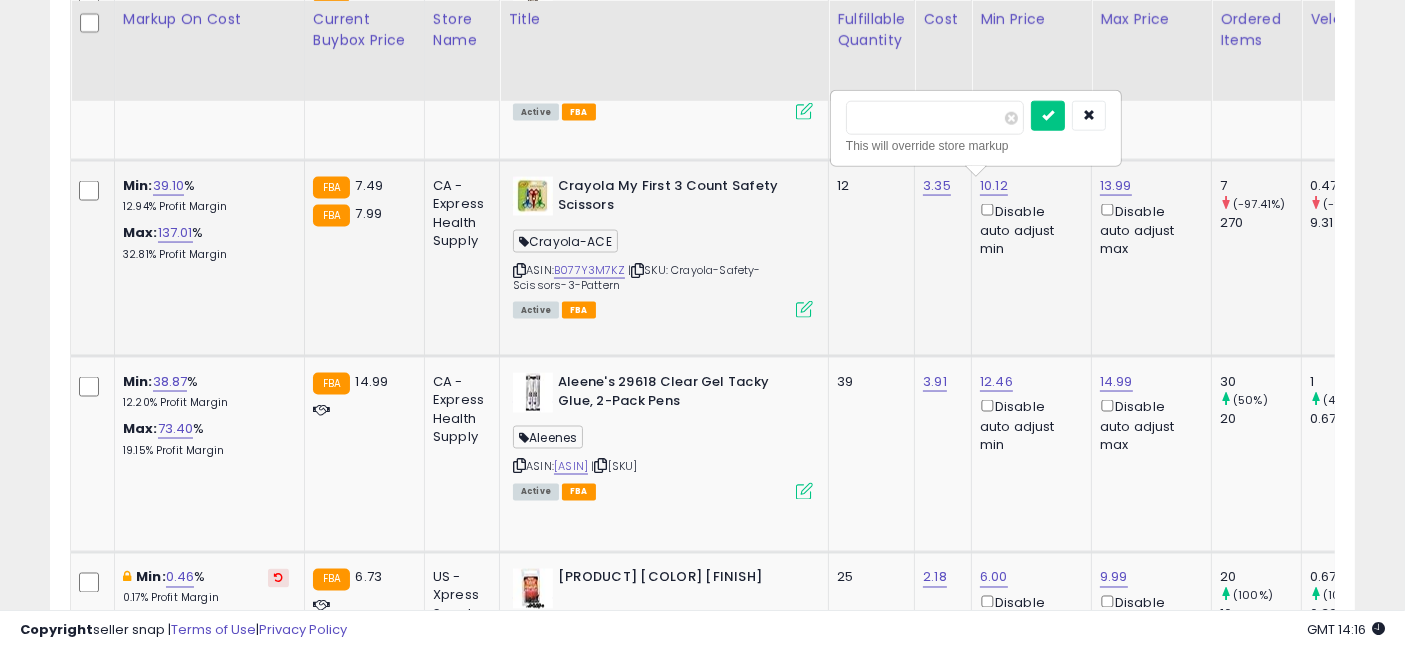 click on "*****" at bounding box center [935, 118] 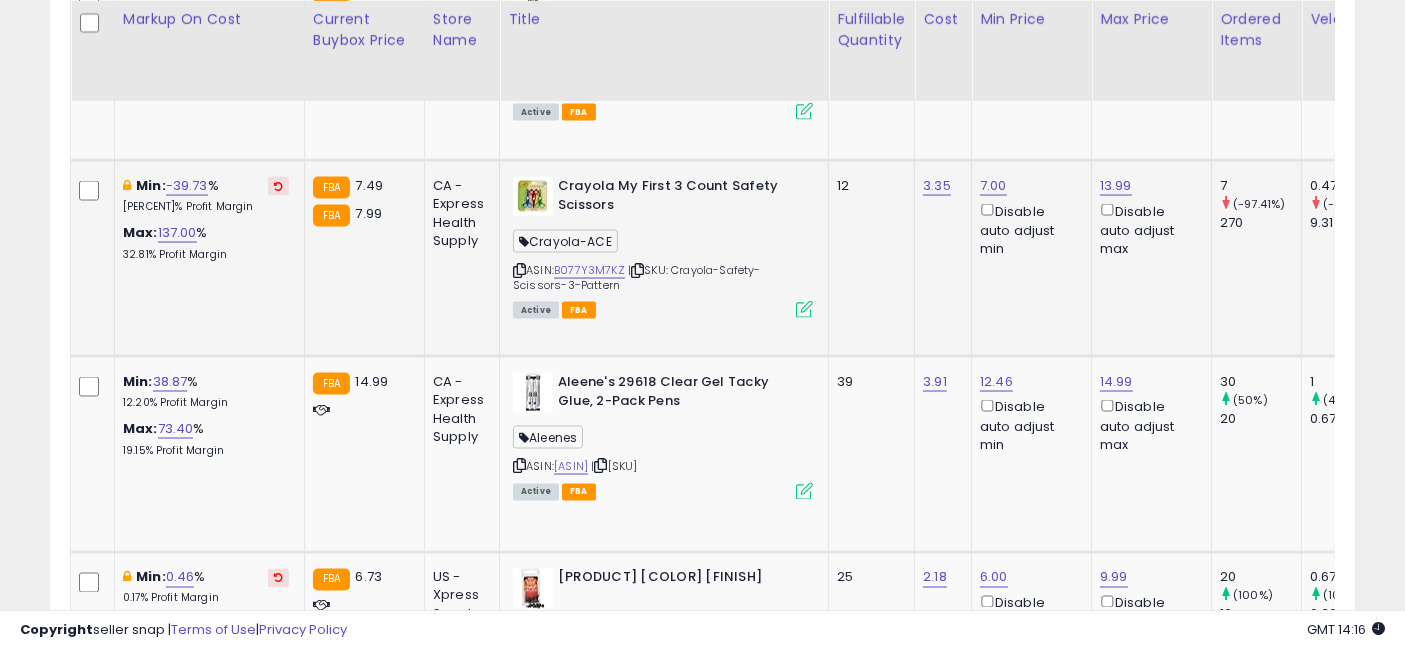 scroll, scrollTop: 0, scrollLeft: 82, axis: horizontal 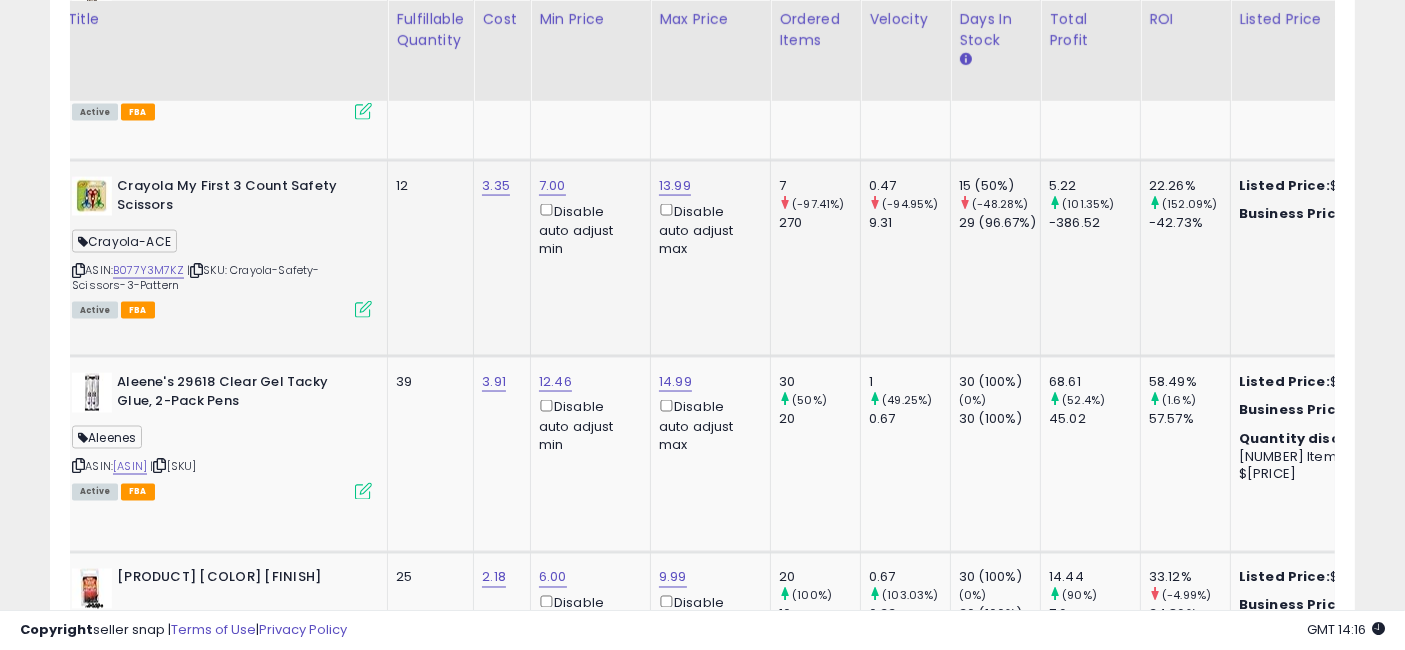drag, startPoint x: 972, startPoint y: 257, endPoint x: 1083, endPoint y: 274, distance: 112.29426 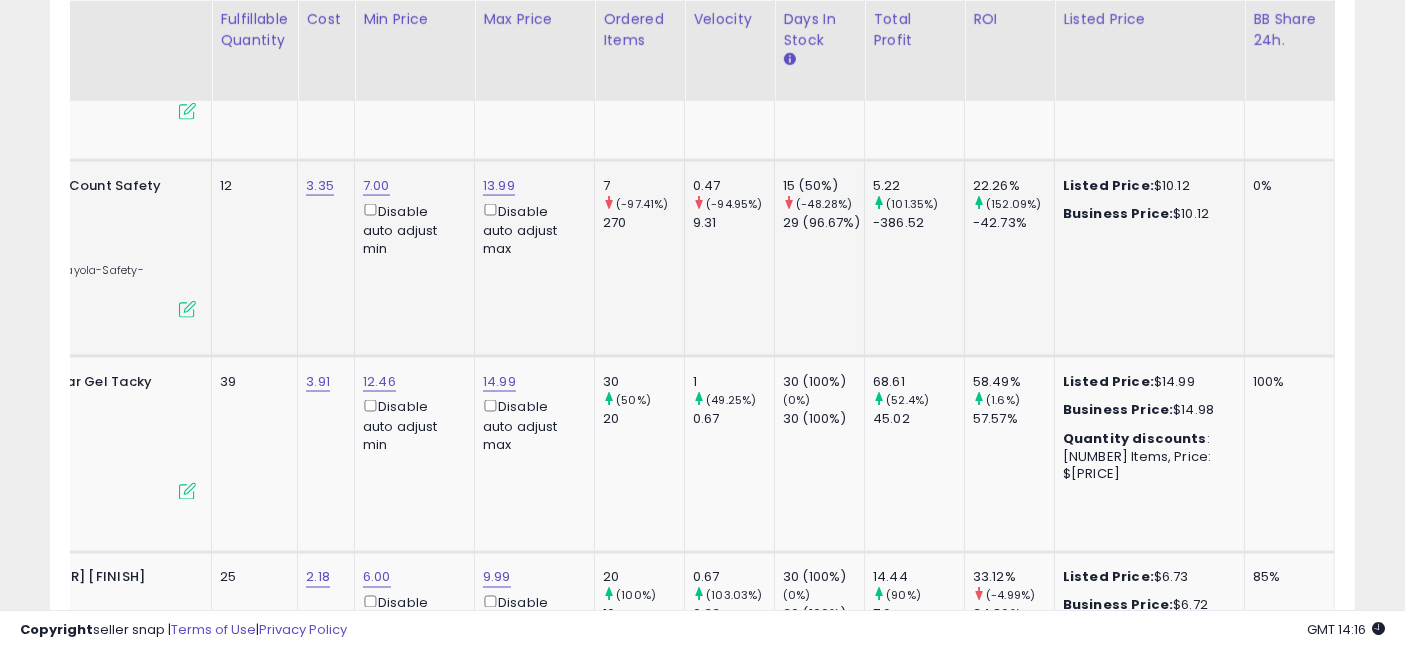 scroll, scrollTop: 0, scrollLeft: 1036, axis: horizontal 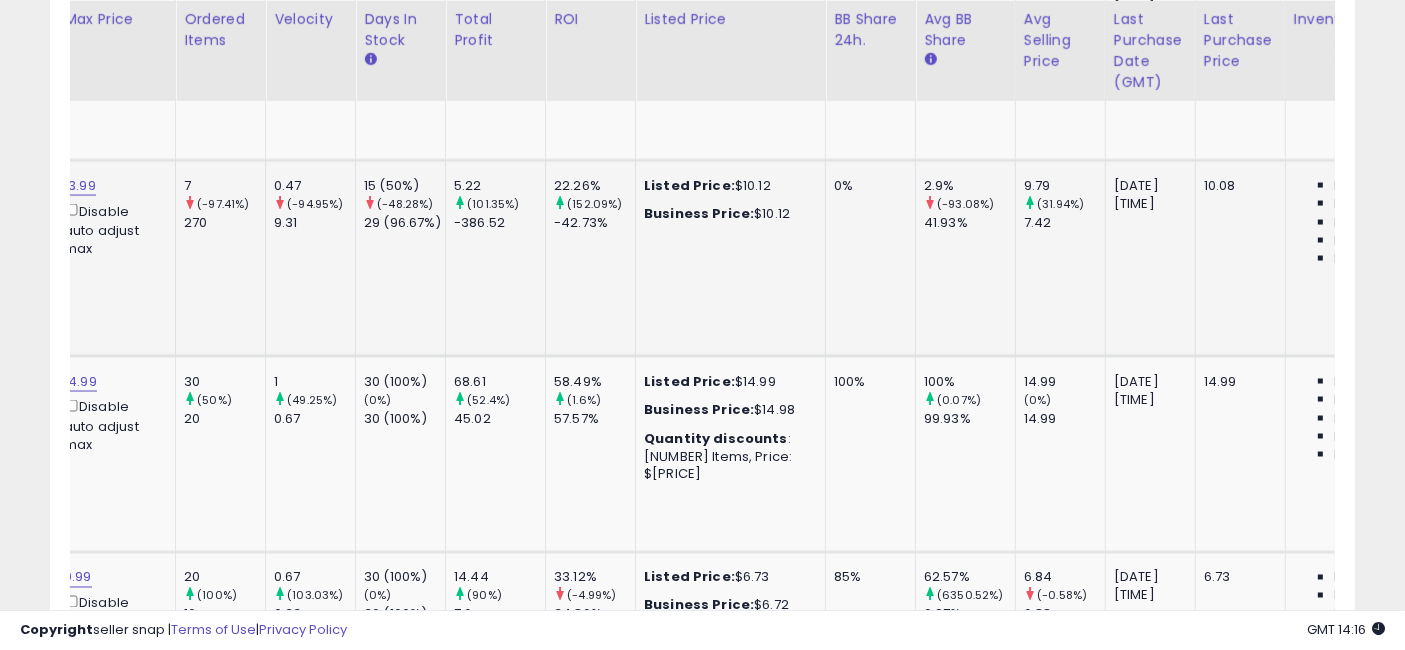 drag, startPoint x: 579, startPoint y: 310, endPoint x: 757, endPoint y: 325, distance: 178.6309 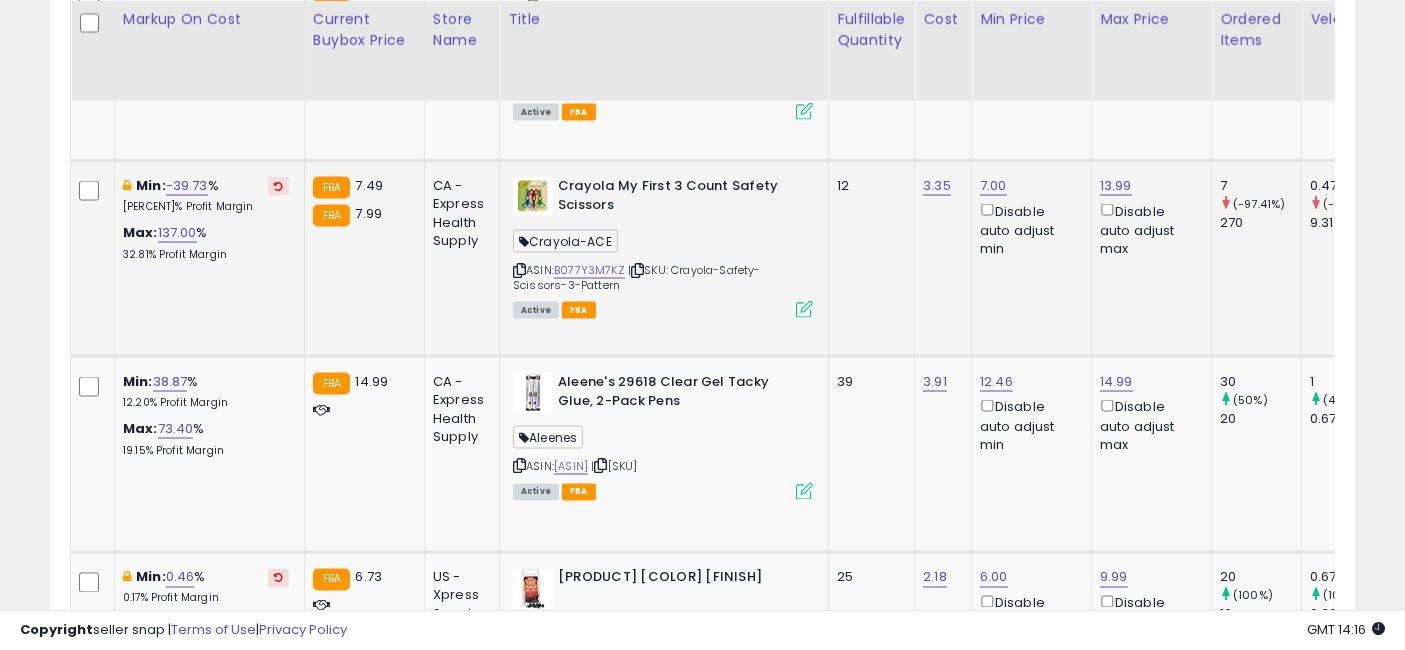 drag, startPoint x: 911, startPoint y: 297, endPoint x: 575, endPoint y: 282, distance: 336.33466 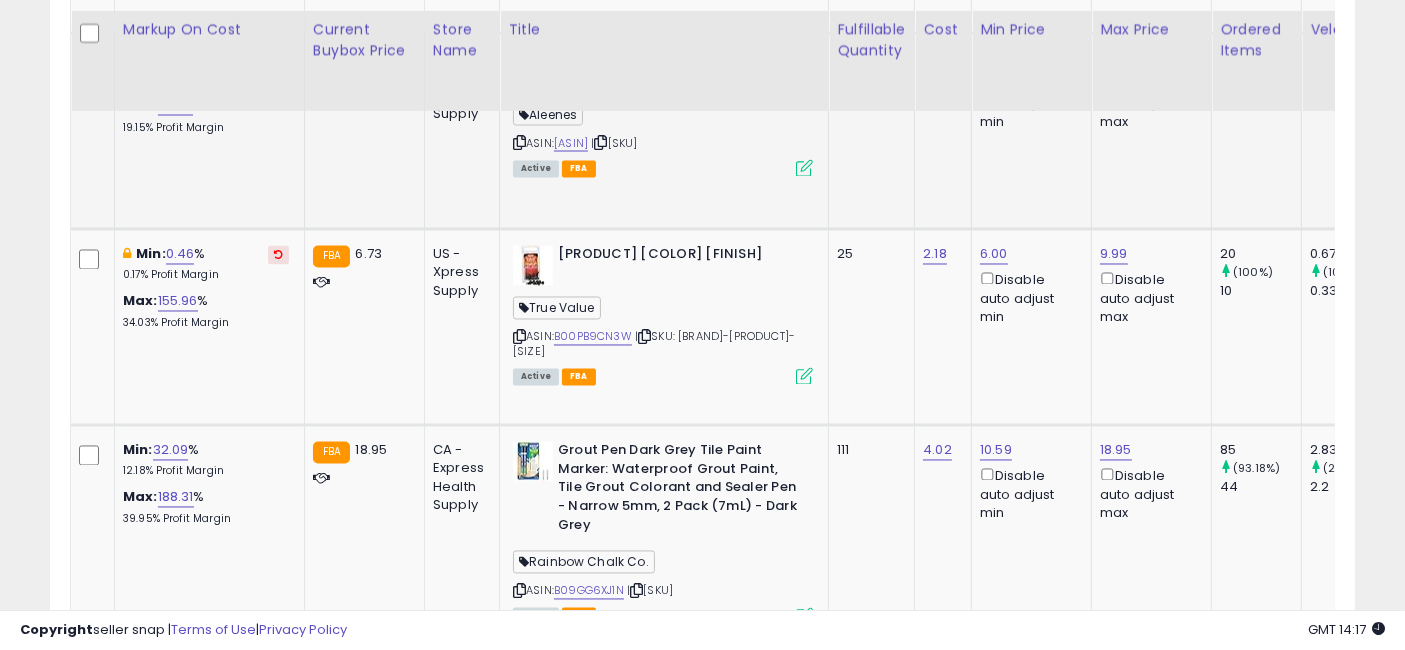 scroll, scrollTop: 3654, scrollLeft: 0, axis: vertical 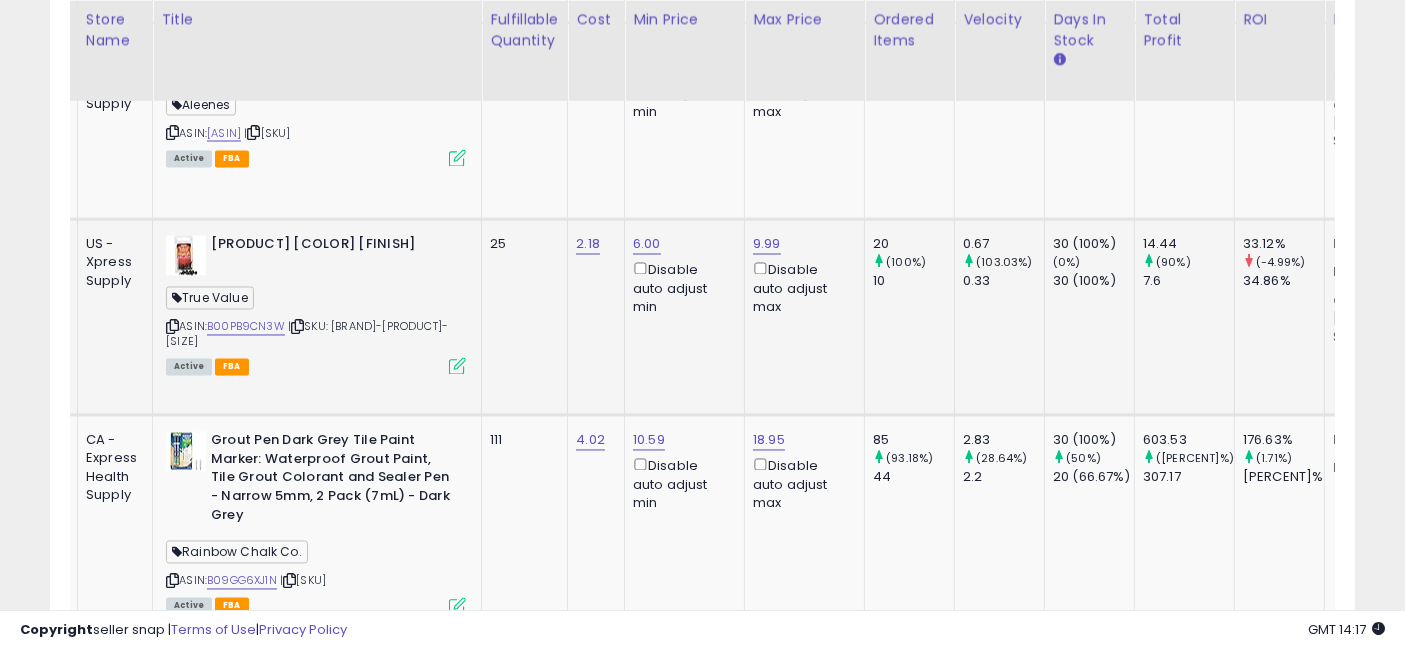 drag, startPoint x: 889, startPoint y: 315, endPoint x: 968, endPoint y: 329, distance: 80.23092 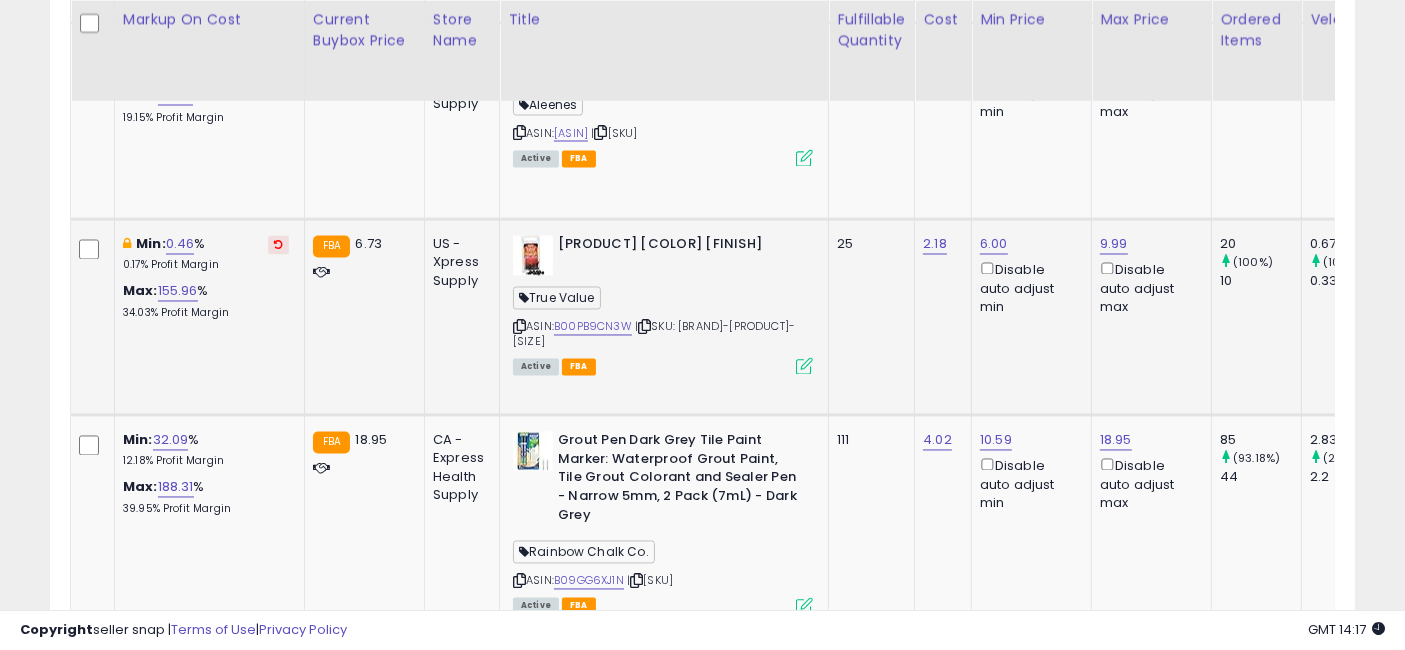 drag, startPoint x: 985, startPoint y: 360, endPoint x: 816, endPoint y: 359, distance: 169.00296 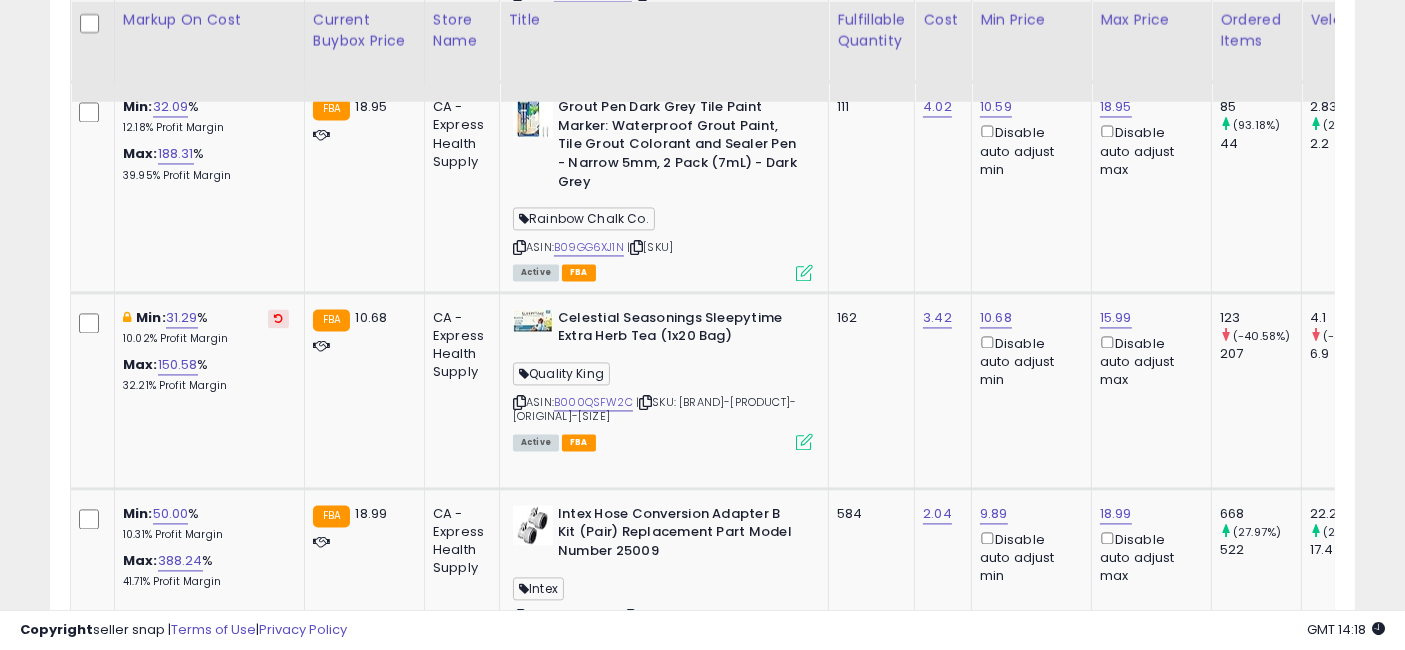 scroll, scrollTop: 4099, scrollLeft: 0, axis: vertical 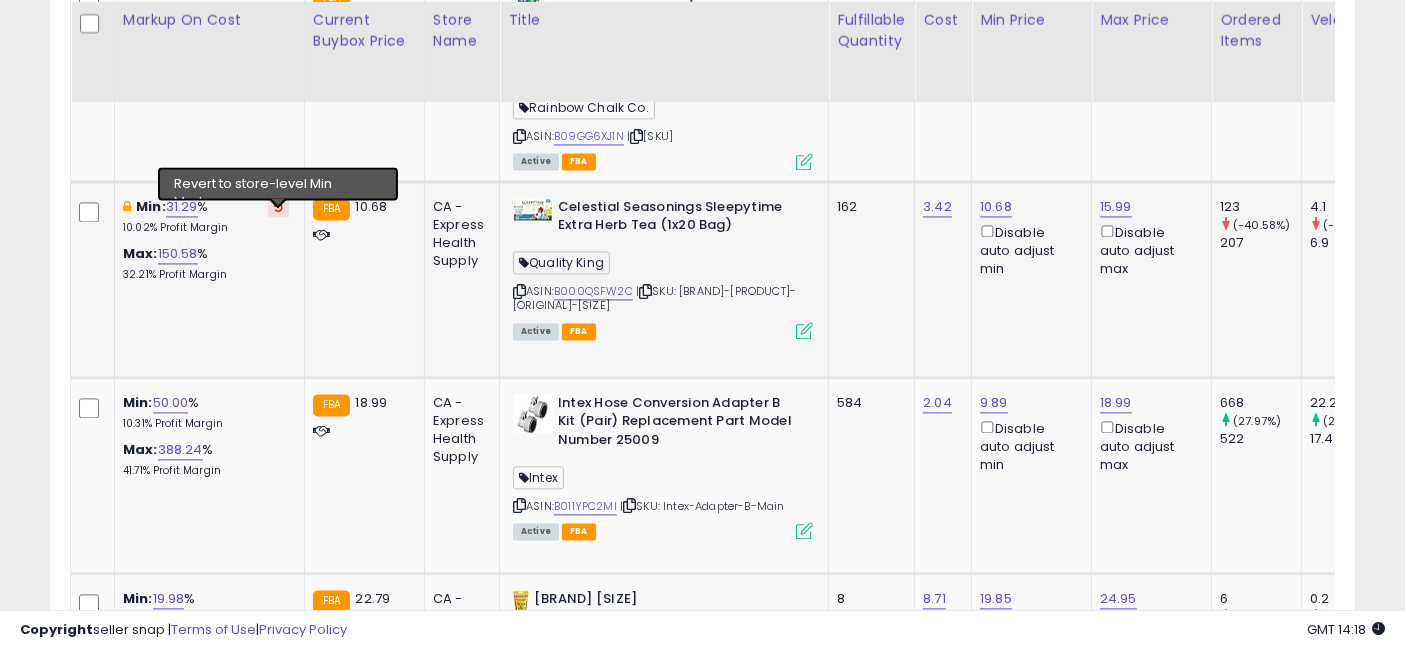 click at bounding box center (278, 207) 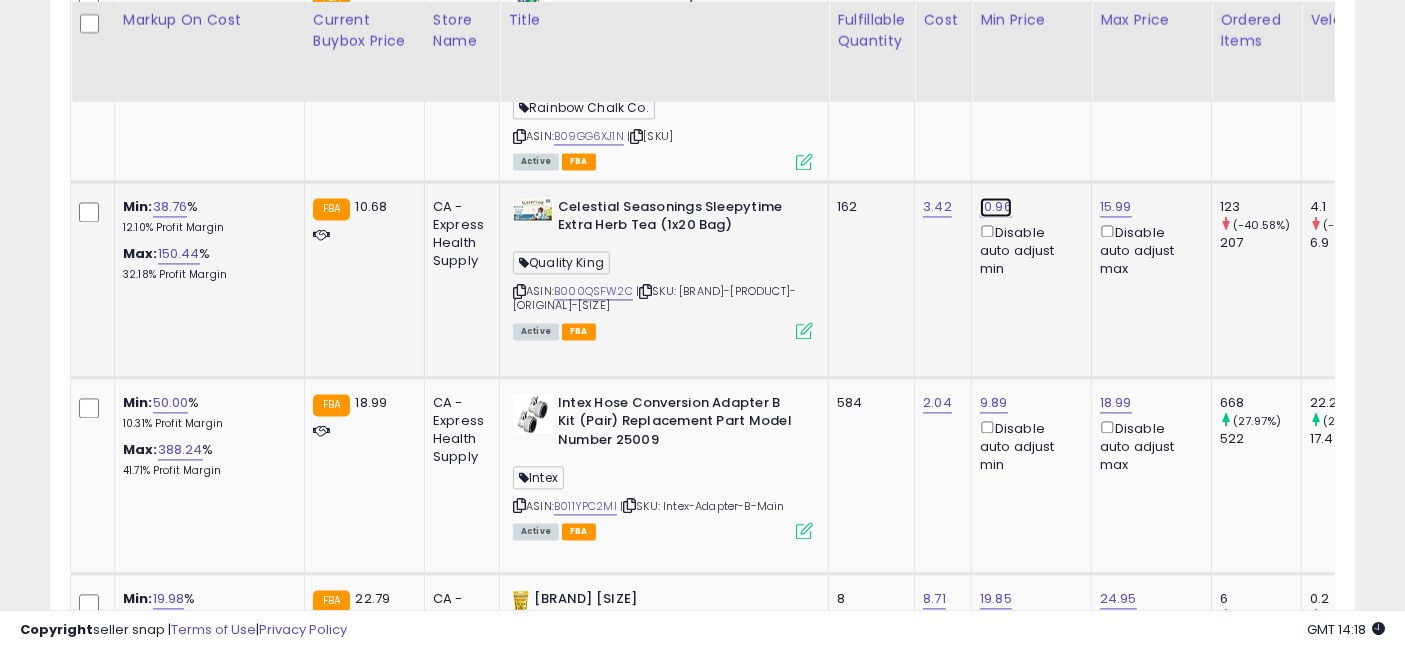 click on "10.96" at bounding box center (998, -2954) 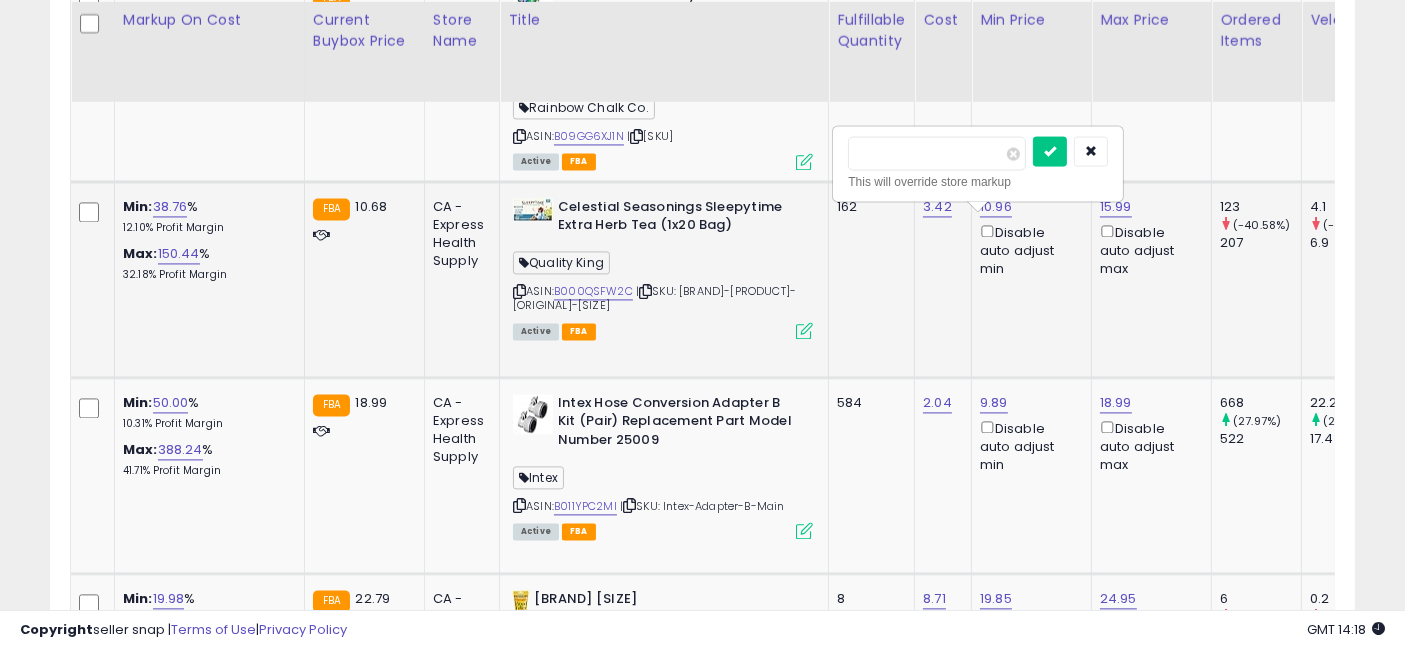 click on "*****" at bounding box center [937, 153] 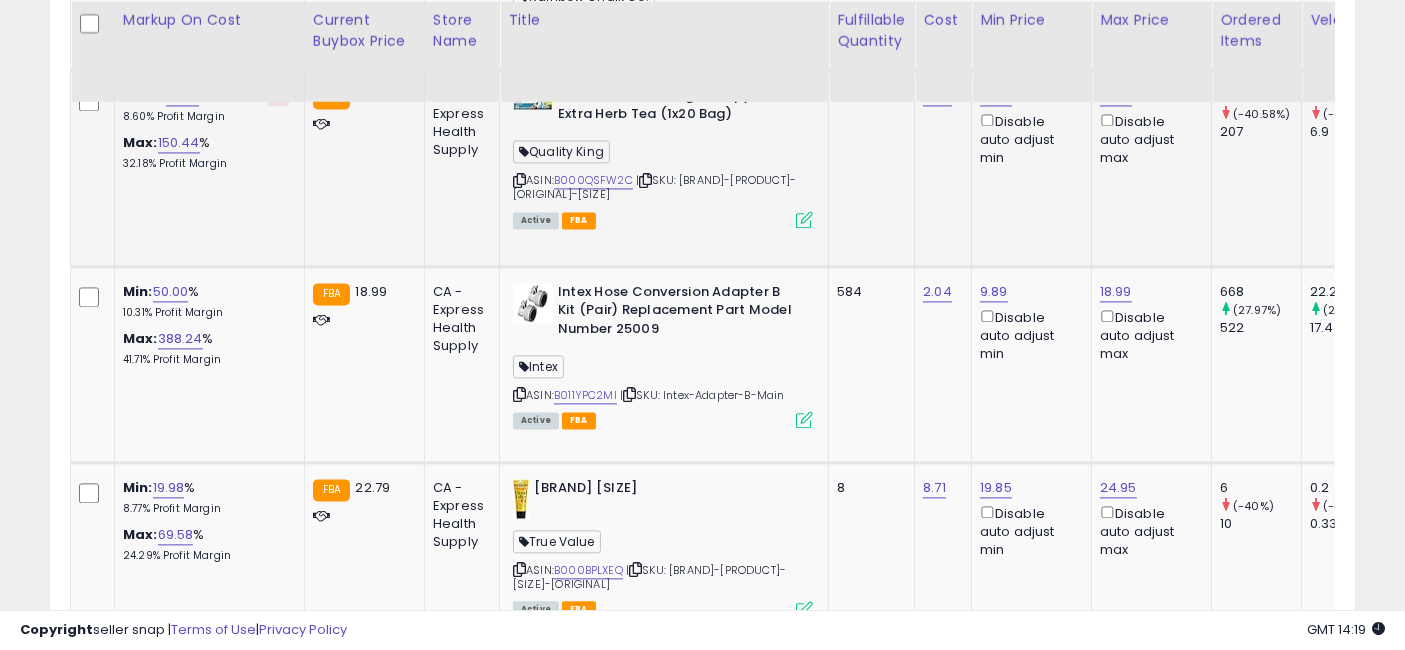scroll, scrollTop: 4321, scrollLeft: 0, axis: vertical 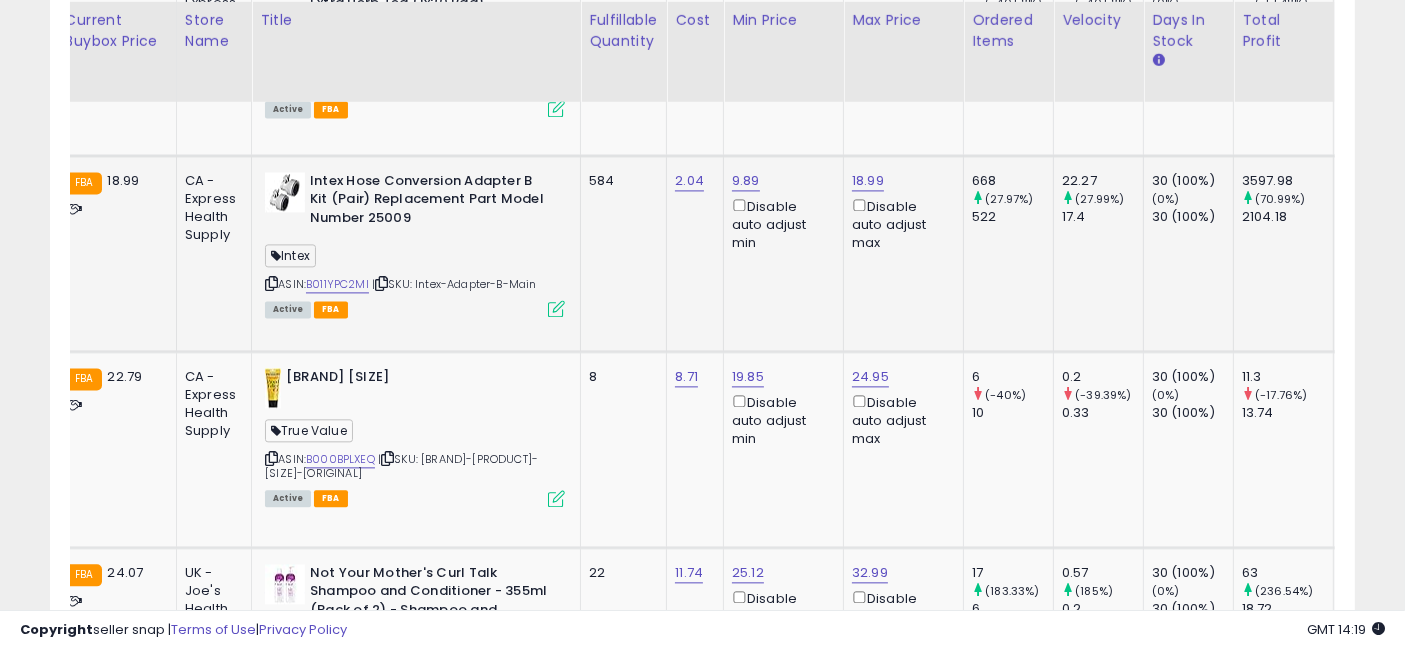 drag, startPoint x: 909, startPoint y: 287, endPoint x: 989, endPoint y: 292, distance: 80.1561 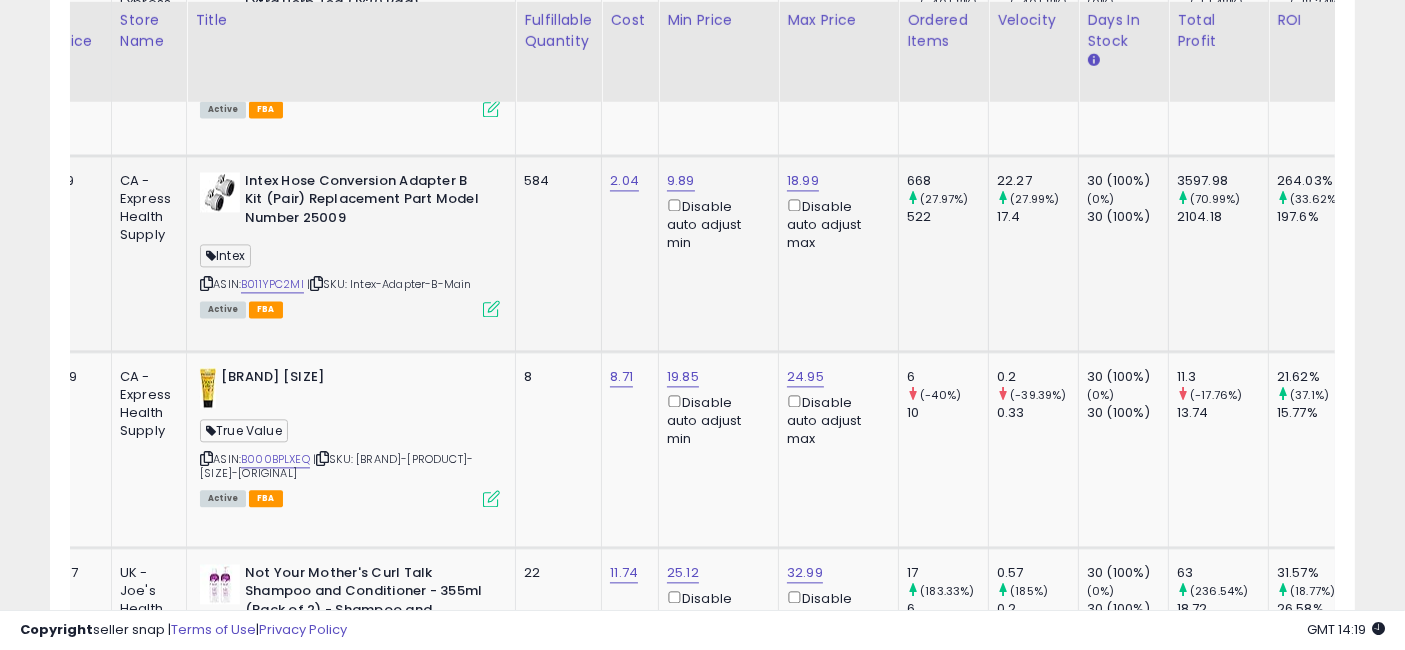 scroll, scrollTop: 0, scrollLeft: 335, axis: horizontal 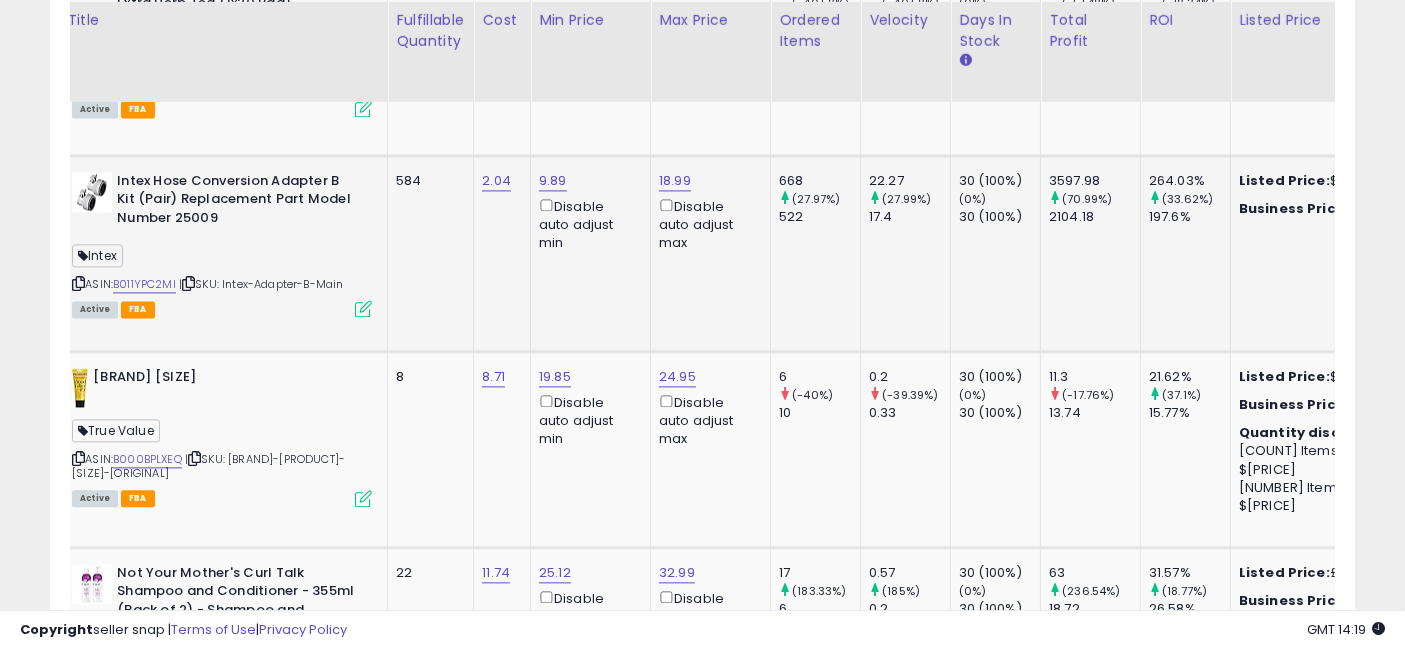 drag, startPoint x: 803, startPoint y: 294, endPoint x: 846, endPoint y: 301, distance: 43.56604 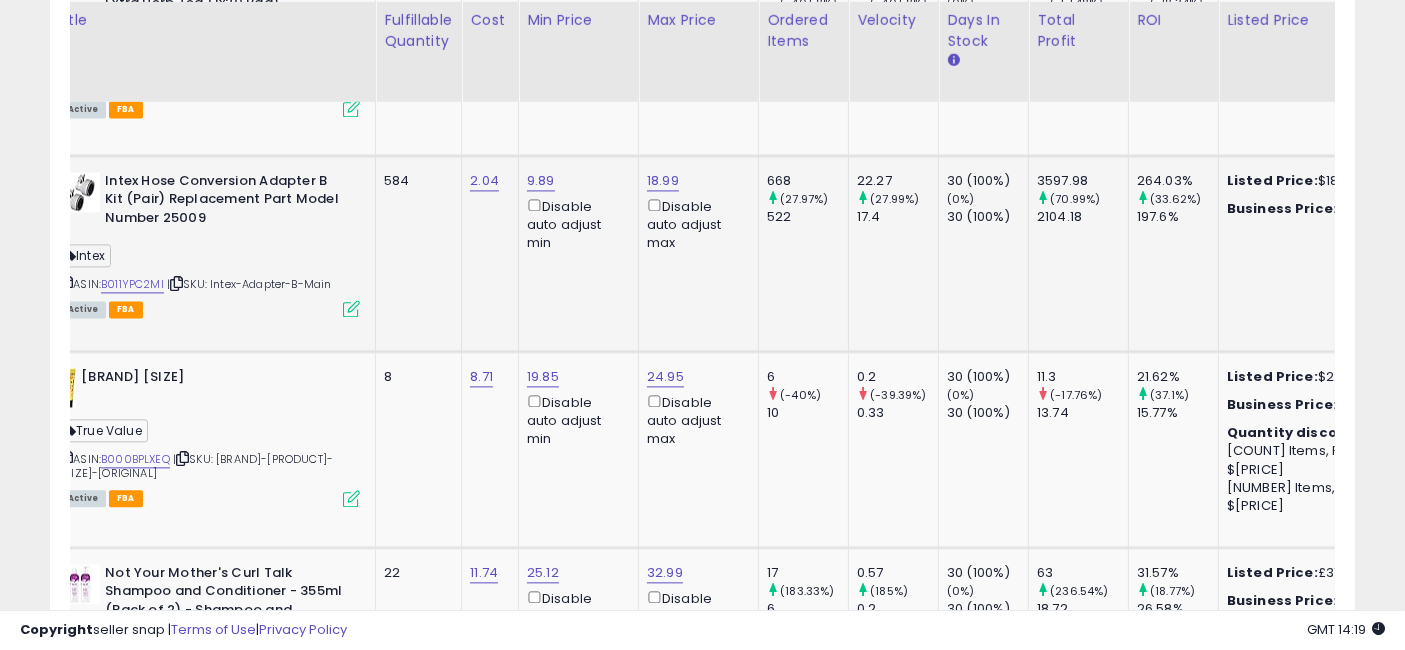 scroll, scrollTop: 0, scrollLeft: 489, axis: horizontal 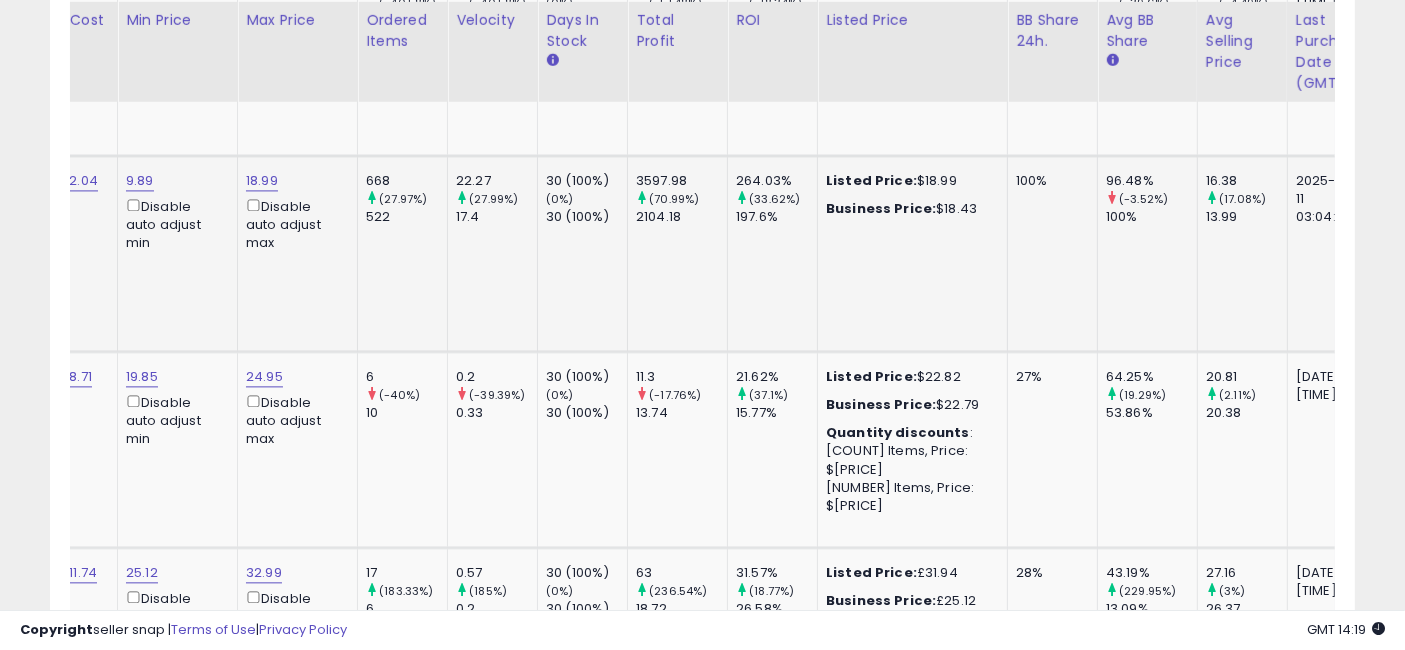 drag, startPoint x: 651, startPoint y: 301, endPoint x: 751, endPoint y: 306, distance: 100.12492 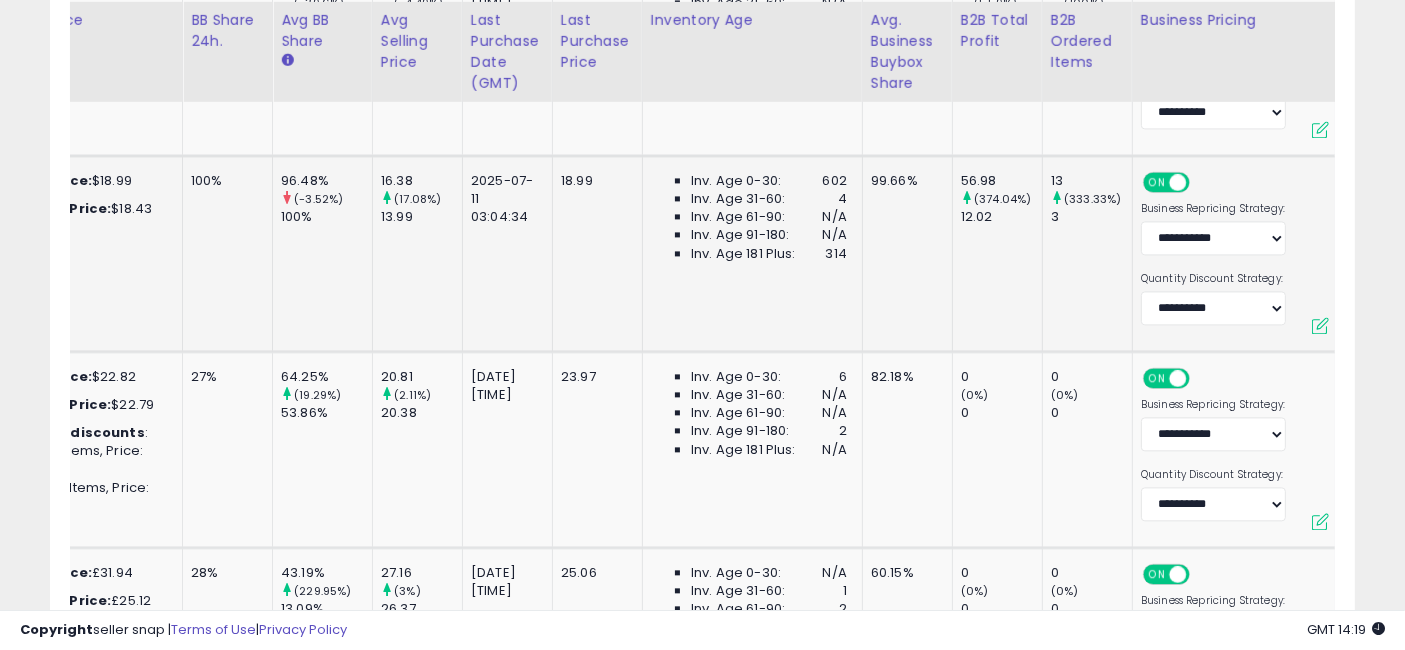 drag, startPoint x: 530, startPoint y: 279, endPoint x: 728, endPoint y: 306, distance: 199.83243 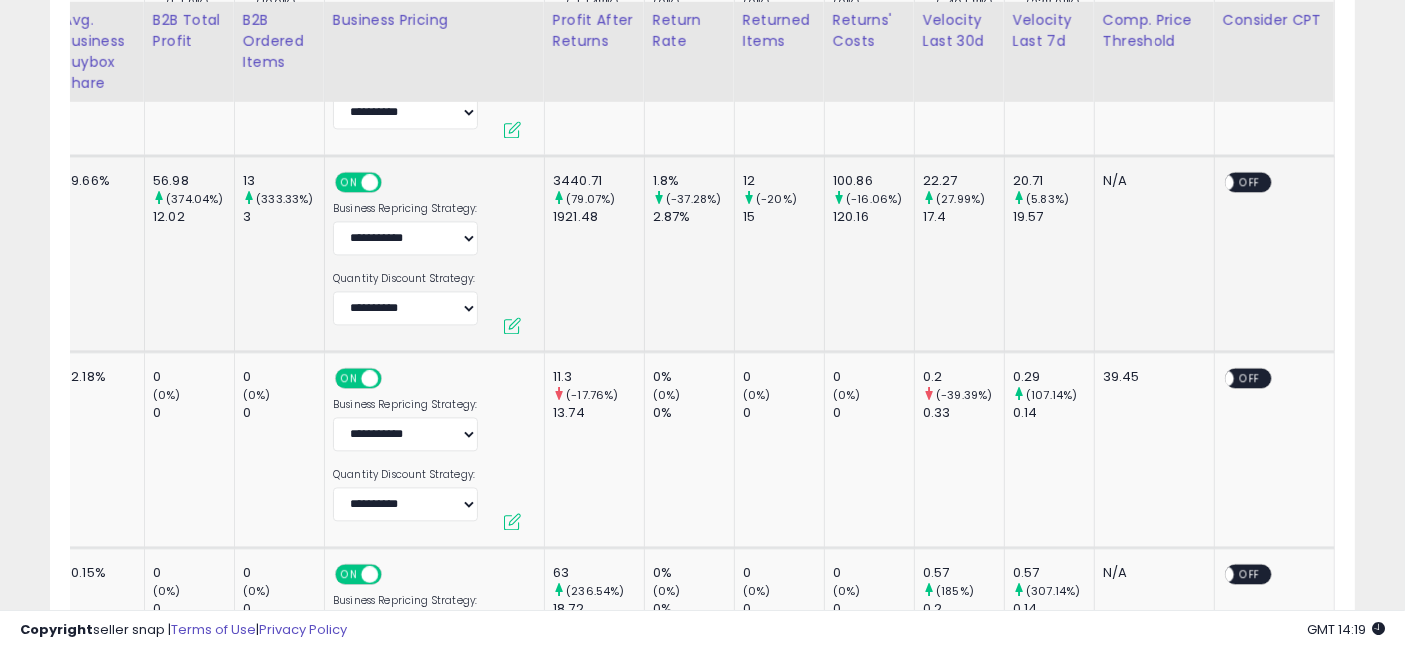 drag, startPoint x: 560, startPoint y: 314, endPoint x: 680, endPoint y: 330, distance: 121.061966 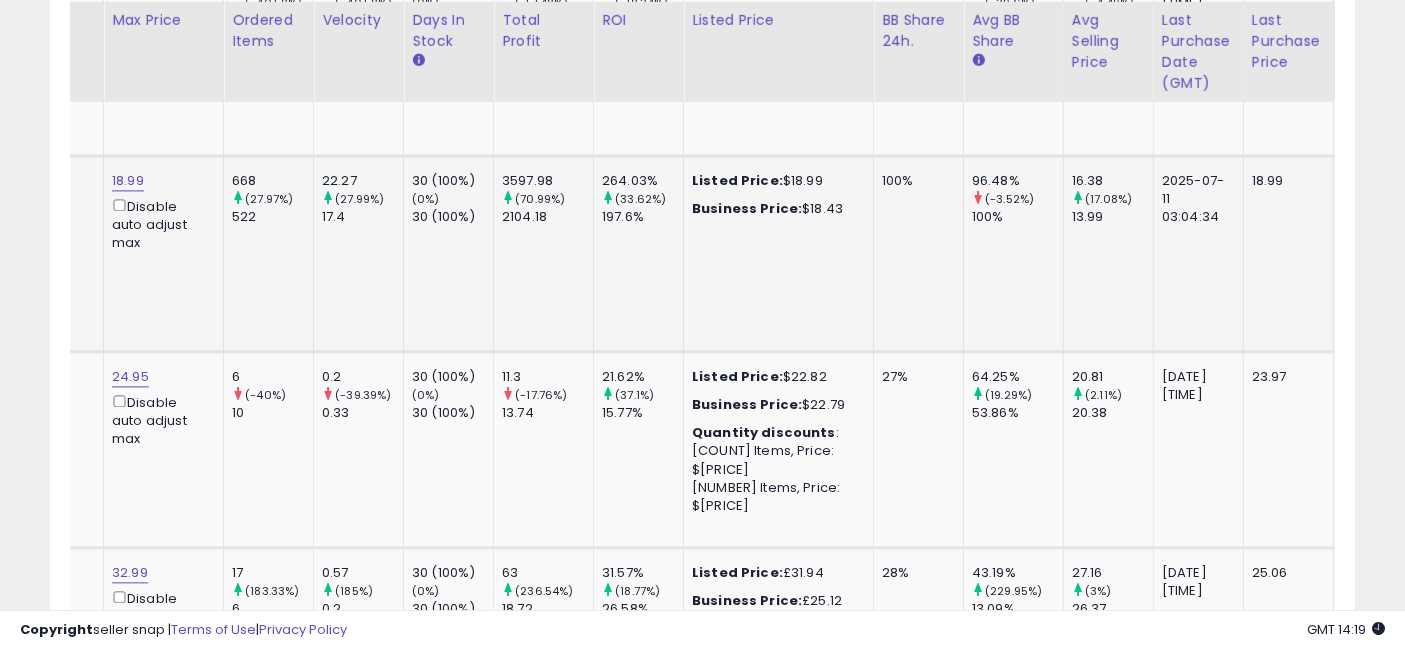 drag, startPoint x: 1006, startPoint y: 301, endPoint x: 704, endPoint y: 298, distance: 302.0149 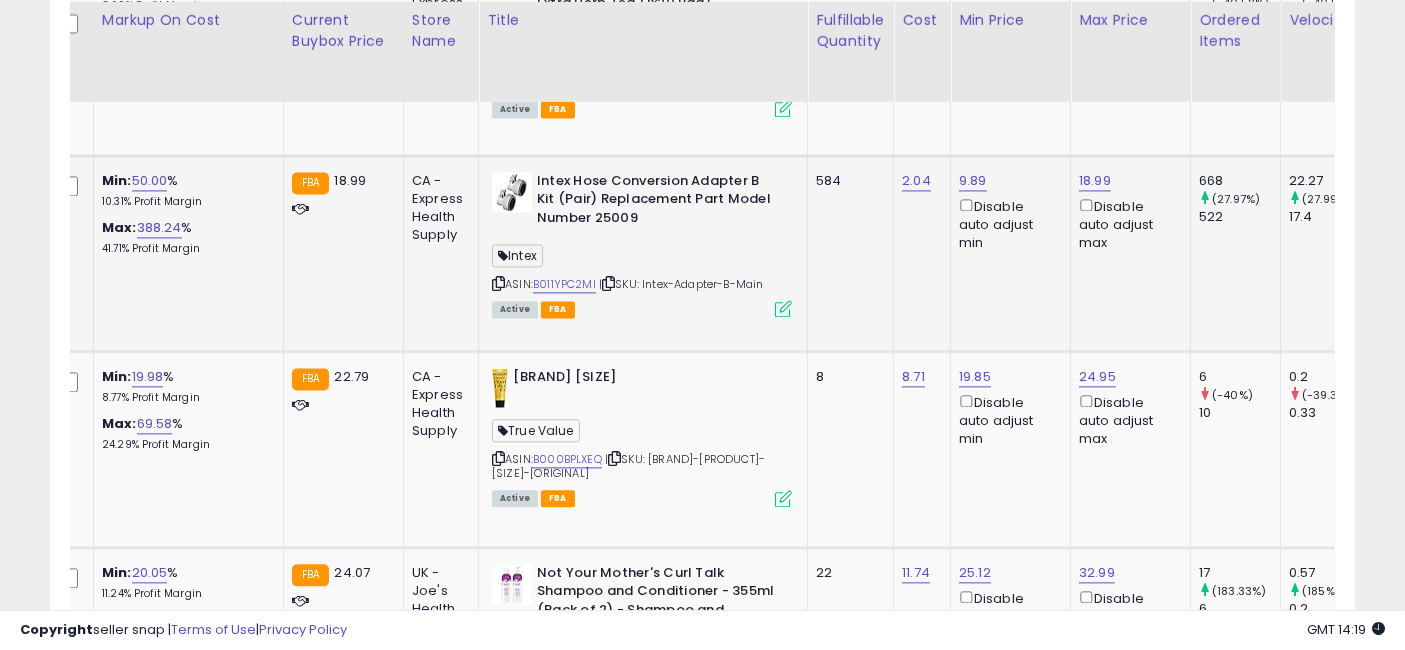 drag, startPoint x: 916, startPoint y: 281, endPoint x: 1044, endPoint y: 290, distance: 128.31601 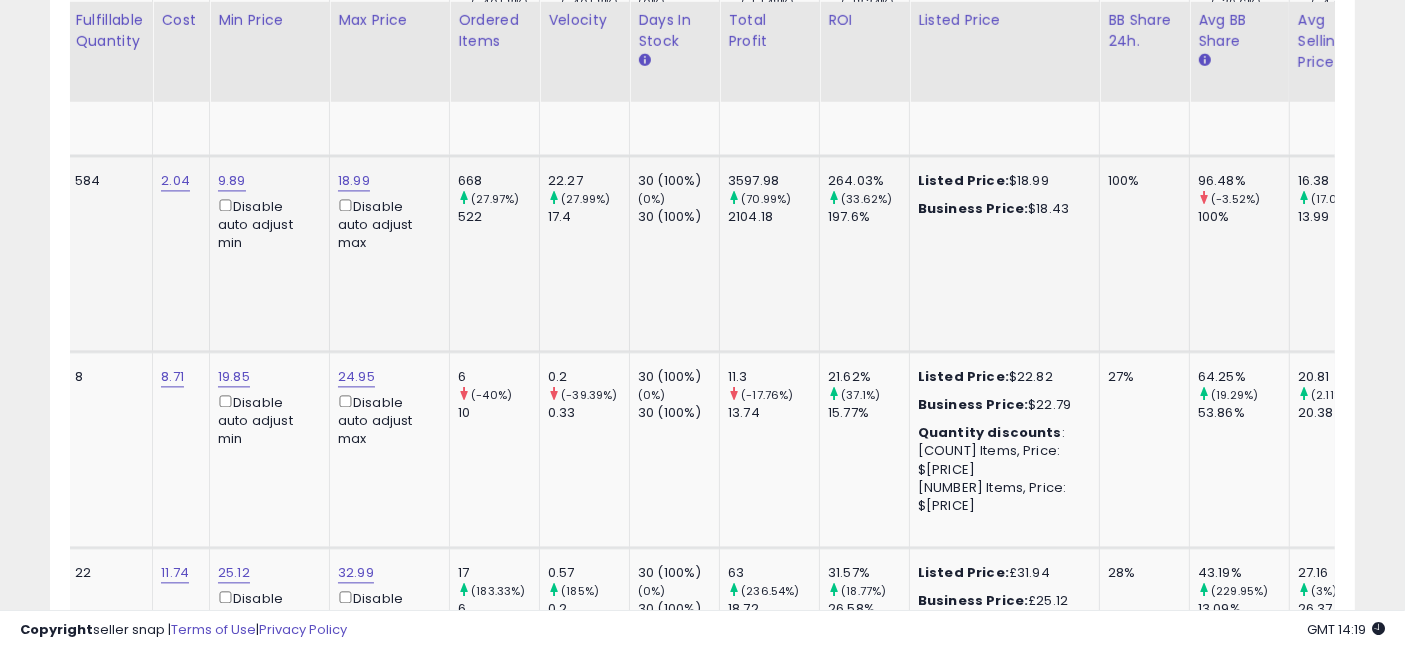drag, startPoint x: 976, startPoint y: 318, endPoint x: 1037, endPoint y: 316, distance: 61.03278 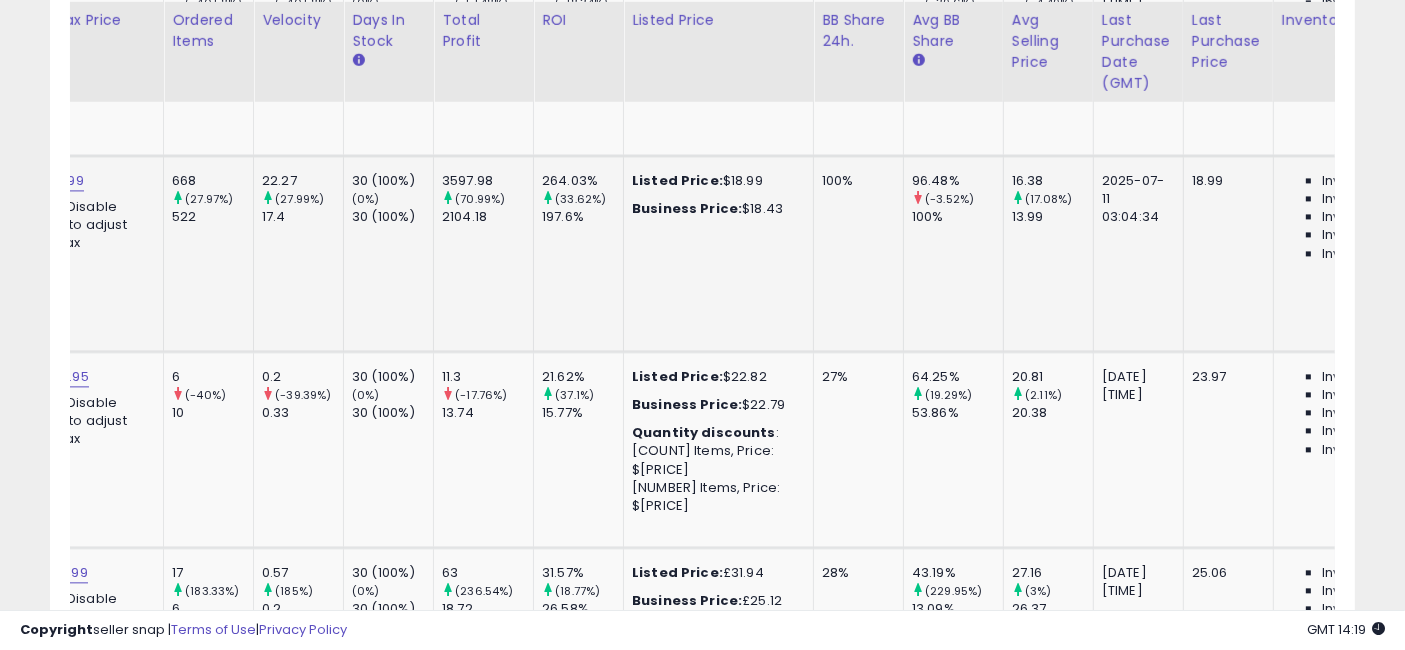 drag, startPoint x: 882, startPoint y: 298, endPoint x: 804, endPoint y: 295, distance: 78.05767 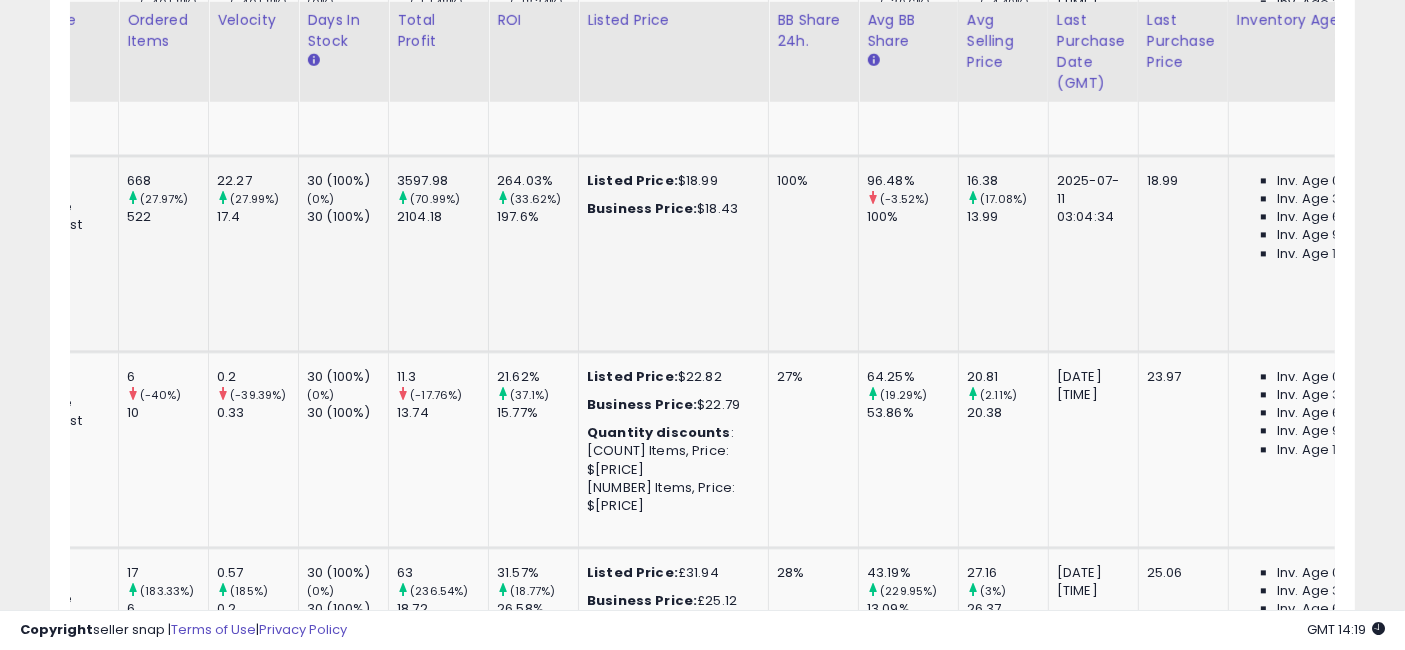 drag, startPoint x: 1037, startPoint y: 305, endPoint x: 1079, endPoint y: 304, distance: 42.0119 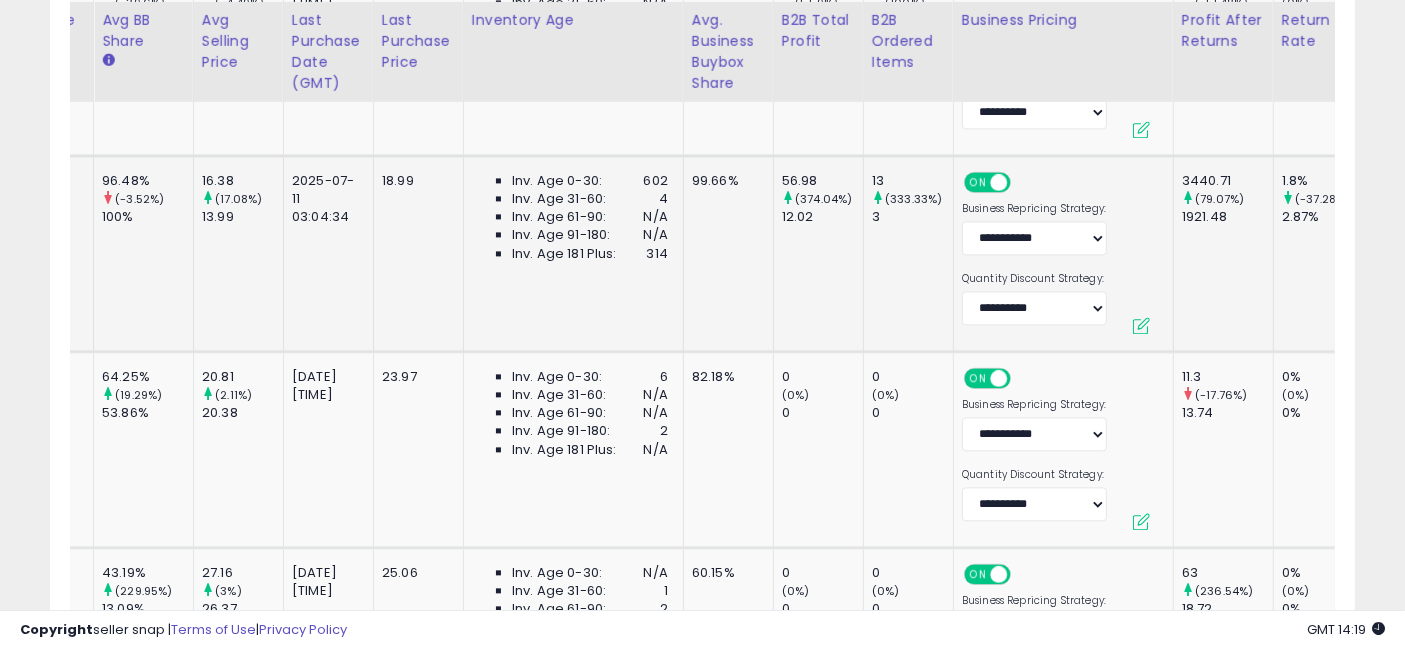 drag, startPoint x: 770, startPoint y: 313, endPoint x: 922, endPoint y: 321, distance: 152.21039 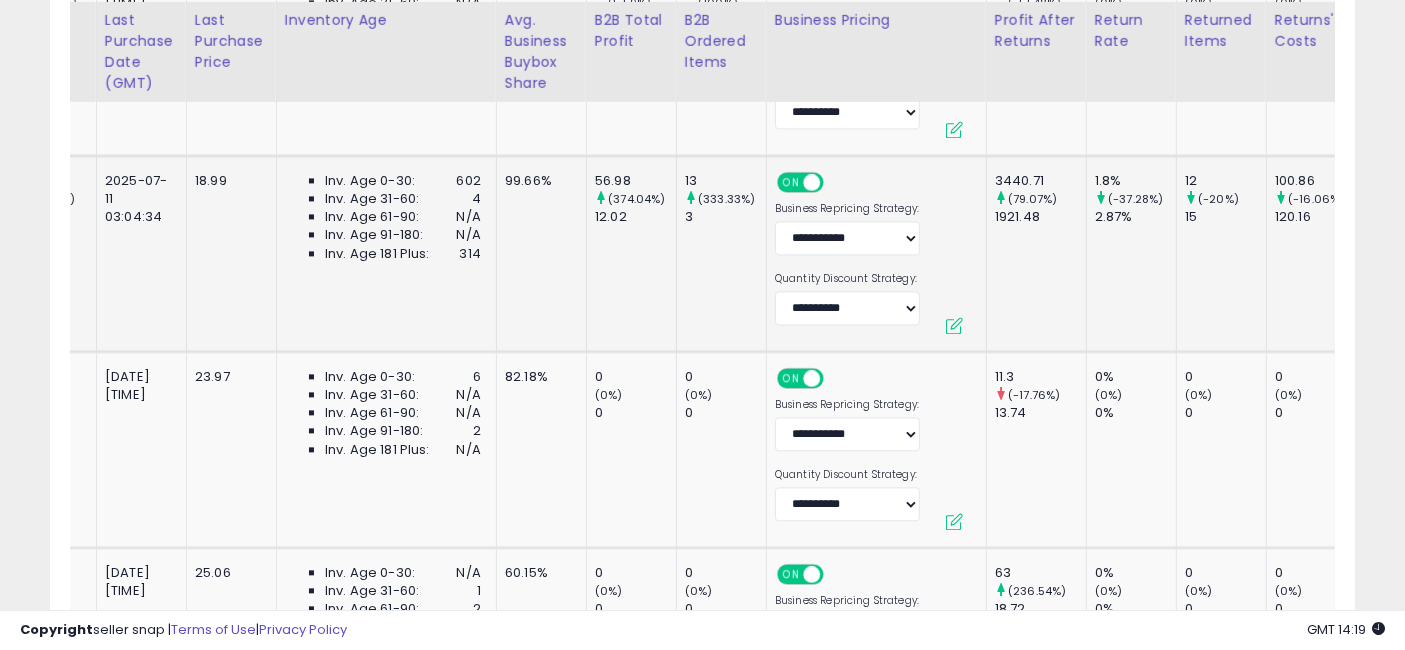 drag, startPoint x: 1054, startPoint y: 293, endPoint x: 741, endPoint y: 290, distance: 313.01437 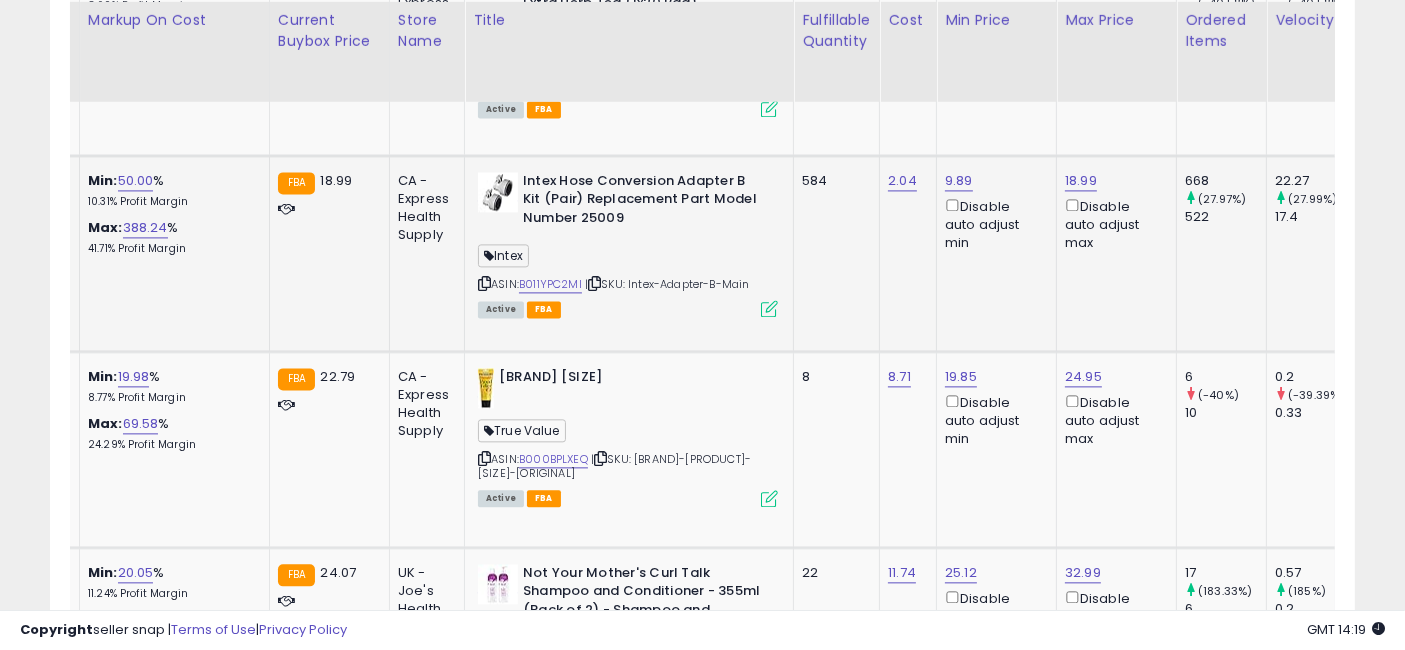 drag, startPoint x: 900, startPoint y: 284, endPoint x: 959, endPoint y: 293, distance: 59.682495 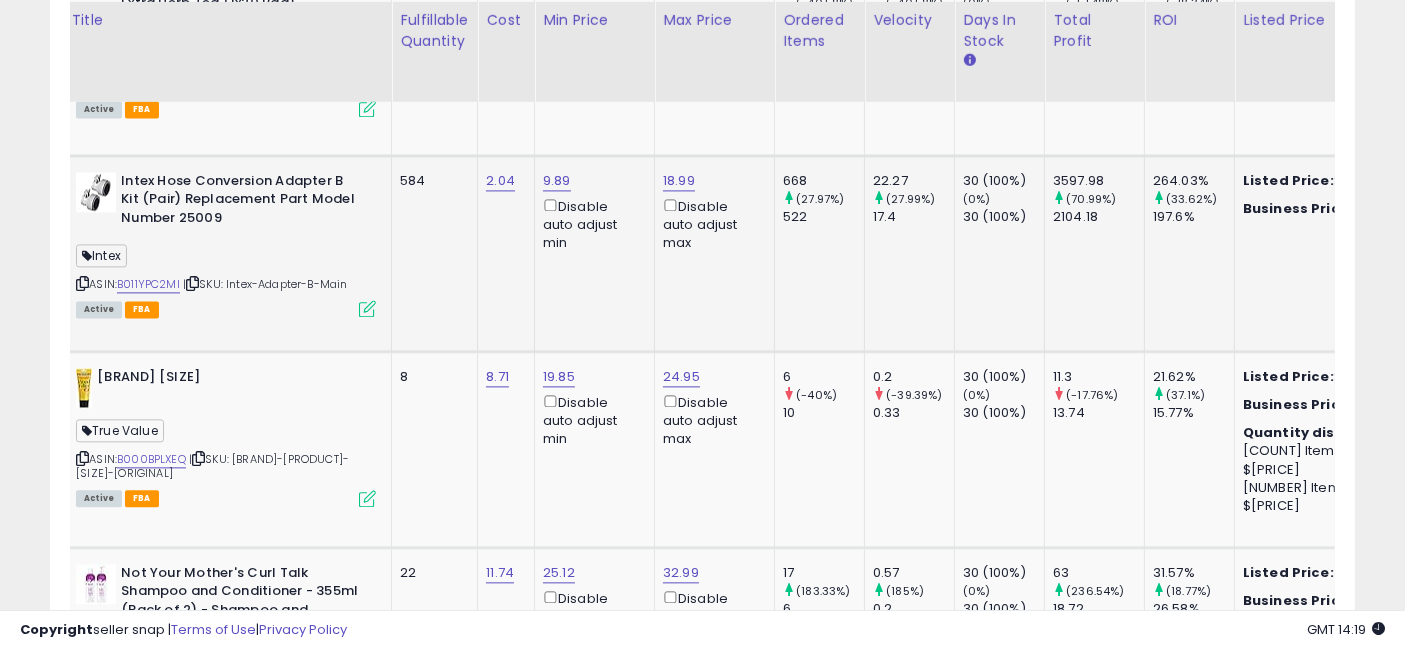 drag, startPoint x: 834, startPoint y: 321, endPoint x: 989, endPoint y: 331, distance: 155.32225 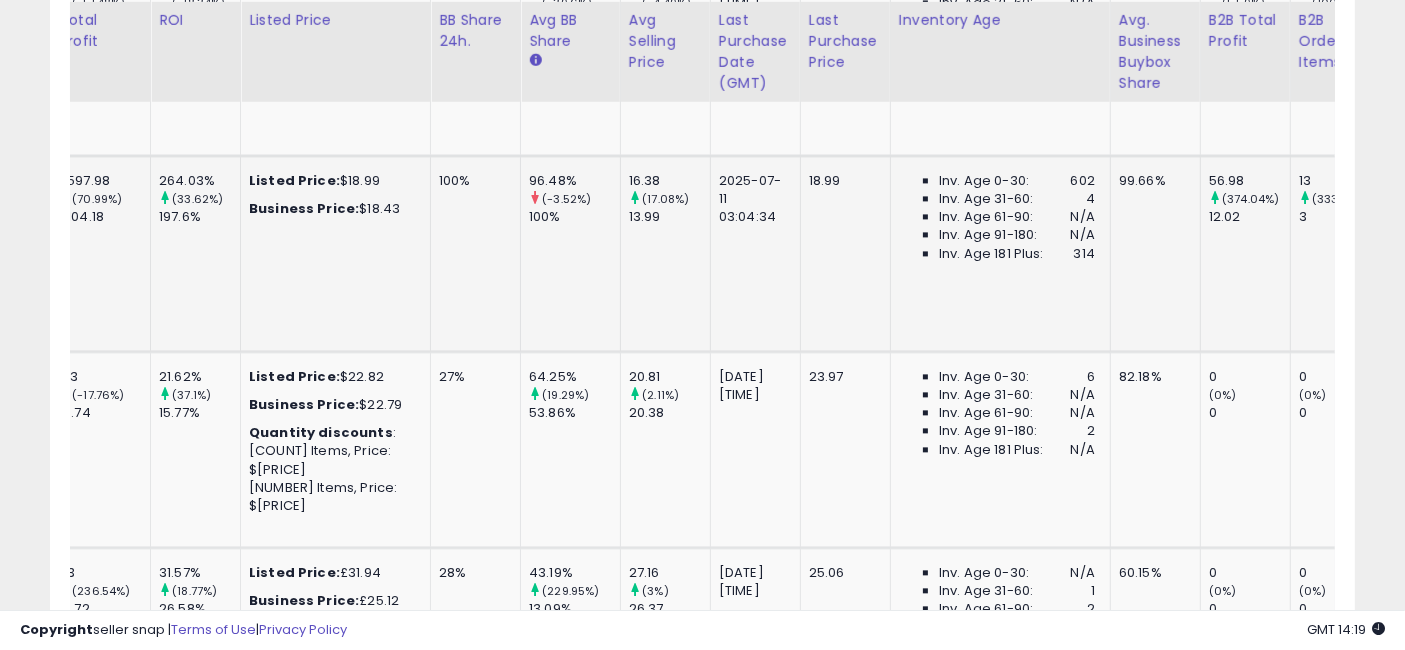 drag, startPoint x: 840, startPoint y: 310, endPoint x: 971, endPoint y: 318, distance: 131.24405 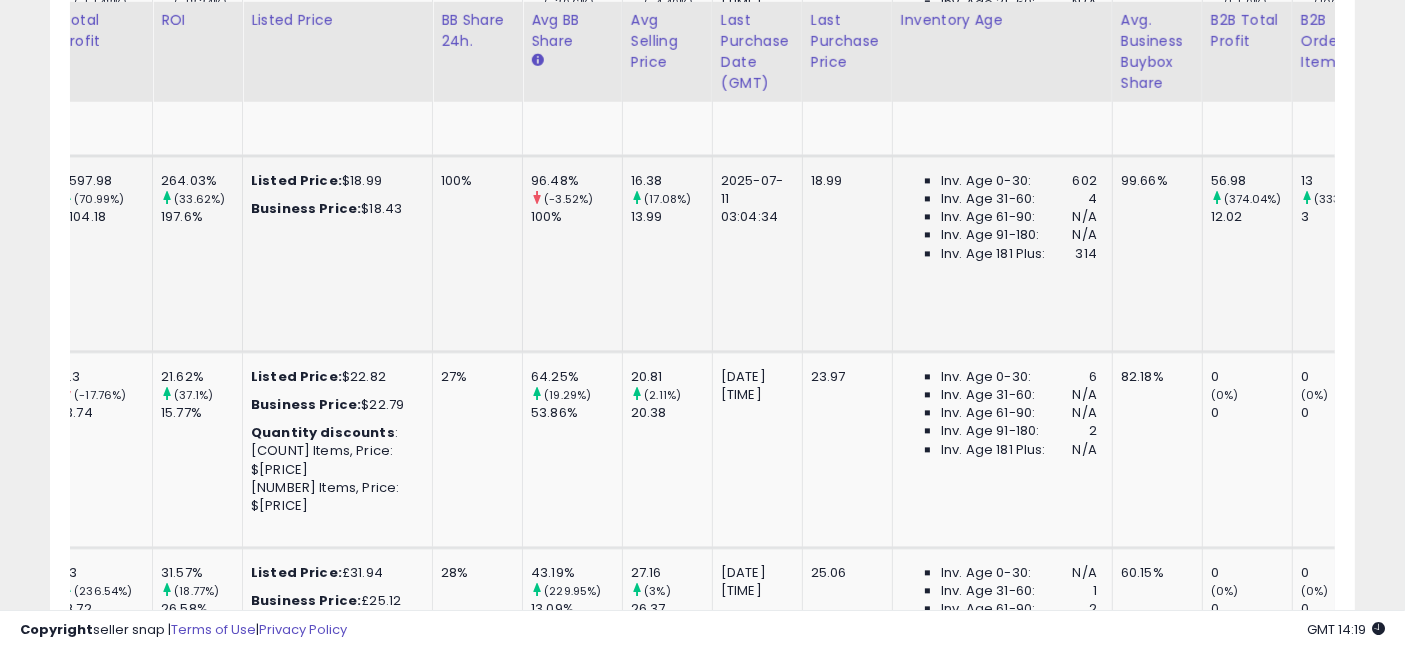 drag, startPoint x: 882, startPoint y: 298, endPoint x: 737, endPoint y: 307, distance: 145.27904 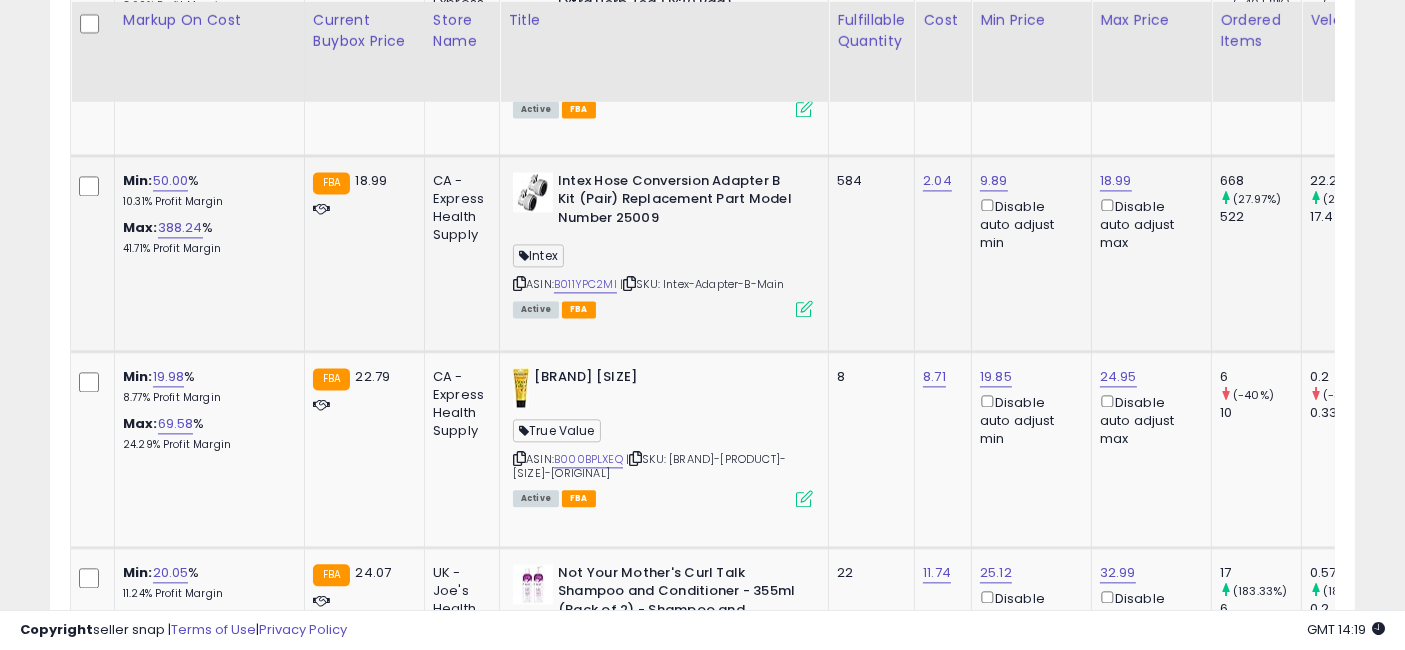 drag, startPoint x: 983, startPoint y: 297, endPoint x: 682, endPoint y: 301, distance: 301.02658 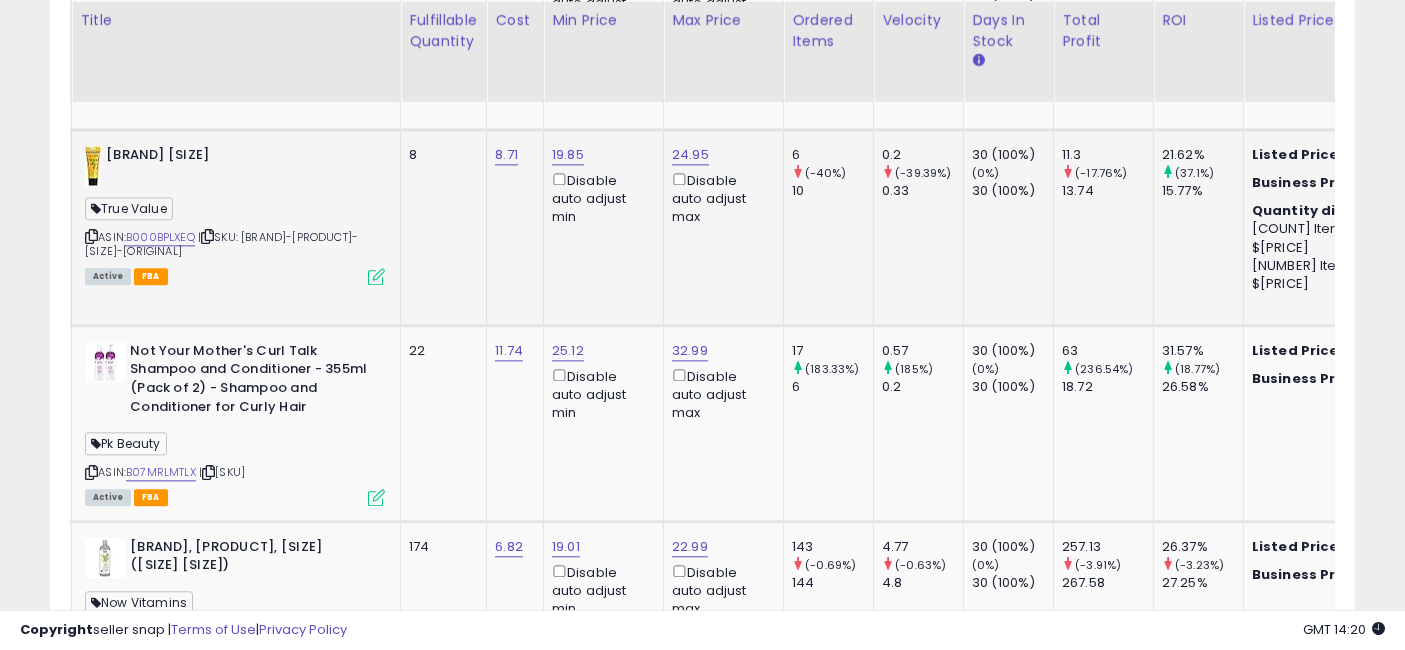 drag, startPoint x: 890, startPoint y: 250, endPoint x: 990, endPoint y: 260, distance: 100.49876 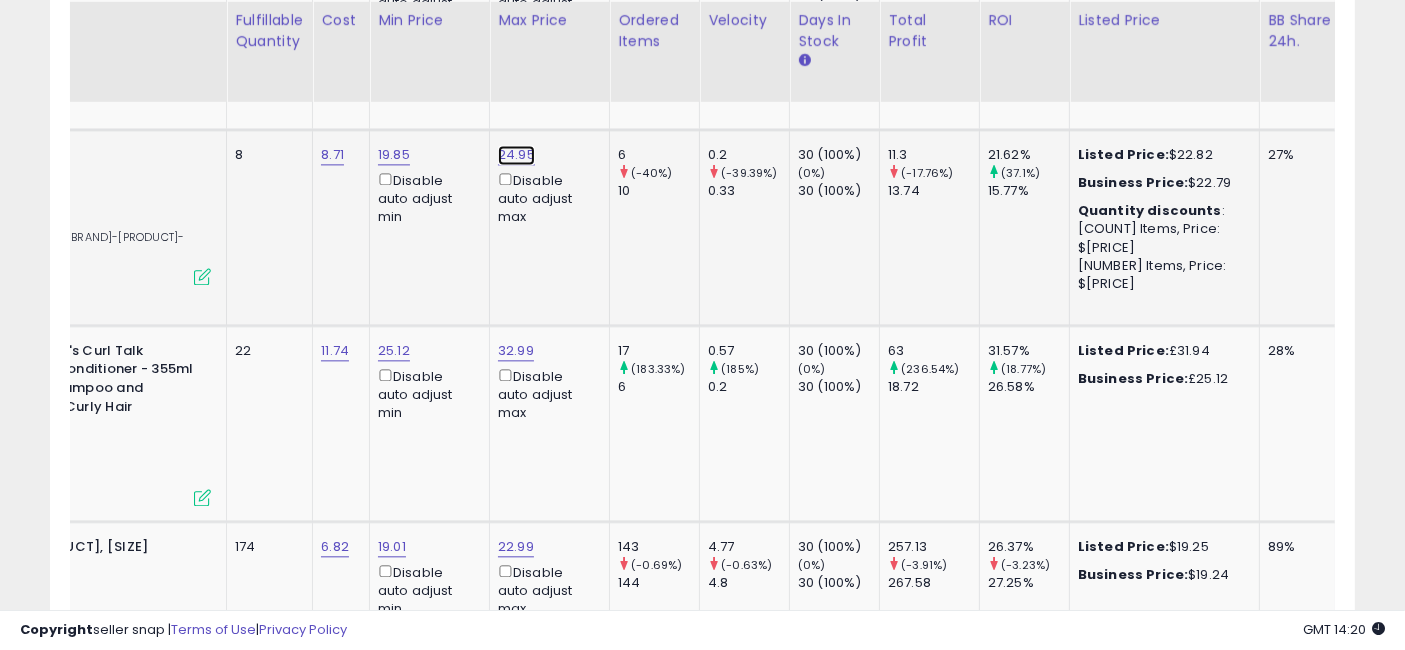 click on "24.95" at bounding box center (515, -3398) 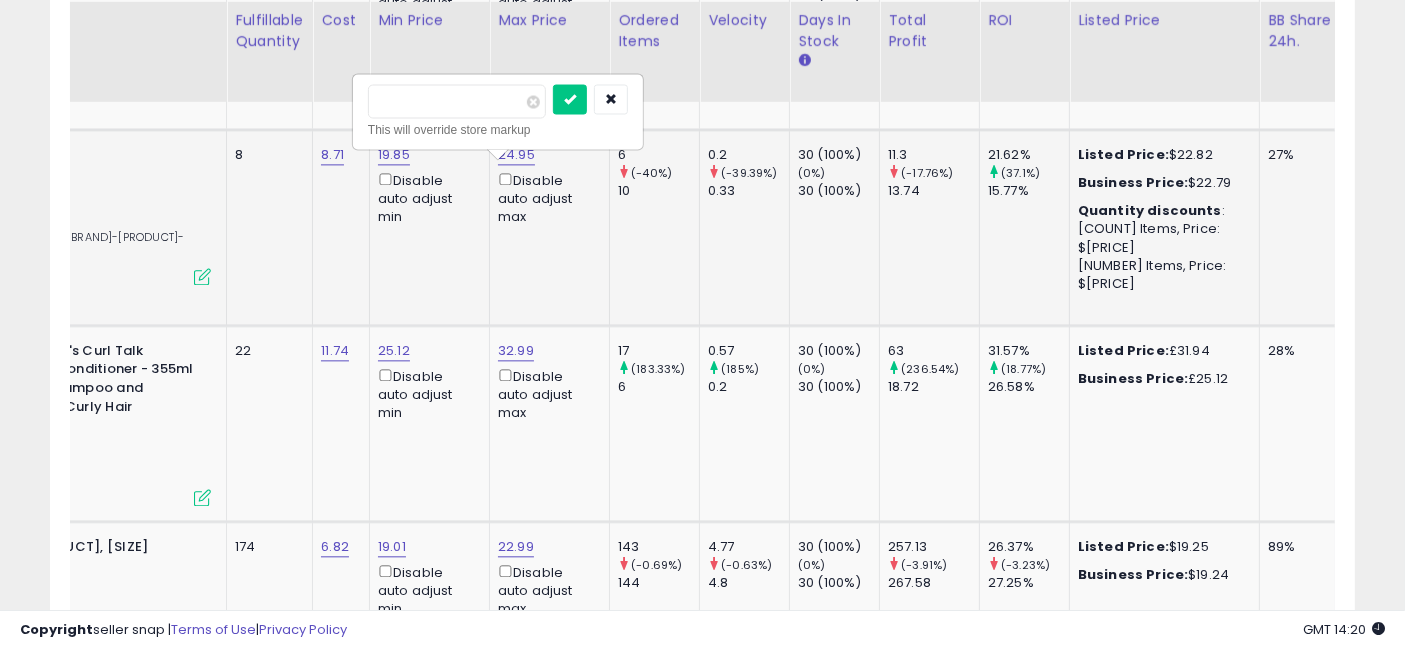 click on "*****" at bounding box center (457, 101) 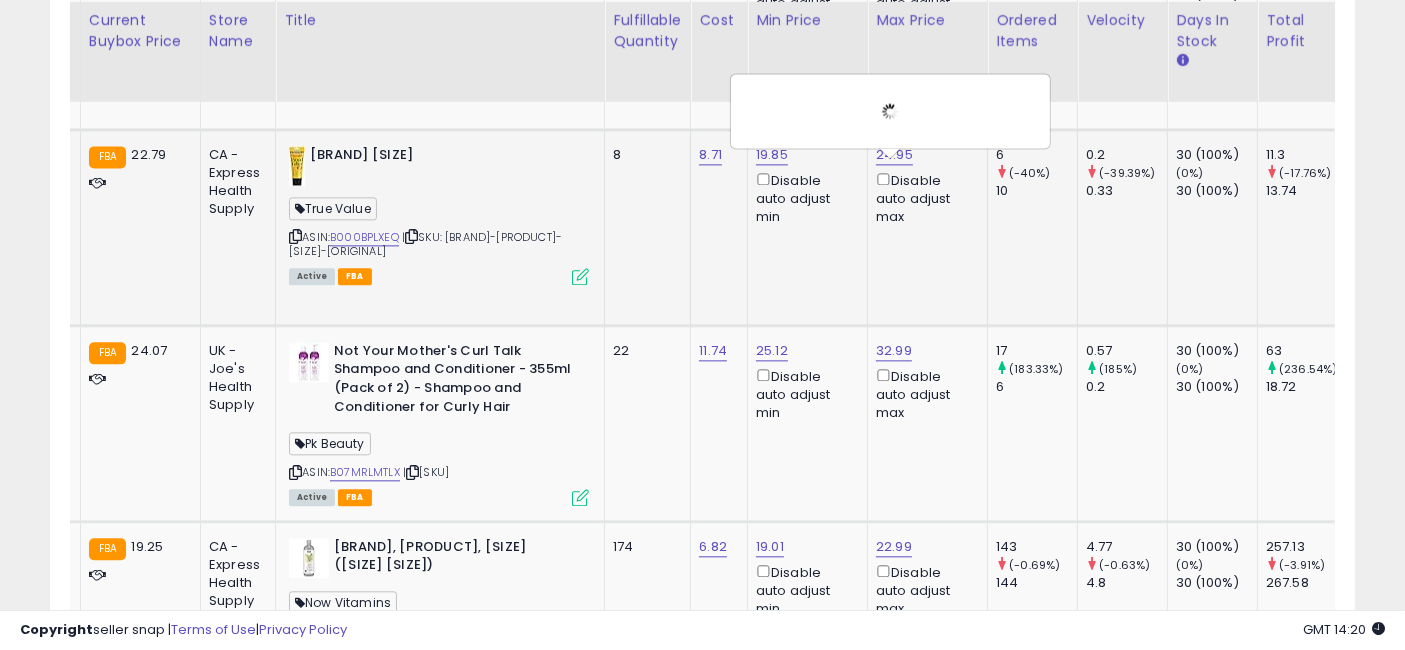 drag, startPoint x: 948, startPoint y: 250, endPoint x: 721, endPoint y: 264, distance: 227.4313 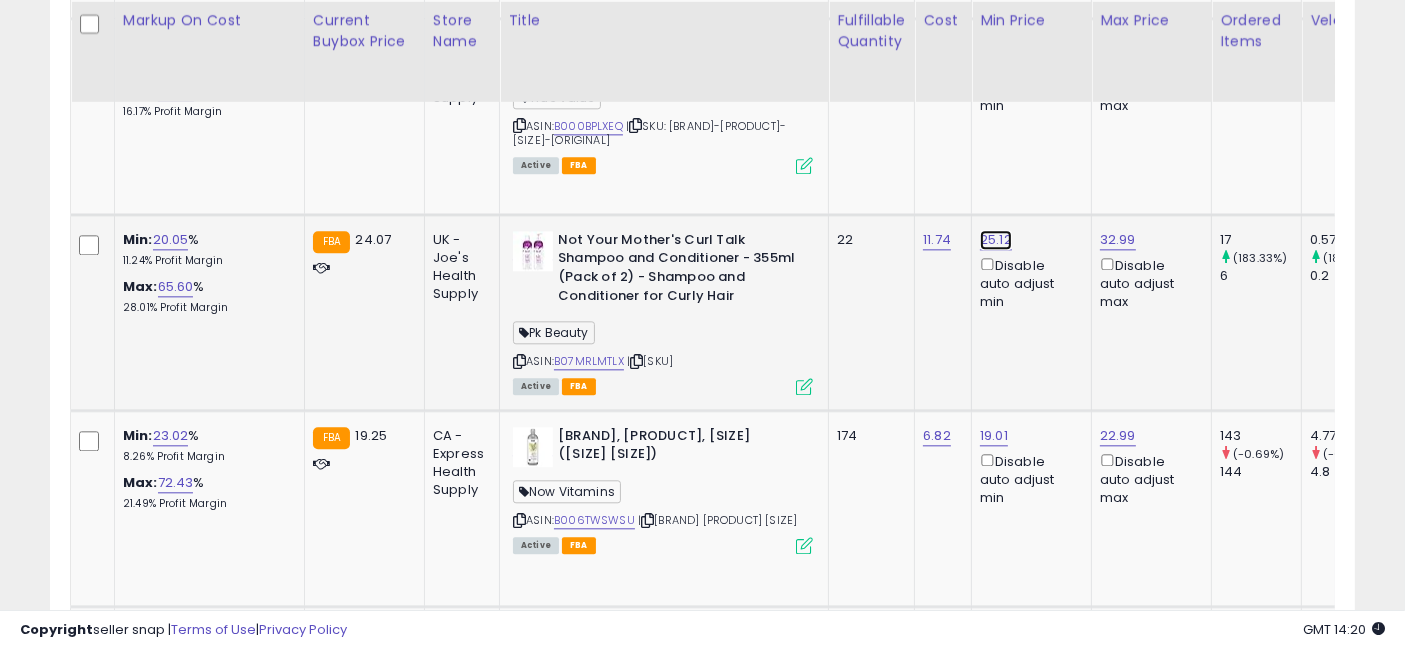 click on "25.12" at bounding box center (998, -3509) 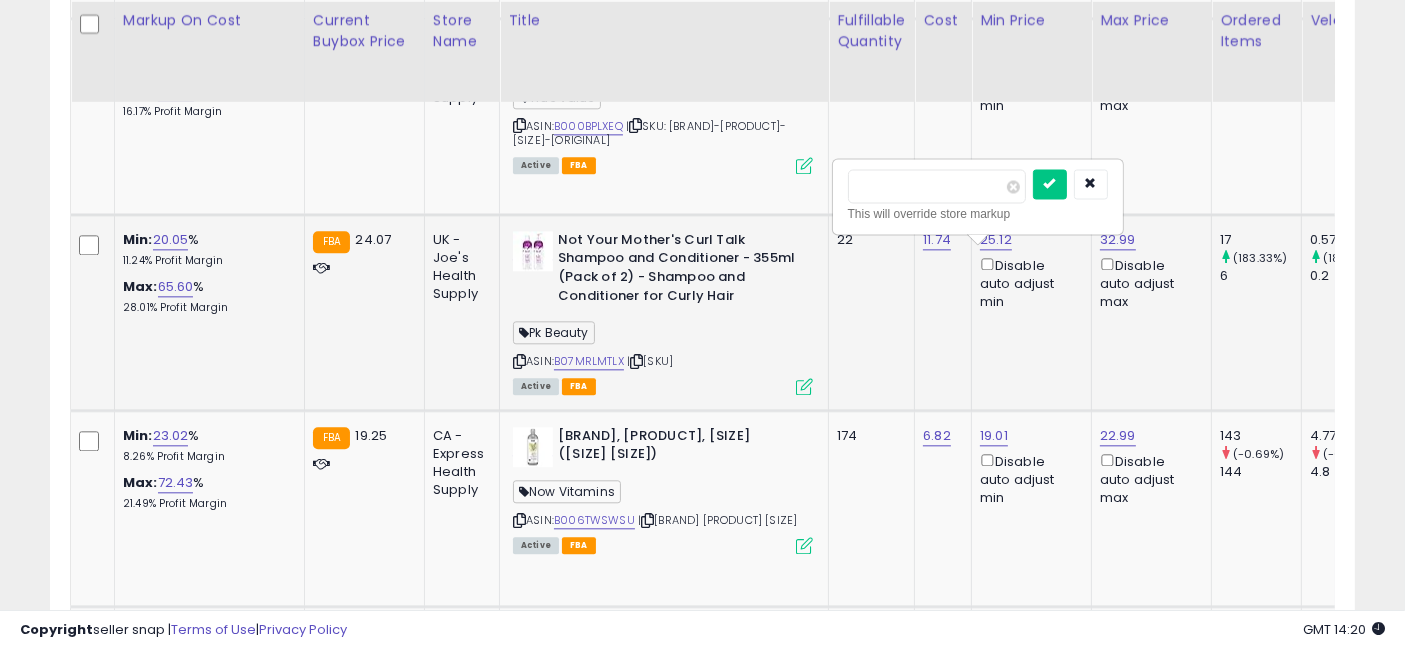 click on "*****" at bounding box center [937, 186] 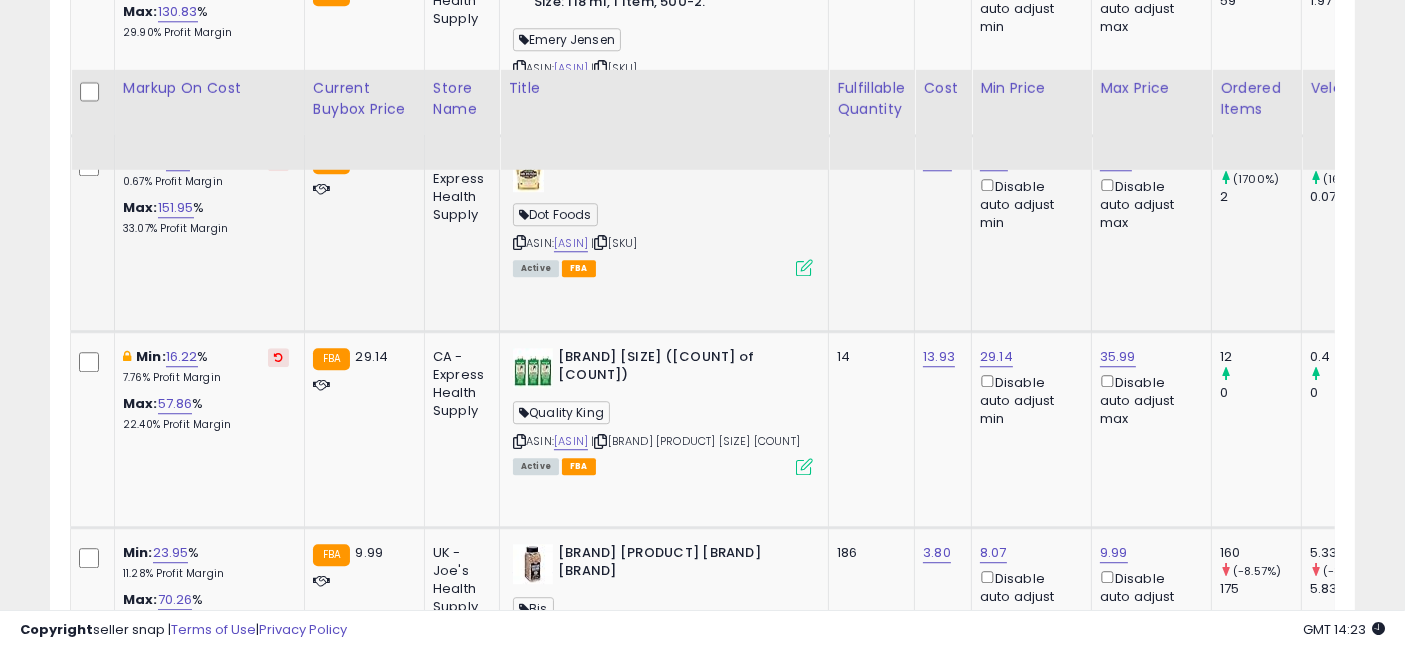 scroll, scrollTop: 5432, scrollLeft: 0, axis: vertical 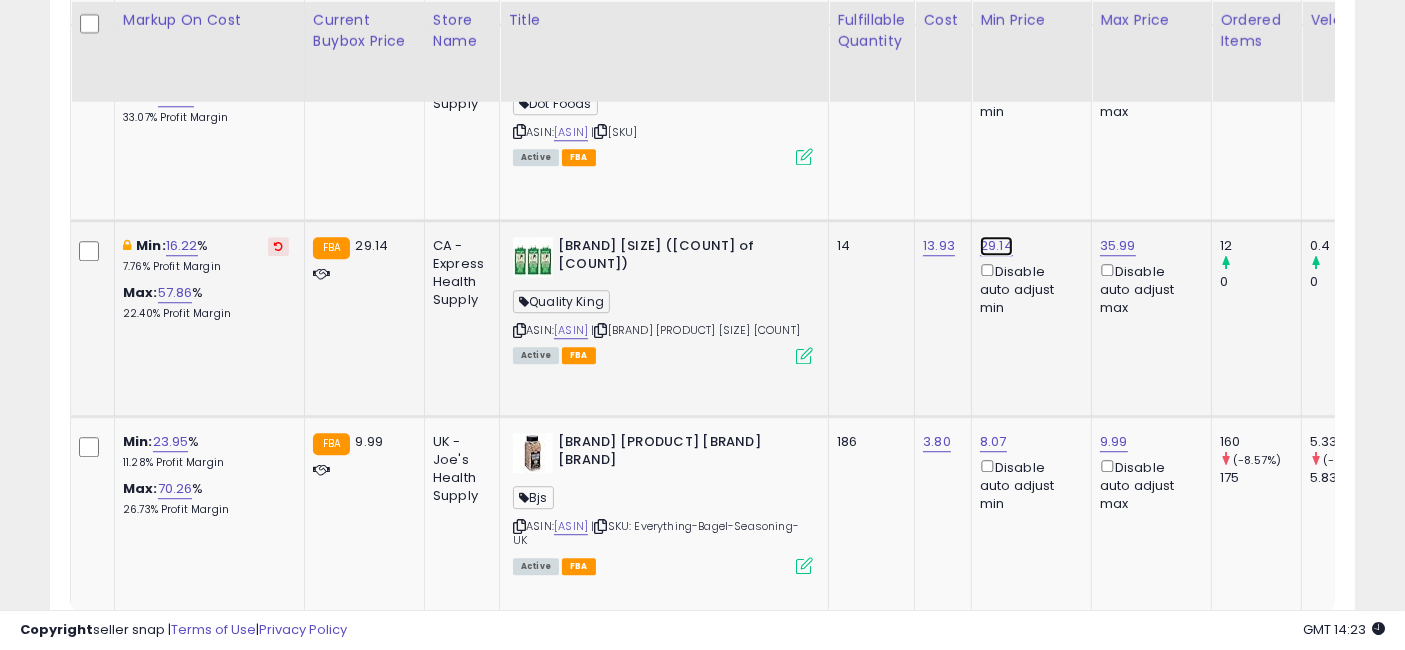 click on "29.14" at bounding box center [998, -4287] 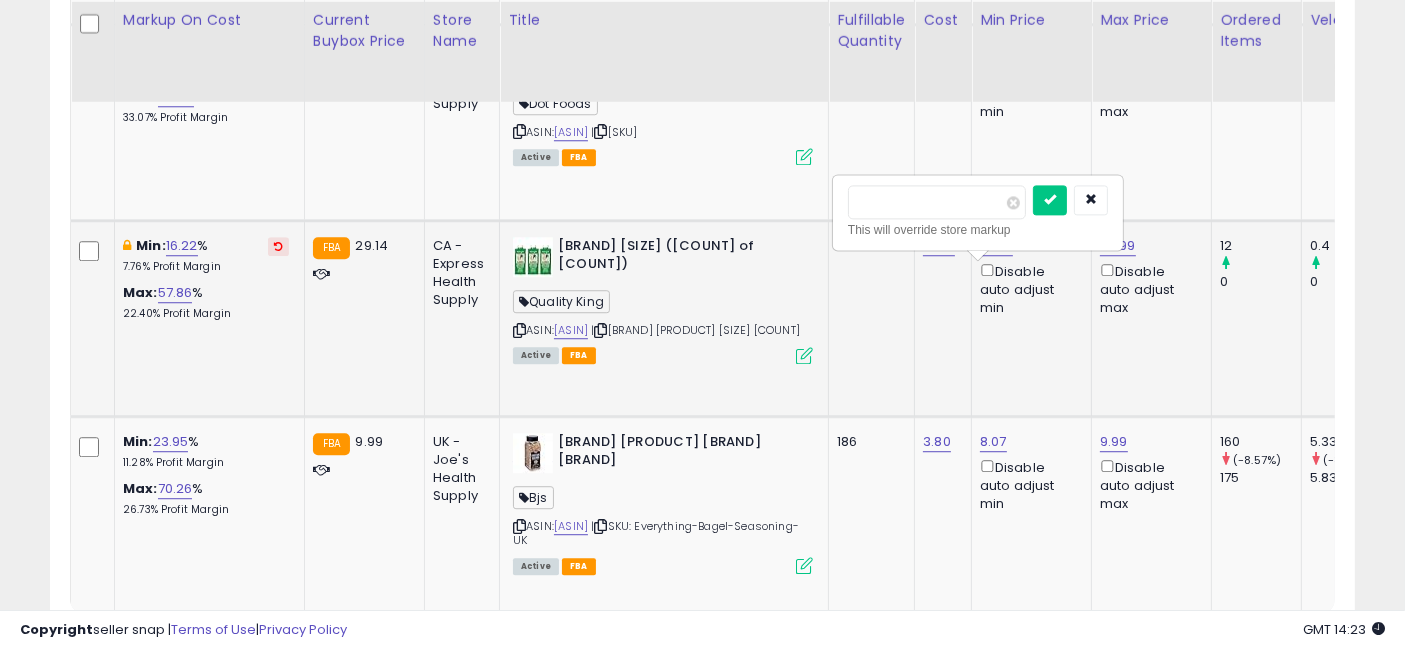 click on "*****" at bounding box center [937, 202] 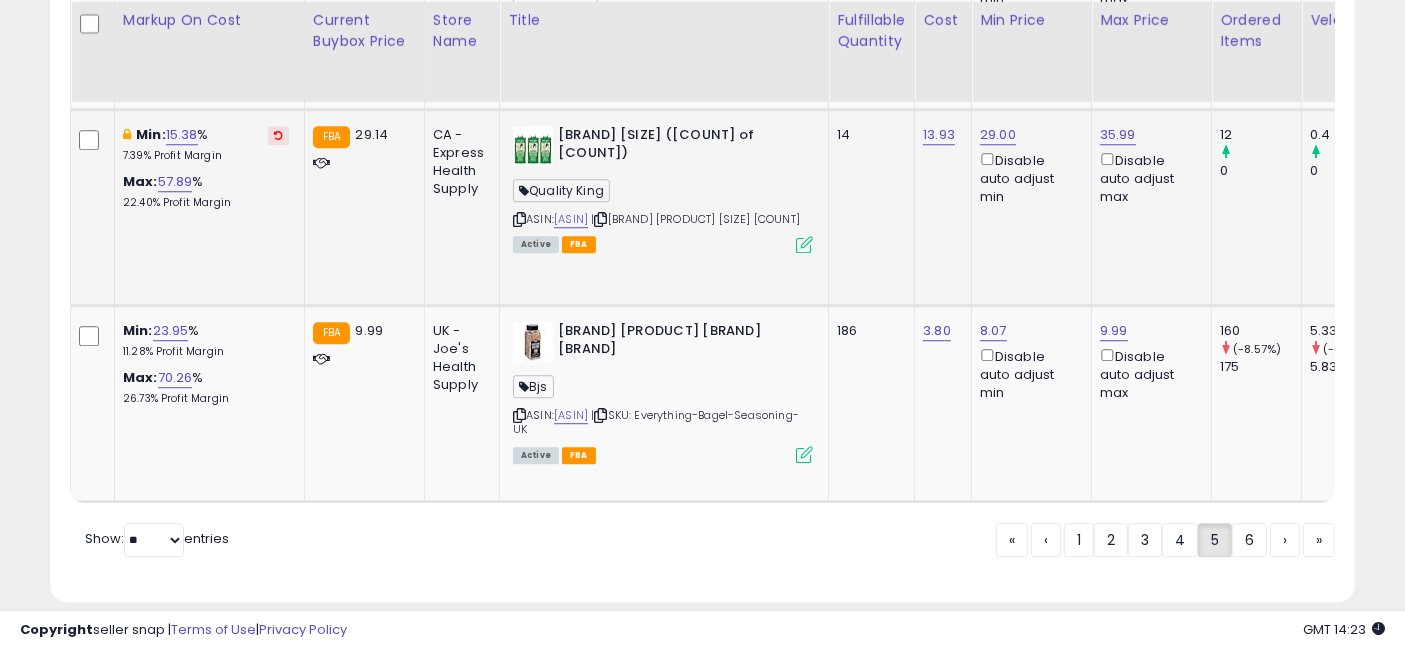 scroll, scrollTop: 5654, scrollLeft: 0, axis: vertical 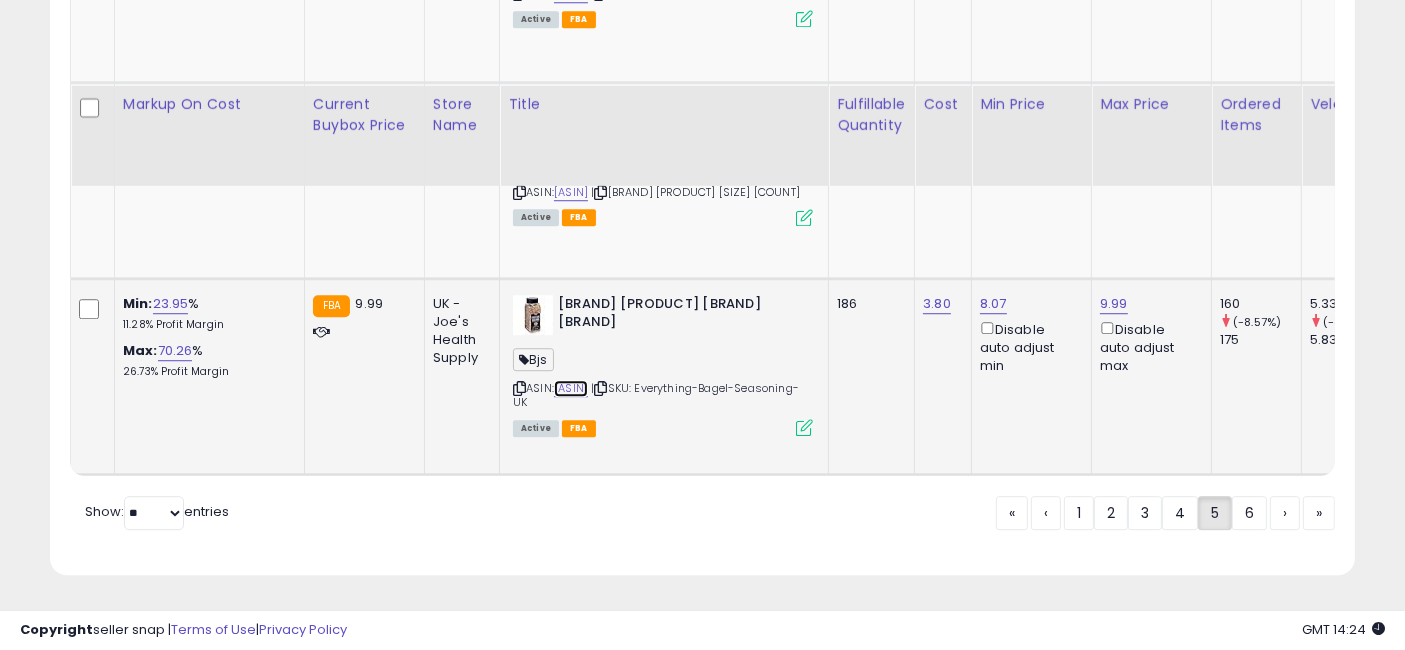 click on "B0DR9YS5BY" at bounding box center [571, 388] 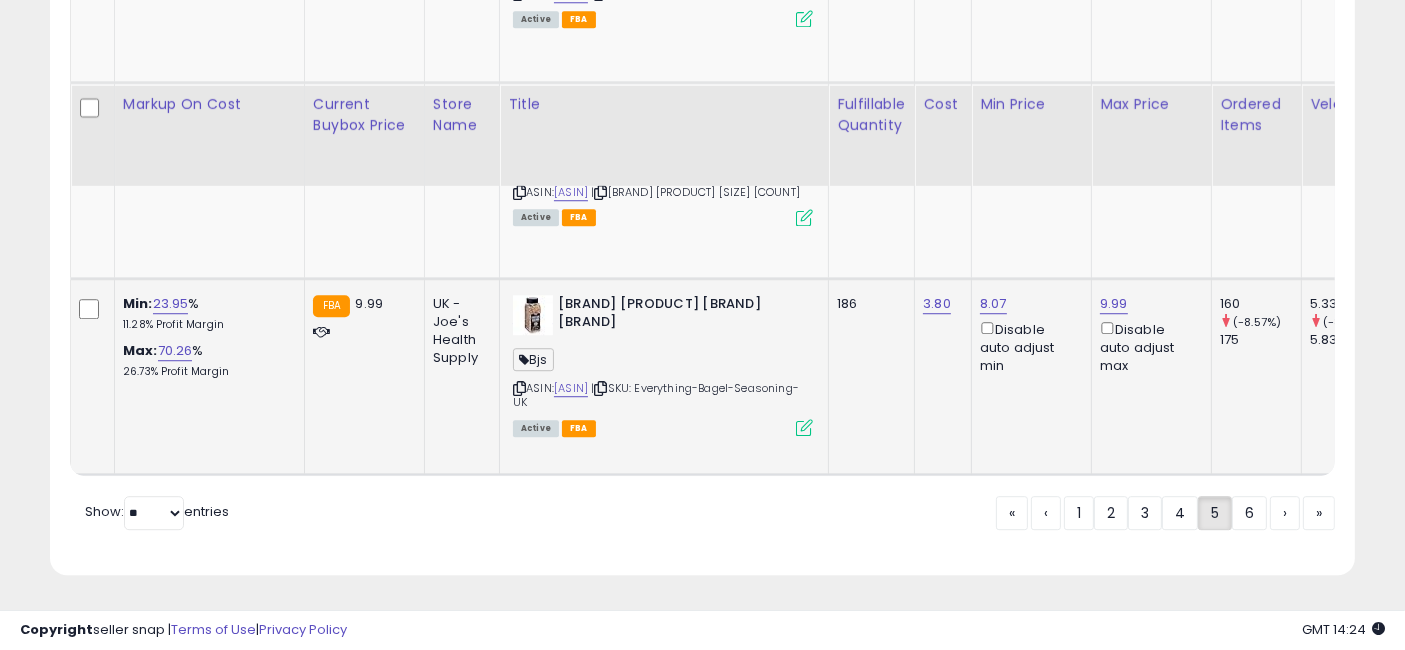 scroll, scrollTop: 0, scrollLeft: 4, axis: horizontal 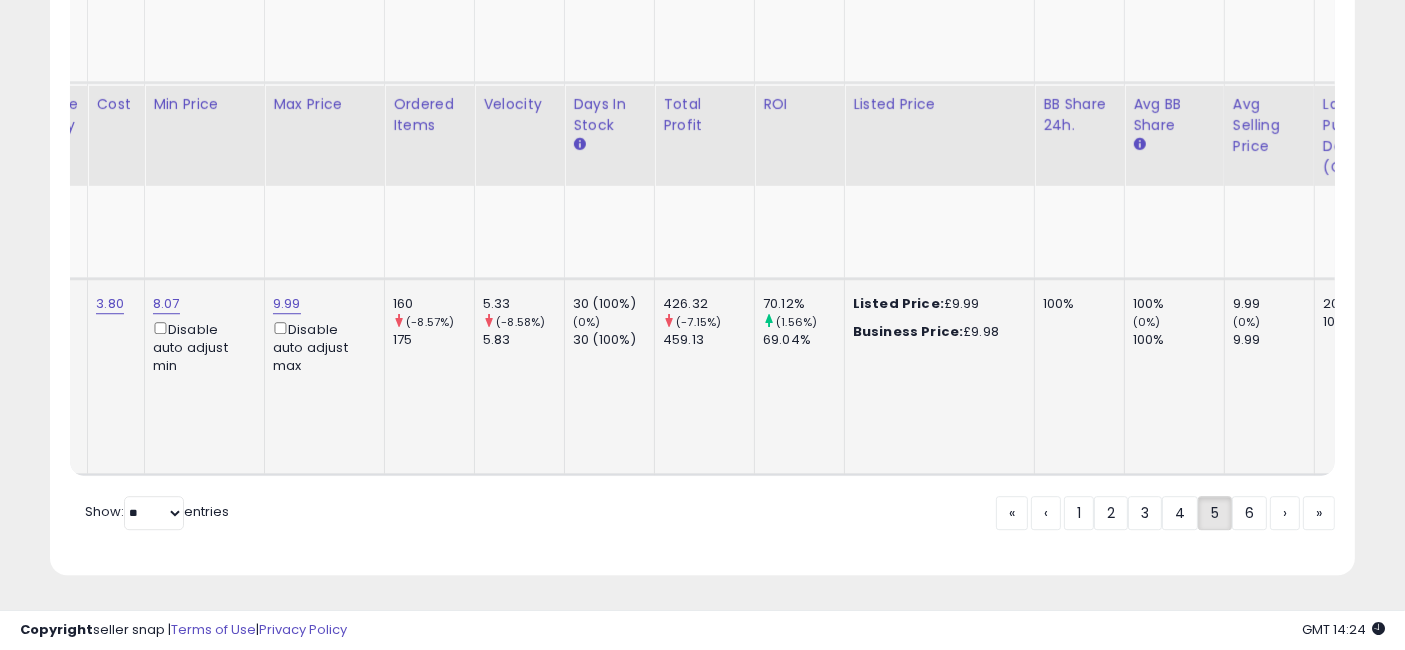 drag, startPoint x: 860, startPoint y: 325, endPoint x: 967, endPoint y: 334, distance: 107.37784 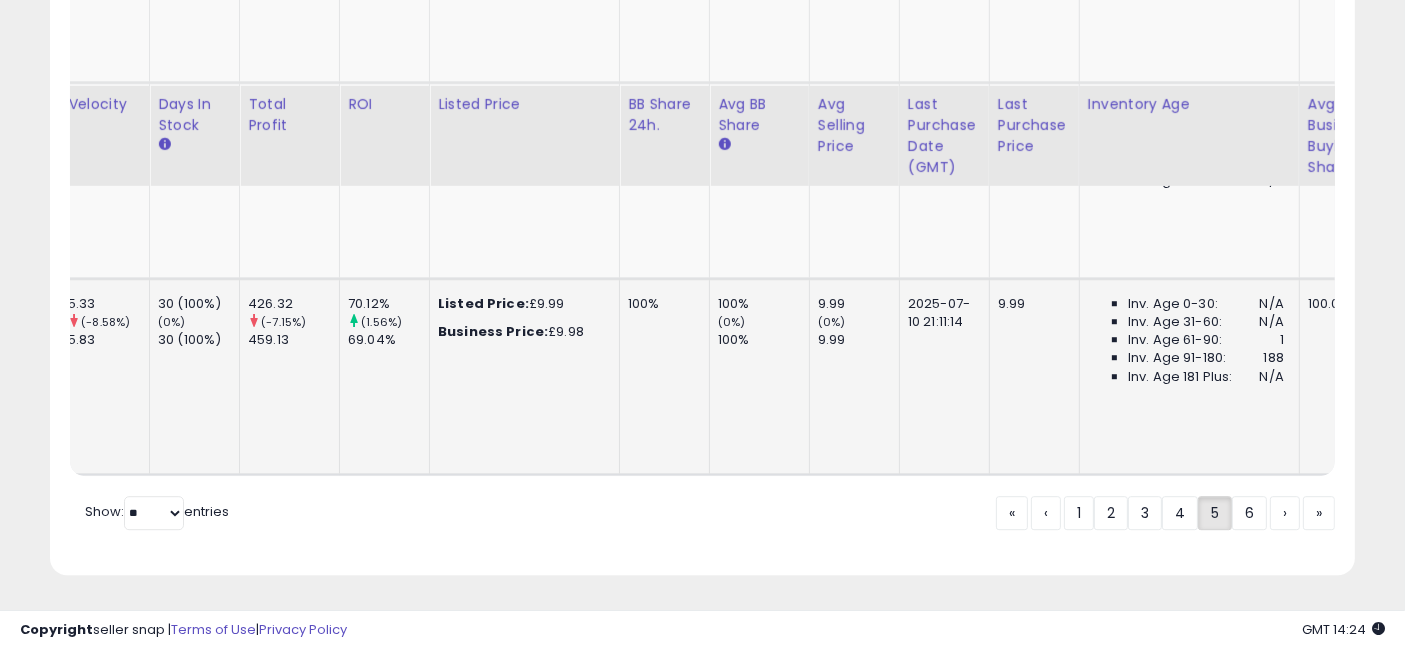 scroll, scrollTop: 0, scrollLeft: 1214, axis: horizontal 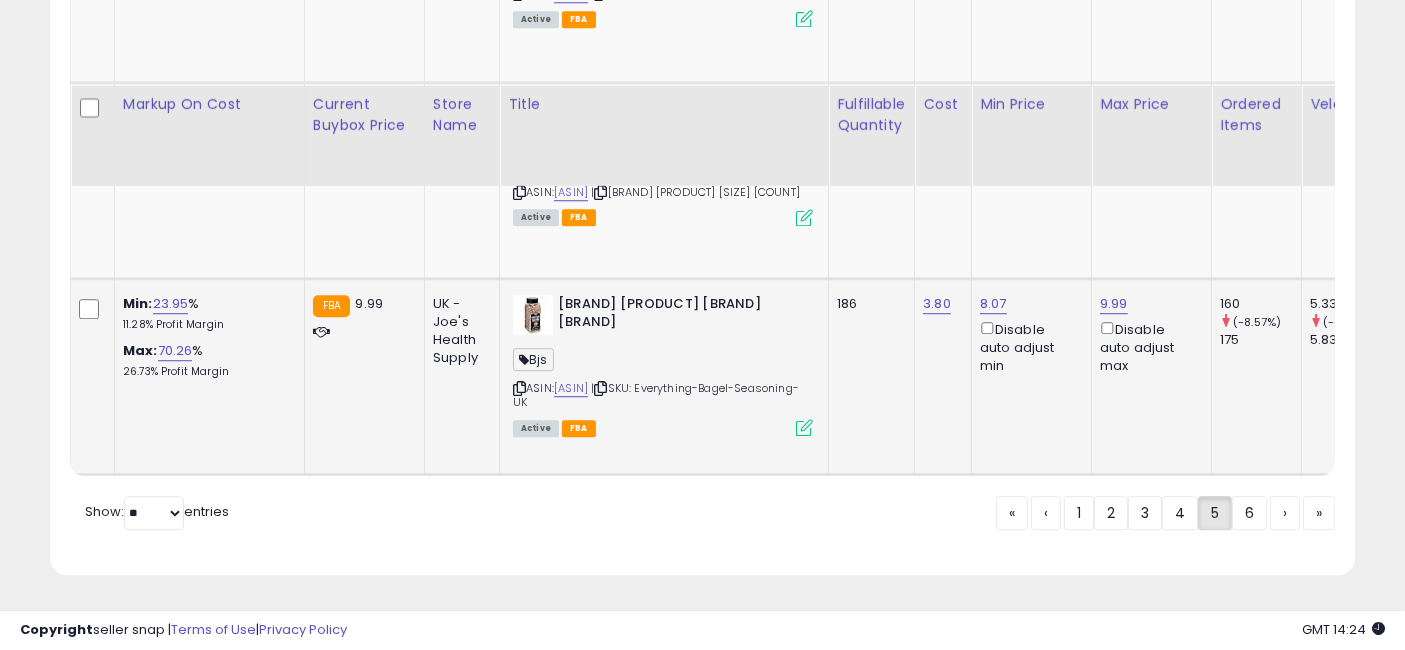 drag, startPoint x: 983, startPoint y: 341, endPoint x: 592, endPoint y: 303, distance: 392.8422 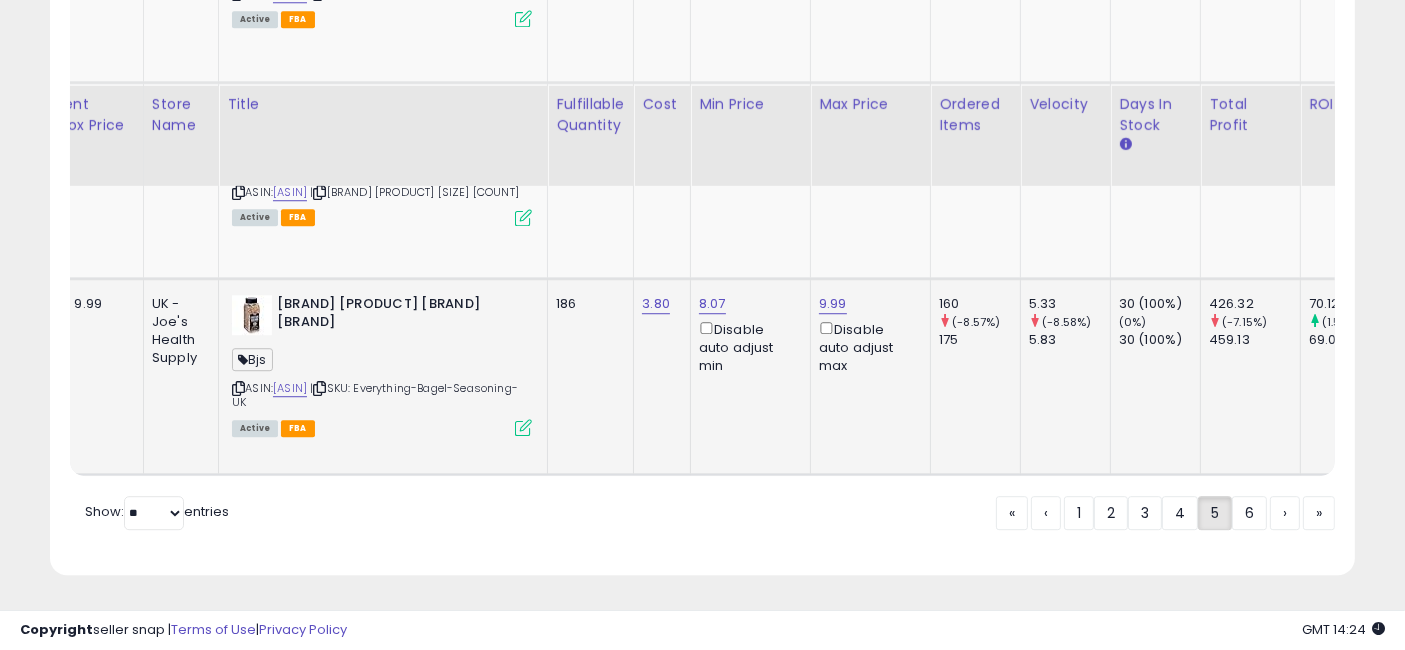 scroll, scrollTop: 0, scrollLeft: 718, axis: horizontal 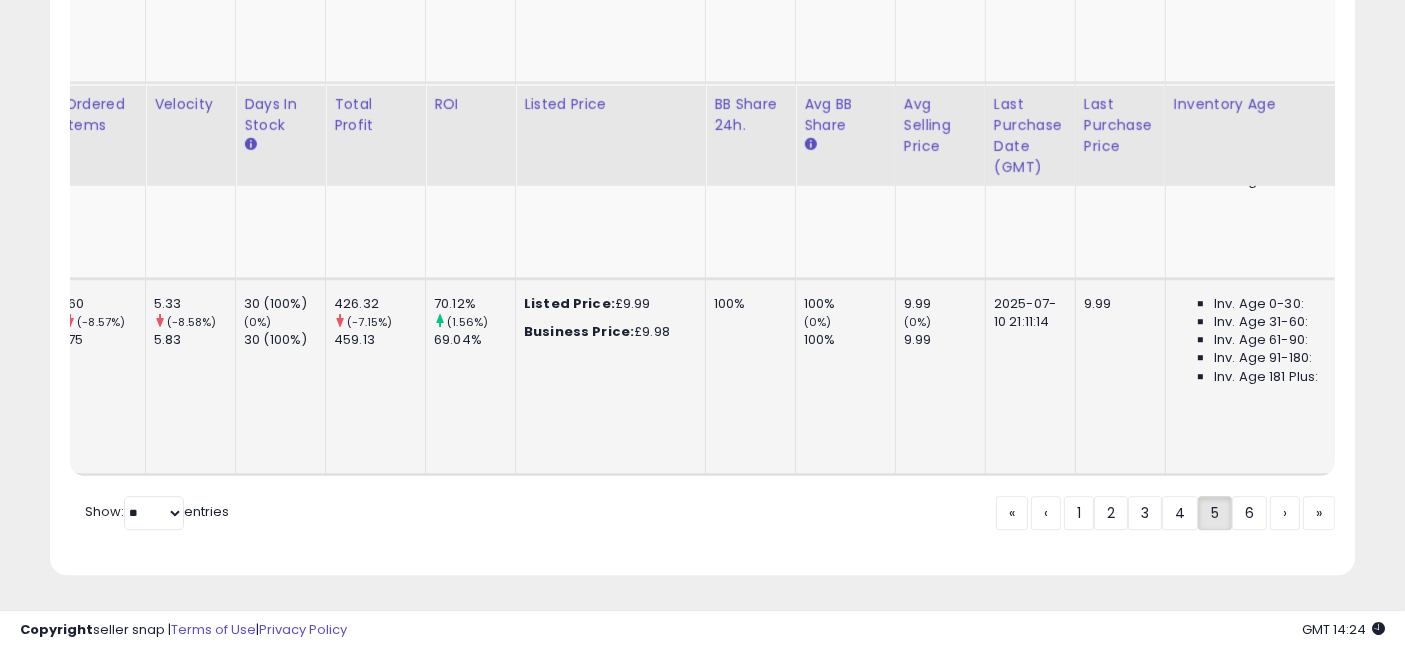 drag, startPoint x: 805, startPoint y: 344, endPoint x: 960, endPoint y: 349, distance: 155.08063 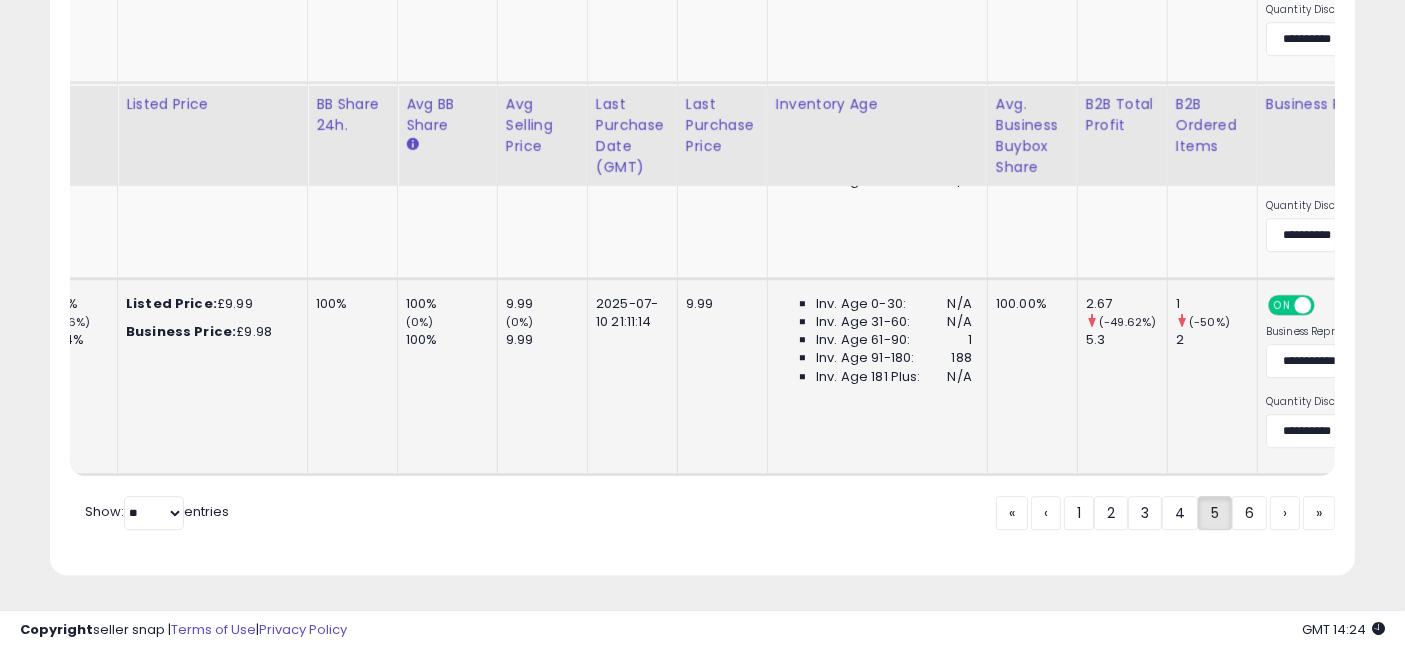 scroll, scrollTop: 0, scrollLeft: 1431, axis: horizontal 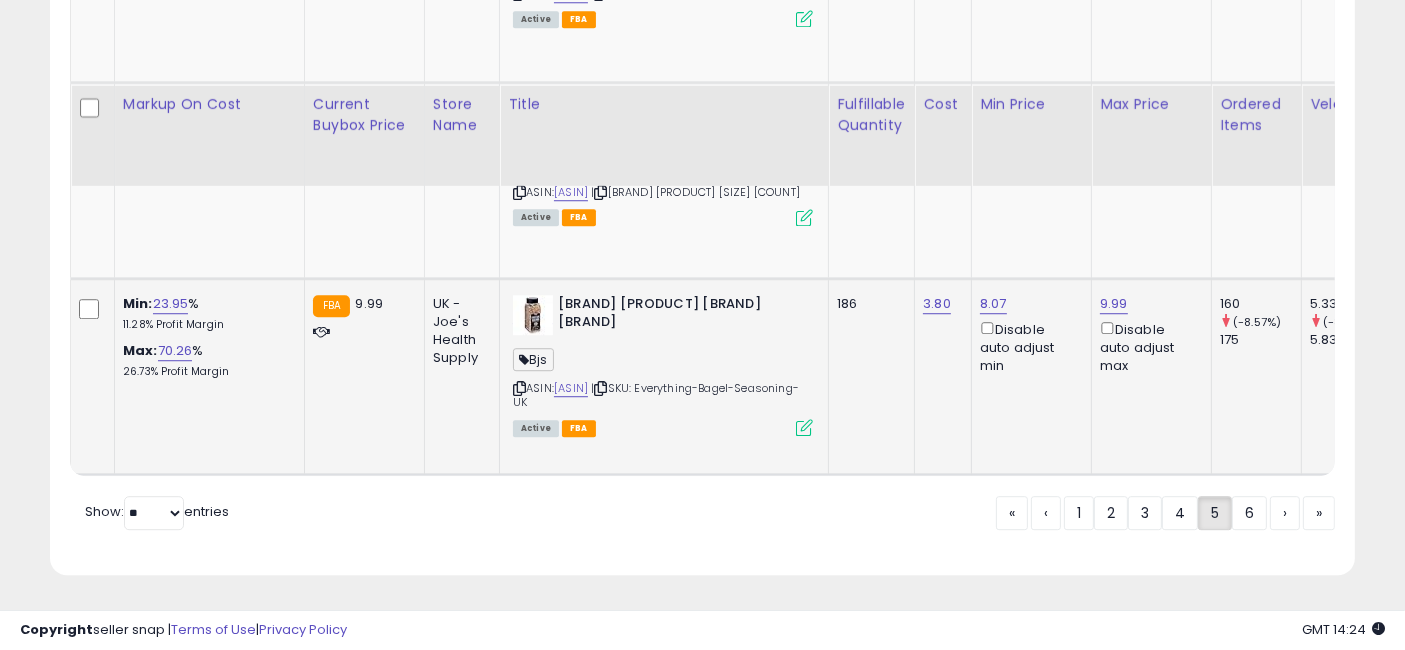 drag, startPoint x: 926, startPoint y: 364, endPoint x: 494, endPoint y: 376, distance: 432.16663 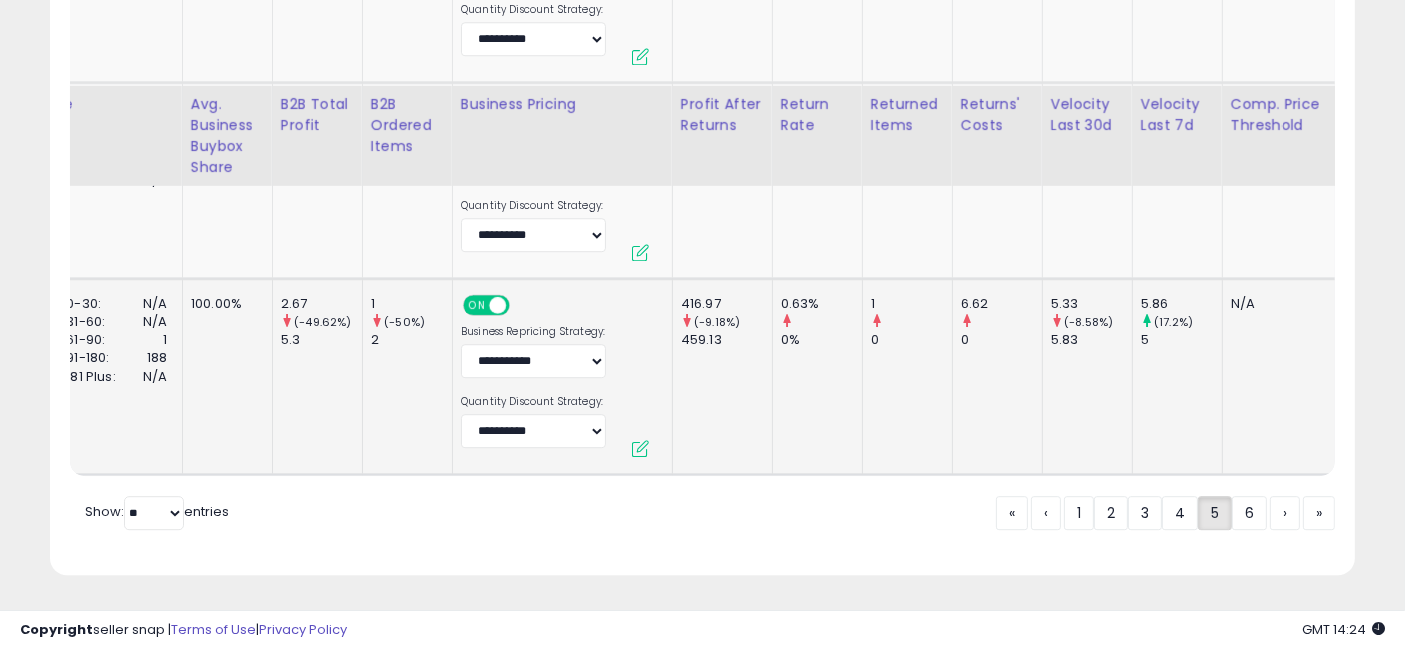 drag, startPoint x: 799, startPoint y: 332, endPoint x: 1028, endPoint y: 356, distance: 230.25421 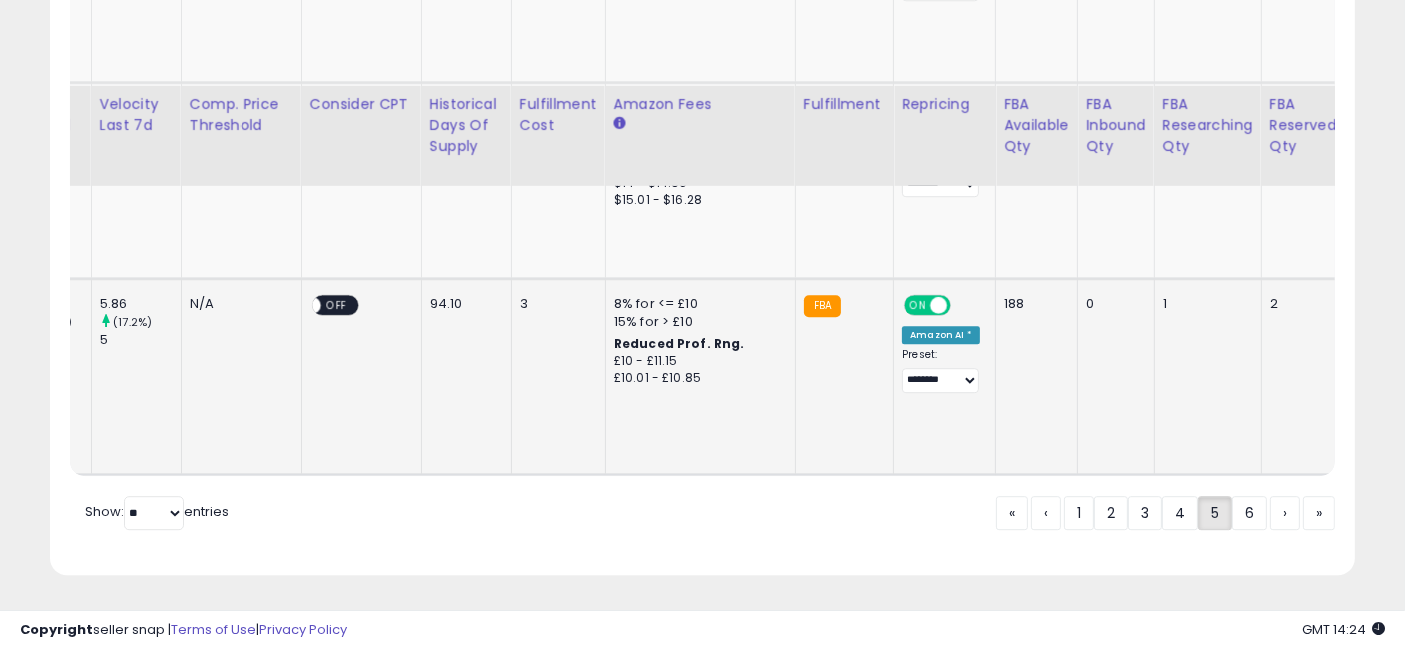 click on "ON" at bounding box center [918, 304] 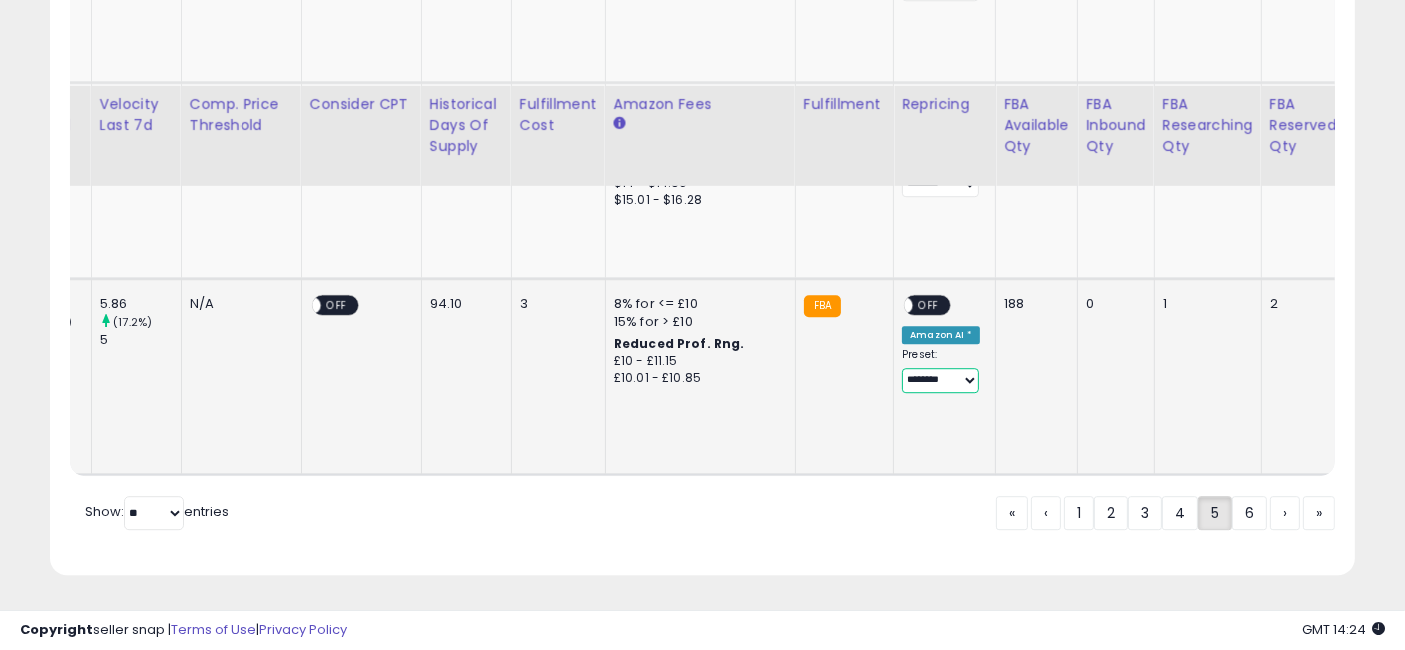 click on "**********" at bounding box center (940, 380) 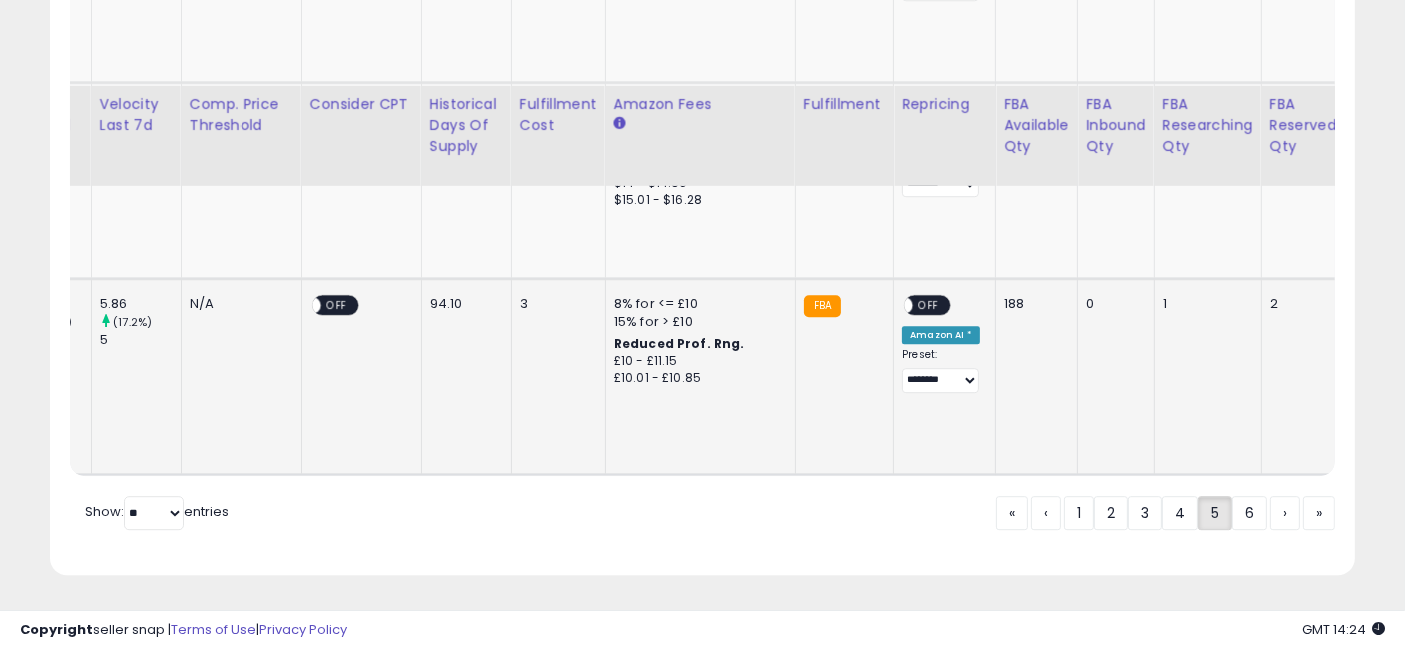 click on "188" 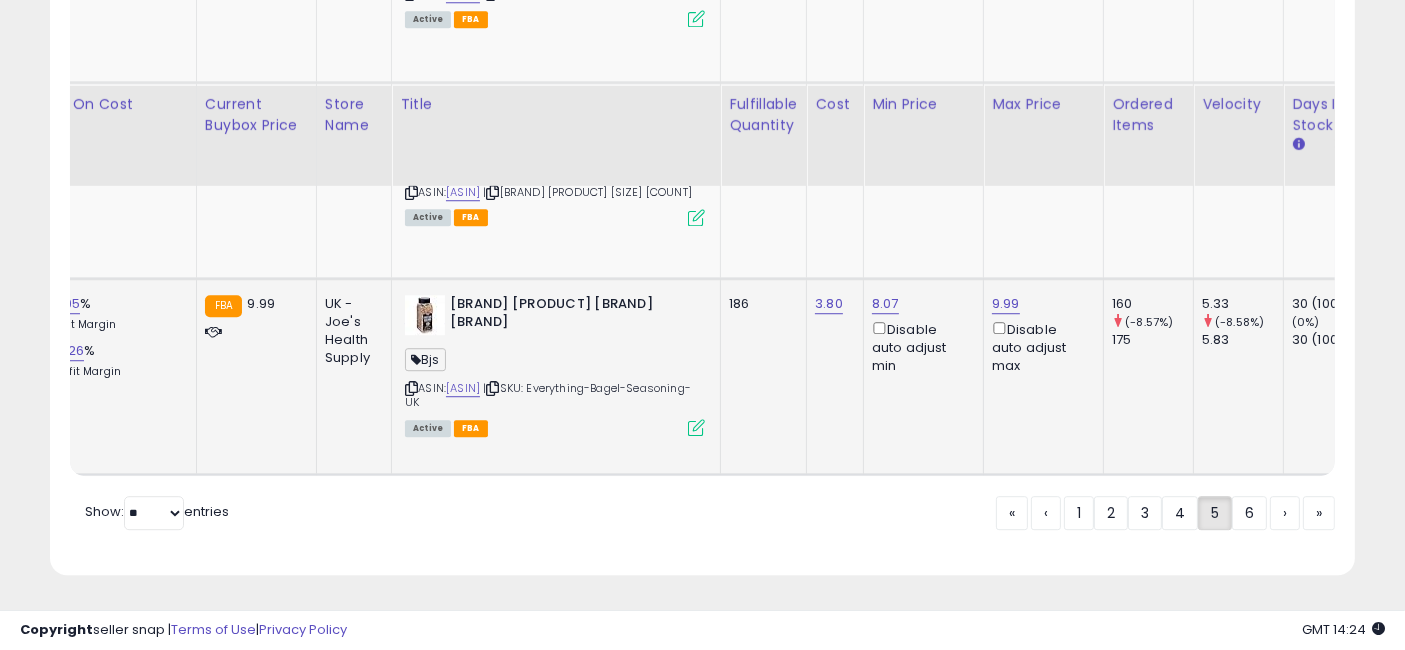 drag, startPoint x: 862, startPoint y: 370, endPoint x: 574, endPoint y: 368, distance: 288.00696 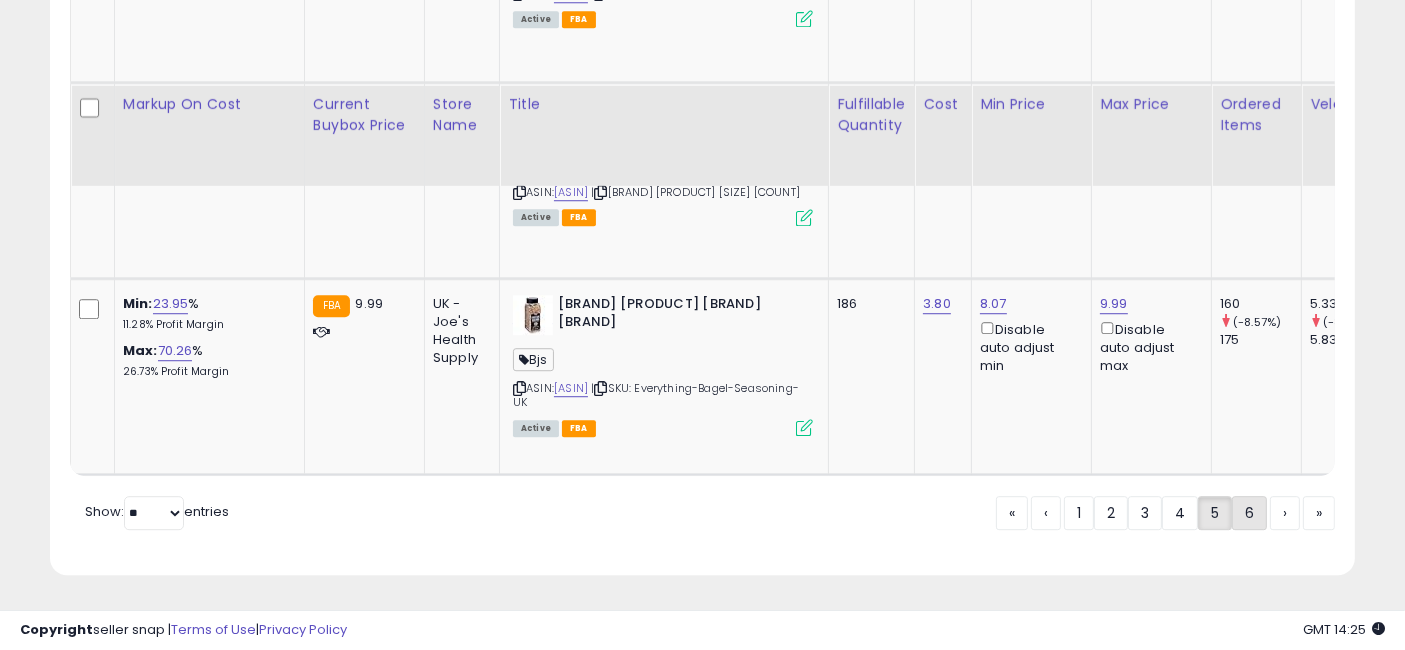 click on "6" 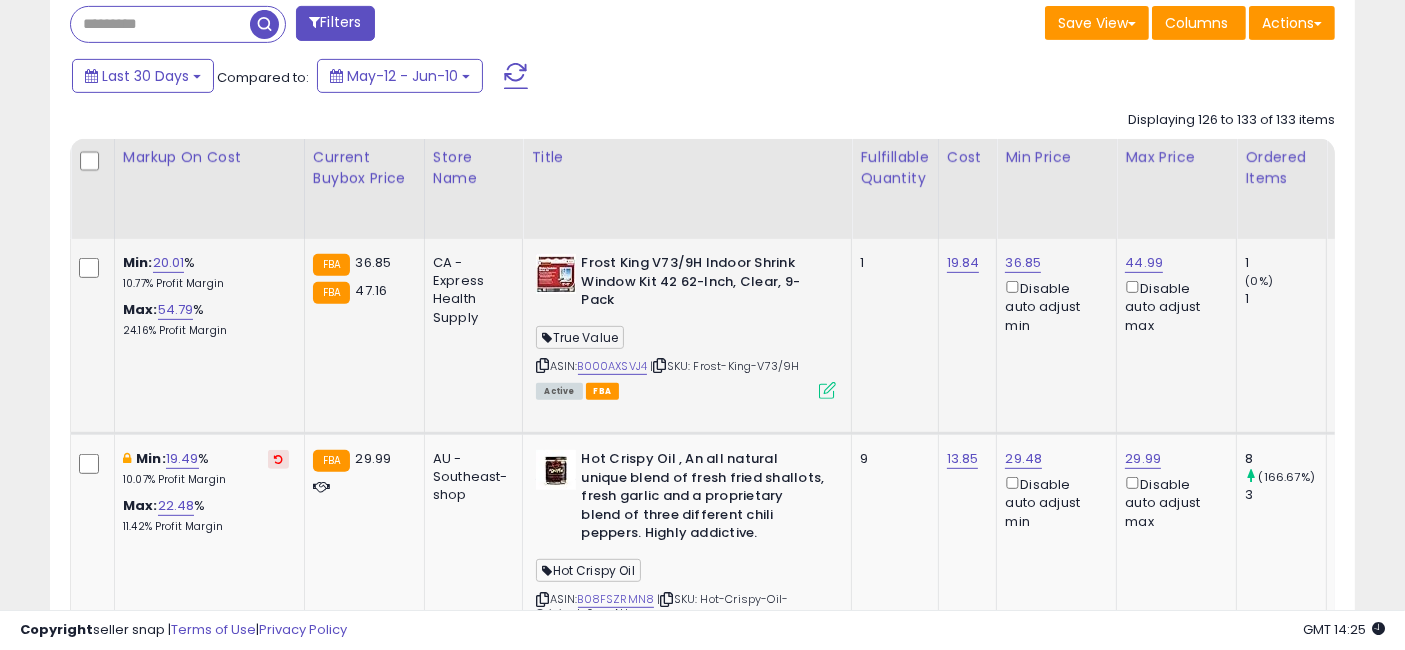 scroll, scrollTop: 0, scrollLeft: 190, axis: horizontal 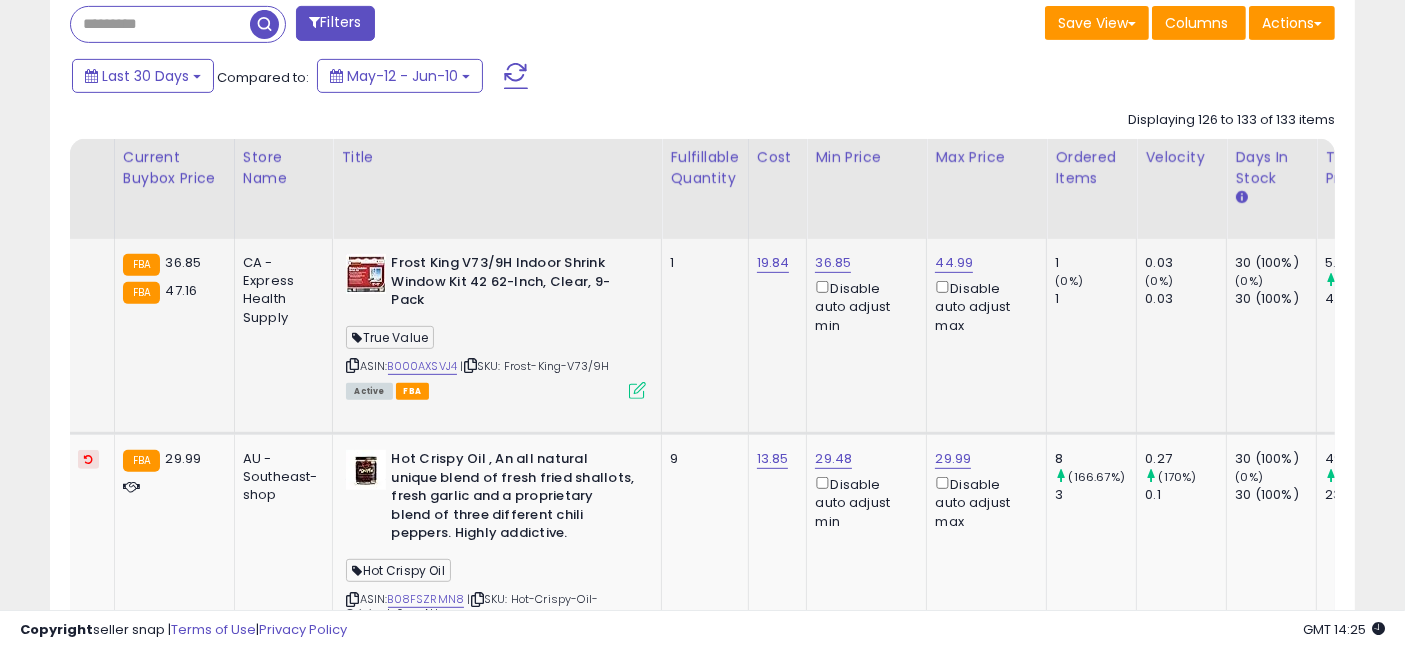 drag, startPoint x: 920, startPoint y: 366, endPoint x: 1103, endPoint y: 361, distance: 183.0683 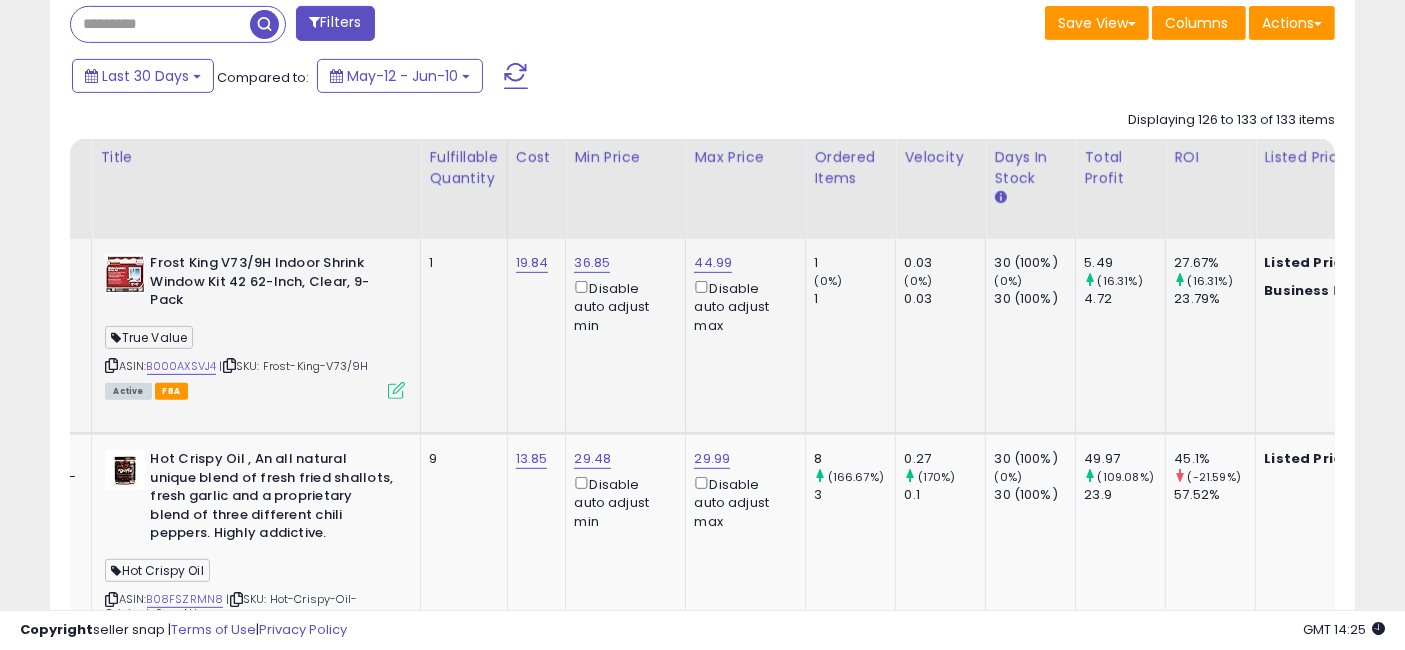 drag, startPoint x: 1055, startPoint y: 371, endPoint x: 751, endPoint y: 369, distance: 304.0066 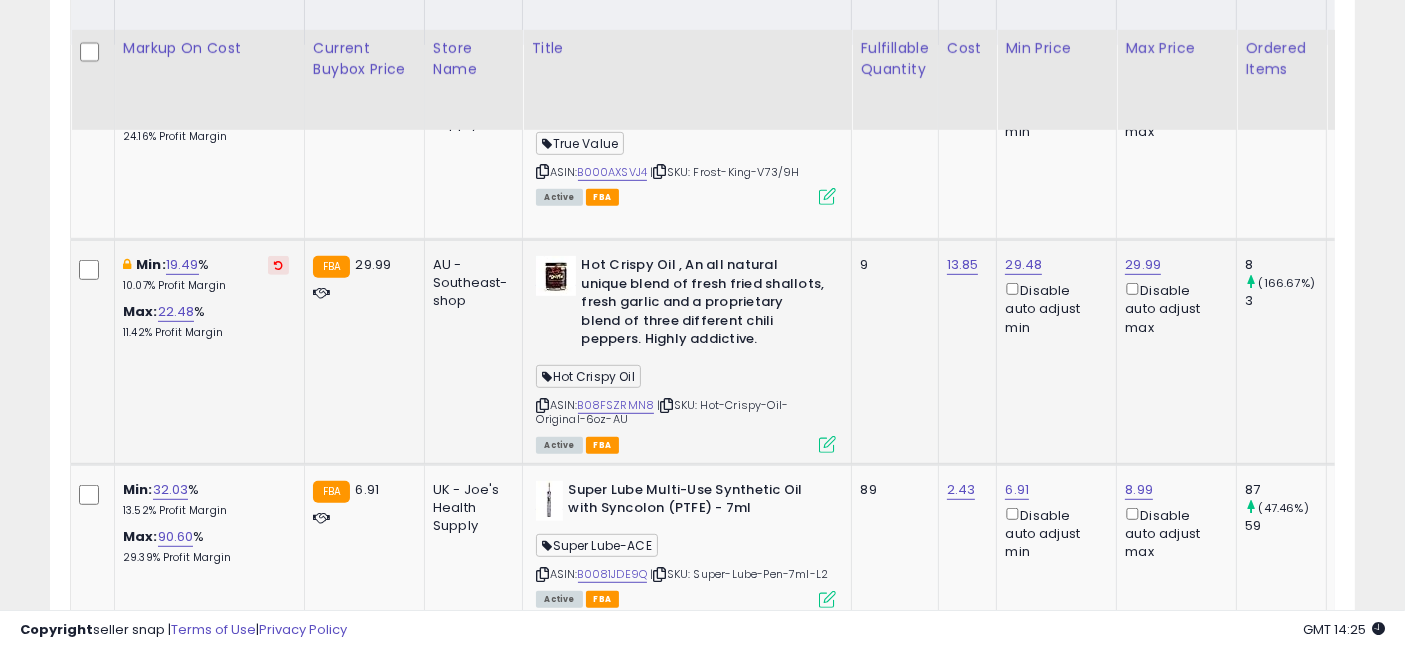 scroll, scrollTop: 1105, scrollLeft: 0, axis: vertical 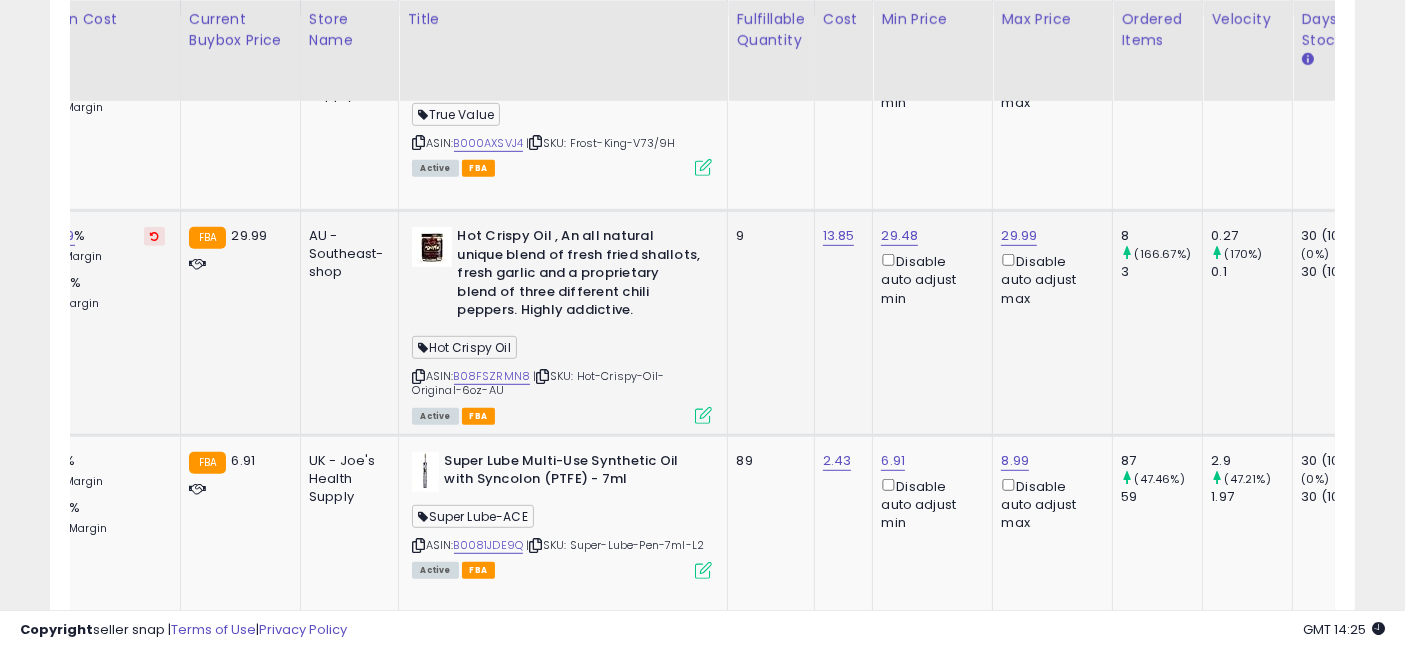drag, startPoint x: 871, startPoint y: 336, endPoint x: 982, endPoint y: 344, distance: 111.28792 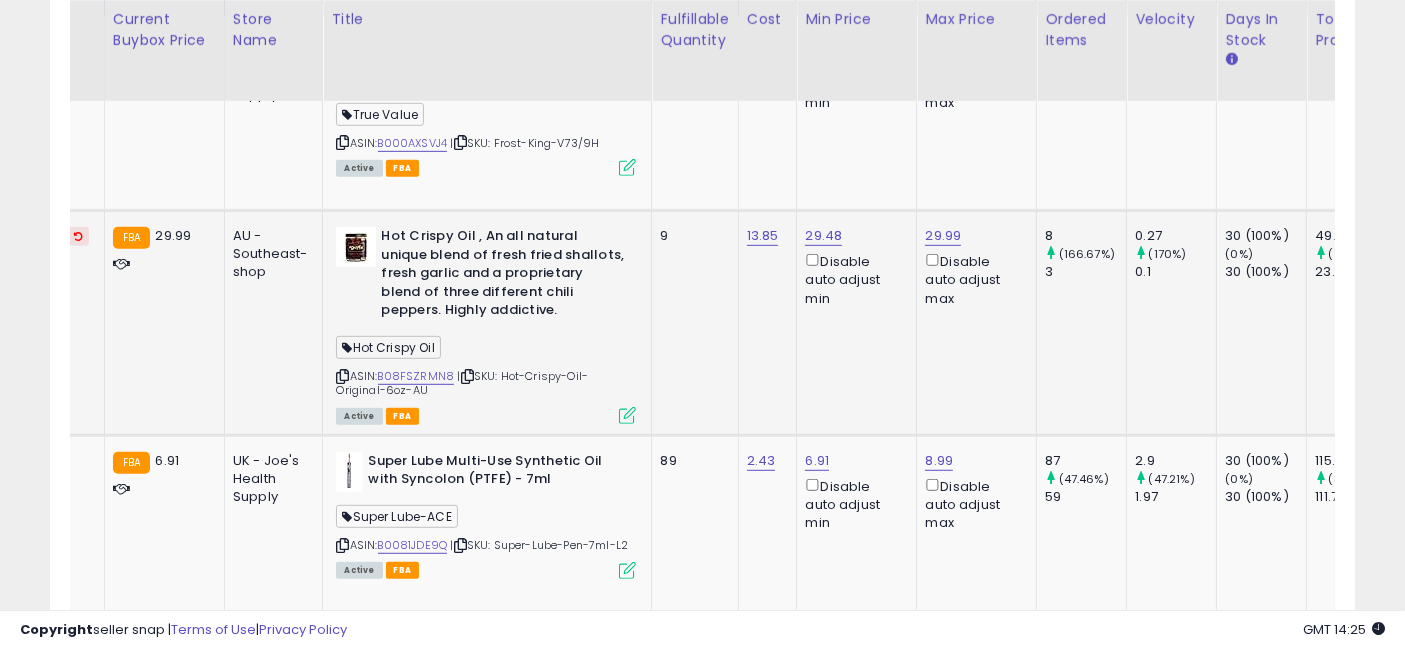 scroll, scrollTop: 0, scrollLeft: 100, axis: horizontal 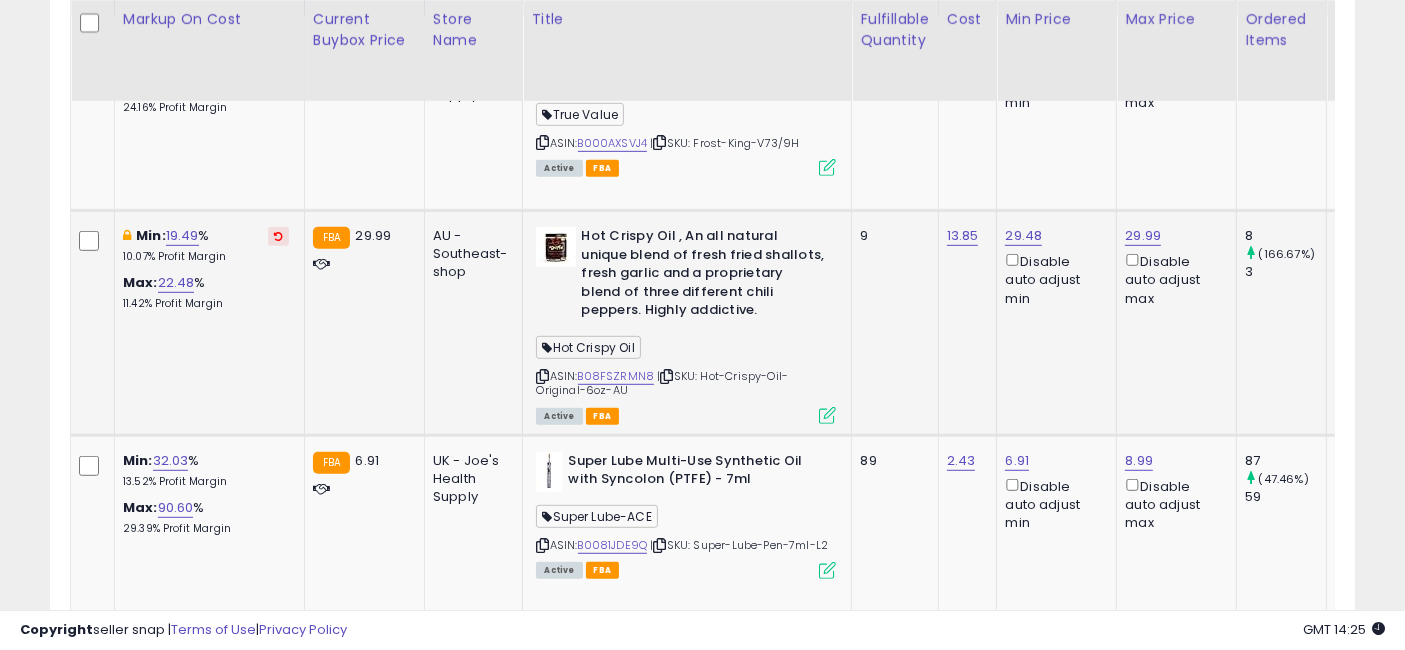 drag, startPoint x: 1103, startPoint y: 340, endPoint x: 962, endPoint y: 341, distance: 141.00354 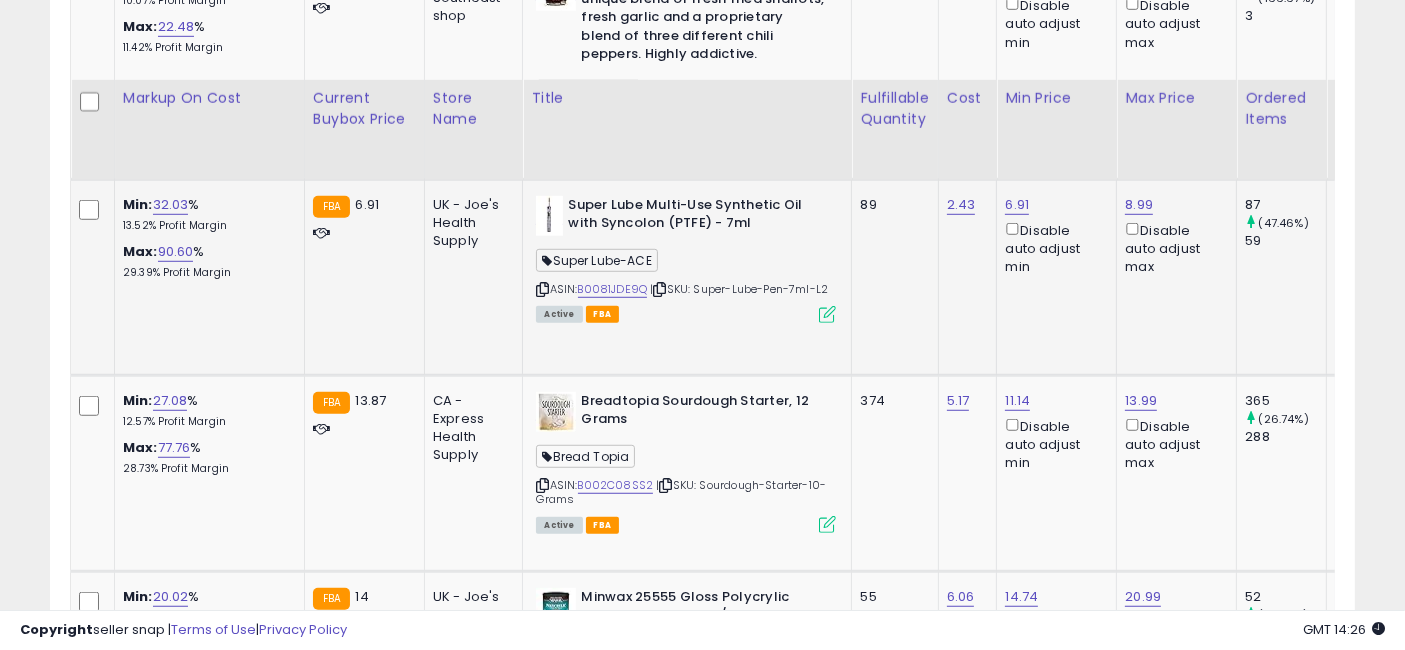 scroll, scrollTop: 1549, scrollLeft: 0, axis: vertical 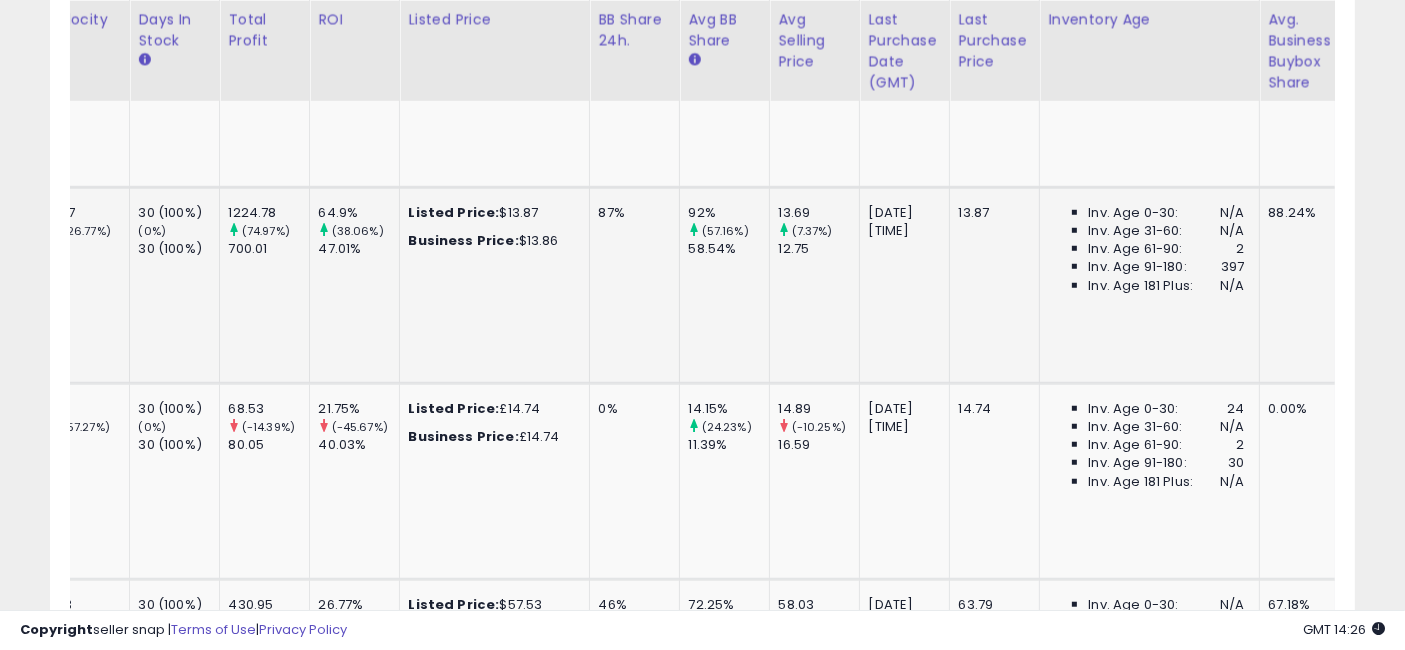 drag, startPoint x: 880, startPoint y: 304, endPoint x: 994, endPoint y: 316, distance: 114.62984 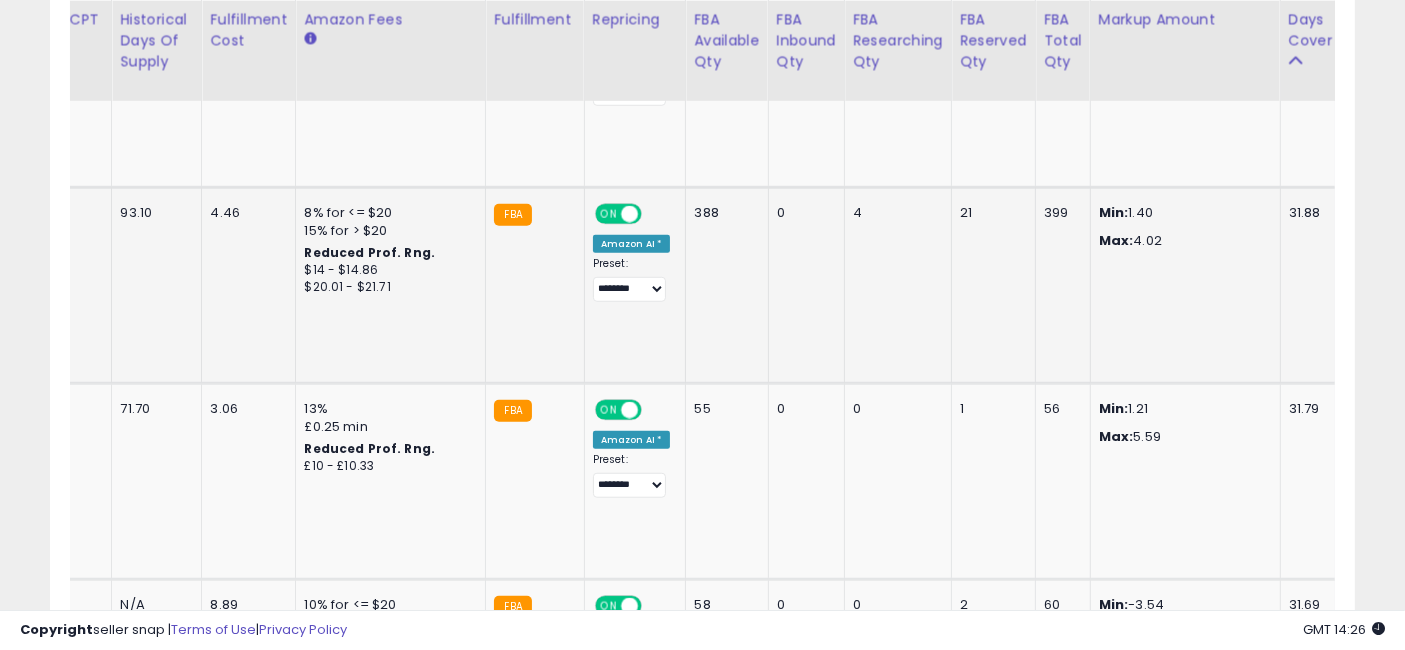 drag, startPoint x: 782, startPoint y: 321, endPoint x: 1233, endPoint y: 330, distance: 451.08978 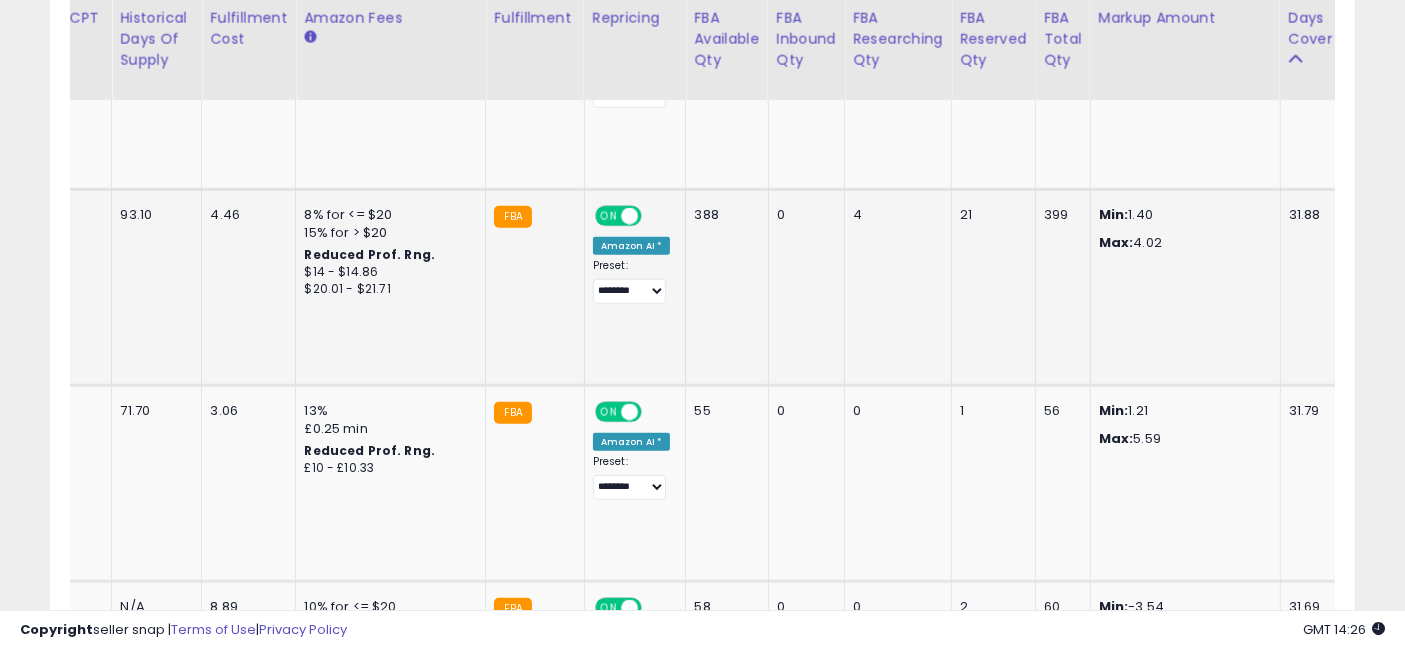 drag, startPoint x: 1151, startPoint y: 324, endPoint x: 963, endPoint y: 307, distance: 188.76706 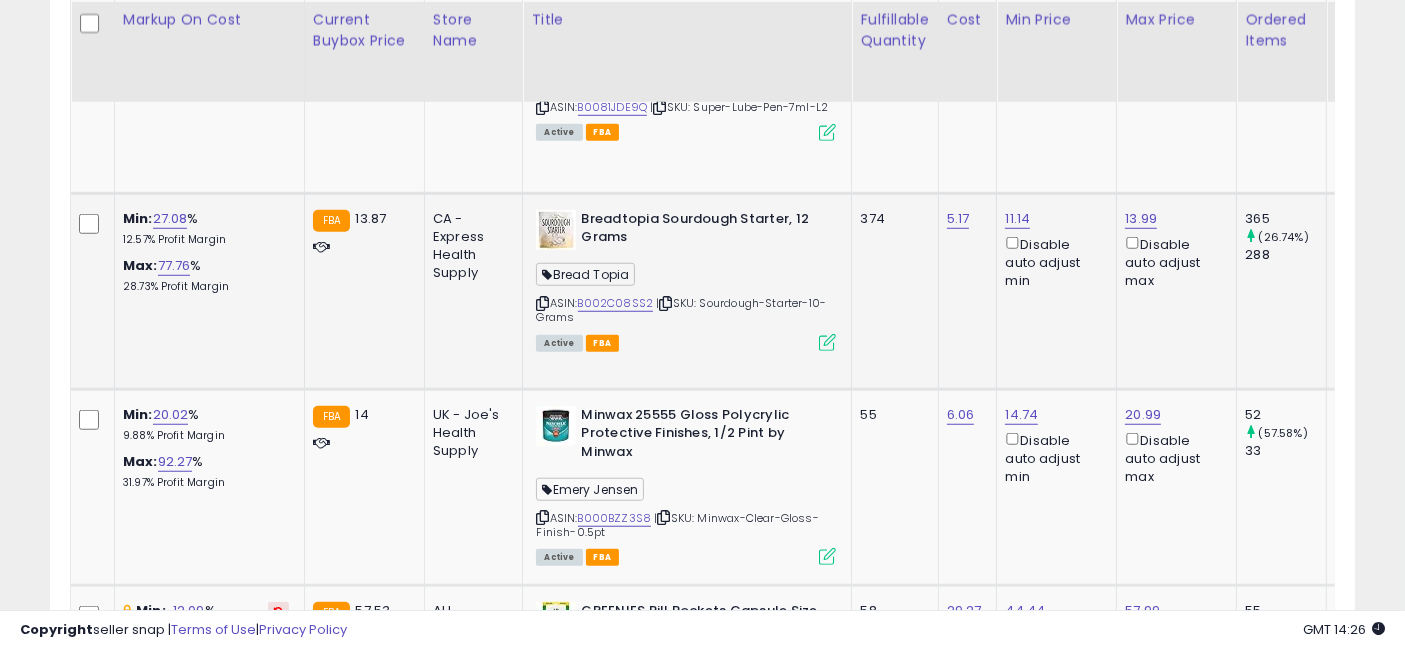 drag, startPoint x: 983, startPoint y: 307, endPoint x: 678, endPoint y: 303, distance: 305.0262 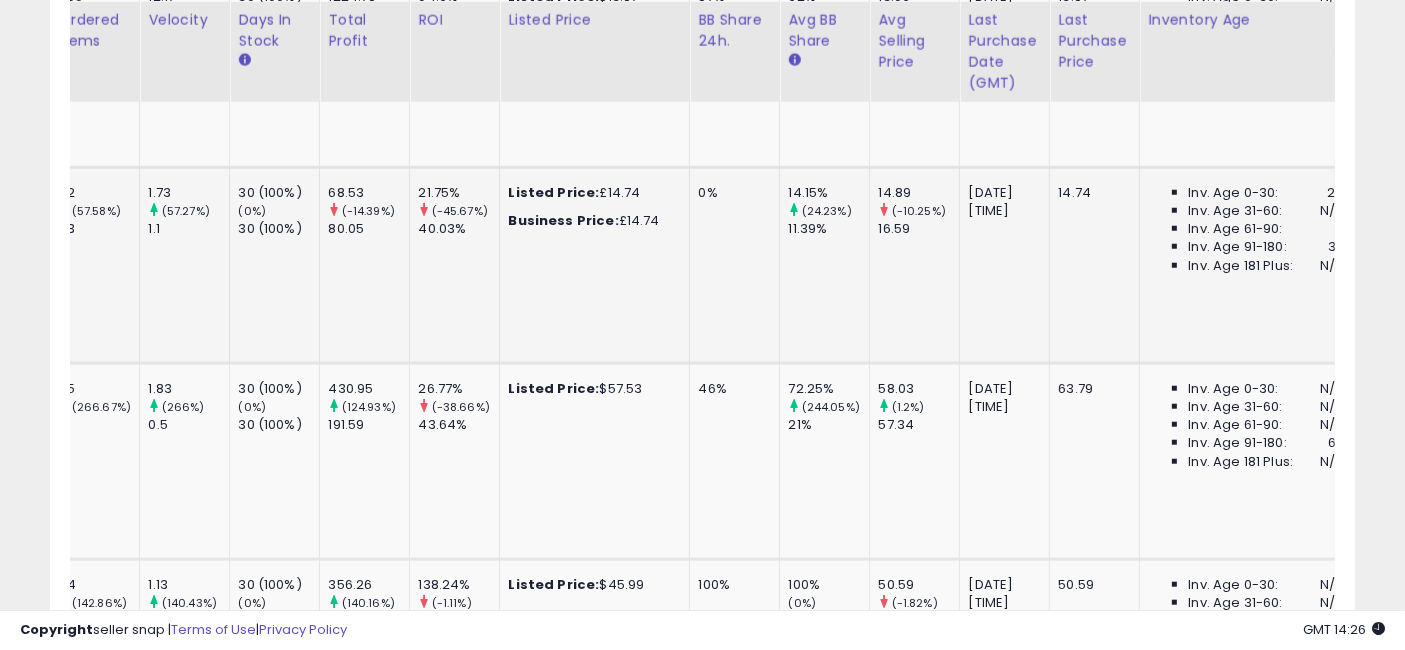 drag, startPoint x: 915, startPoint y: 304, endPoint x: 1120, endPoint y: 315, distance: 205.2949 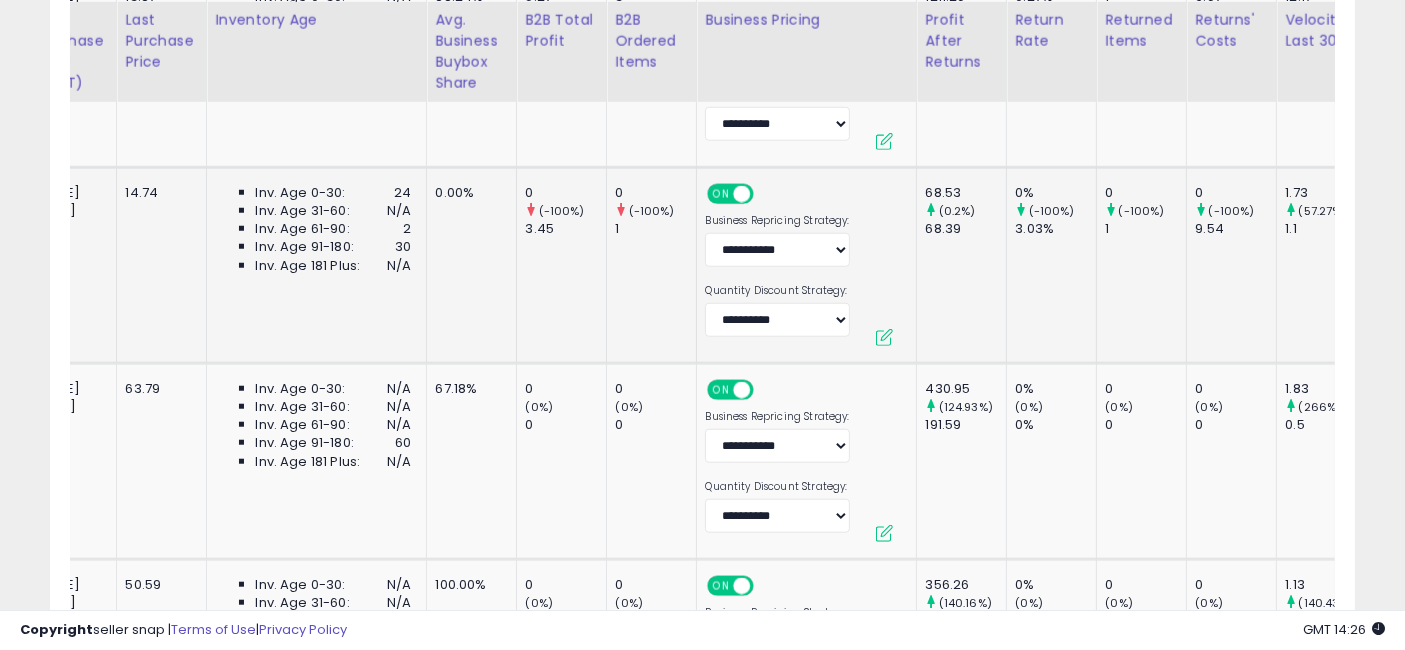 drag, startPoint x: 876, startPoint y: 299, endPoint x: 1033, endPoint y: 308, distance: 157.25775 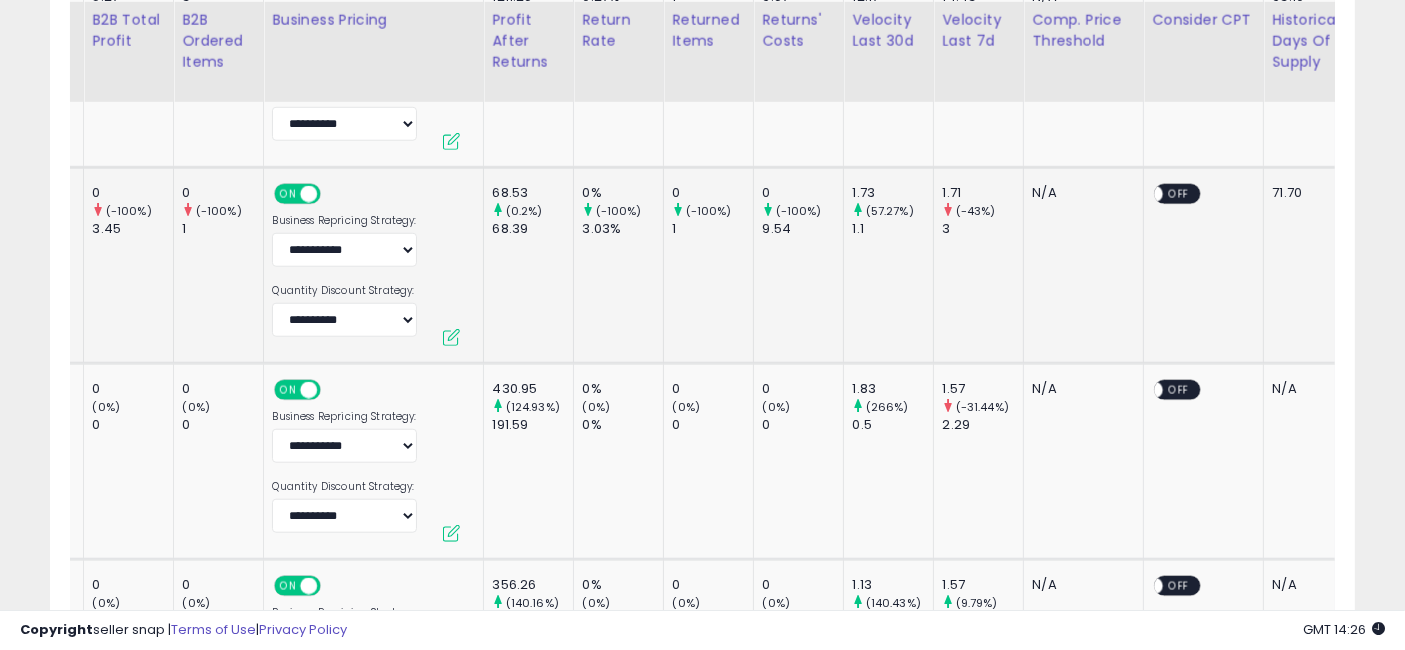 drag, startPoint x: 925, startPoint y: 284, endPoint x: 1021, endPoint y: 300, distance: 97.3242 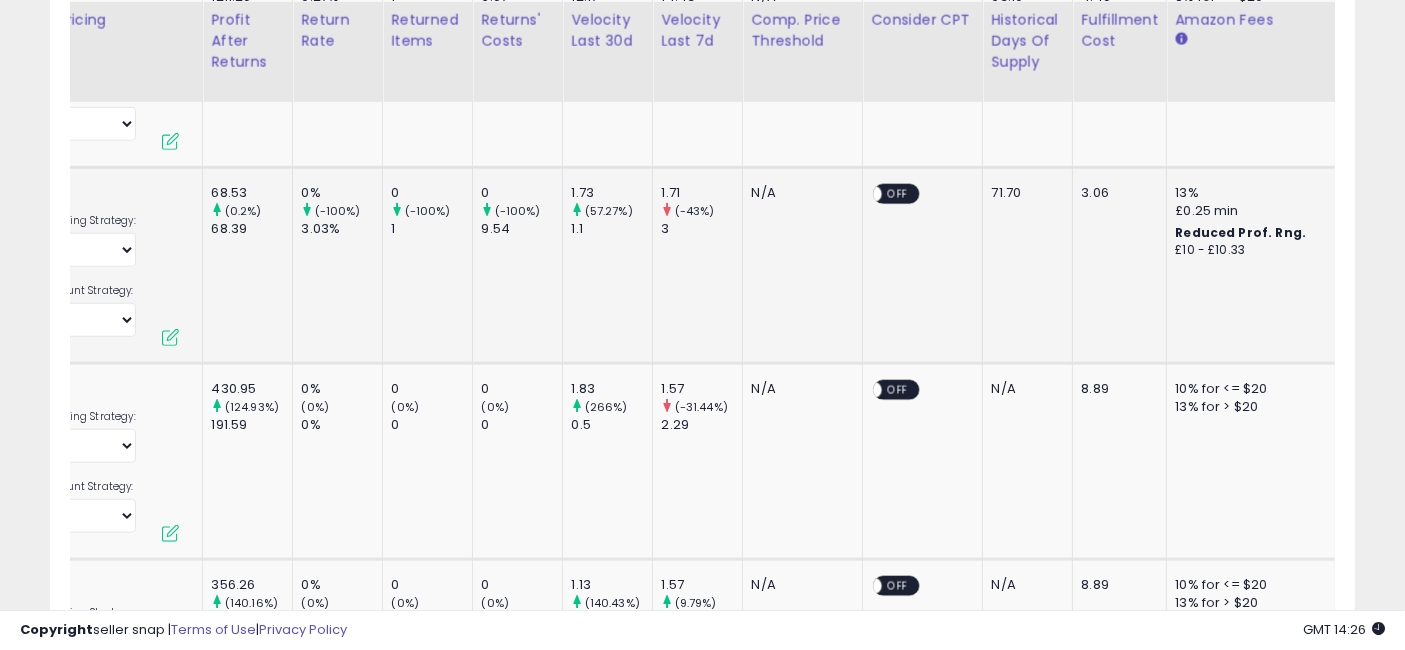 drag, startPoint x: 836, startPoint y: 272, endPoint x: 944, endPoint y: 284, distance: 108.66462 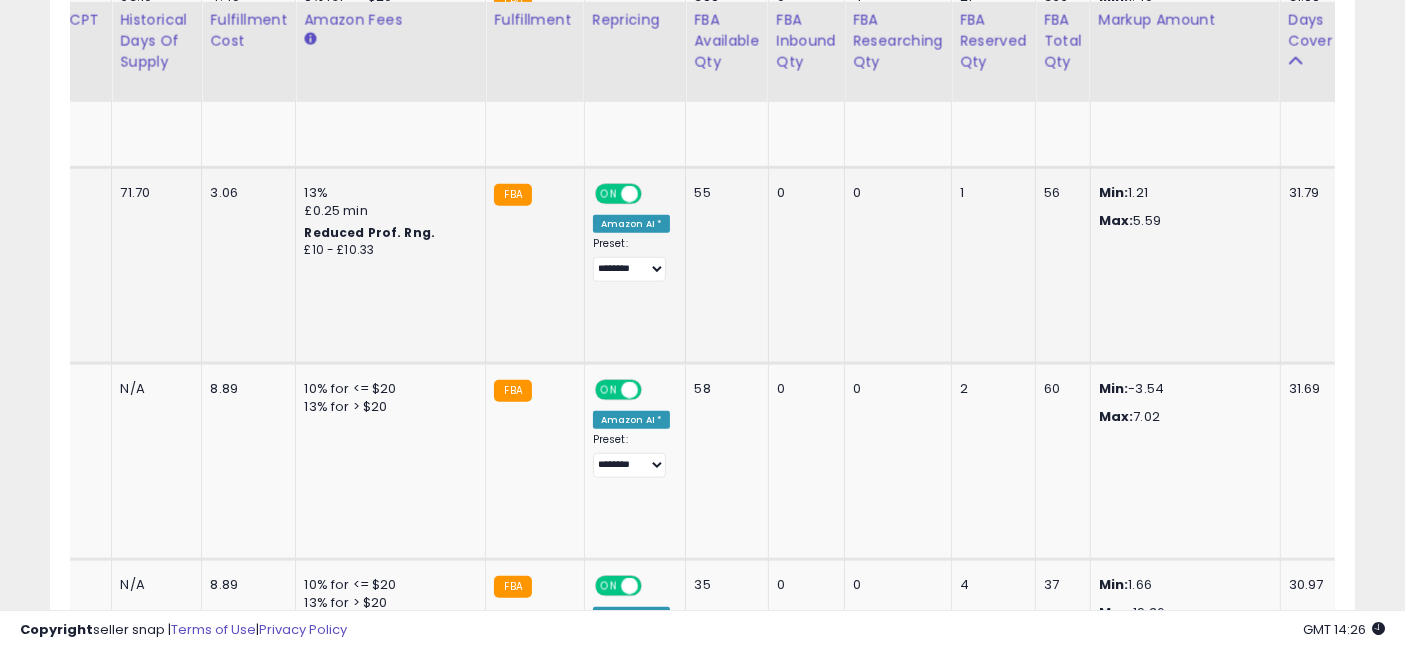 drag, startPoint x: 734, startPoint y: 291, endPoint x: 1178, endPoint y: 281, distance: 444.1126 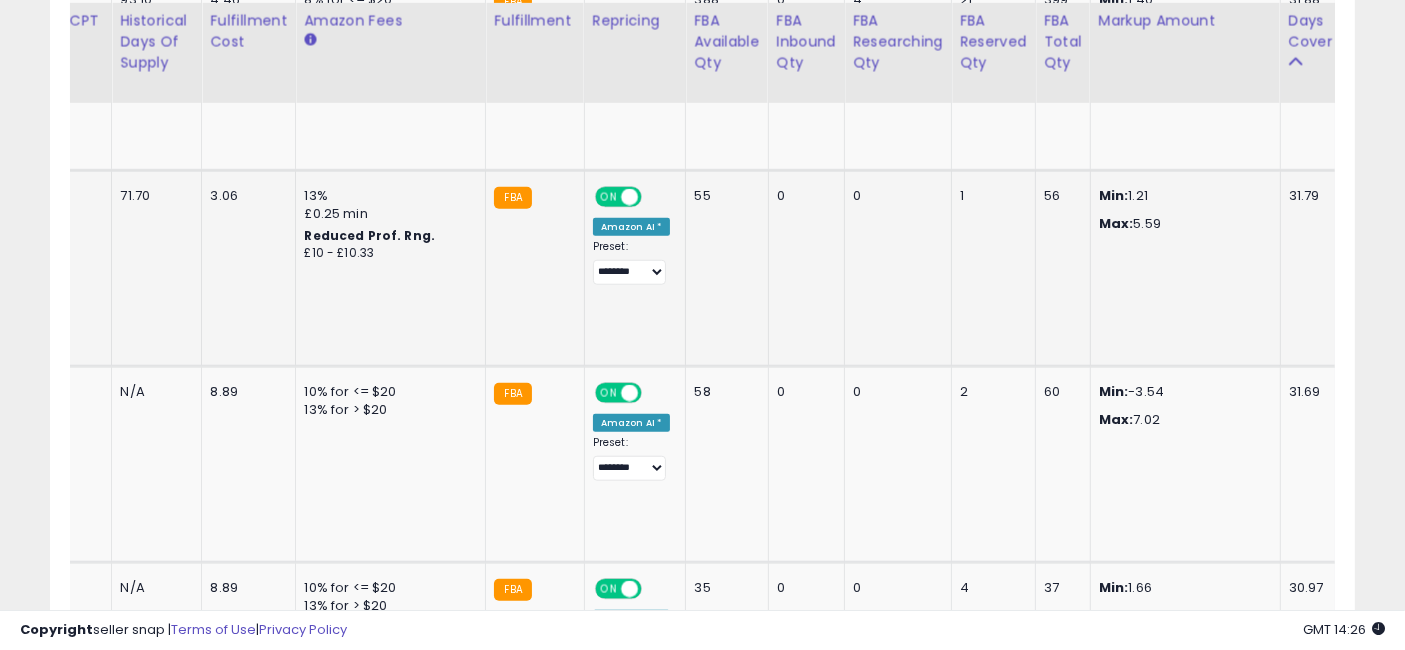 drag, startPoint x: 1249, startPoint y: 281, endPoint x: 480, endPoint y: 257, distance: 769.37445 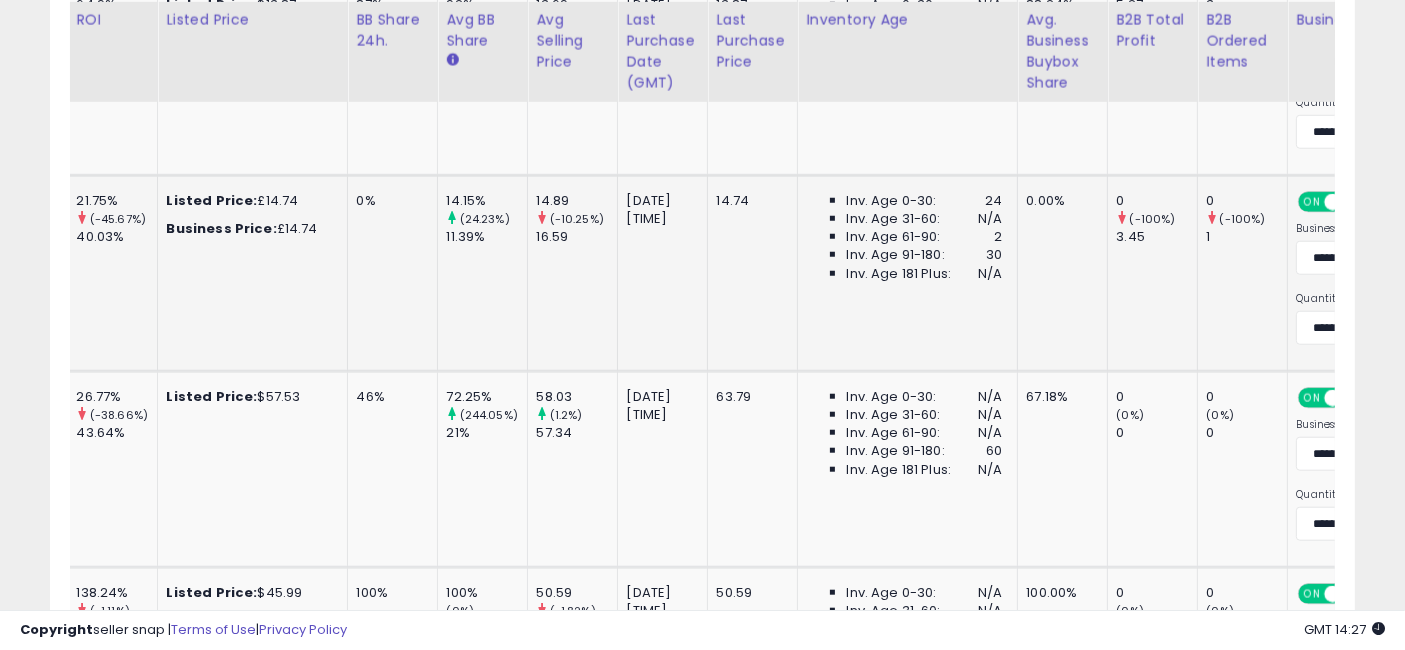 drag, startPoint x: 1008, startPoint y: 262, endPoint x: 454, endPoint y: 304, distance: 555.5898 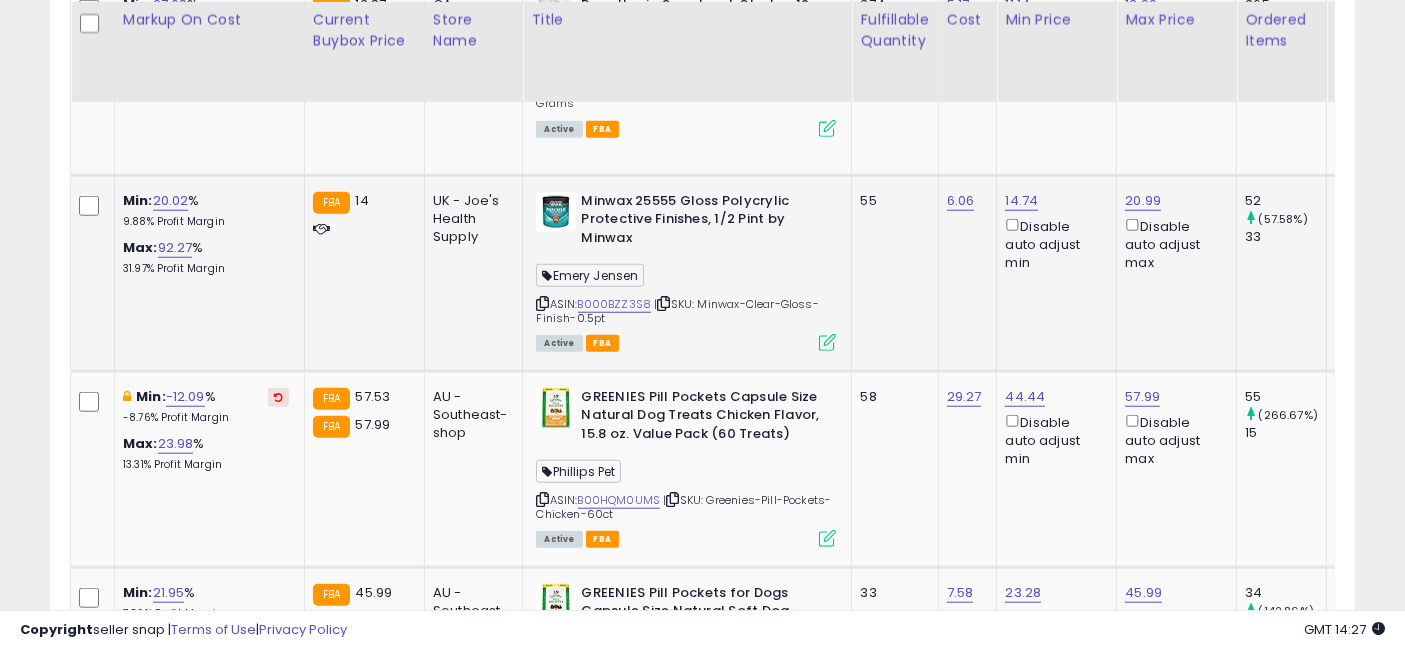click at bounding box center [827, 342] 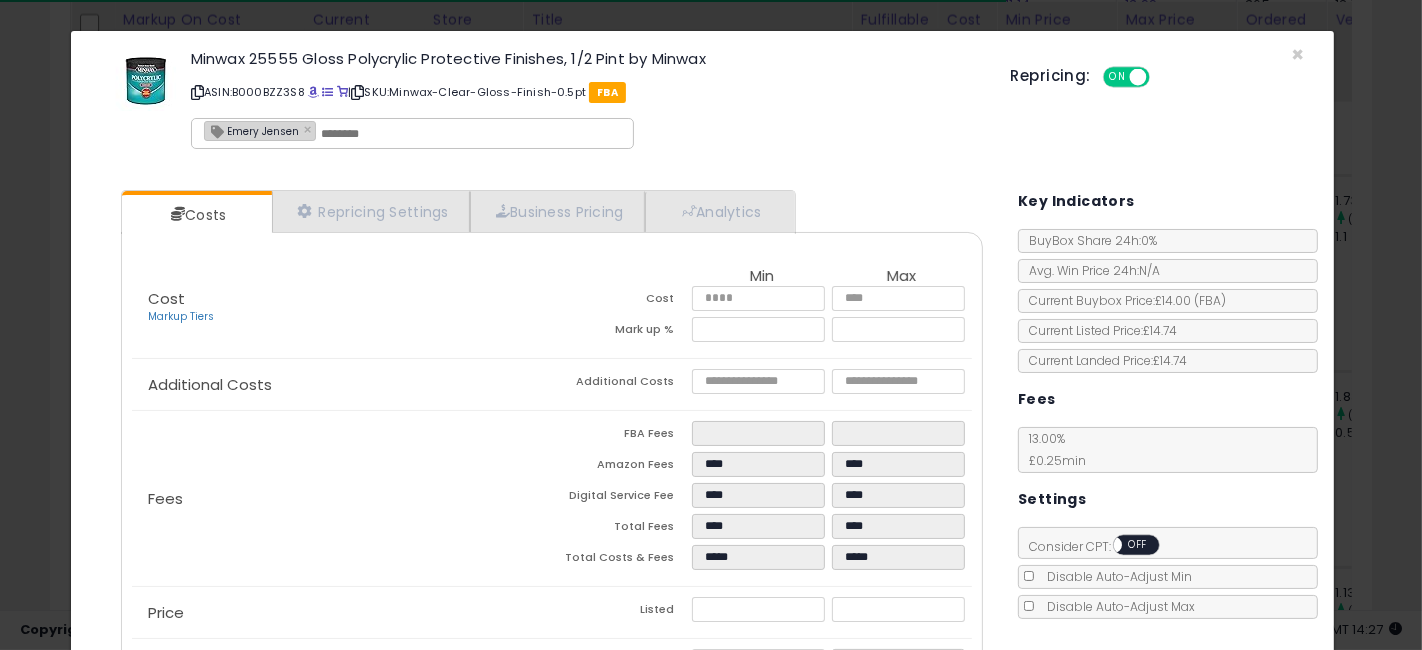 click on "Cost
Markup Tiers
Min
Max
Cost
****
****
Mark up %
*****
*****
Additional Costs
Additional Costs" at bounding box center [552, 502] 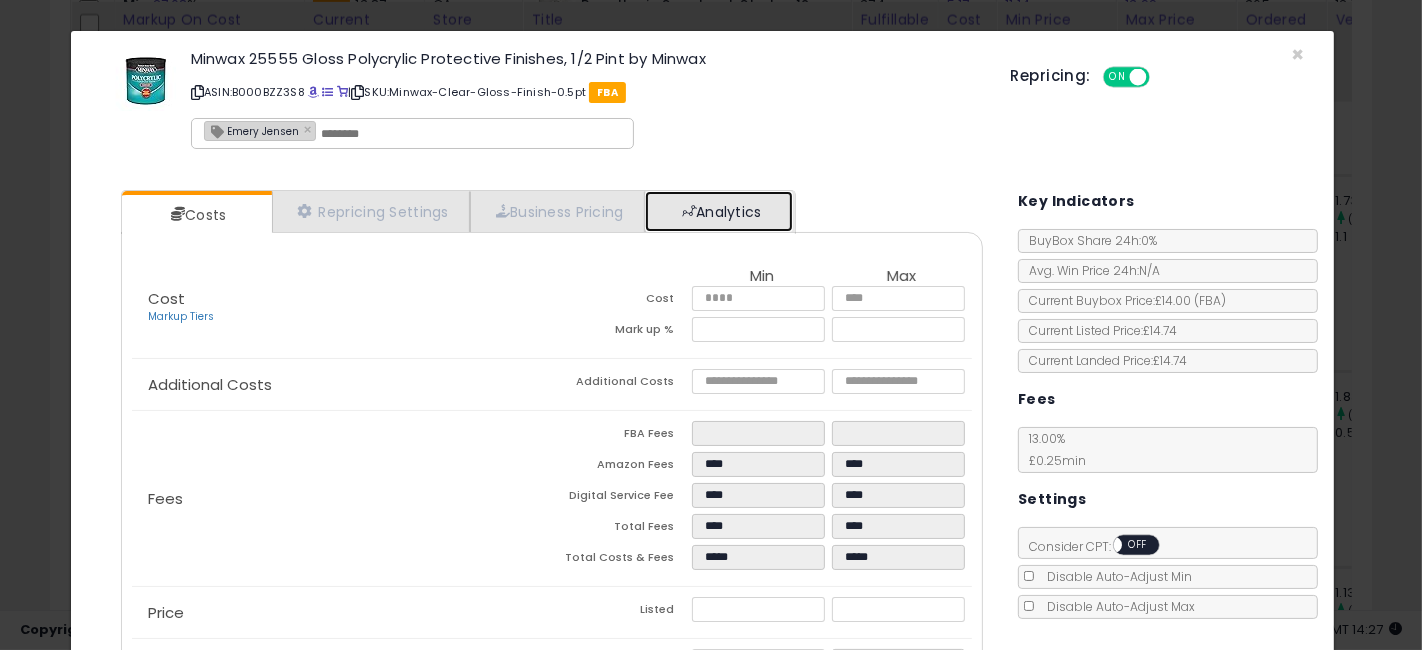 click on "Analytics" at bounding box center [719, 211] 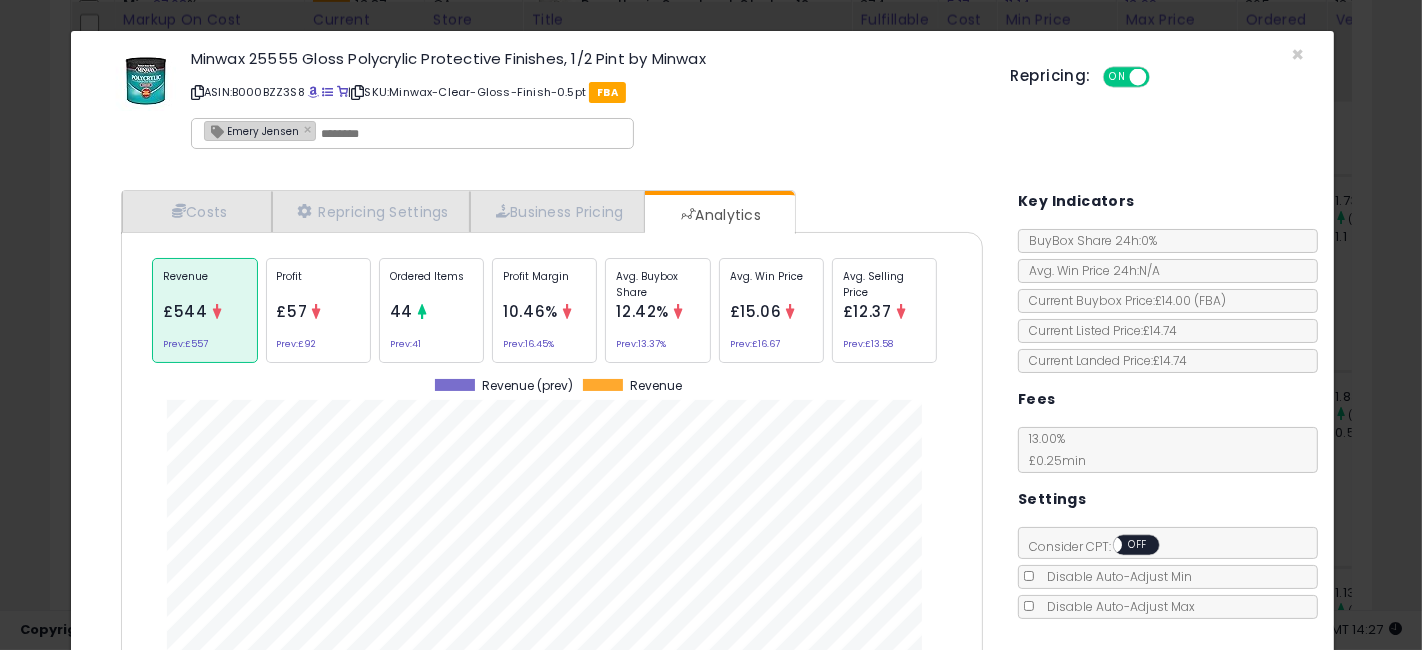 click on "12.42%" at bounding box center (642, 311) 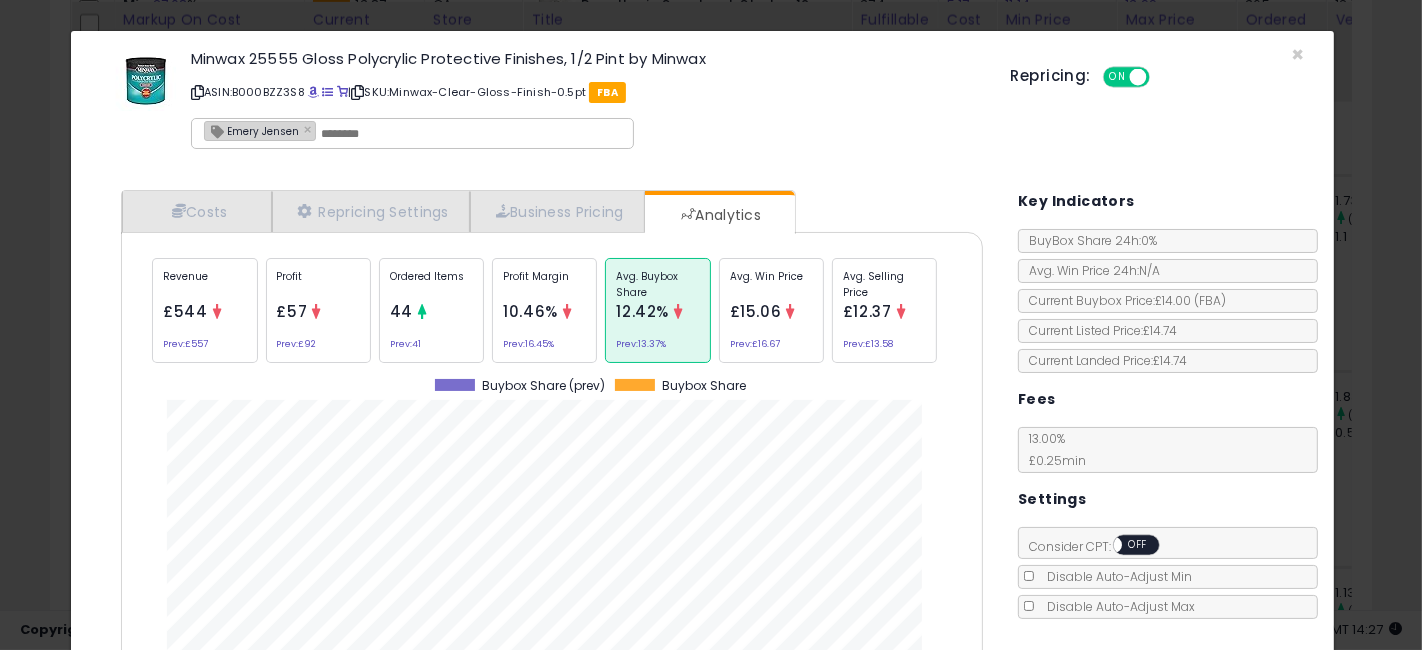 click on "× Close
Minwax 25555 Gloss Polycrylic Protective Finishes, 1/2 Pint by Minwax
ASIN:  B000BZZ3S8
|
SKU:  Minwax-Clear-Gloss-Finish-0.5pt
FBA
Emery Jensen ×
Repricing:
ON   OFF" 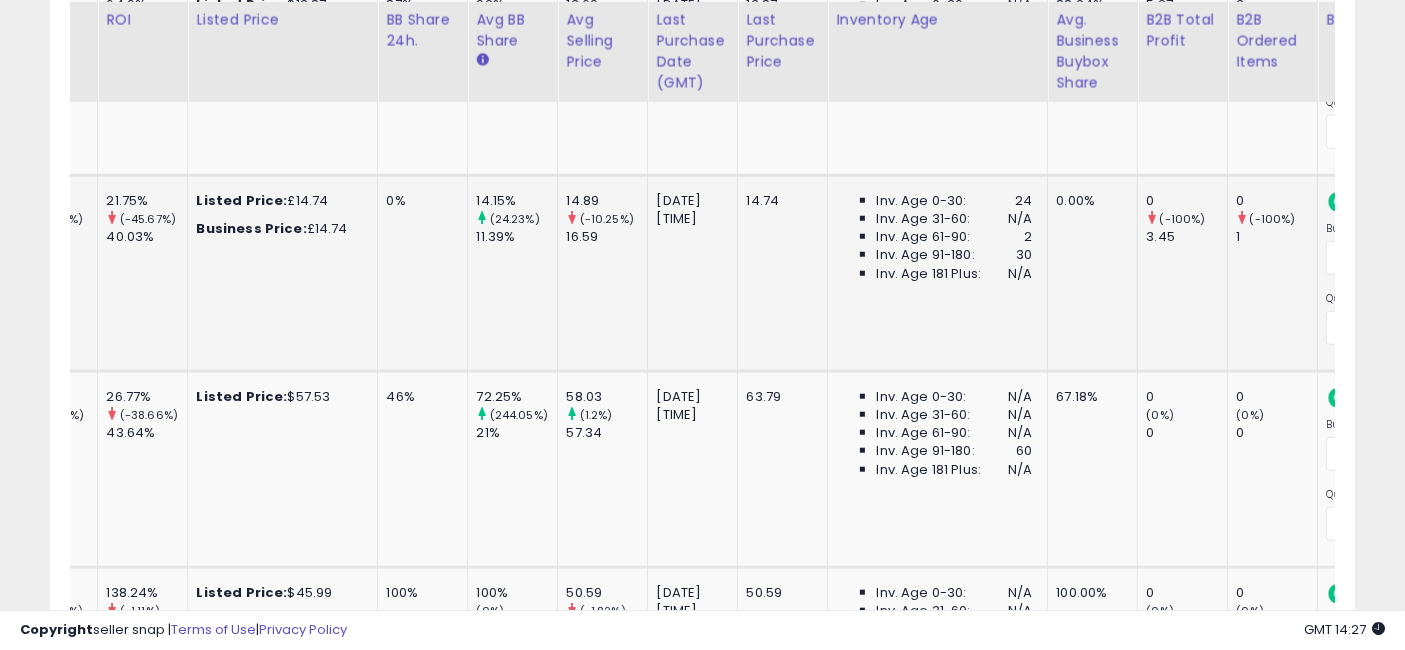drag, startPoint x: 948, startPoint y: 287, endPoint x: 1108, endPoint y: 294, distance: 160.15305 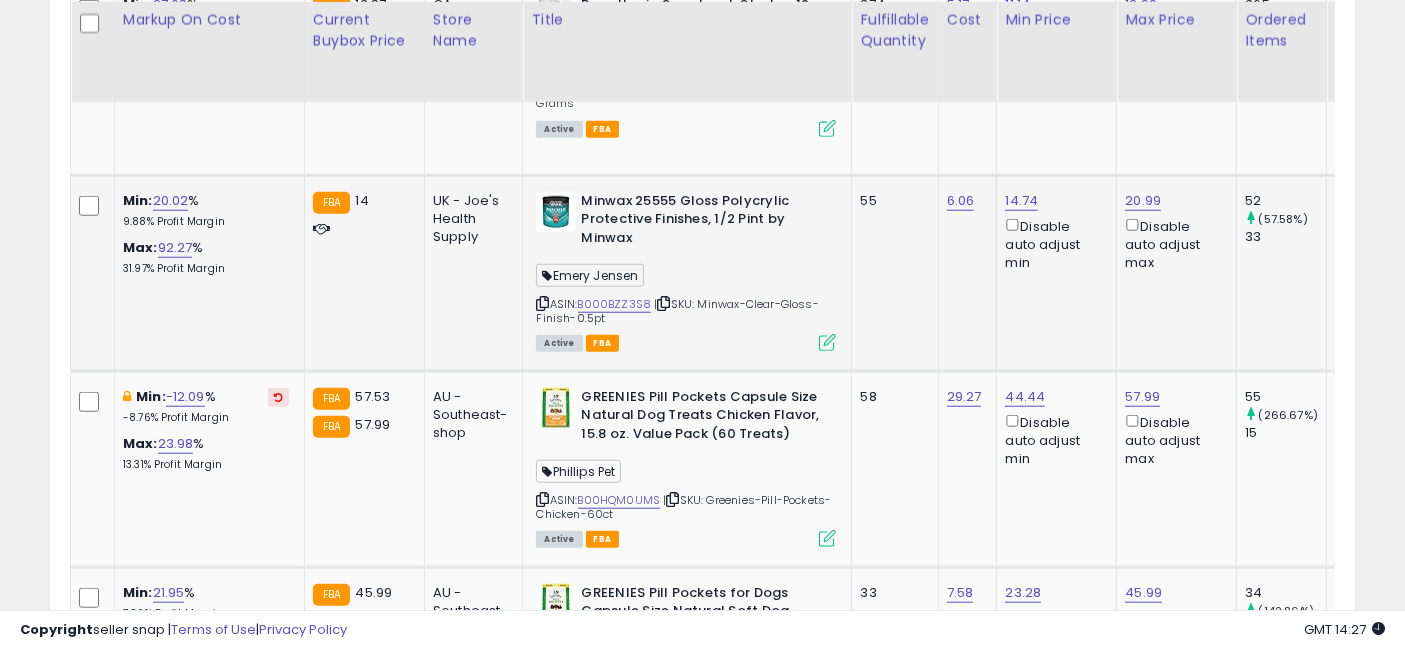 drag, startPoint x: 985, startPoint y: 301, endPoint x: 512, endPoint y: 323, distance: 473.51135 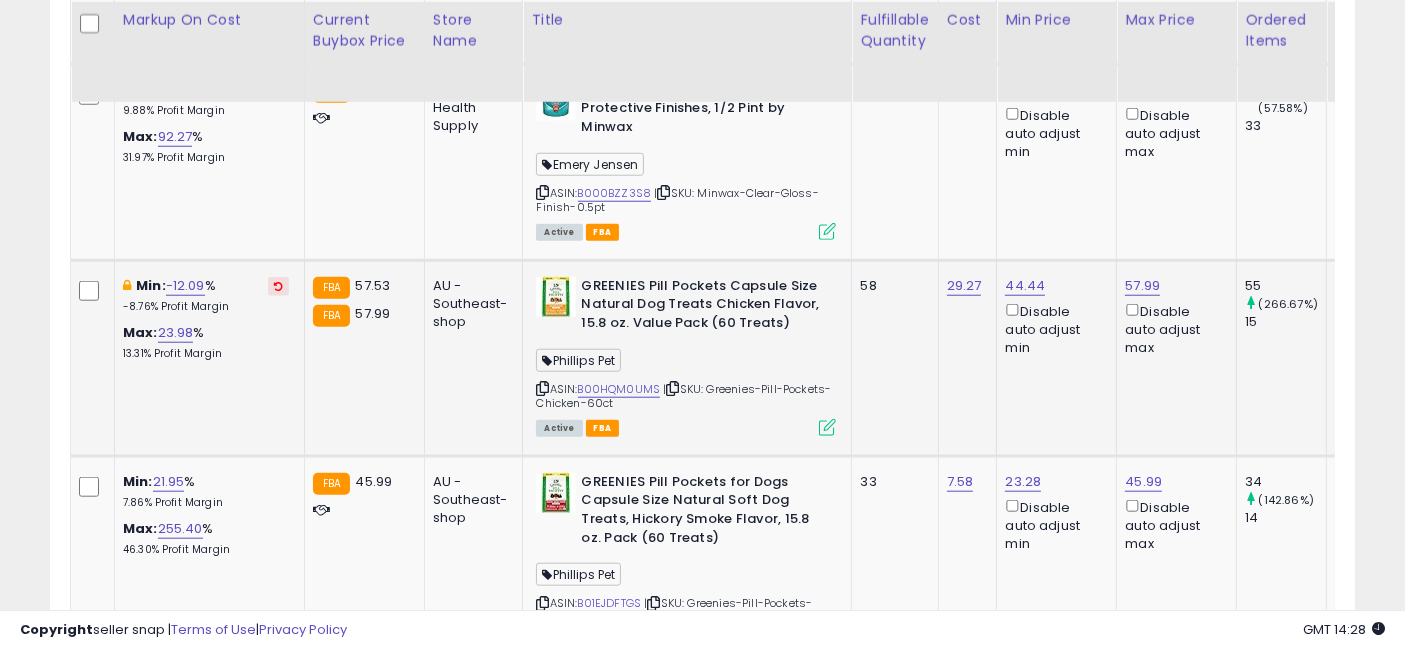 scroll, scrollTop: 0, scrollLeft: 63, axis: horizontal 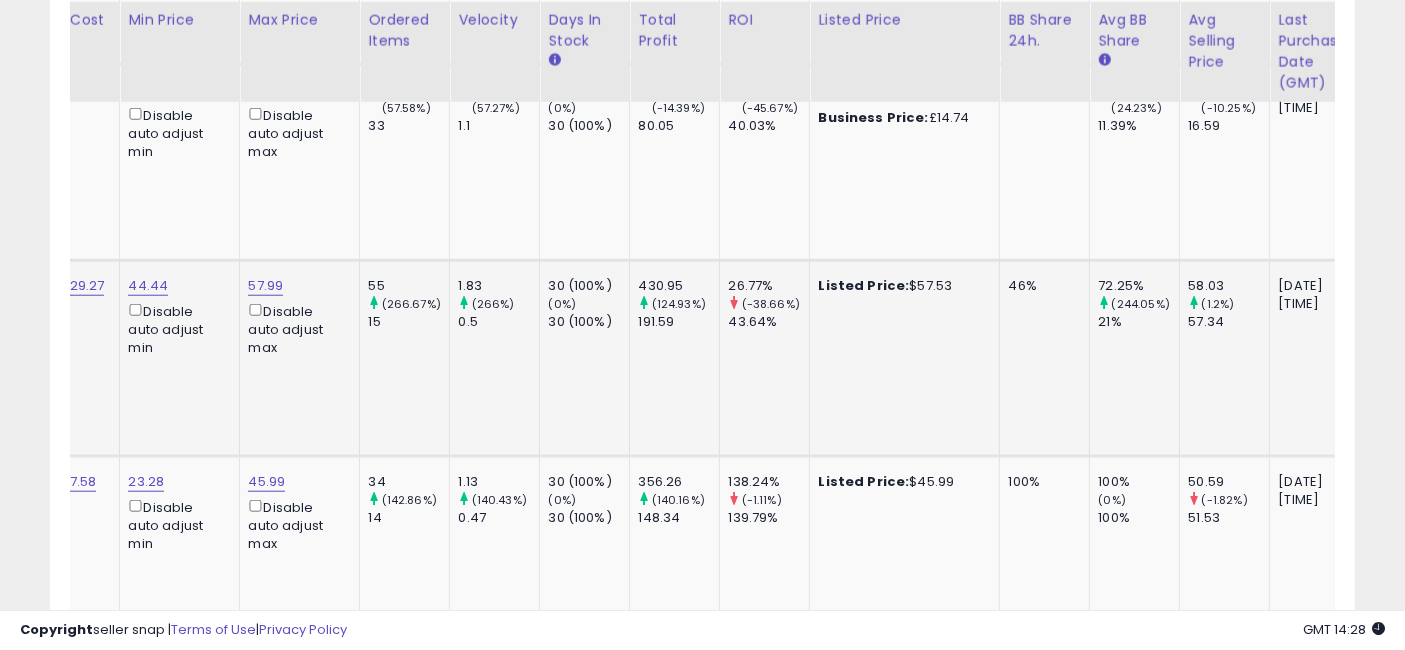 drag, startPoint x: 940, startPoint y: 361, endPoint x: 1019, endPoint y: 381, distance: 81.49233 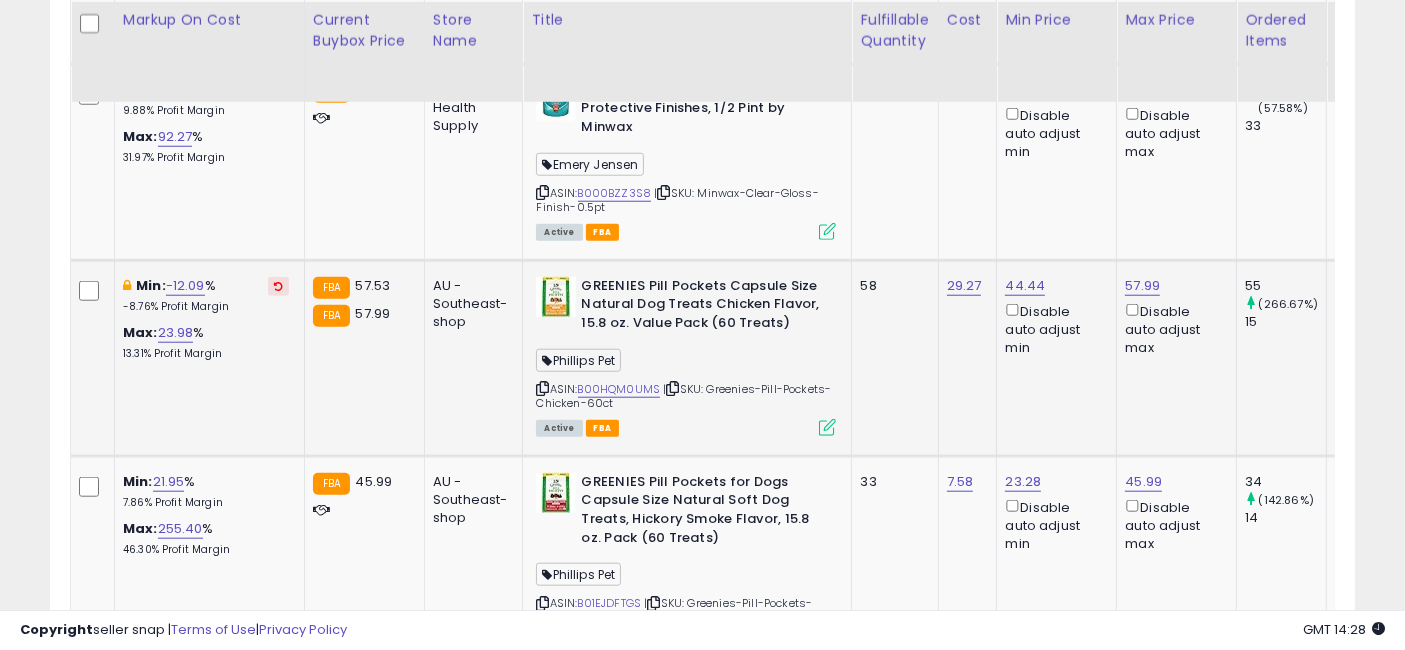 drag, startPoint x: 1072, startPoint y: 387, endPoint x: 803, endPoint y: 398, distance: 269.22482 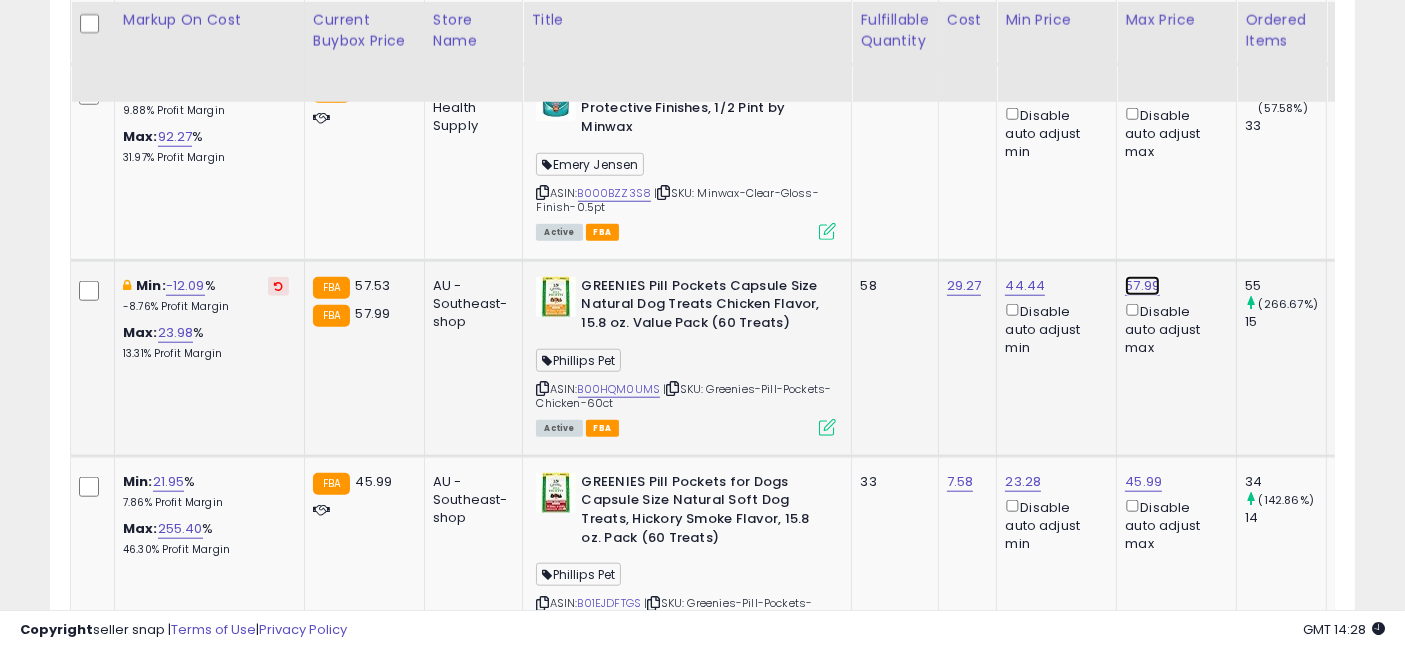 click on "57.99" at bounding box center [1144, -723] 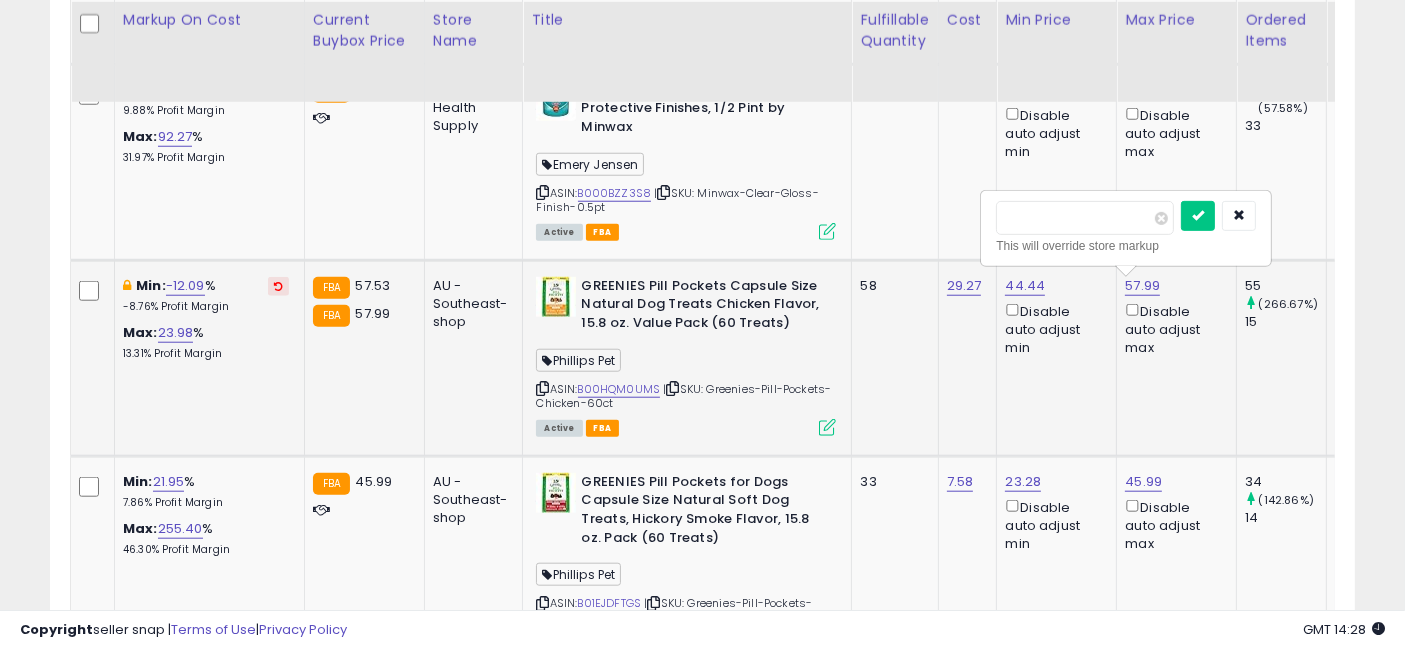 click on "*****" at bounding box center (1085, 218) 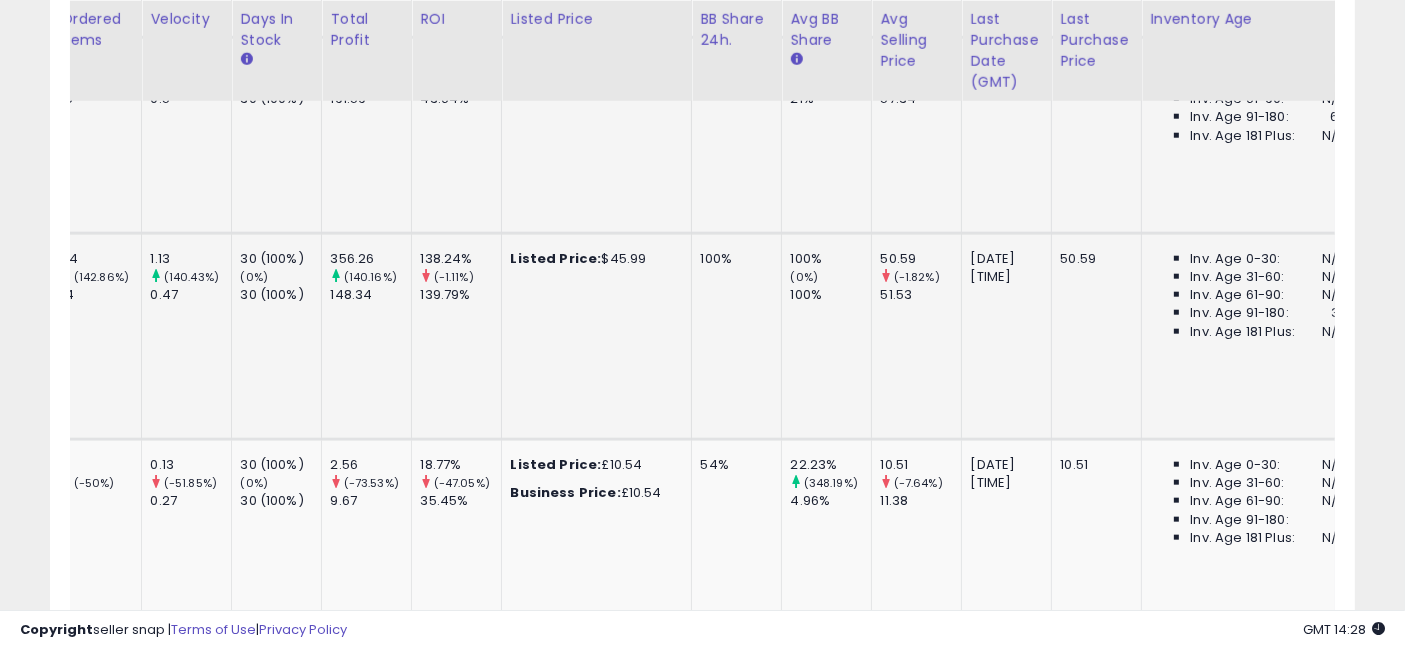 drag, startPoint x: 899, startPoint y: 351, endPoint x: 1071, endPoint y: 365, distance: 172.56883 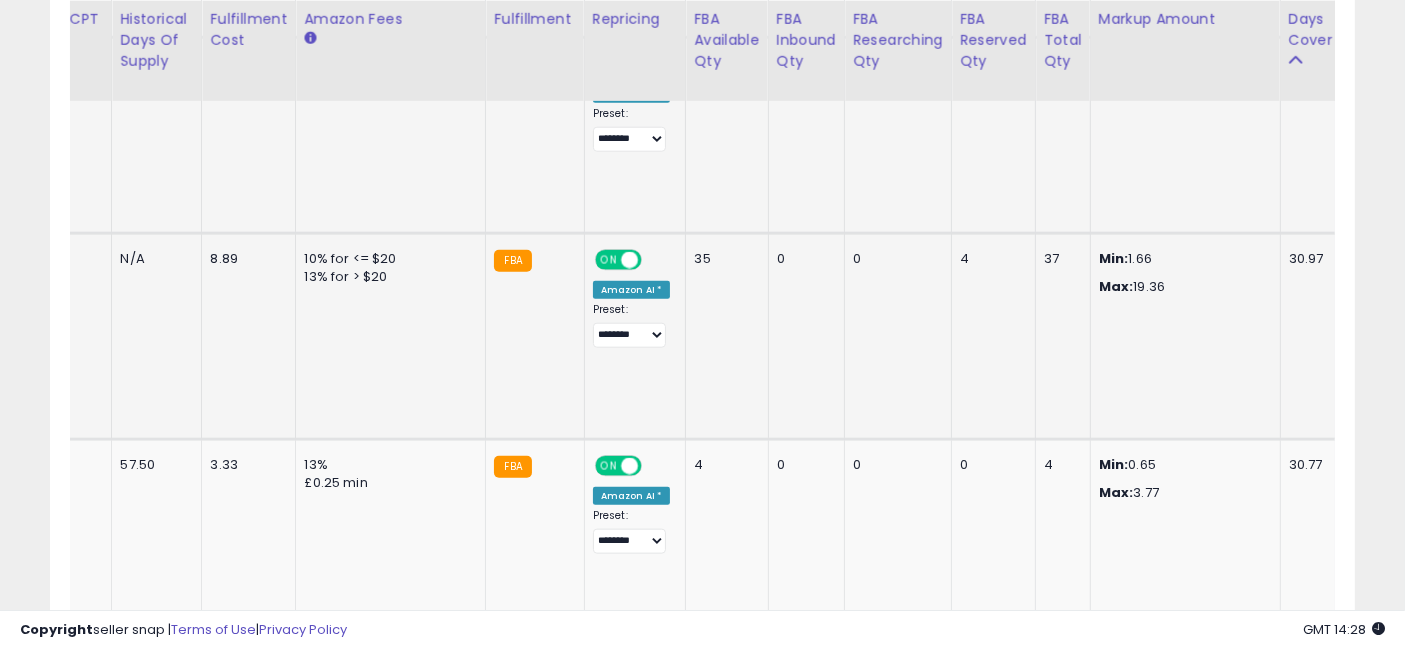 drag, startPoint x: 742, startPoint y: 367, endPoint x: 1261, endPoint y: 369, distance: 519.00385 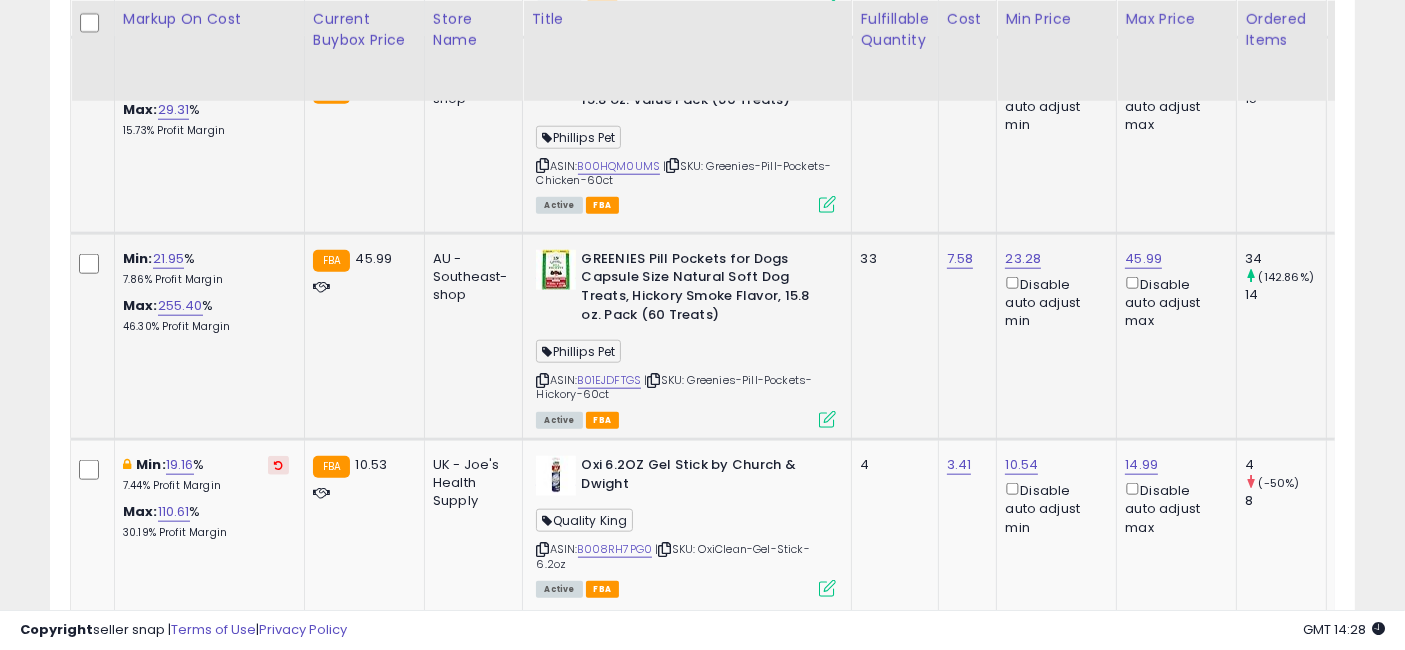 drag, startPoint x: 929, startPoint y: 370, endPoint x: 387, endPoint y: 379, distance: 542.0747 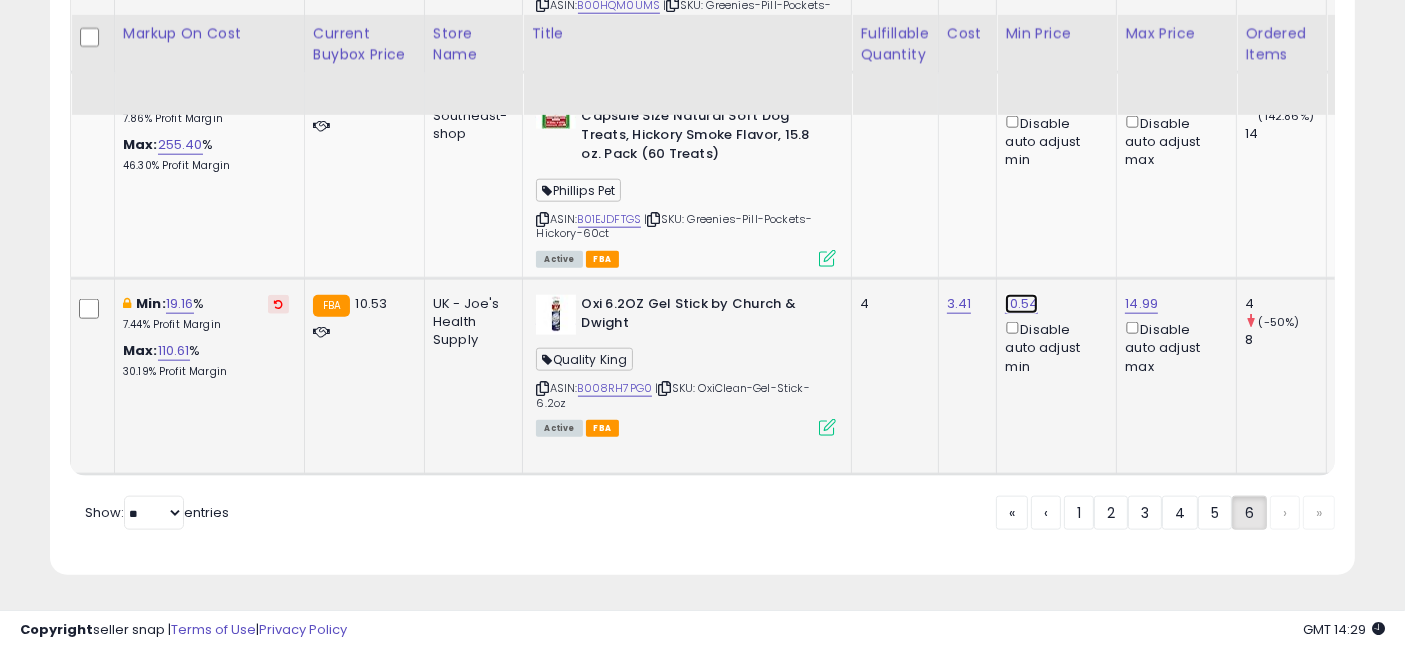 click on "10.54" at bounding box center [1023, -1107] 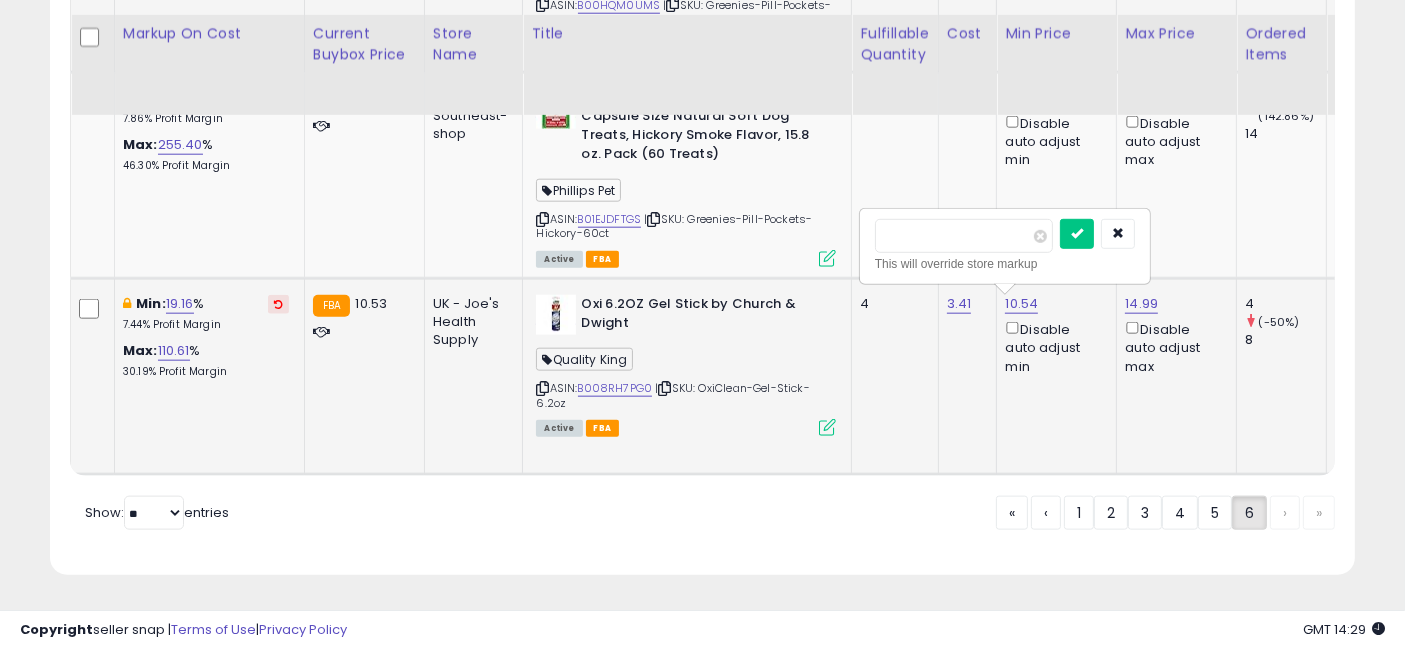 click on "*****" at bounding box center [964, 236] 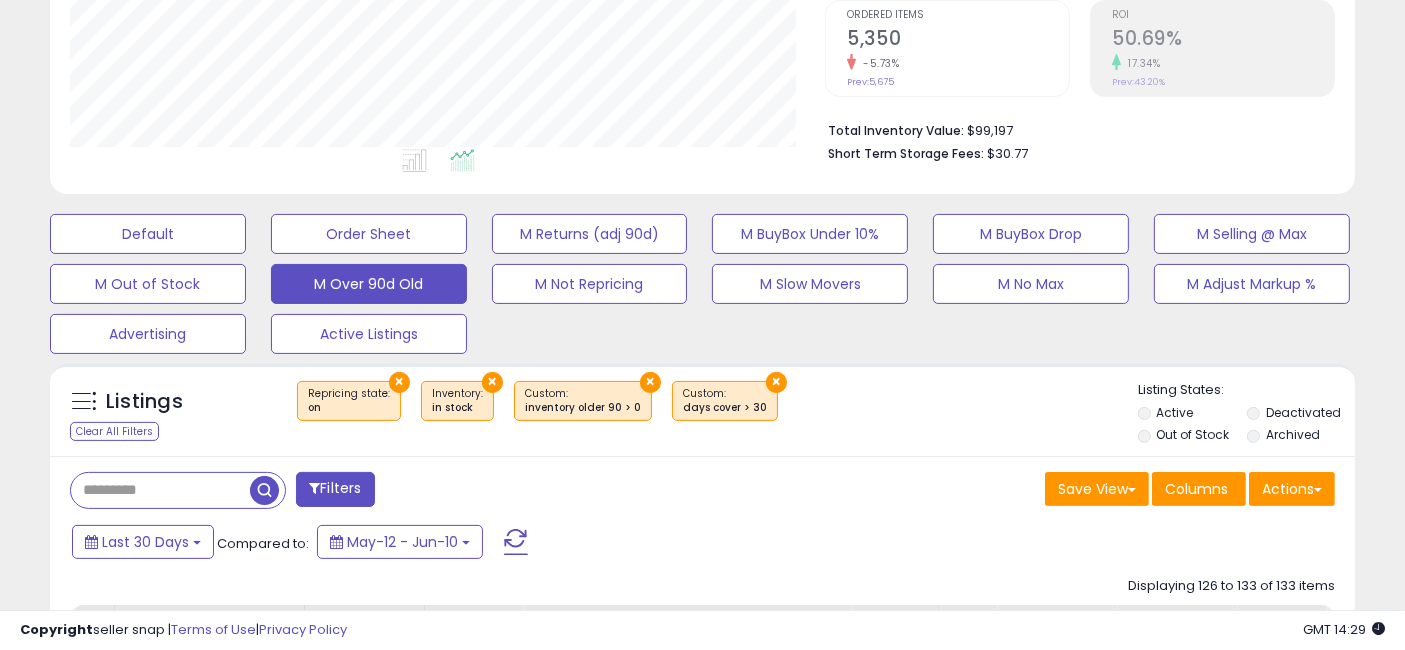 scroll, scrollTop: 0, scrollLeft: 0, axis: both 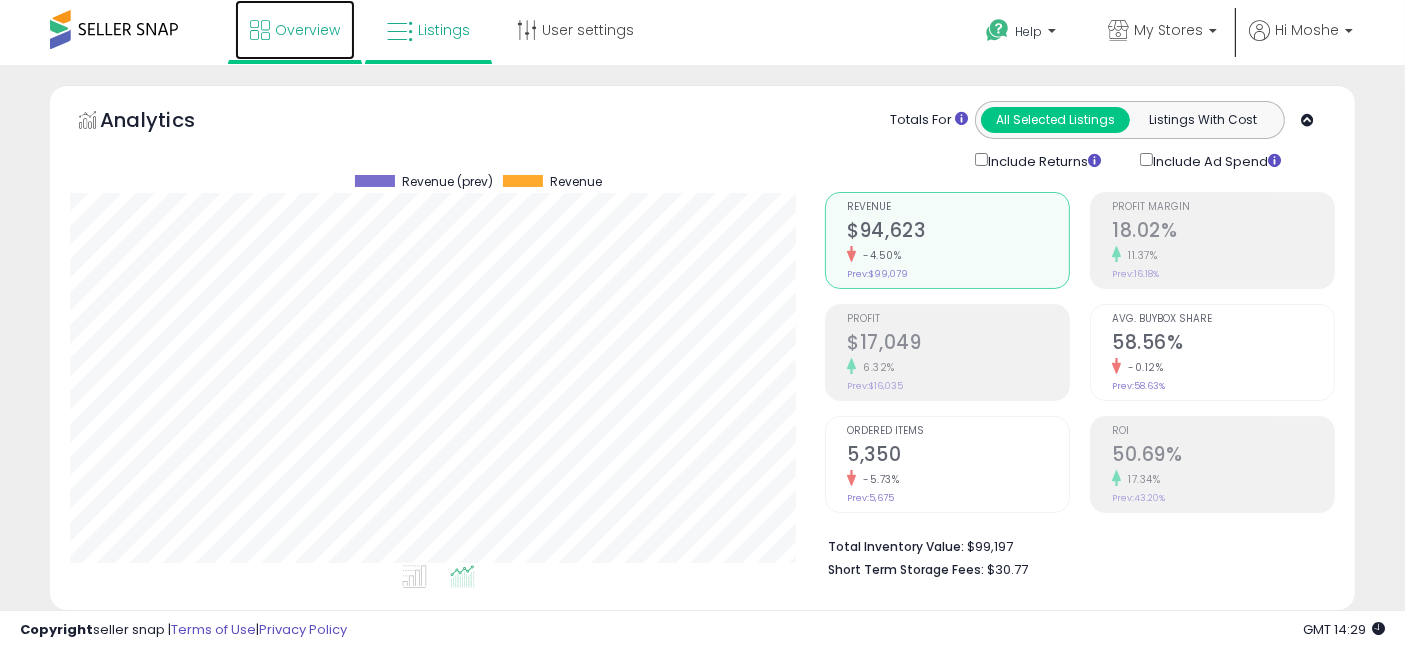 click on "Overview" at bounding box center [307, 30] 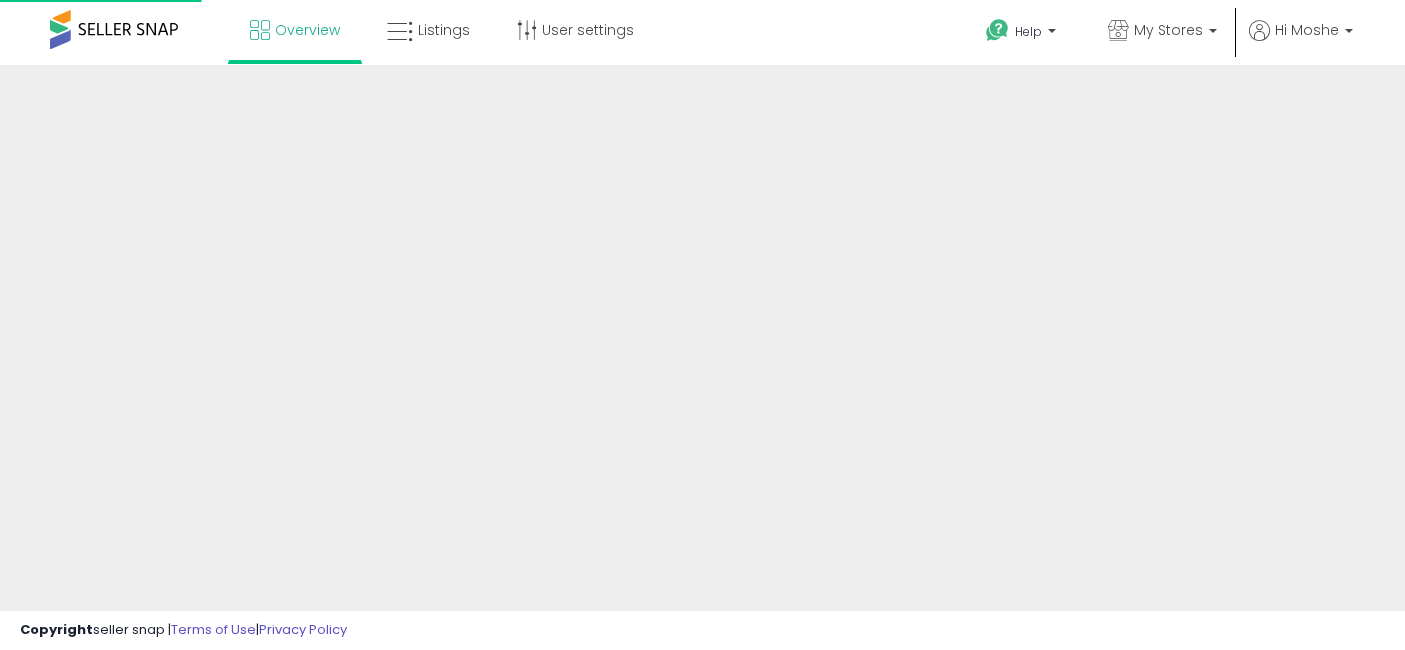 scroll, scrollTop: 0, scrollLeft: 0, axis: both 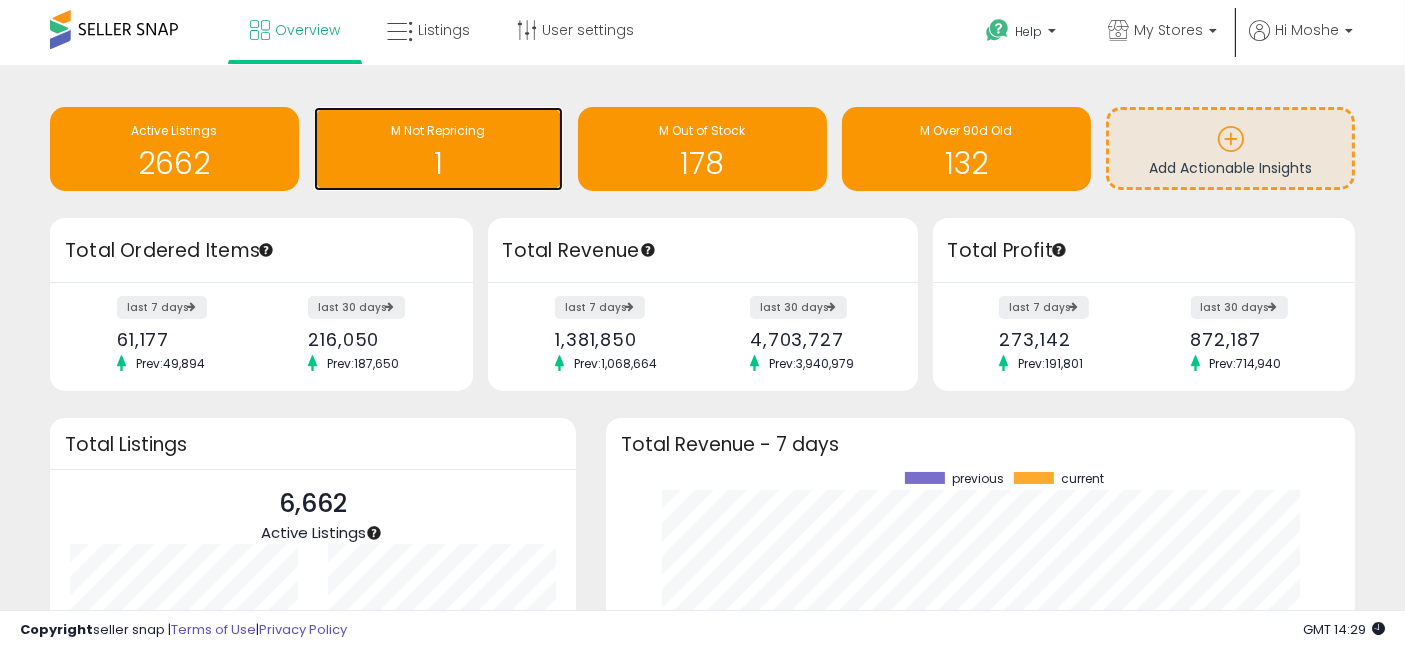 click on "1" at bounding box center (438, 163) 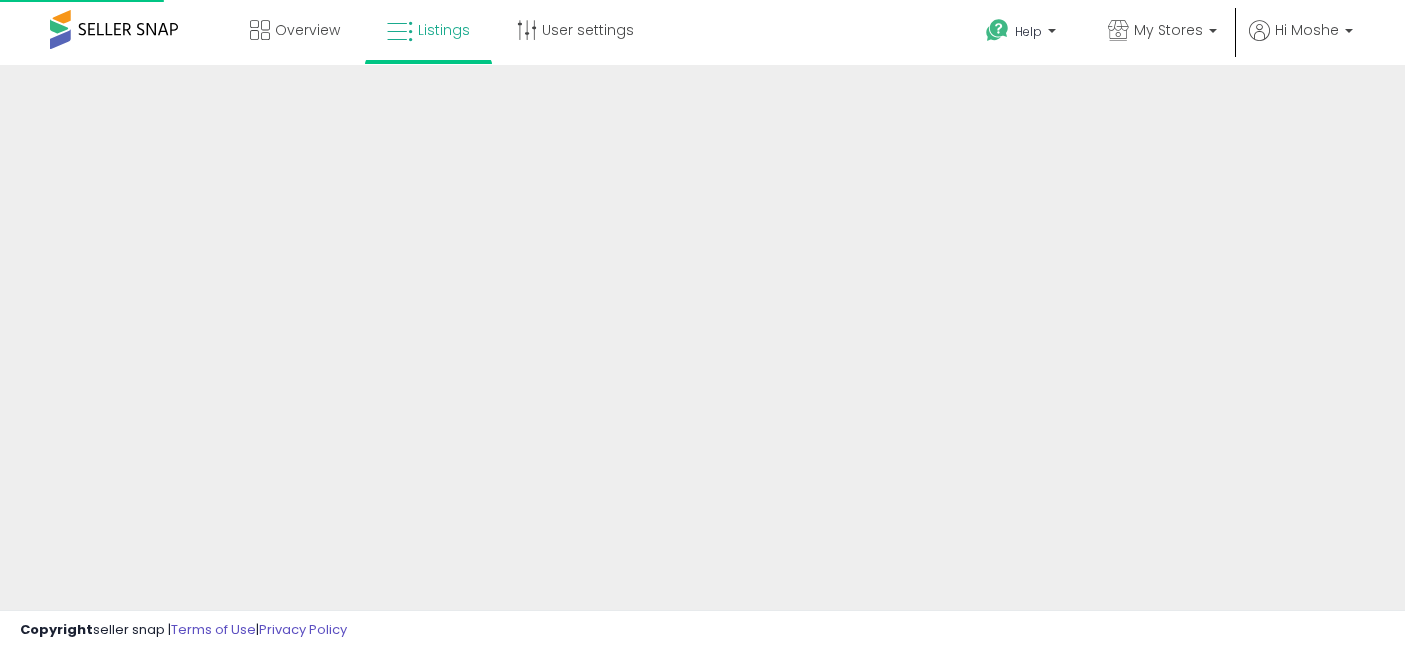 scroll, scrollTop: 0, scrollLeft: 0, axis: both 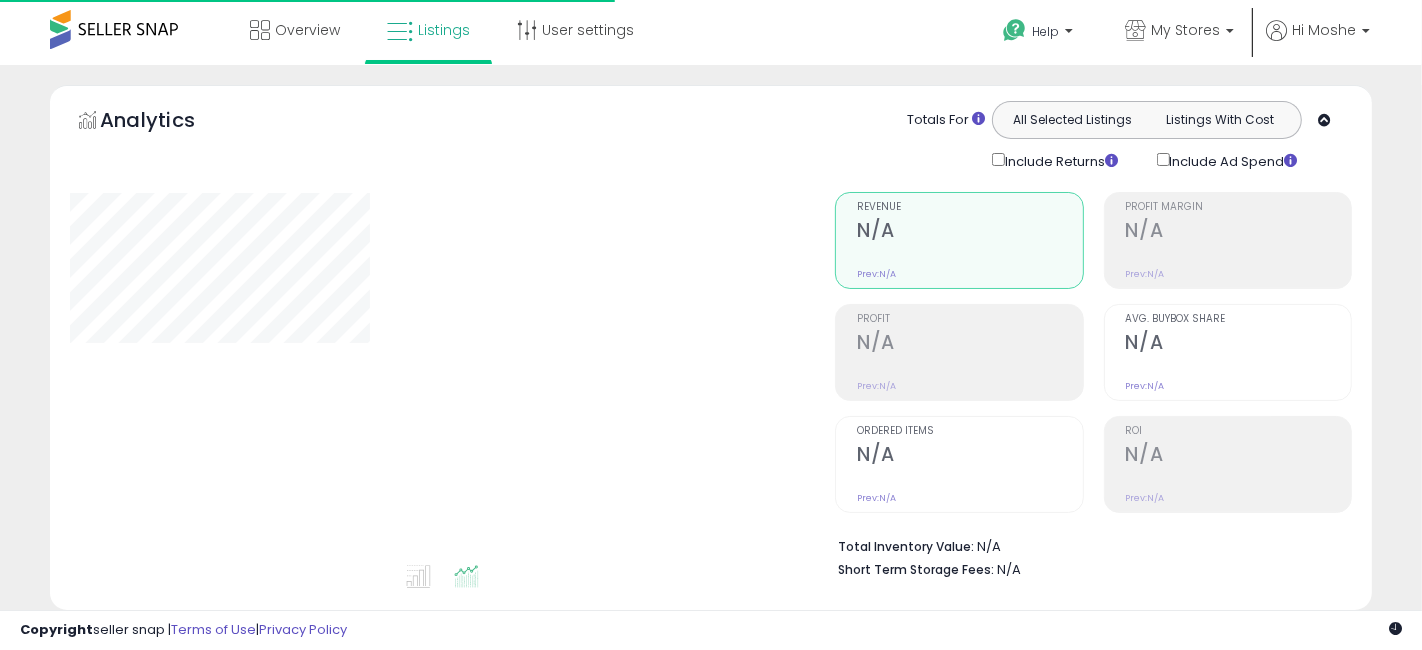 select on "**" 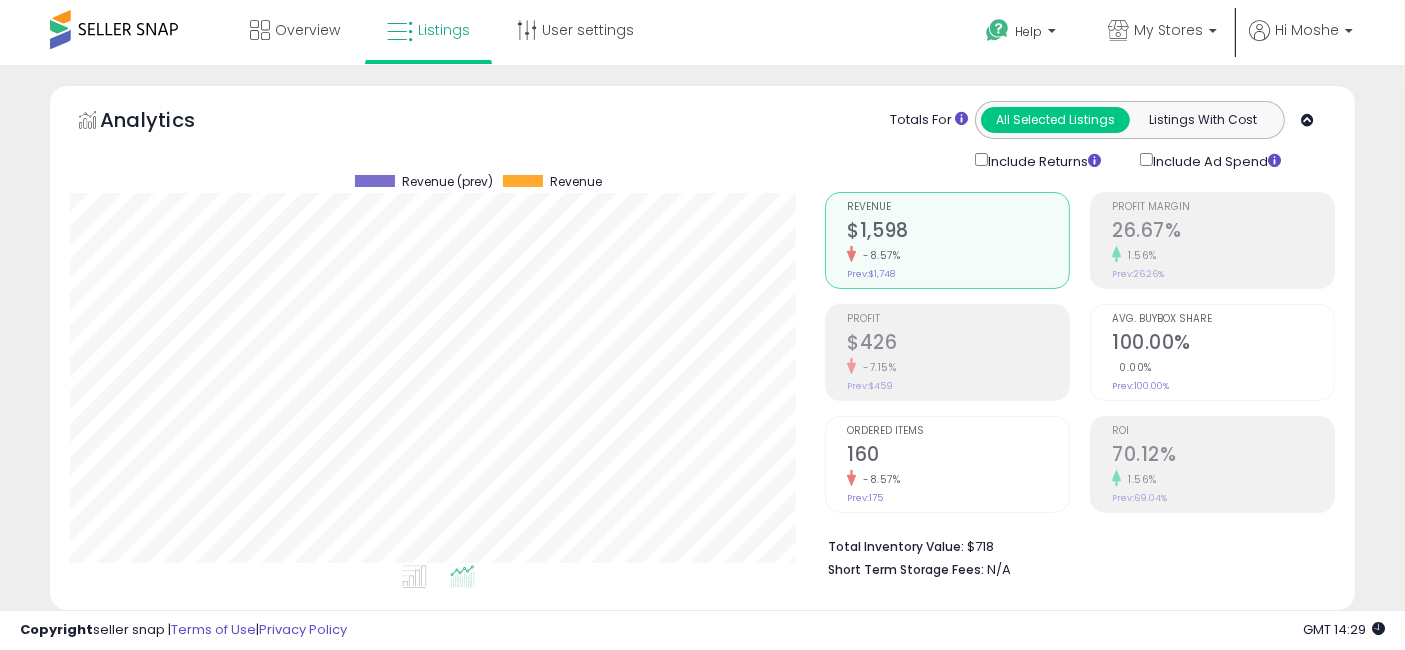 scroll, scrollTop: 999590, scrollLeft: 999244, axis: both 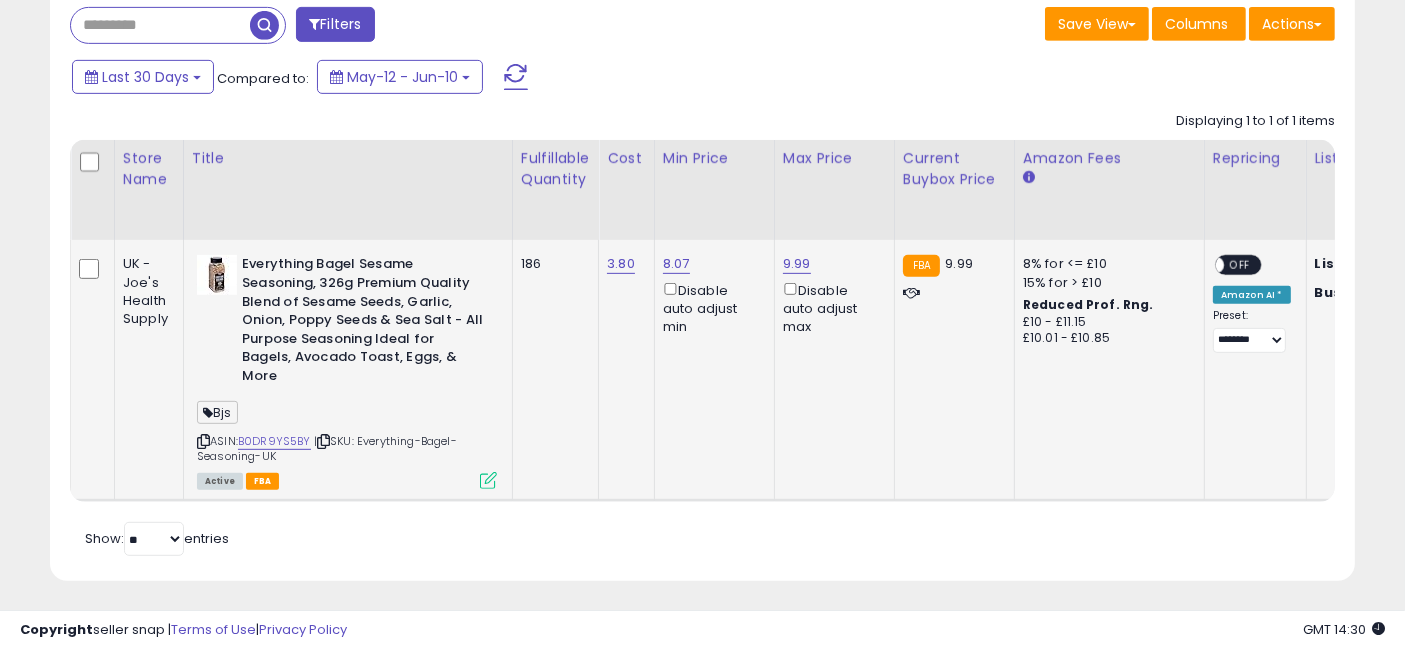 click at bounding box center [488, 480] 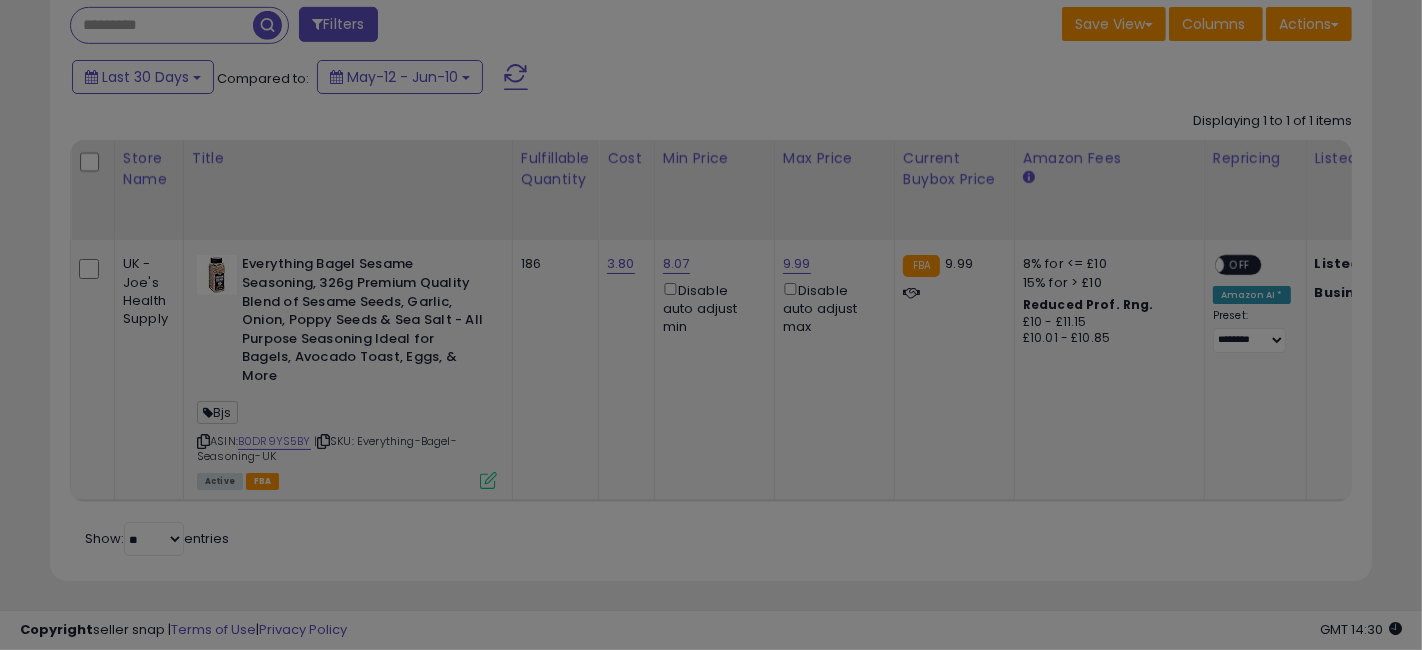 scroll, scrollTop: 999590, scrollLeft: 999234, axis: both 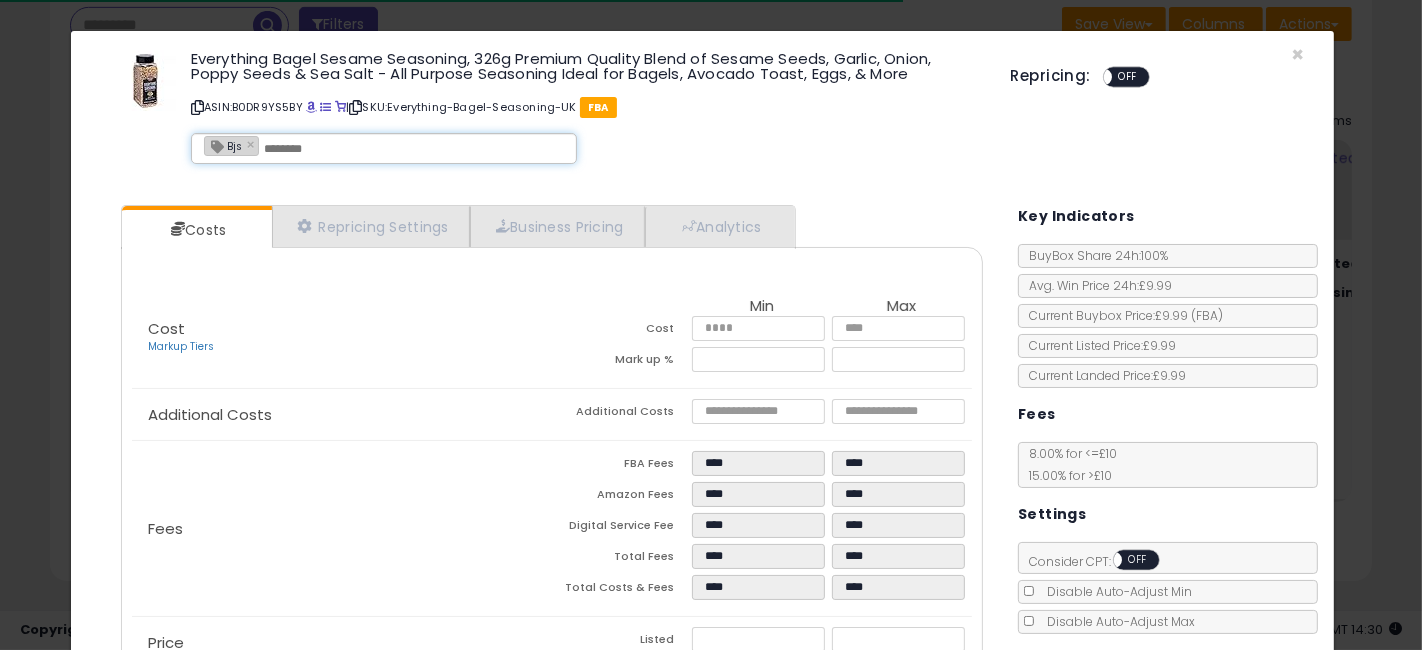 click at bounding box center [414, 149] 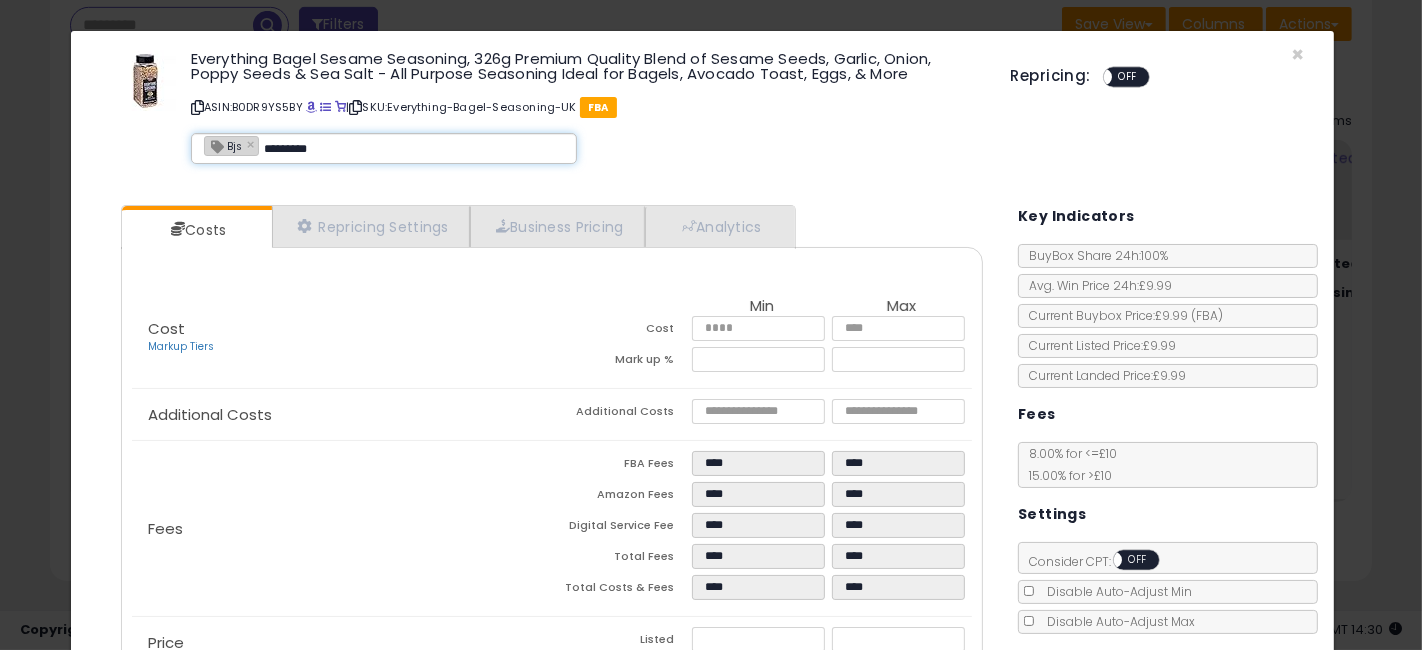 type on "*********" 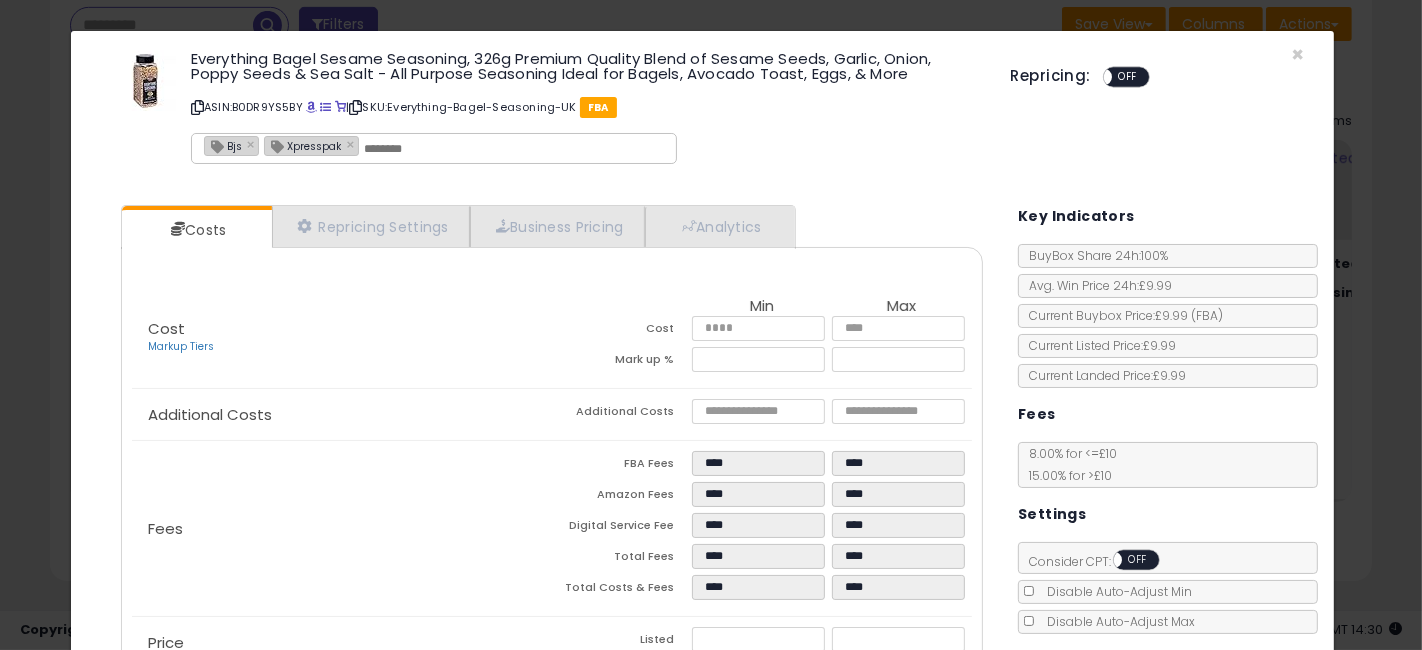 click on "**********" 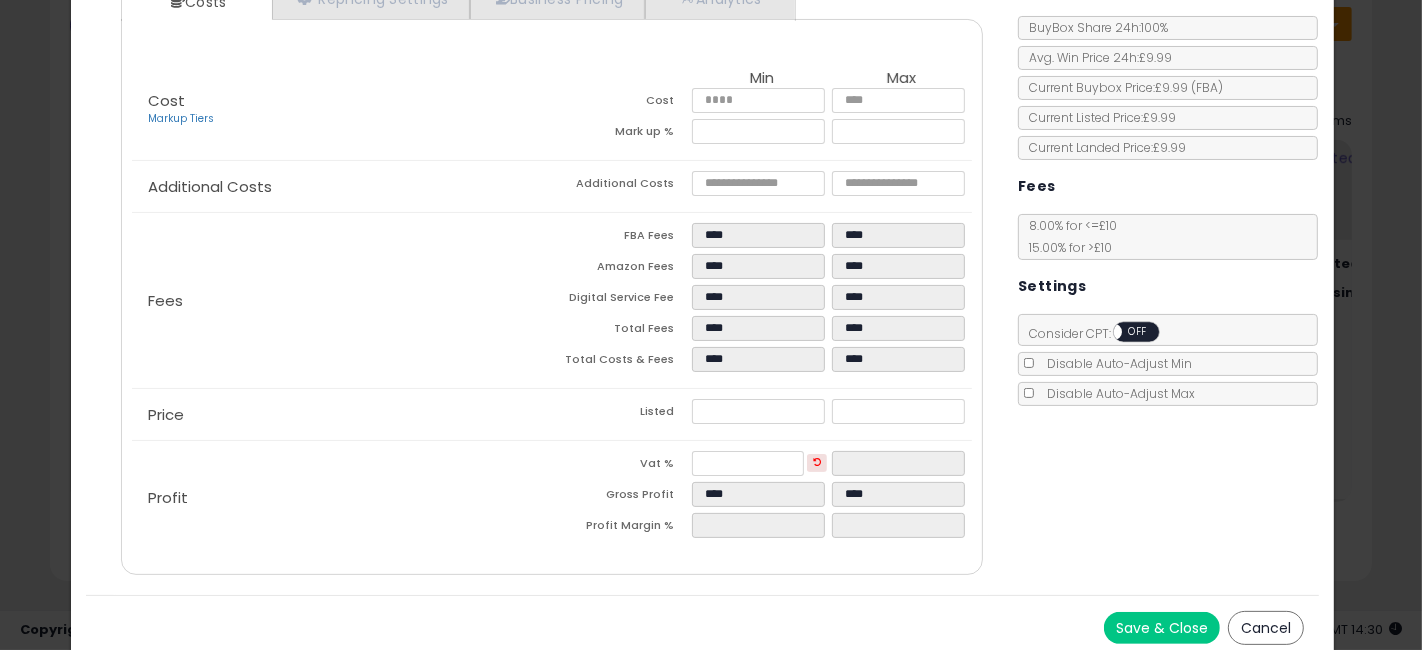scroll, scrollTop: 233, scrollLeft: 0, axis: vertical 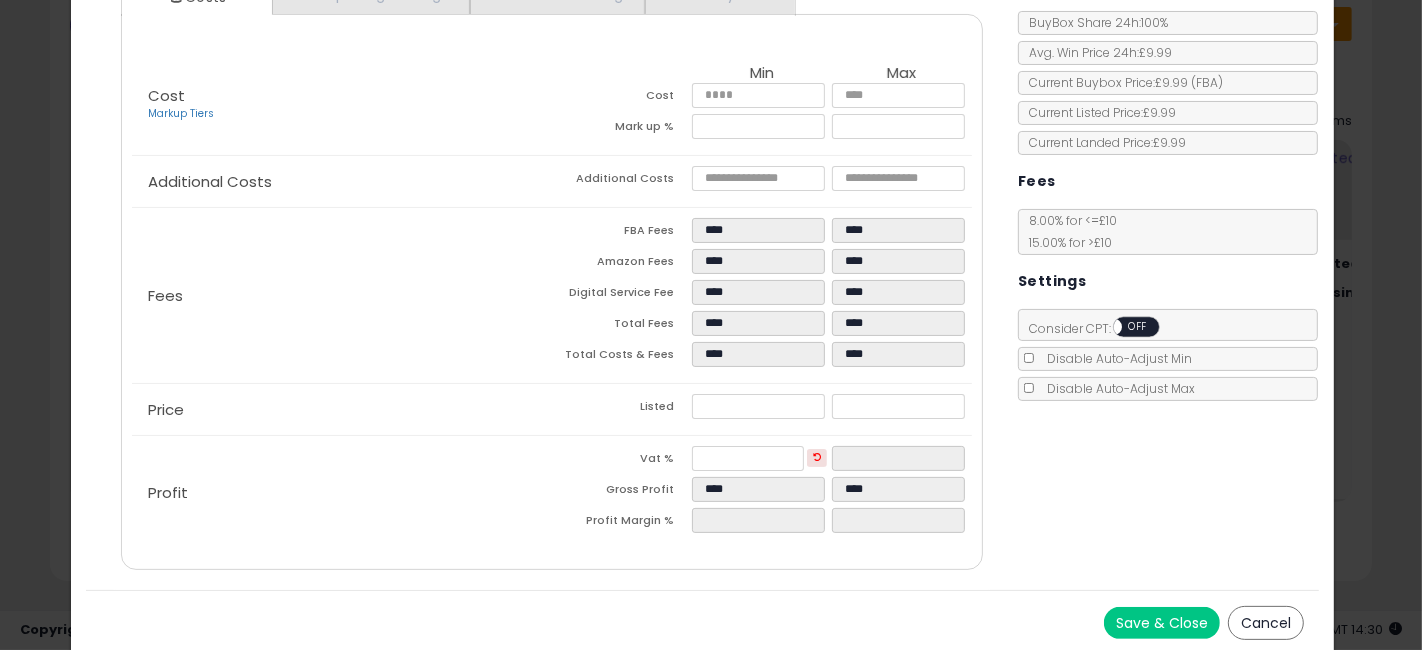 click on "Save & Close" at bounding box center (1162, 623) 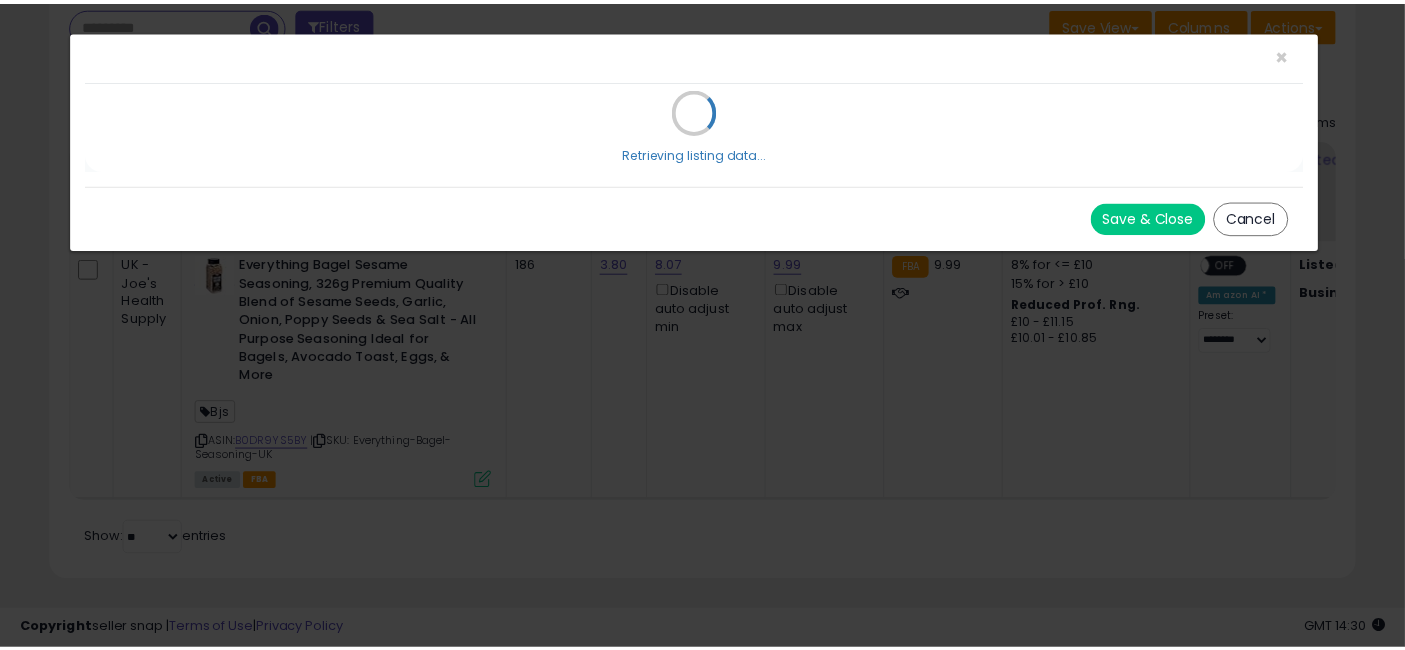 scroll, scrollTop: 0, scrollLeft: 0, axis: both 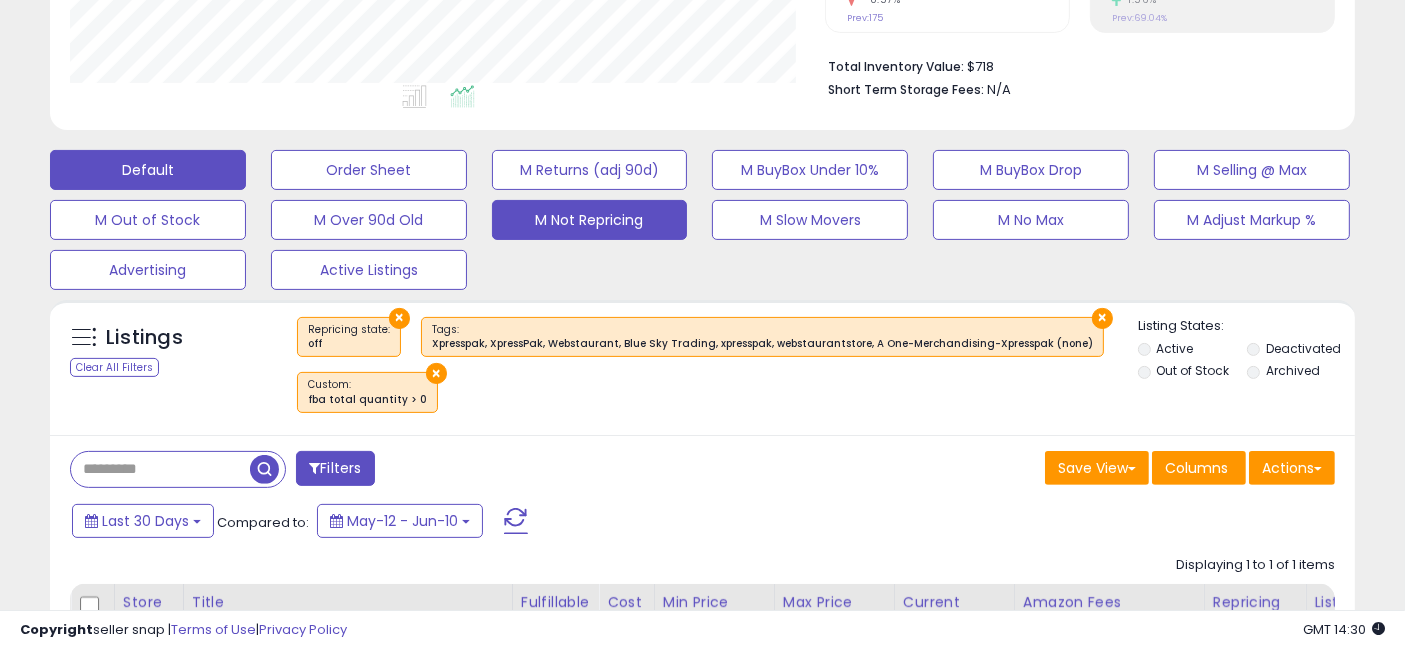 click on "Default" at bounding box center (148, 170) 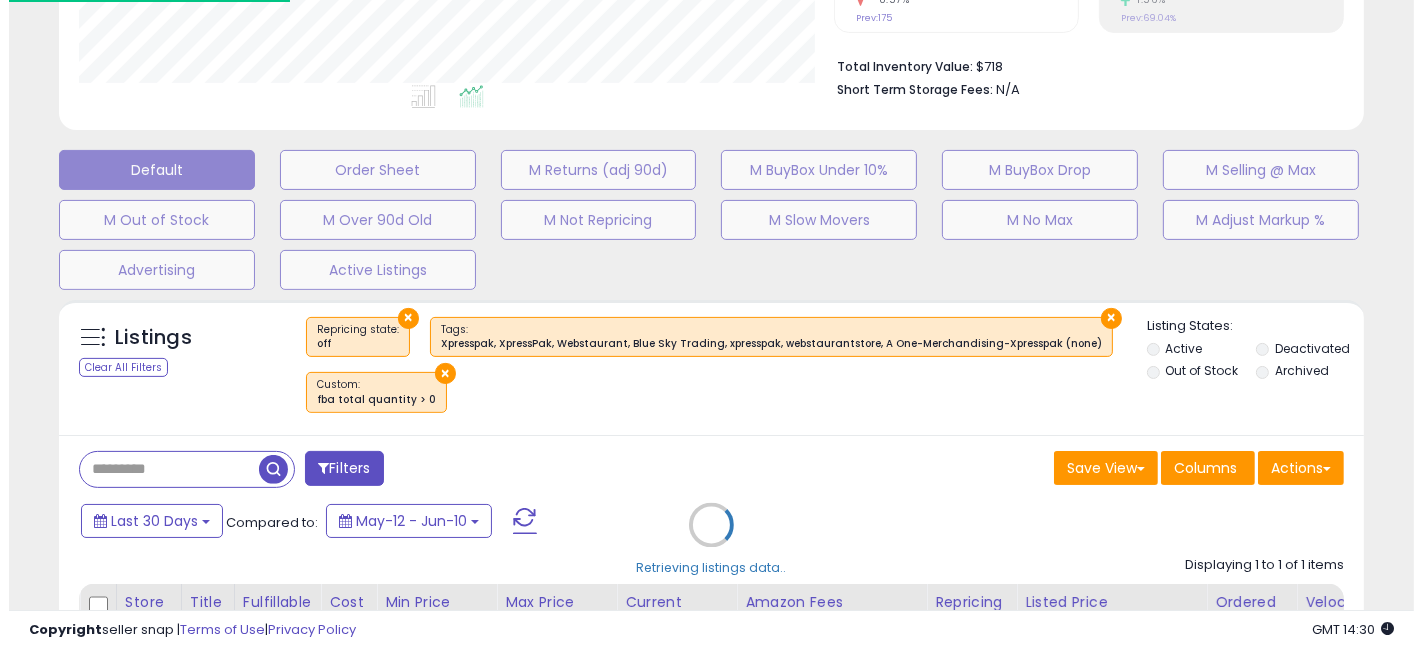 scroll, scrollTop: 999590, scrollLeft: 999234, axis: both 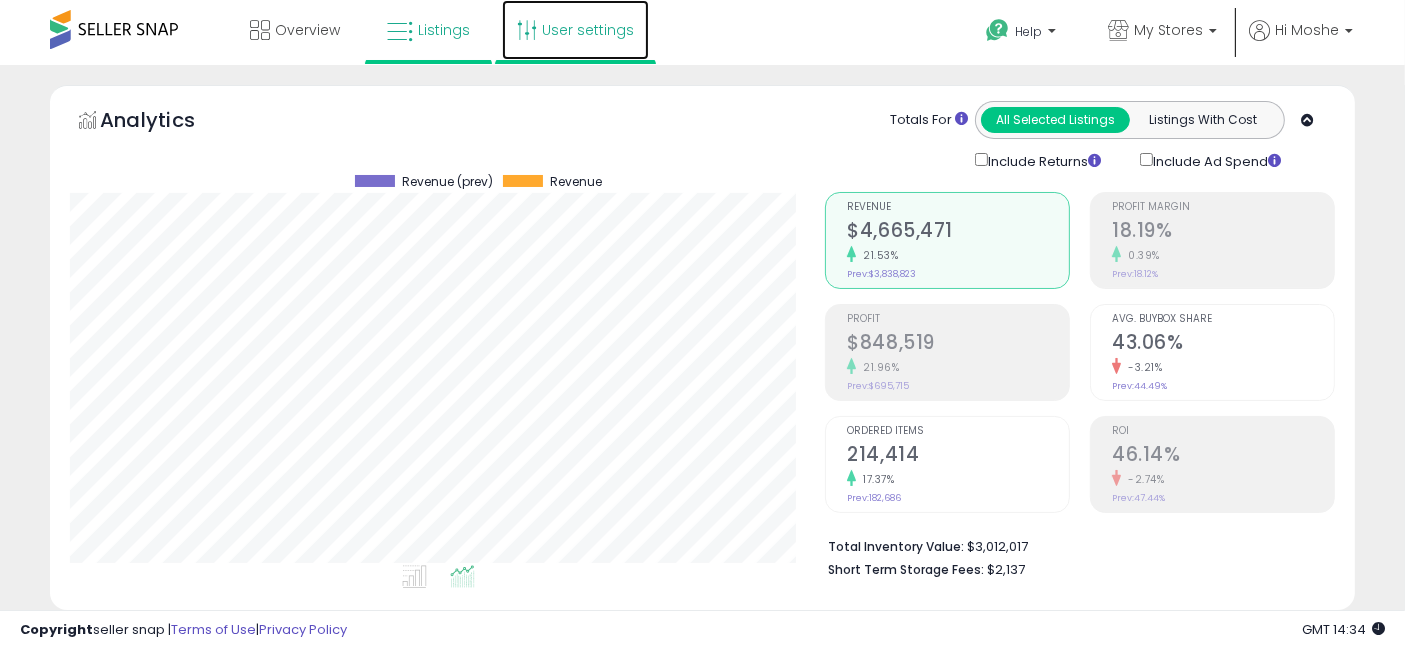 click on "User
settings" at bounding box center [575, 30] 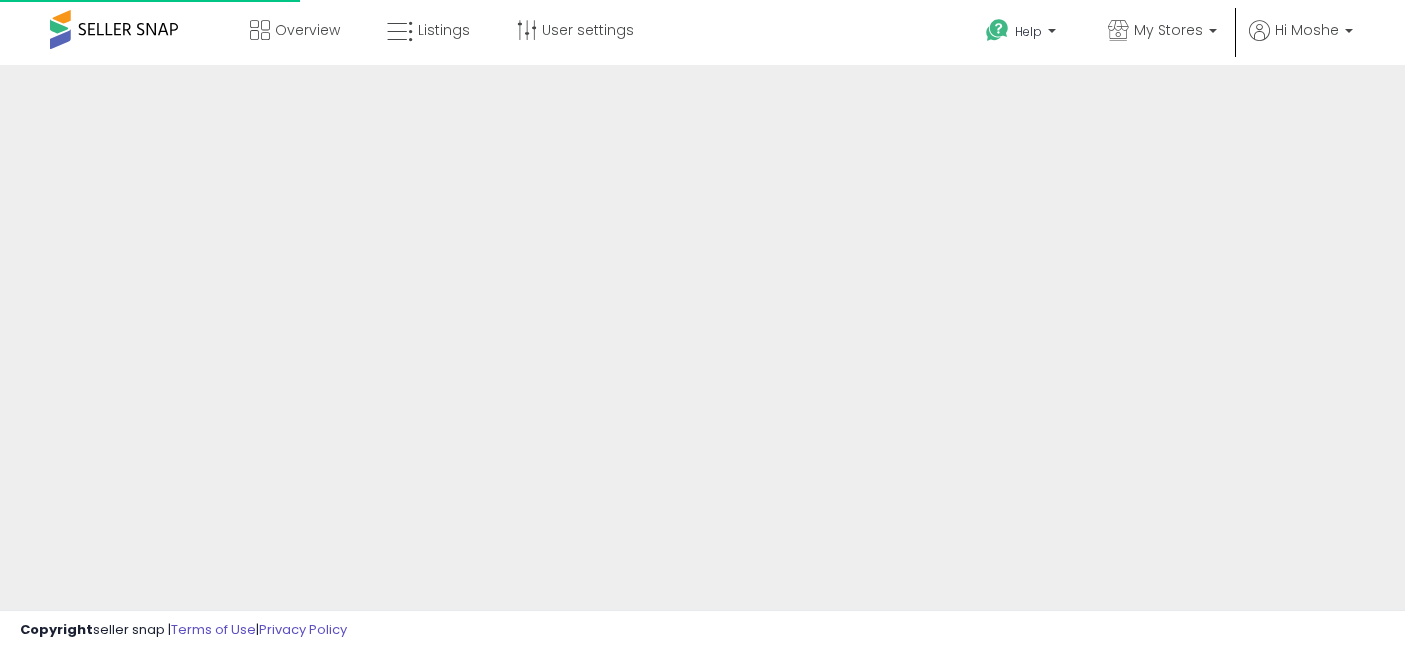 scroll, scrollTop: 0, scrollLeft: 0, axis: both 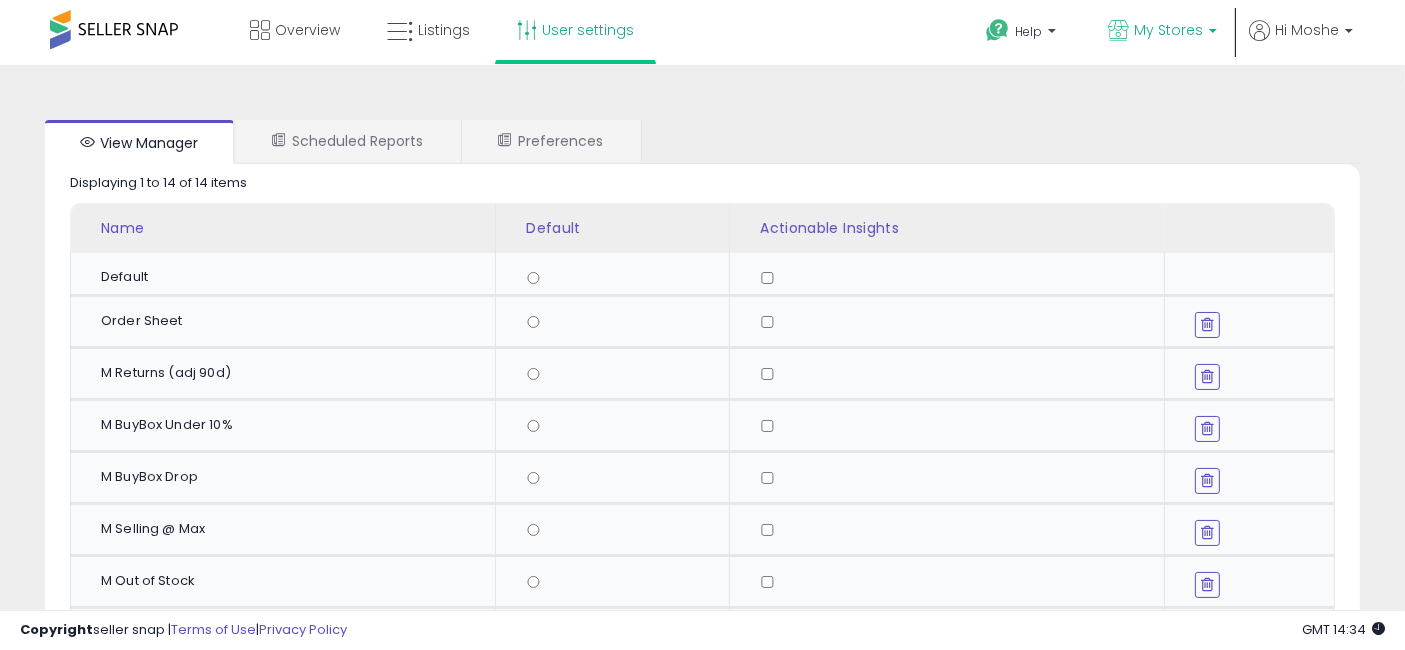 click on "My Stores" at bounding box center (1168, 30) 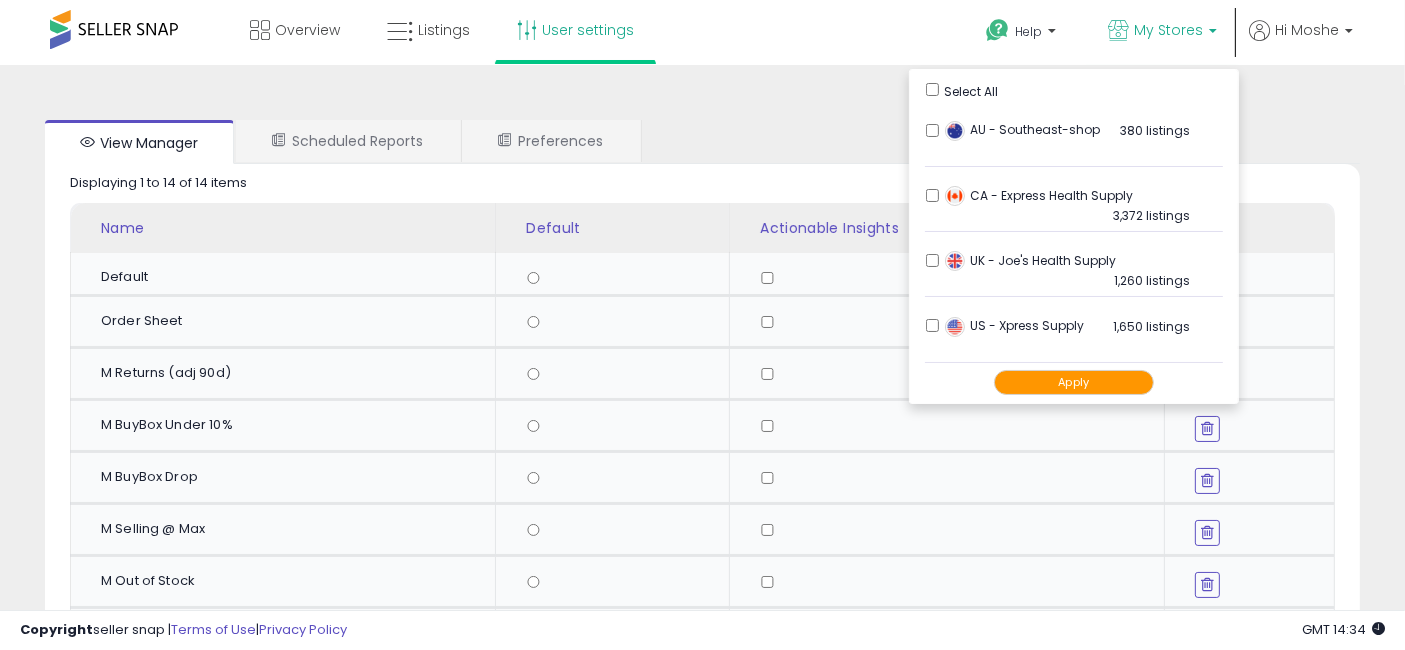 click on "Apply" at bounding box center (1074, 382) 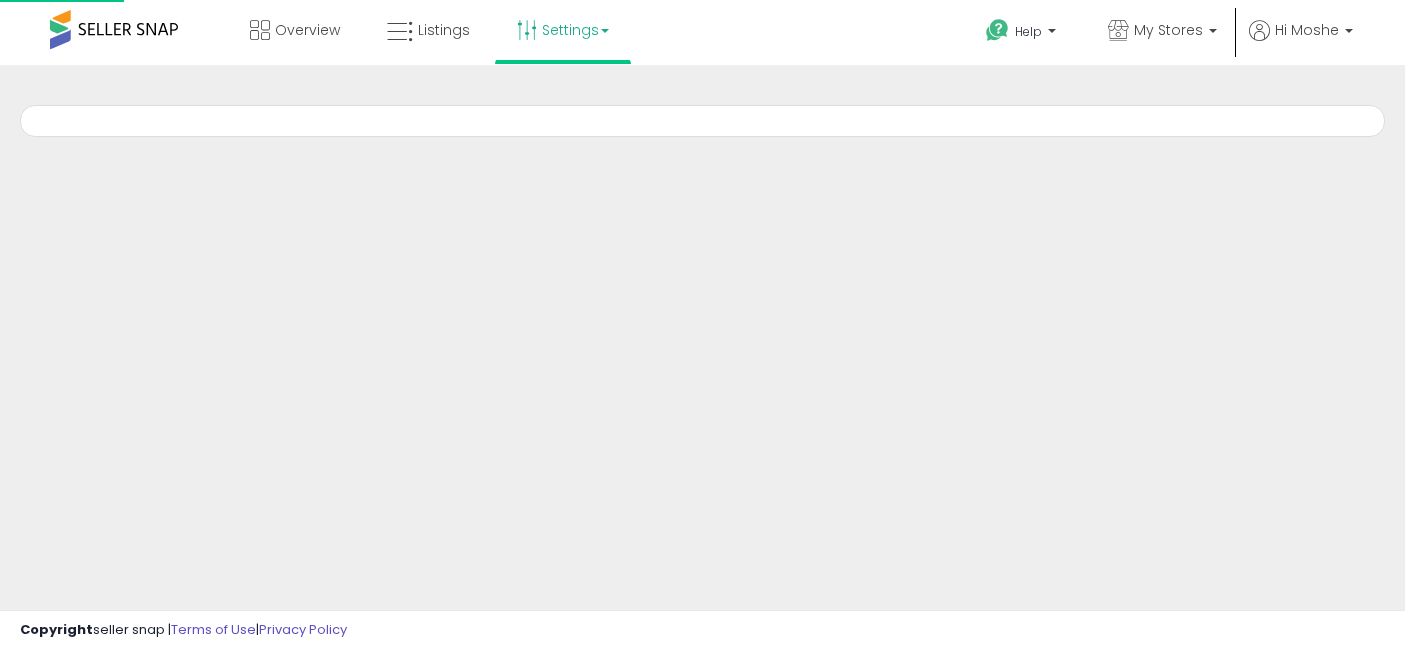 scroll, scrollTop: 0, scrollLeft: 0, axis: both 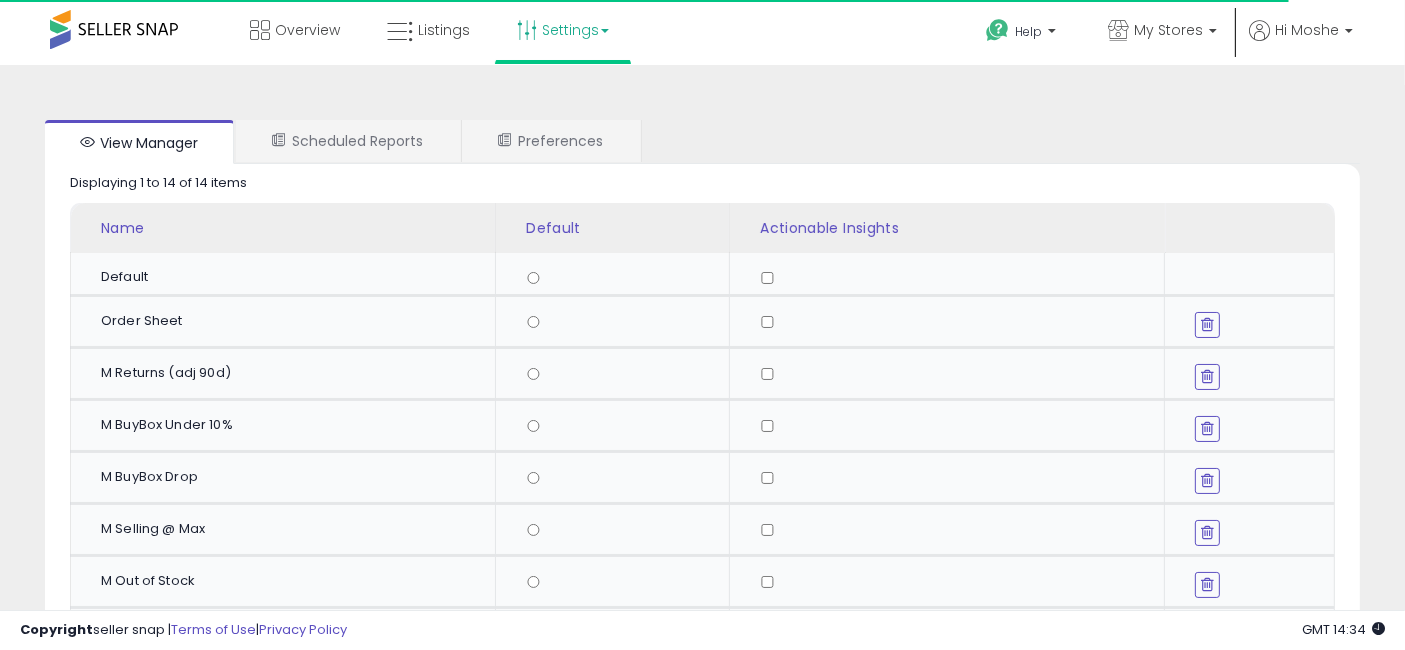 click on "Settings" at bounding box center [563, 30] 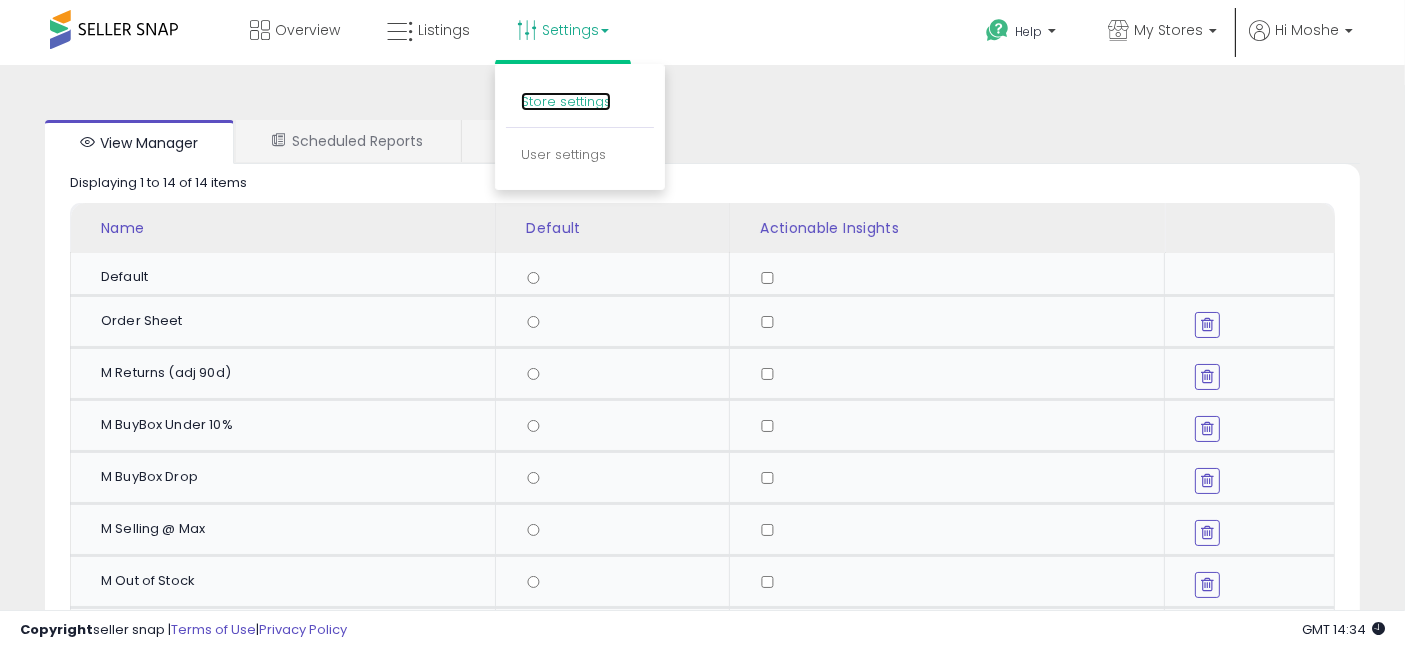 click on "Store
settings" at bounding box center [566, 101] 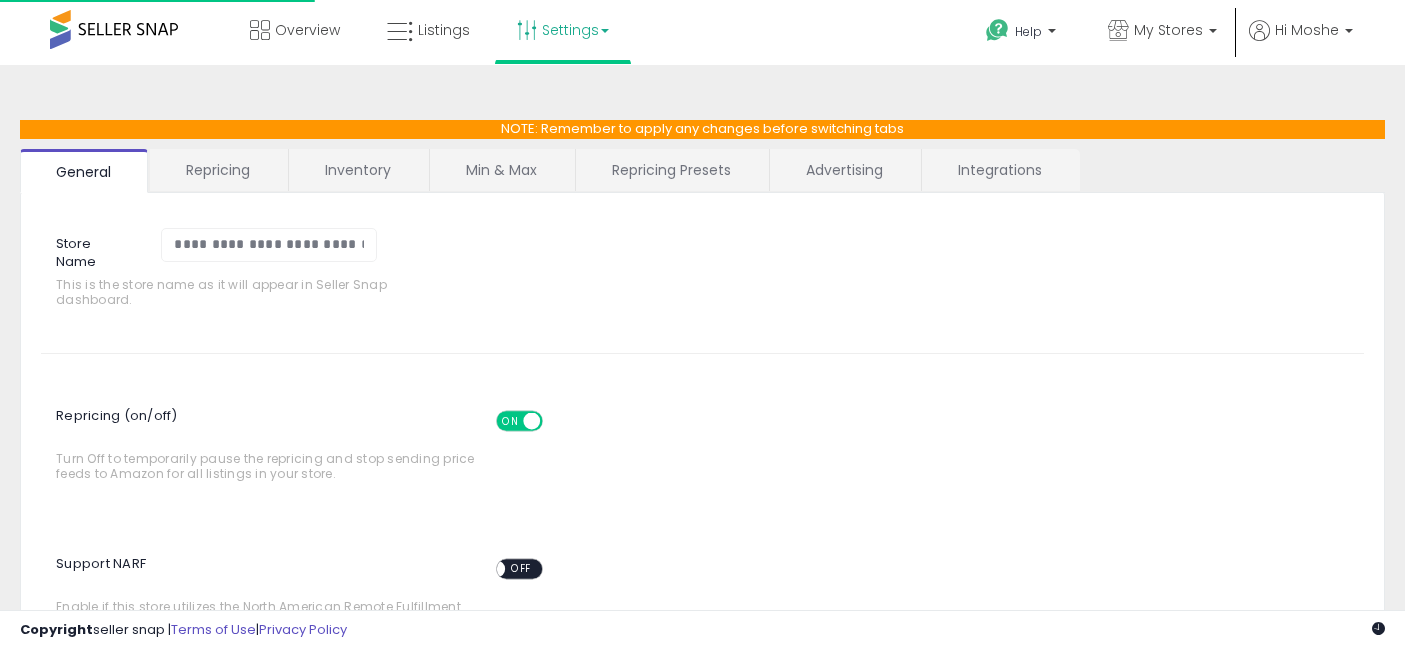 scroll, scrollTop: 0, scrollLeft: 0, axis: both 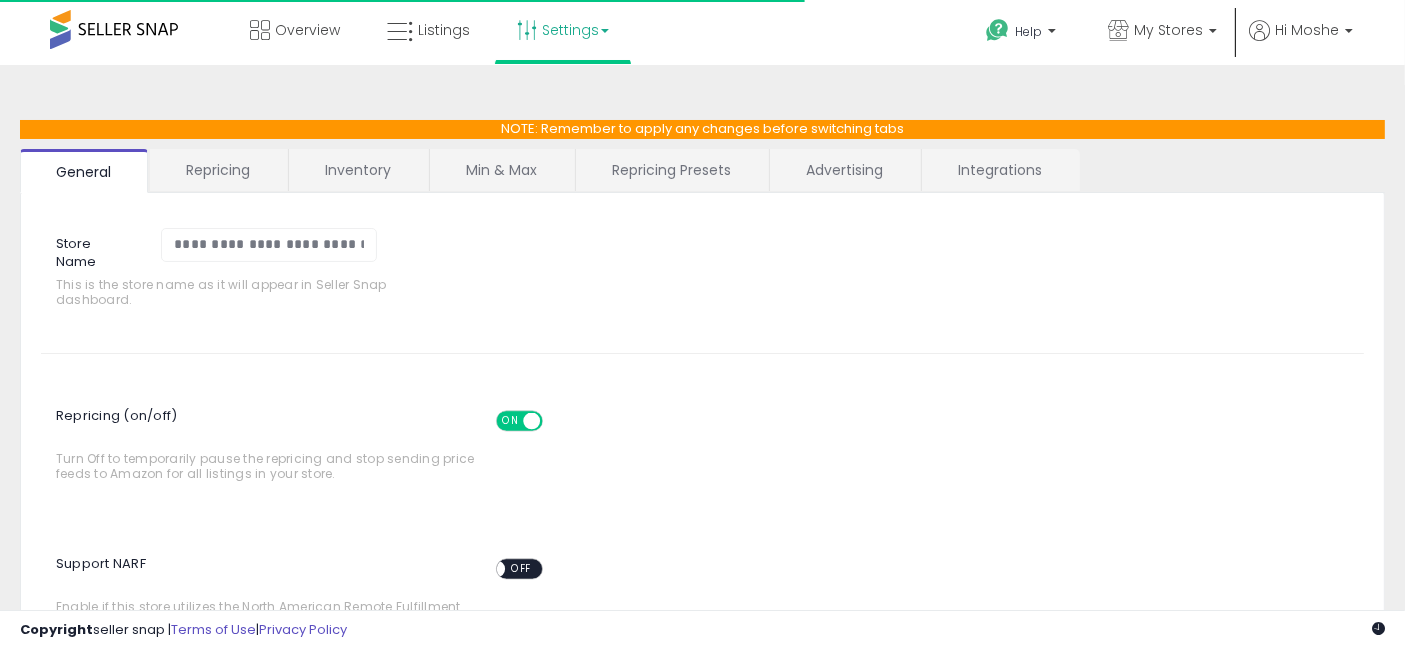 click on "Integrations" at bounding box center (1000, 170) 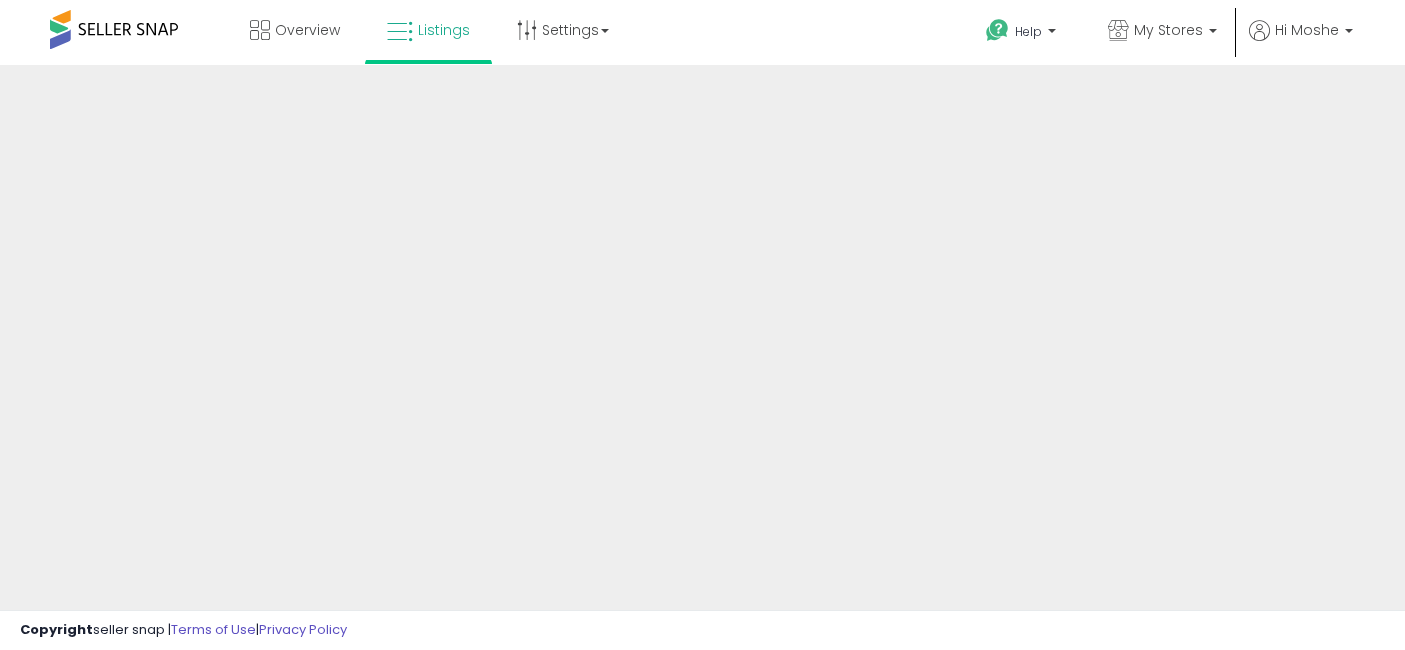 scroll, scrollTop: 0, scrollLeft: 0, axis: both 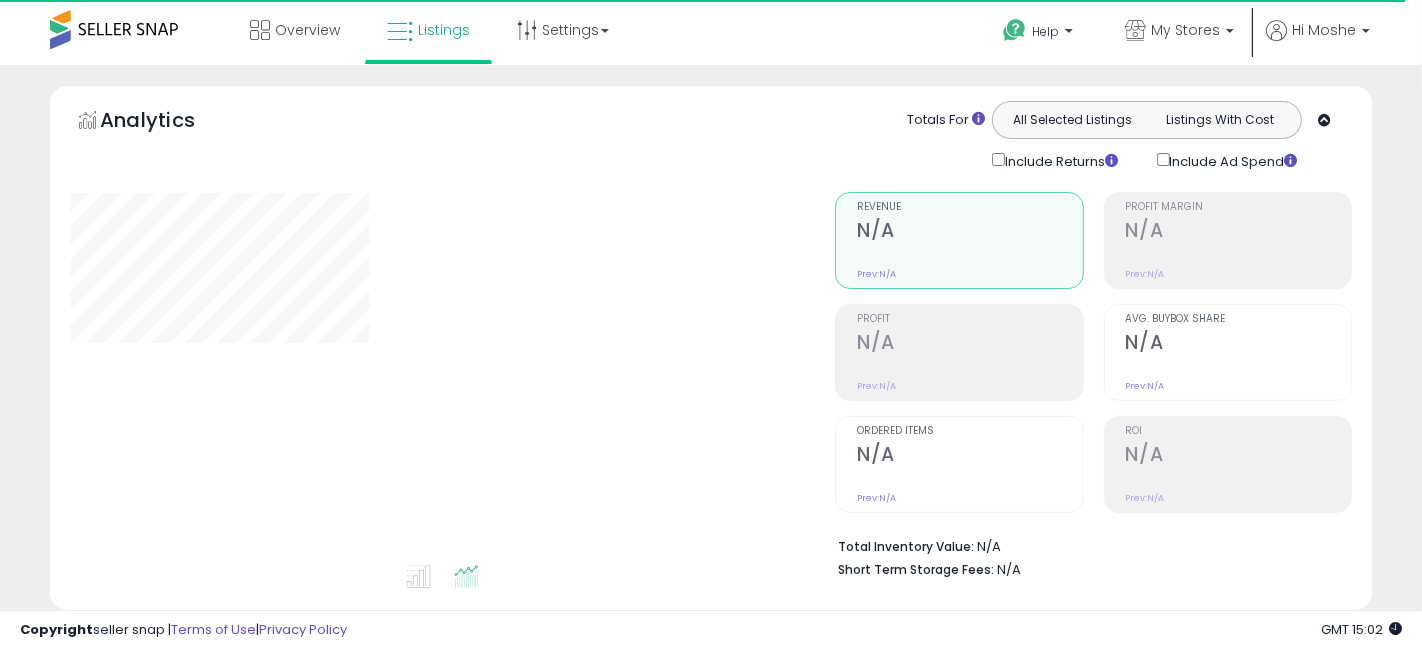 select on "**" 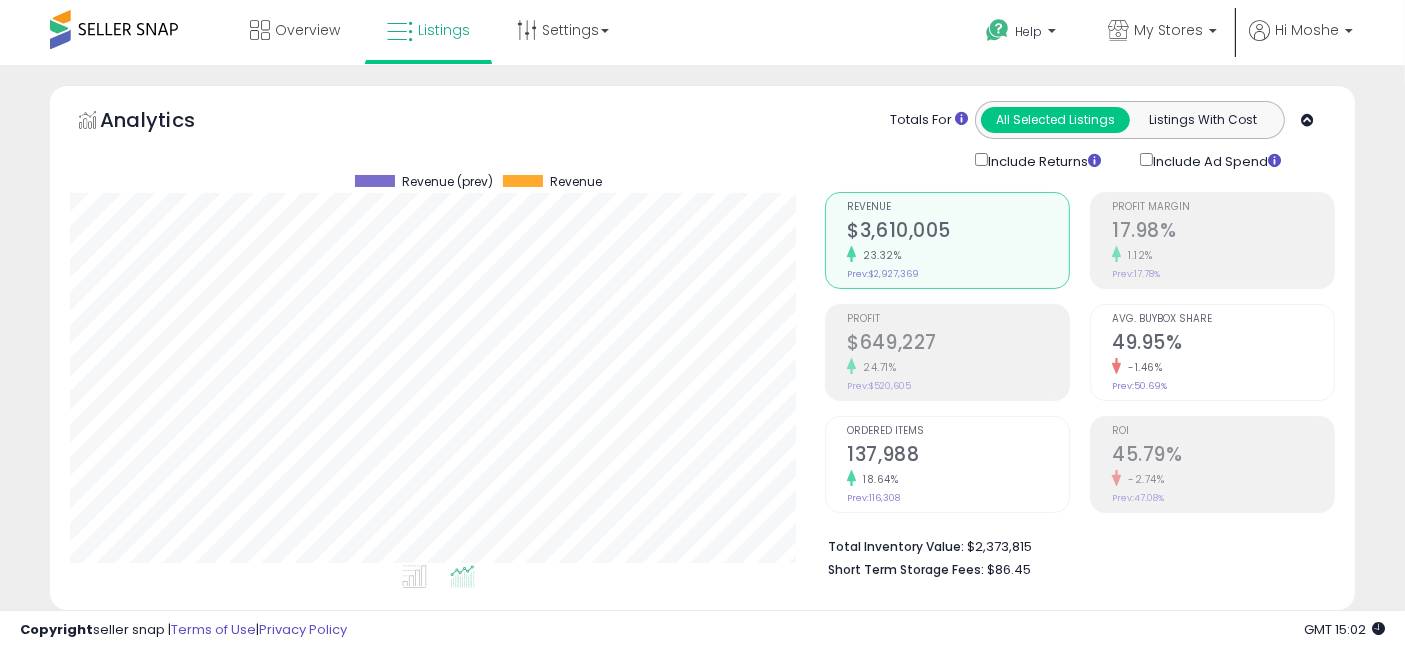 scroll, scrollTop: 999590, scrollLeft: 999244, axis: both 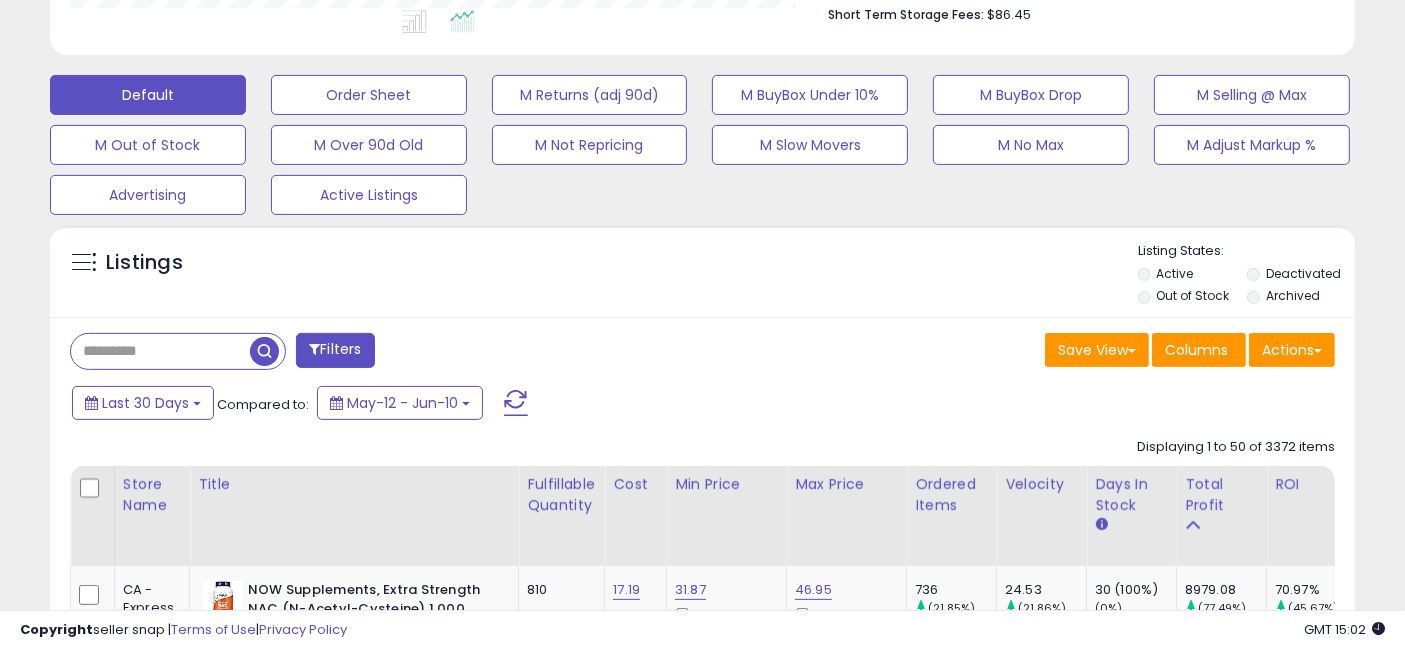 click at bounding box center [160, 351] 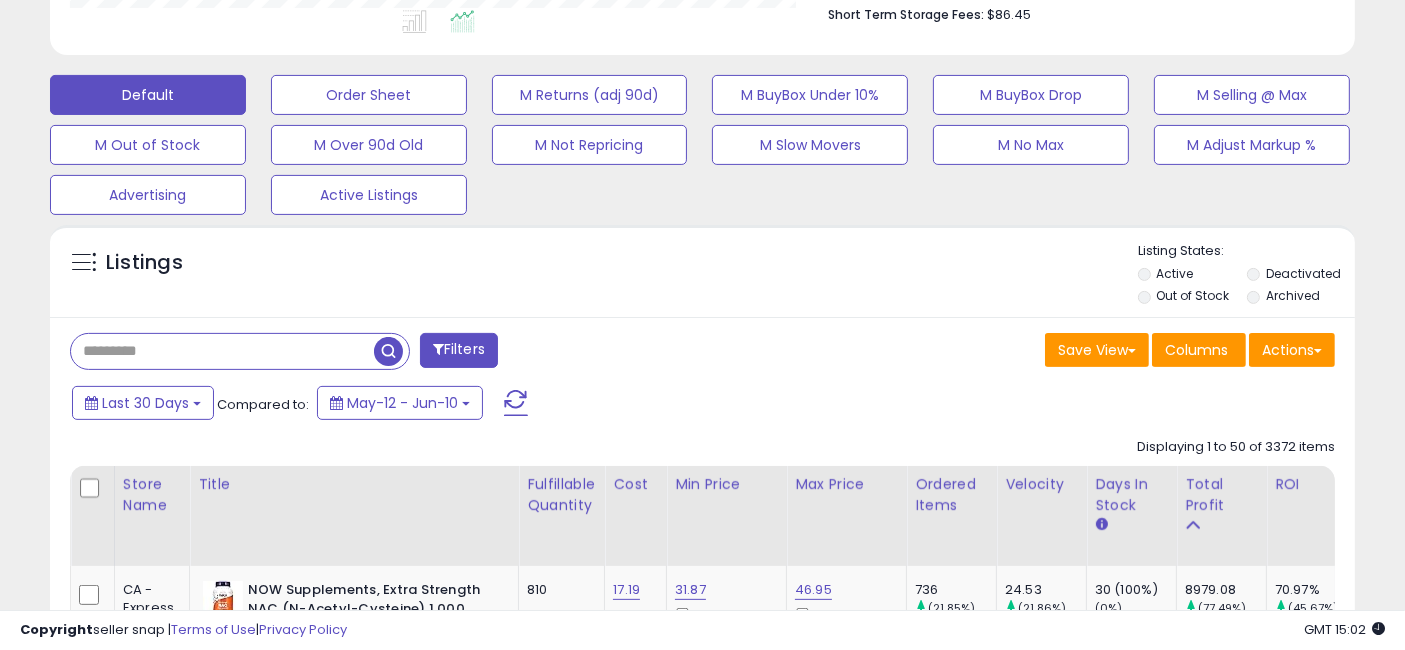 paste on "**********" 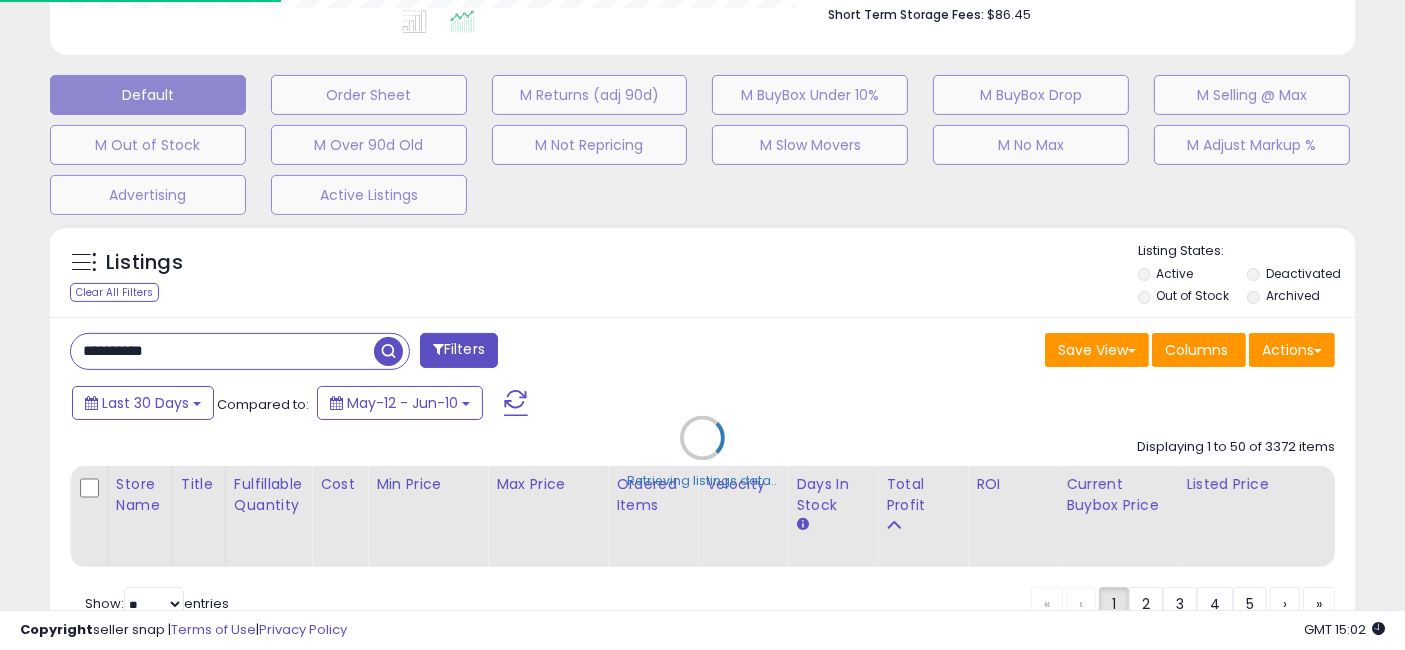 scroll, scrollTop: 999590, scrollLeft: 999244, axis: both 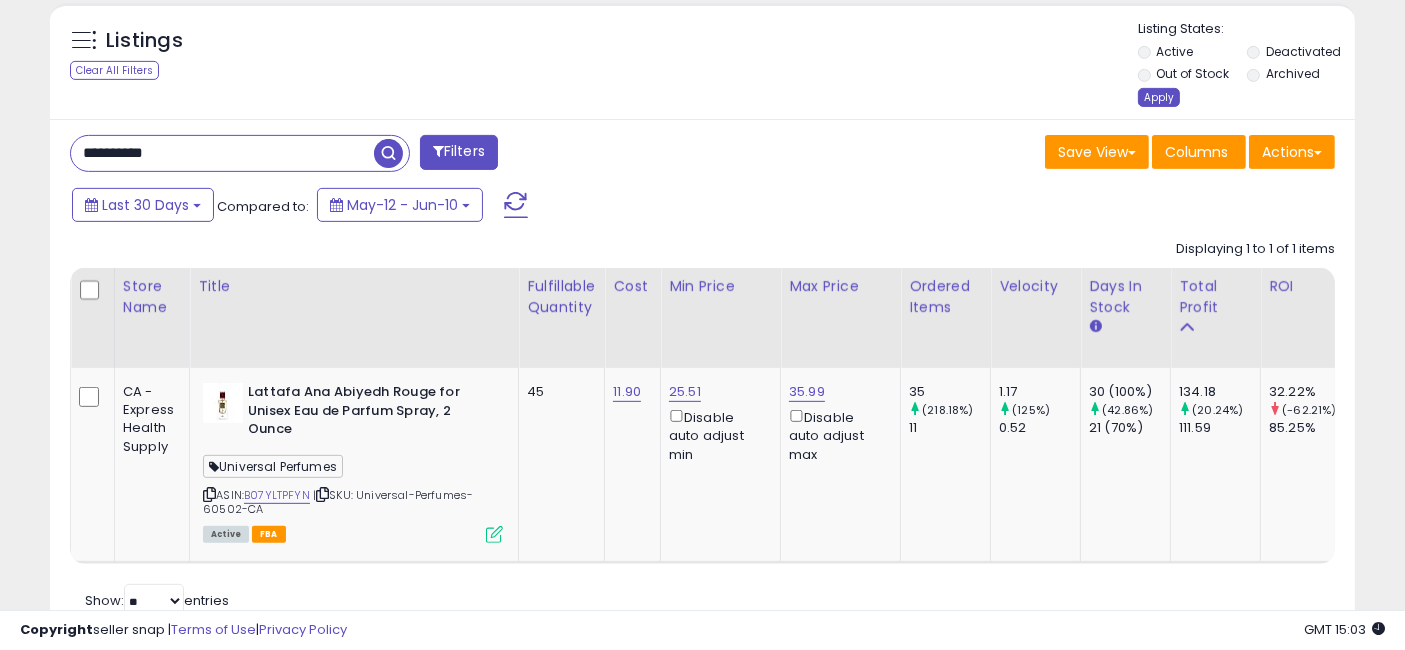 click on "Apply" at bounding box center (1159, 97) 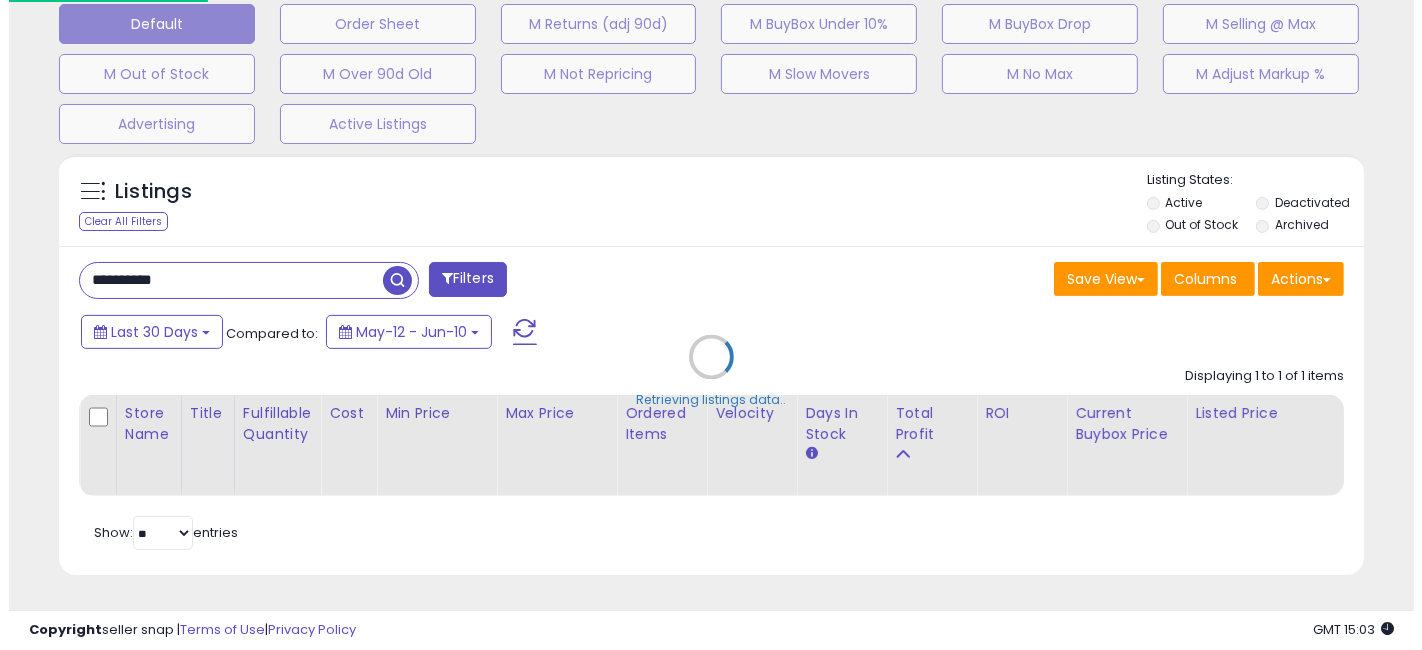 scroll, scrollTop: 641, scrollLeft: 0, axis: vertical 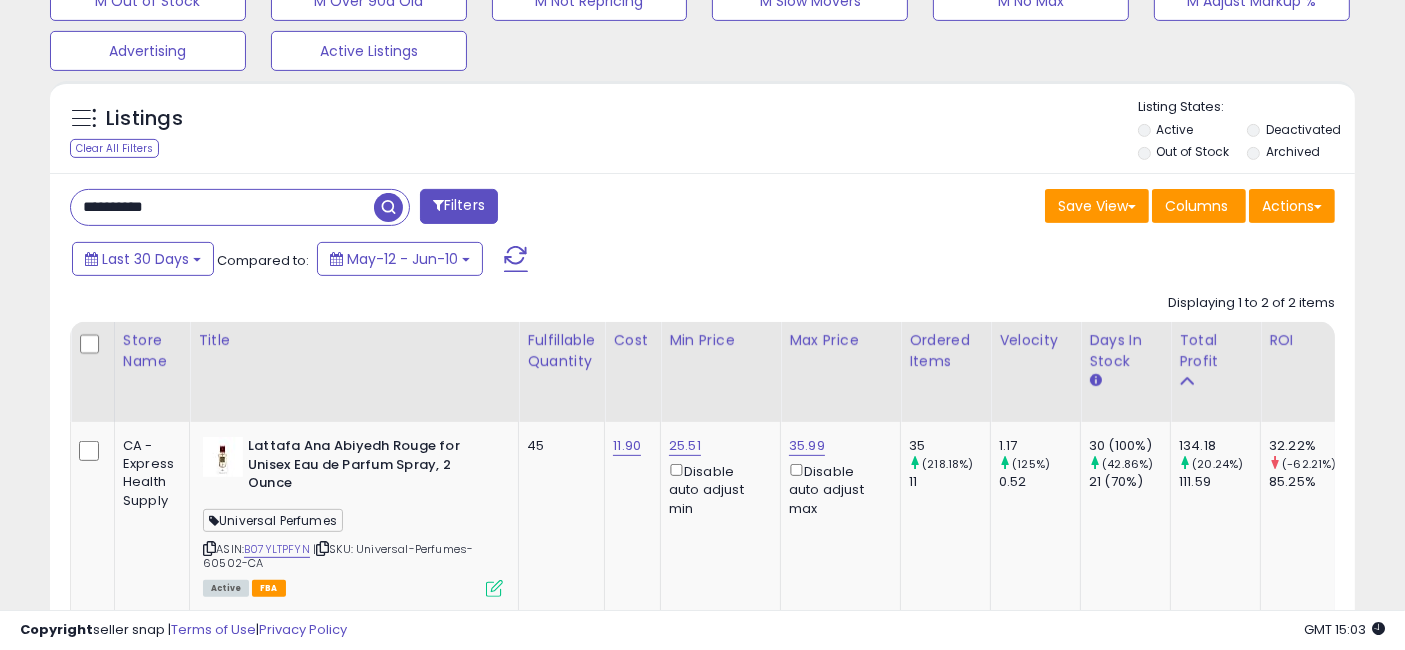 click on "**********" at bounding box center (222, 207) 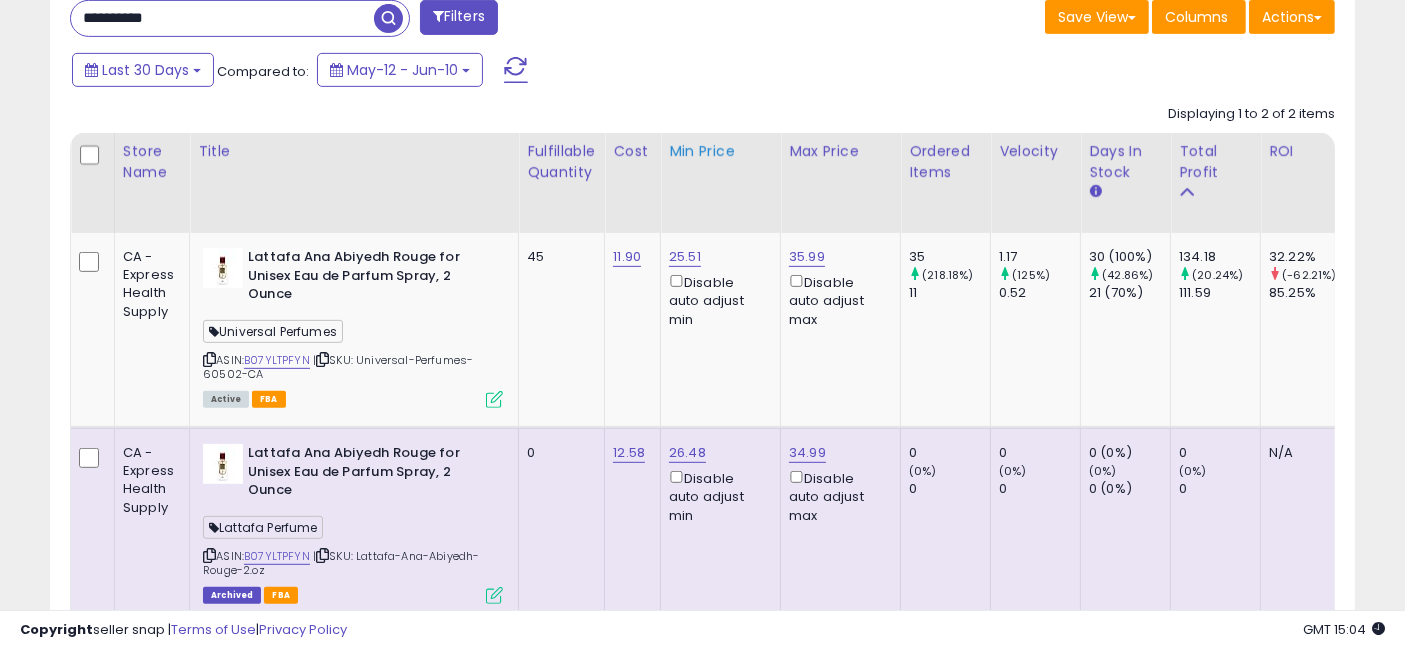 scroll, scrollTop: 921, scrollLeft: 0, axis: vertical 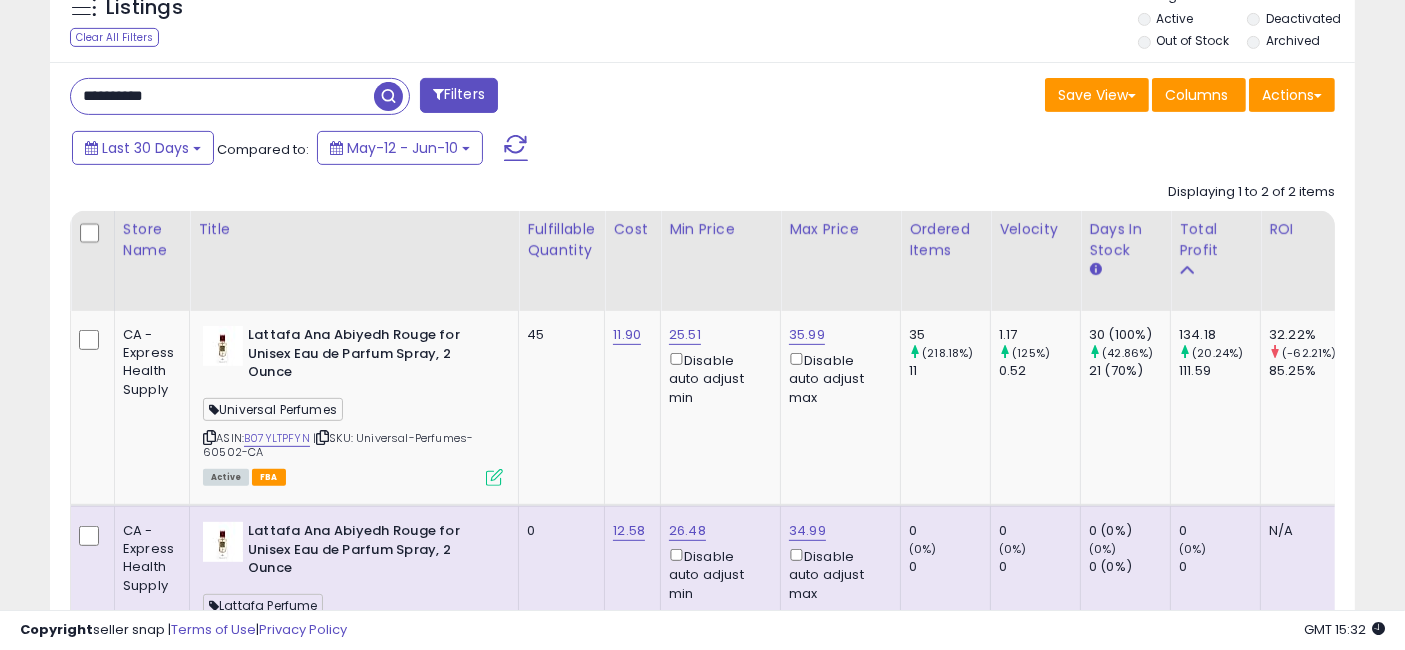 click on "**********" at bounding box center (222, 96) 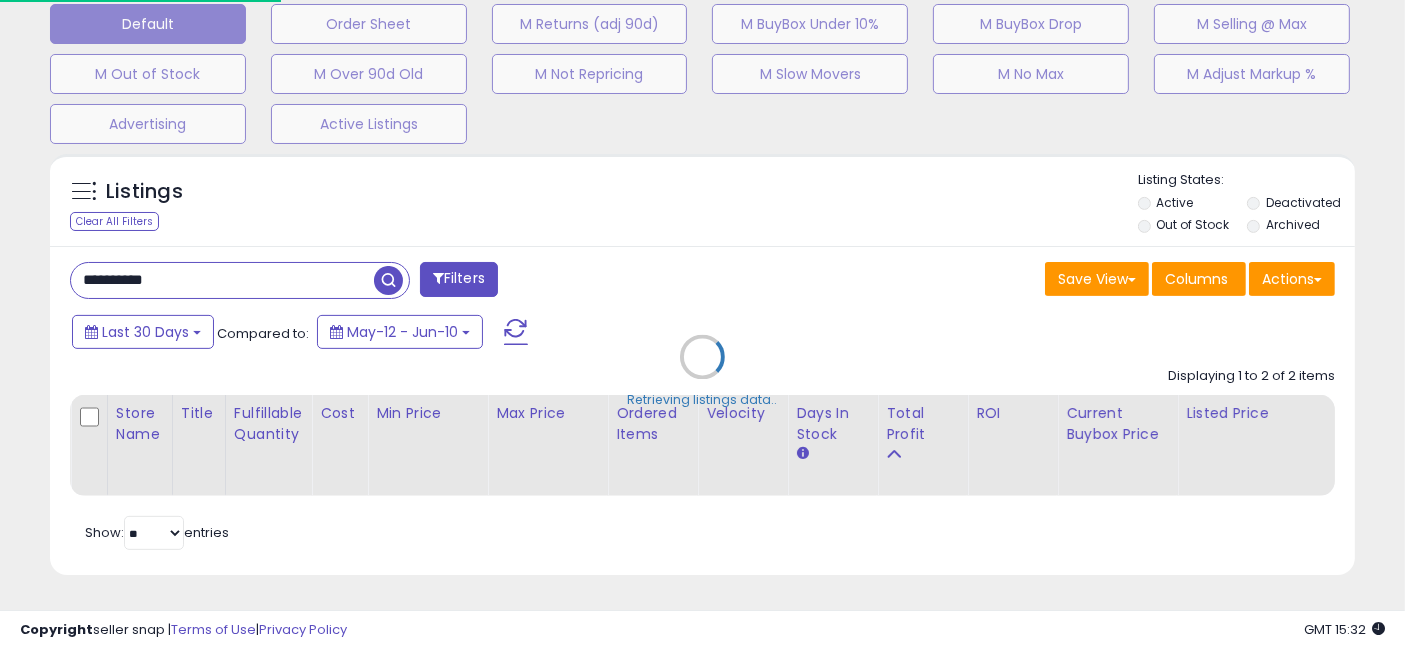 scroll, scrollTop: 999590, scrollLeft: 999234, axis: both 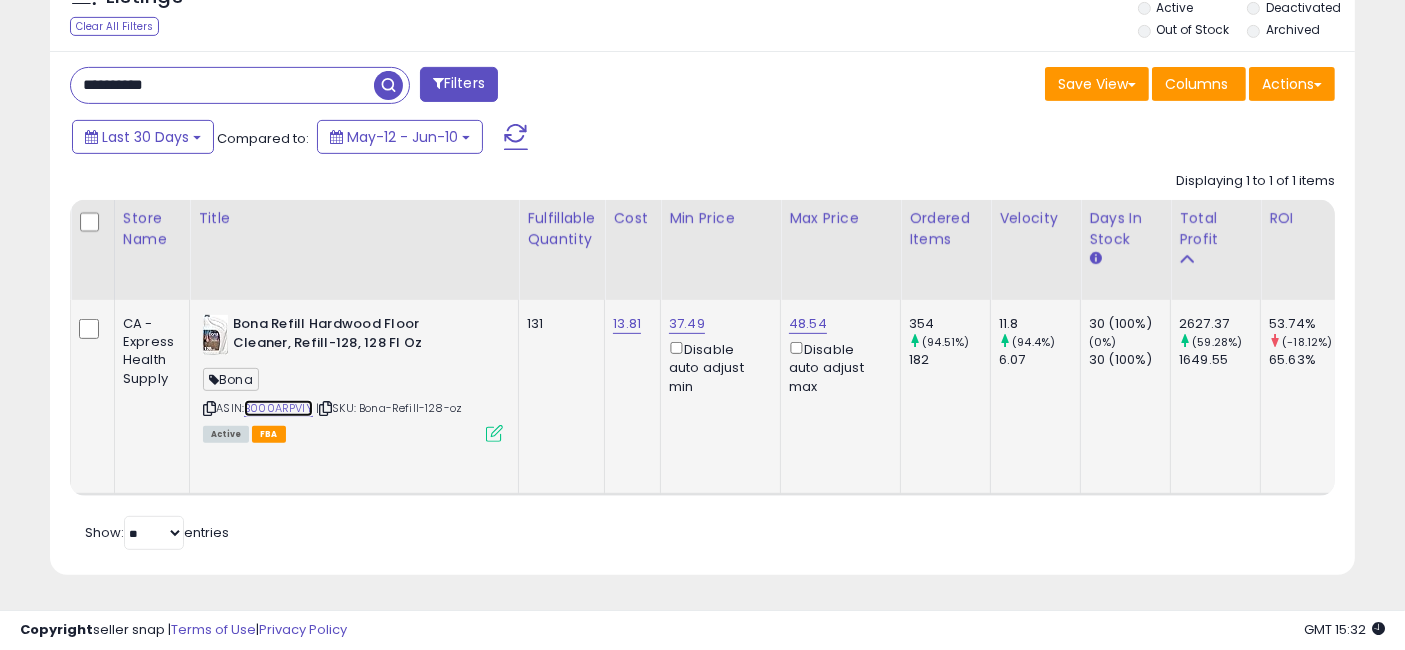 click on "B000ARPVIY" at bounding box center (278, 408) 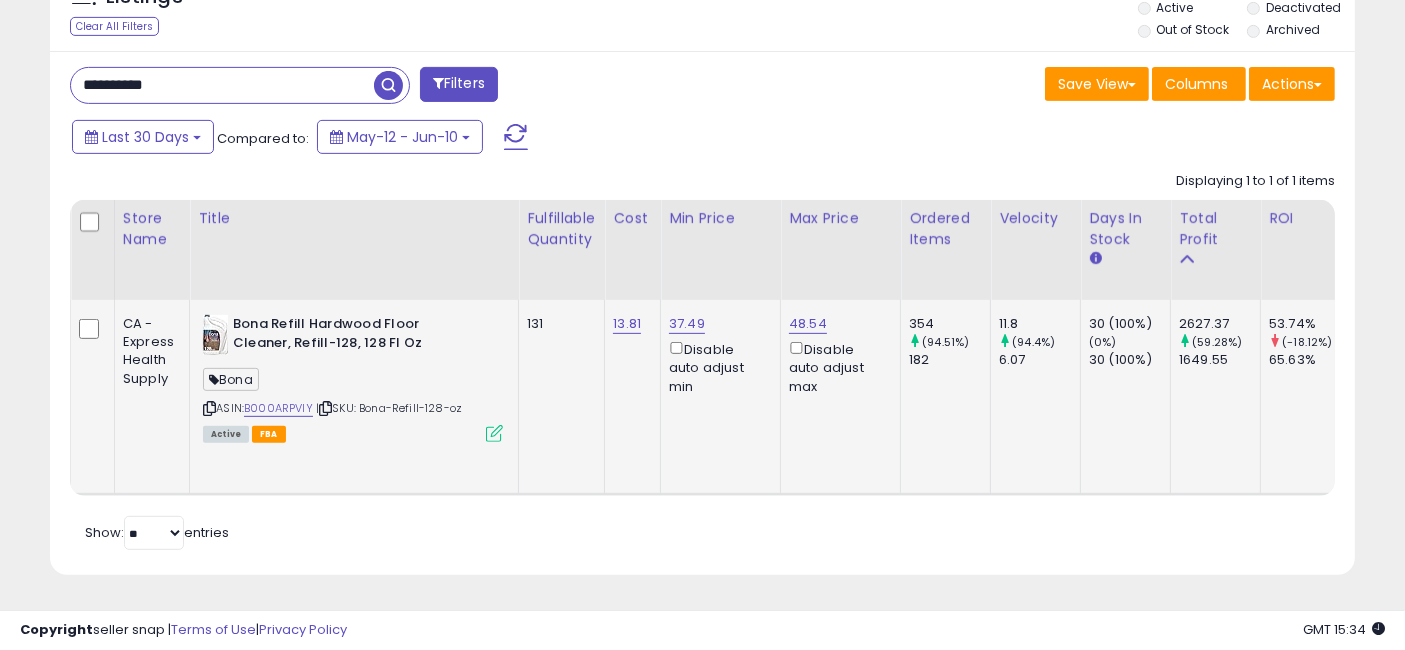 click at bounding box center (494, 433) 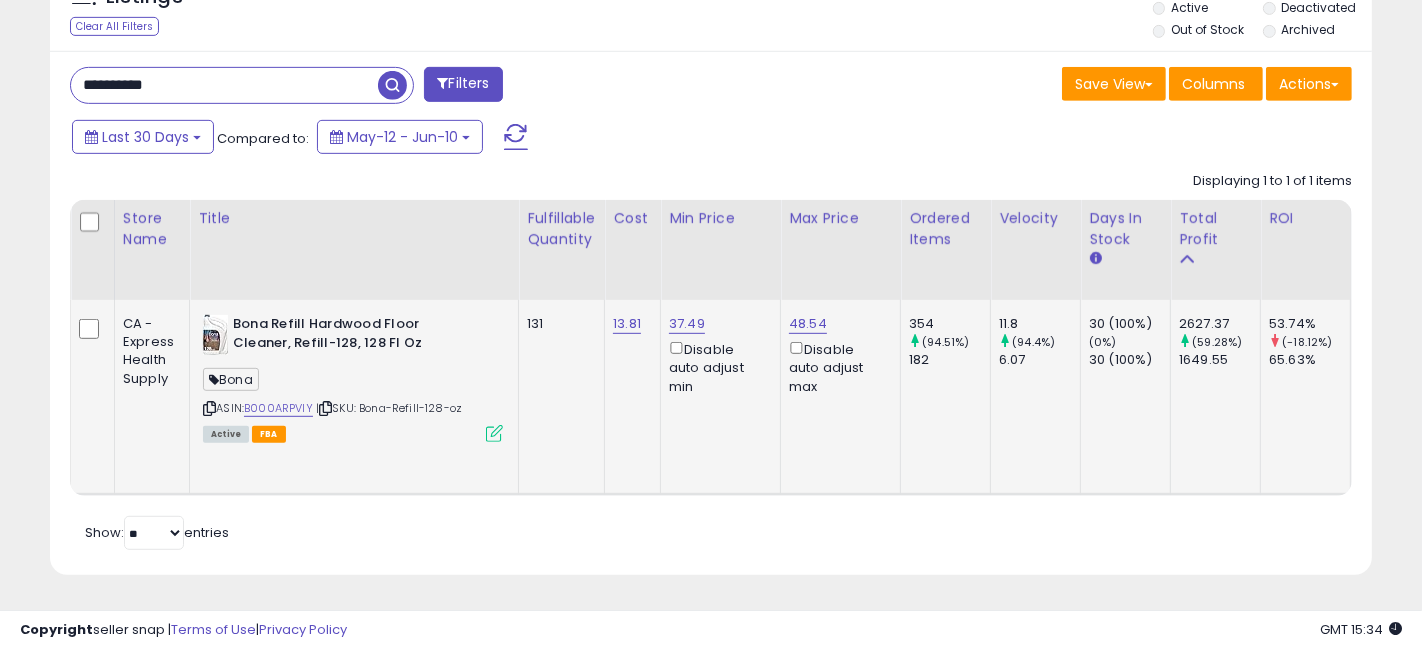 scroll, scrollTop: 999590, scrollLeft: 999234, axis: both 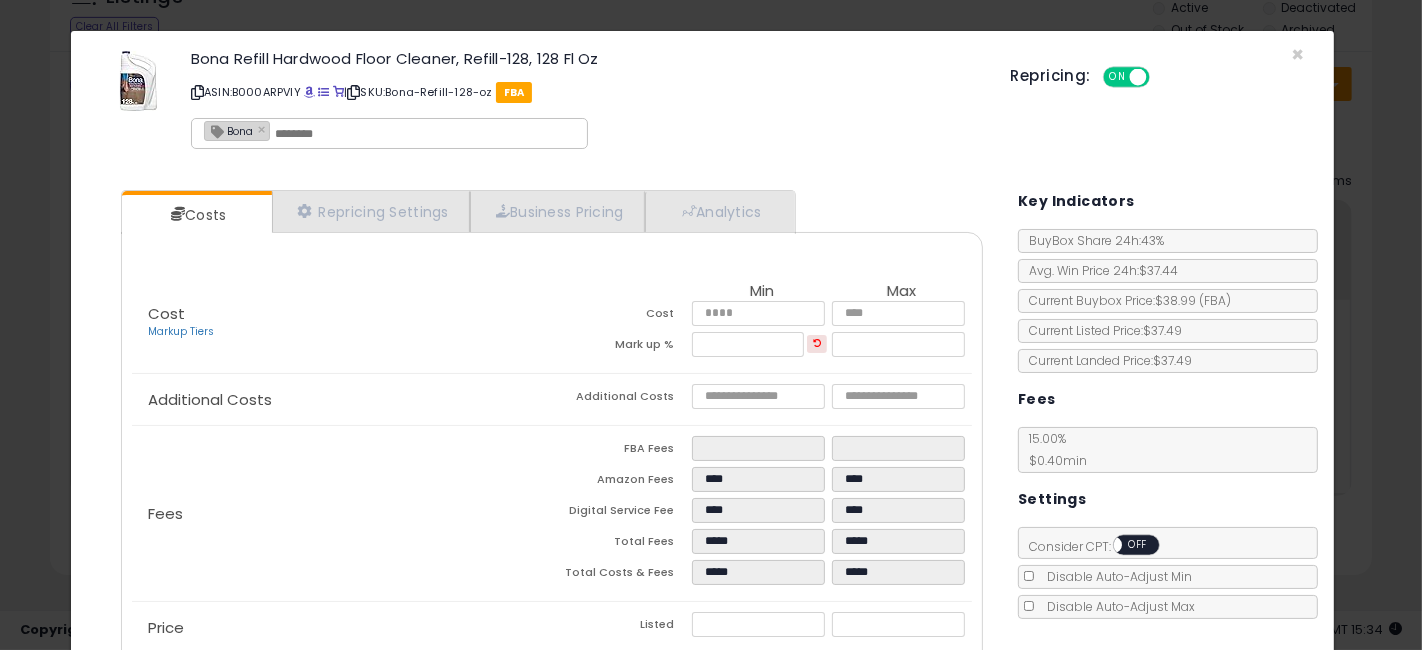 click at bounding box center (817, 342) 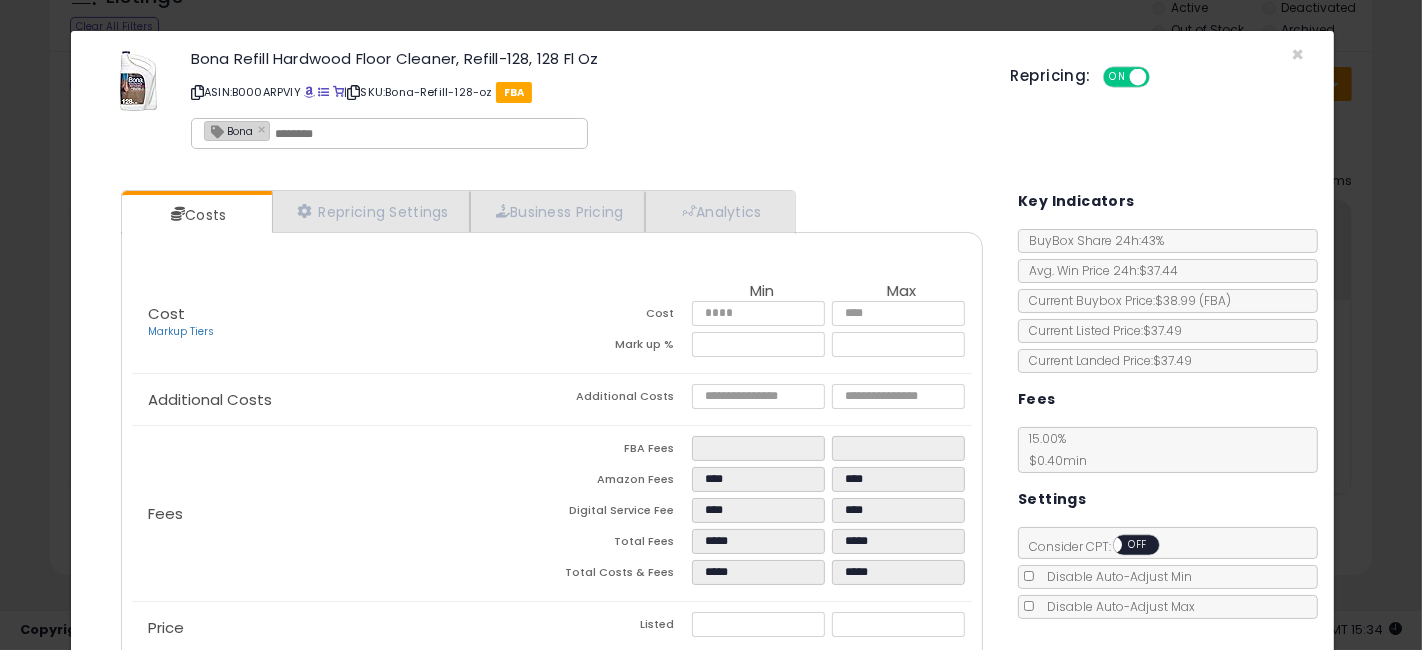 scroll, scrollTop: 187, scrollLeft: 0, axis: vertical 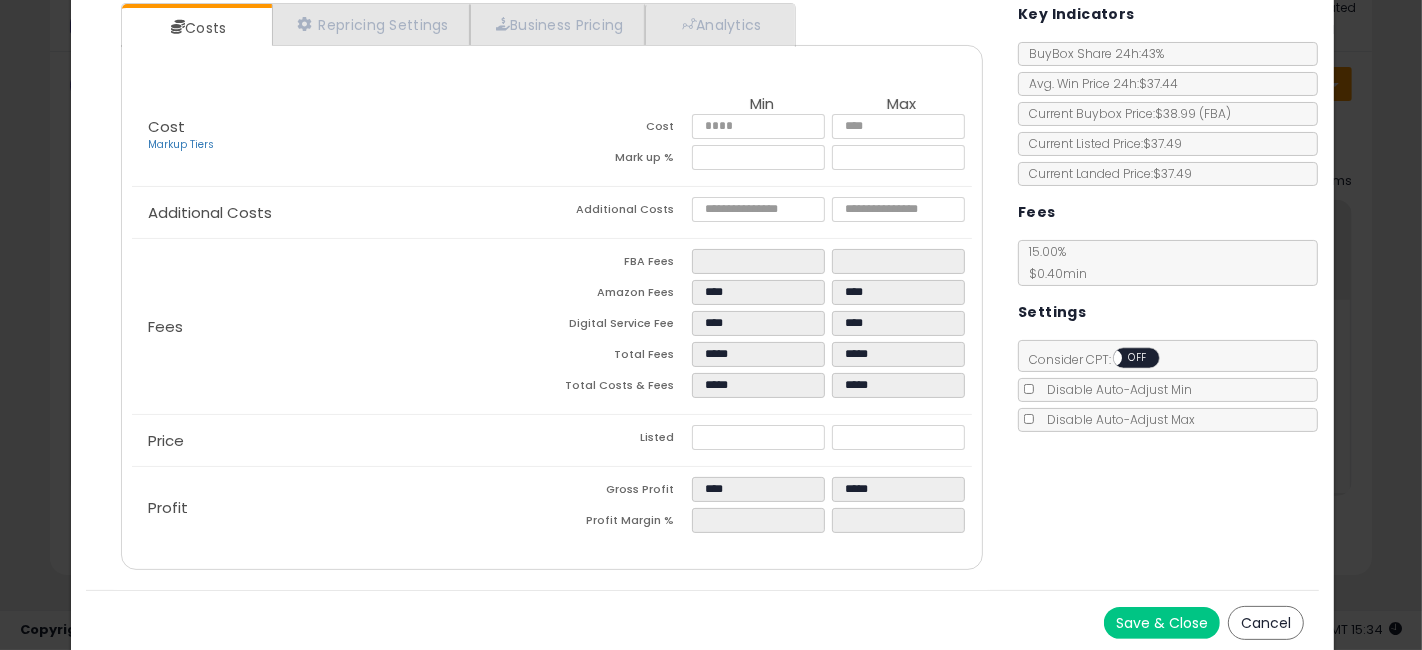 click on "Save & Close" at bounding box center (1162, 623) 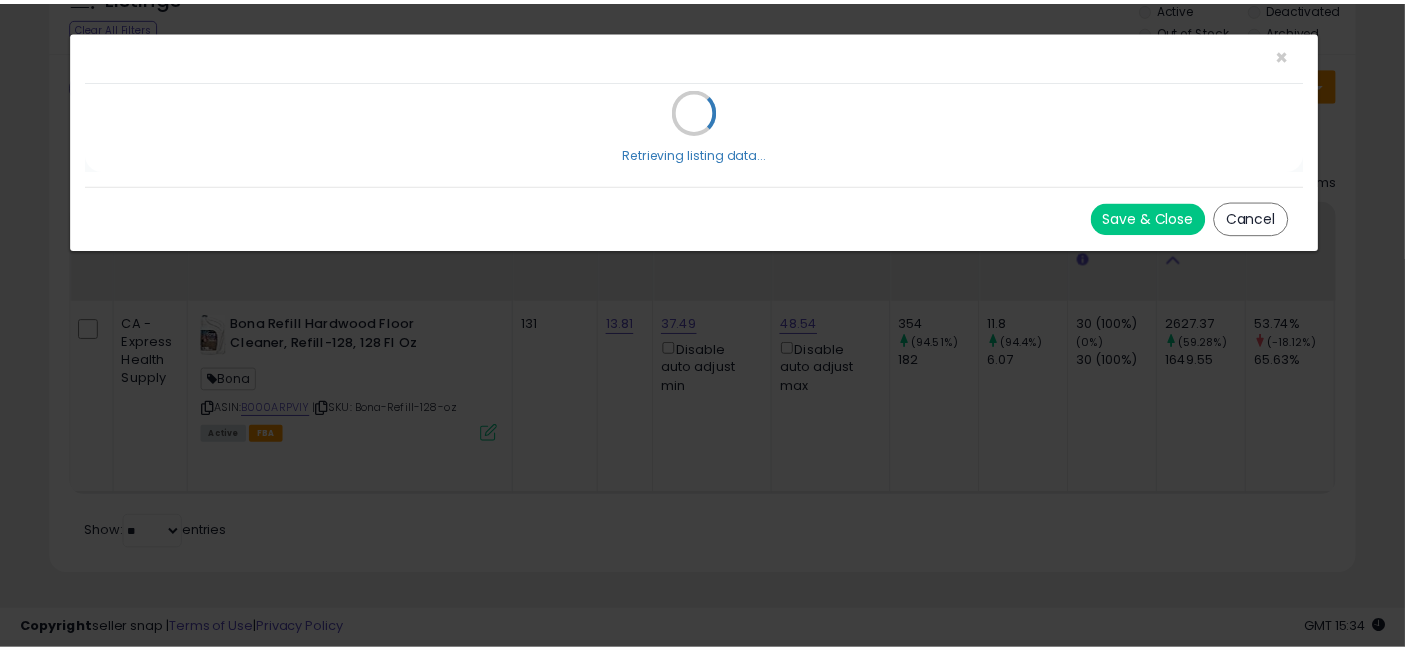 scroll, scrollTop: 0, scrollLeft: 0, axis: both 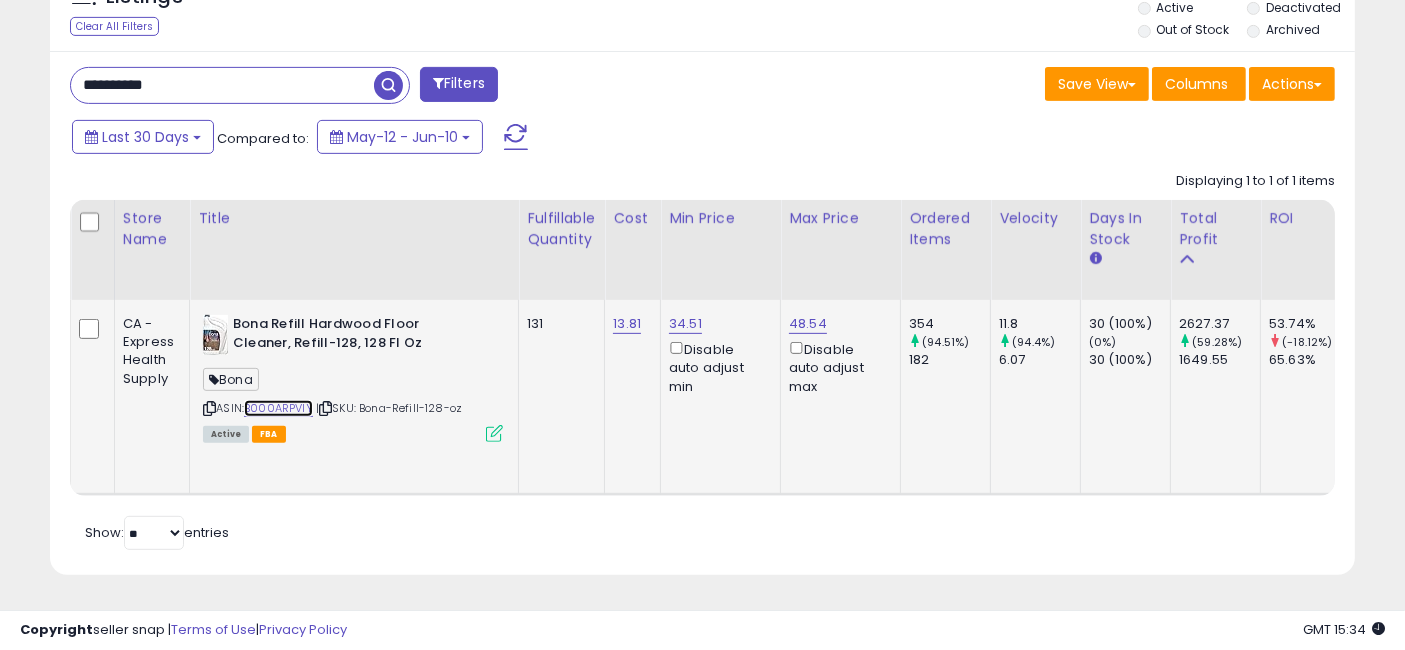 click on "B000ARPVIY" at bounding box center (278, 408) 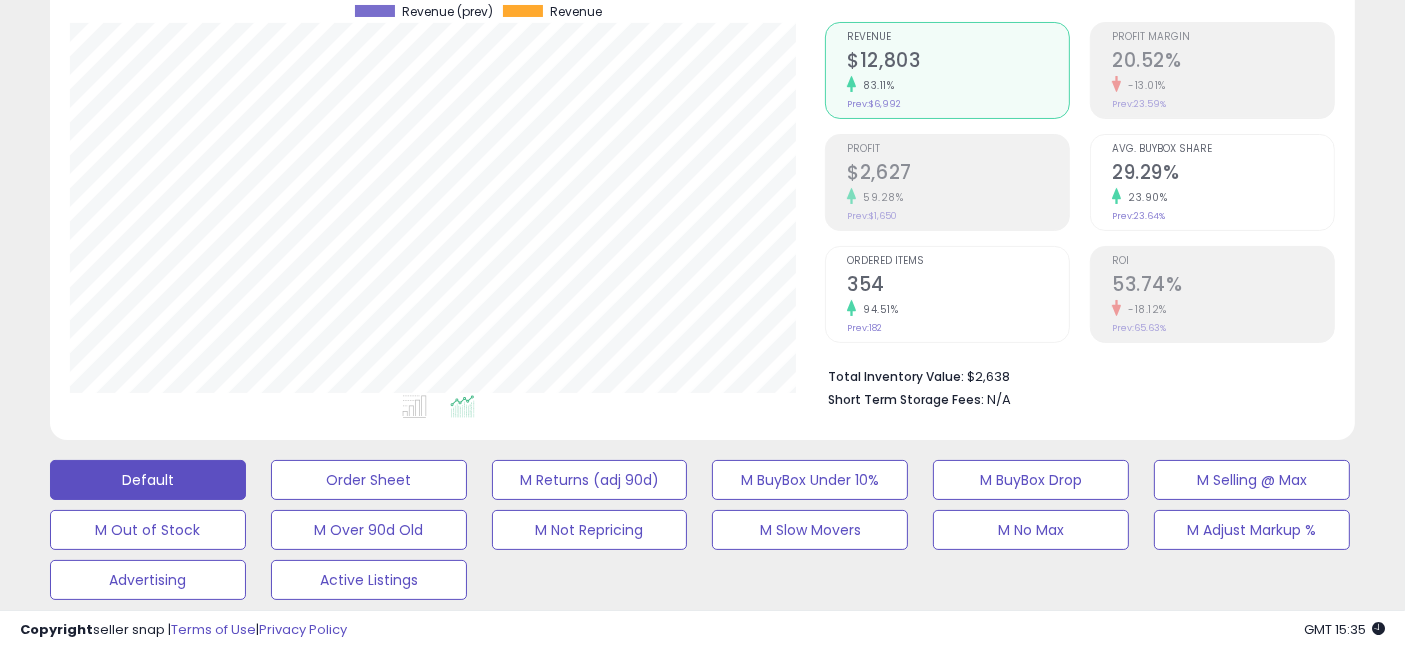 click on "29.29%" at bounding box center (1223, 174) 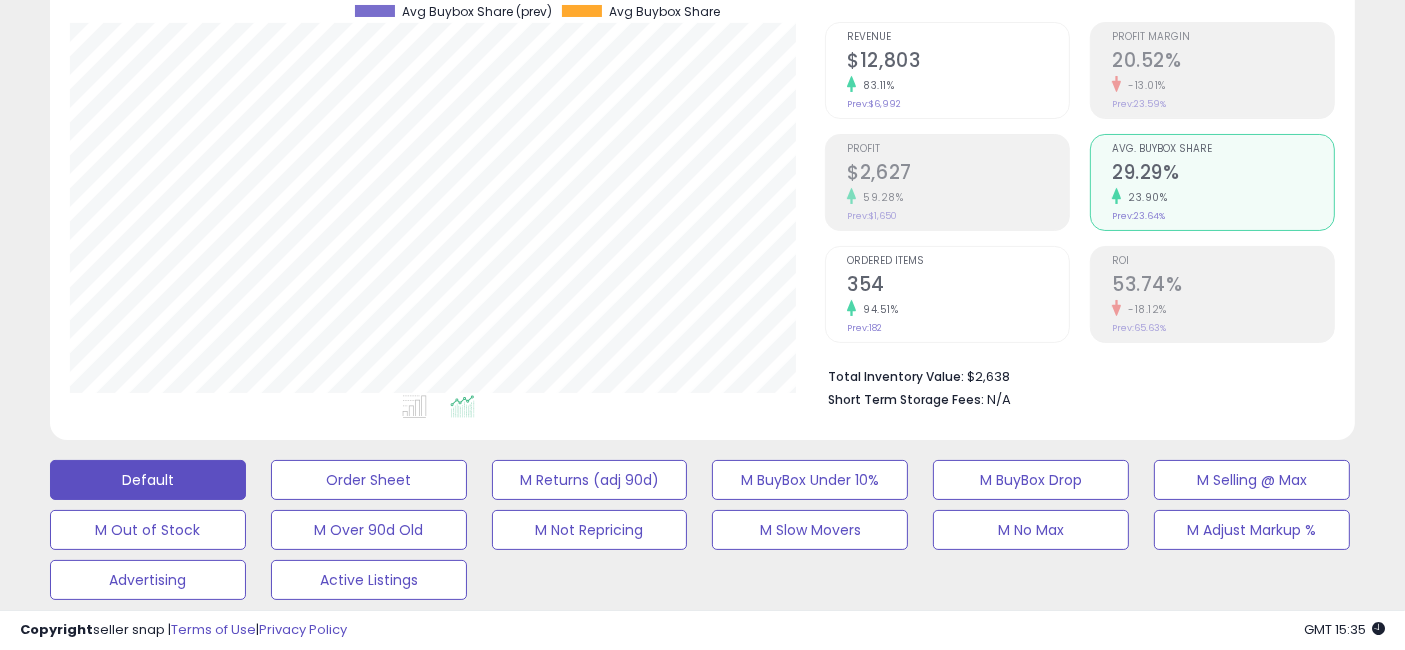 click on "$12,803" 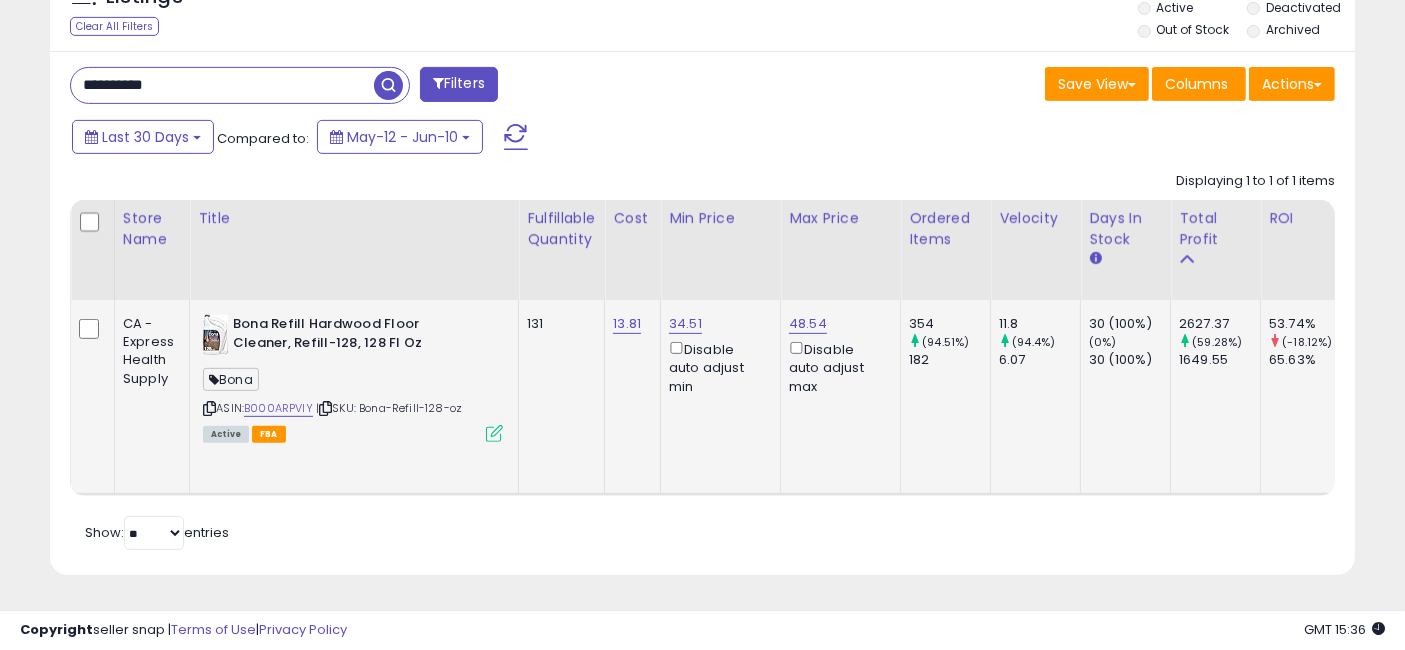click at bounding box center (494, 433) 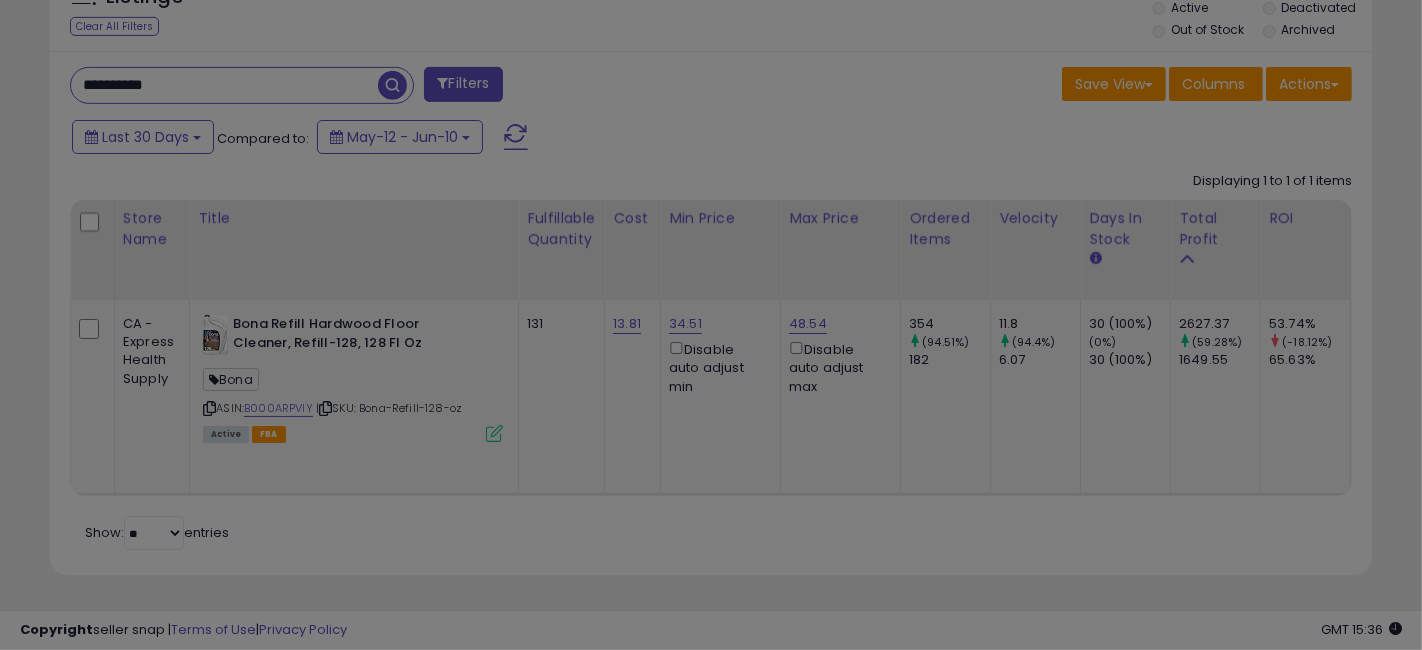 scroll, scrollTop: 999590, scrollLeft: 999234, axis: both 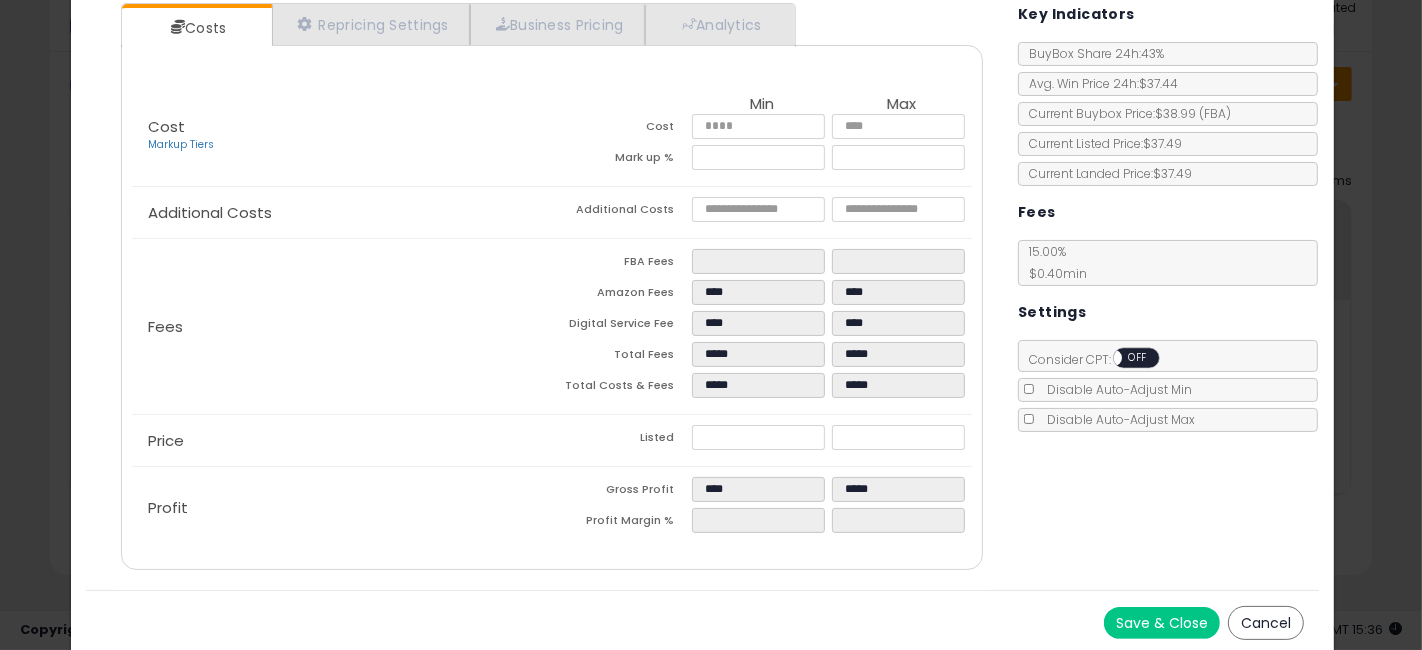 click on "× Close
Bona Refill Hardwood Floor Cleaner, Refill-128, 128 Fl Oz
ASIN:  B000ARPVIY
|
SKU:  Bona-Refill-128-oz
FBA
Bona ×
Repricing:
ON   OFF
Retrieving listing data..." 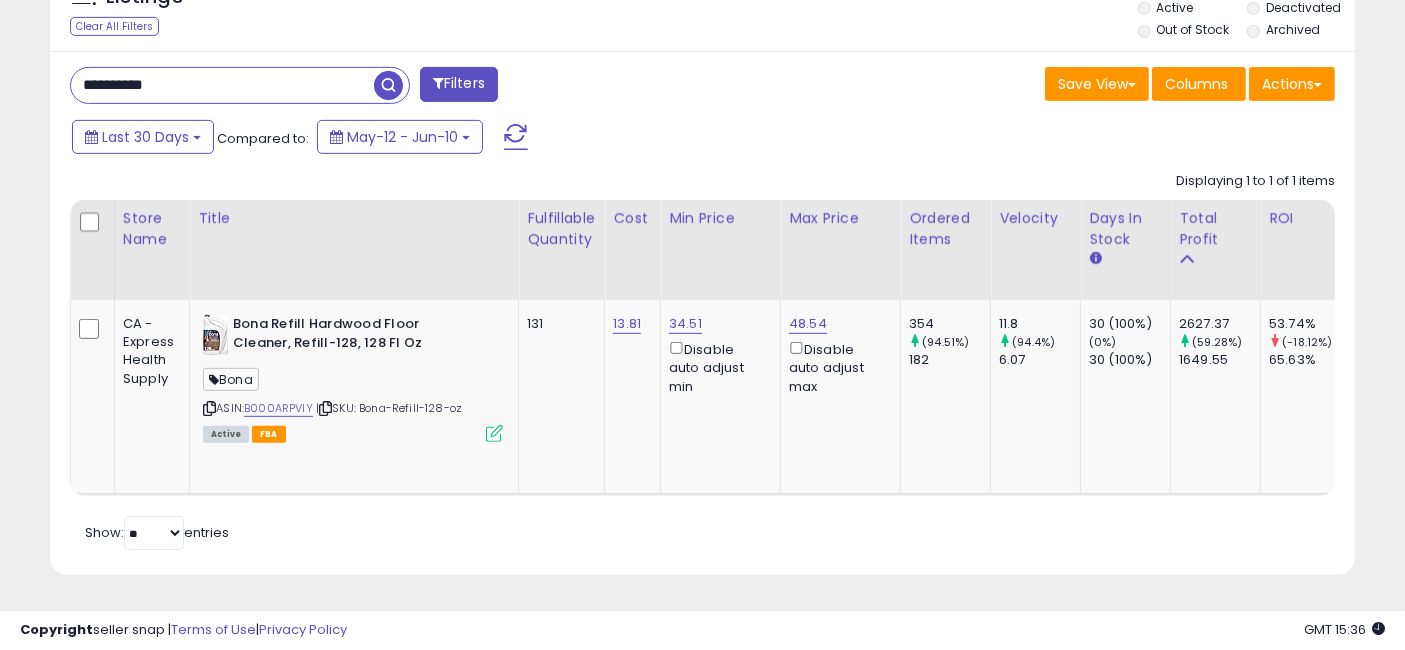 scroll, scrollTop: 410, scrollLeft: 755, axis: both 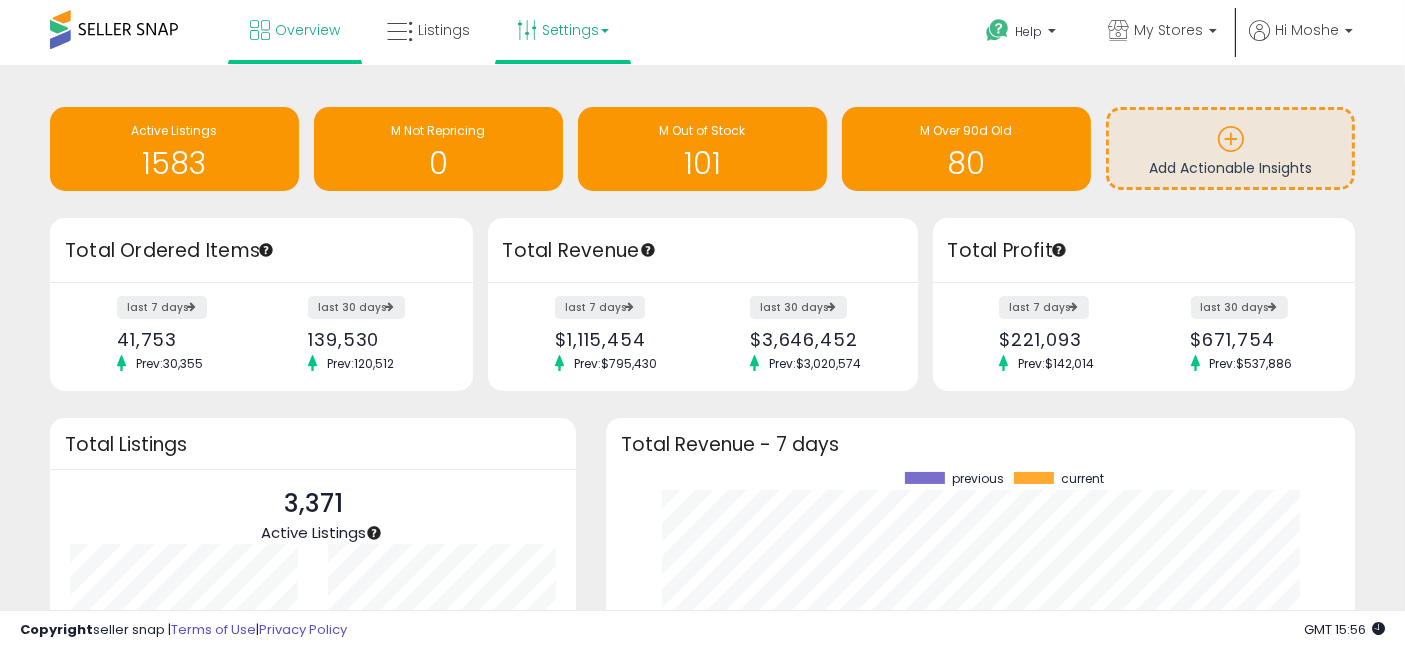 click on "Settings" at bounding box center (563, 30) 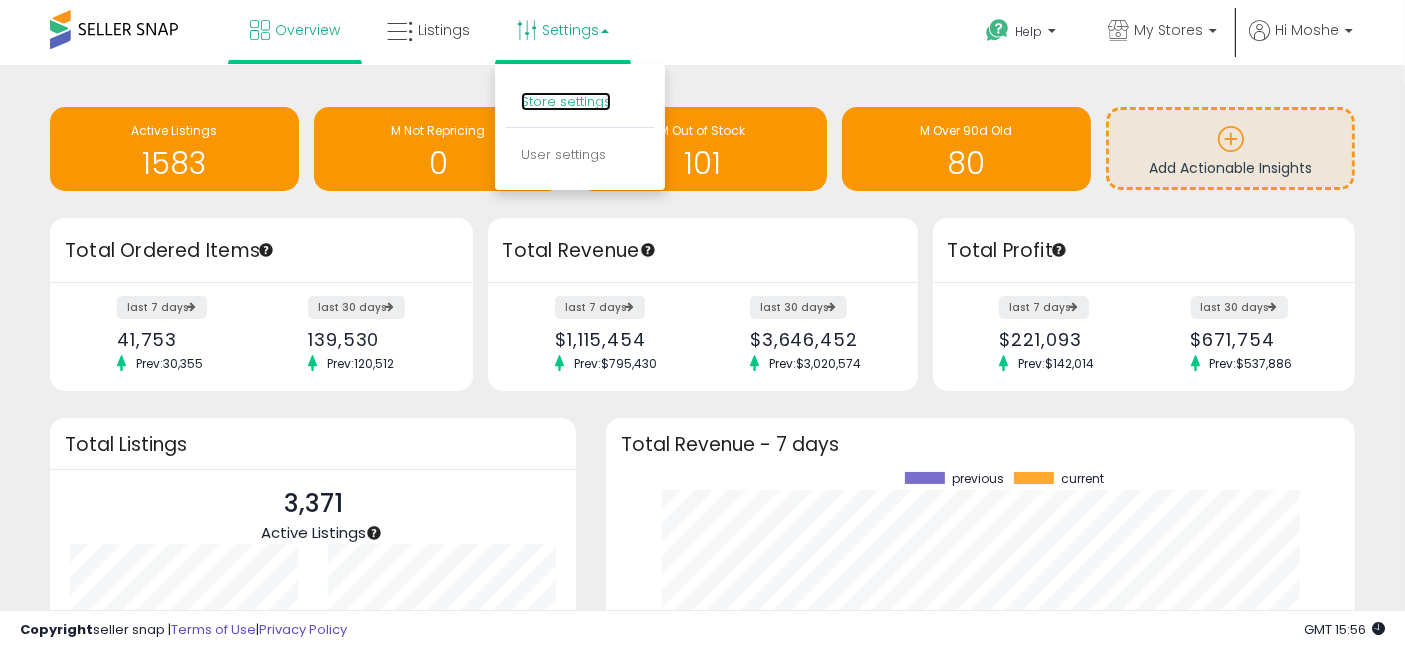 click on "Store
settings" at bounding box center (566, 101) 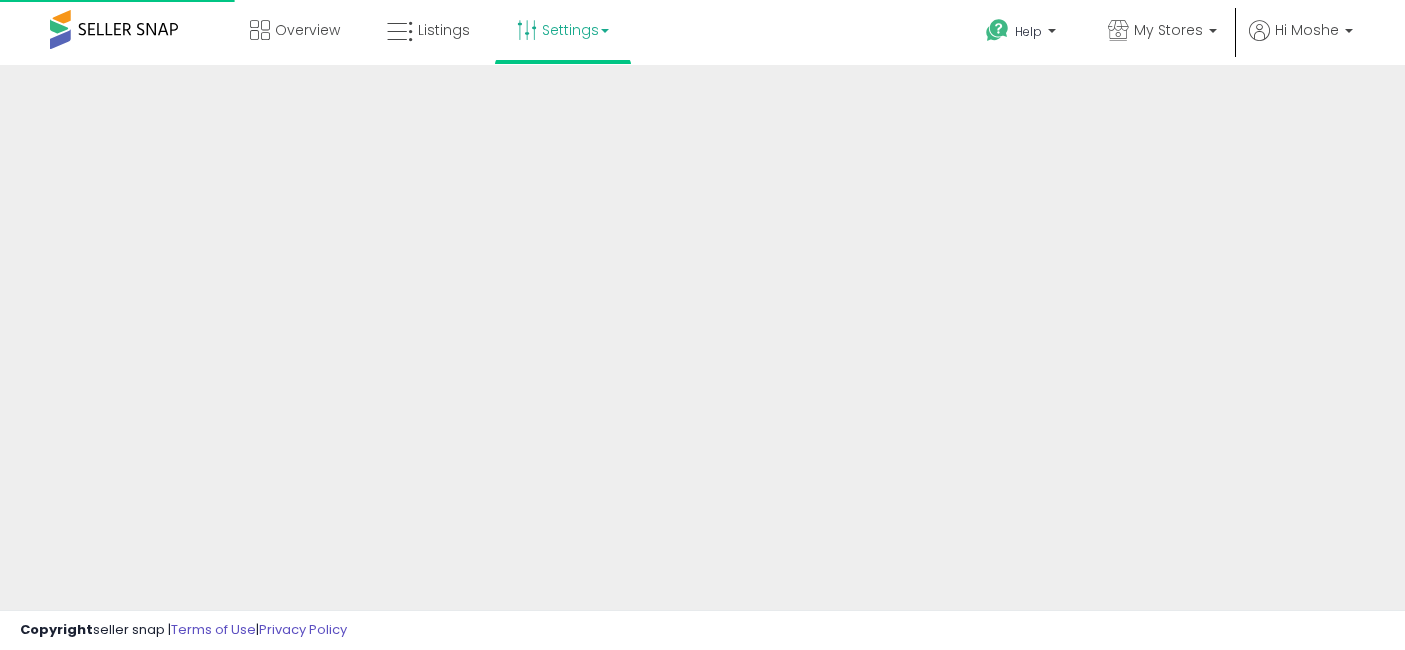 scroll, scrollTop: 0, scrollLeft: 0, axis: both 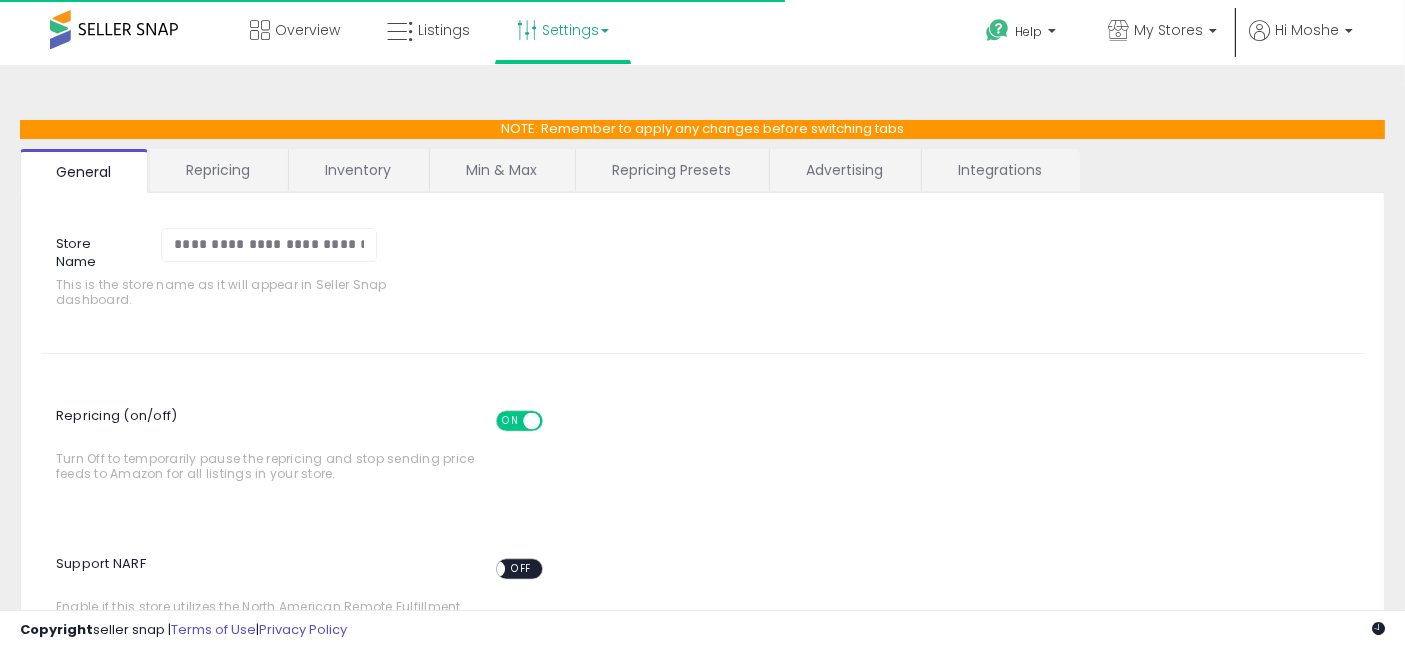 click on "Integrations" at bounding box center (1000, 170) 